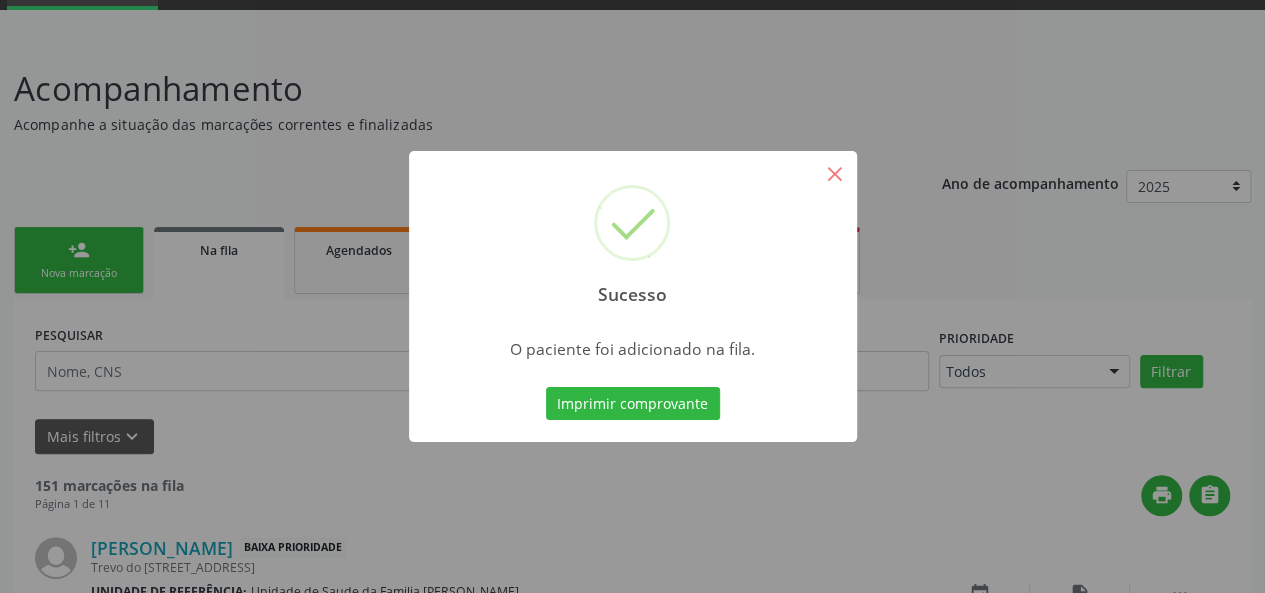scroll, scrollTop: 100, scrollLeft: 0, axis: vertical 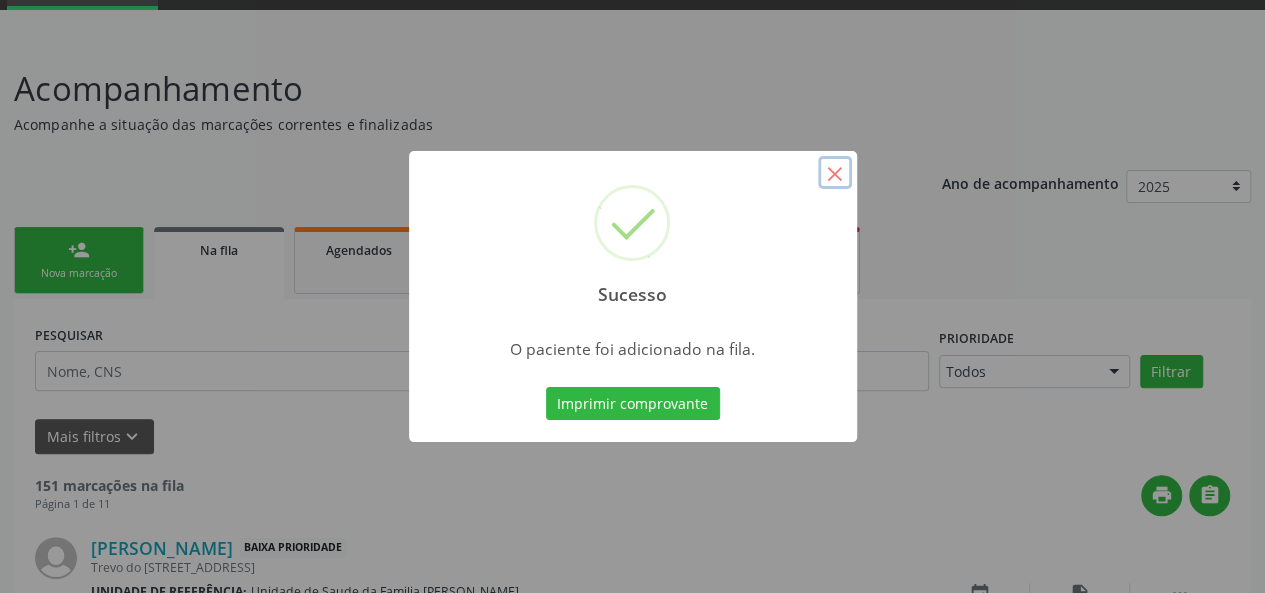 click on "×" at bounding box center (835, 173) 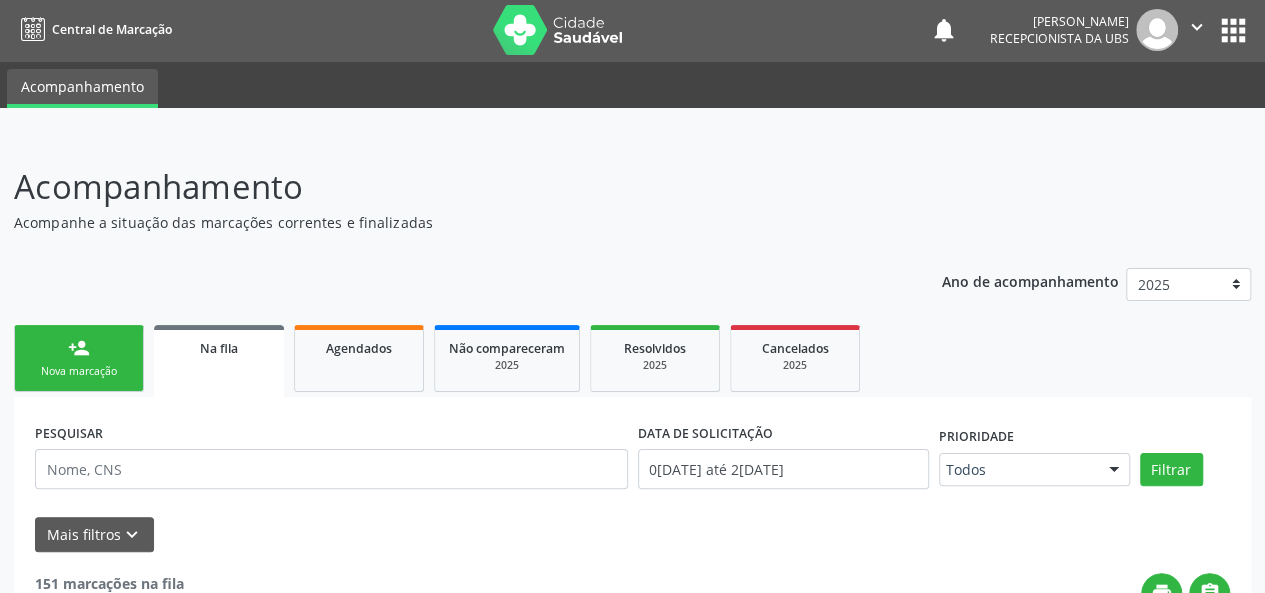 scroll, scrollTop: 0, scrollLeft: 0, axis: both 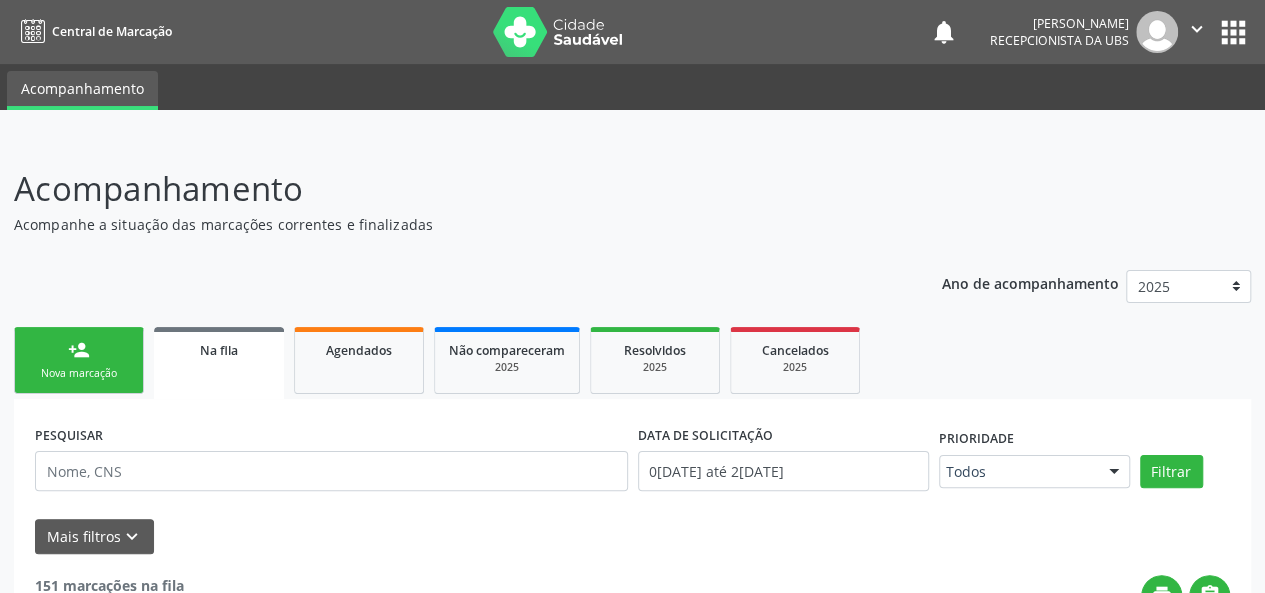 click on "Nova marcação" at bounding box center (79, 373) 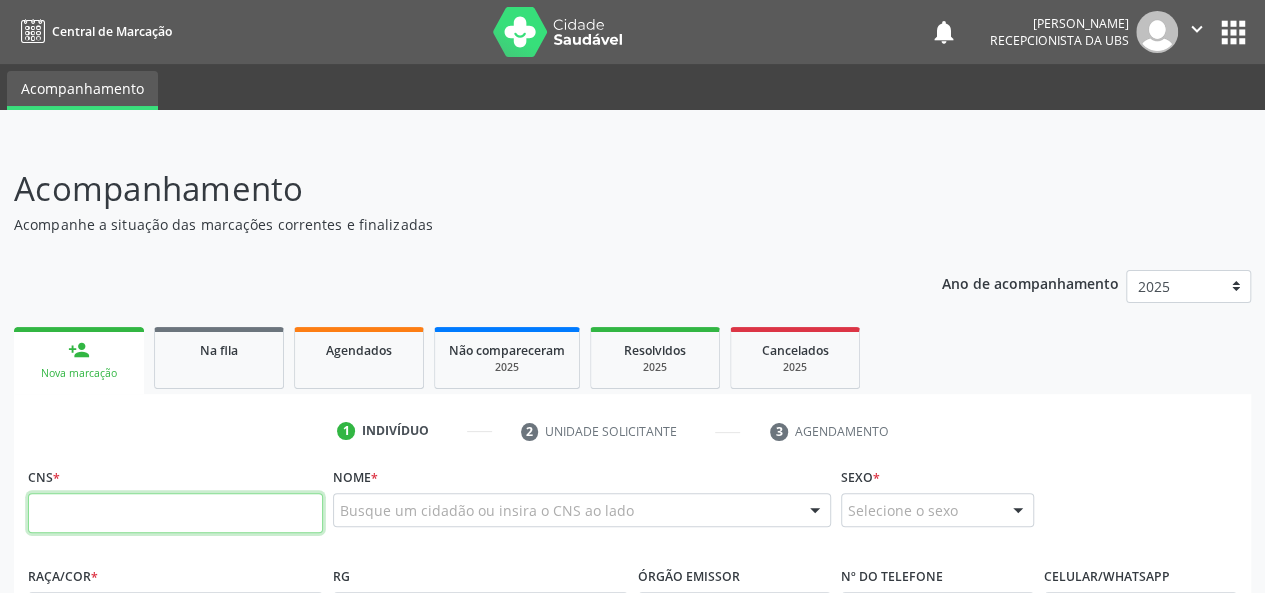 paste on "700 0071 2075 9307" 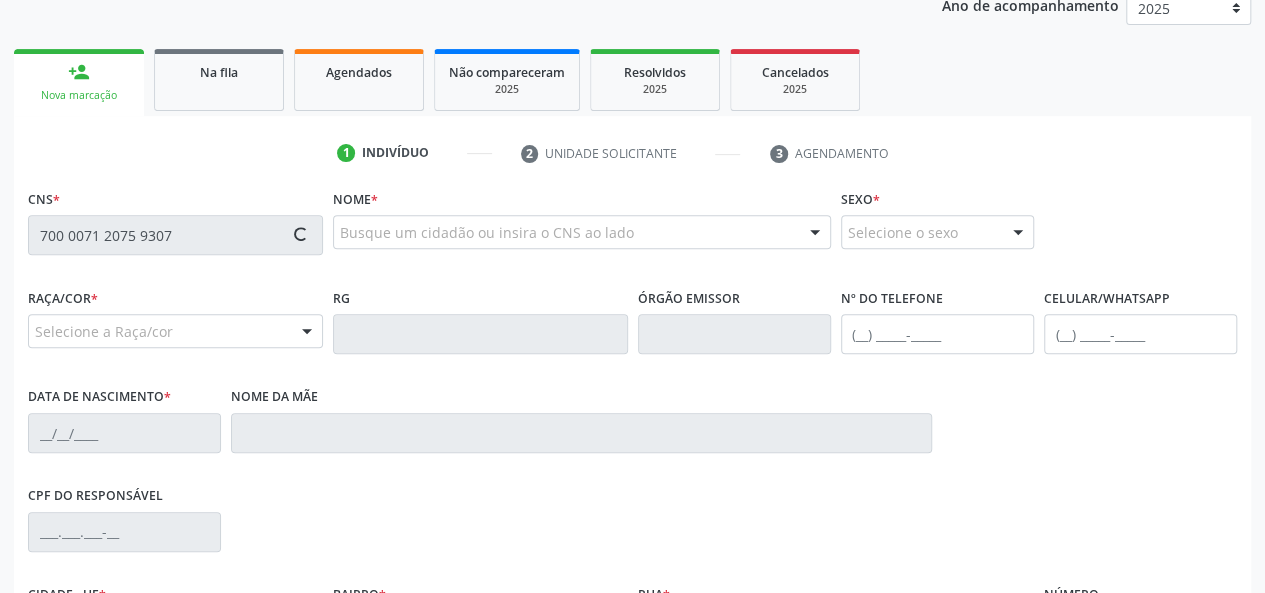 scroll, scrollTop: 300, scrollLeft: 0, axis: vertical 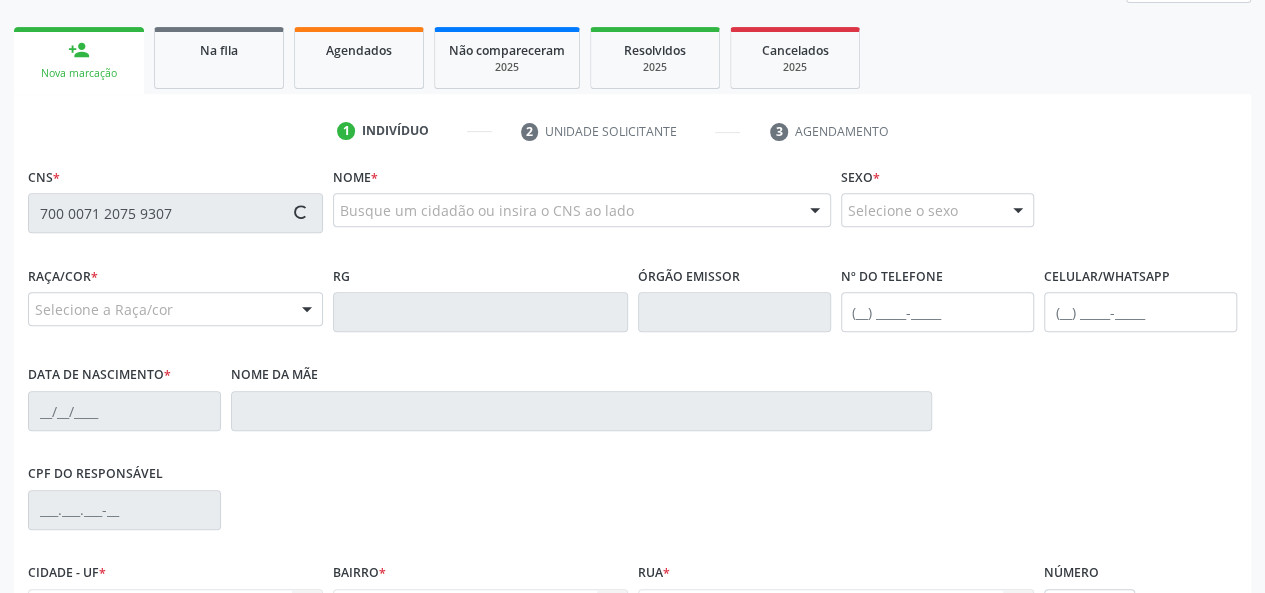type on "700 0071 2075 9307" 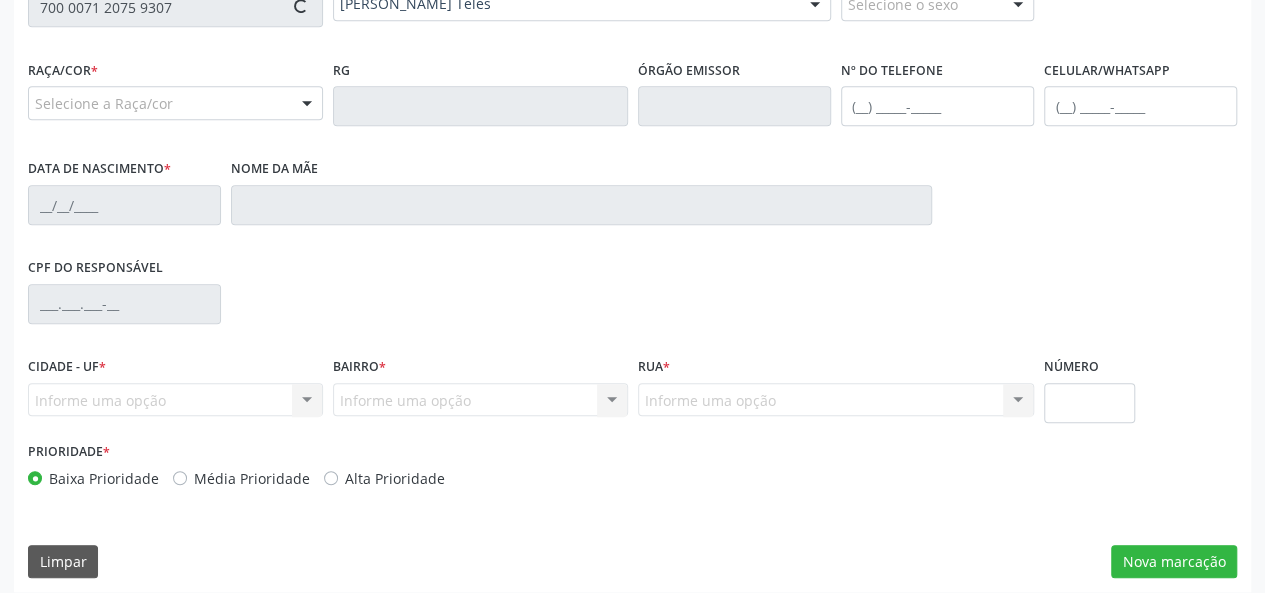 scroll, scrollTop: 518, scrollLeft: 0, axis: vertical 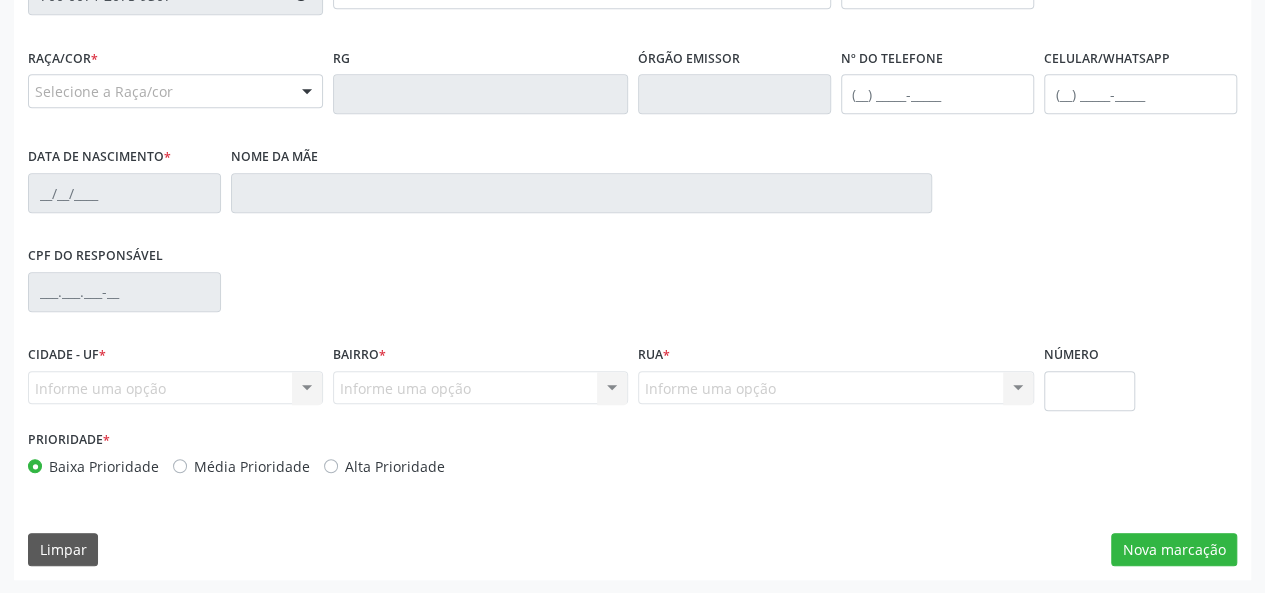type on "[PHONE_NUMBER]" 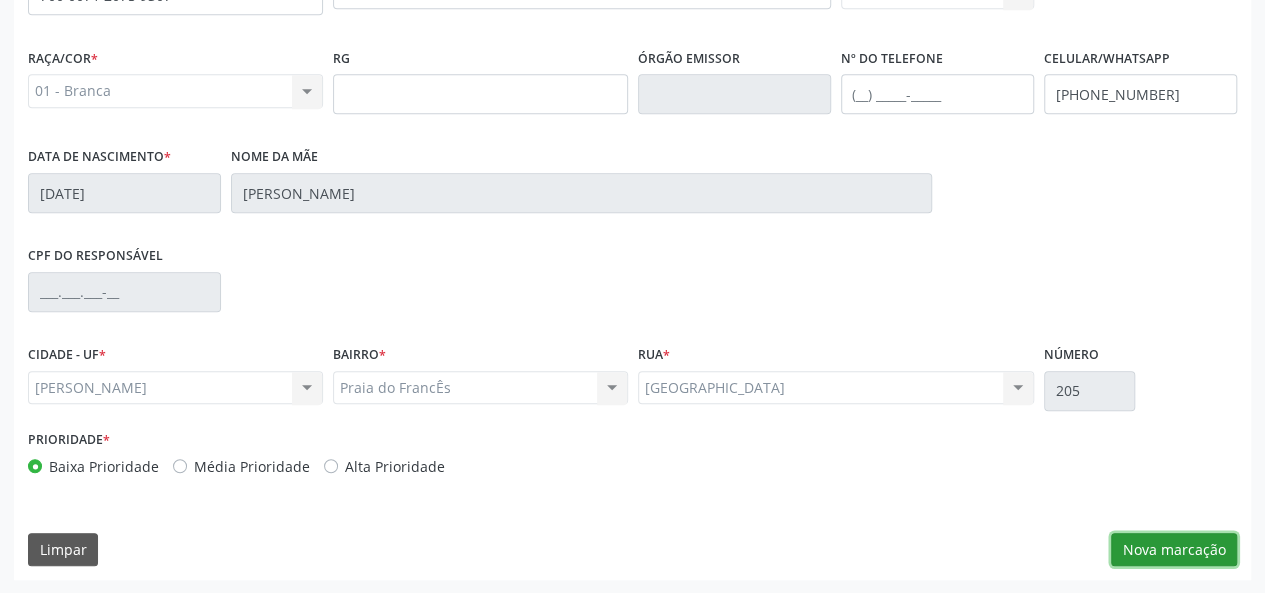 click on "Nova marcação" at bounding box center [1174, 550] 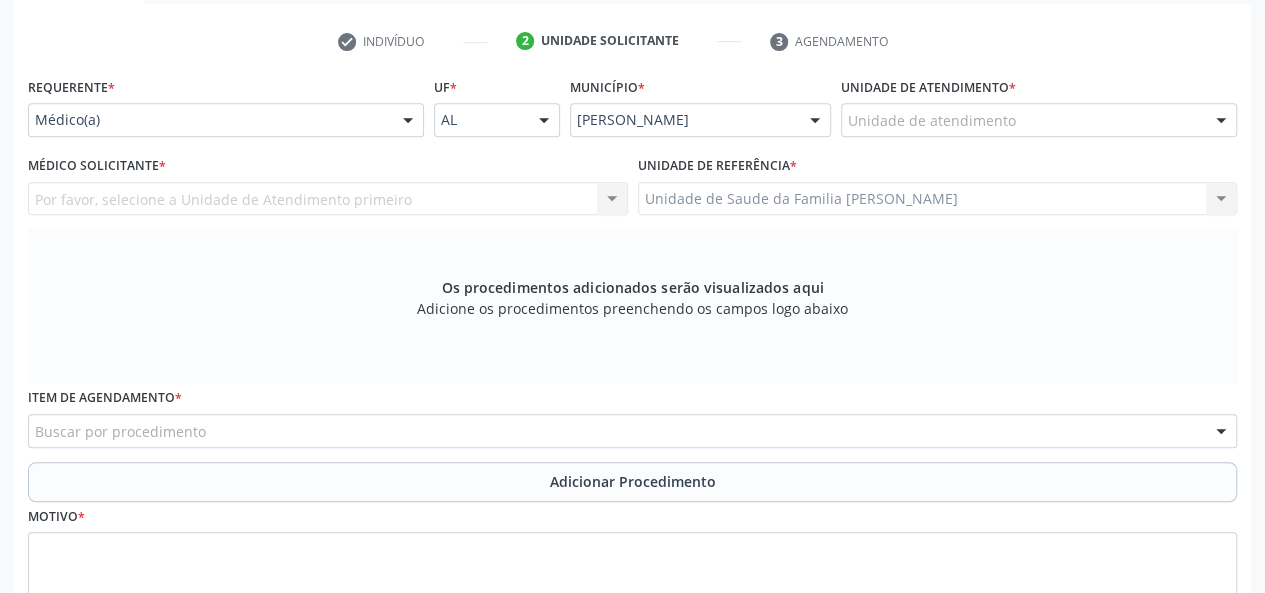 scroll, scrollTop: 318, scrollLeft: 0, axis: vertical 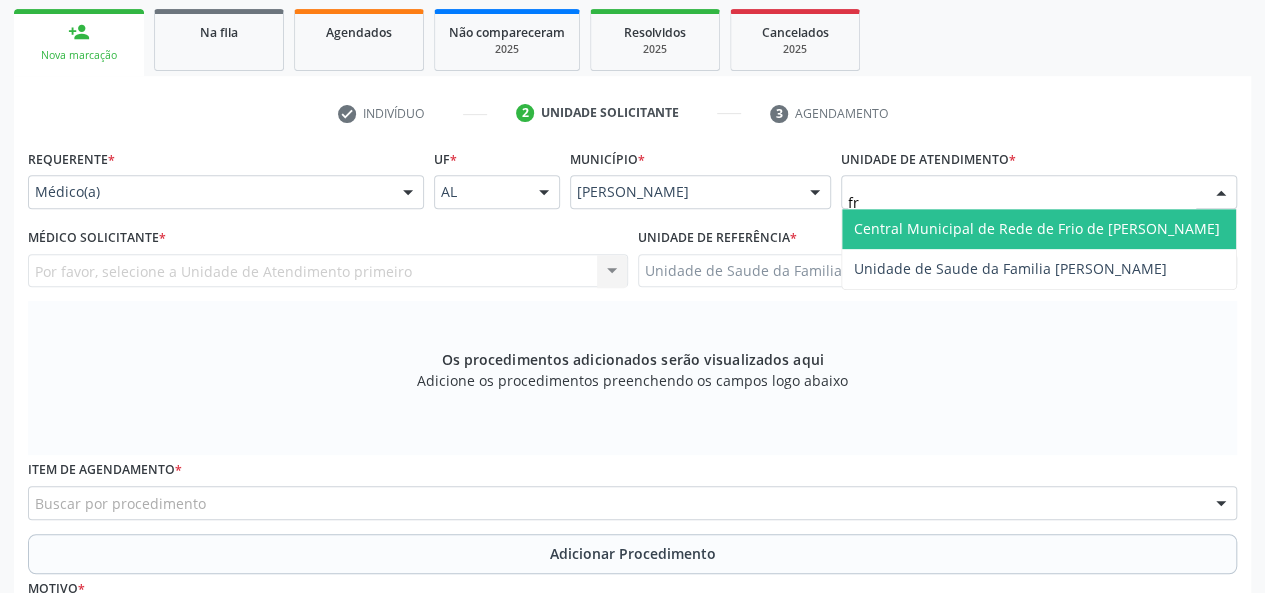 type on "fra" 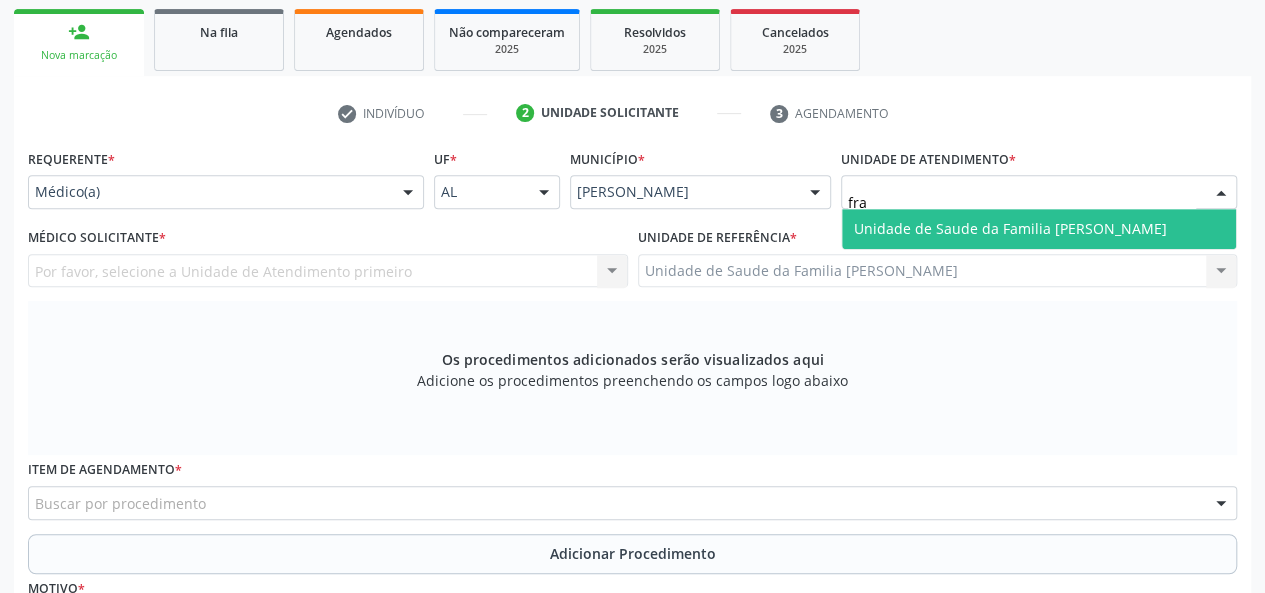 click on "Unidade de Saude da Familia [PERSON_NAME]" at bounding box center [1010, 228] 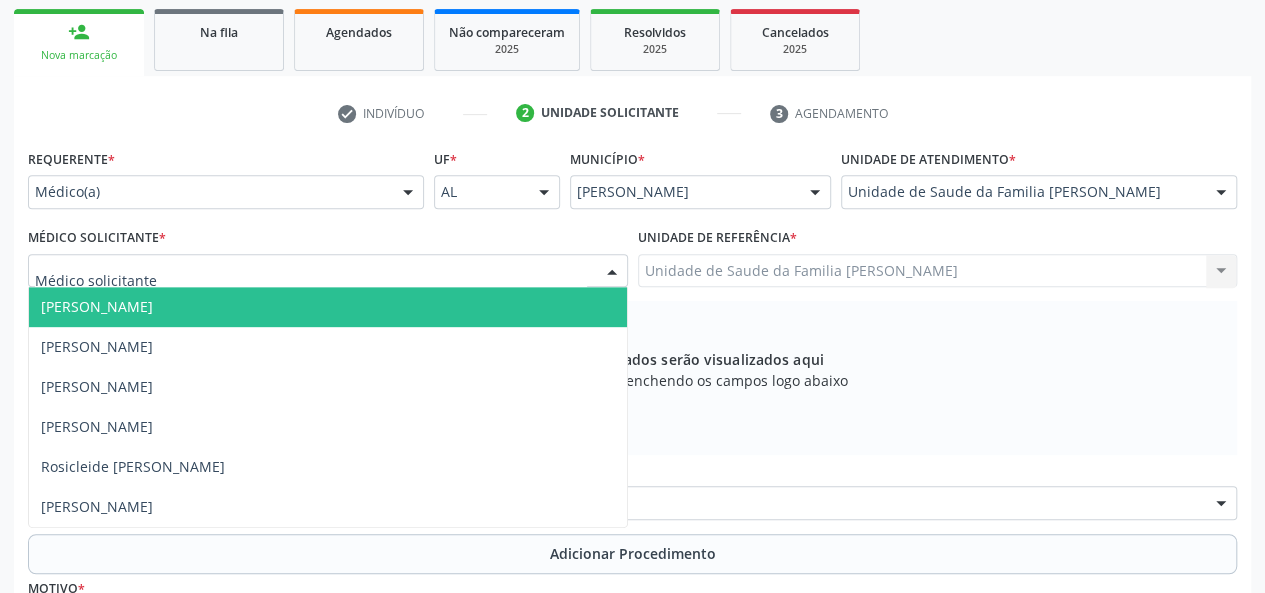drag, startPoint x: 113, startPoint y: 305, endPoint x: 124, endPoint y: 305, distance: 11 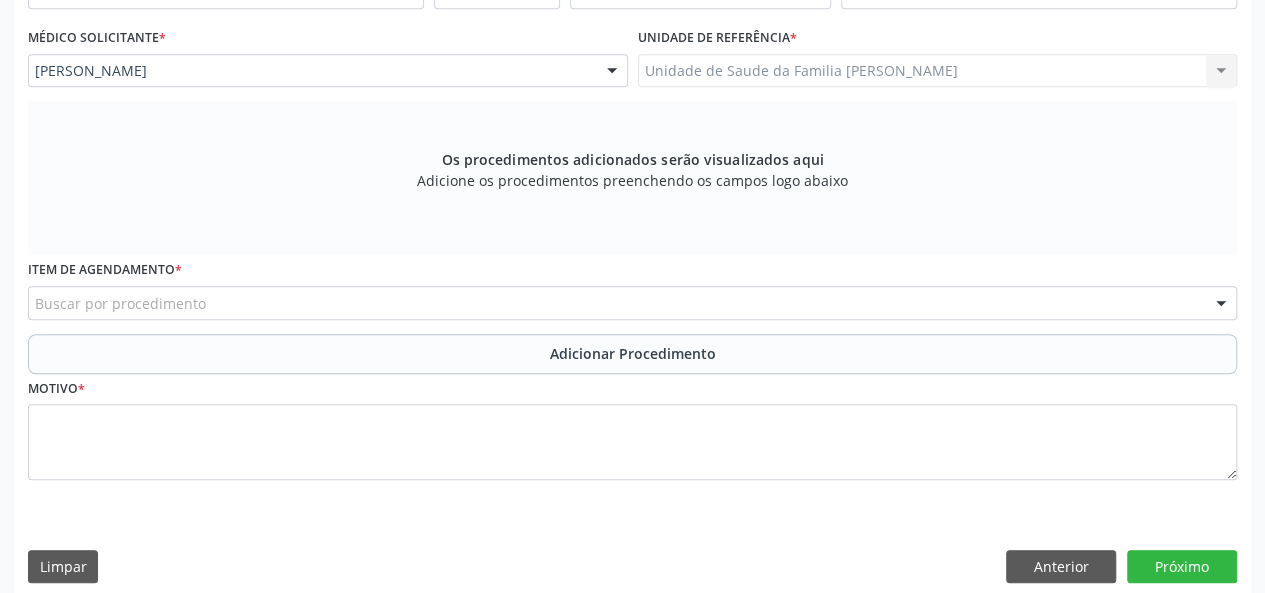 scroll, scrollTop: 534, scrollLeft: 0, axis: vertical 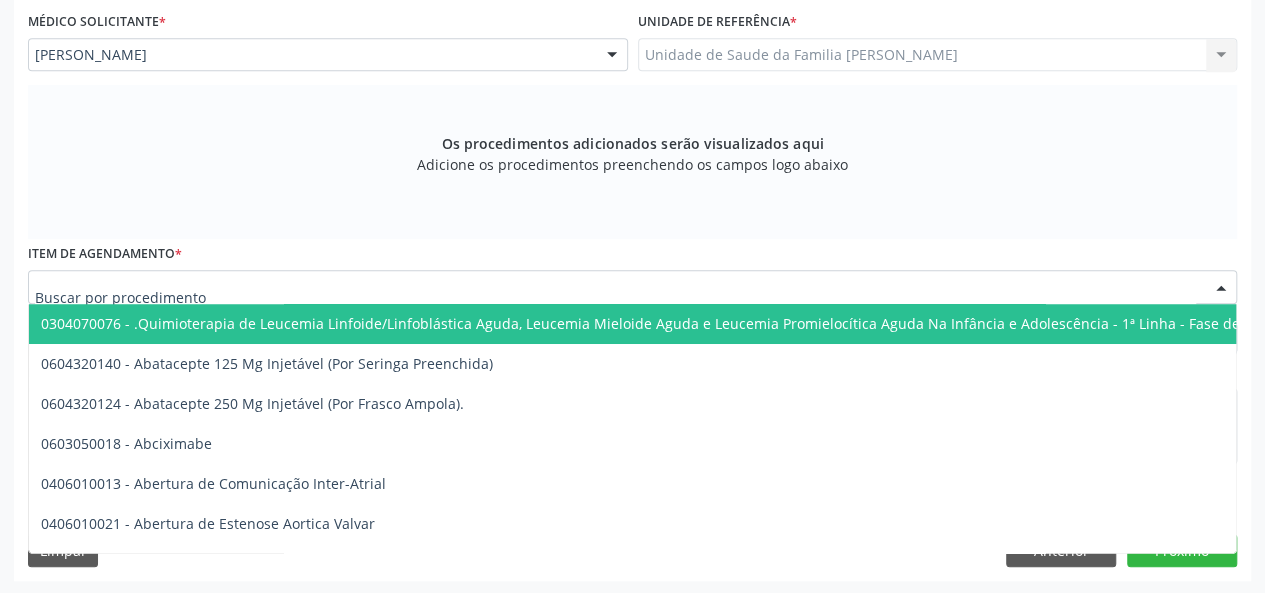 click at bounding box center [632, 287] 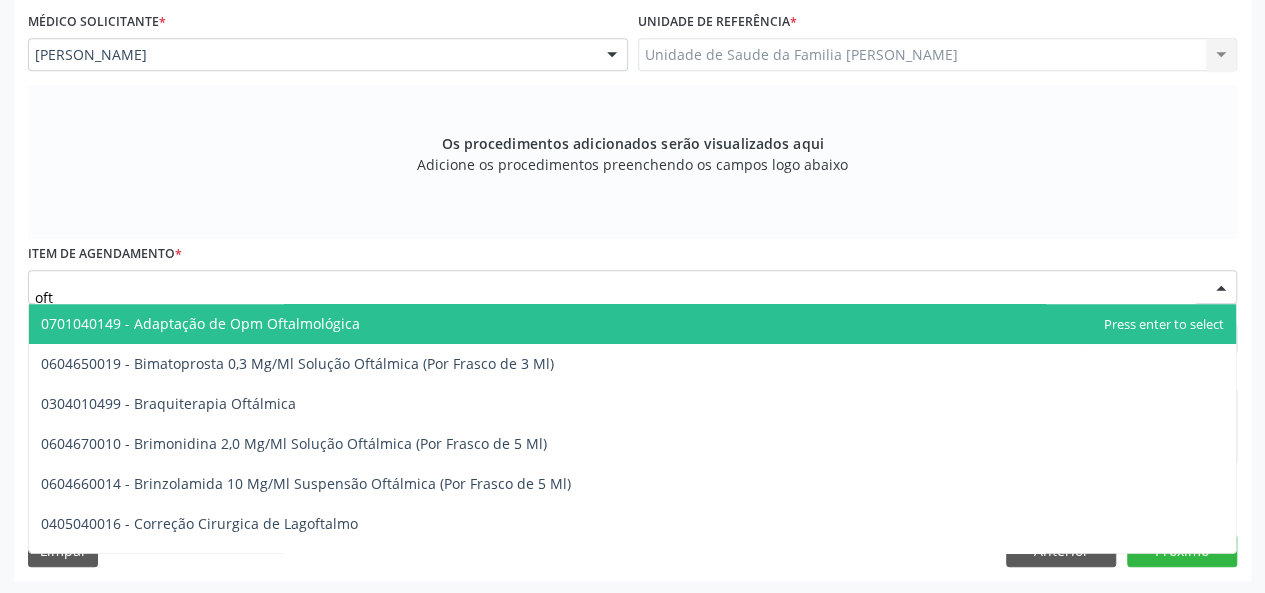 type on "ofta" 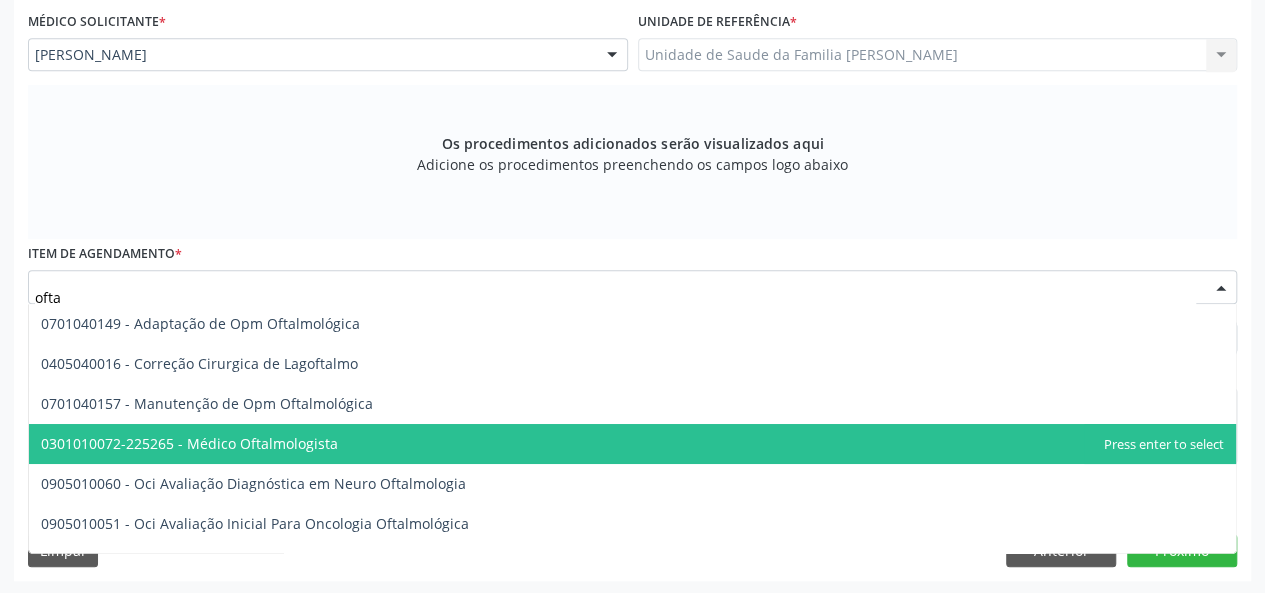 click on "0301010072-225265 - Médico Oftalmologista" at bounding box center [632, 444] 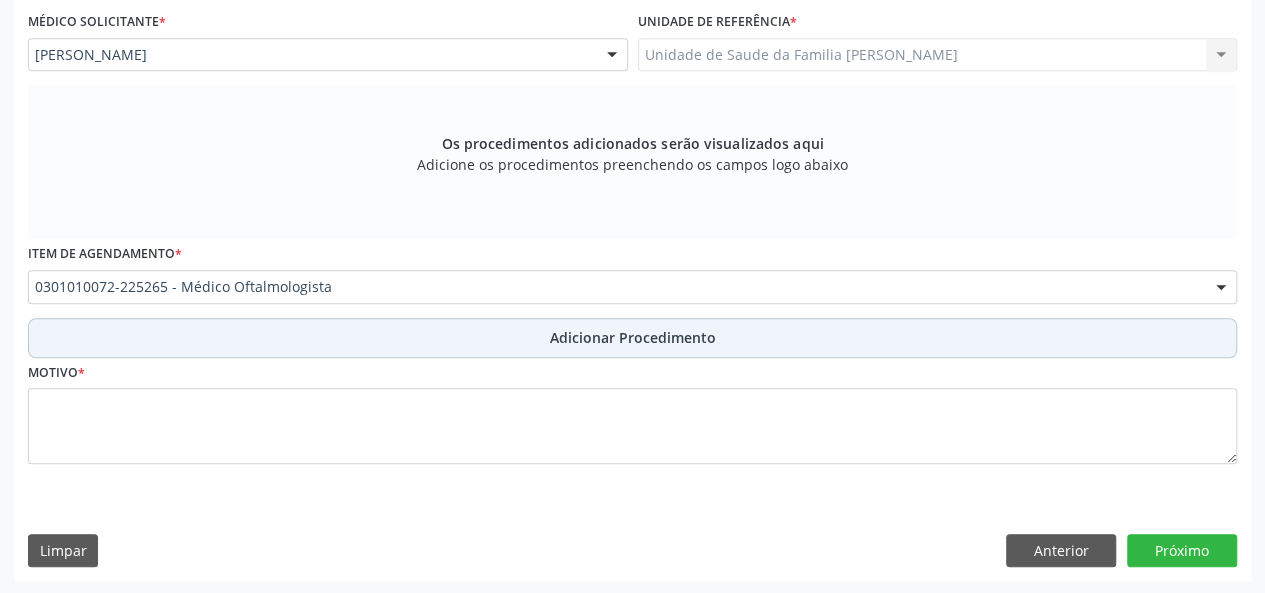 click on "Adicionar Procedimento" at bounding box center [632, 338] 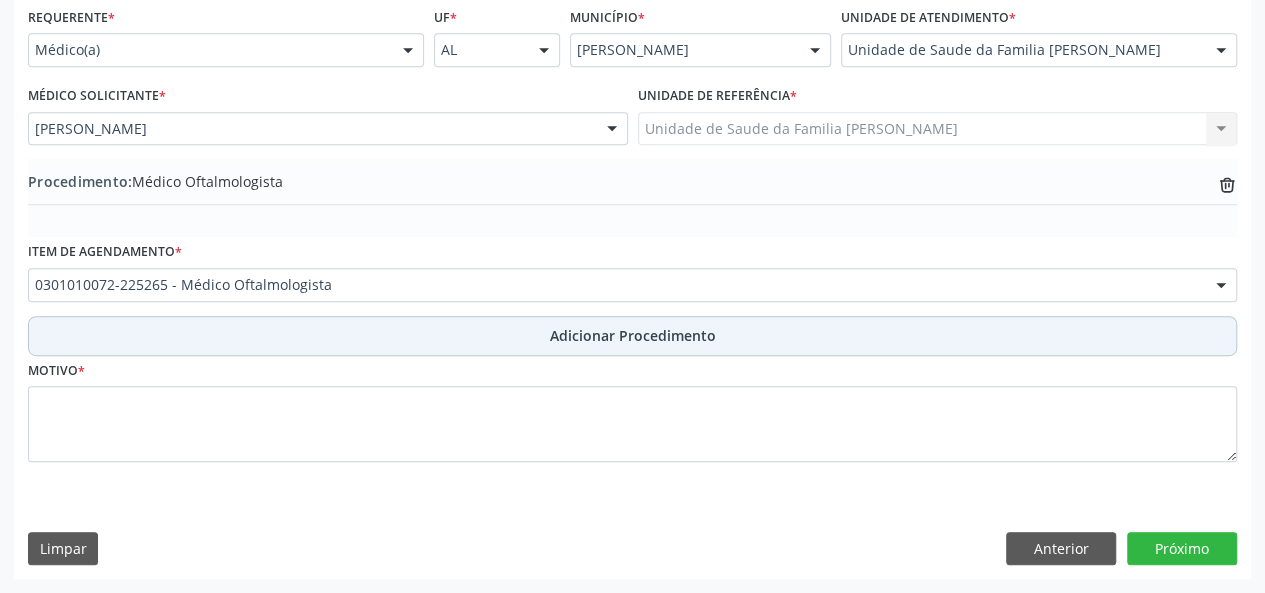 scroll, scrollTop: 458, scrollLeft: 0, axis: vertical 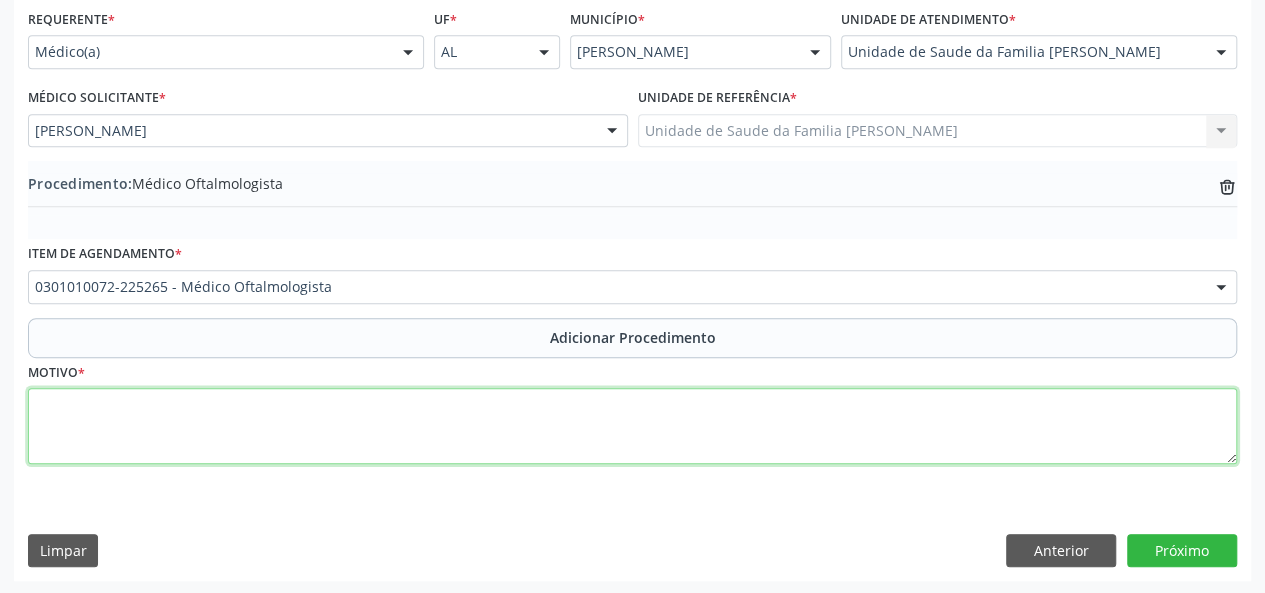click at bounding box center (632, 426) 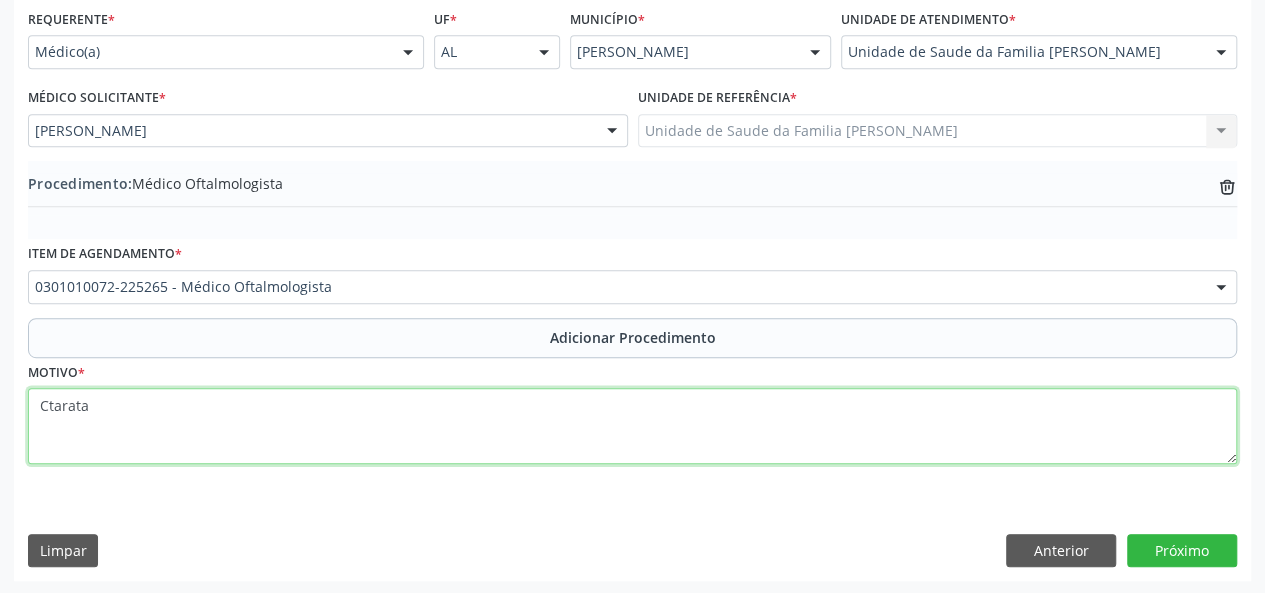 click on "Ctarata" at bounding box center (632, 426) 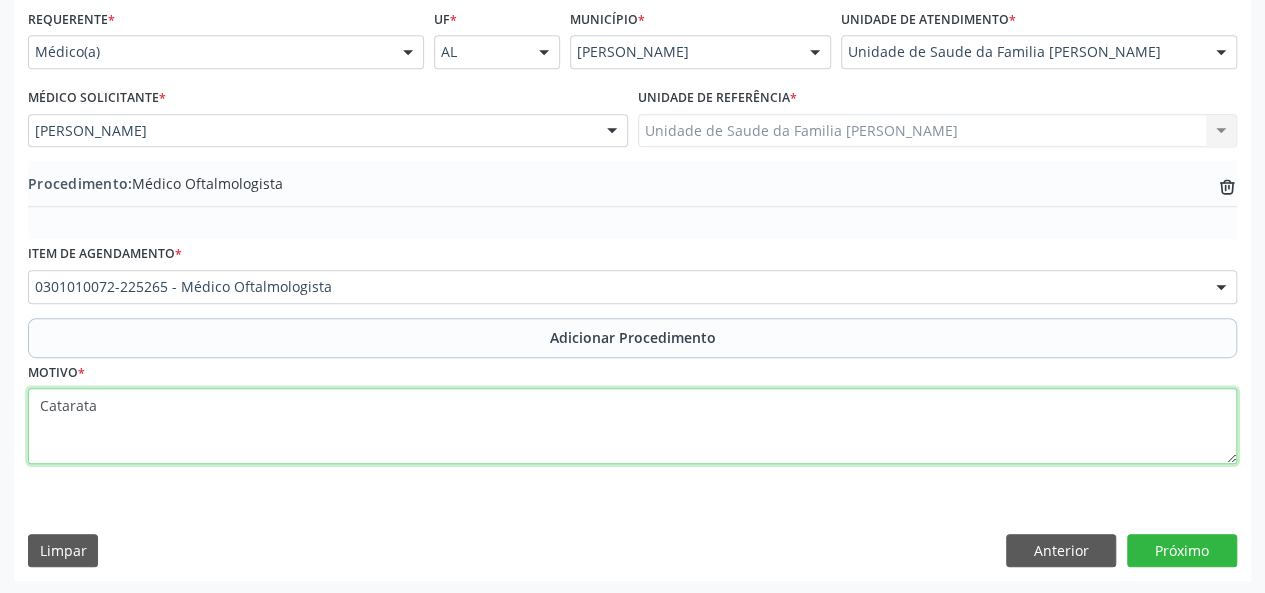click on "Catarata" at bounding box center [632, 426] 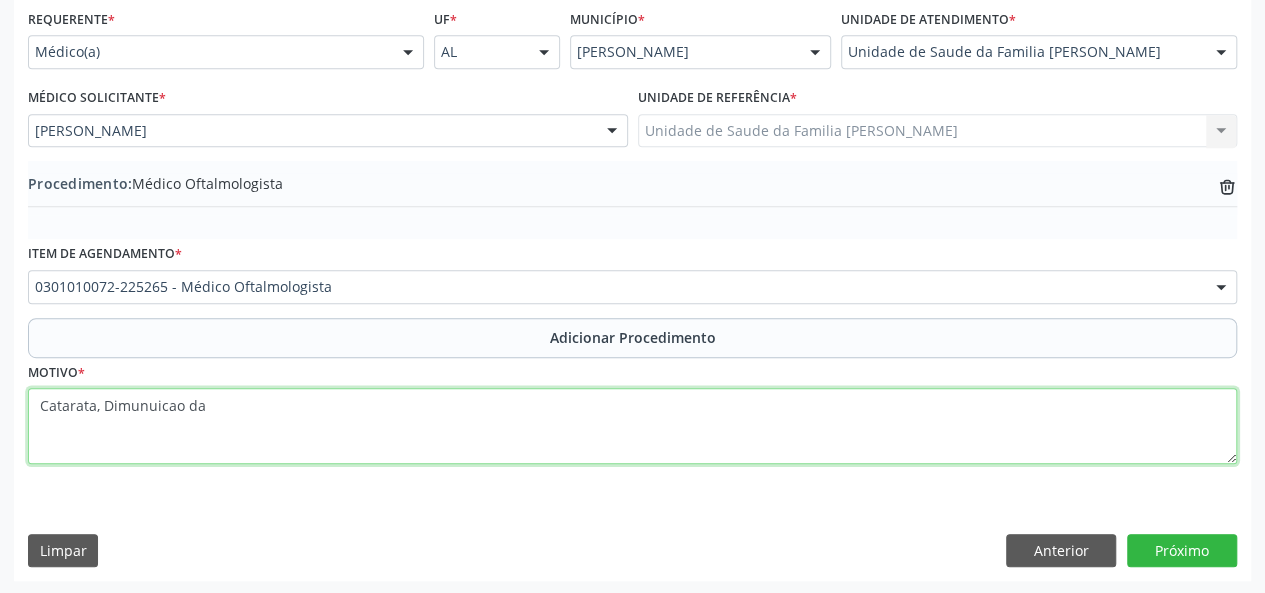 click on "Catarata, Dimunuicao da" at bounding box center [632, 426] 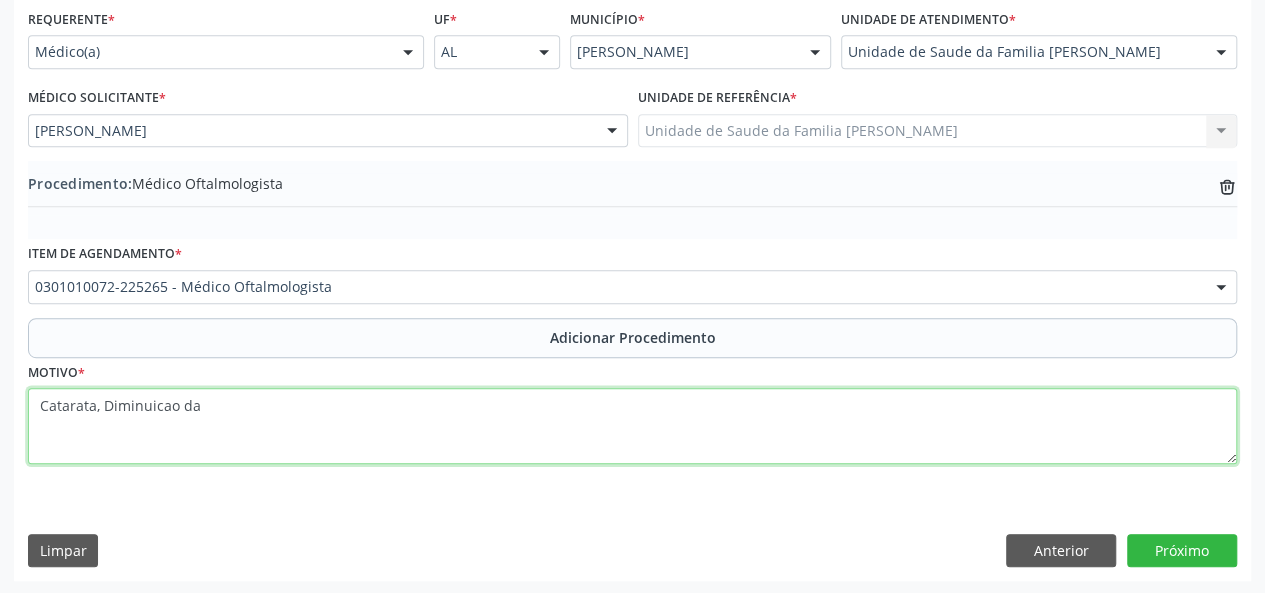 click on "Catarata, Diminuicao da" at bounding box center [632, 426] 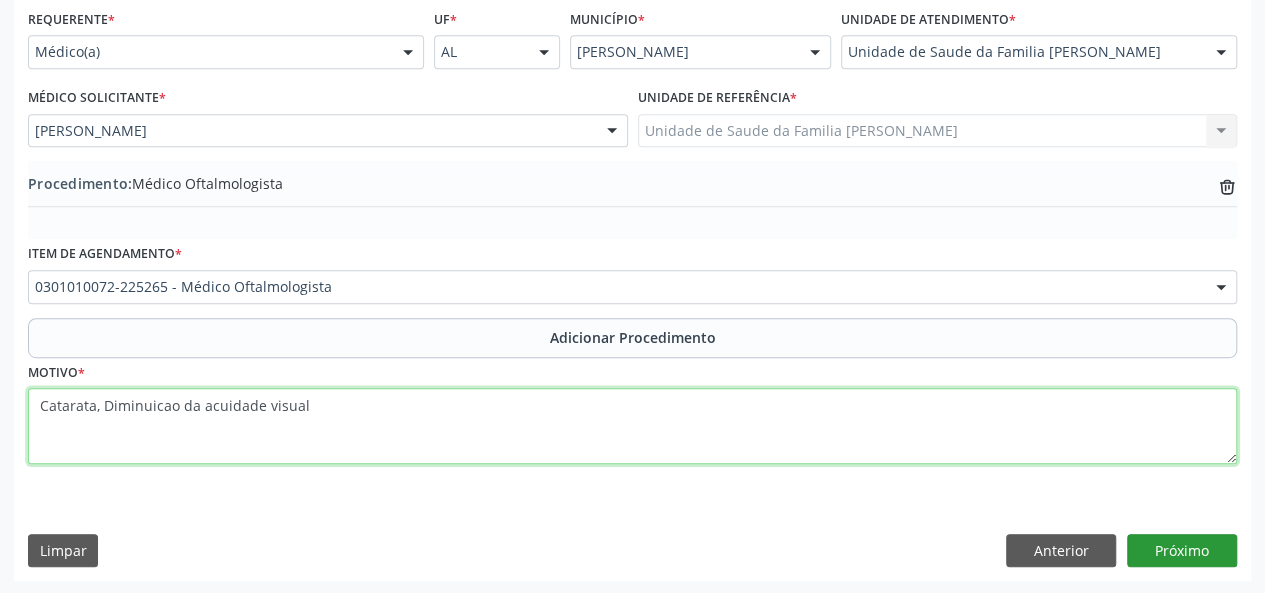 type on "Catarata, Diminuicao da acuidade visual" 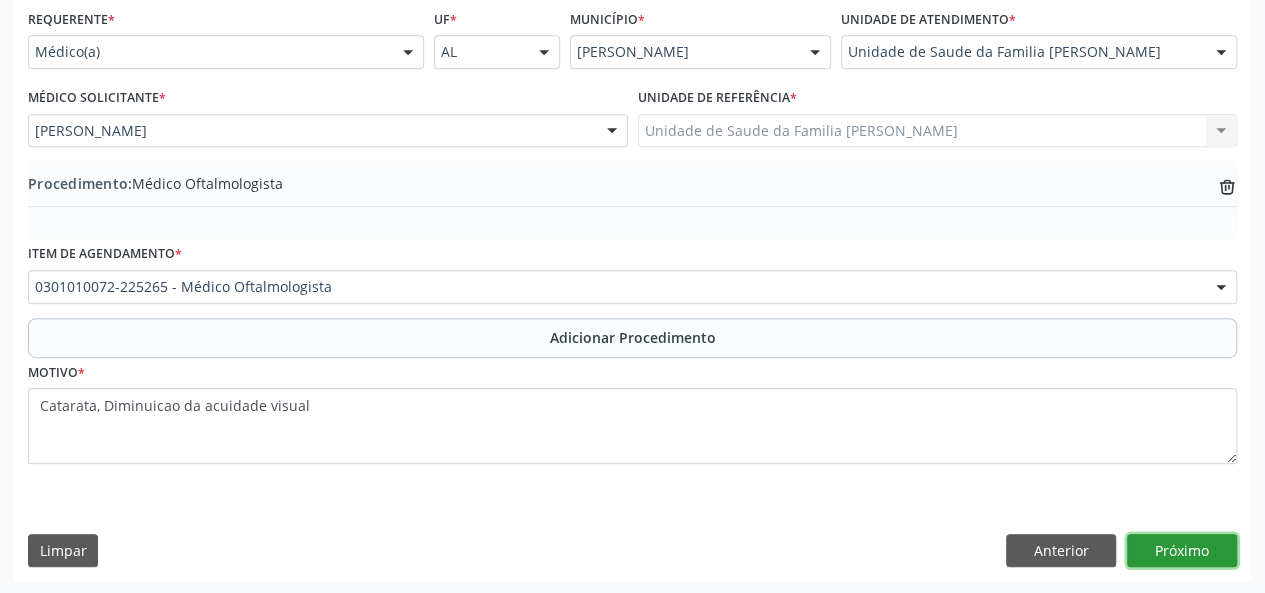 click on "Próximo" at bounding box center (1182, 551) 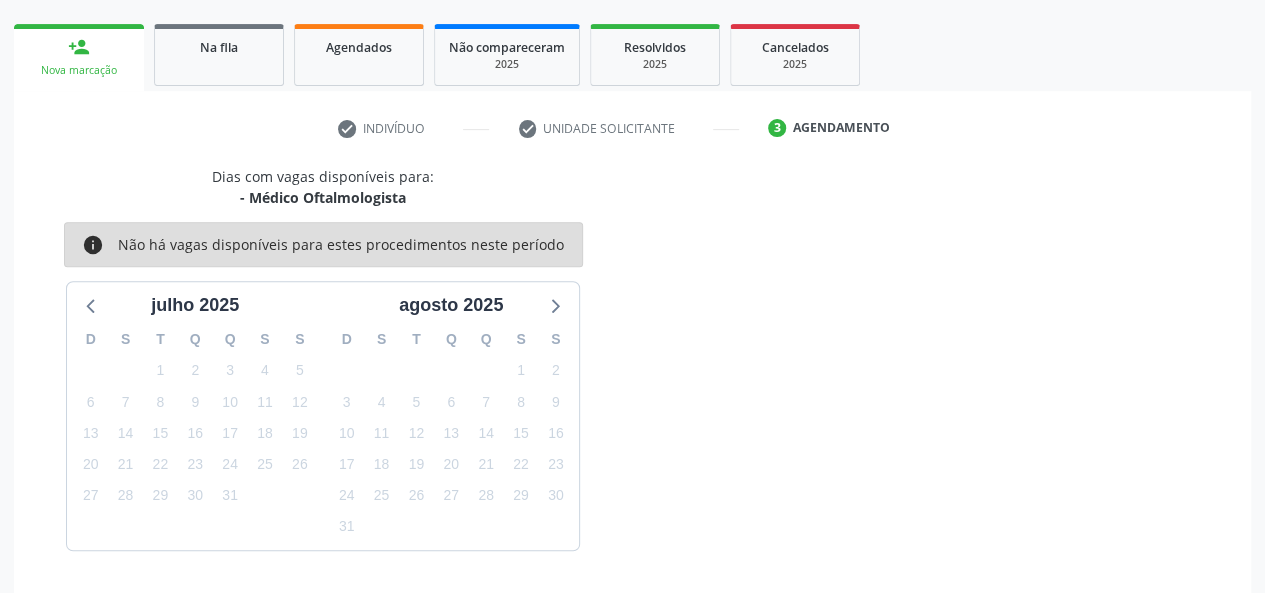 scroll, scrollTop: 362, scrollLeft: 0, axis: vertical 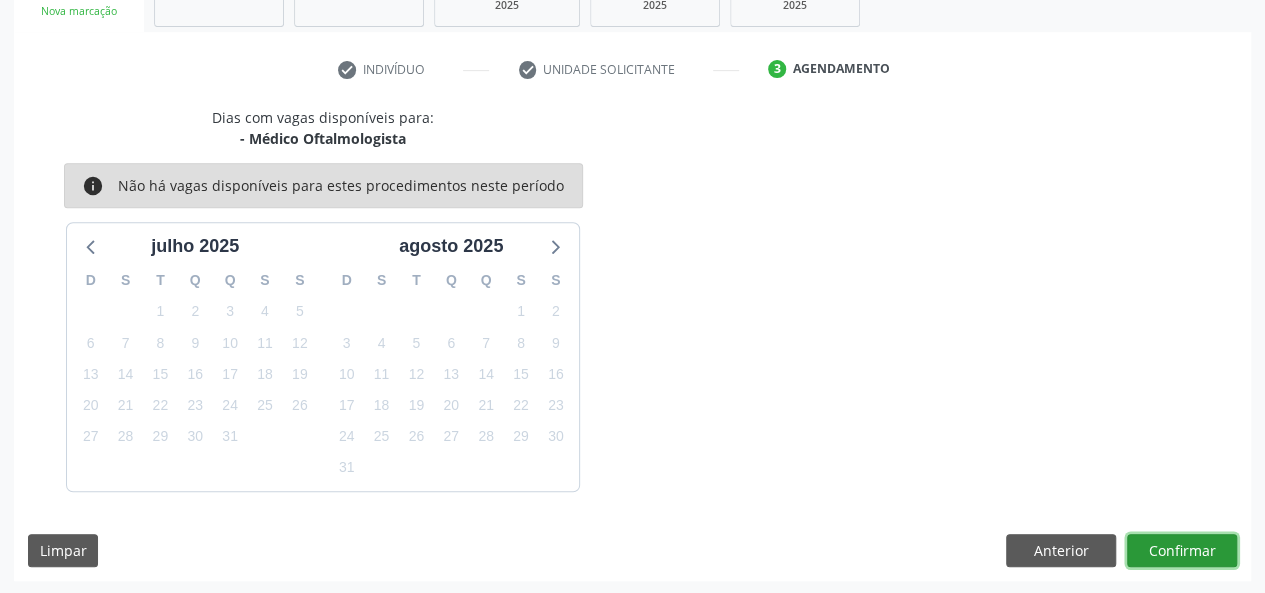 click on "Confirmar" at bounding box center (1182, 551) 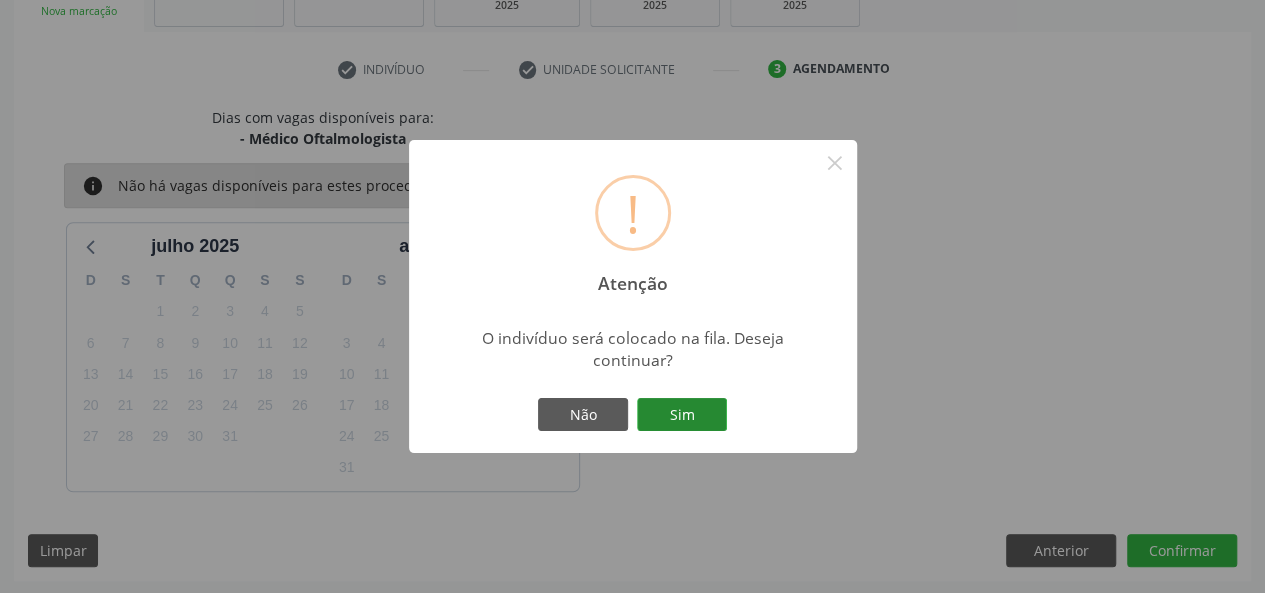 click on "Sim" at bounding box center (682, 415) 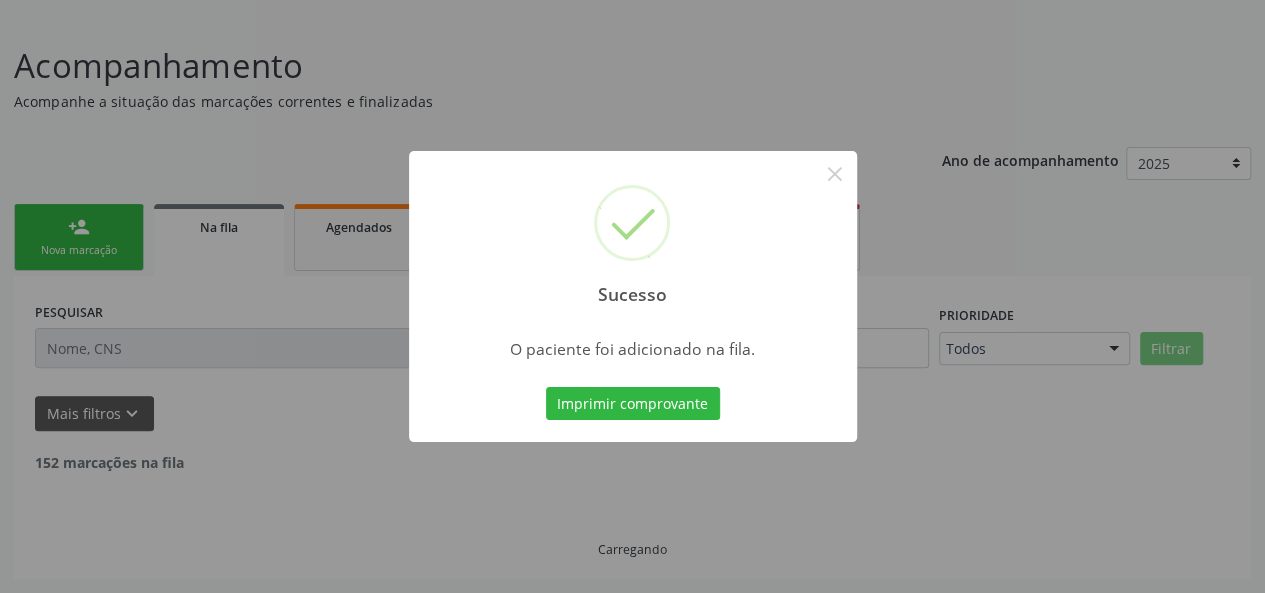 scroll, scrollTop: 100, scrollLeft: 0, axis: vertical 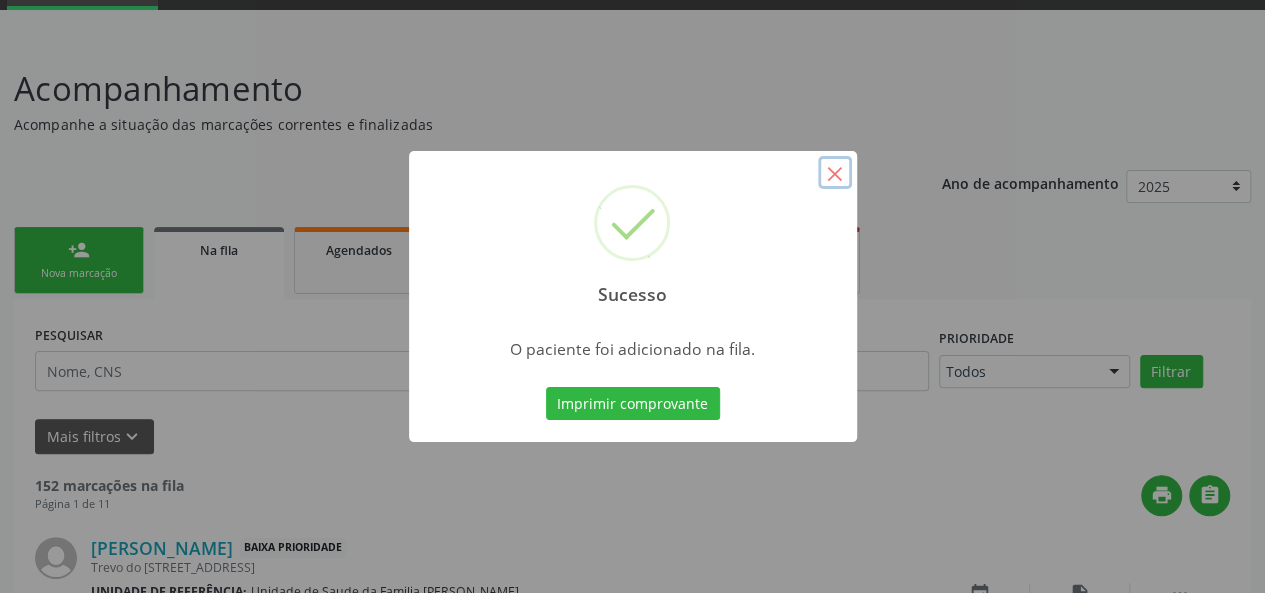 click on "×" at bounding box center (835, 173) 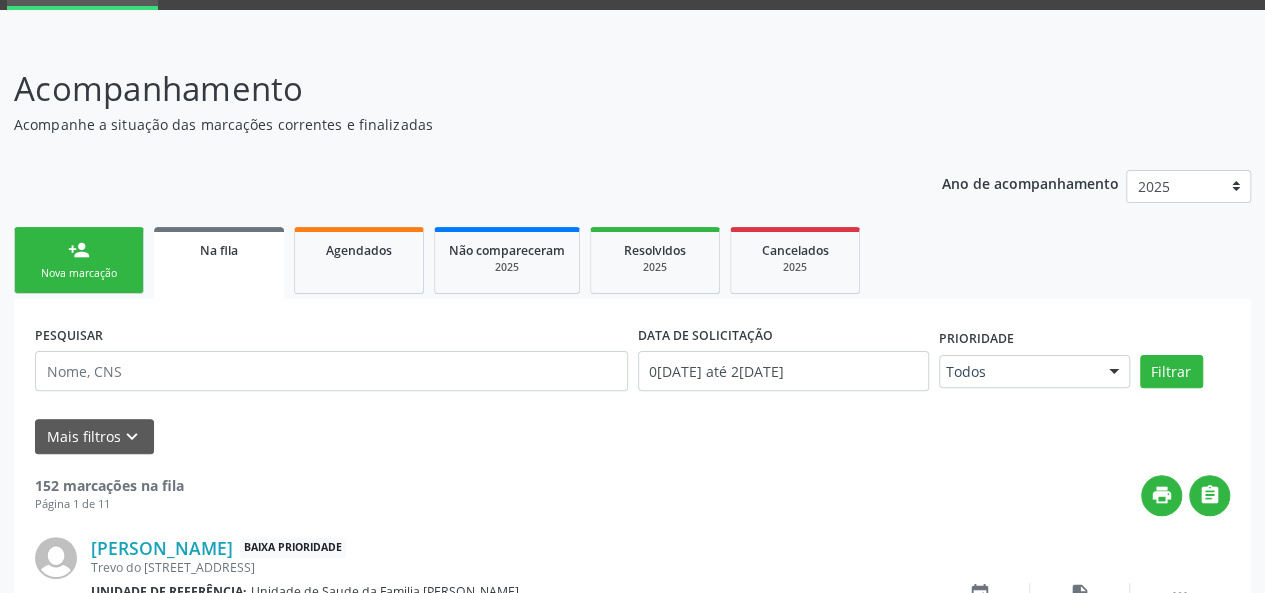 click on "person_add" at bounding box center [79, 250] 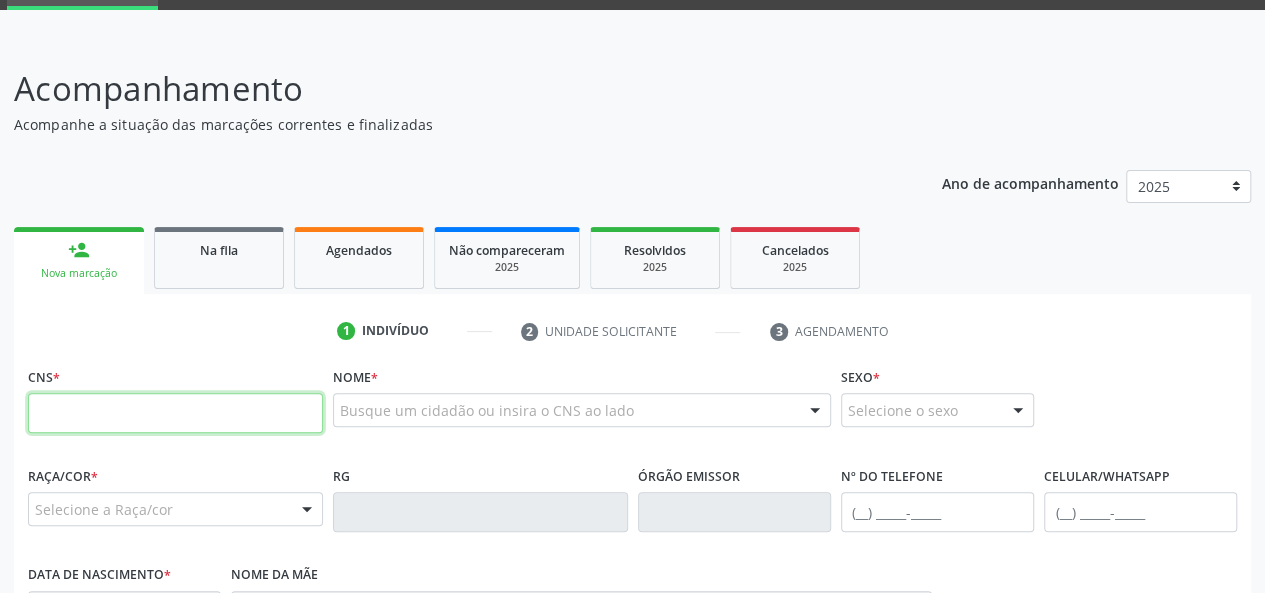 paste on "704 3095 9008 2399" 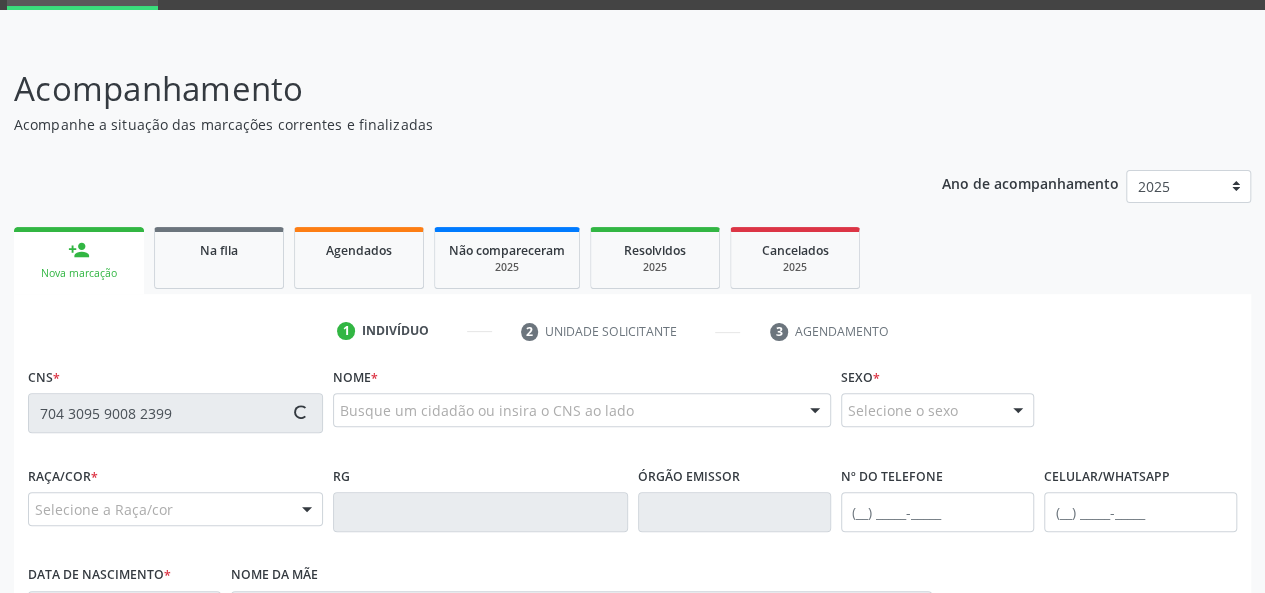 type on "704 3095 9008 2399" 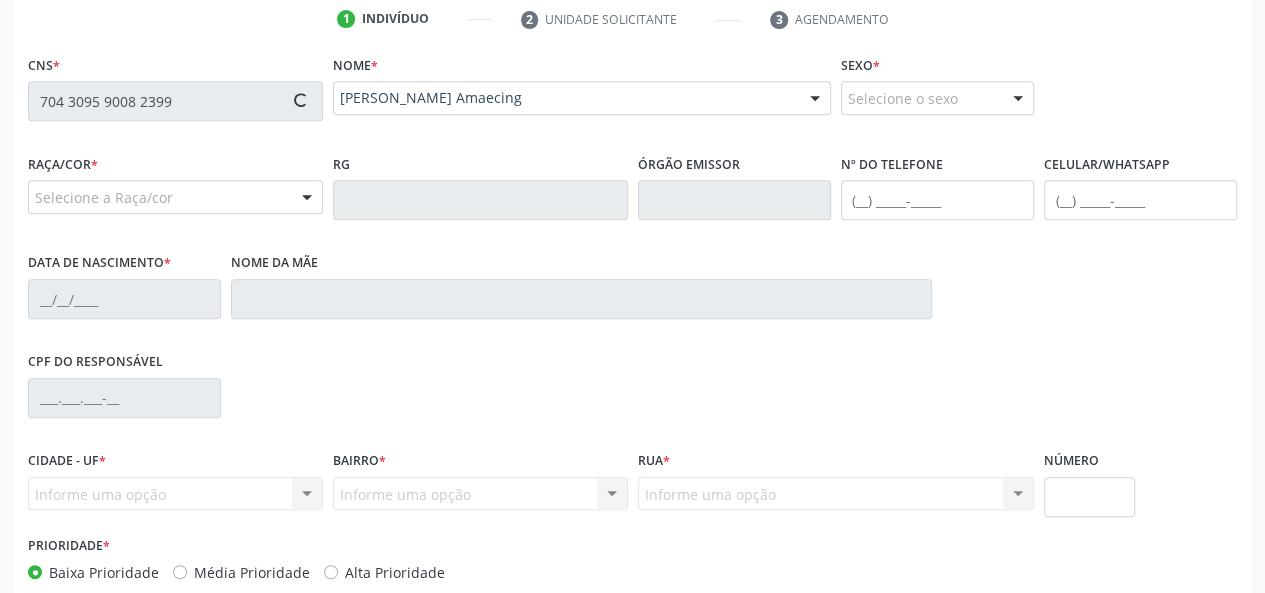 scroll, scrollTop: 500, scrollLeft: 0, axis: vertical 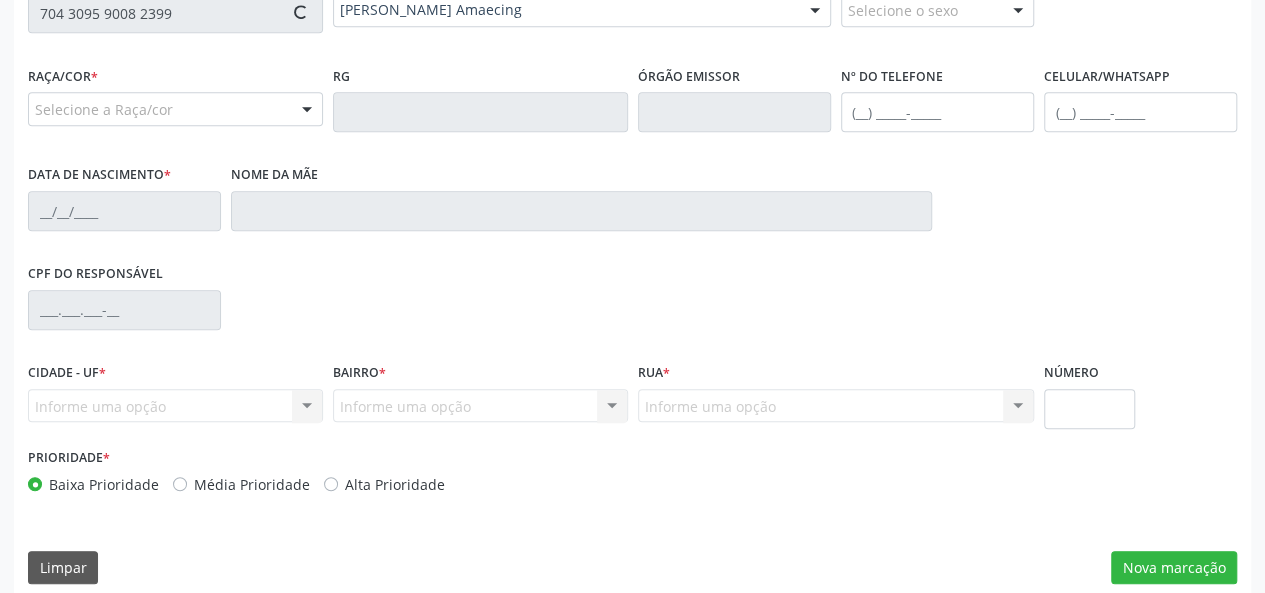 type on "[PHONE_NUMBER]" 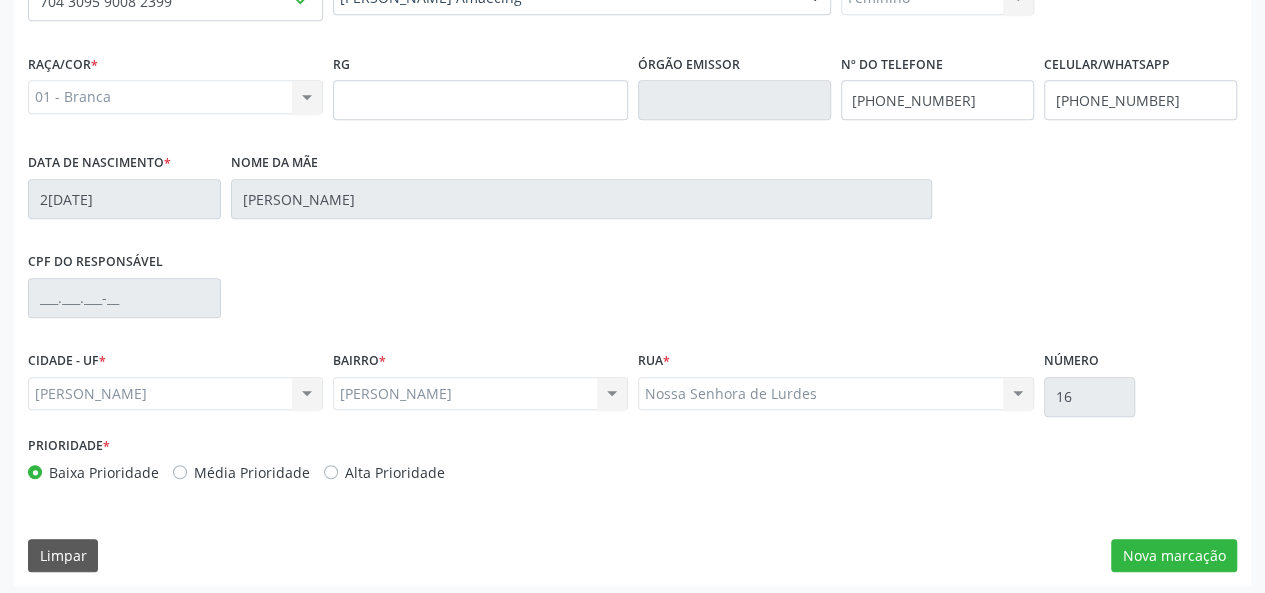 scroll, scrollTop: 518, scrollLeft: 0, axis: vertical 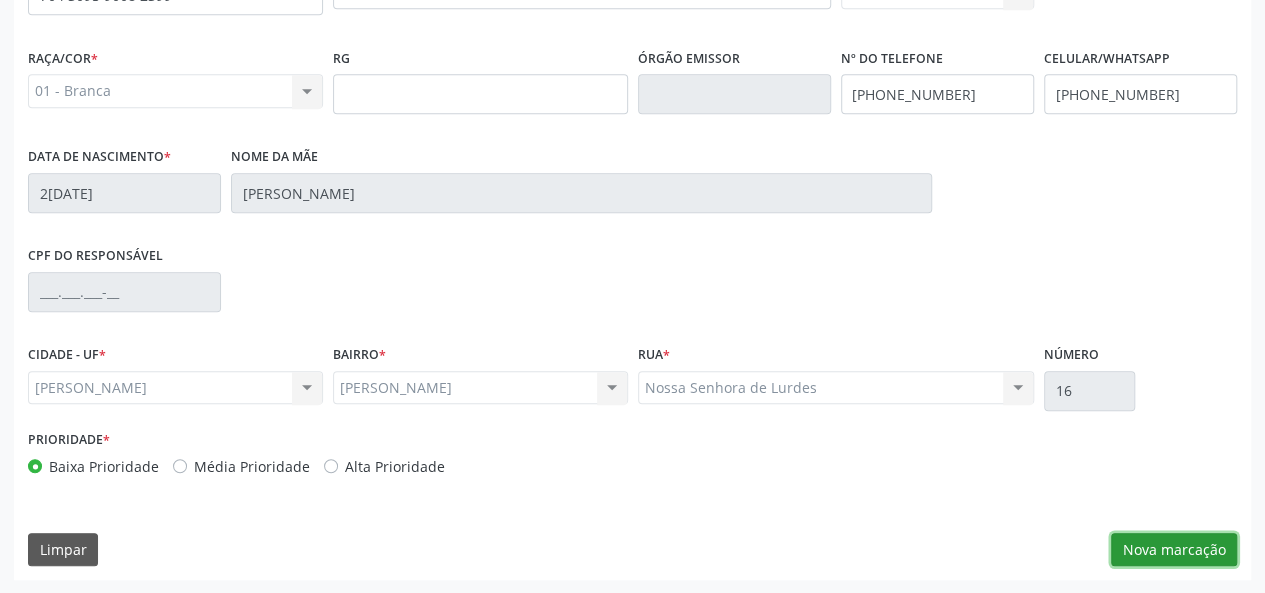 click on "Nova marcação" at bounding box center (1174, 550) 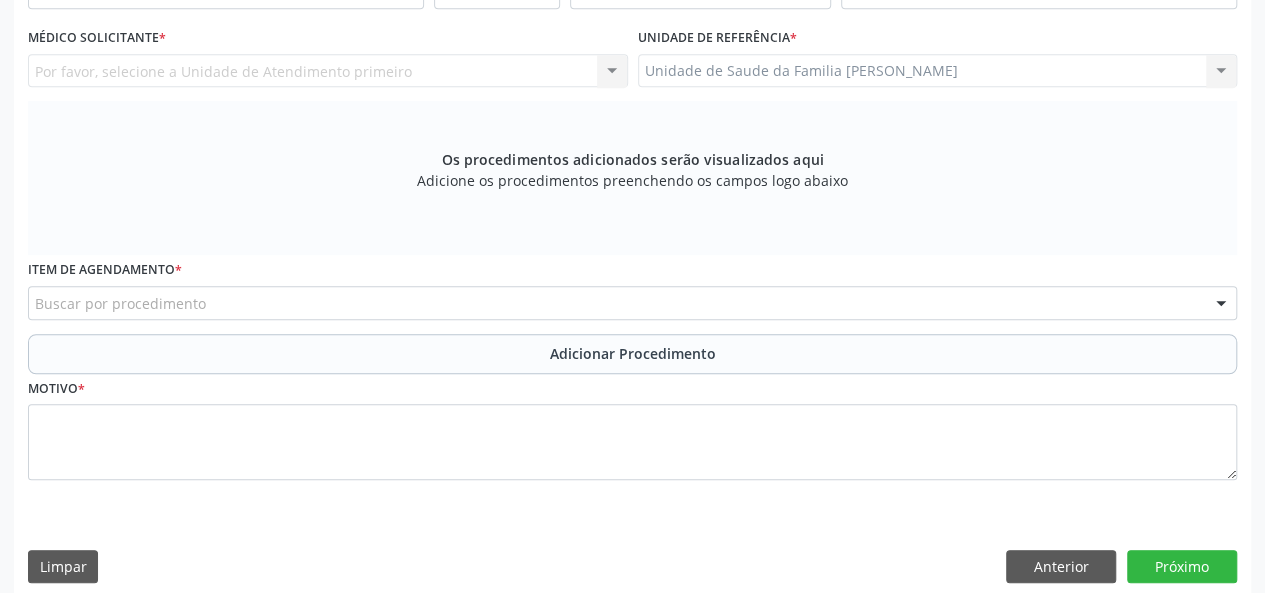 scroll, scrollTop: 318, scrollLeft: 0, axis: vertical 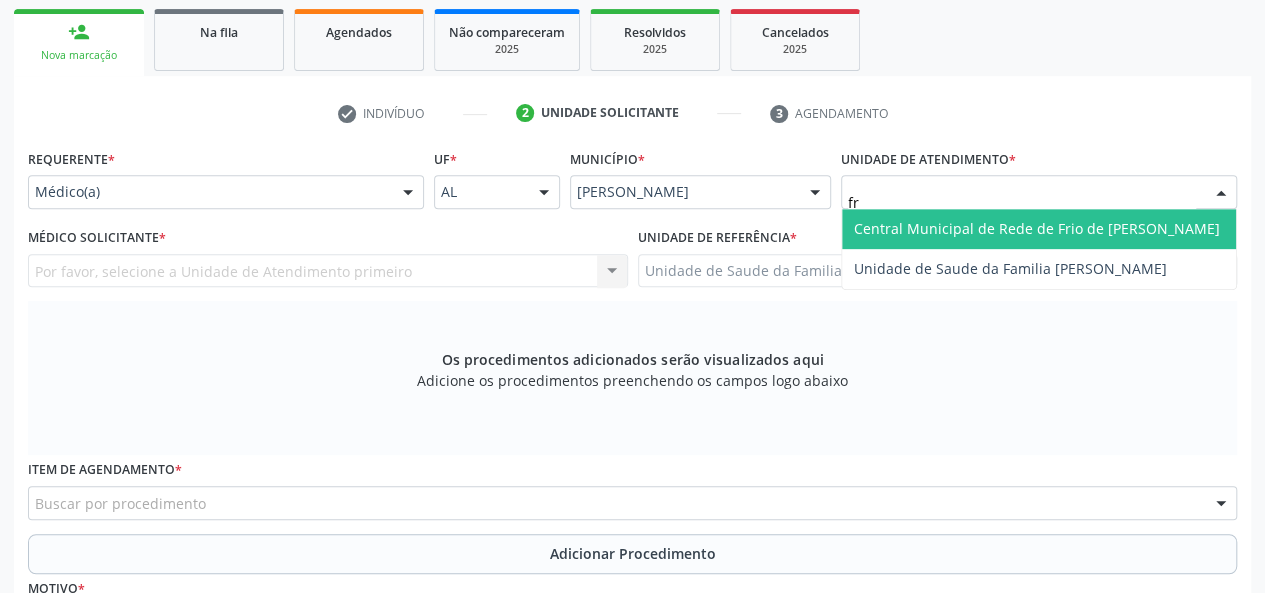type on "fra" 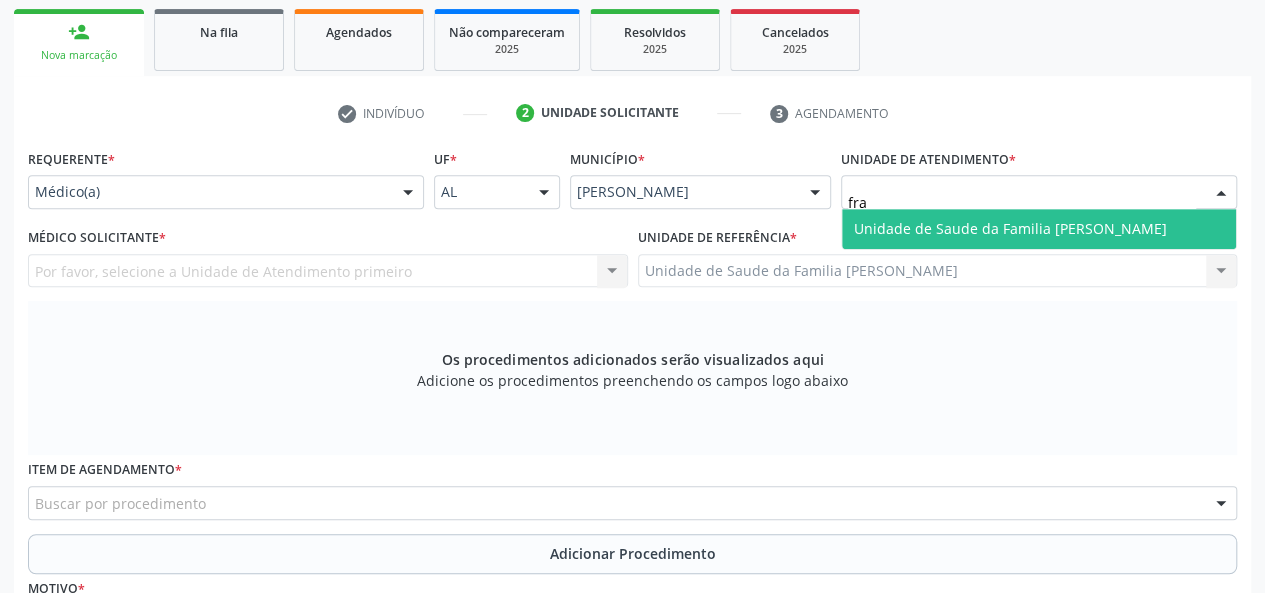 click on "Unidade de Saude da Familia [PERSON_NAME]" at bounding box center (1010, 228) 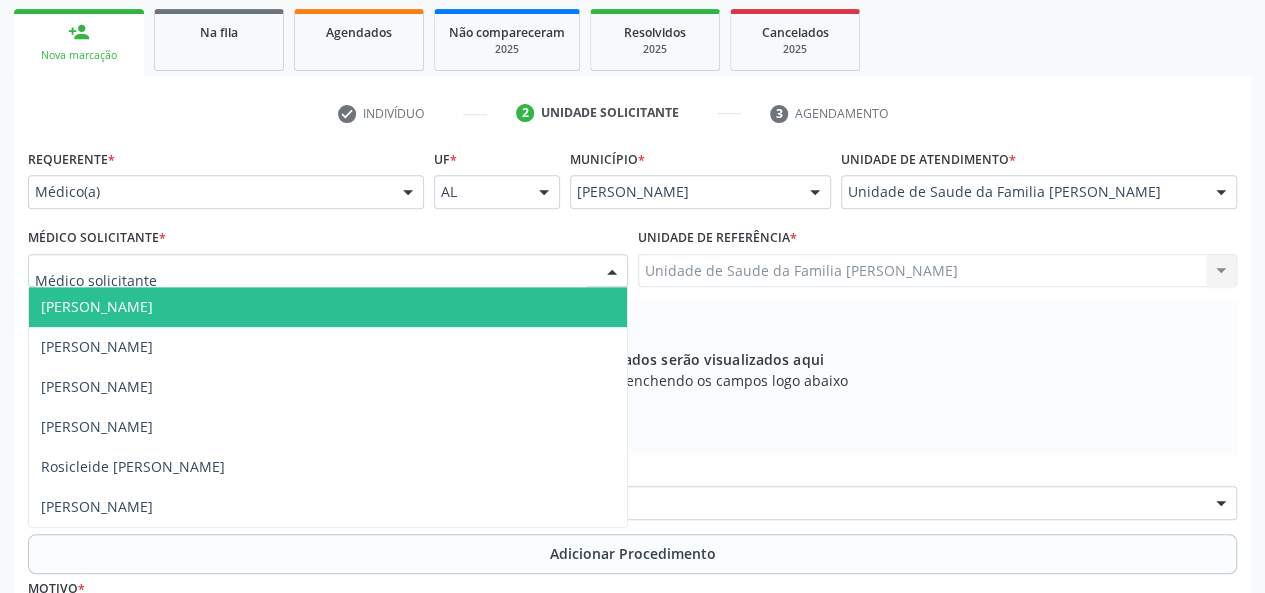 click on "[PERSON_NAME]" at bounding box center (97, 306) 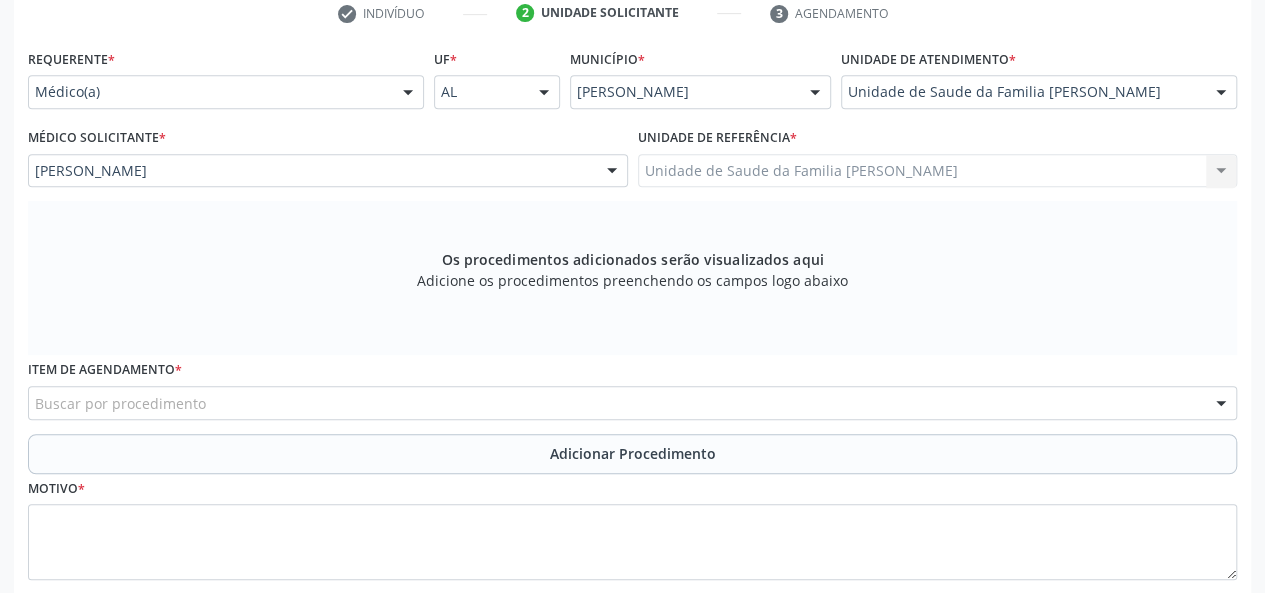 scroll, scrollTop: 518, scrollLeft: 0, axis: vertical 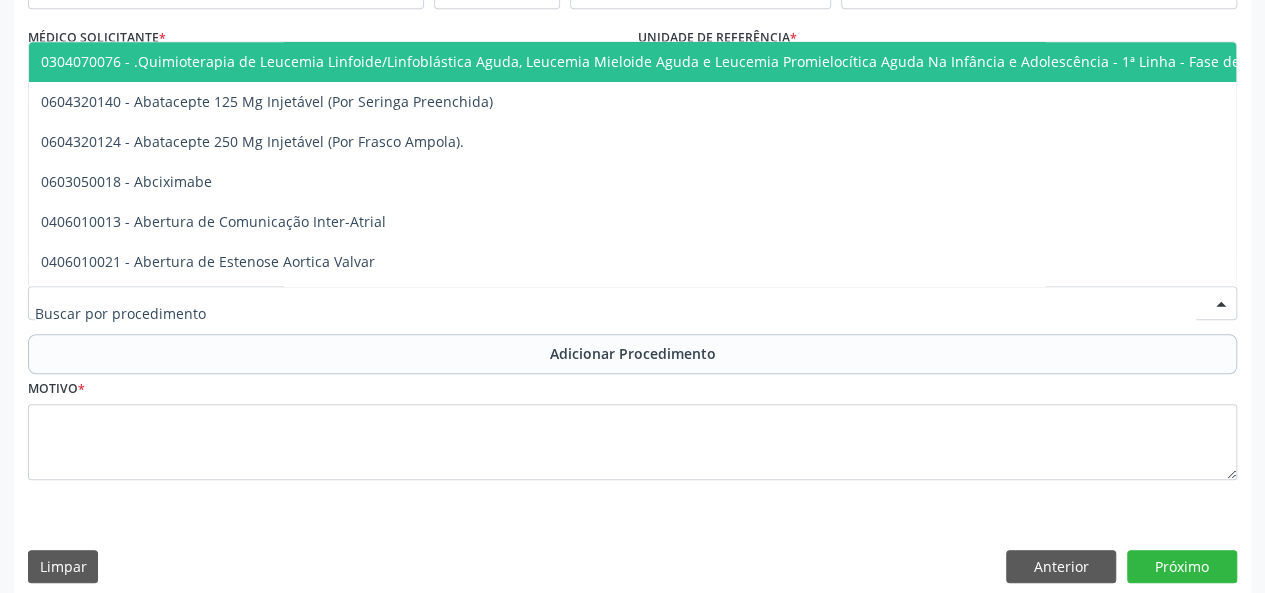 click at bounding box center [632, 303] 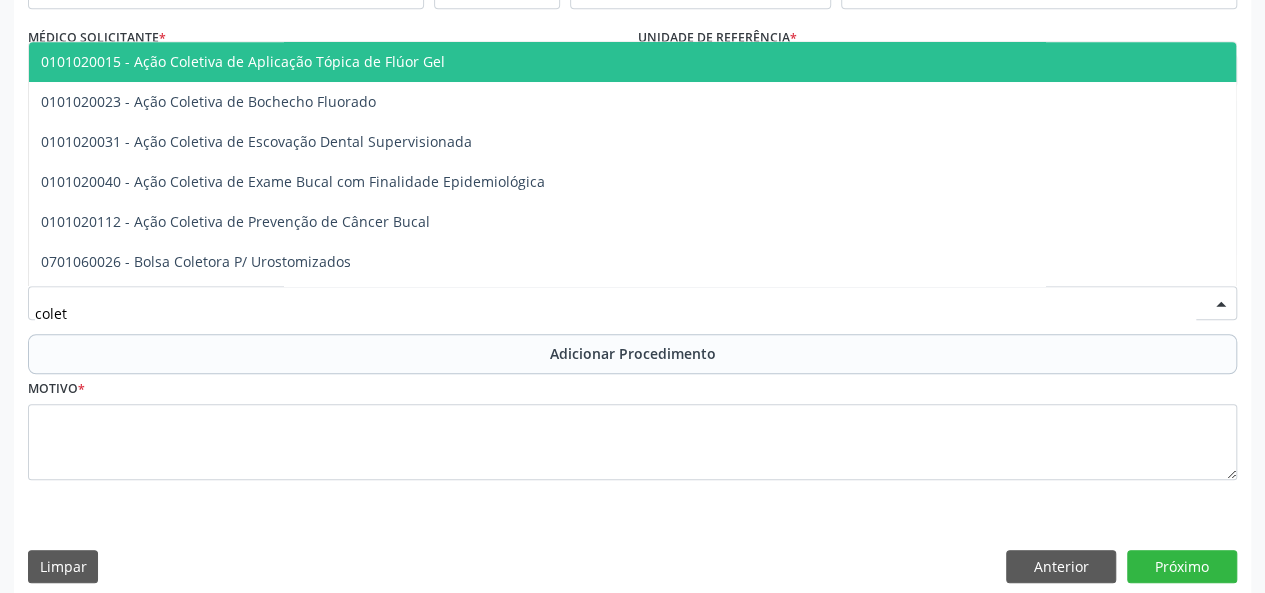 type on "coleta" 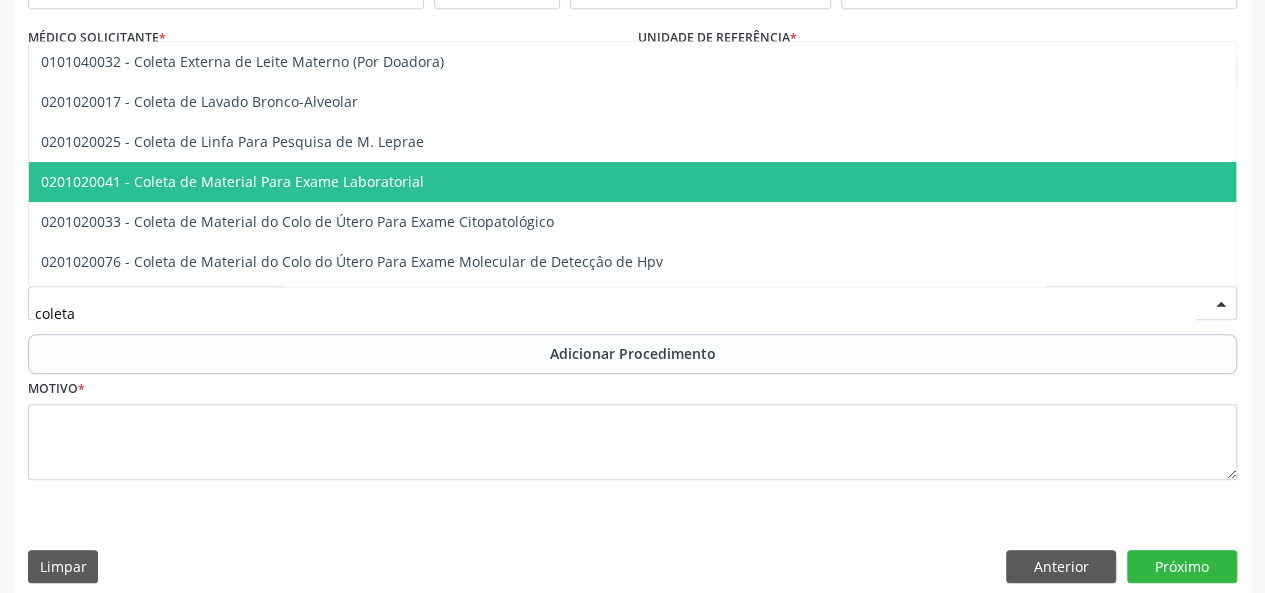 click on "0201020041 - Coleta de Material Para Exame Laboratorial" at bounding box center [750, 182] 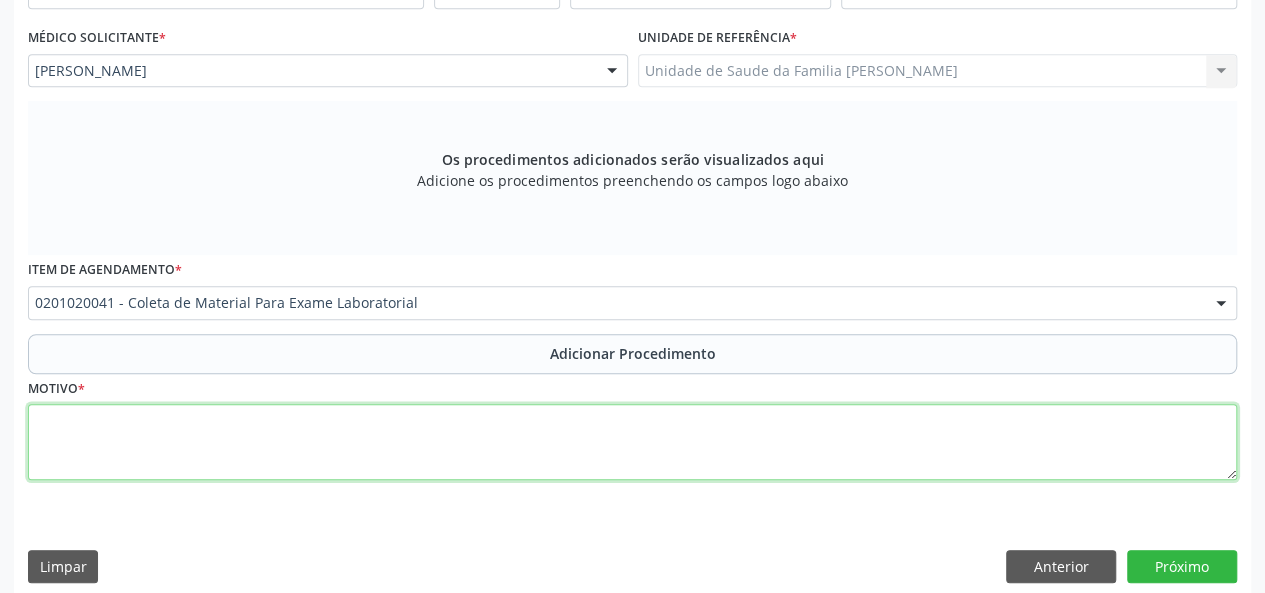 click at bounding box center [632, 442] 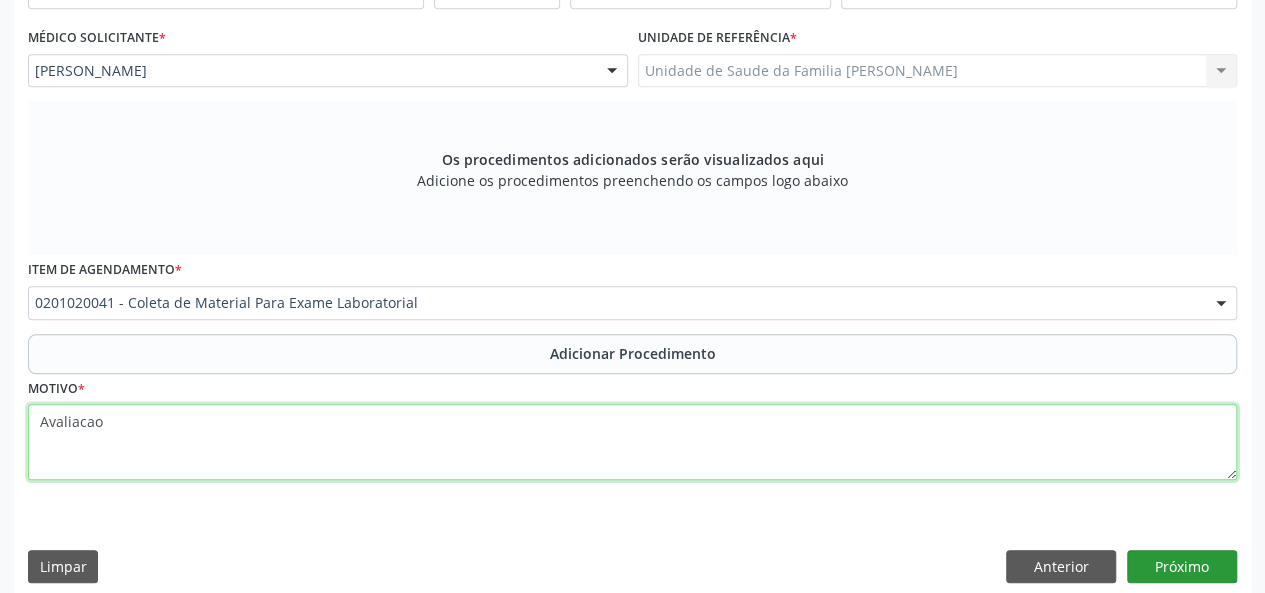 type on "Avaliacao" 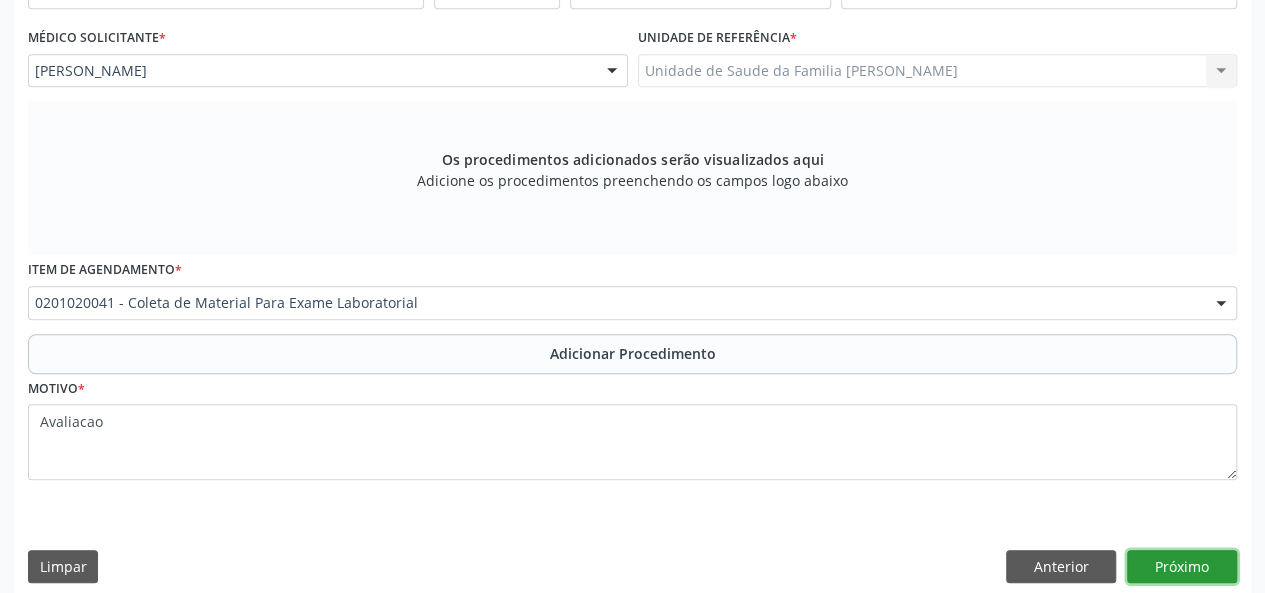 click on "Próximo" at bounding box center [1182, 567] 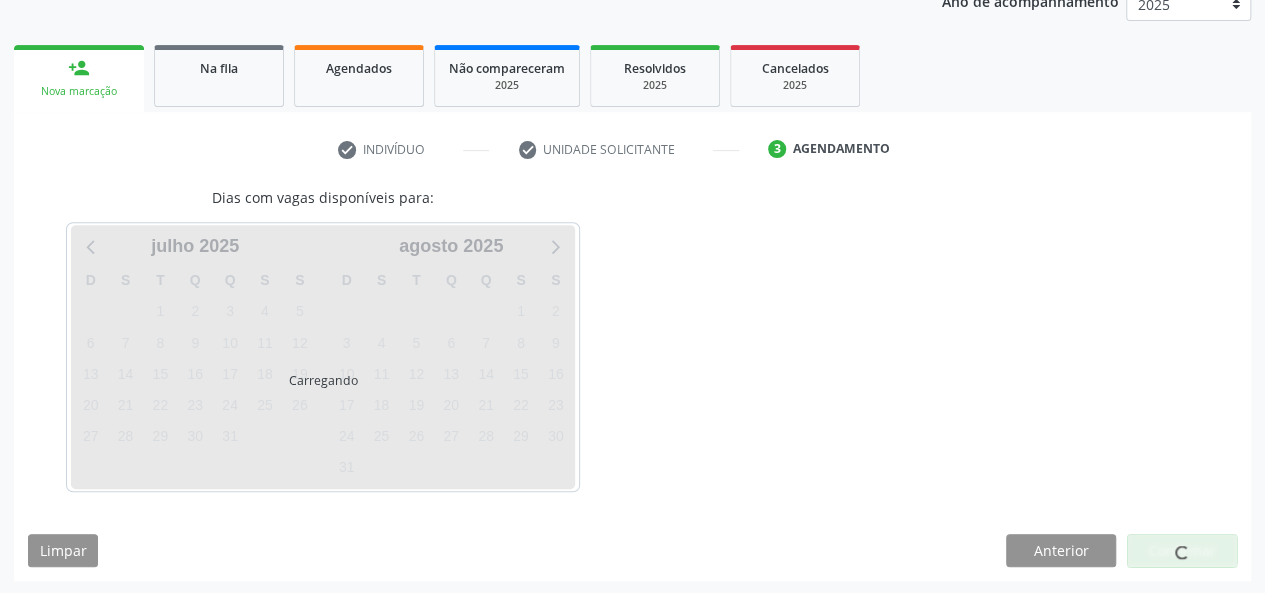 scroll, scrollTop: 340, scrollLeft: 0, axis: vertical 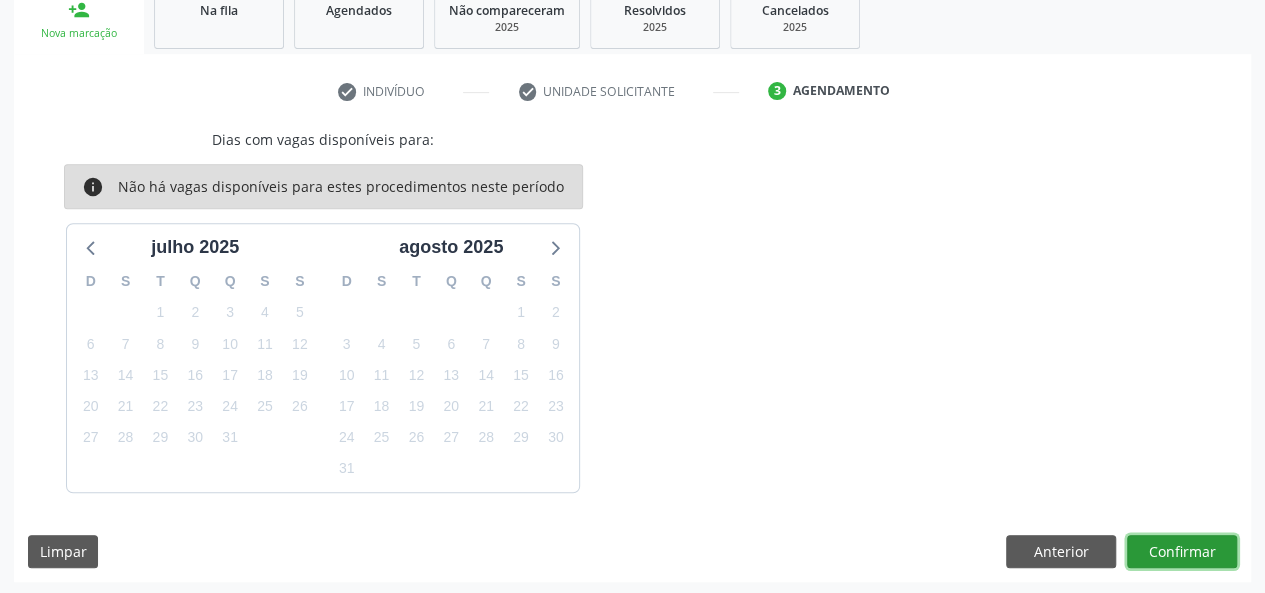 click on "Confirmar" at bounding box center [1182, 552] 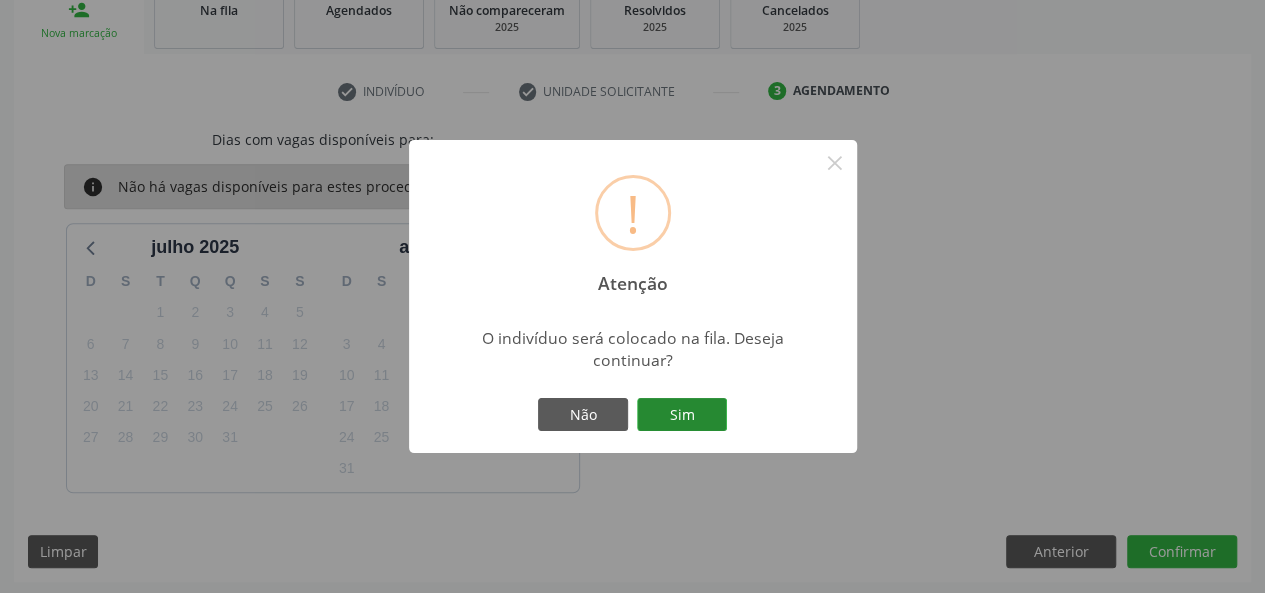 click on "Sim" at bounding box center [682, 415] 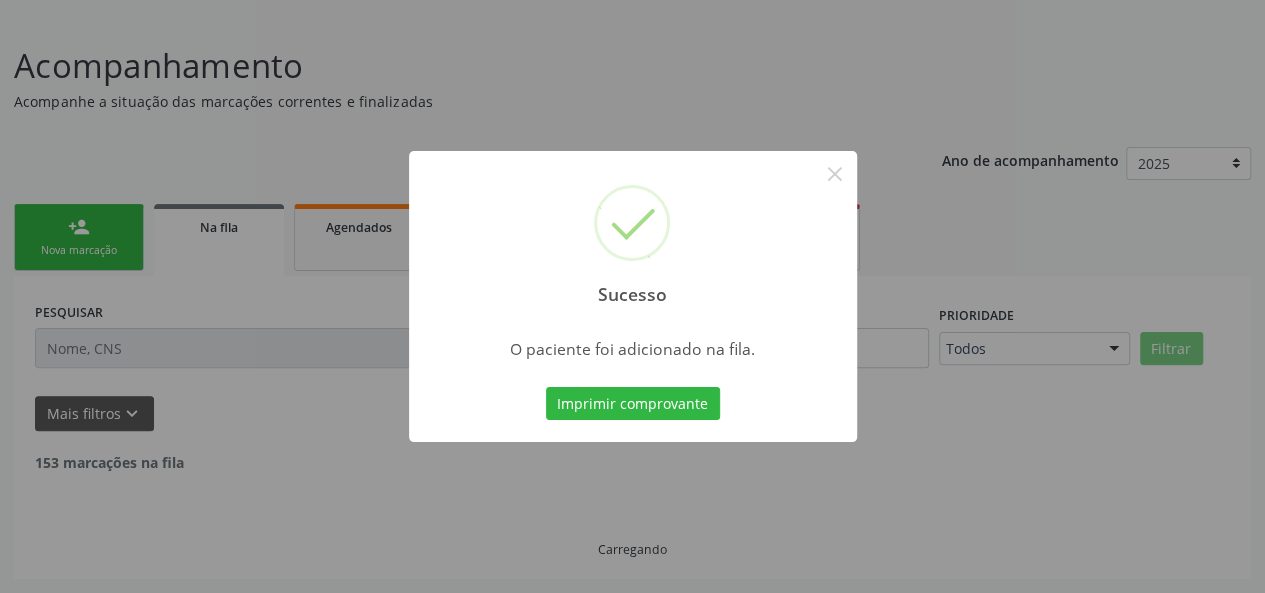 scroll, scrollTop: 100, scrollLeft: 0, axis: vertical 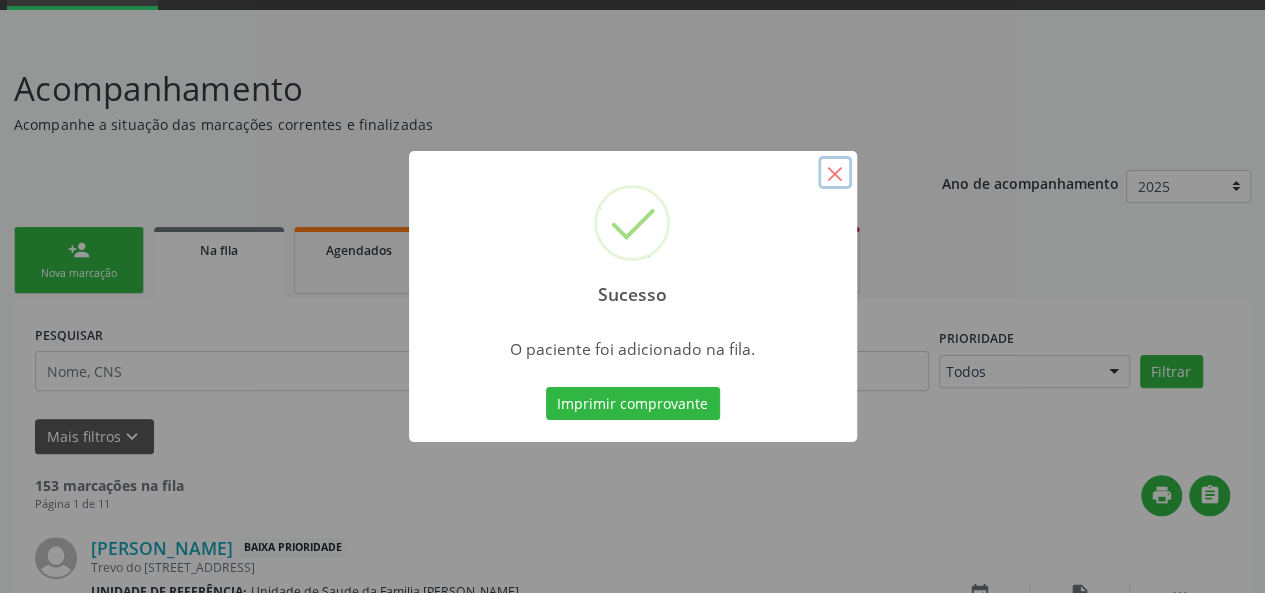 click on "×" at bounding box center (835, 173) 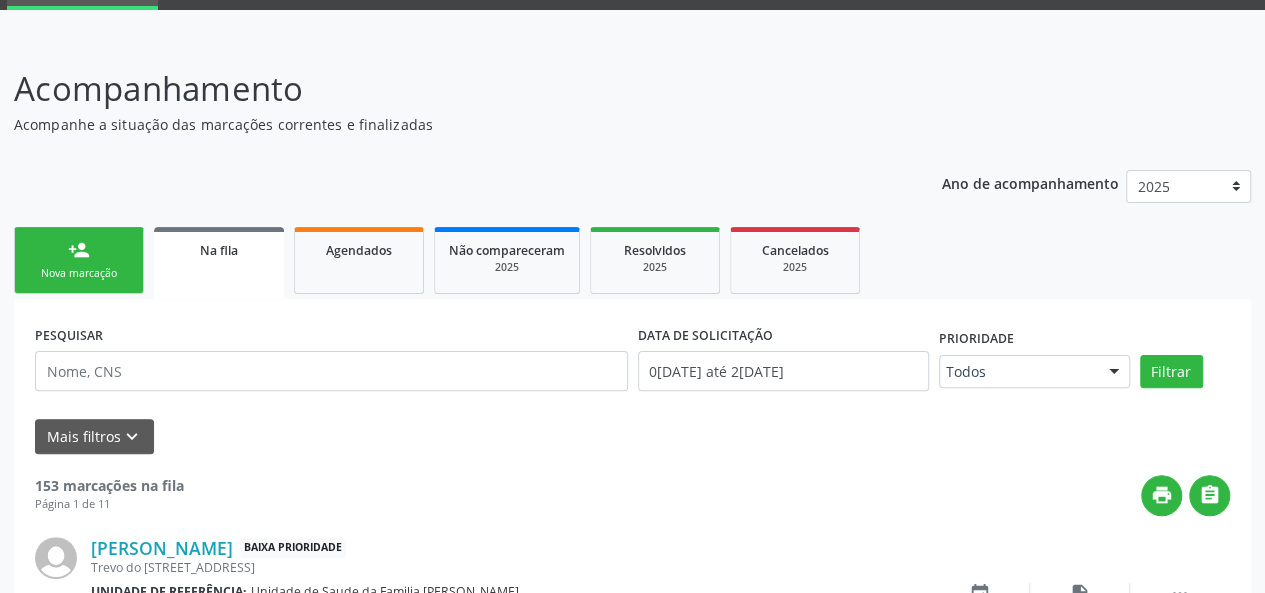 click on "Nova marcação" at bounding box center [79, 273] 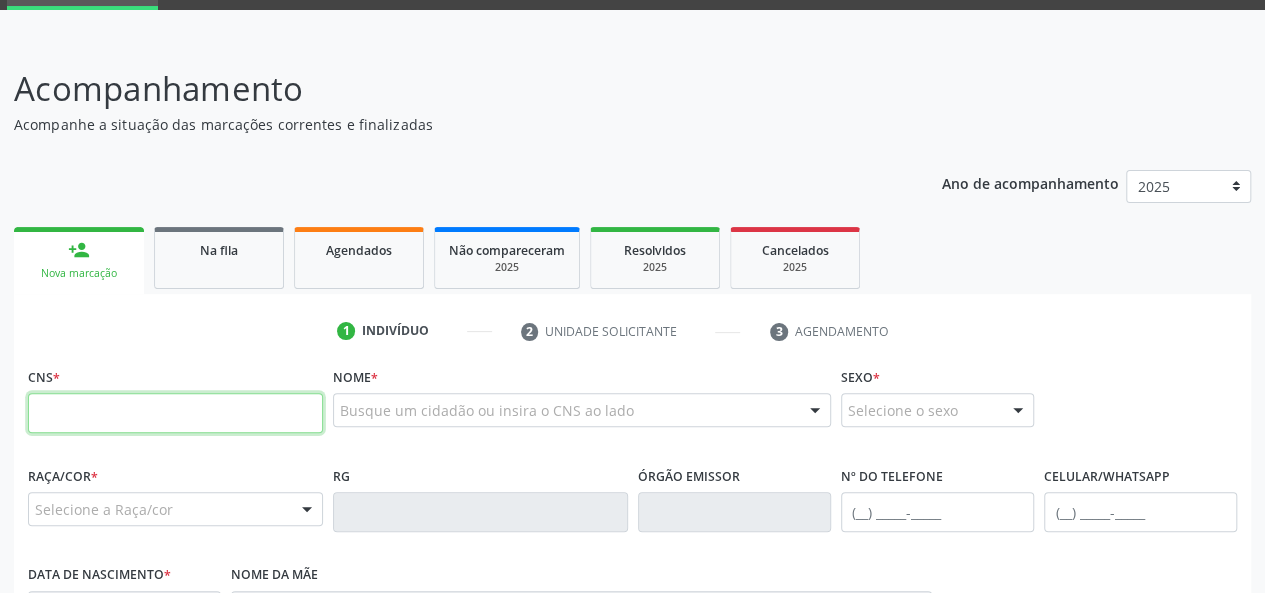 paste on "700 4067 3592 0350" 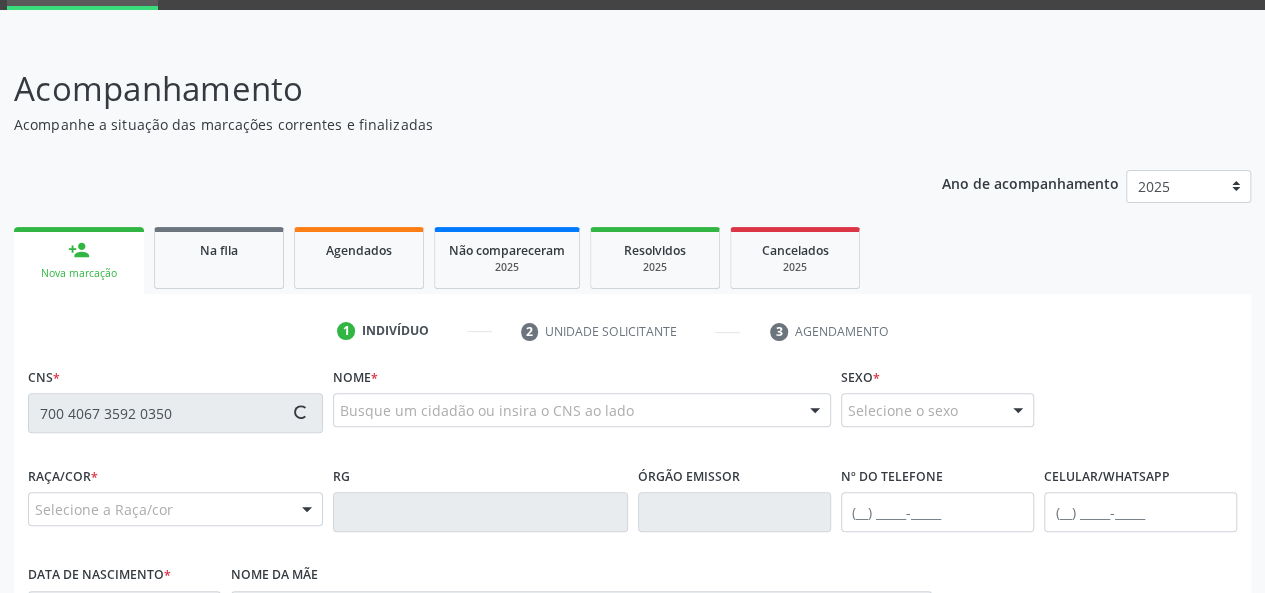 type on "700 4067 3592 0350" 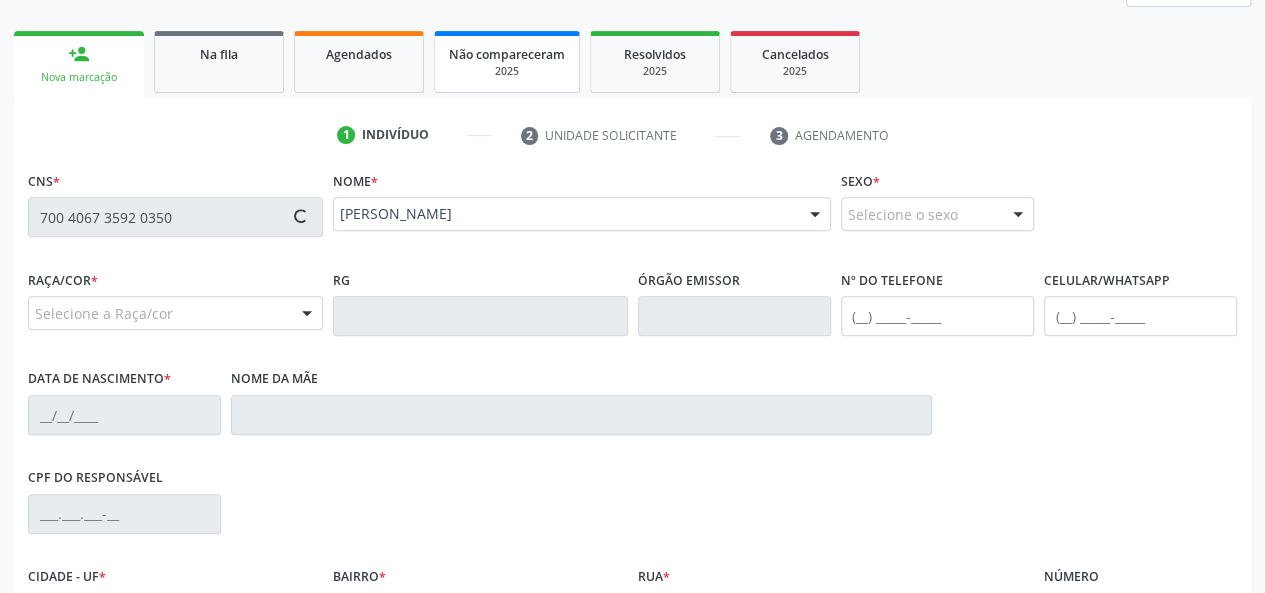 scroll, scrollTop: 300, scrollLeft: 0, axis: vertical 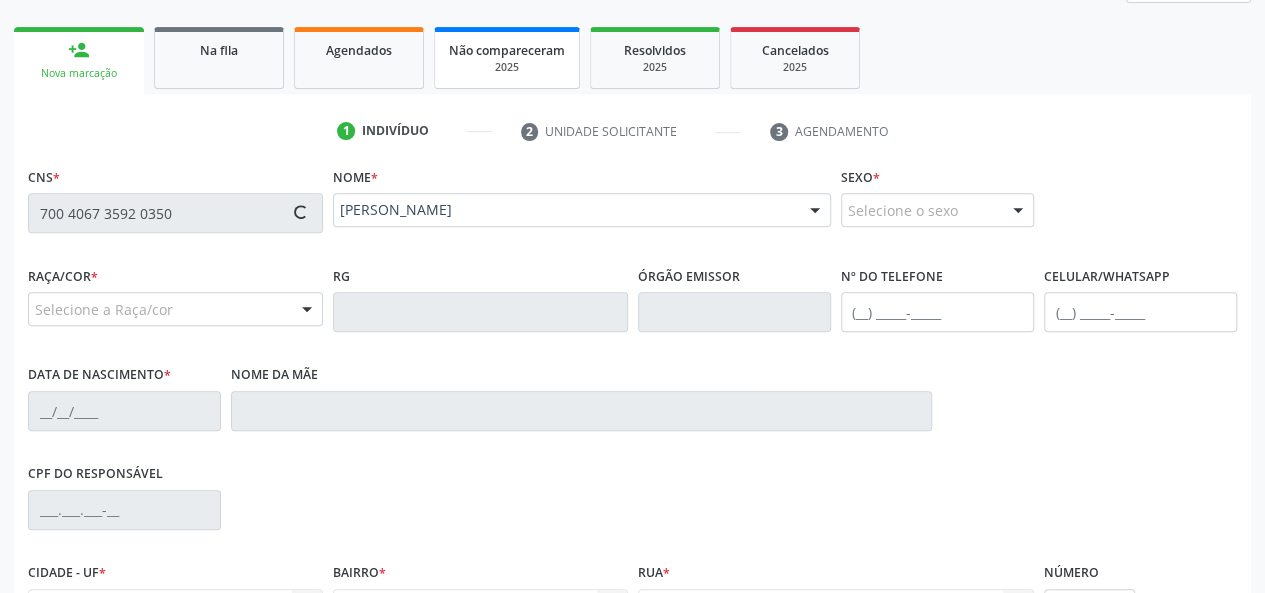 type on "[PHONE_NUMBER]" 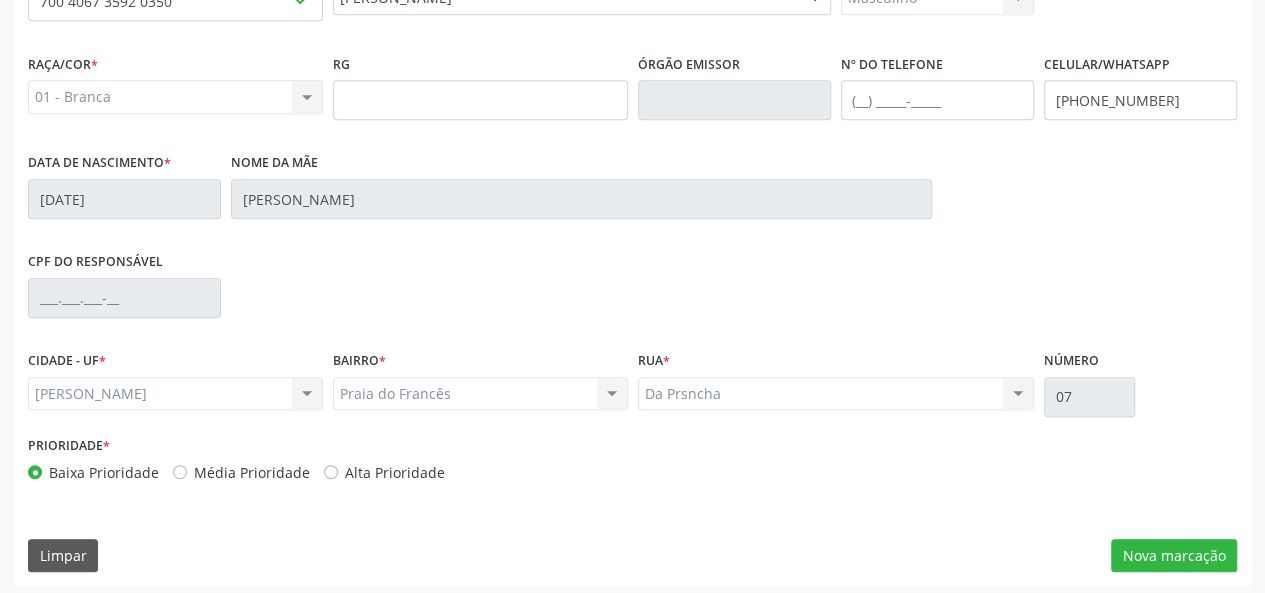 scroll, scrollTop: 518, scrollLeft: 0, axis: vertical 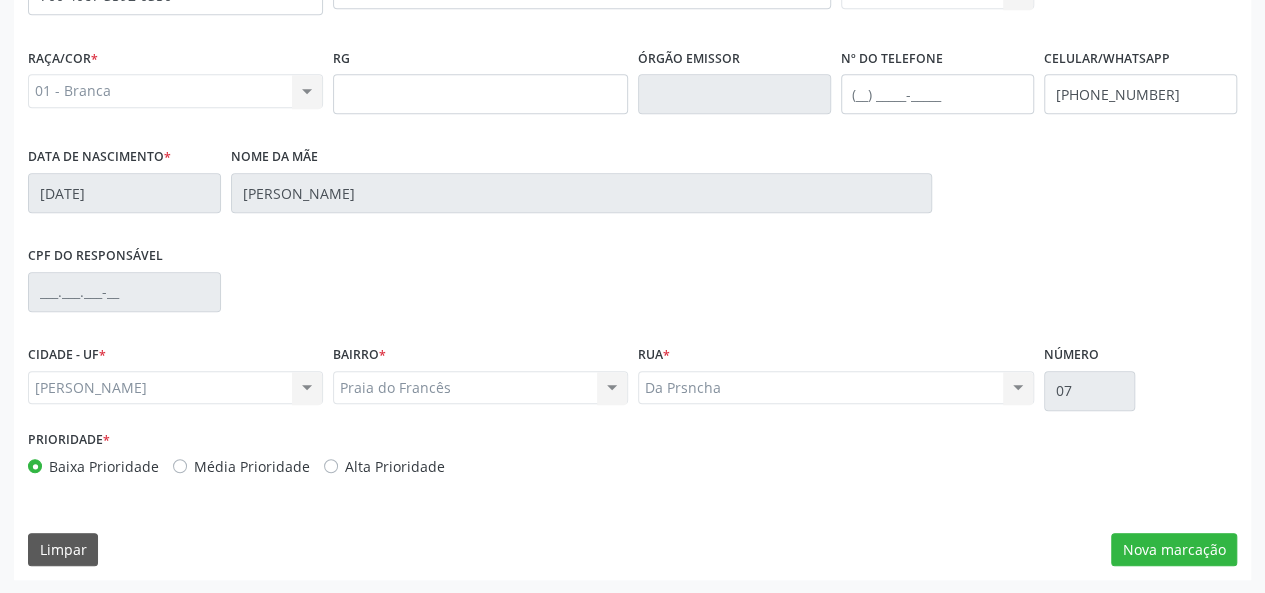 click on "Da Prsncha         Da Prsncha
Nenhum resultado encontrado para: "   "
Não há nenhuma opção para ser exibida." at bounding box center [836, 388] 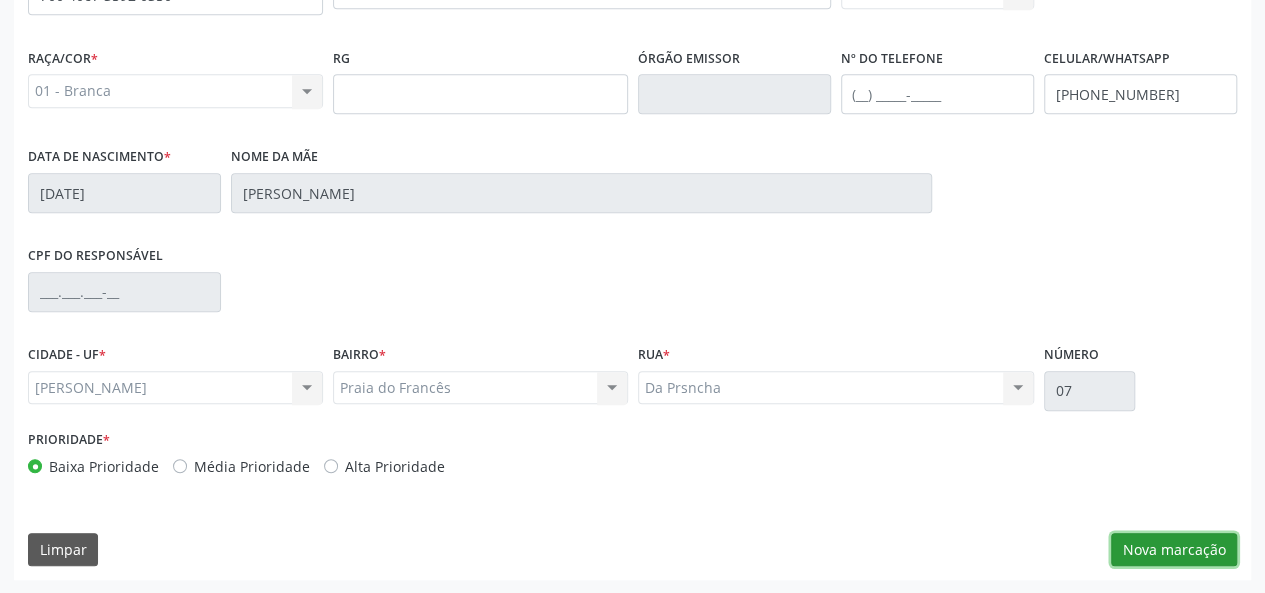 click on "Nova marcação" at bounding box center (1174, 550) 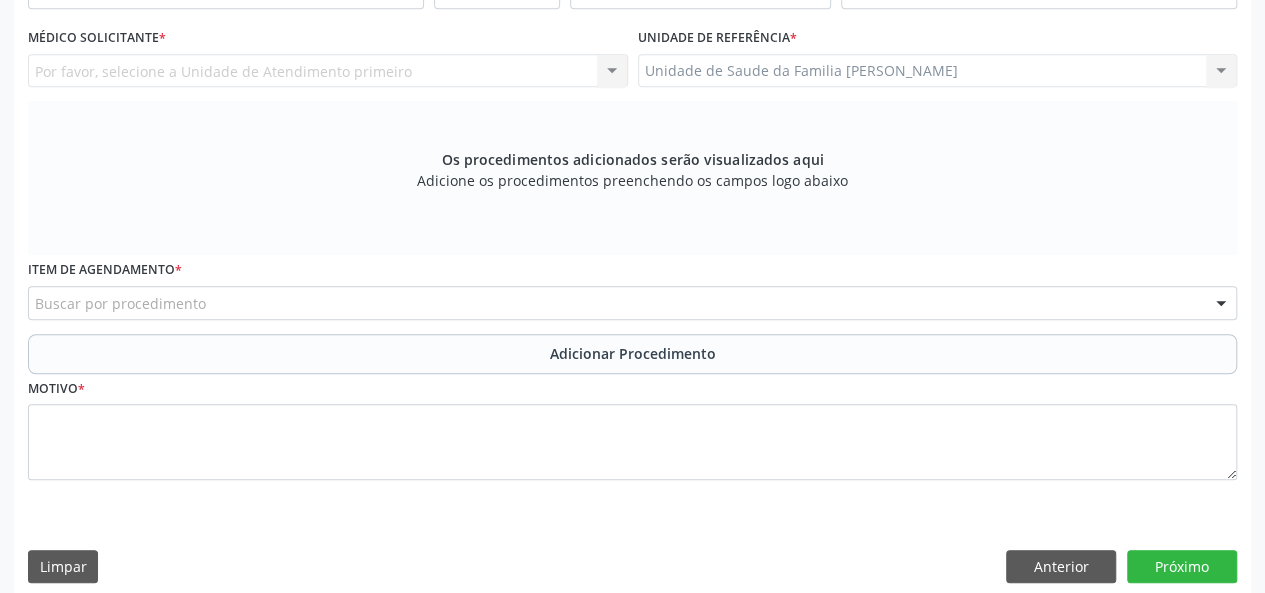 scroll, scrollTop: 534, scrollLeft: 0, axis: vertical 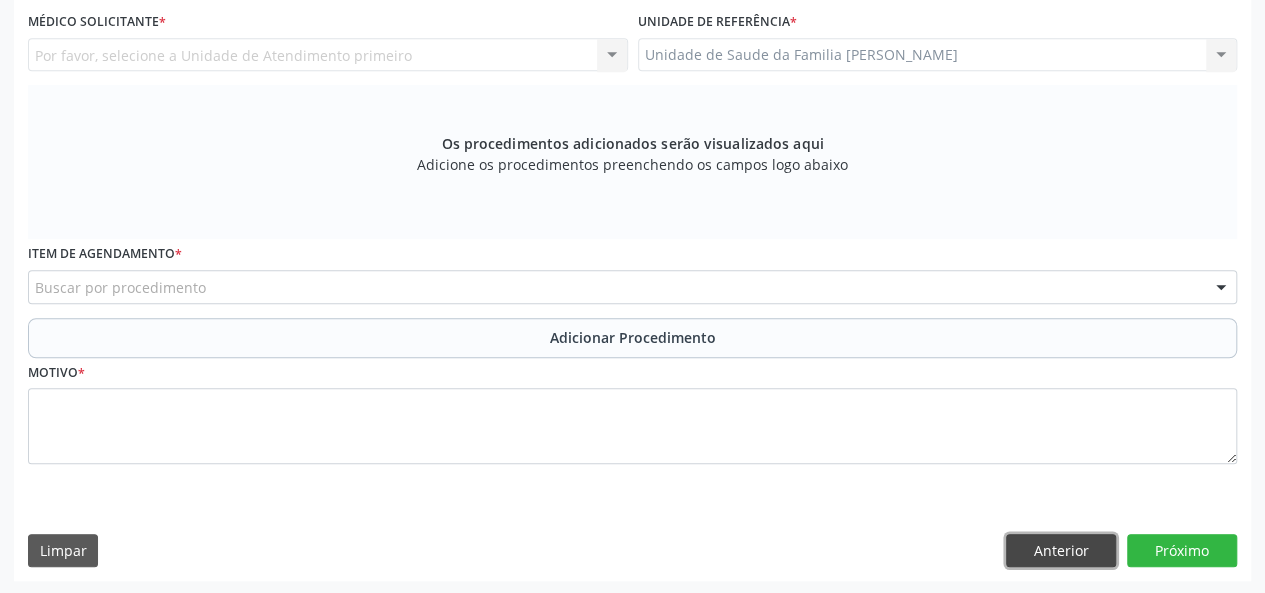 click on "Anterior" at bounding box center (1061, 551) 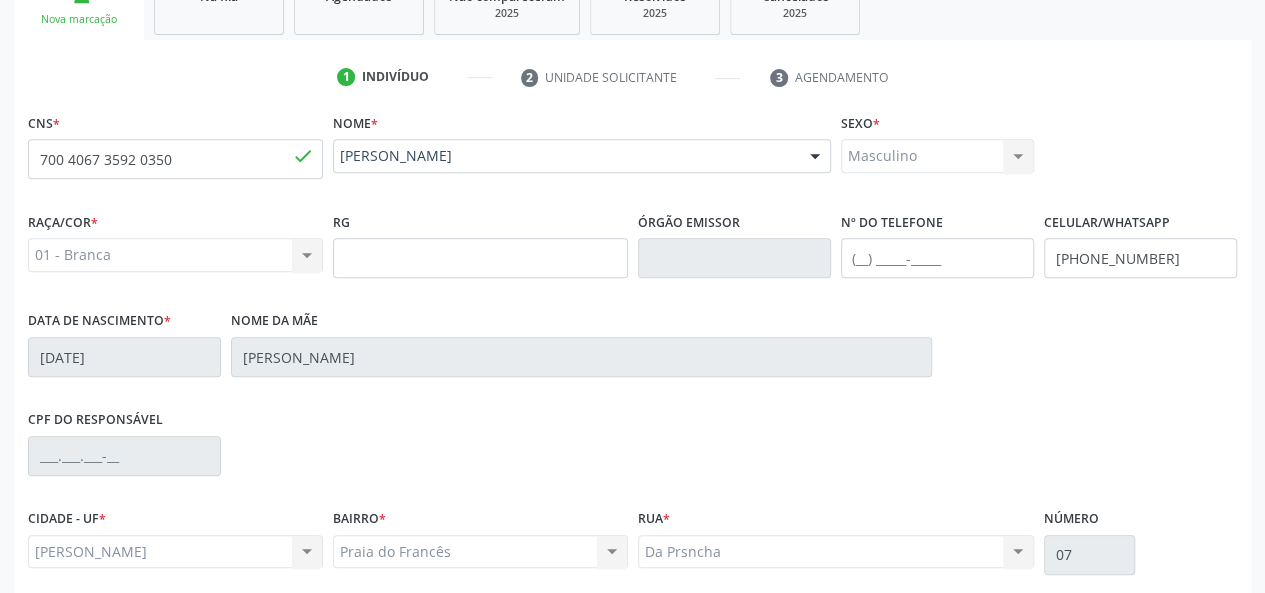 scroll, scrollTop: 218, scrollLeft: 0, axis: vertical 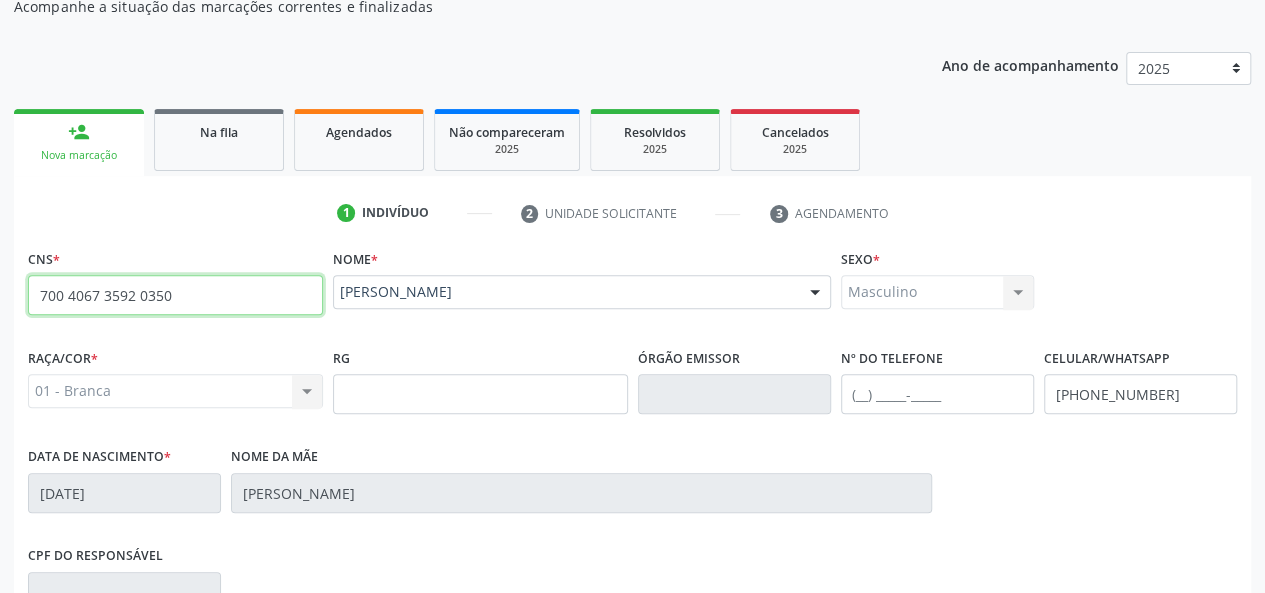 click on "700 4067 3592 0350" at bounding box center [175, 295] 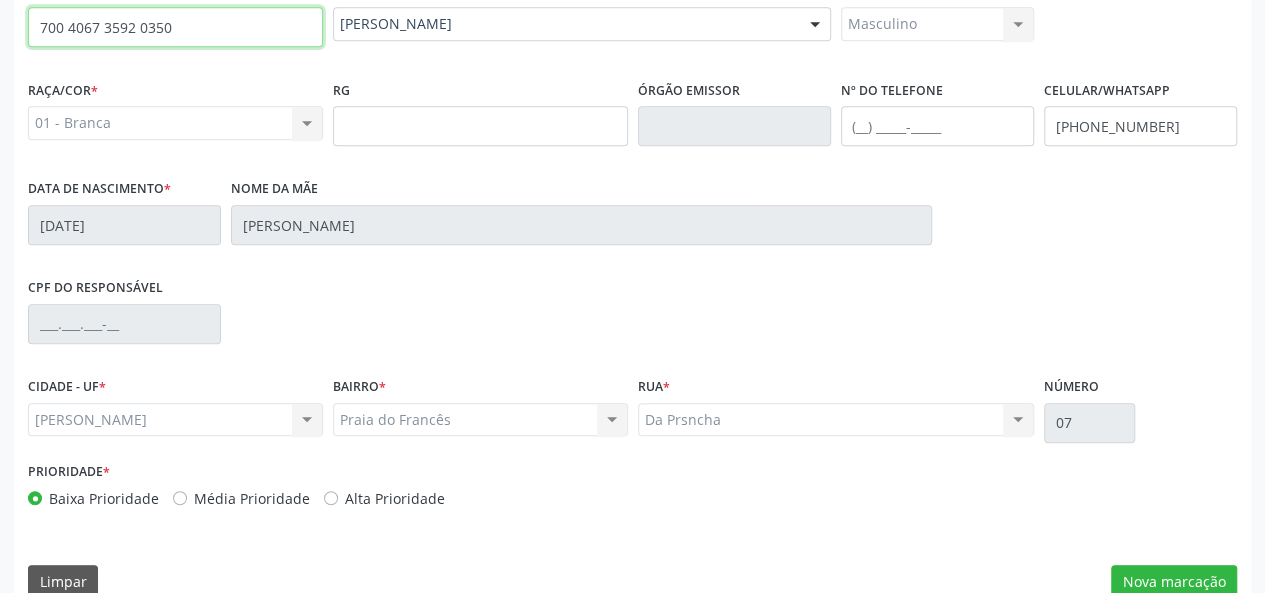 scroll, scrollTop: 518, scrollLeft: 0, axis: vertical 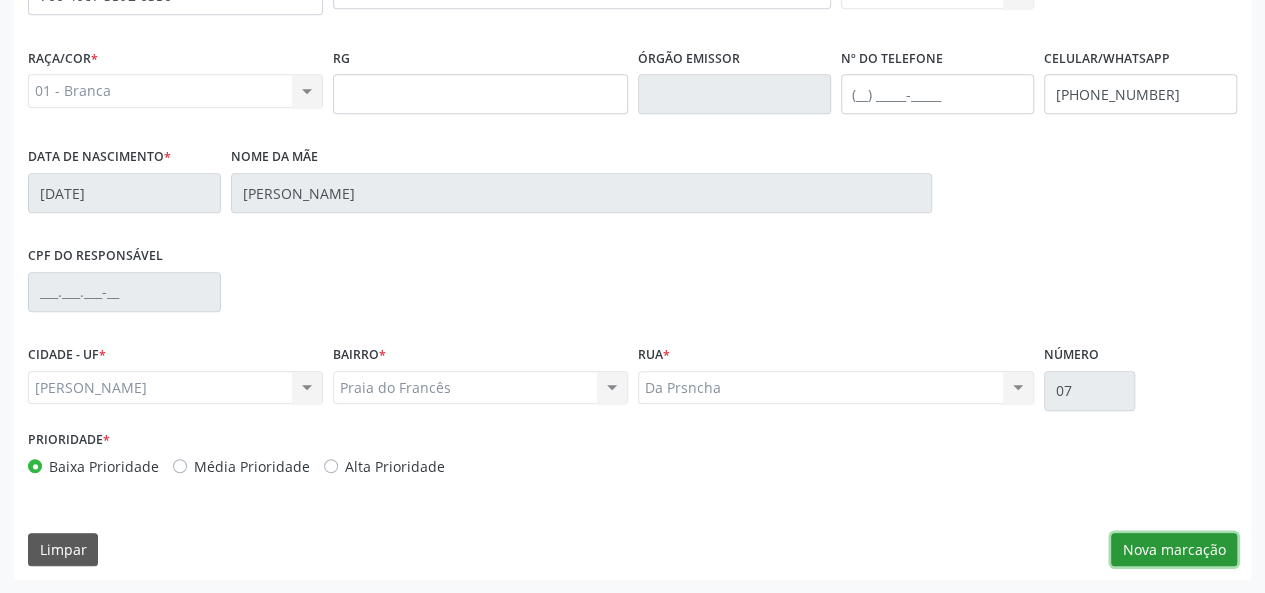 click on "Nova marcação" at bounding box center [1174, 550] 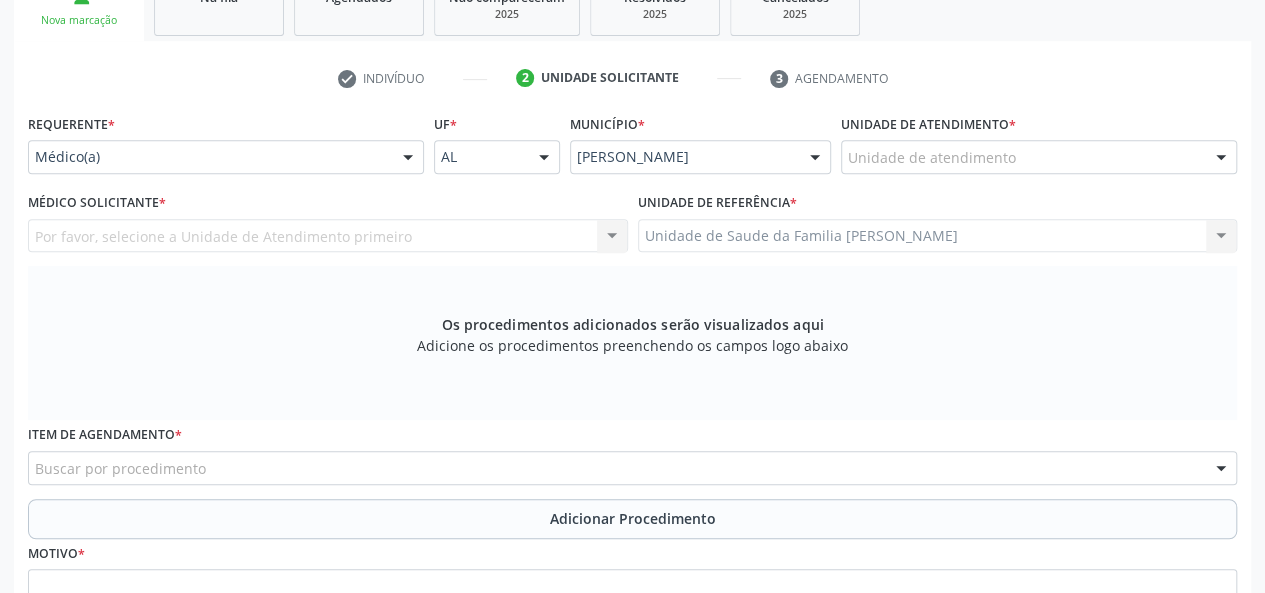 scroll, scrollTop: 218, scrollLeft: 0, axis: vertical 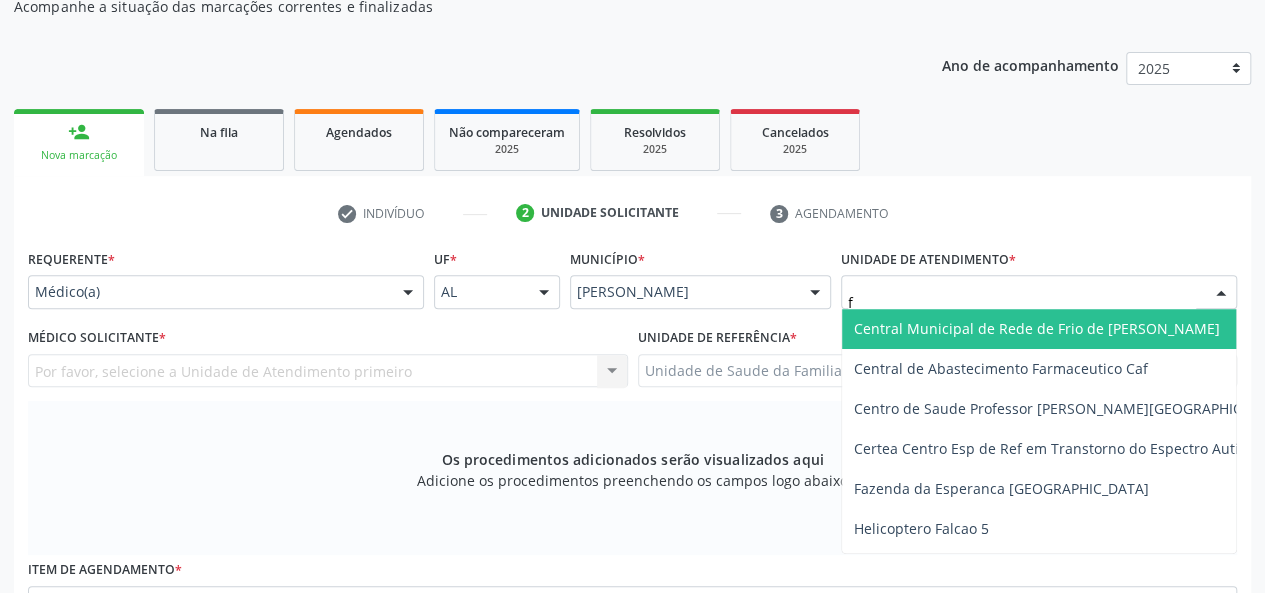 type on "fr" 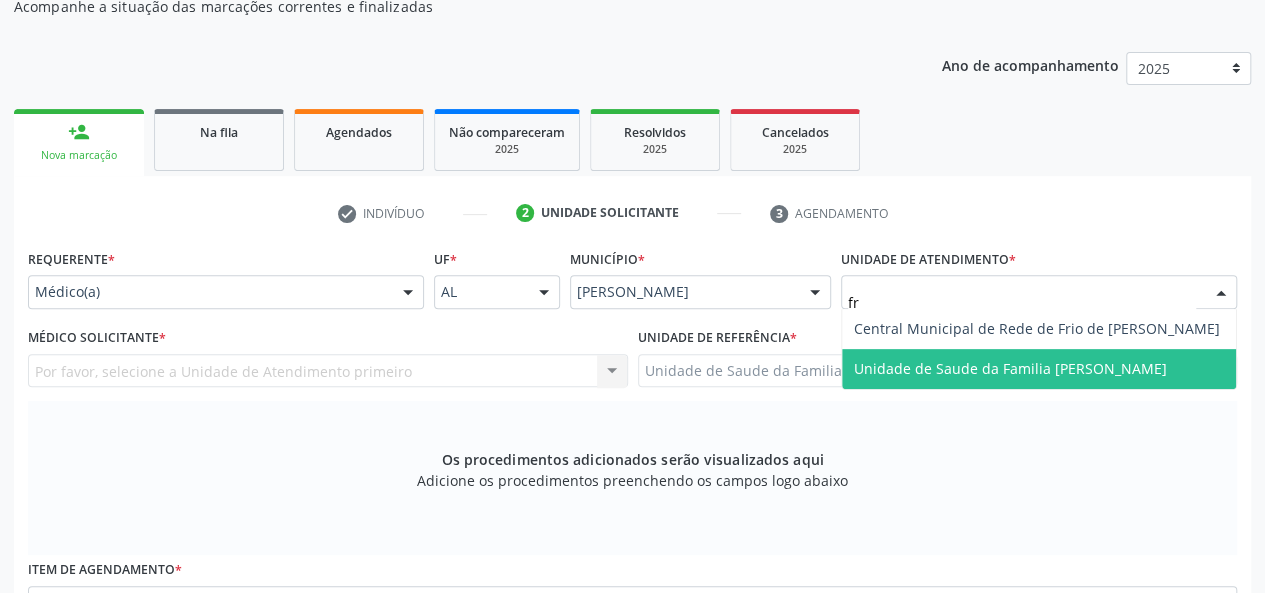 click on "Unidade de Saude da Familia [PERSON_NAME]" at bounding box center [1039, 369] 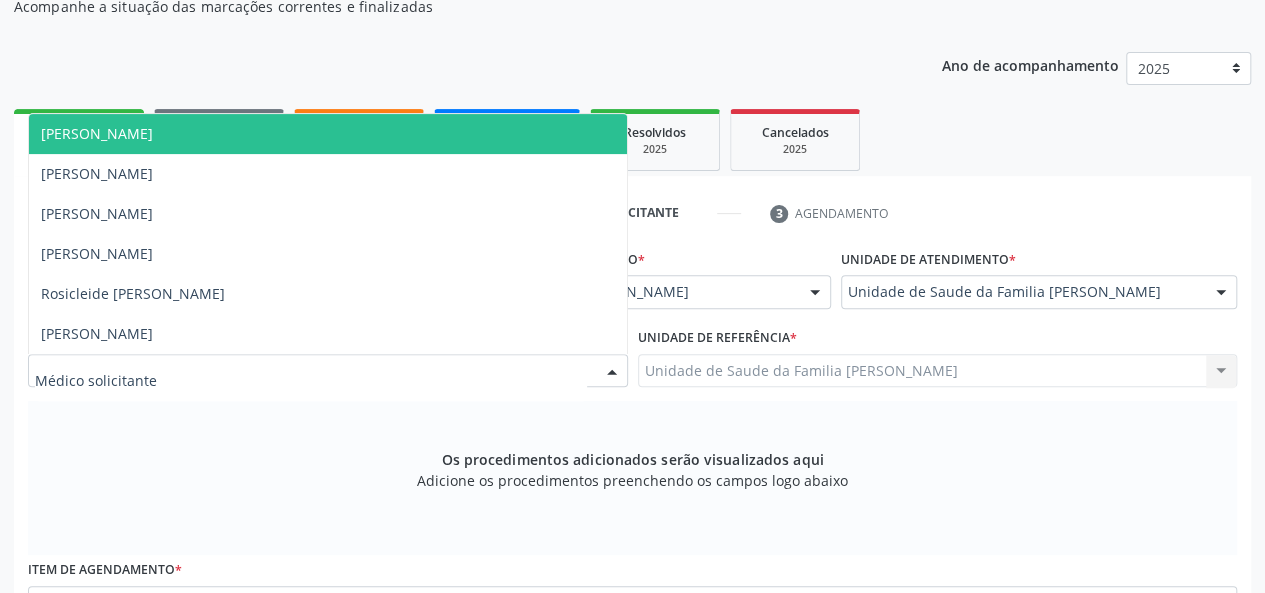 click at bounding box center [328, 371] 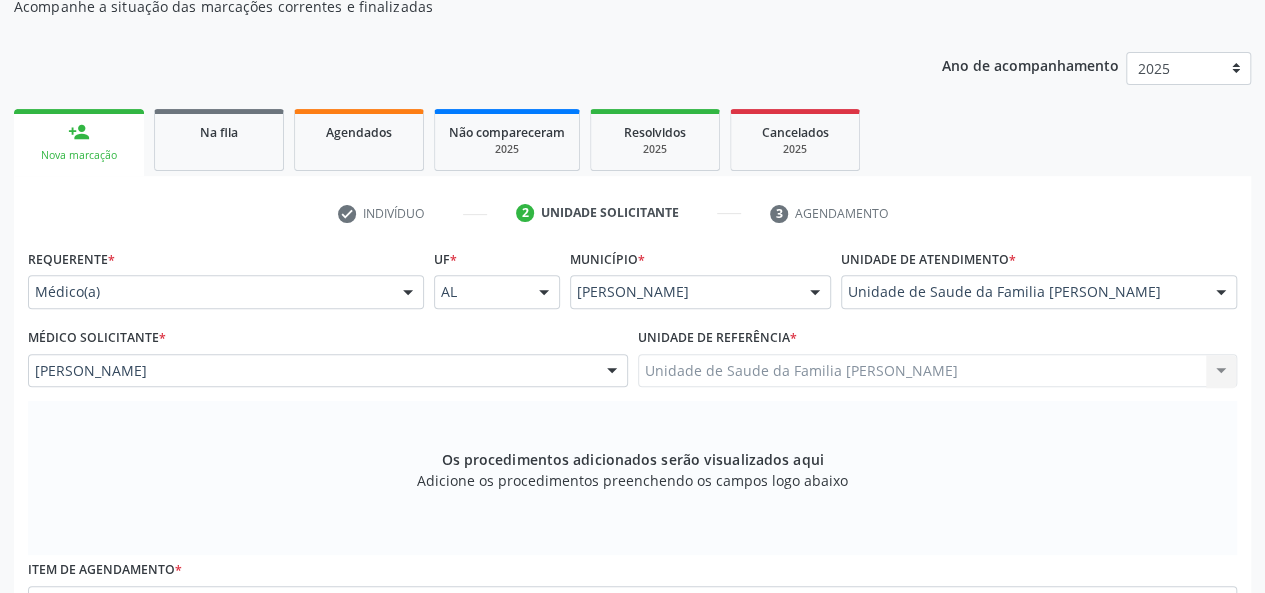 scroll, scrollTop: 518, scrollLeft: 0, axis: vertical 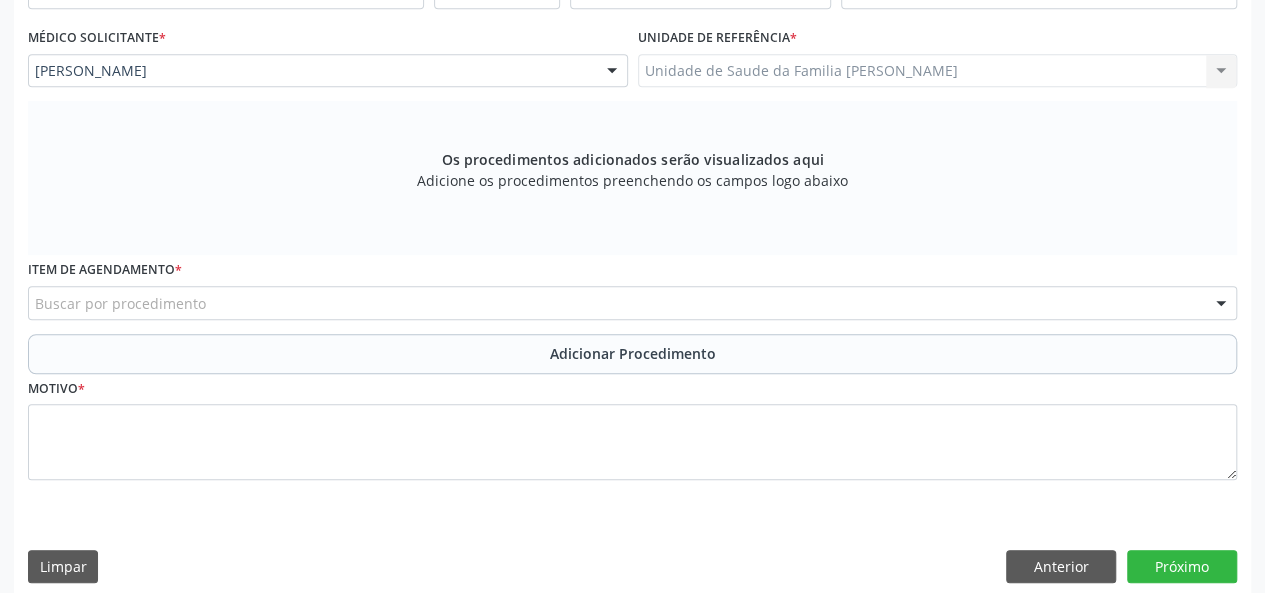 click on "Buscar por procedimento" at bounding box center [632, 303] 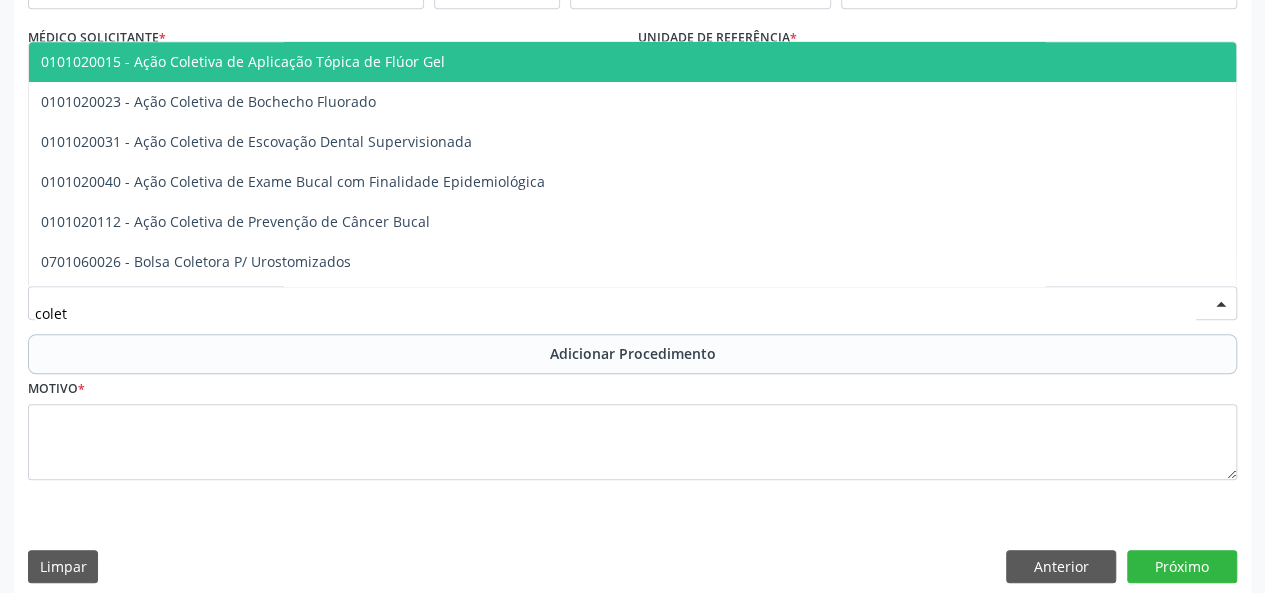 type on "coleta" 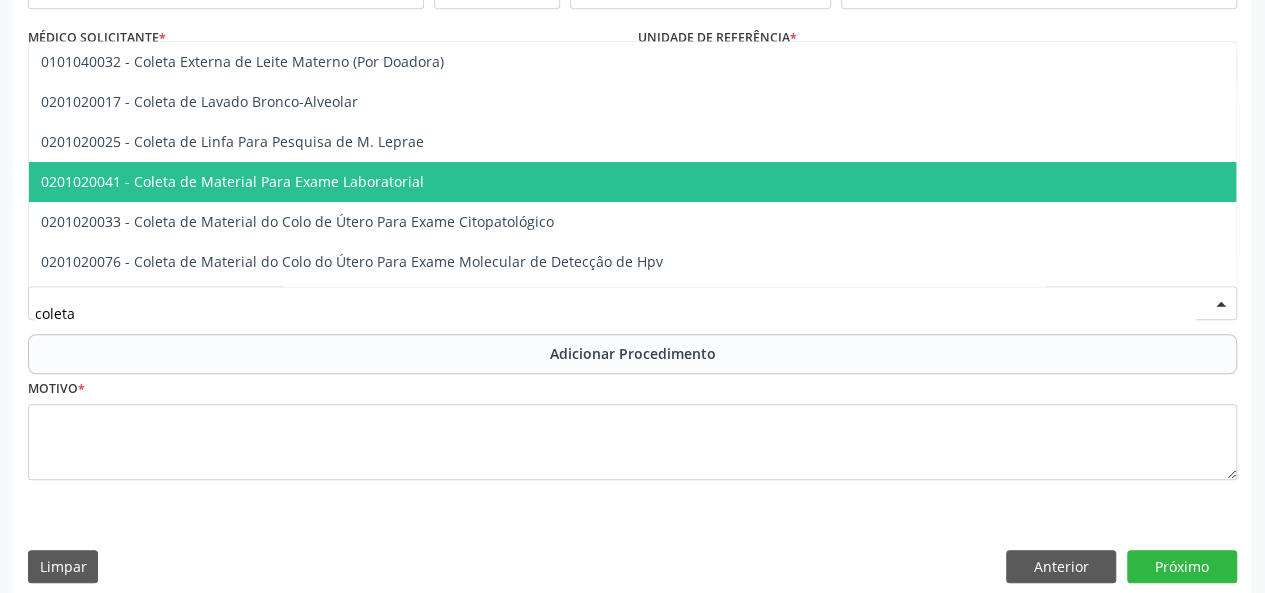 click on "0201020041 - Coleta de Material Para Exame Laboratorial" at bounding box center [232, 181] 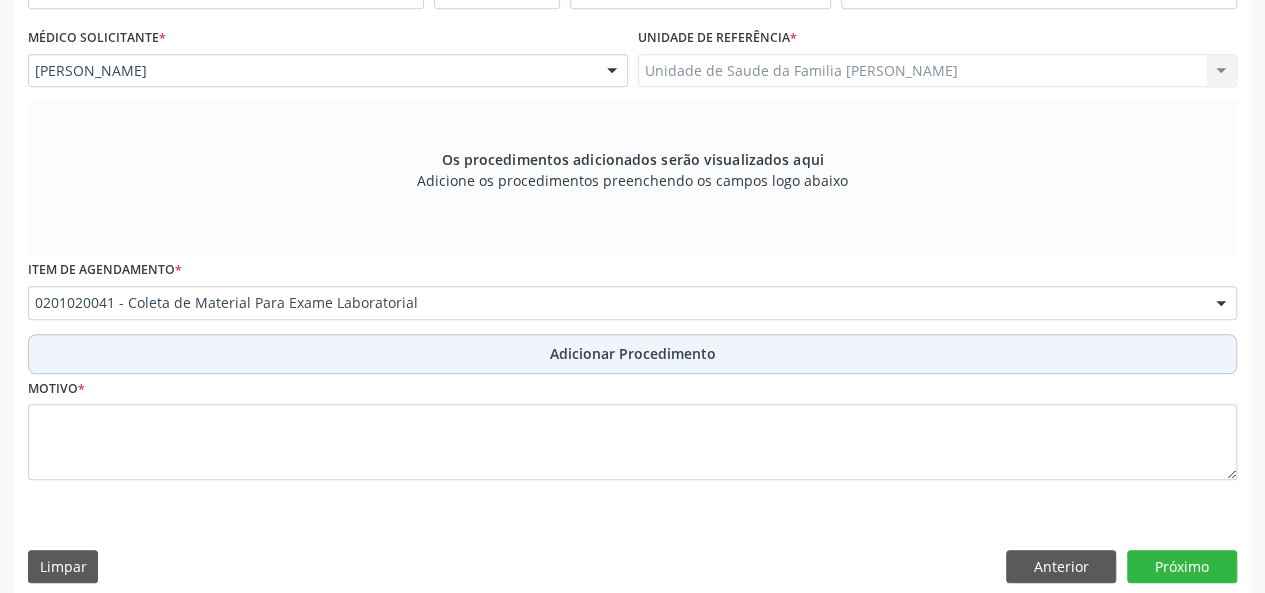click on "Adicionar Procedimento" at bounding box center [633, 353] 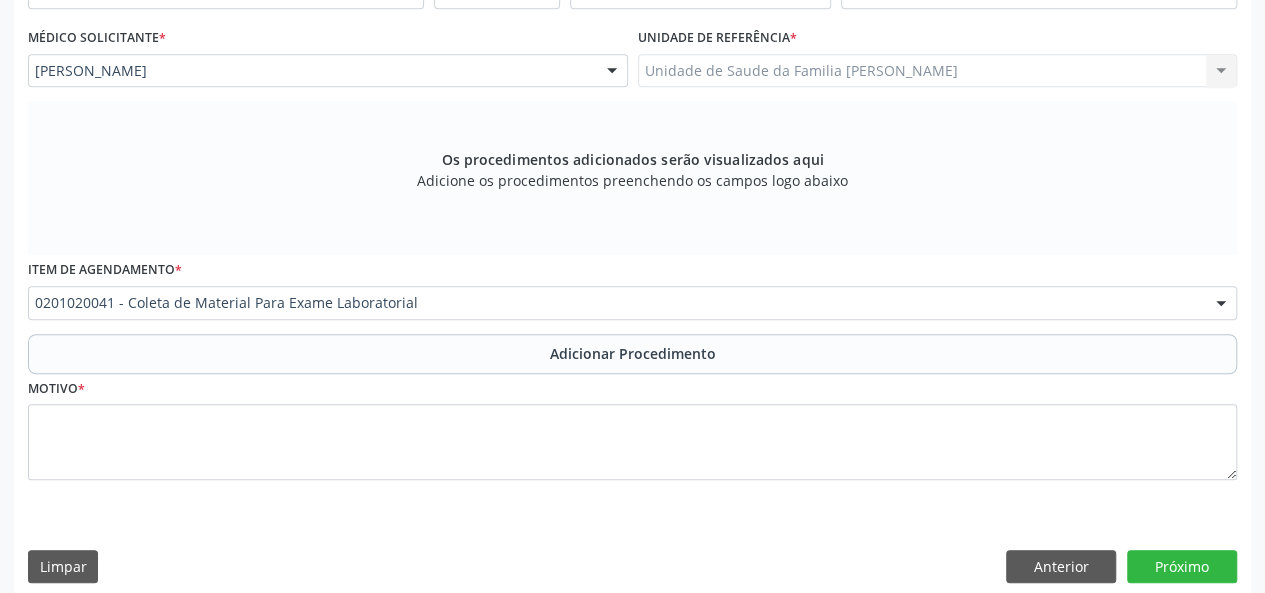 scroll, scrollTop: 458, scrollLeft: 0, axis: vertical 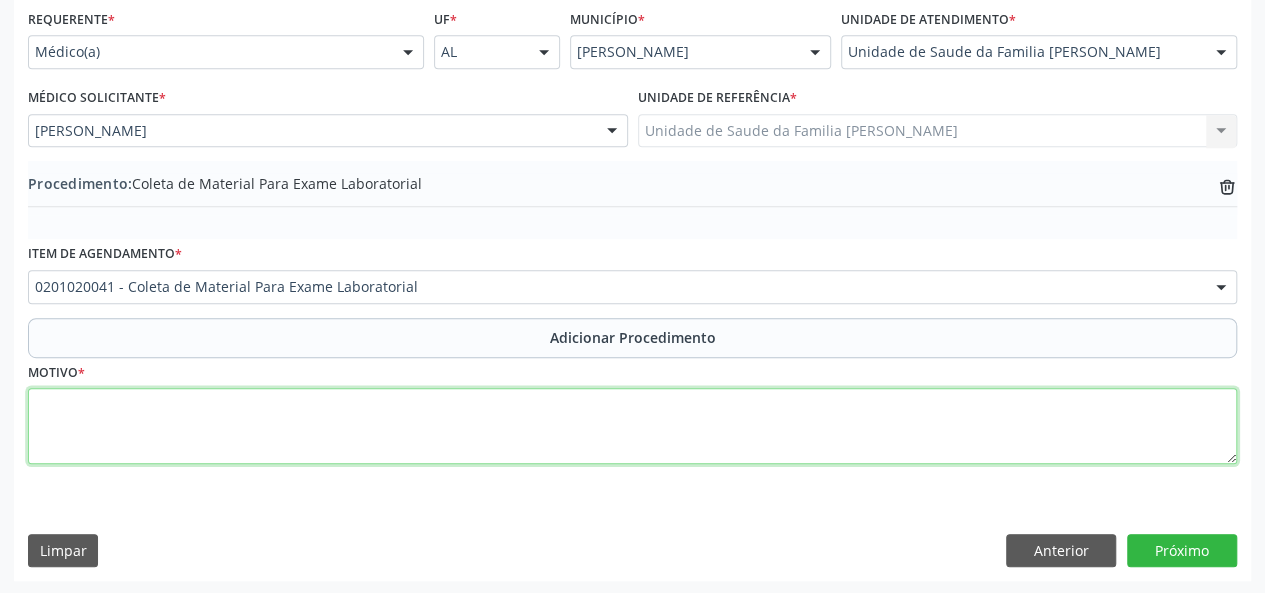 click at bounding box center (632, 426) 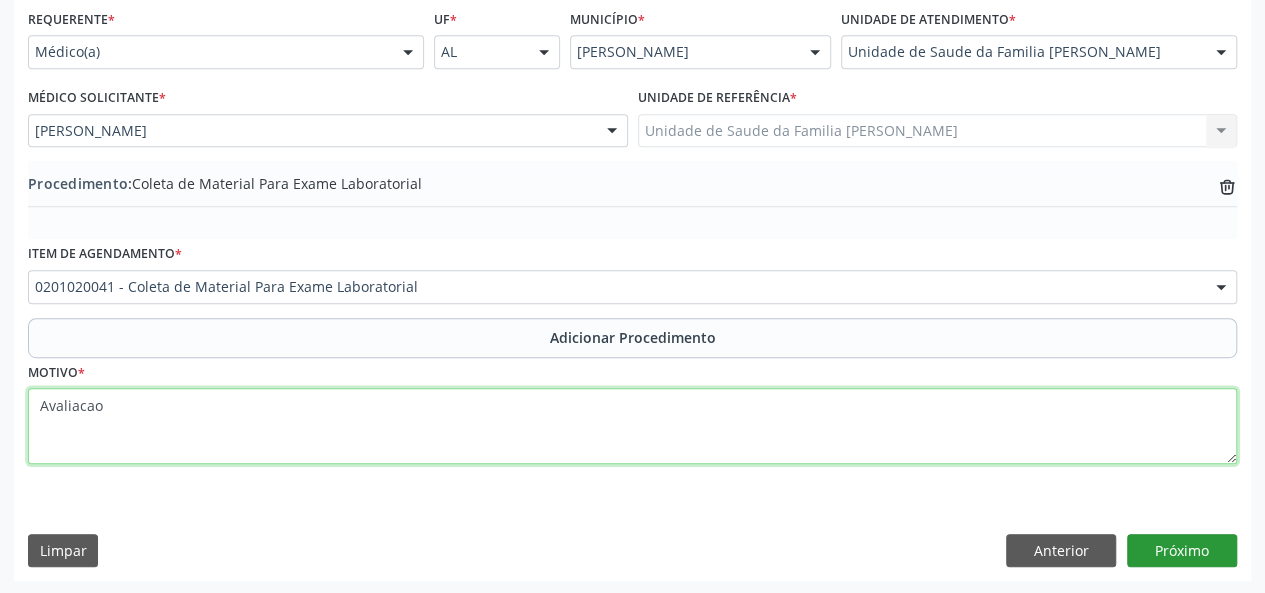 type on "Avaliacao" 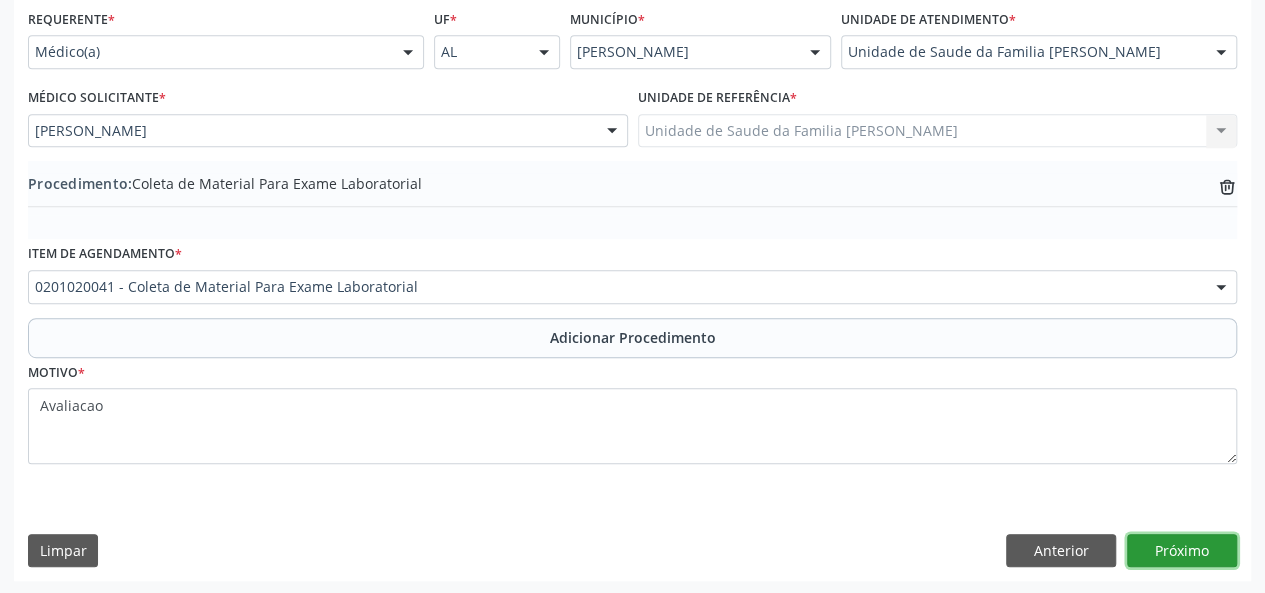 click on "Próximo" at bounding box center [1182, 551] 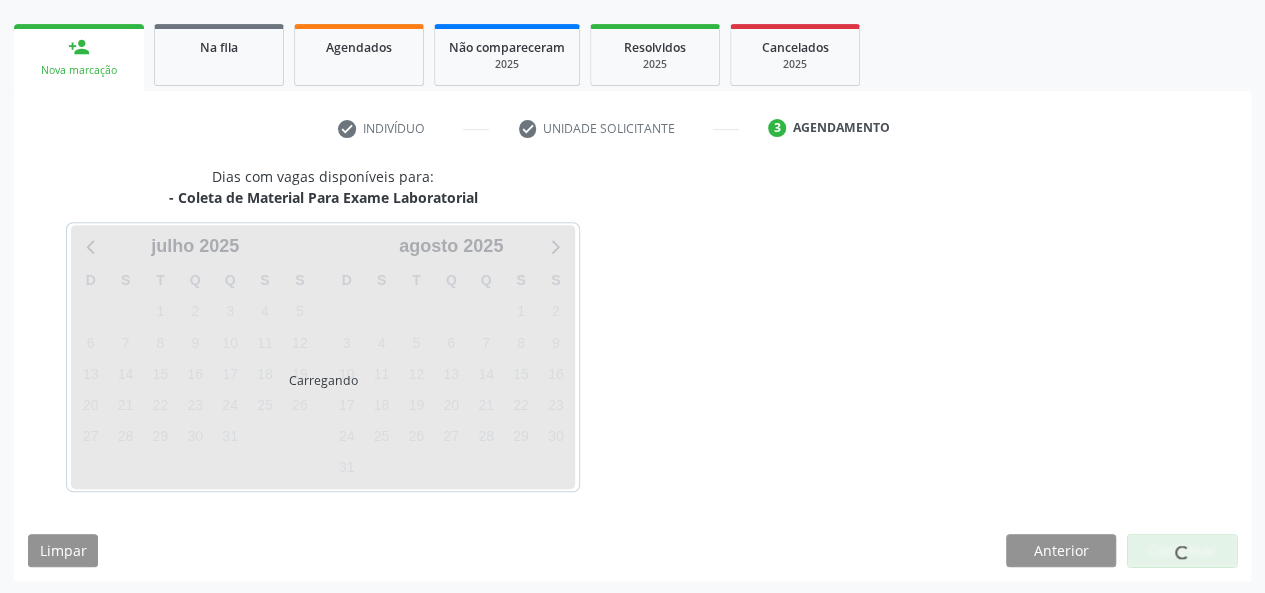 scroll, scrollTop: 362, scrollLeft: 0, axis: vertical 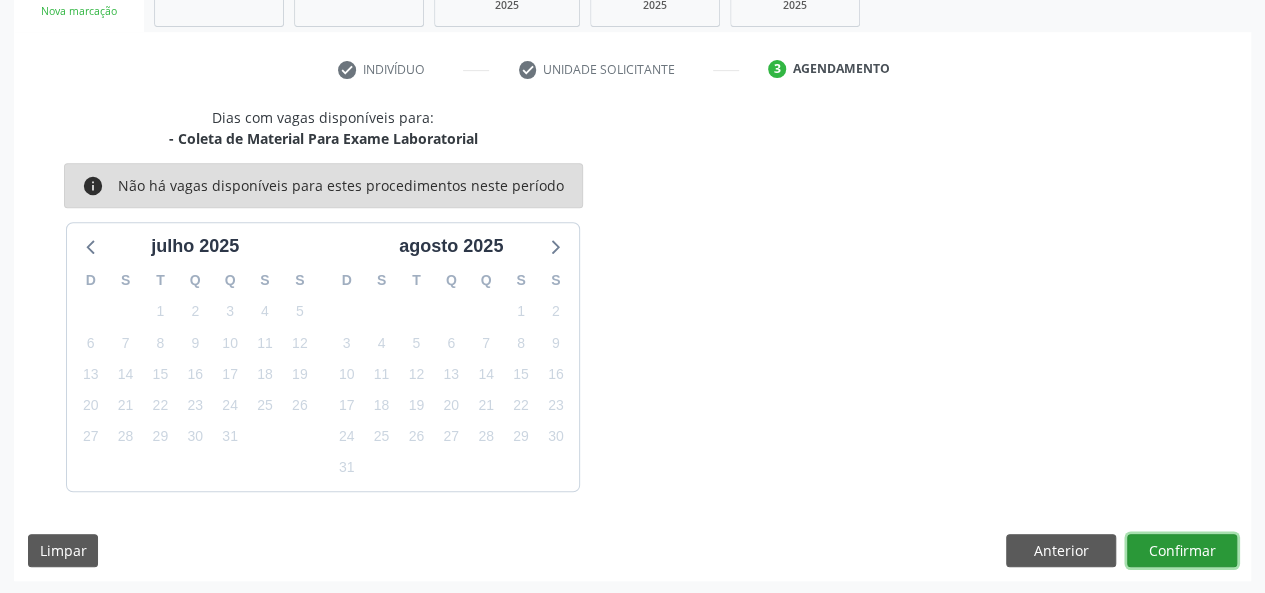 click on "Confirmar" at bounding box center [1182, 551] 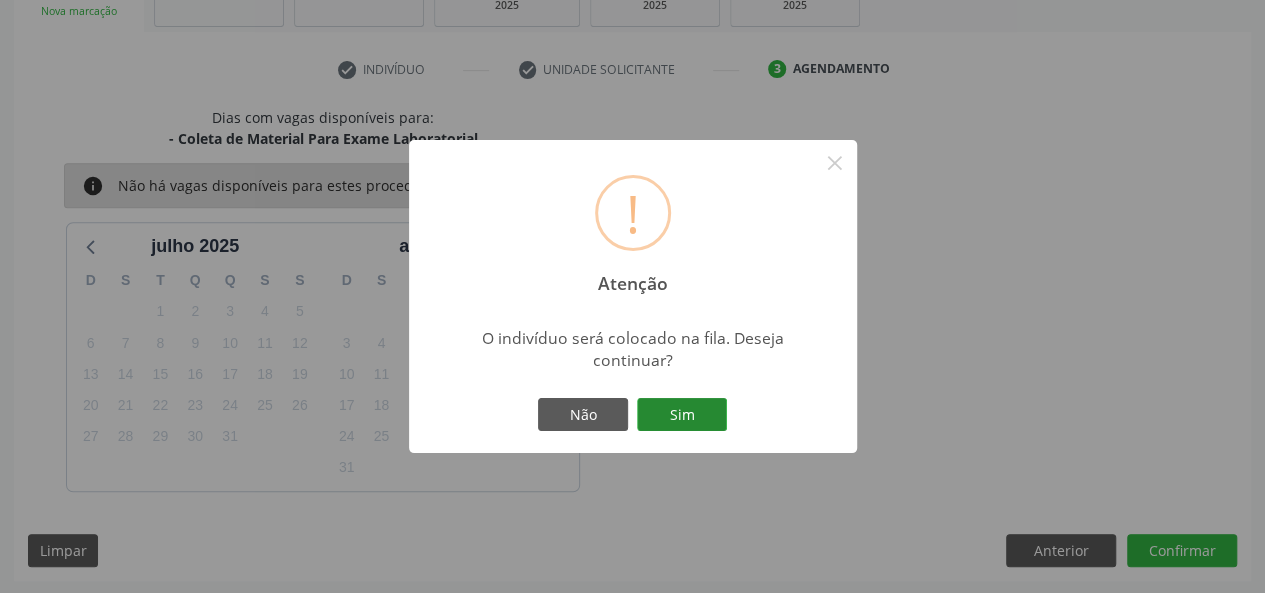 click on "Sim" at bounding box center (682, 415) 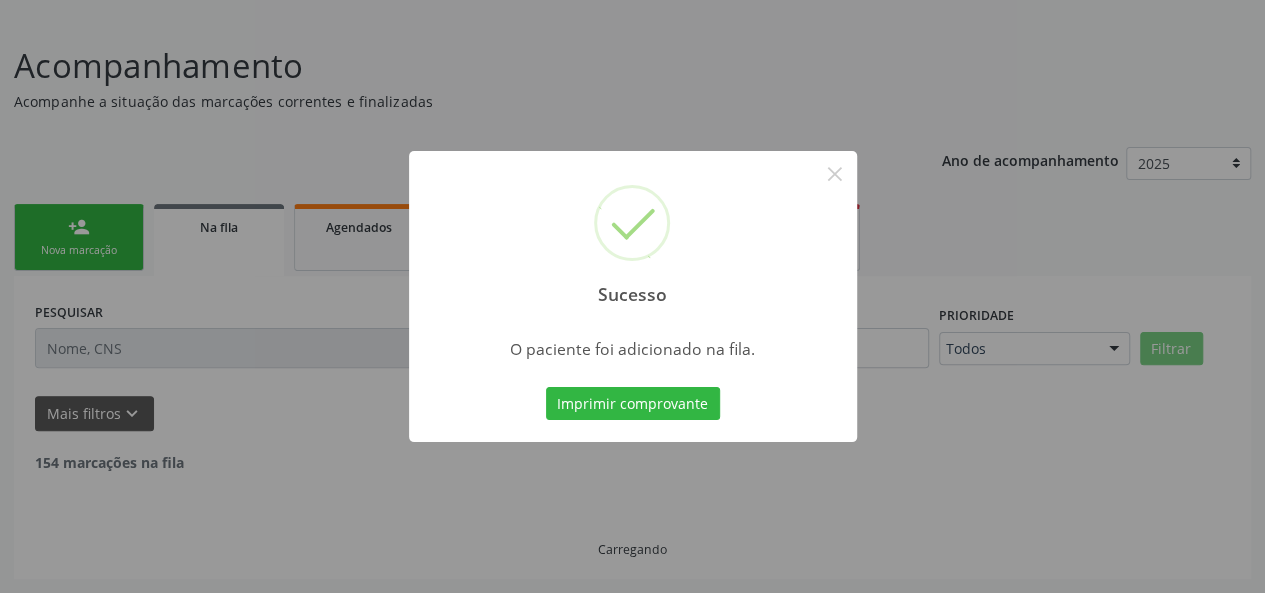 scroll, scrollTop: 100, scrollLeft: 0, axis: vertical 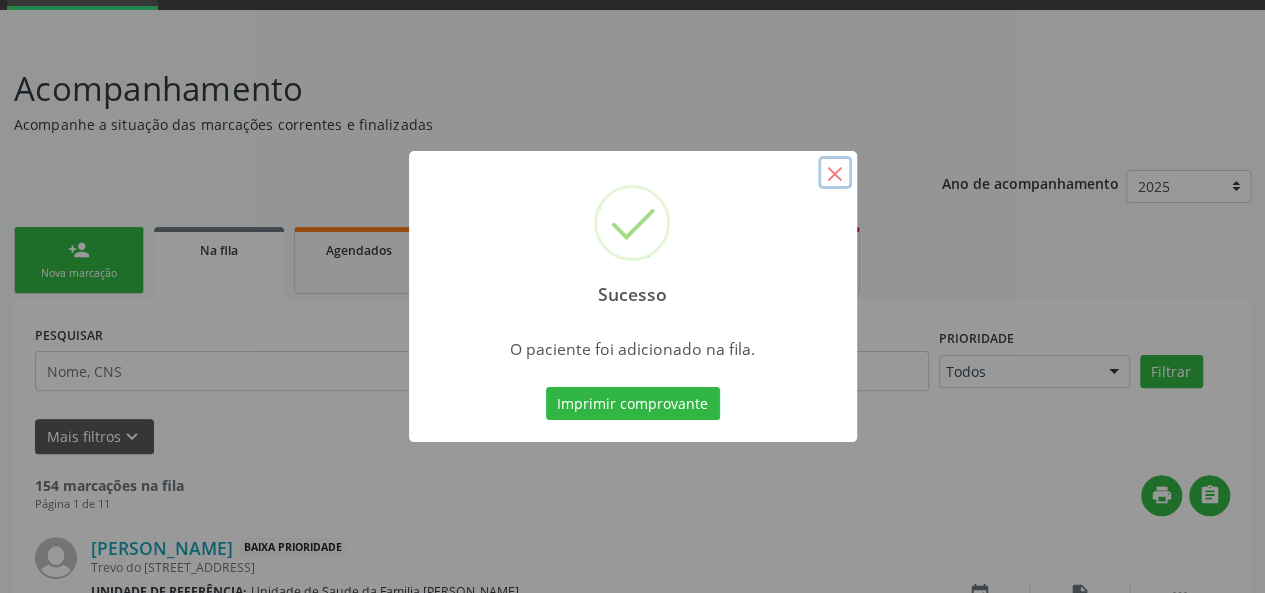 click on "×" at bounding box center (835, 173) 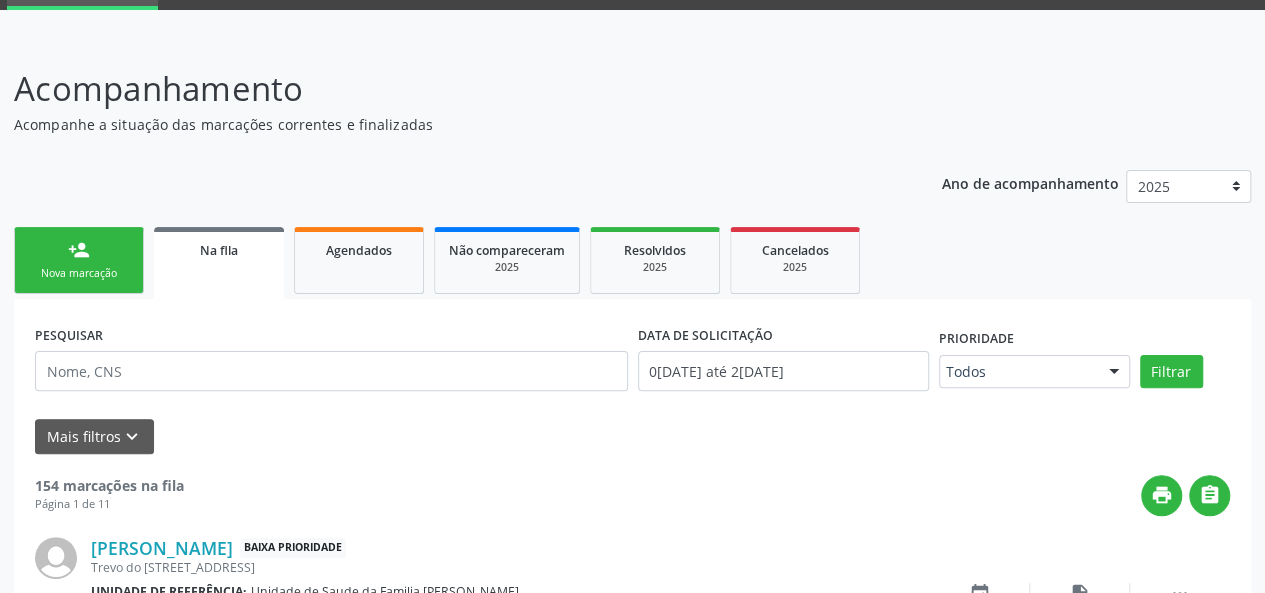 click on "Nova marcação" at bounding box center (79, 273) 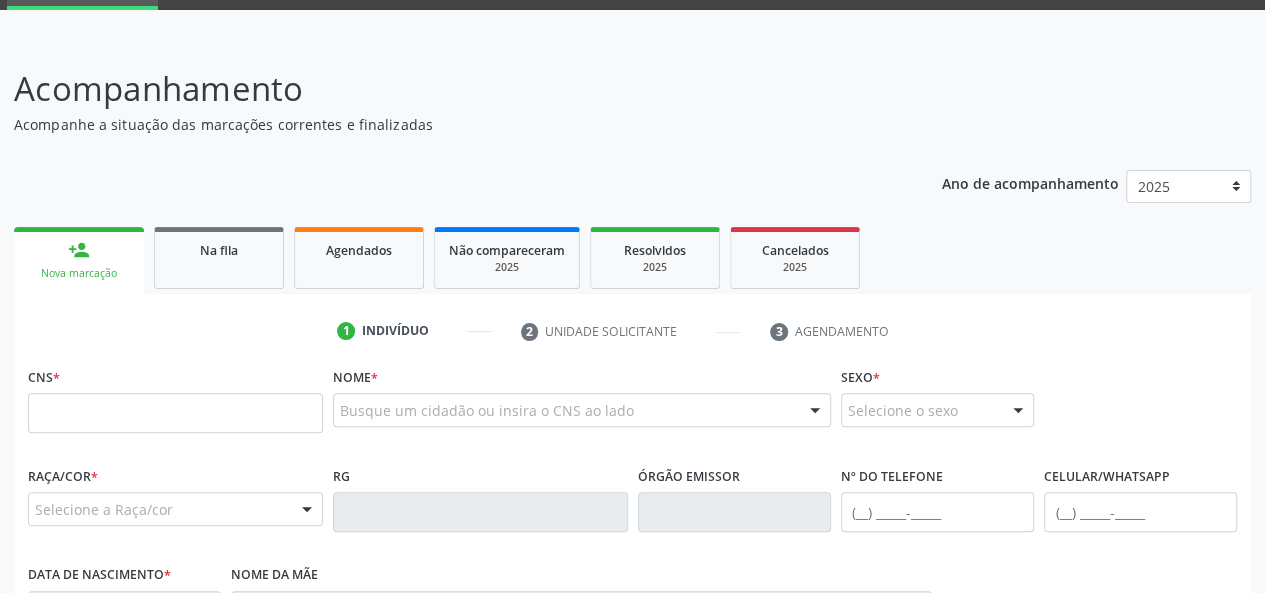 scroll, scrollTop: 300, scrollLeft: 0, axis: vertical 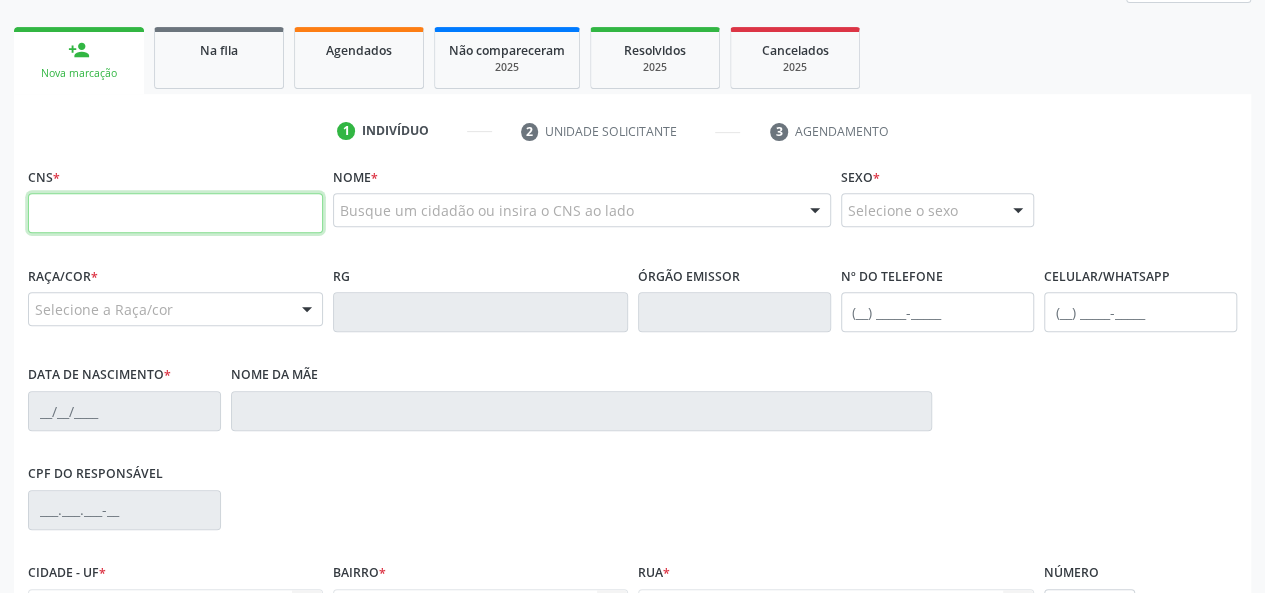 click at bounding box center [175, 213] 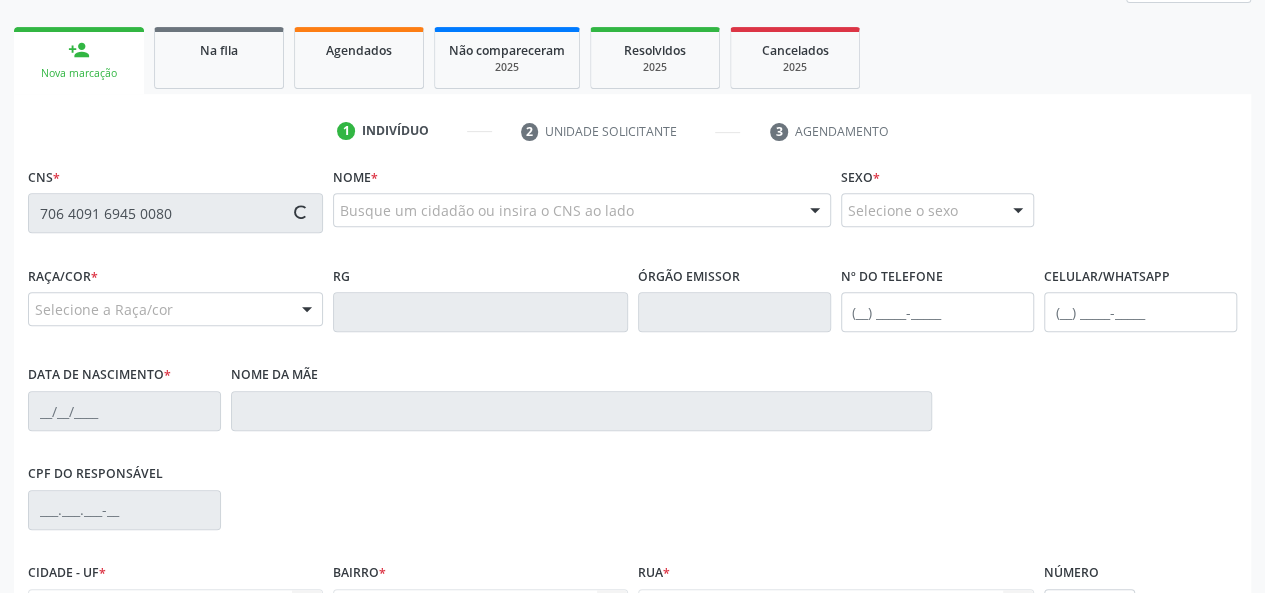 type on "706 4091 6945 0080" 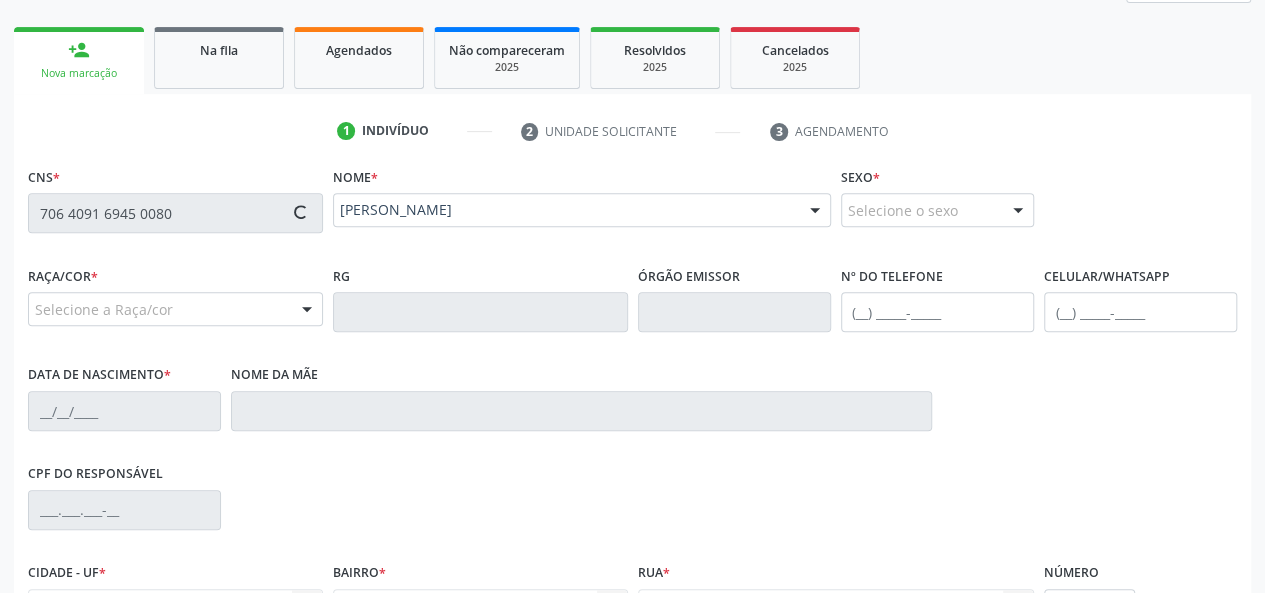 type on "[PHONE_NUMBER]" 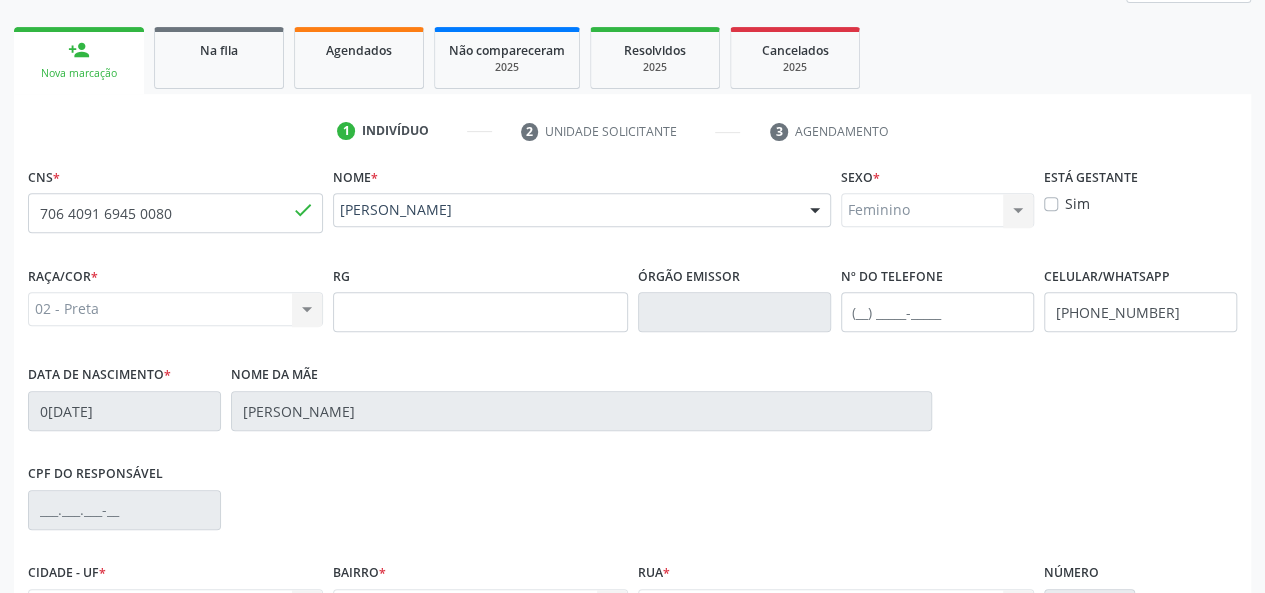 click on "02 - Preta         01 - Branca   02 - Preta   04 - [GEOGRAPHIC_DATA]   03 - [MEDICAL_DATA]   05 - Indígena
Nenhum resultado encontrado para: "   "
Não há nenhuma opção para ser exibida." at bounding box center (175, 309) 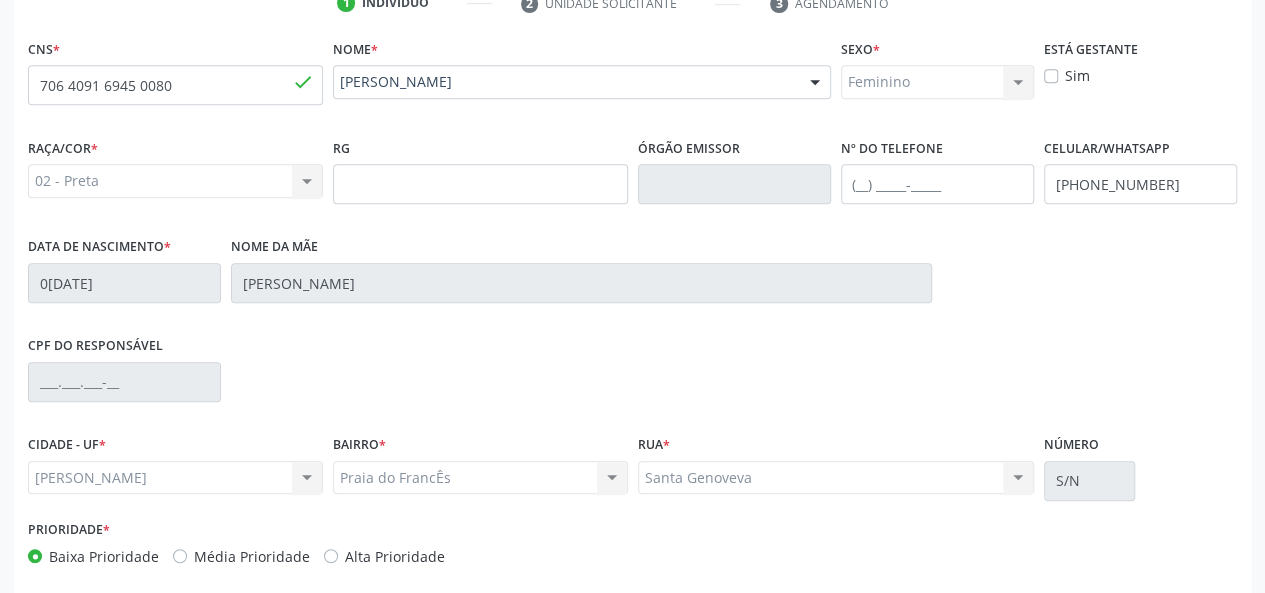 scroll, scrollTop: 518, scrollLeft: 0, axis: vertical 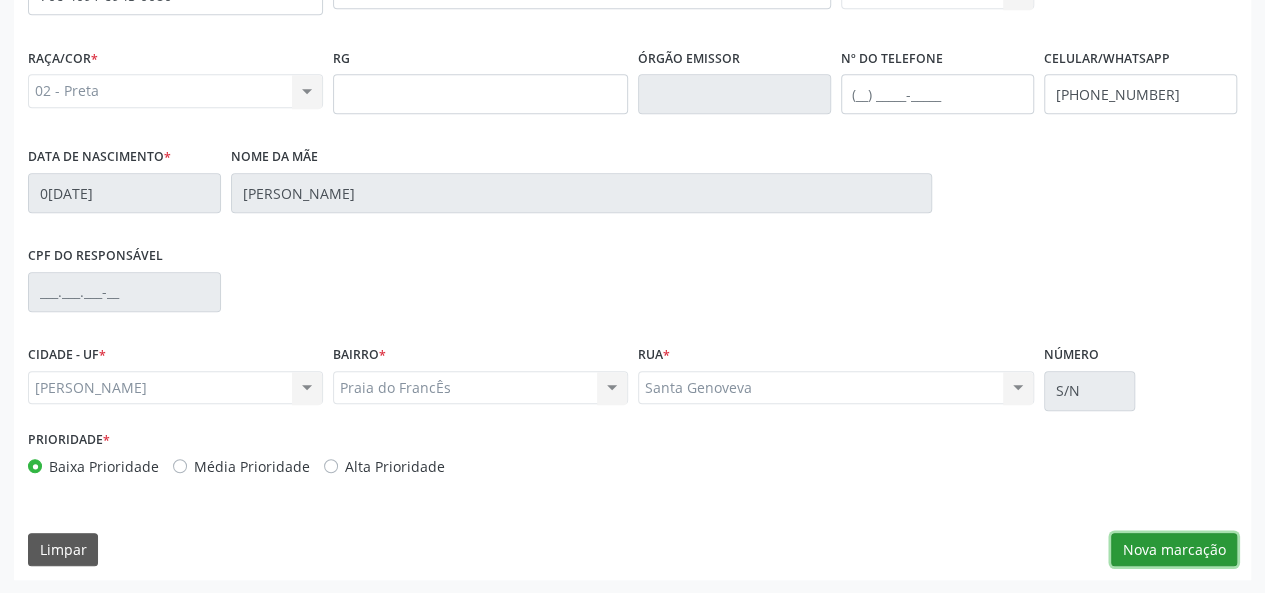 click on "Nova marcação" at bounding box center [1174, 550] 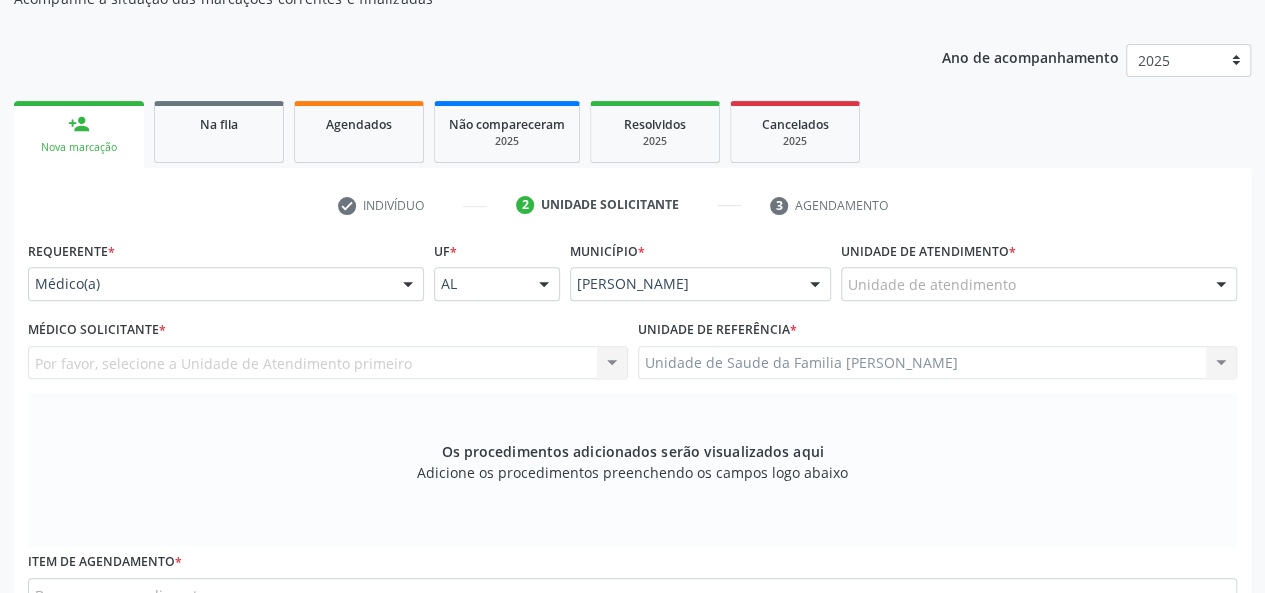 scroll, scrollTop: 218, scrollLeft: 0, axis: vertical 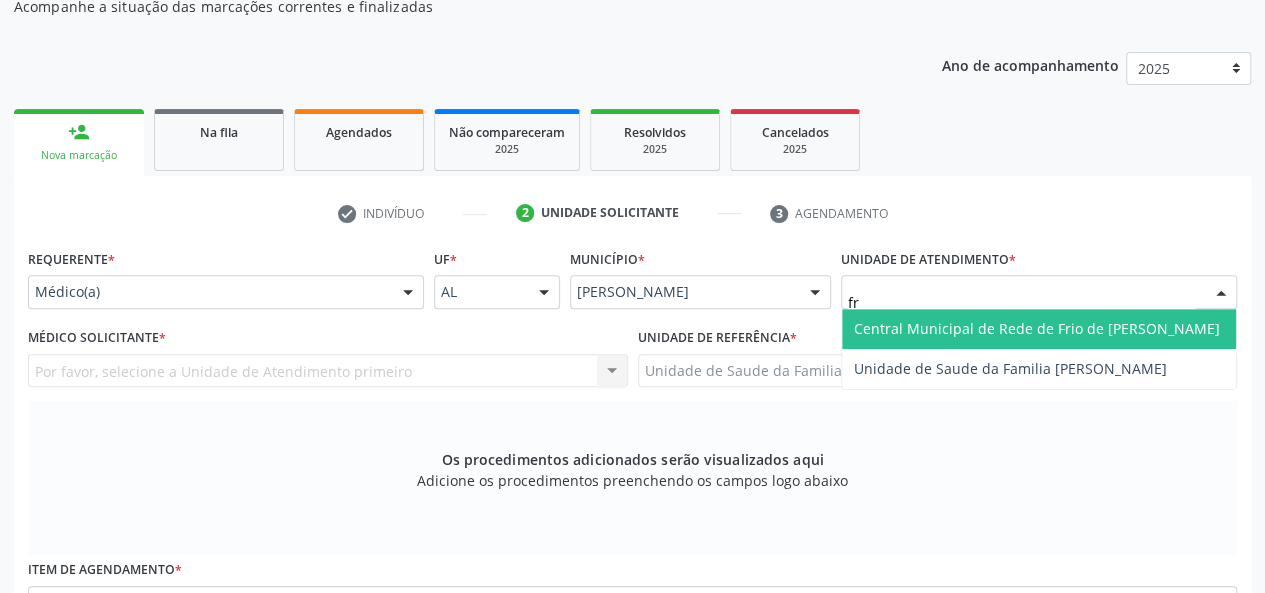 type on "fra" 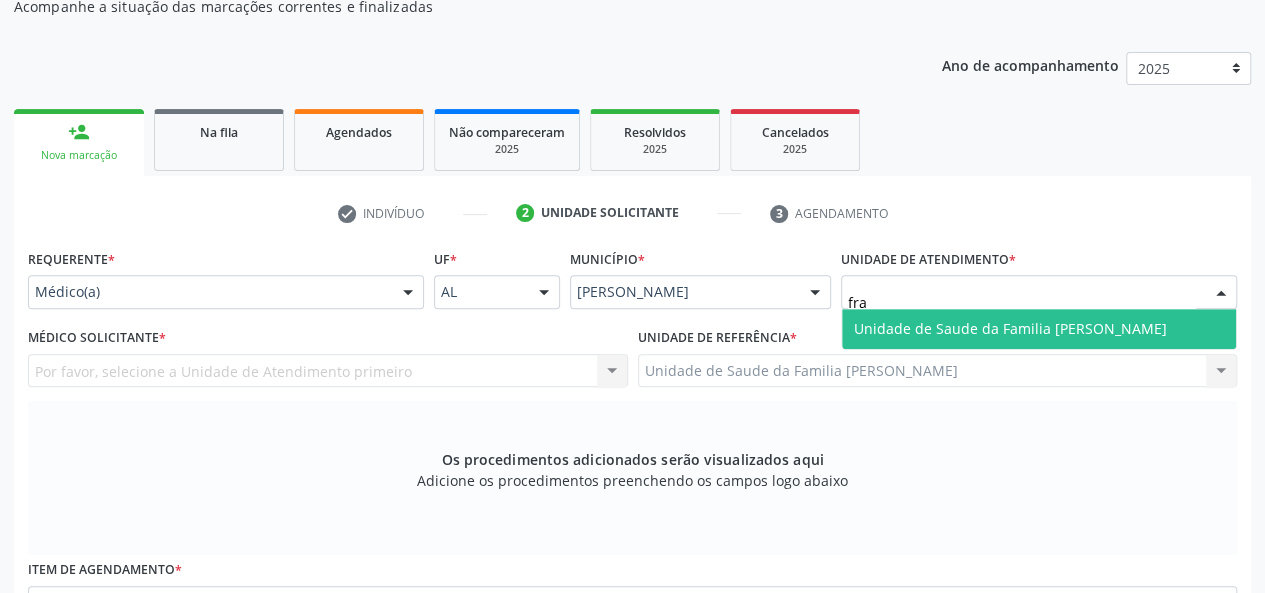 click on "Unidade de Saude da Familia [PERSON_NAME]" at bounding box center [1010, 328] 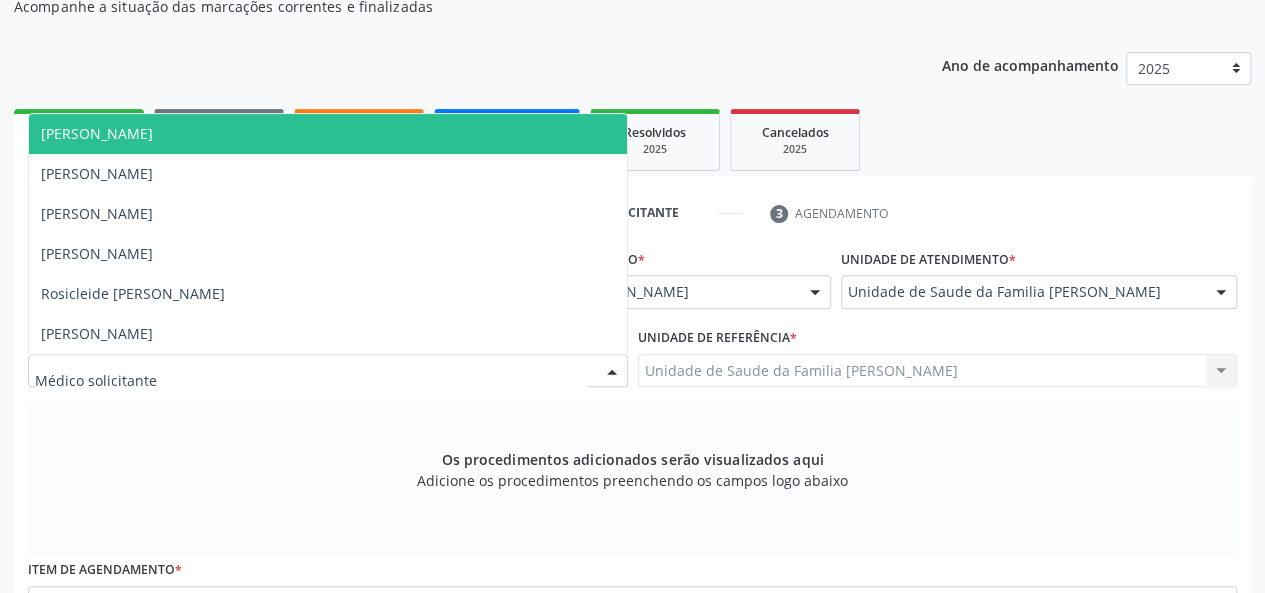 click on "[PERSON_NAME]" at bounding box center [97, 133] 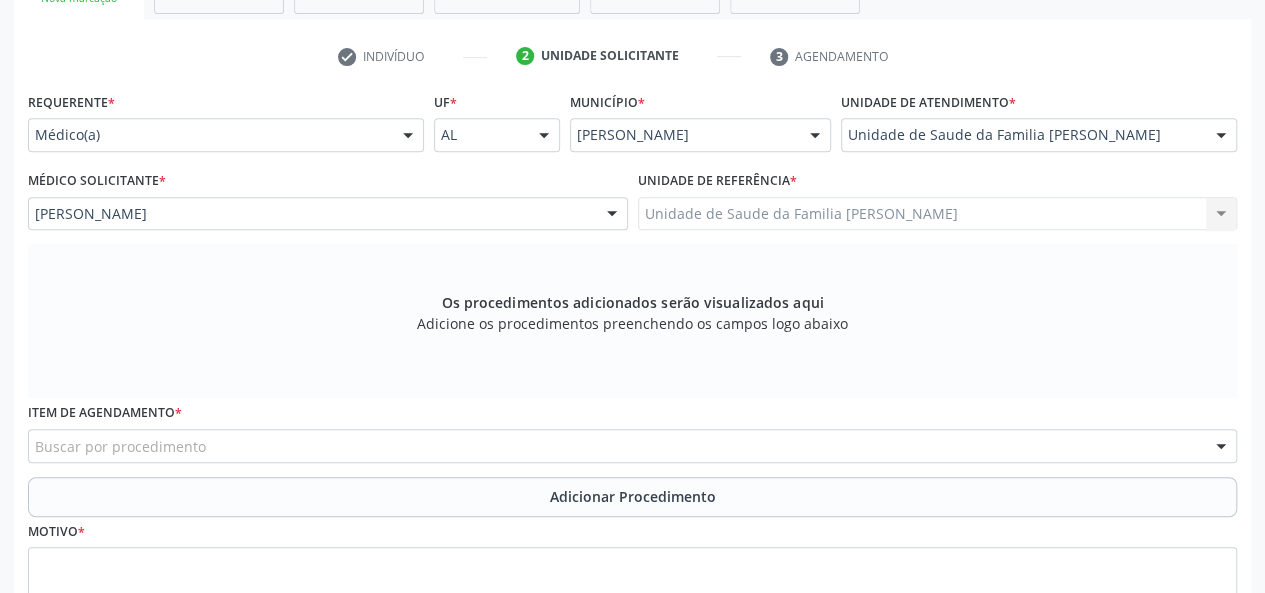 scroll, scrollTop: 518, scrollLeft: 0, axis: vertical 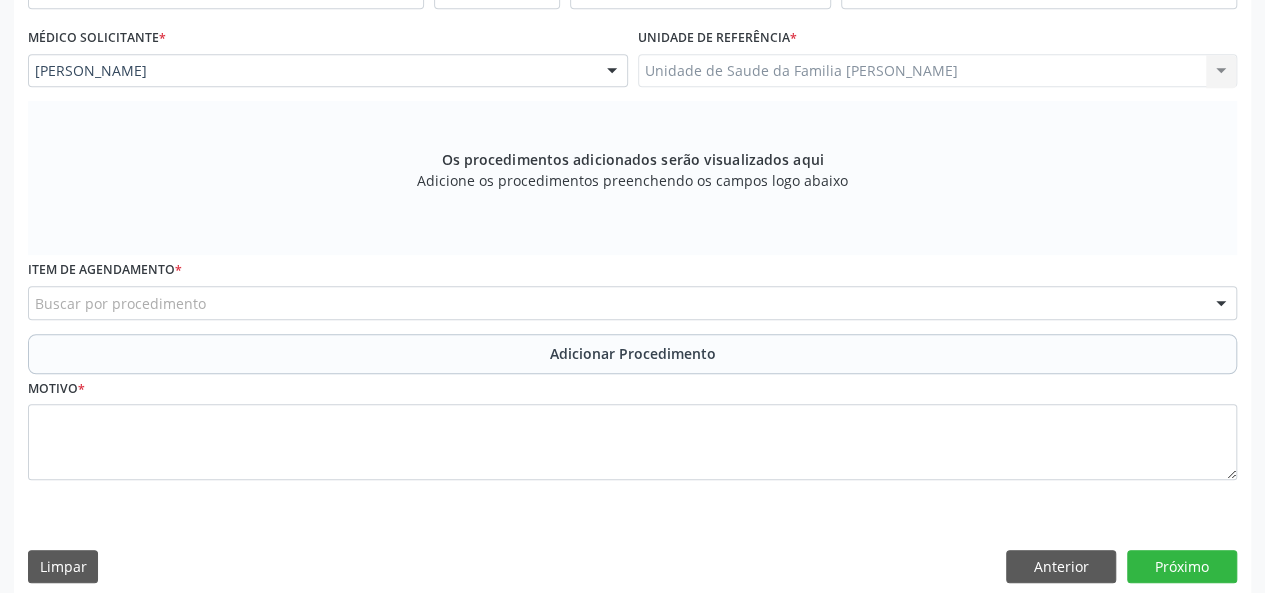 click on "Buscar por procedimento" at bounding box center [632, 303] 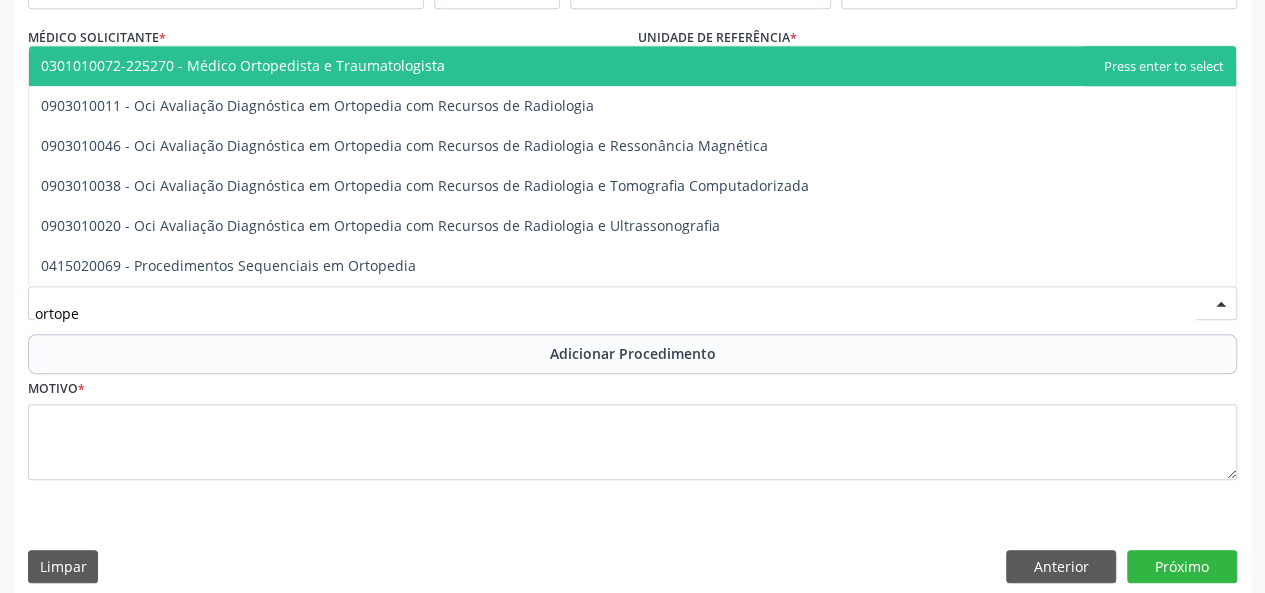 type on "ortoped" 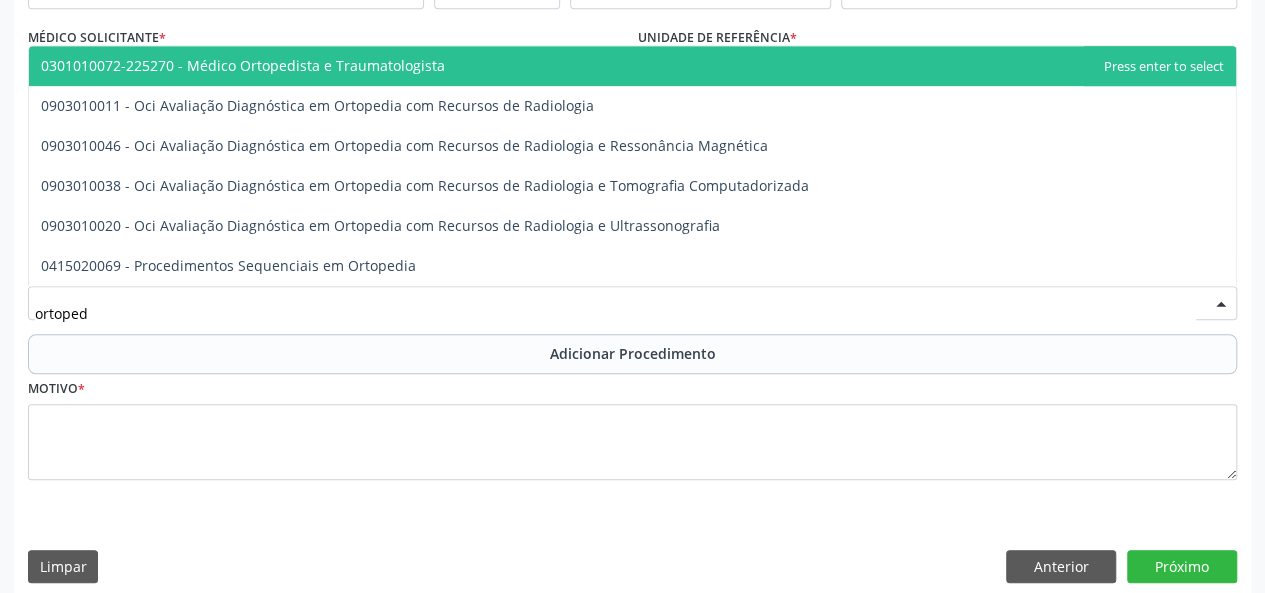 click on "0301010072-225270 - Médico Ortopedista e Traumatologista   0903010011 - Oci Avaliação Diagnóstica em Ortopedia com Recursos de Radiologia   0903010046 - Oci Avaliação Diagnóstica em Ortopedia com Recursos de Radiologia e Ressonância Magnética   0903010038 - Oci Avaliação Diagnóstica em Ortopedia com Recursos de Radiologia e Tomografia Computadorizada   0903010020 - Oci Avaliação Diagnóstica em Ortopedia com Recursos de Radiologia e Ultrassonografia   0415020069 - Procedimentos Sequenciais em Ortopedia     No elements found. Consider changing the search query.   List is empty." at bounding box center (632, 165) 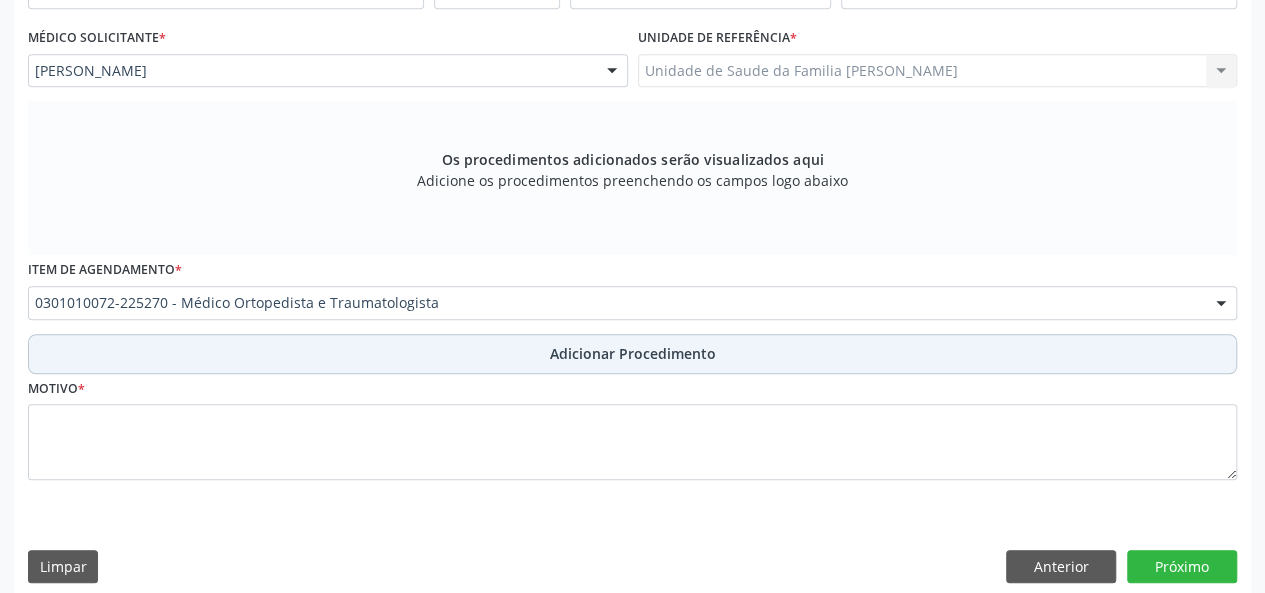 click on "Adicionar Procedimento" at bounding box center [632, 354] 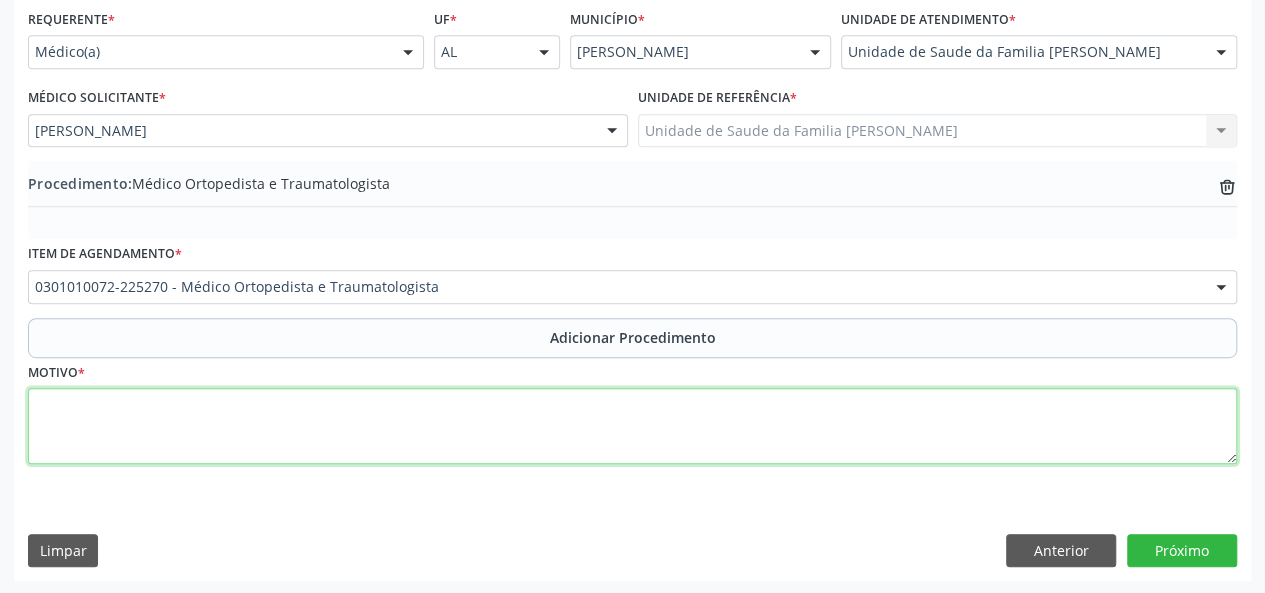 click at bounding box center (632, 426) 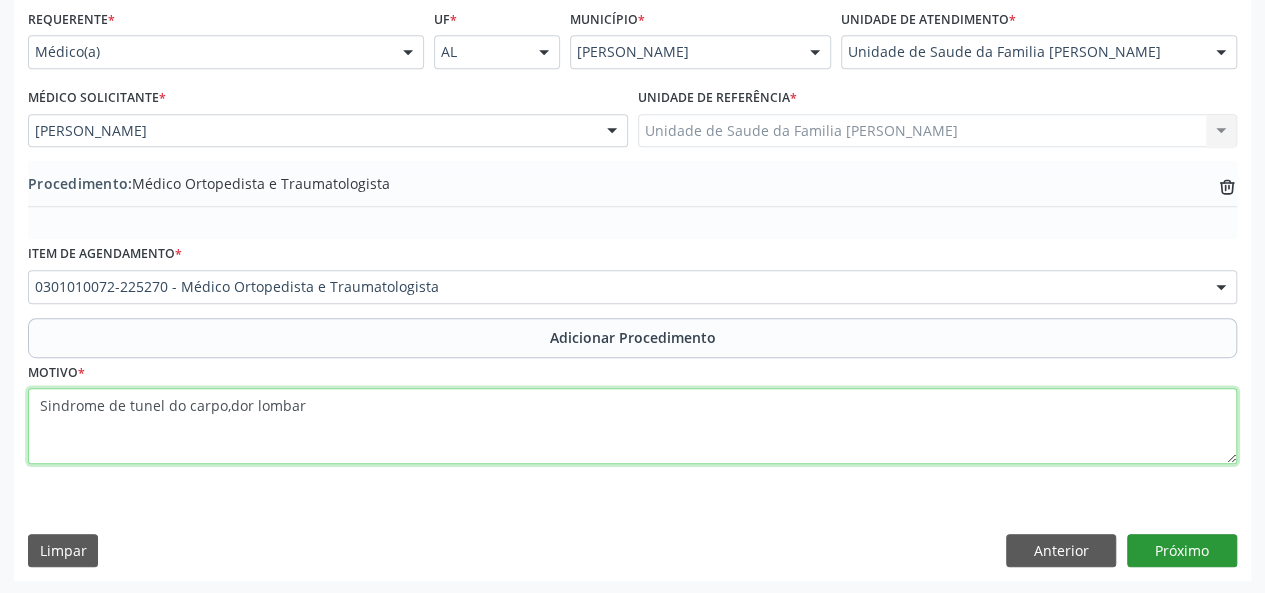 type on "Sindrome de tunel do carpo,dor lombar" 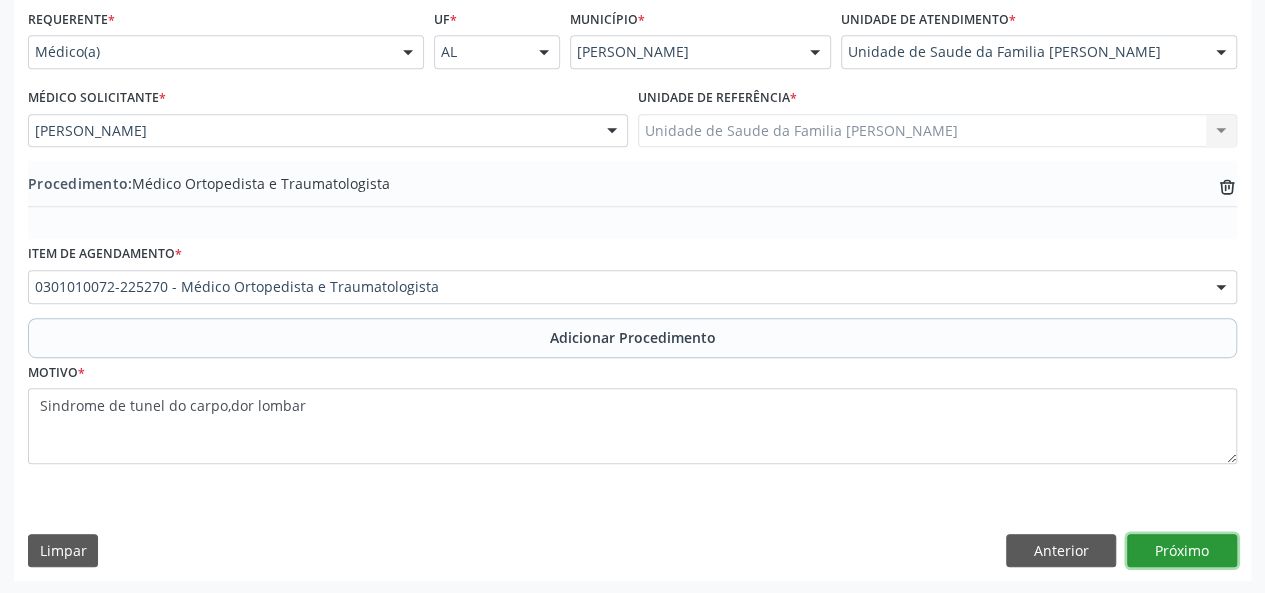 click on "Próximo" at bounding box center (1182, 551) 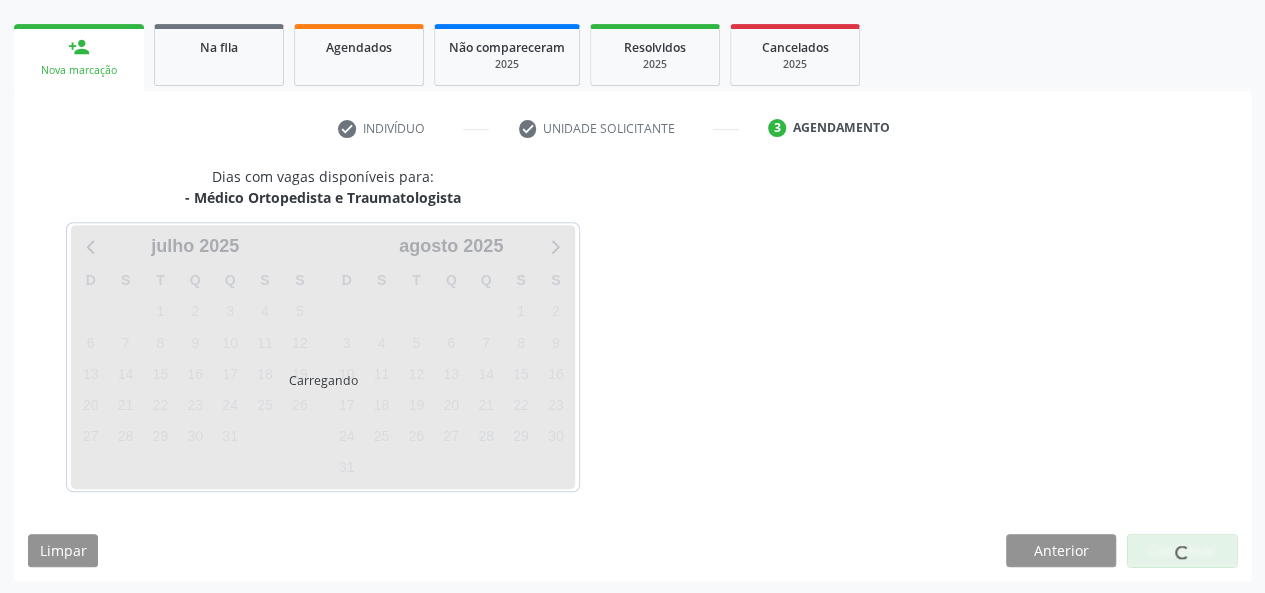 scroll, scrollTop: 362, scrollLeft: 0, axis: vertical 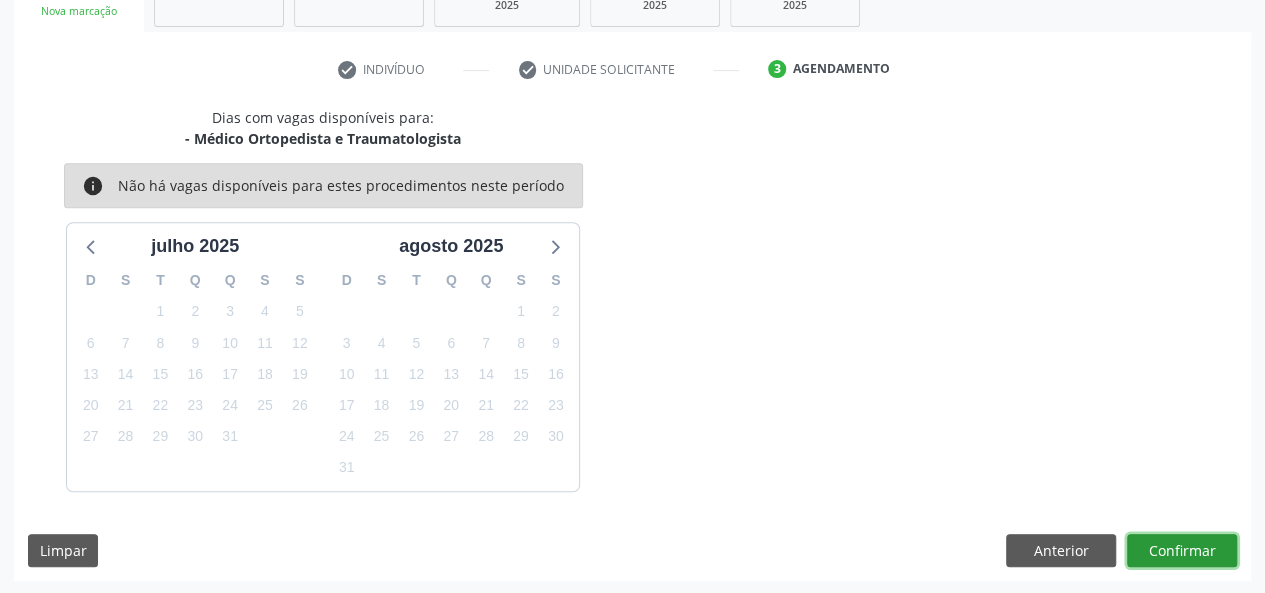 click on "Confirmar" at bounding box center (1182, 551) 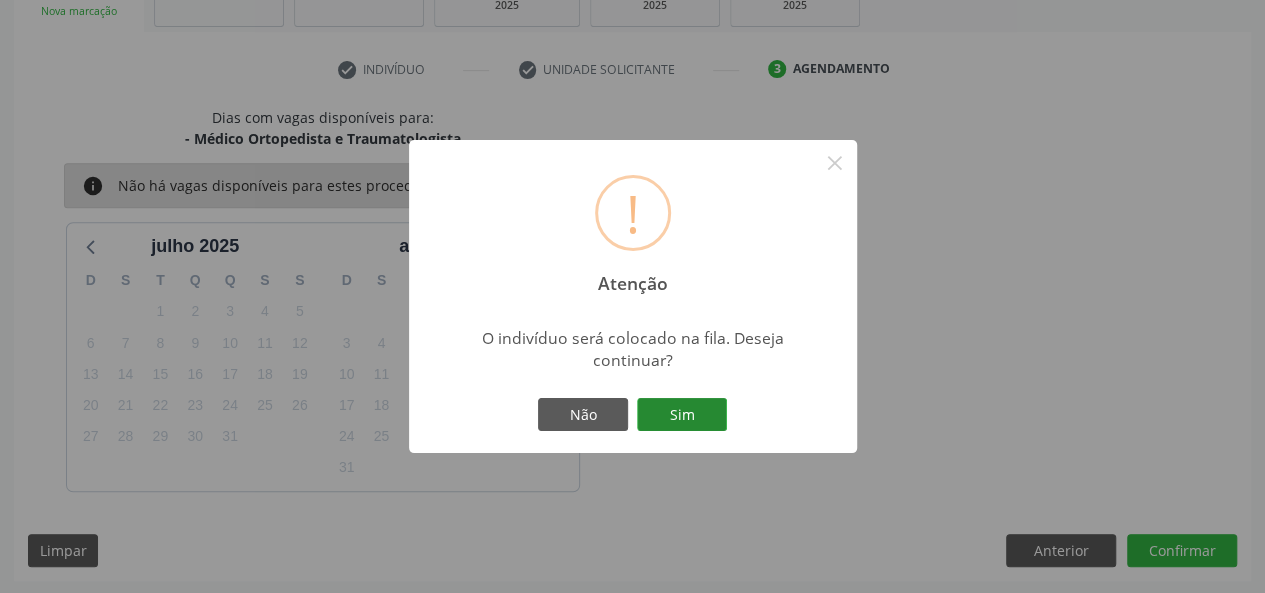 click on "Sim" at bounding box center (682, 415) 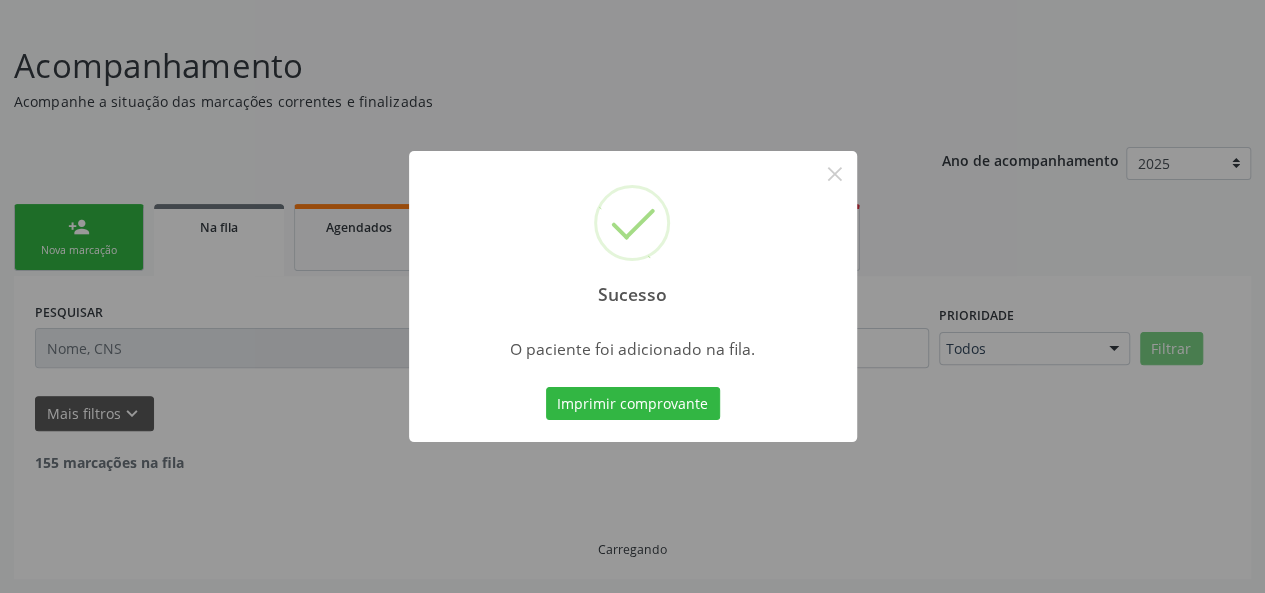 scroll, scrollTop: 100, scrollLeft: 0, axis: vertical 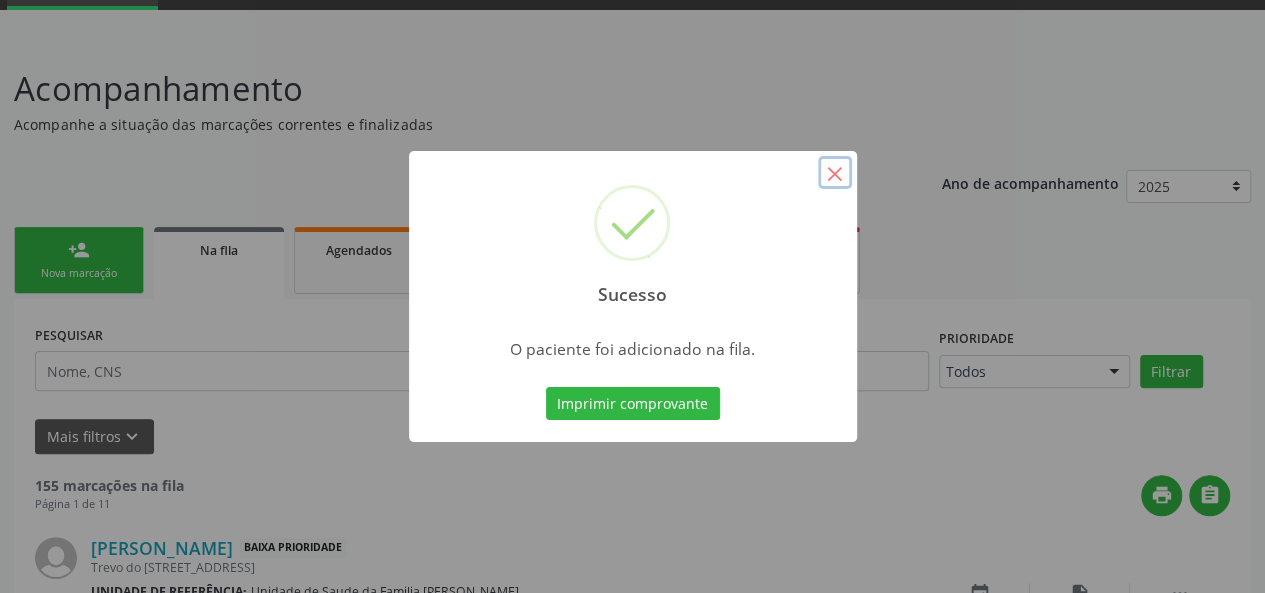 click on "×" at bounding box center (835, 173) 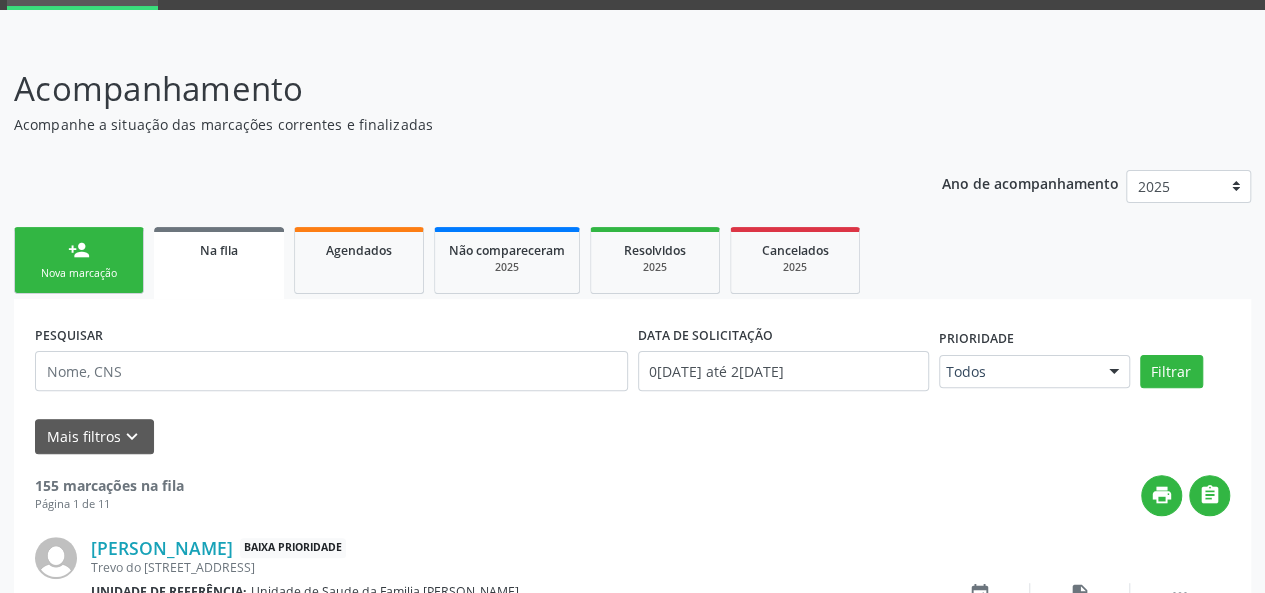 click on "Nova marcação" at bounding box center [79, 273] 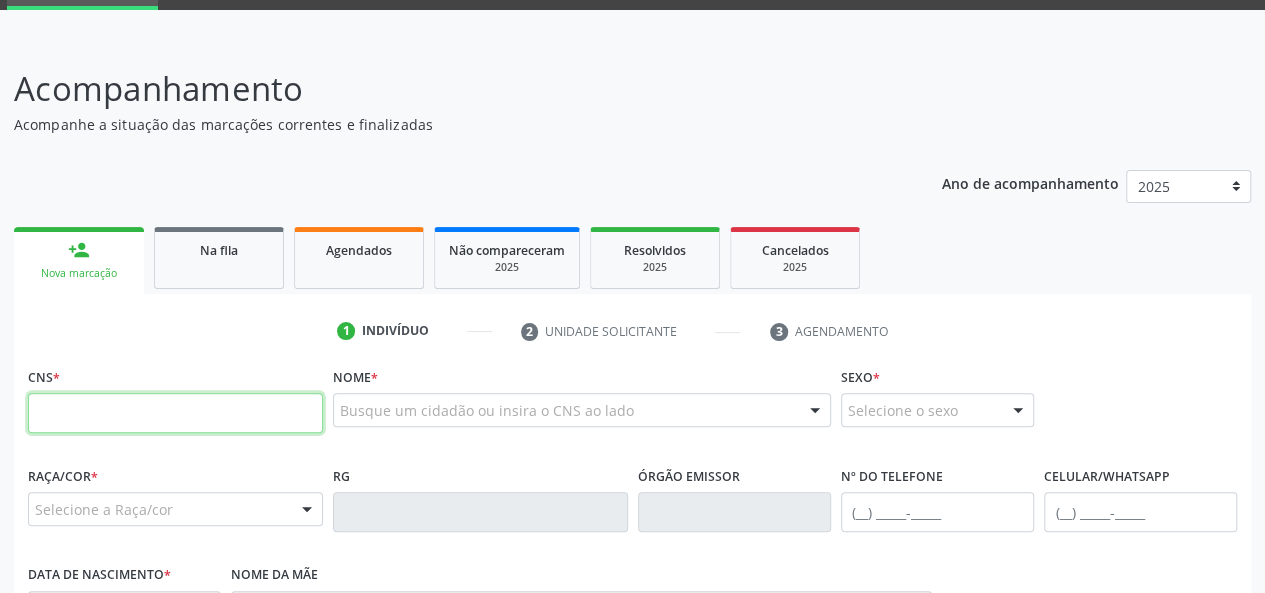 paste on "706 4091 6945 0080" 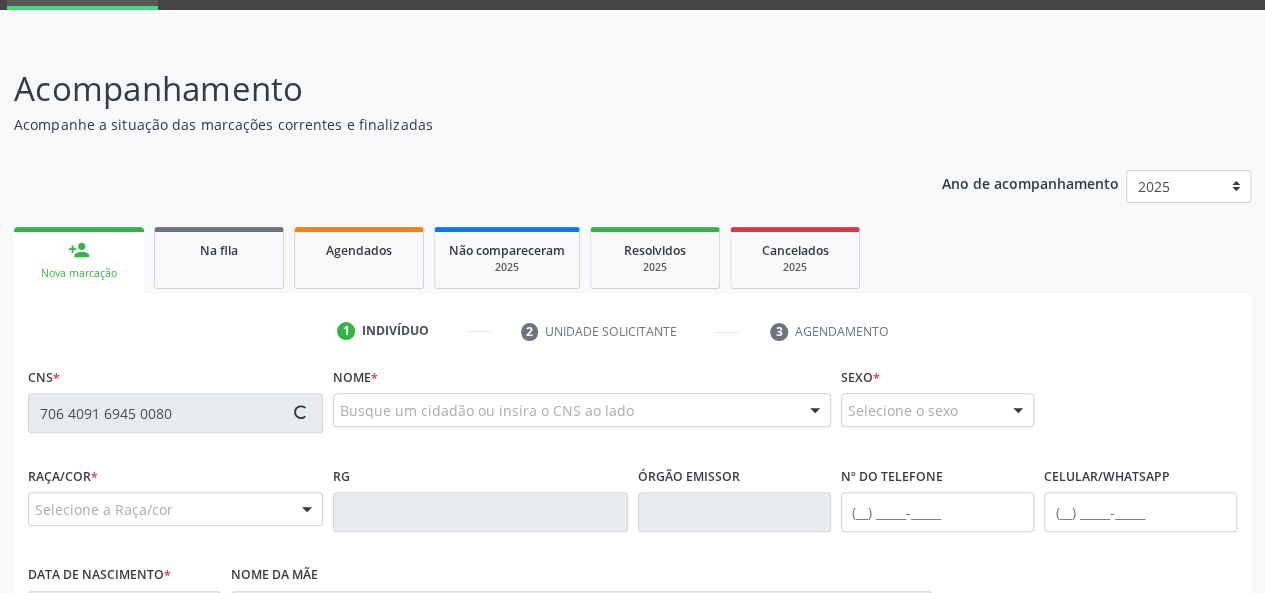 type on "706 4091 6945 0080" 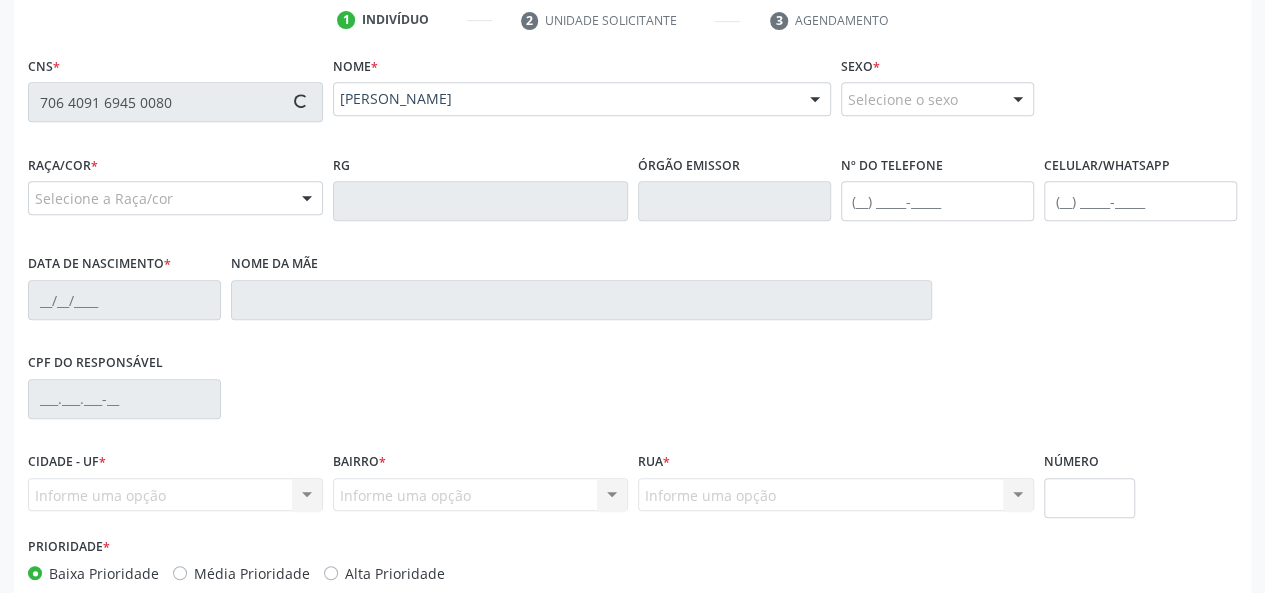 type on "[PHONE_NUMBER]" 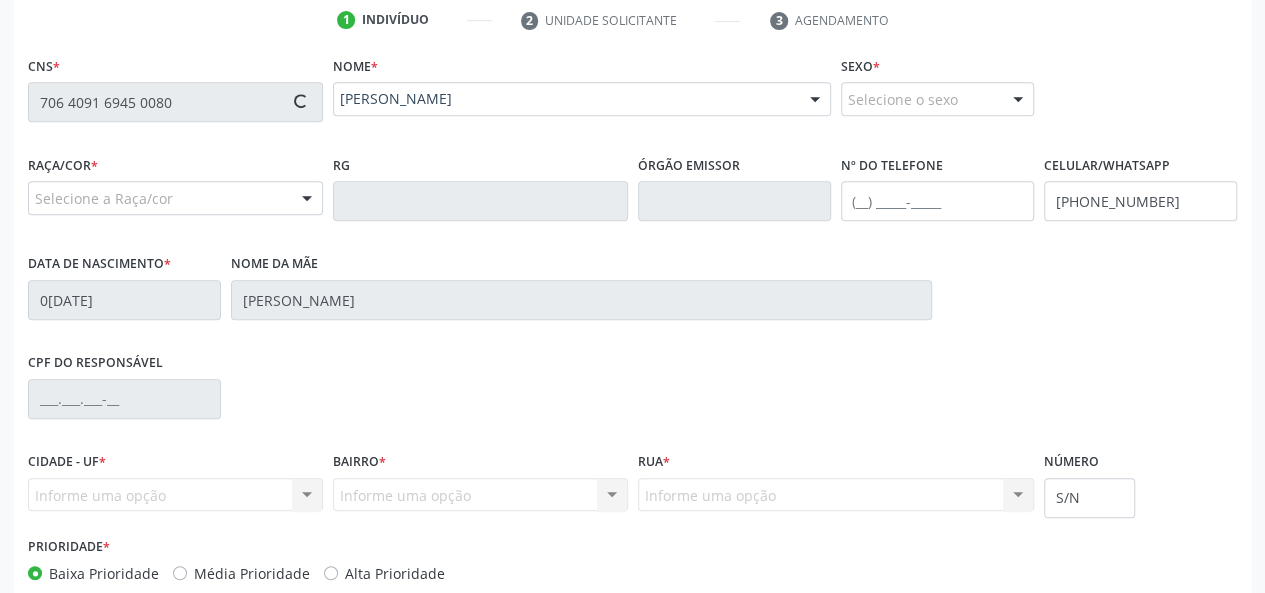 scroll, scrollTop: 518, scrollLeft: 0, axis: vertical 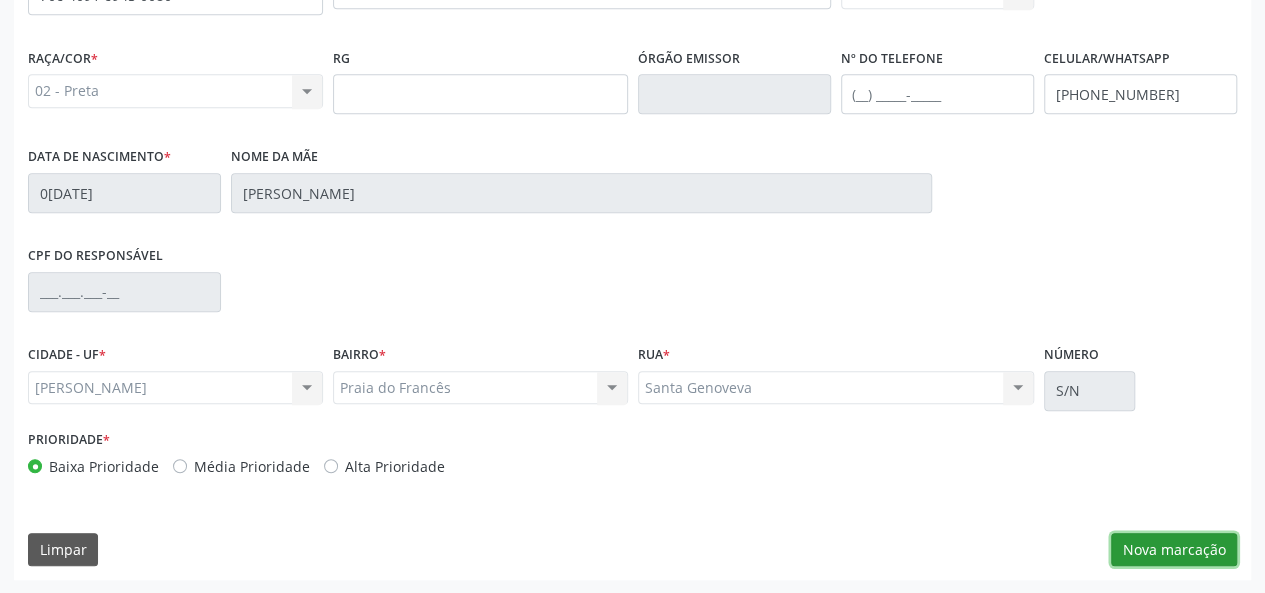 click on "Nova marcação" at bounding box center [1174, 550] 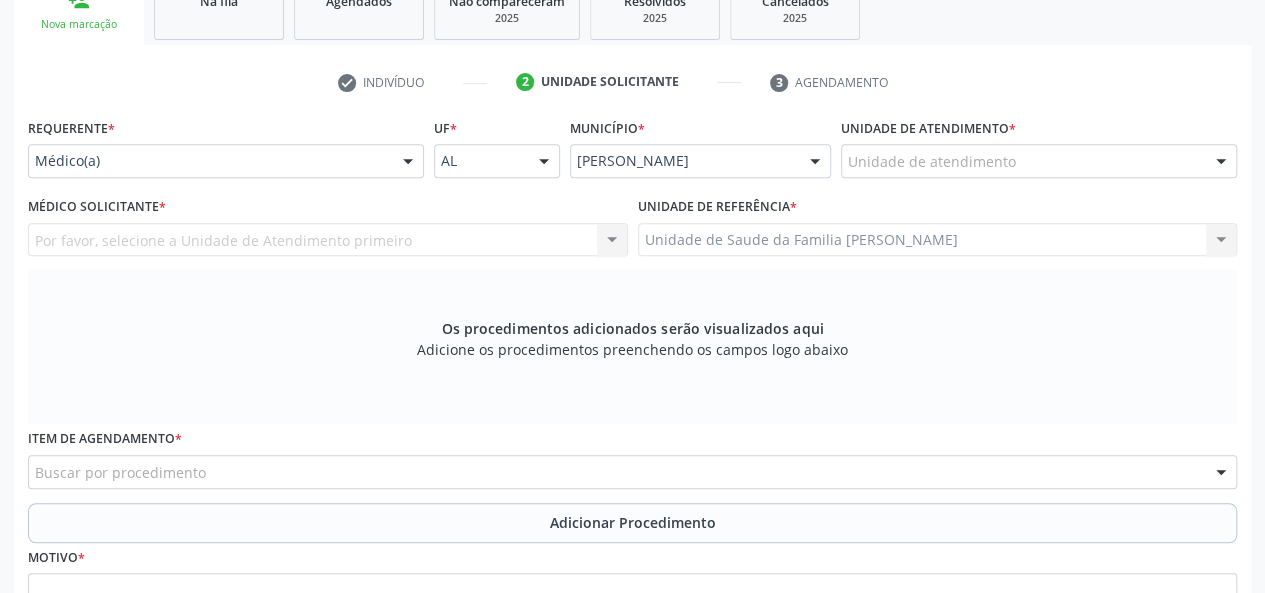 scroll, scrollTop: 218, scrollLeft: 0, axis: vertical 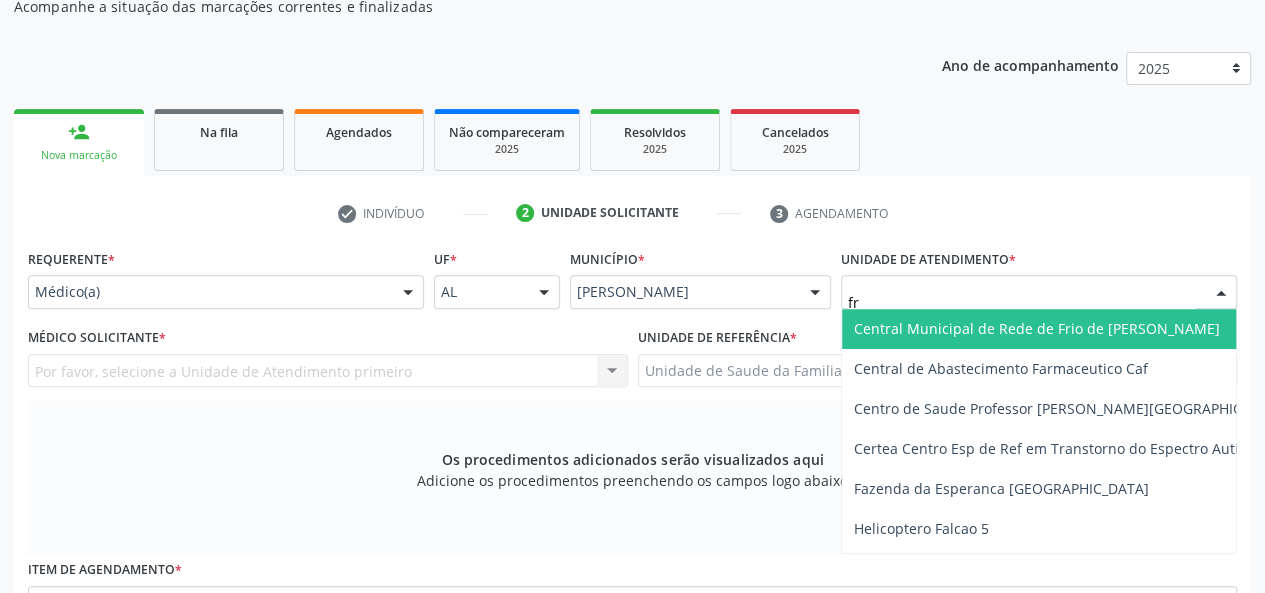 type on "fra" 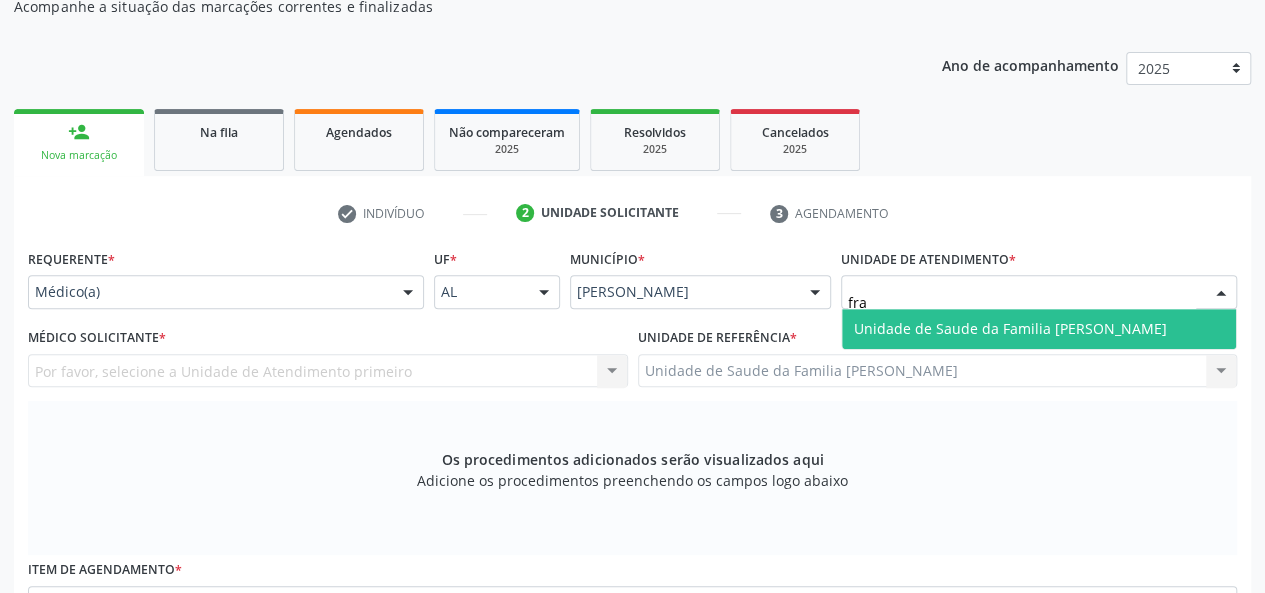 click on "Unidade de Saude da Familia [PERSON_NAME]" at bounding box center (1010, 328) 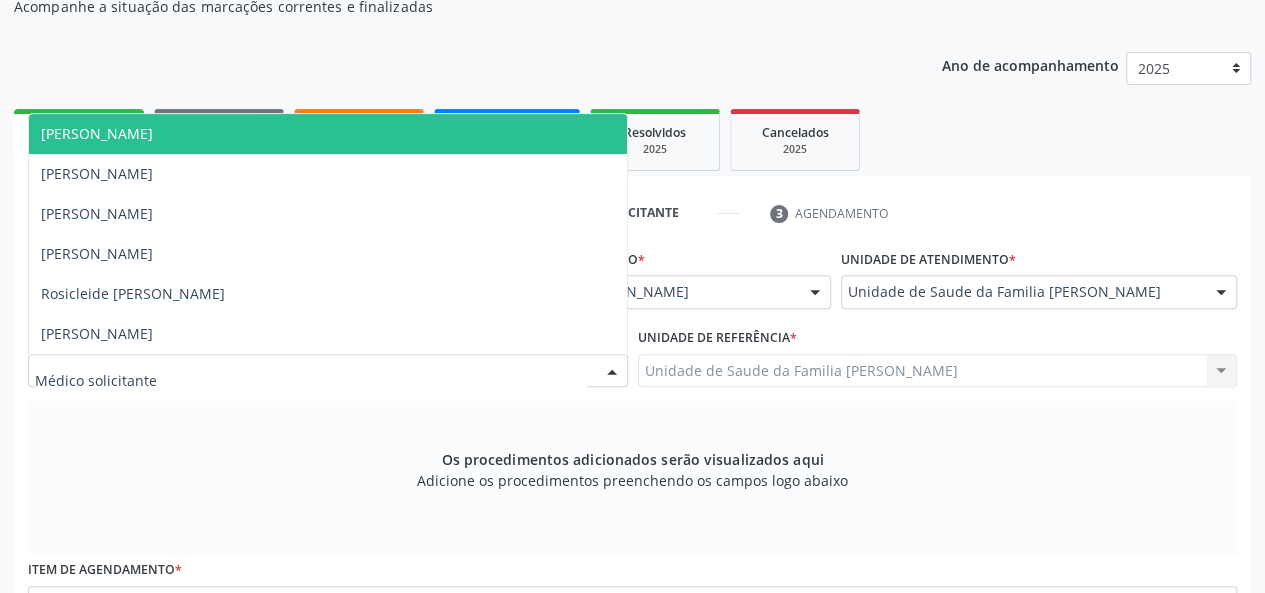 click on "[PERSON_NAME]" at bounding box center (328, 134) 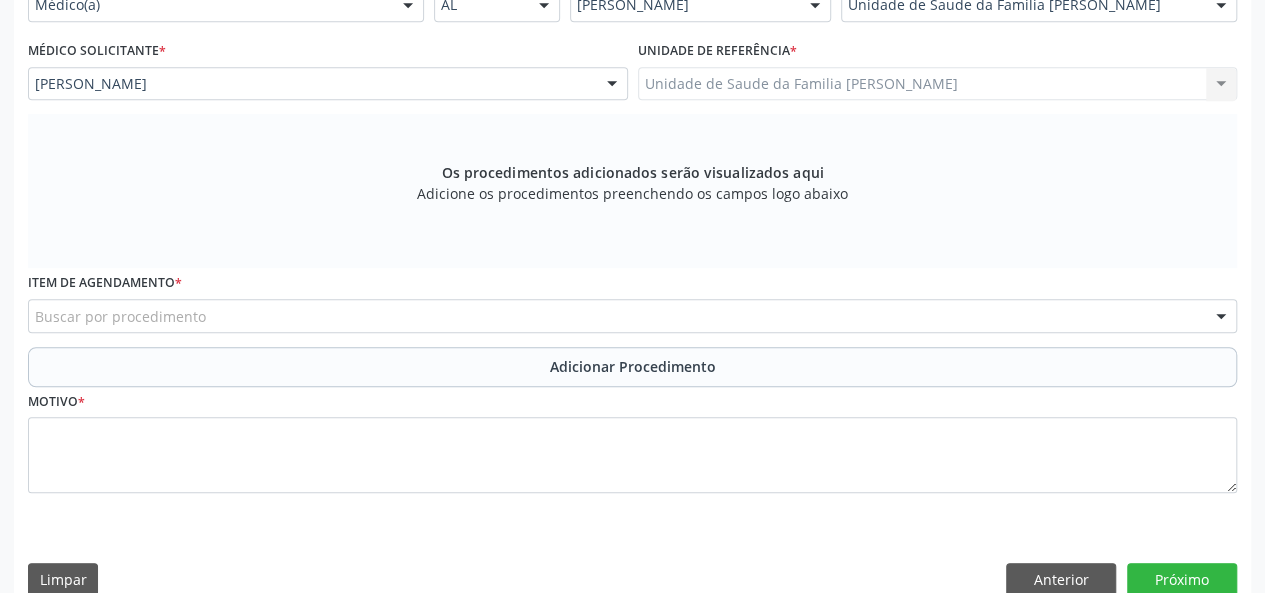 scroll, scrollTop: 534, scrollLeft: 0, axis: vertical 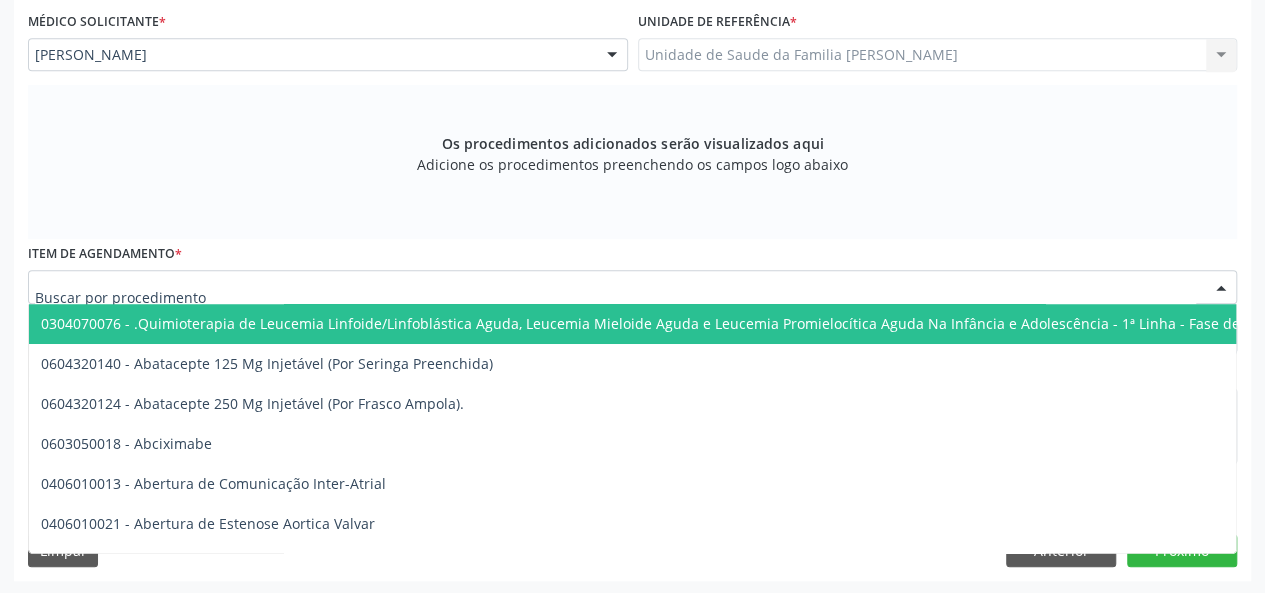 click at bounding box center [632, 287] 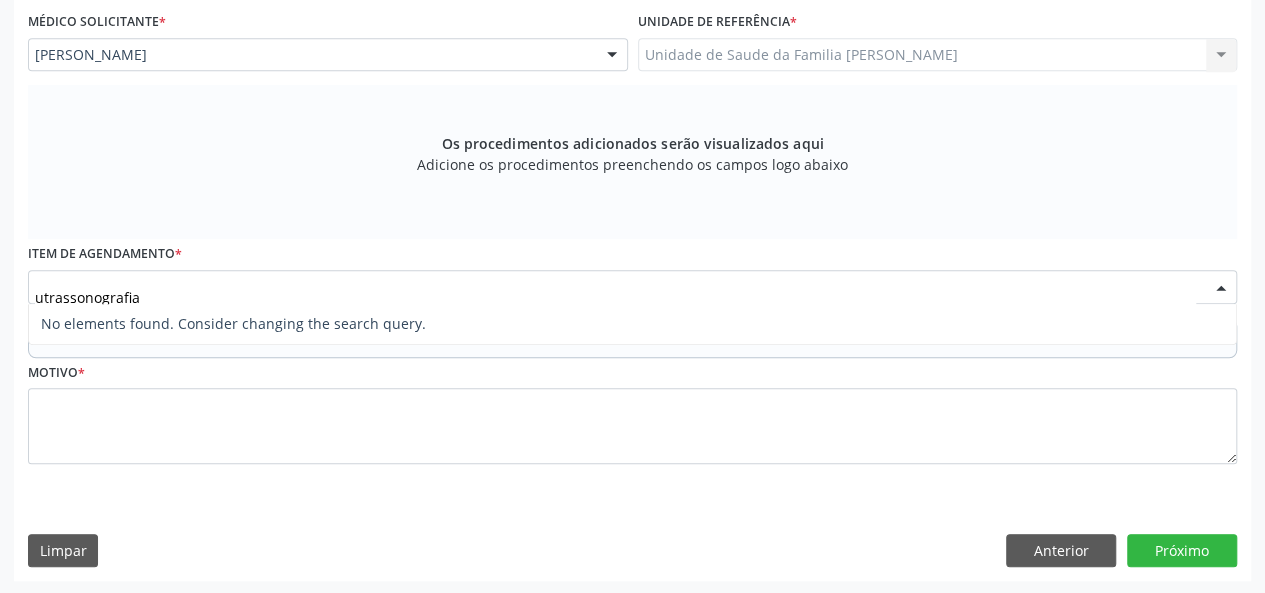 click on "utrassonografia" at bounding box center (615, 297) 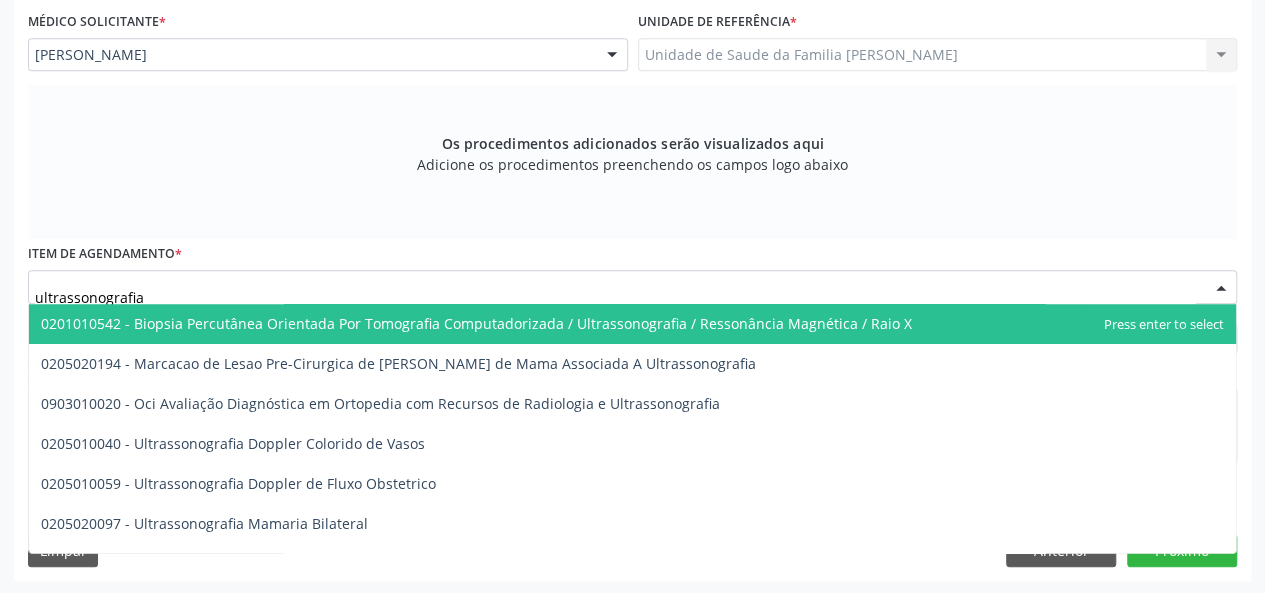 click on "ultrassonografia" at bounding box center (615, 297) 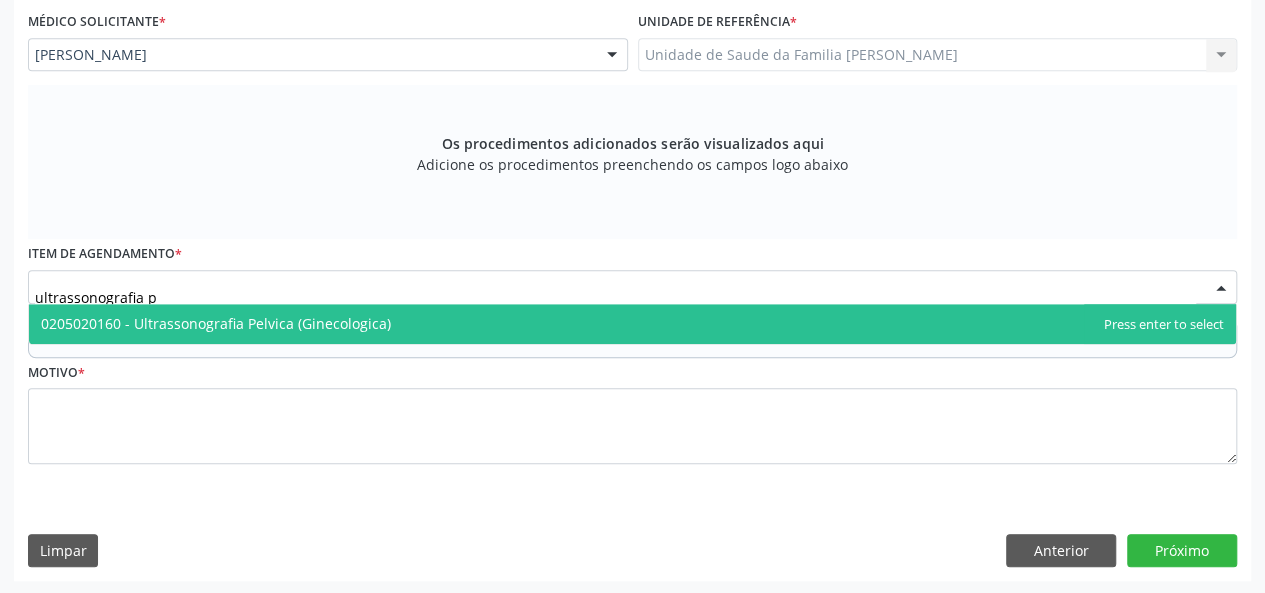 click on "0205020160 - Ultrassonografia Pelvica (Ginecologica)" at bounding box center (216, 323) 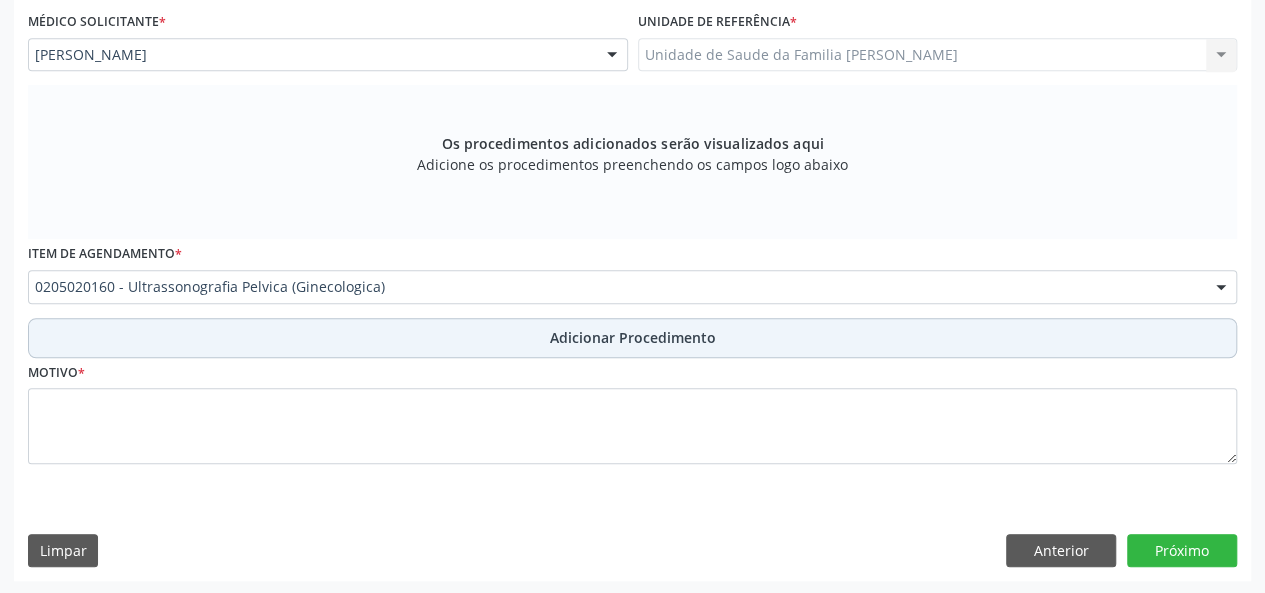 click on "Adicionar Procedimento" at bounding box center (633, 337) 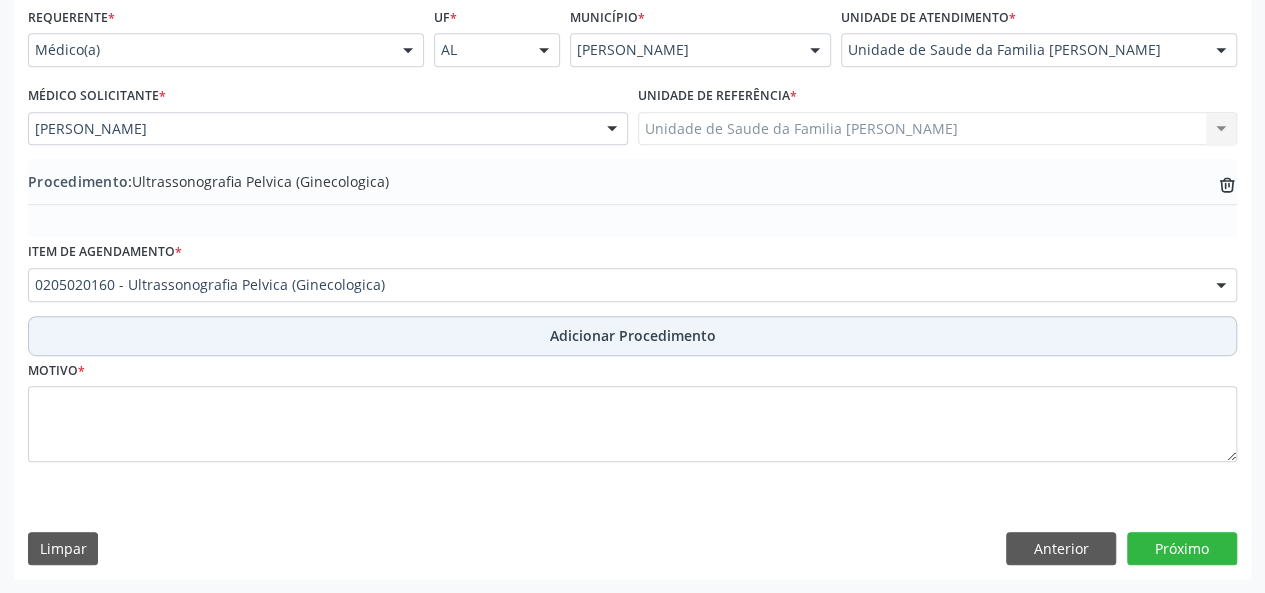 scroll, scrollTop: 458, scrollLeft: 0, axis: vertical 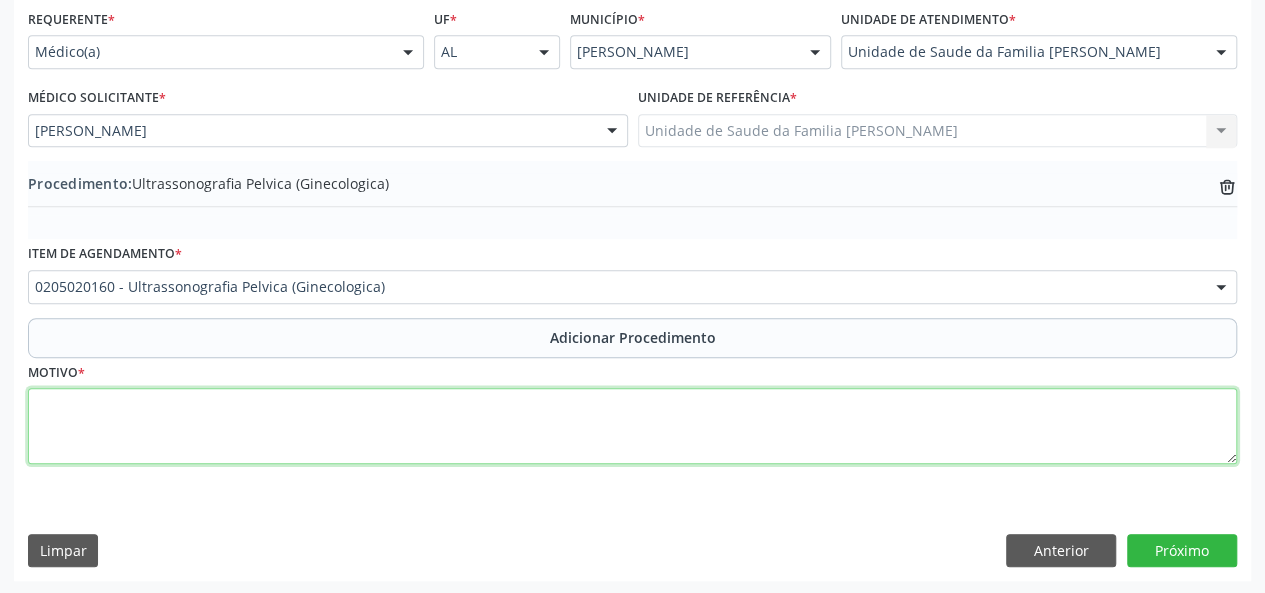 click at bounding box center [632, 426] 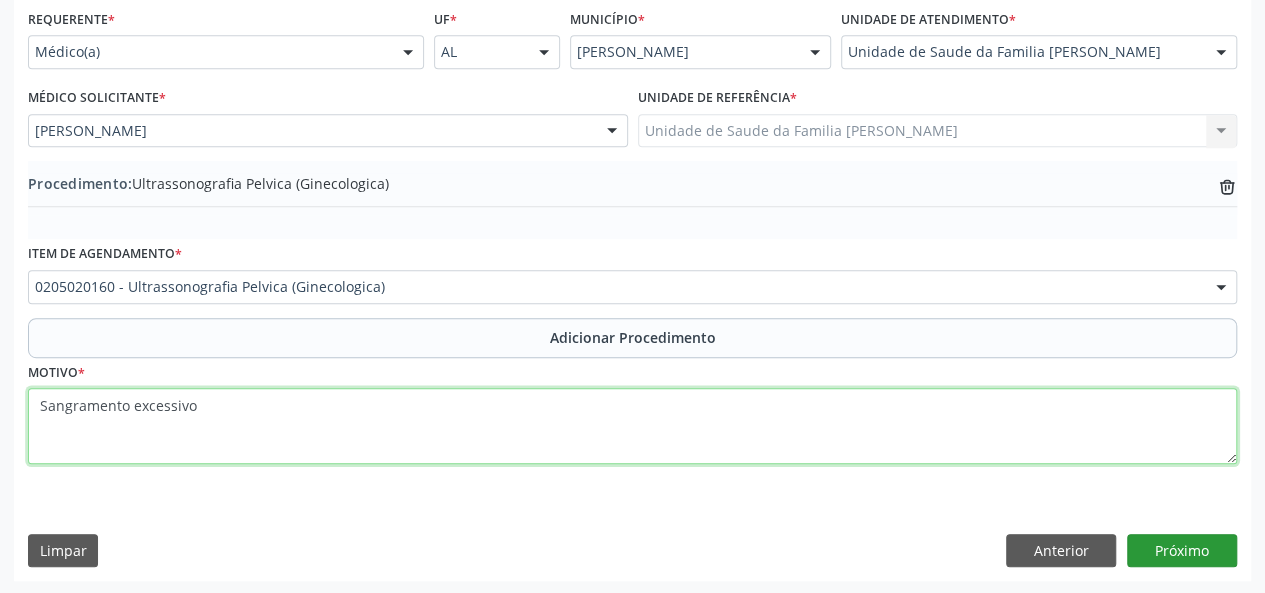 type on "Sangramento excessivo" 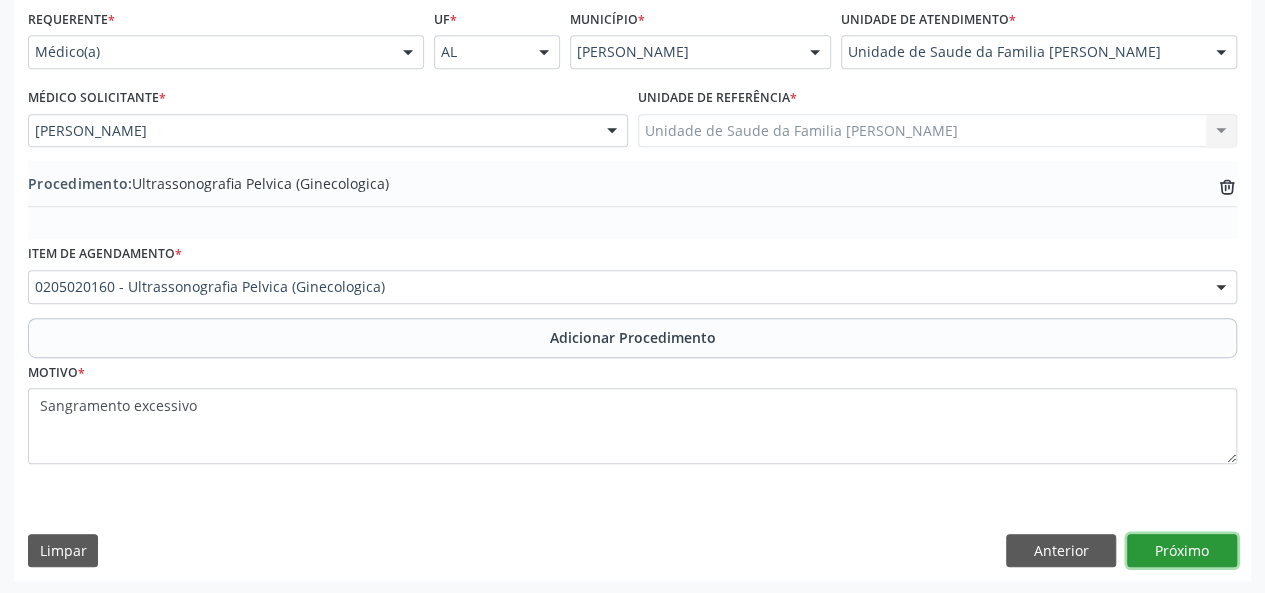 click on "Próximo" at bounding box center (1182, 551) 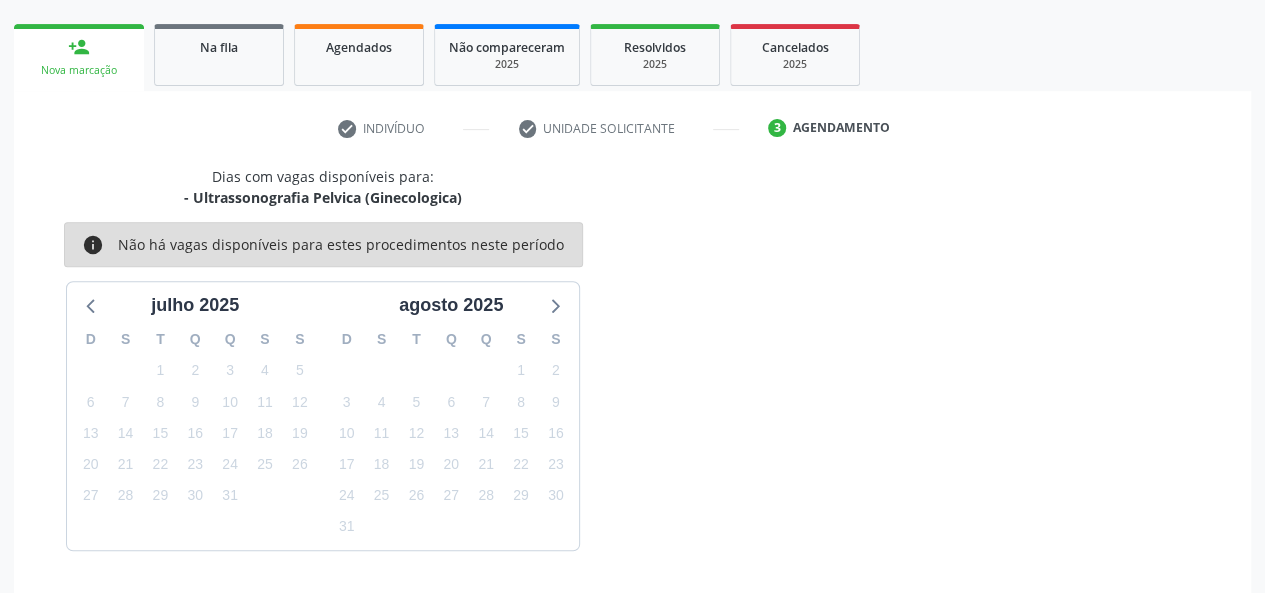 scroll, scrollTop: 362, scrollLeft: 0, axis: vertical 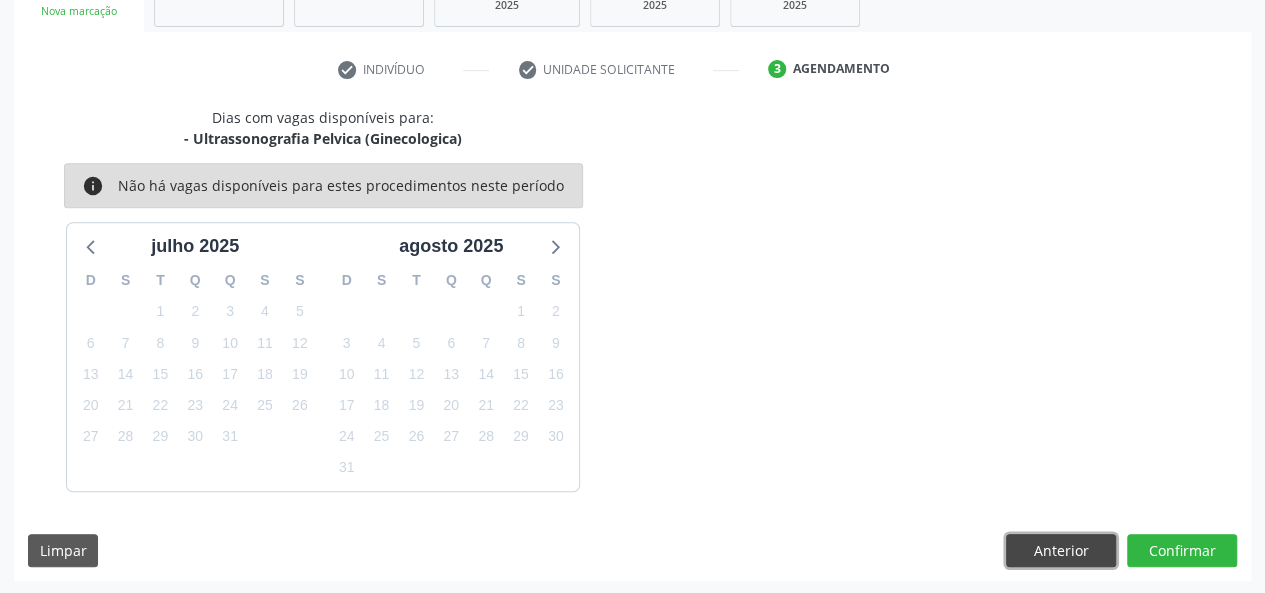 click on "Anterior" at bounding box center (1061, 551) 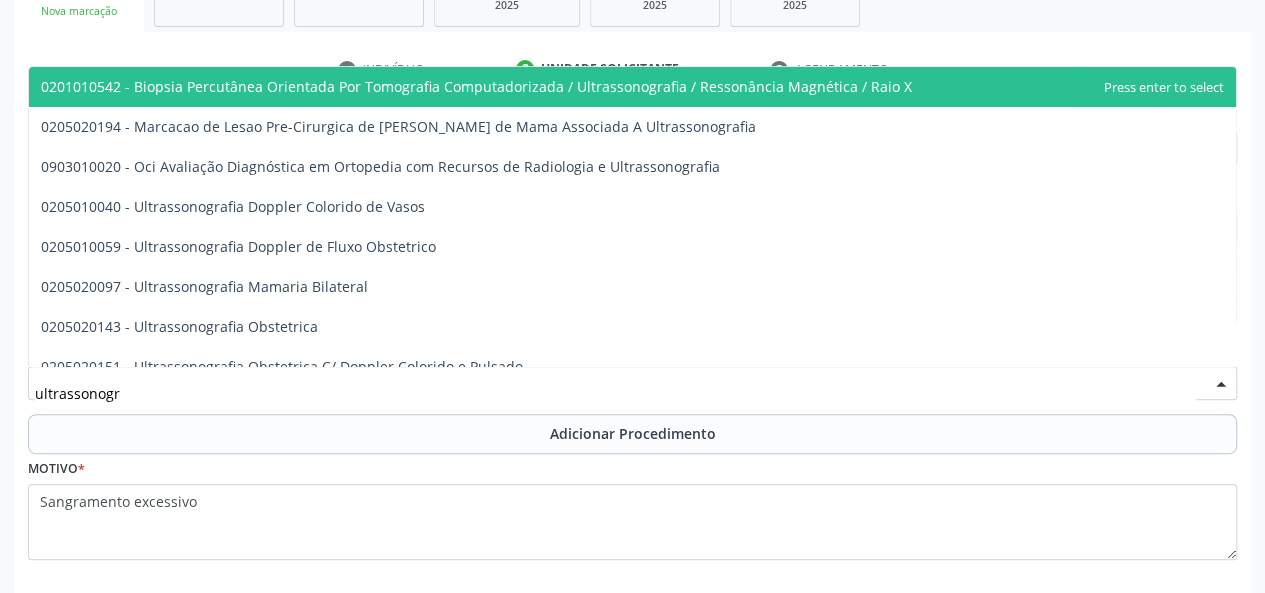 type on "ultrassonogra" 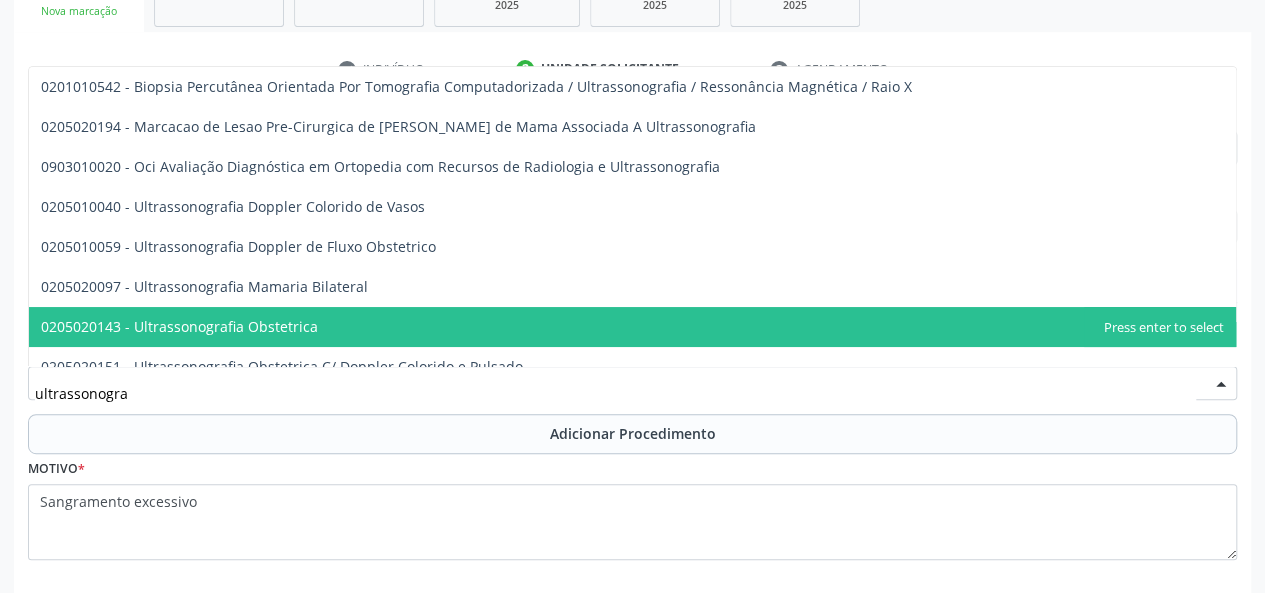 scroll, scrollTop: 200, scrollLeft: 0, axis: vertical 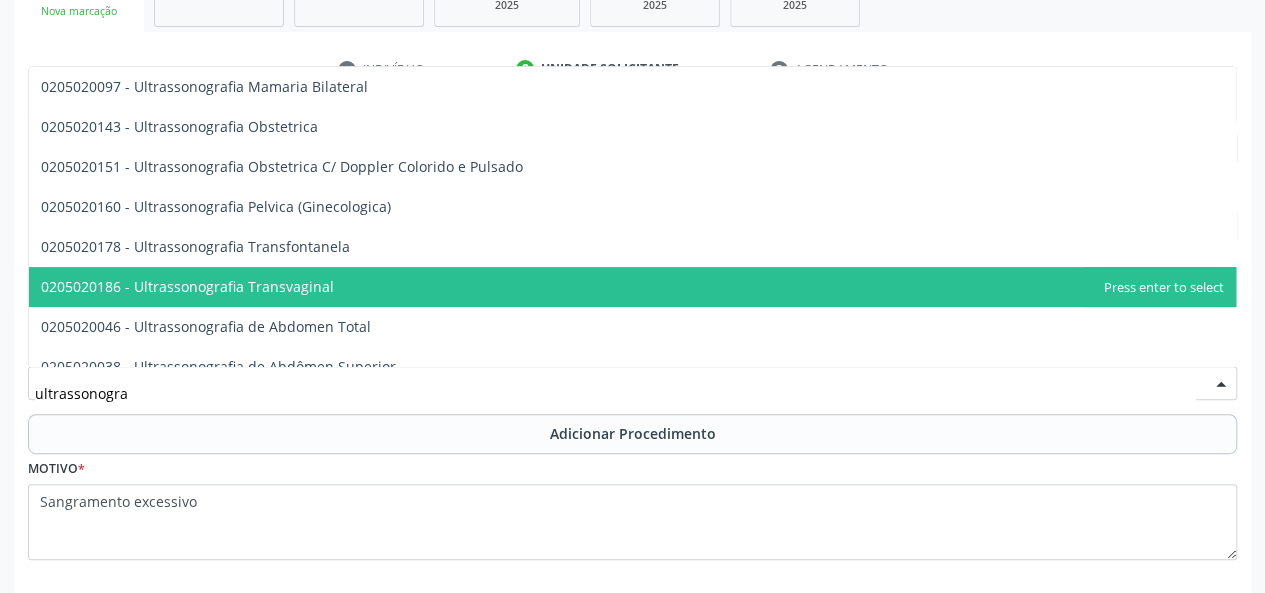 click on "0205020186 - Ultrassonografia Transvaginal" at bounding box center [632, 287] 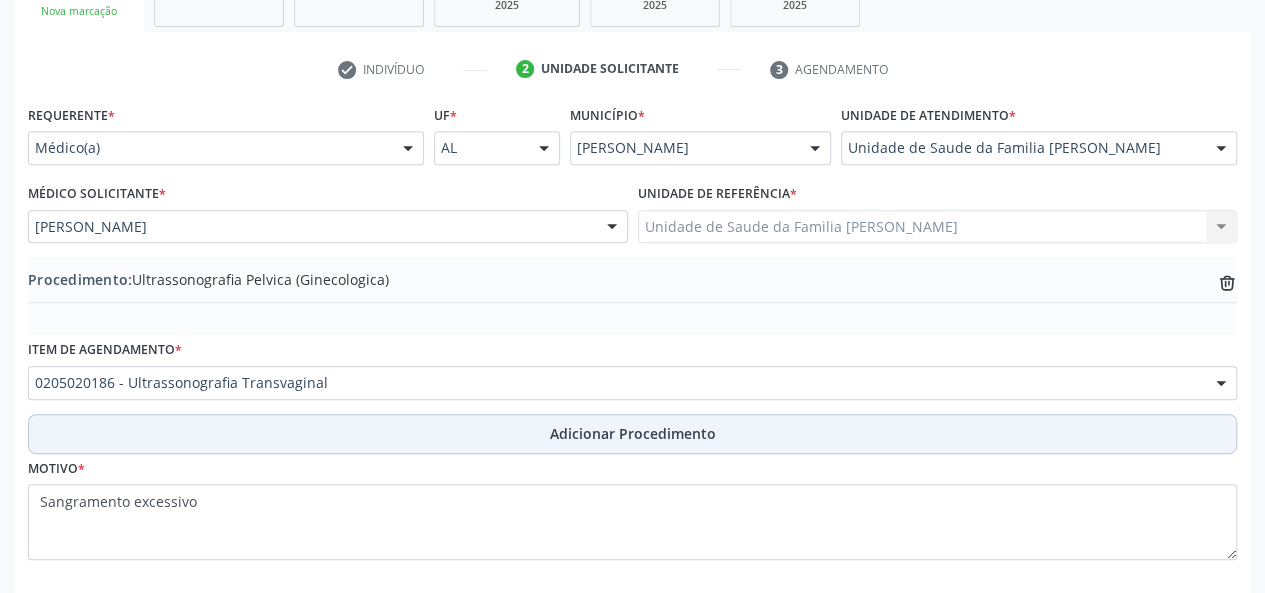click on "Adicionar Procedimento" at bounding box center [633, 433] 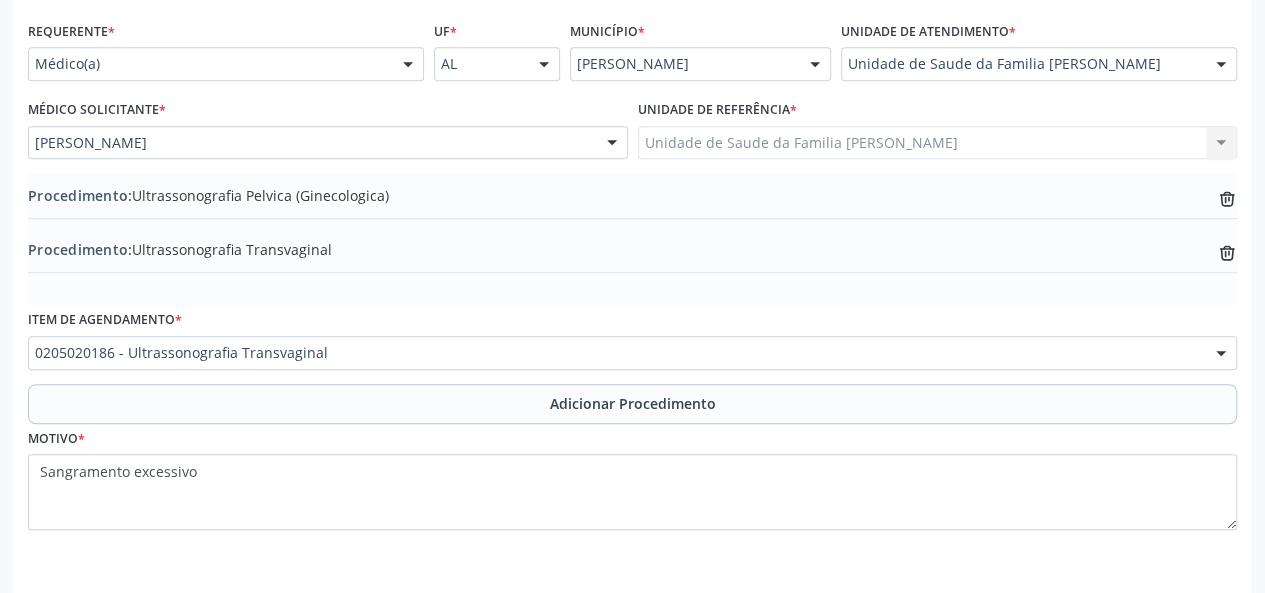 scroll, scrollTop: 512, scrollLeft: 0, axis: vertical 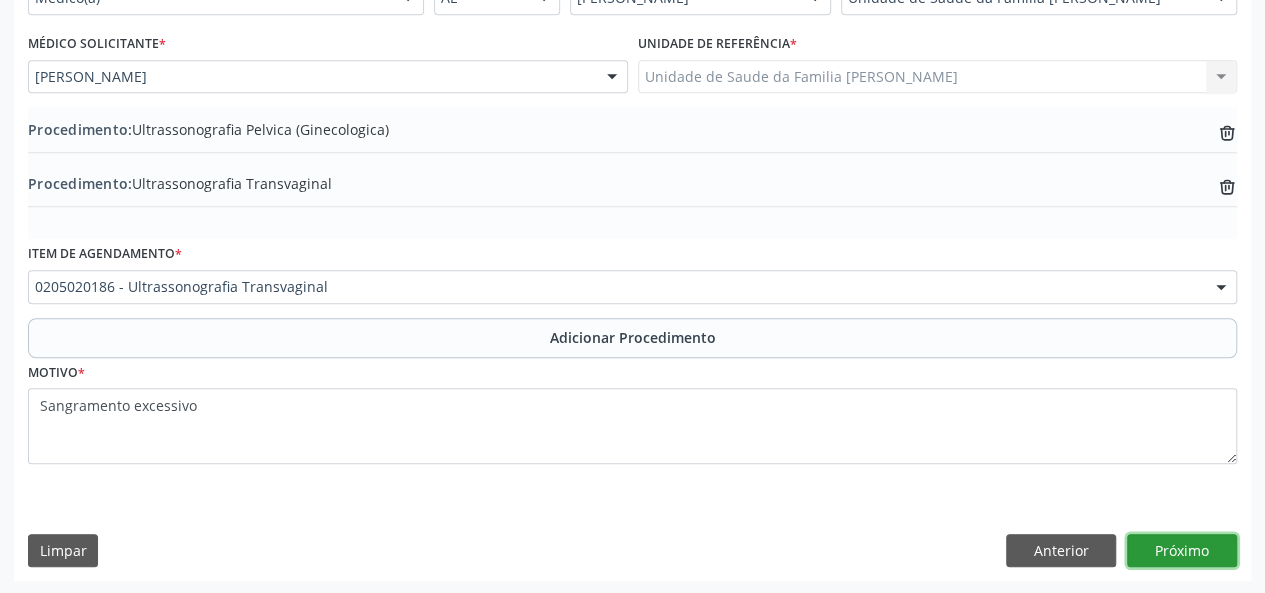 click on "Próximo" at bounding box center (1182, 551) 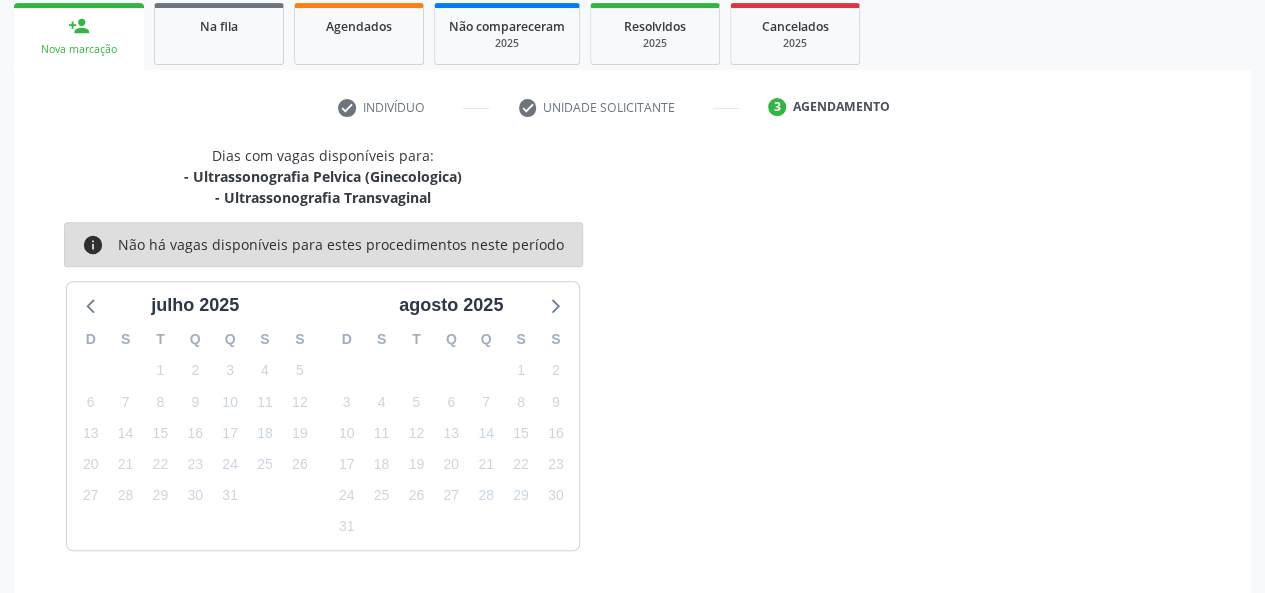scroll, scrollTop: 382, scrollLeft: 0, axis: vertical 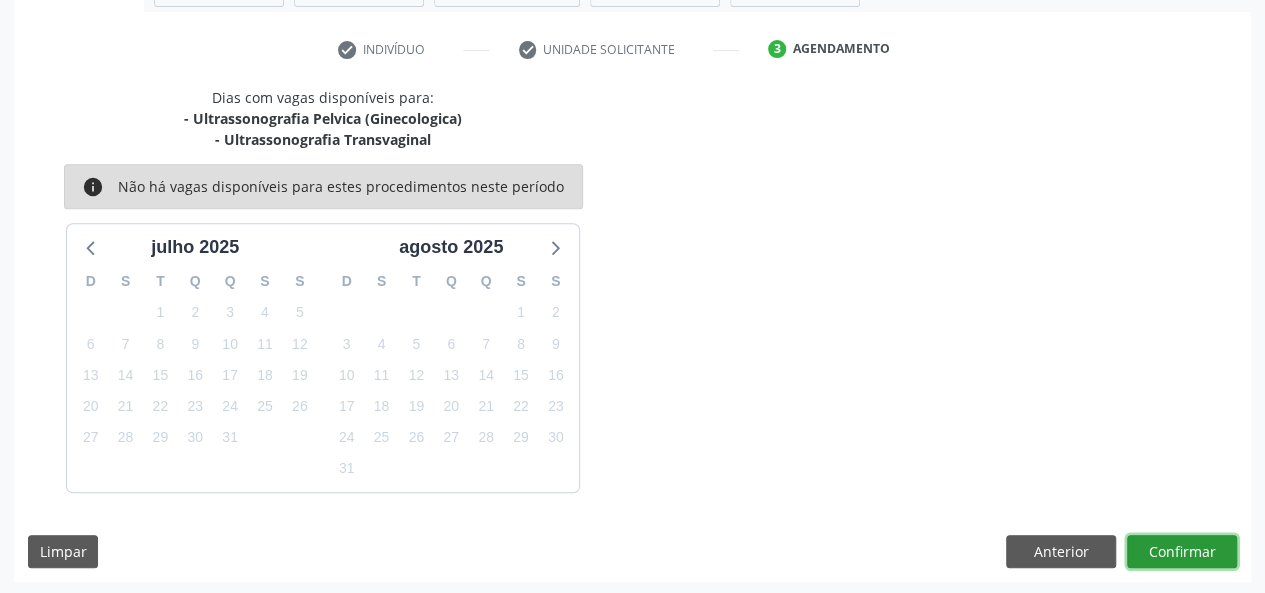 click on "Confirmar" at bounding box center (1182, 552) 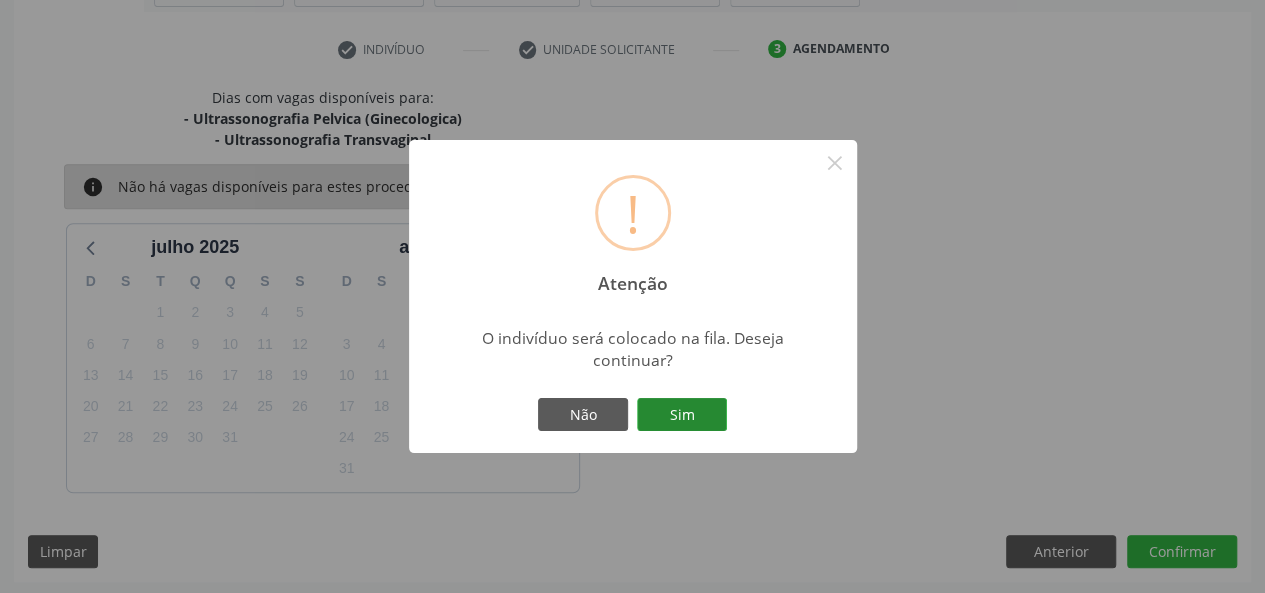 click on "Sim" at bounding box center (682, 415) 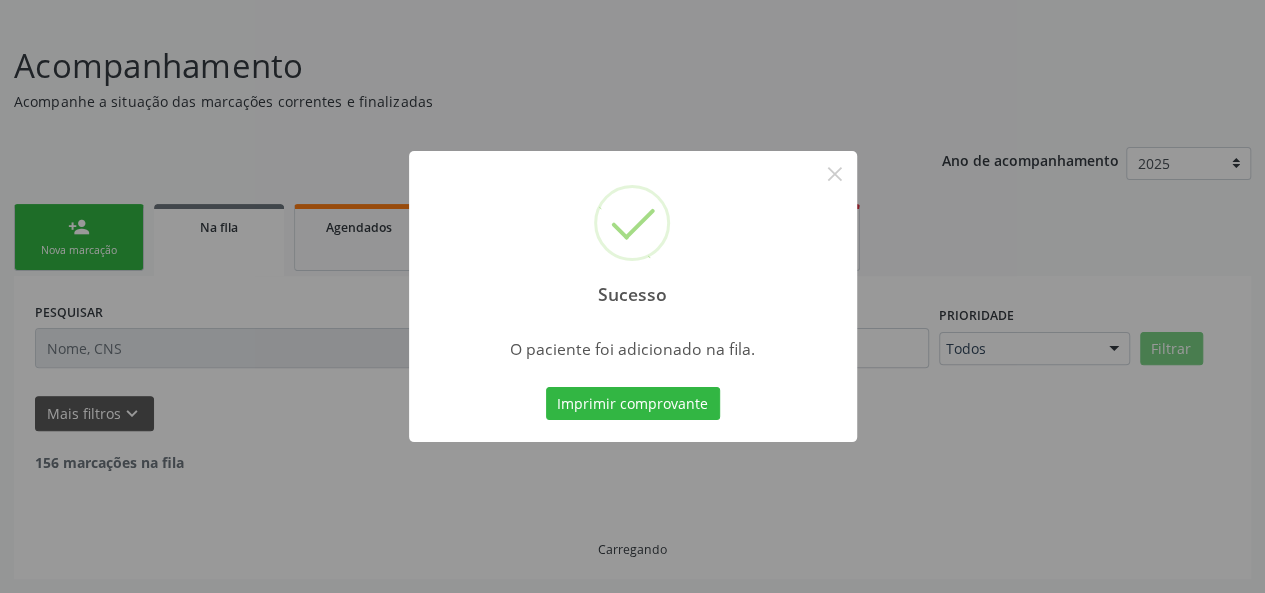 scroll, scrollTop: 100, scrollLeft: 0, axis: vertical 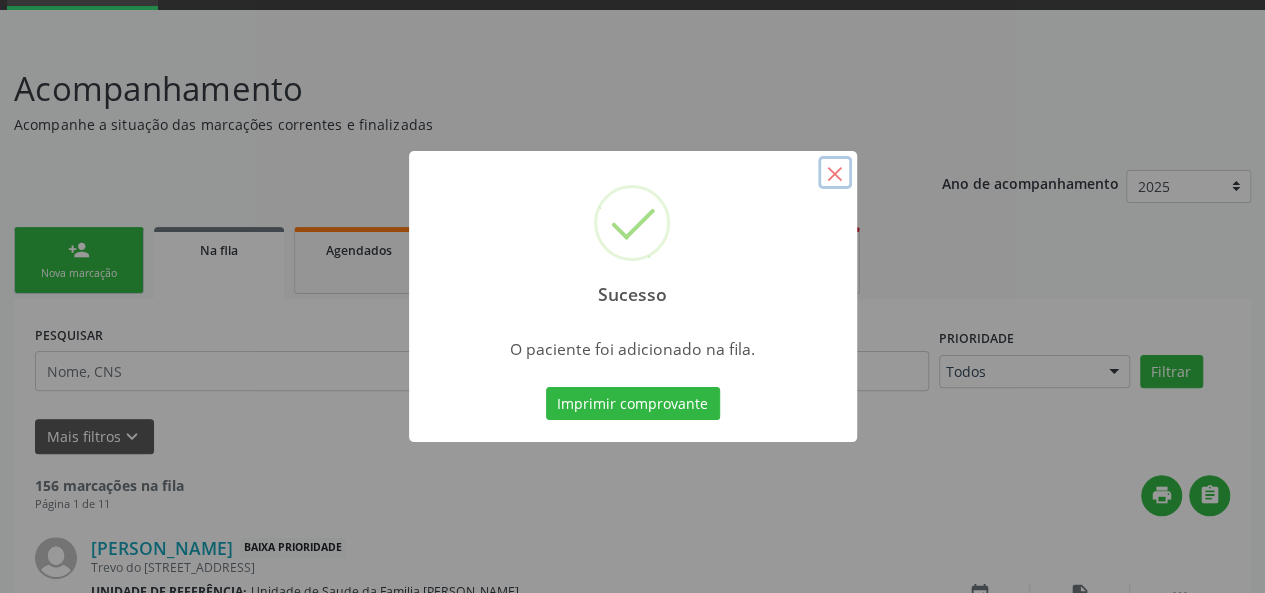 click on "×" at bounding box center [835, 173] 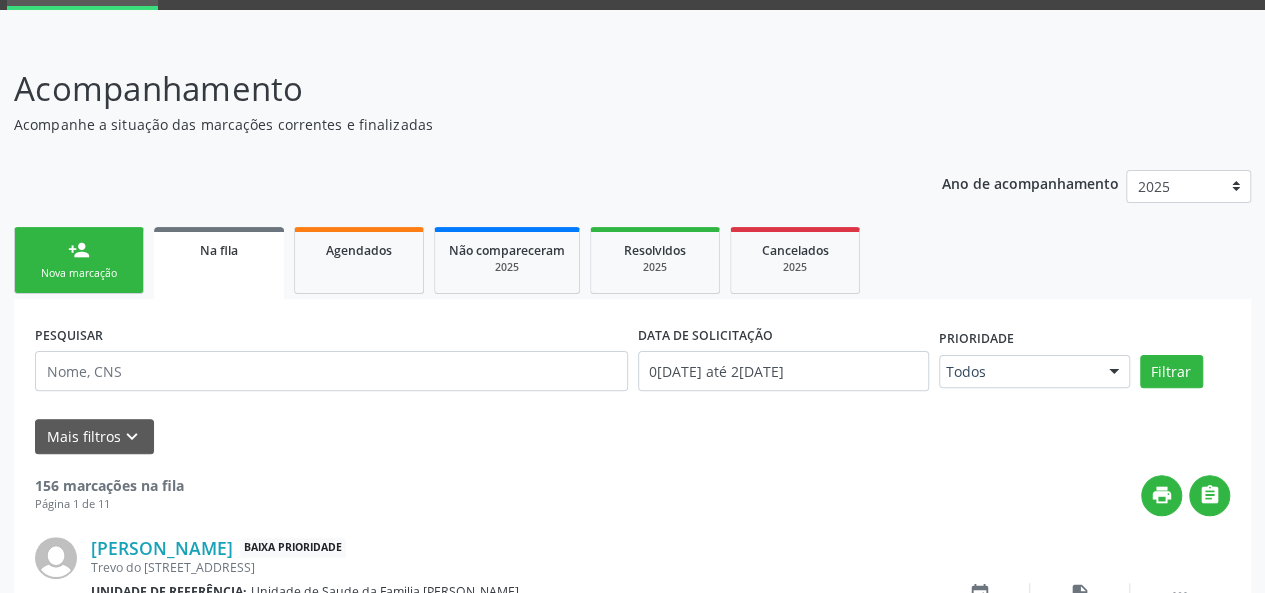 click on "person_add
Nova marcação" at bounding box center (79, 260) 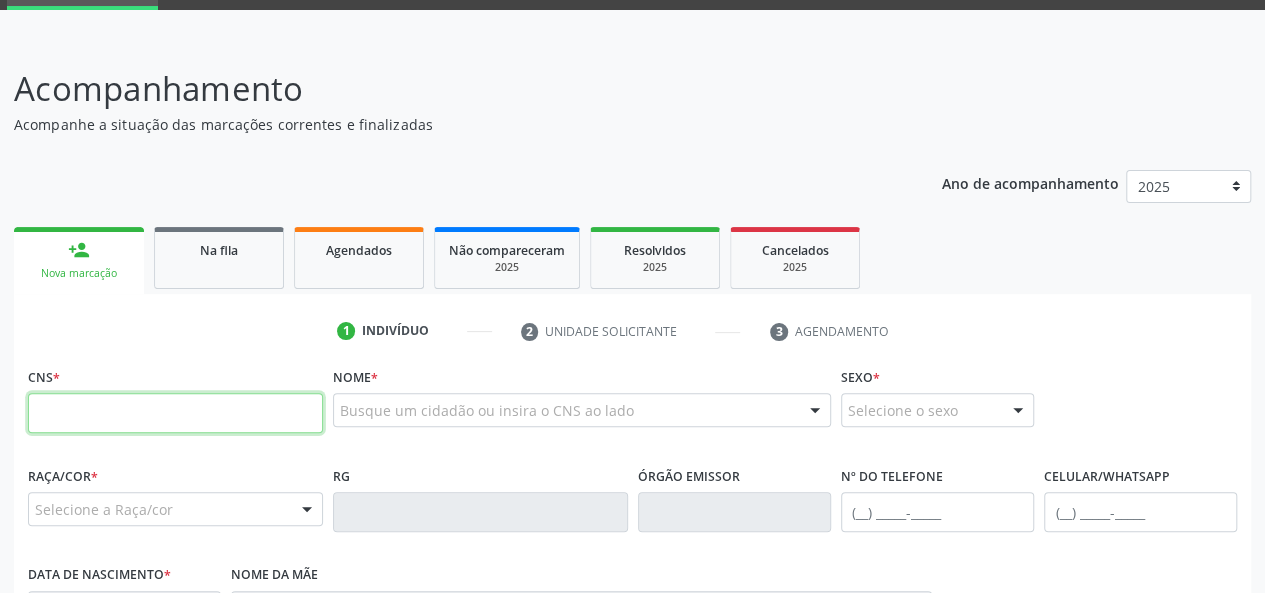 paste on "706 4091 6945 0080" 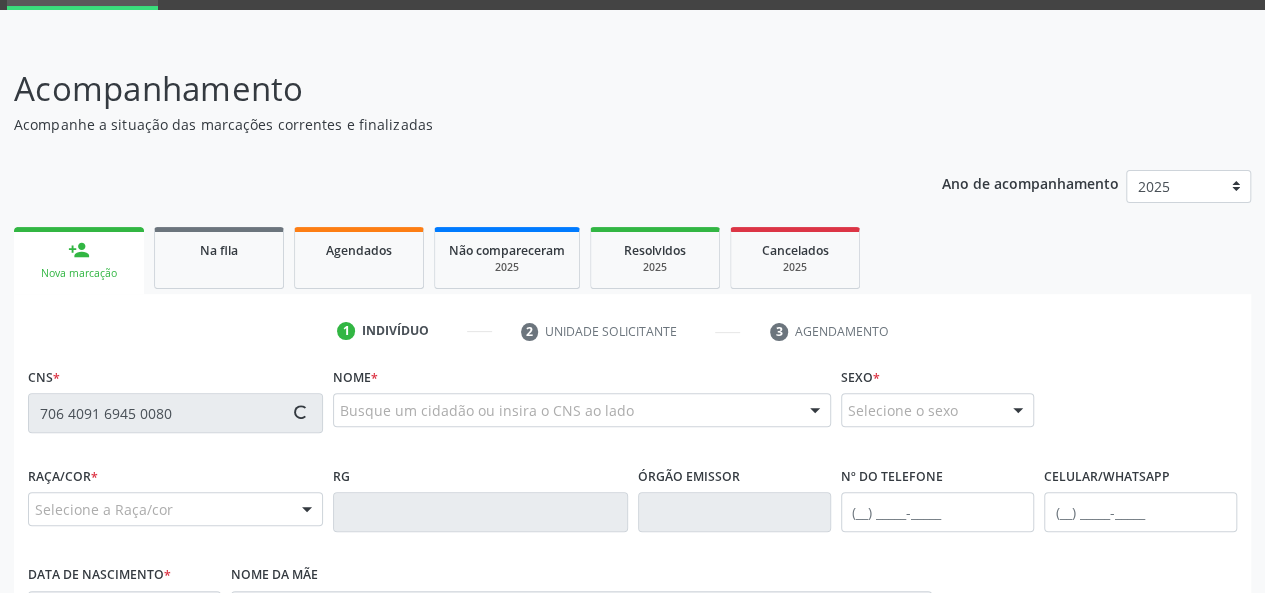 type on "706 4091 6945 0080" 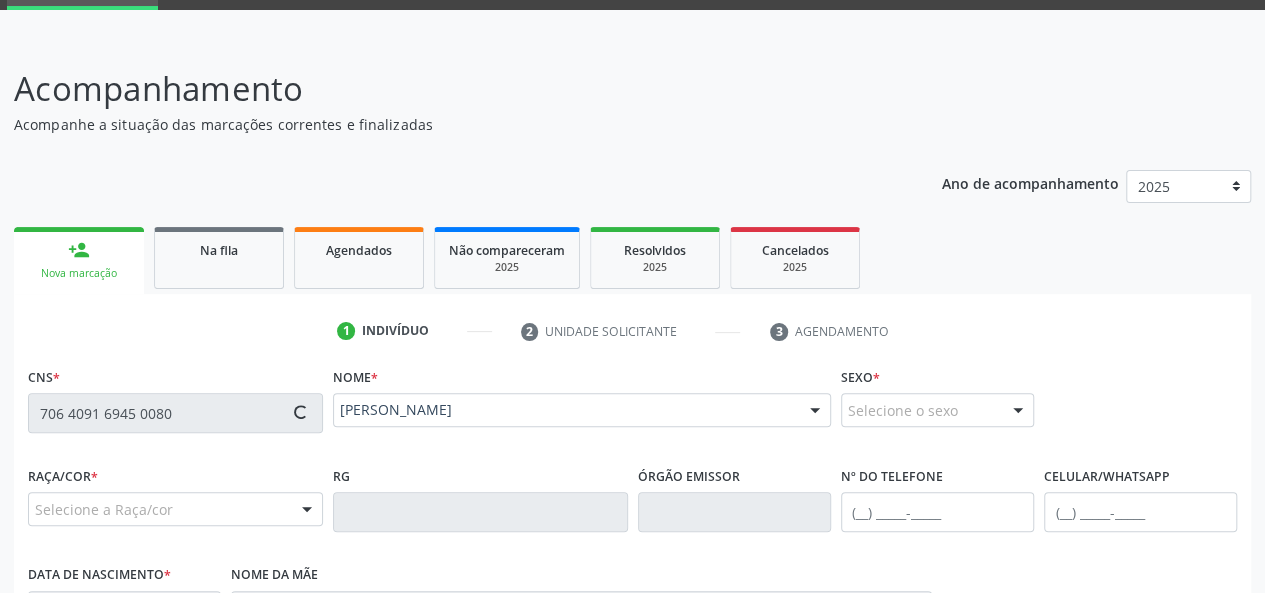 type on "[PHONE_NUMBER]" 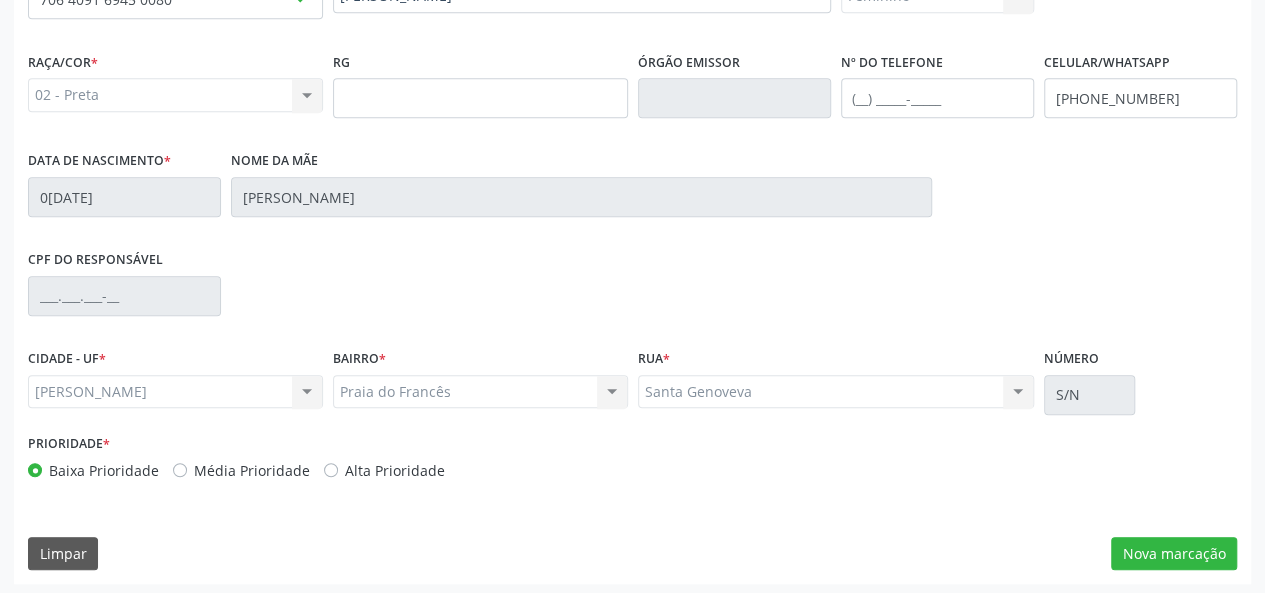 scroll, scrollTop: 518, scrollLeft: 0, axis: vertical 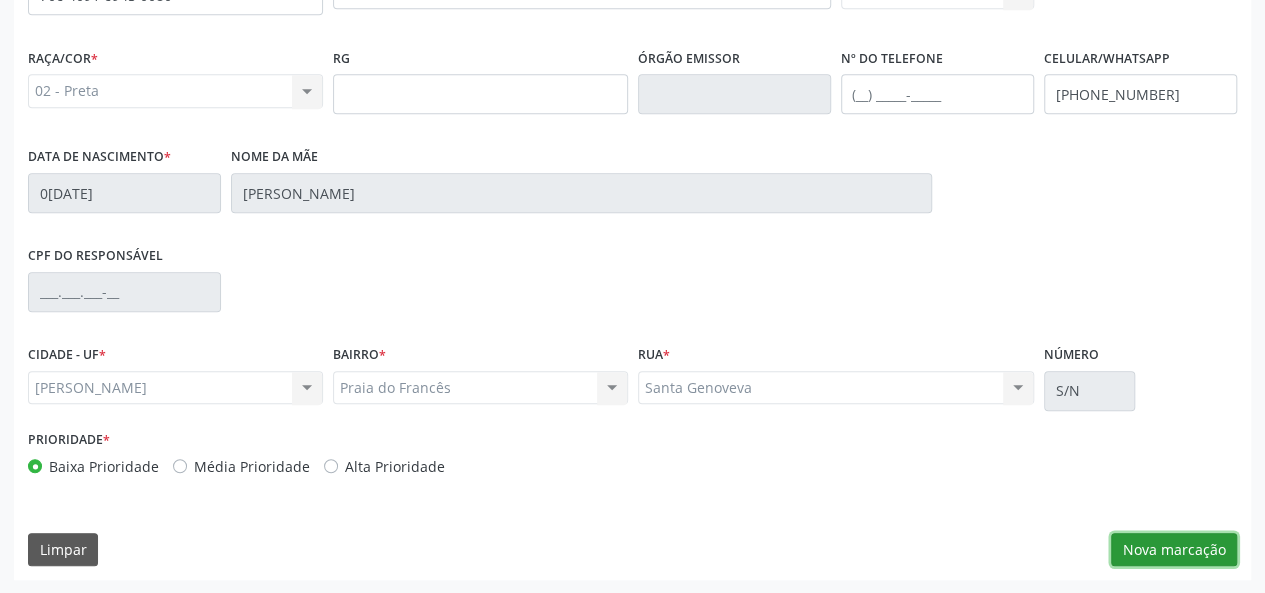 click on "Nova marcação" at bounding box center (1174, 550) 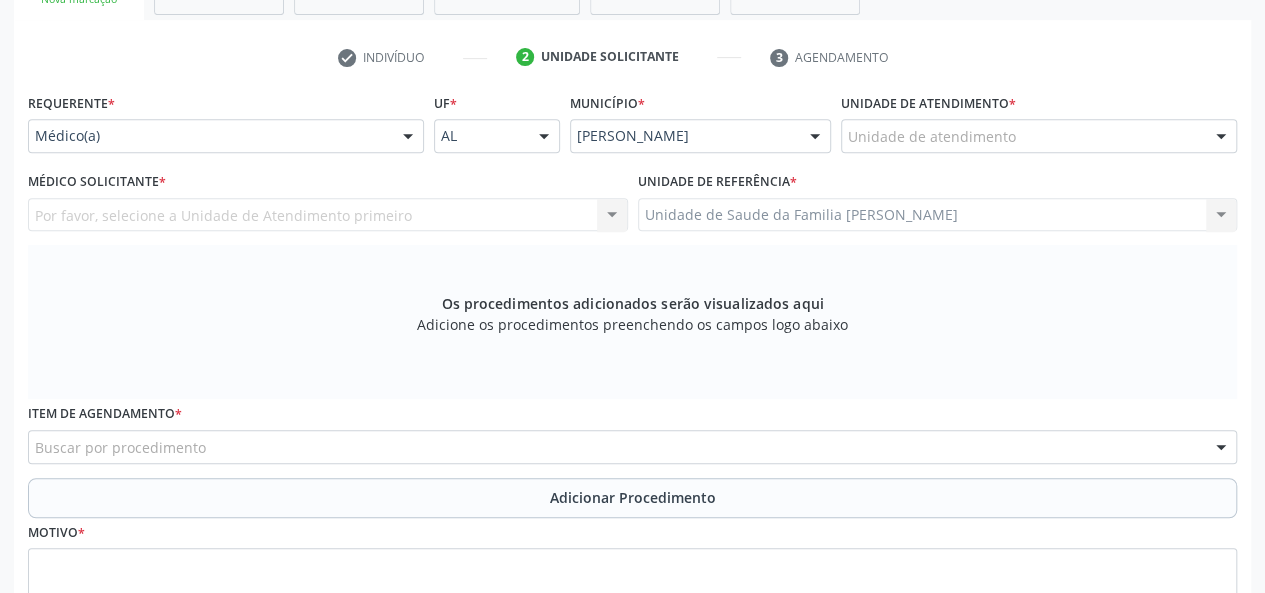 scroll, scrollTop: 218, scrollLeft: 0, axis: vertical 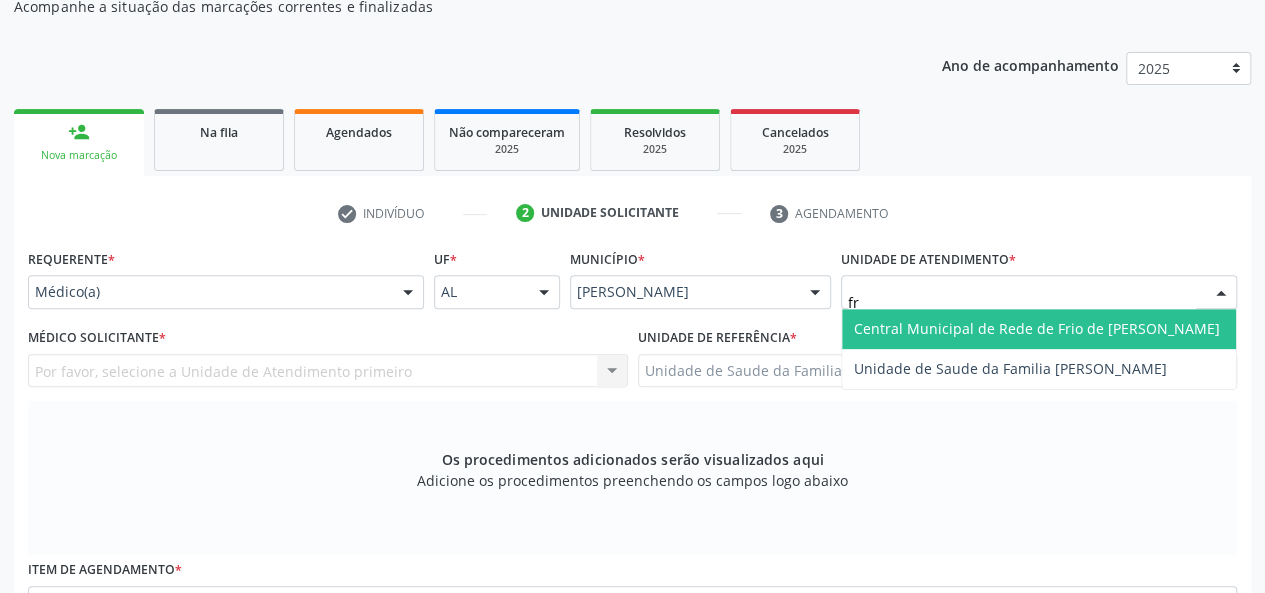 type on "fra" 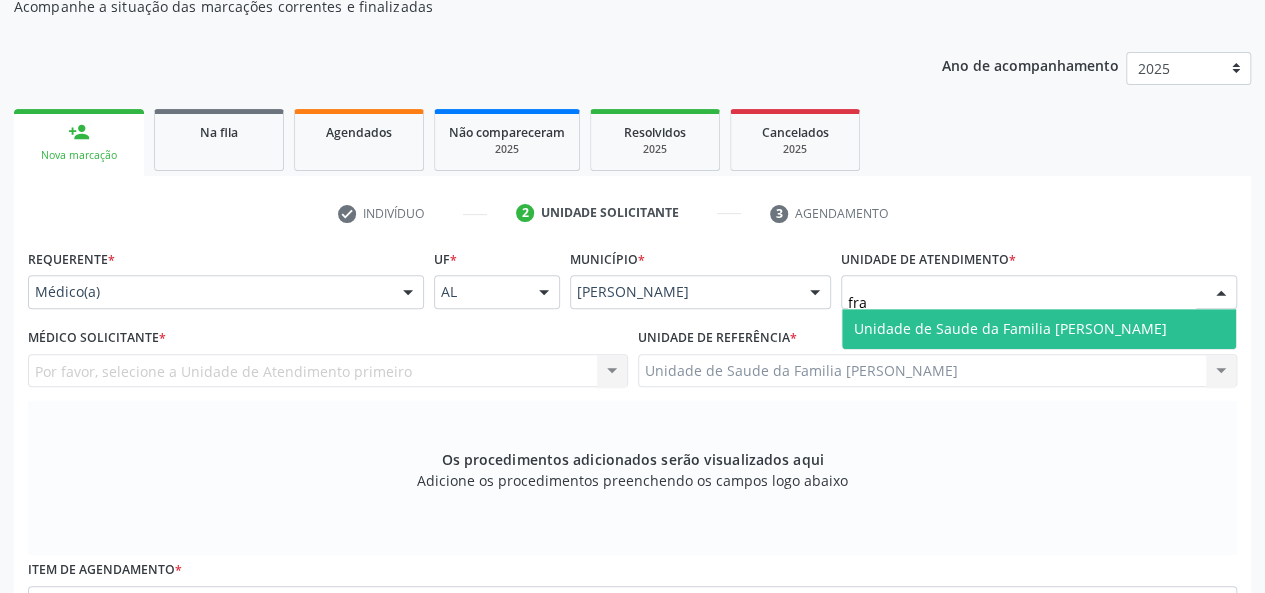 click on "Unidade de Saude da Familia [PERSON_NAME]" at bounding box center (1010, 328) 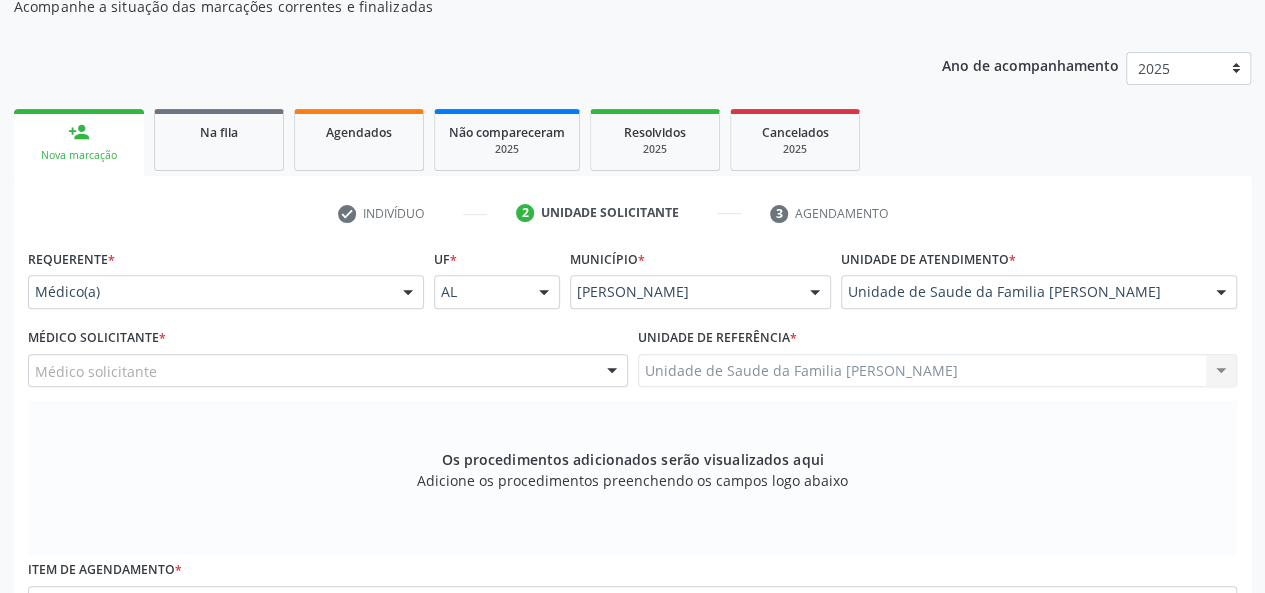 click on "Médico solicitante" at bounding box center [328, 371] 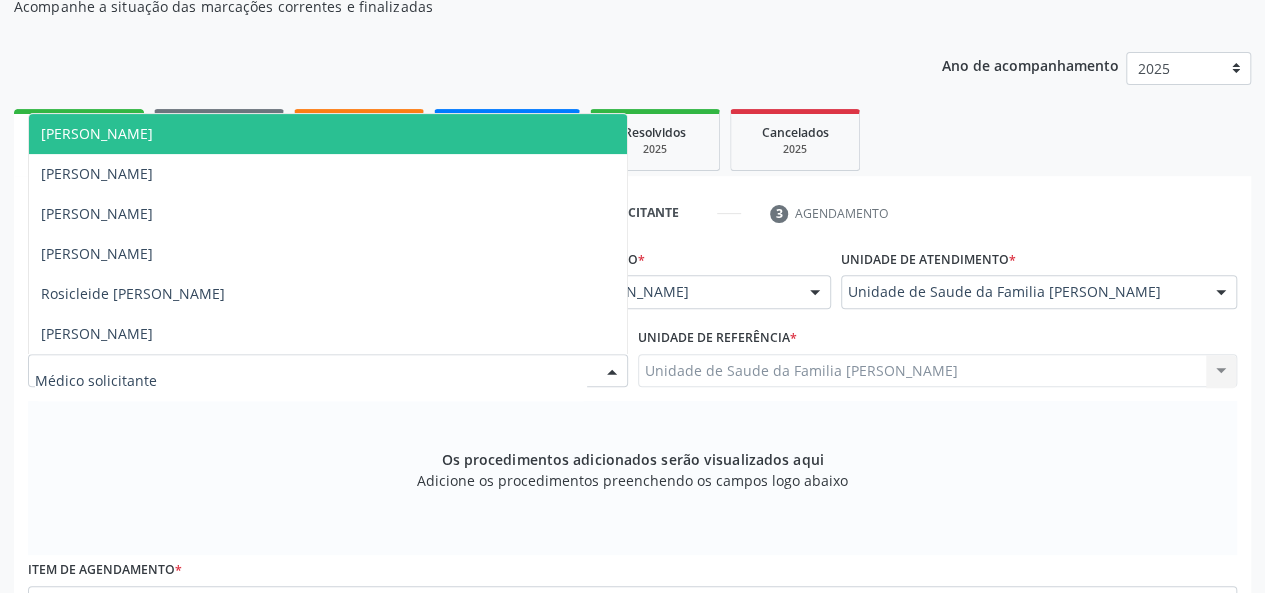 click on "[PERSON_NAME]" at bounding box center (97, 133) 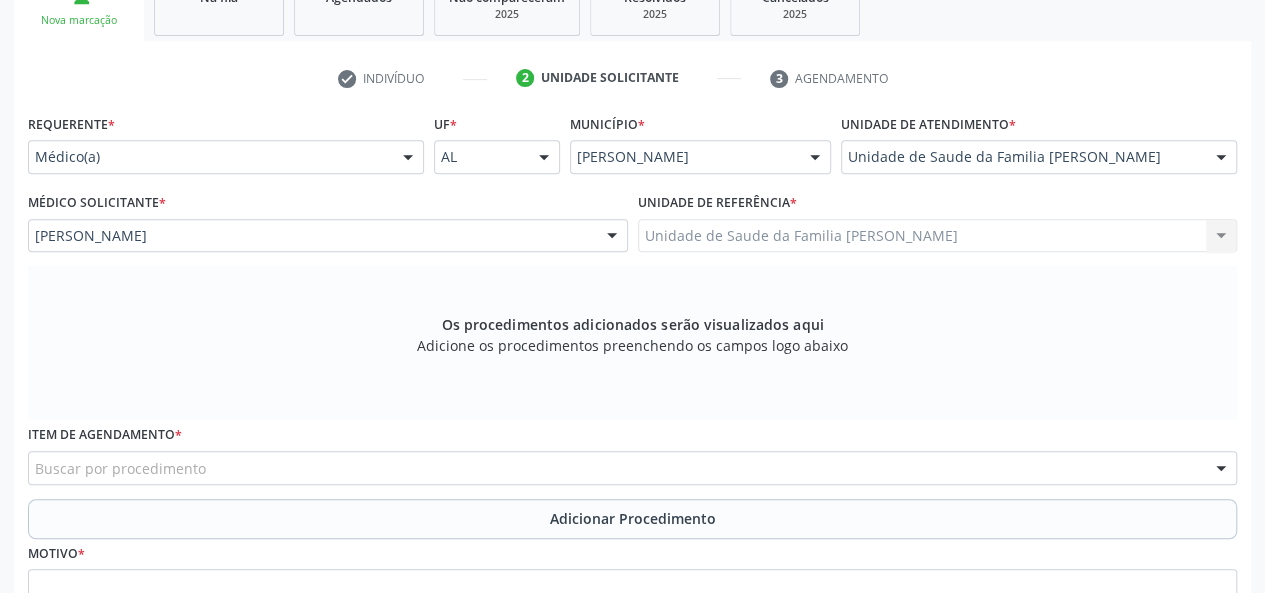 scroll, scrollTop: 518, scrollLeft: 0, axis: vertical 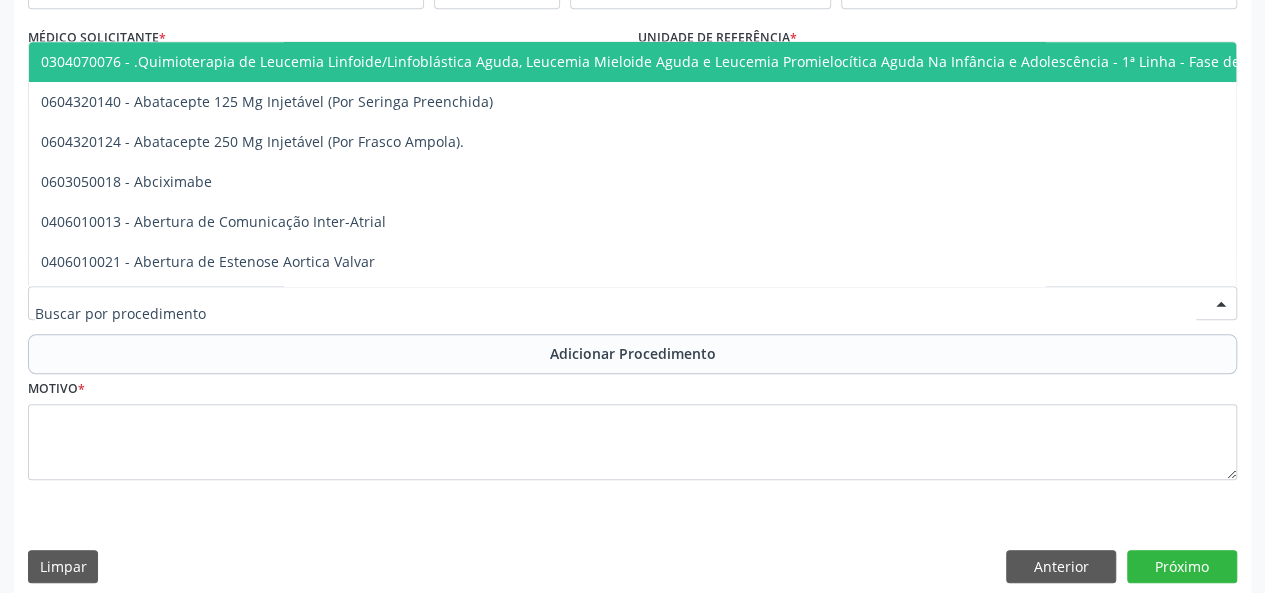 click at bounding box center [632, 303] 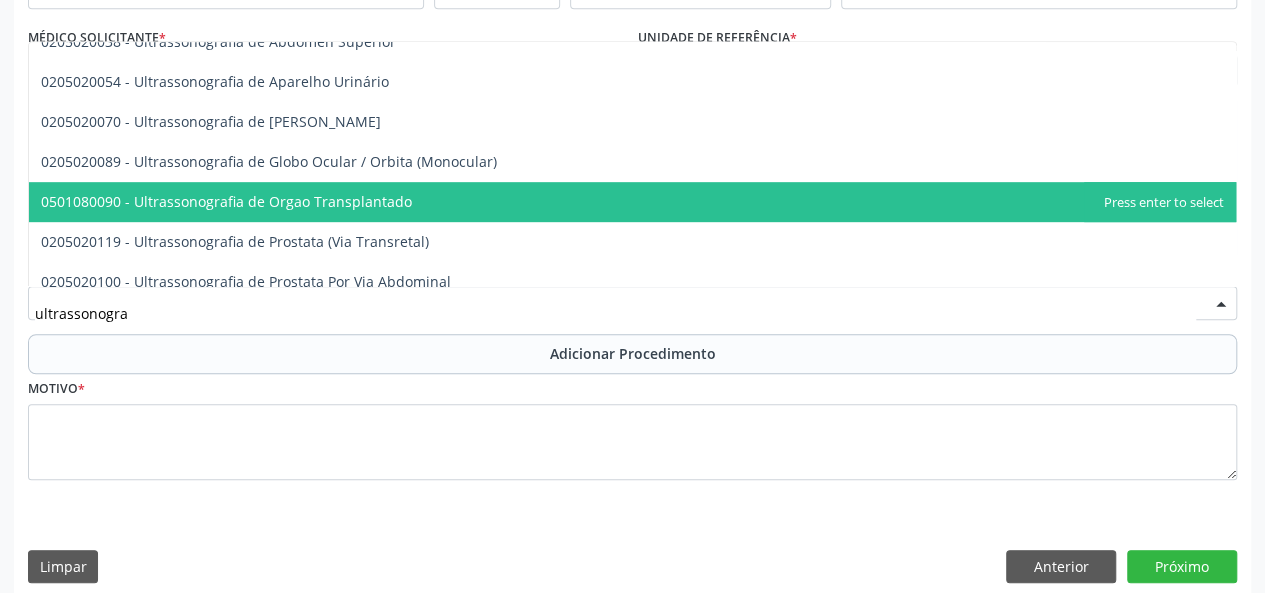 scroll, scrollTop: 595, scrollLeft: 0, axis: vertical 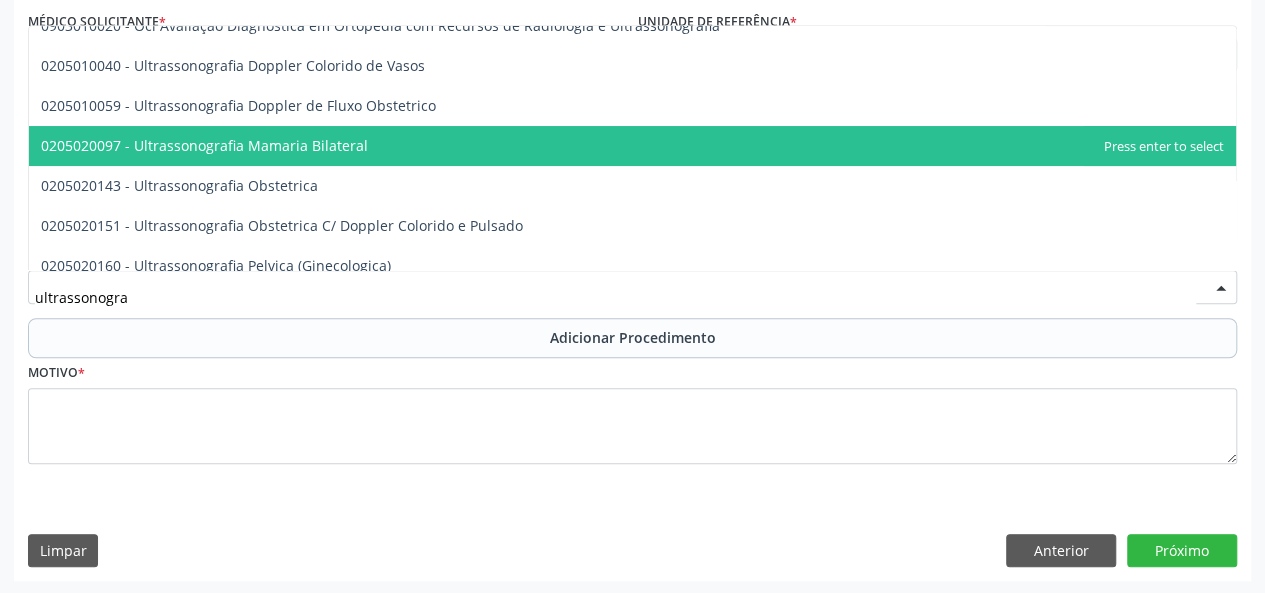 click on "0205020097 - Ultrassonografia Mamaria Bilateral" at bounding box center (632, 146) 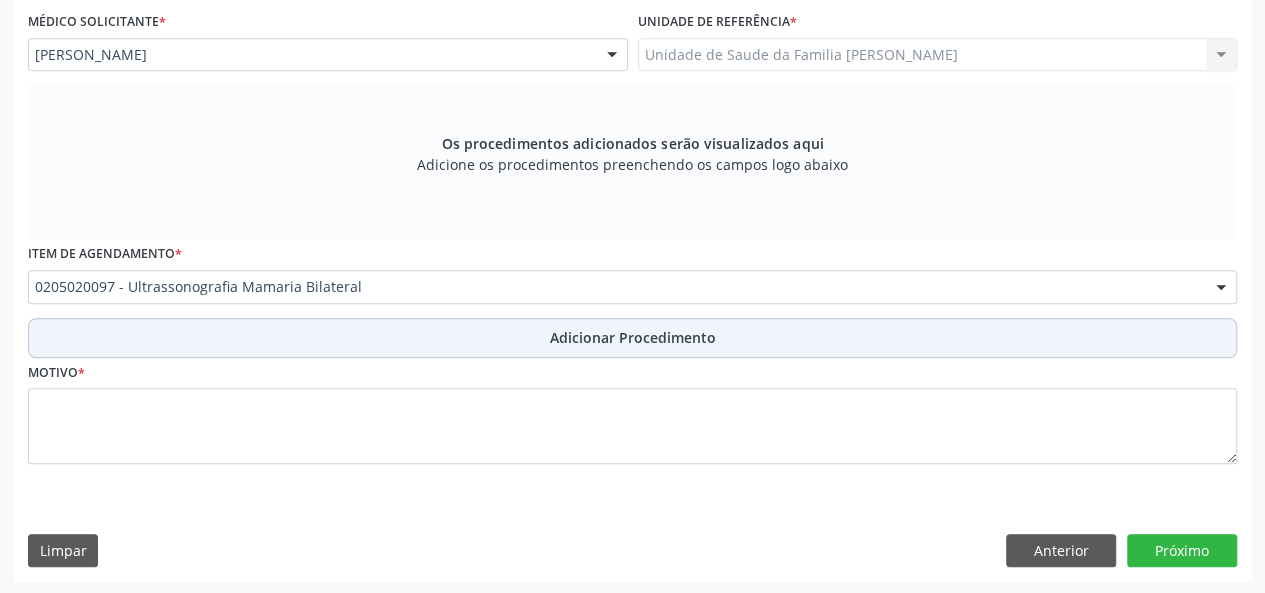click on "Adicionar Procedimento" at bounding box center (633, 337) 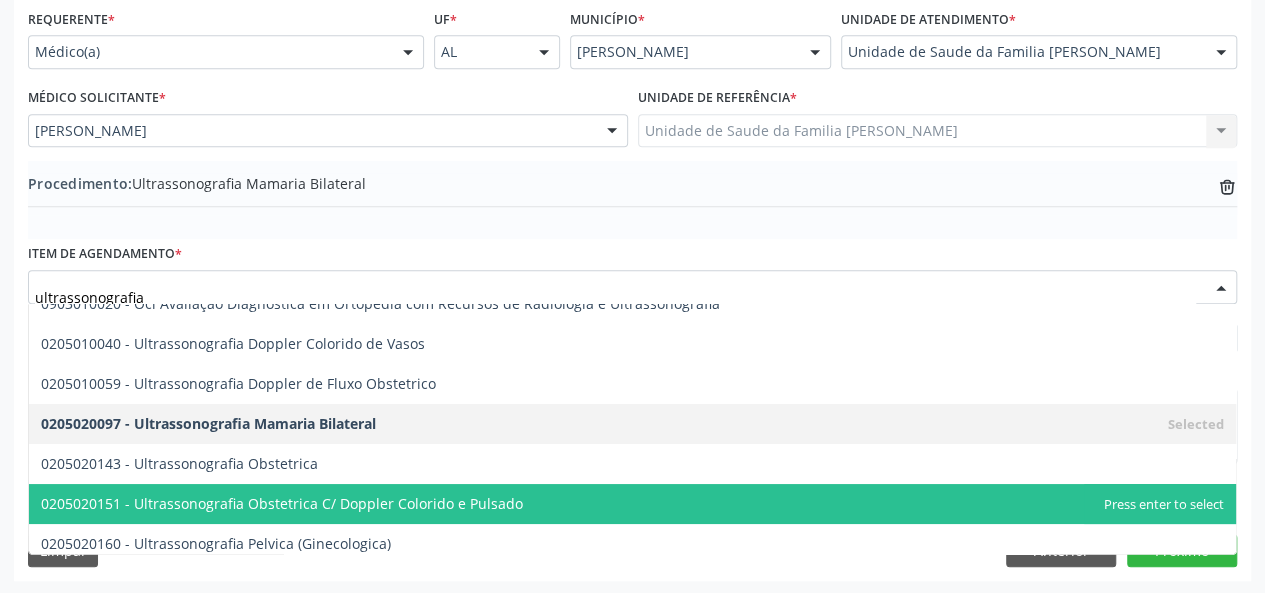 scroll, scrollTop: 0, scrollLeft: 0, axis: both 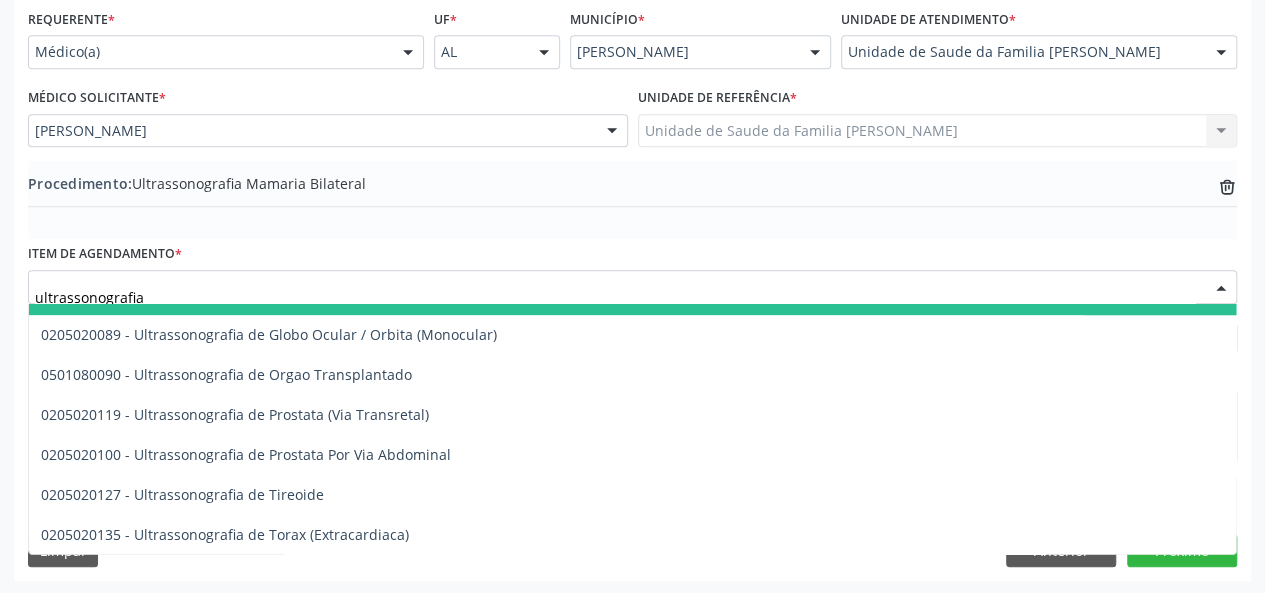 click on "ultrassonografia" at bounding box center [615, 297] 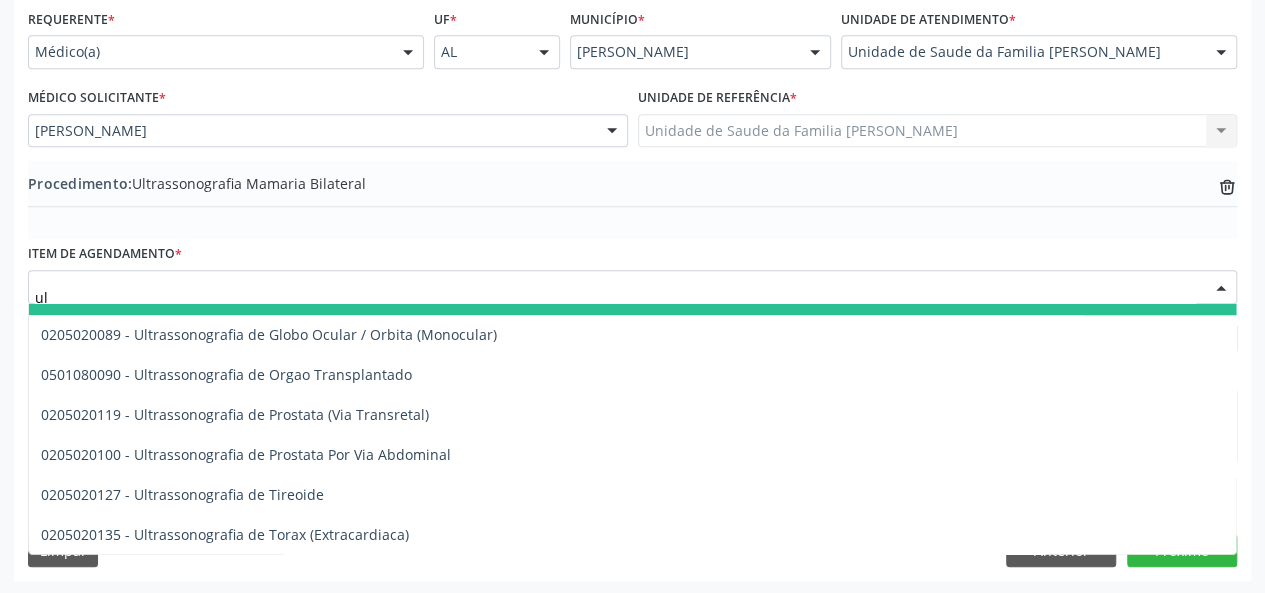 type on "u" 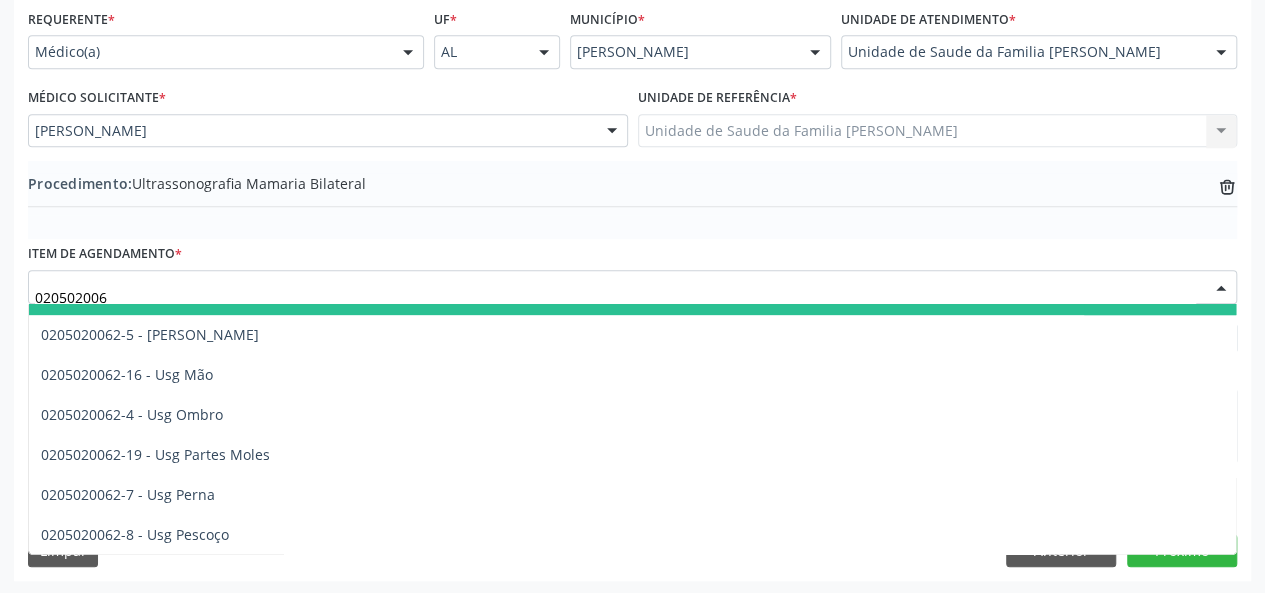 scroll, scrollTop: 509, scrollLeft: 0, axis: vertical 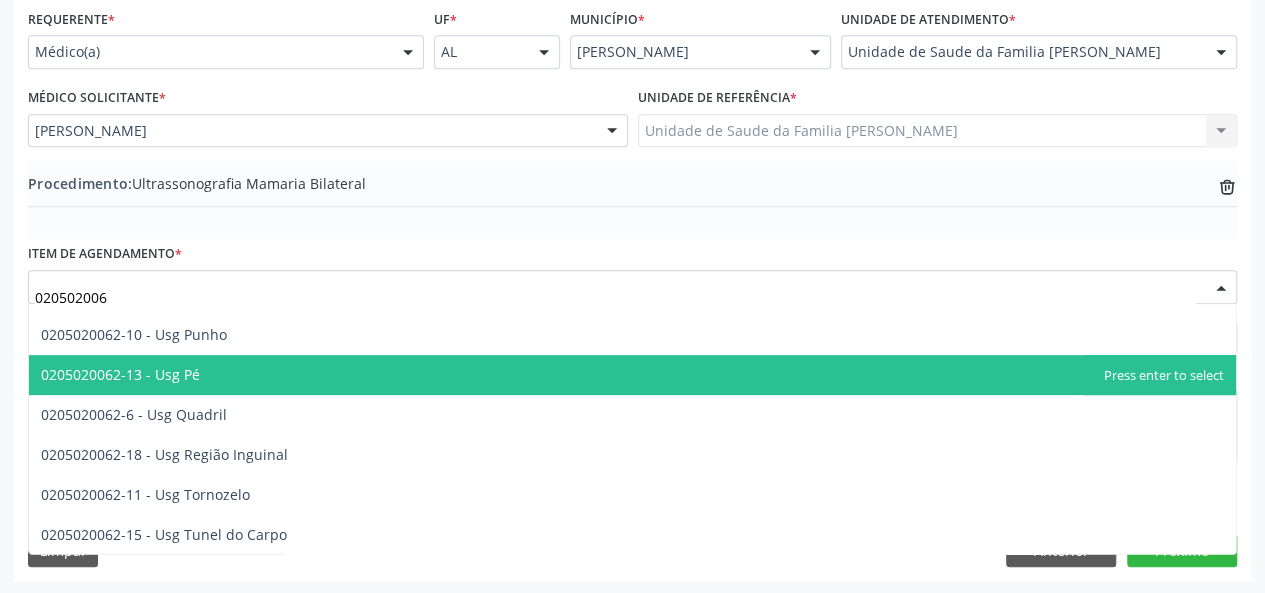 type on "0205020062" 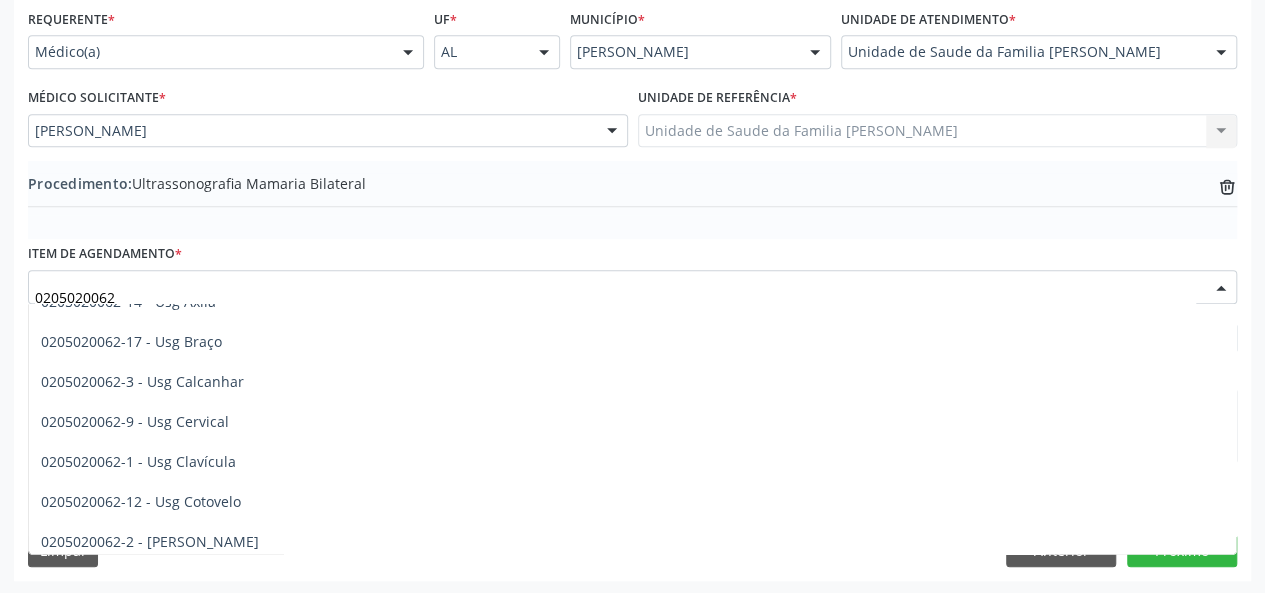 scroll, scrollTop: 0, scrollLeft: 0, axis: both 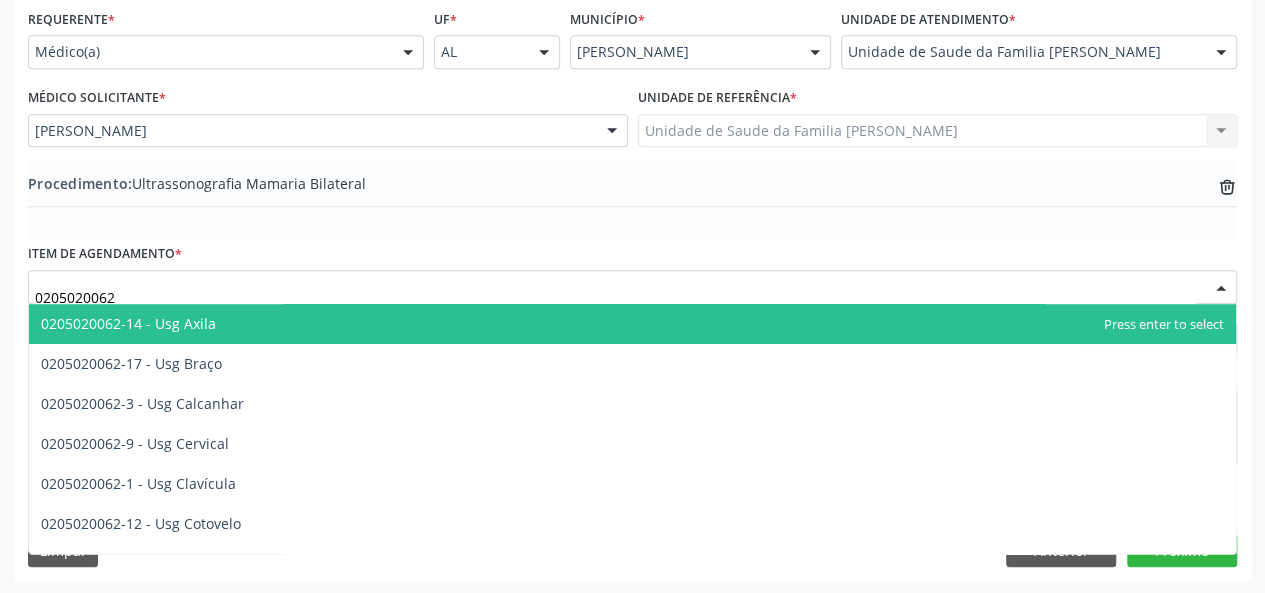 click on "0205020062-14 - Usg Axila" at bounding box center (632, 324) 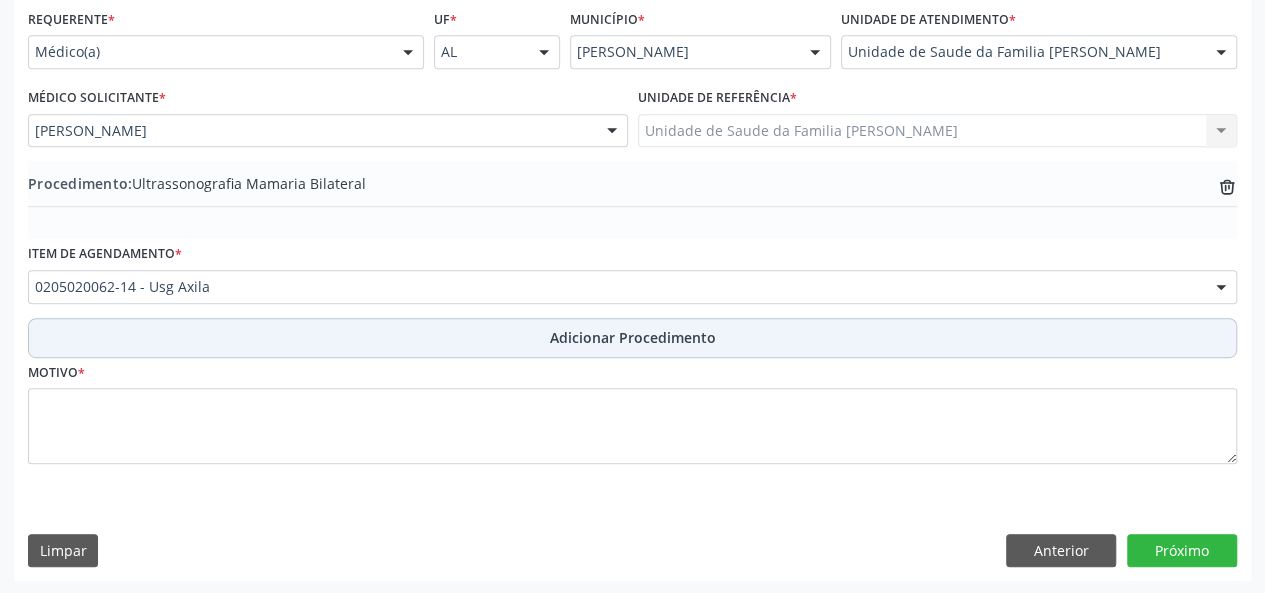click on "Adicionar Procedimento" at bounding box center (633, 337) 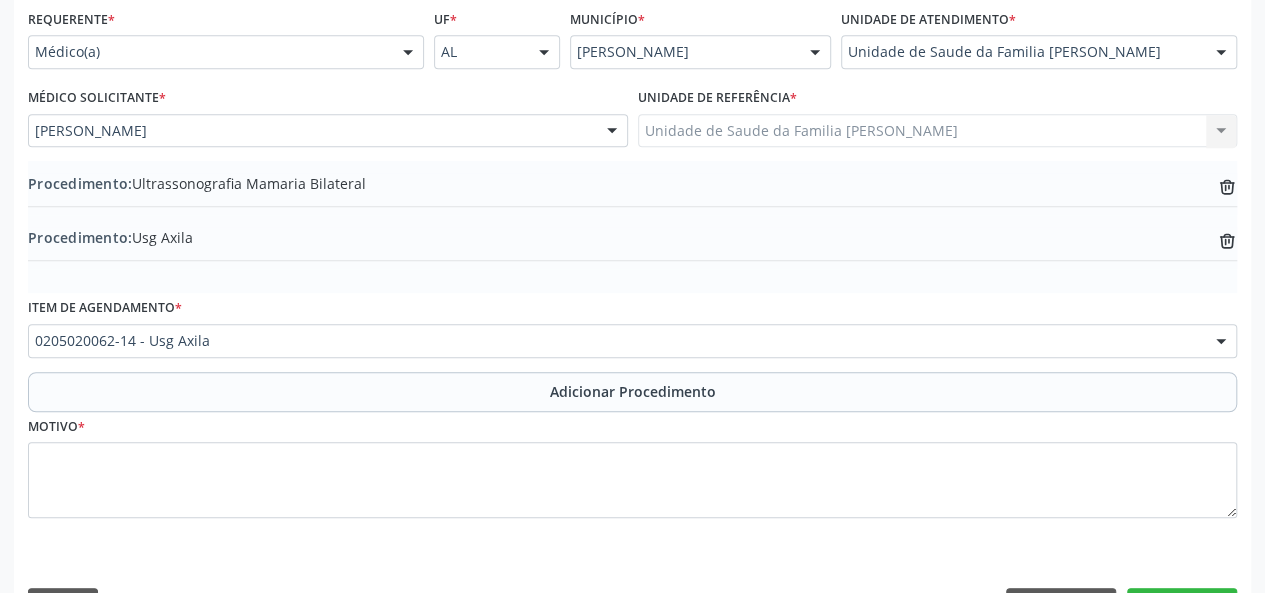 scroll, scrollTop: 512, scrollLeft: 0, axis: vertical 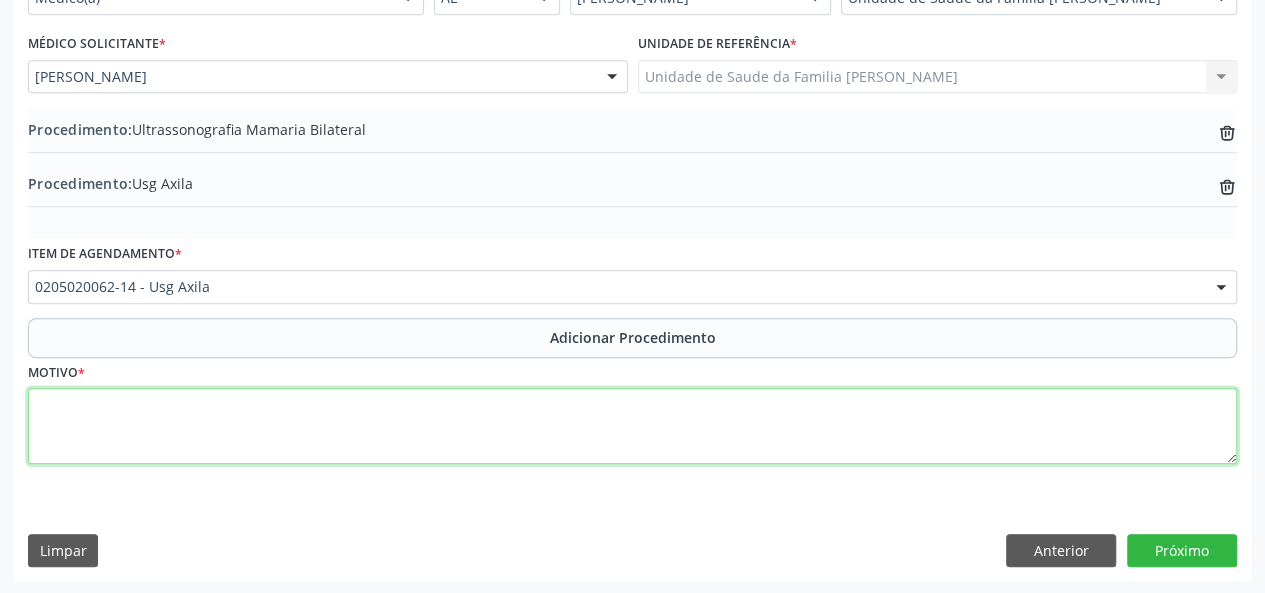 click at bounding box center [632, 426] 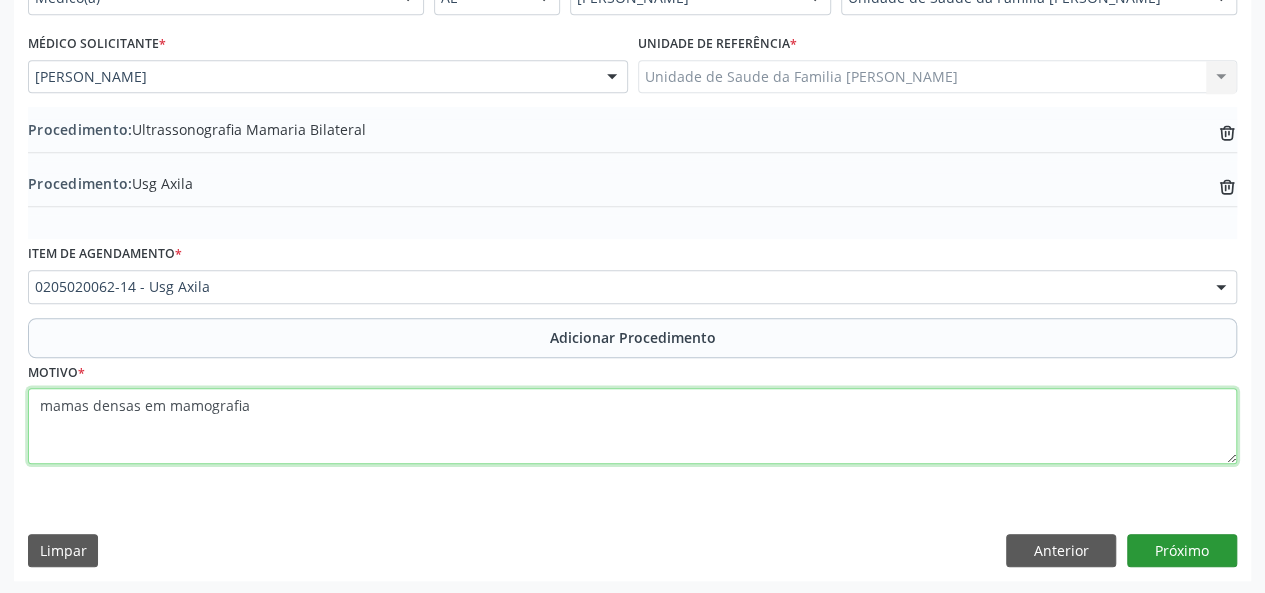 type on "mamas densas em mamografia" 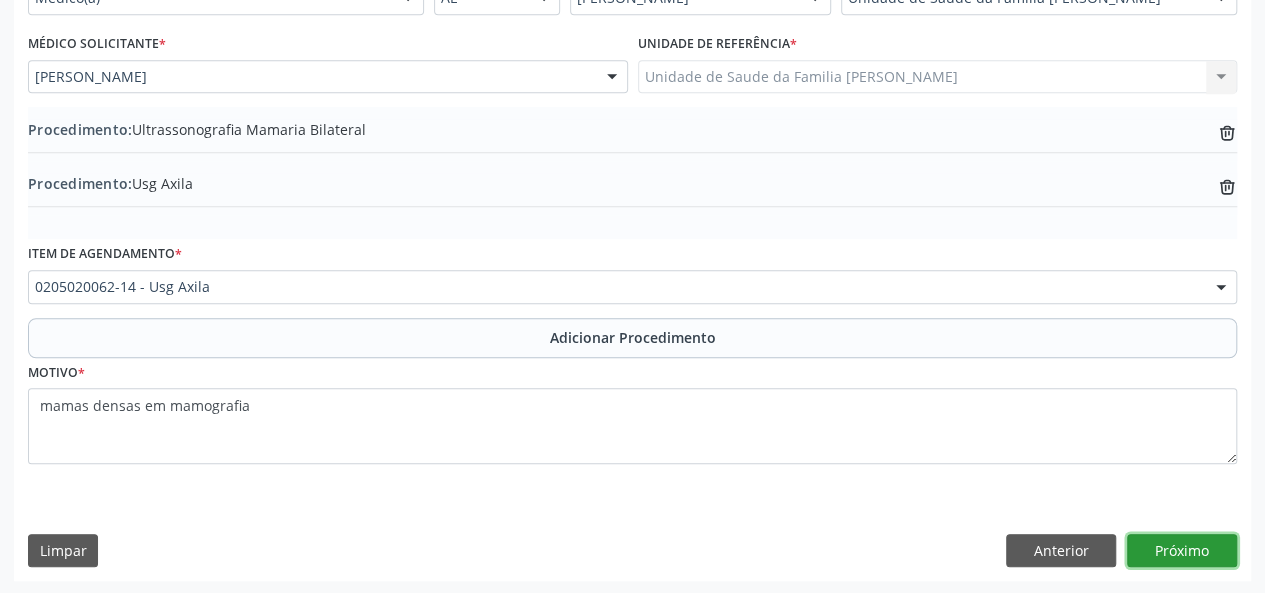 click on "Próximo" at bounding box center (1182, 551) 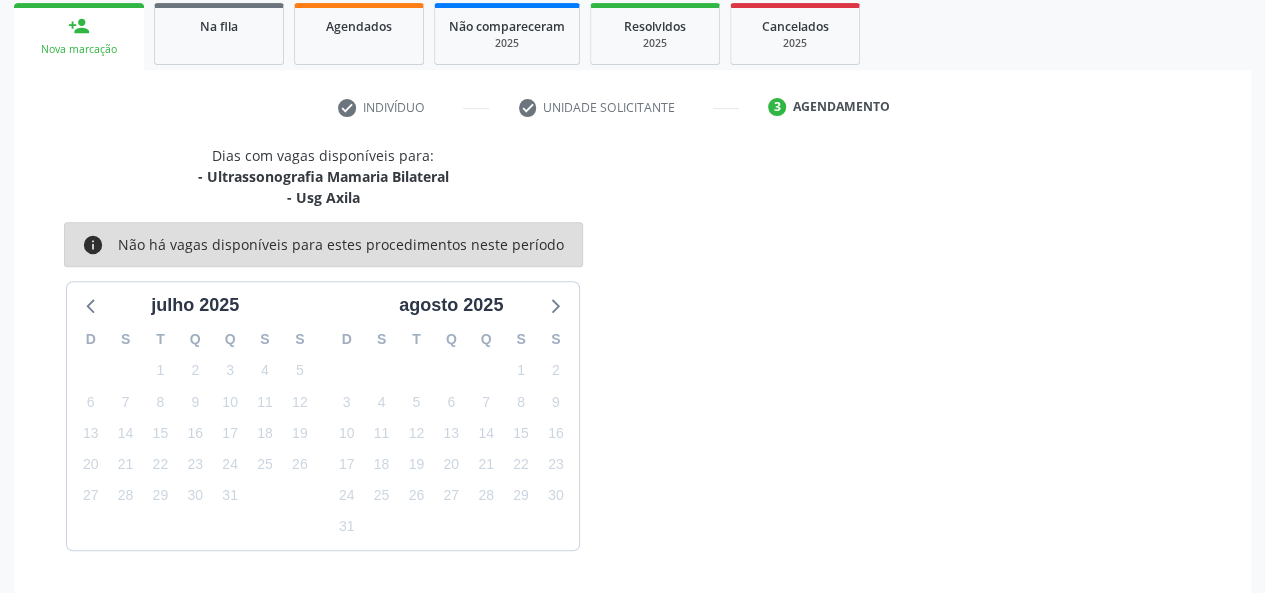scroll, scrollTop: 382, scrollLeft: 0, axis: vertical 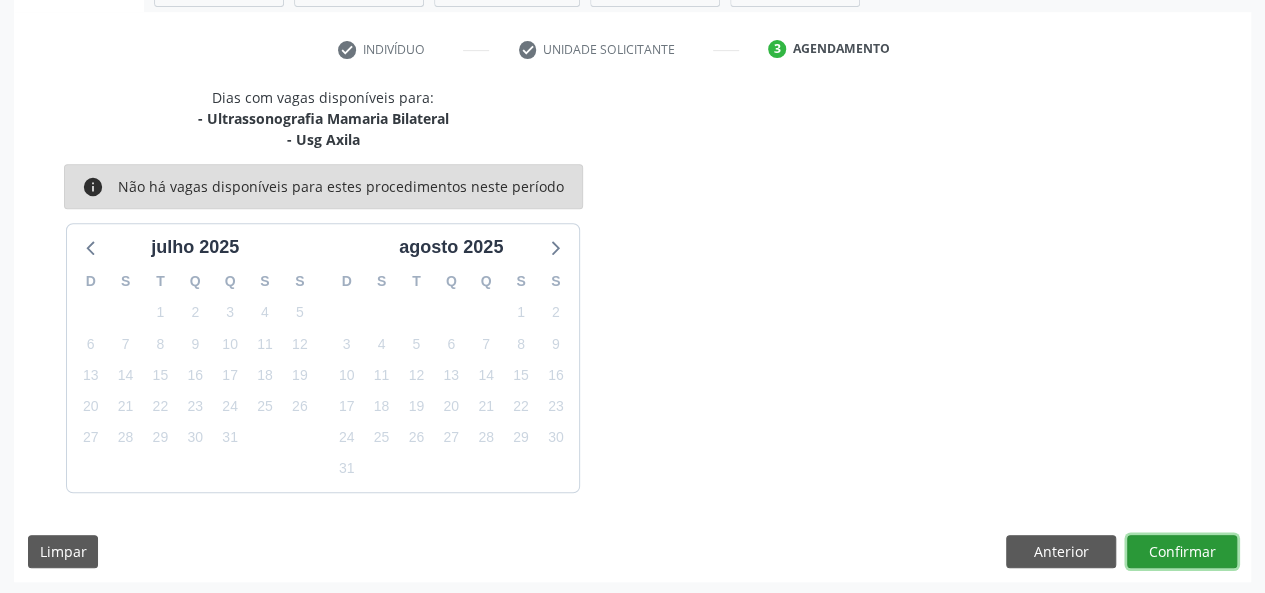 click on "Confirmar" at bounding box center [1182, 552] 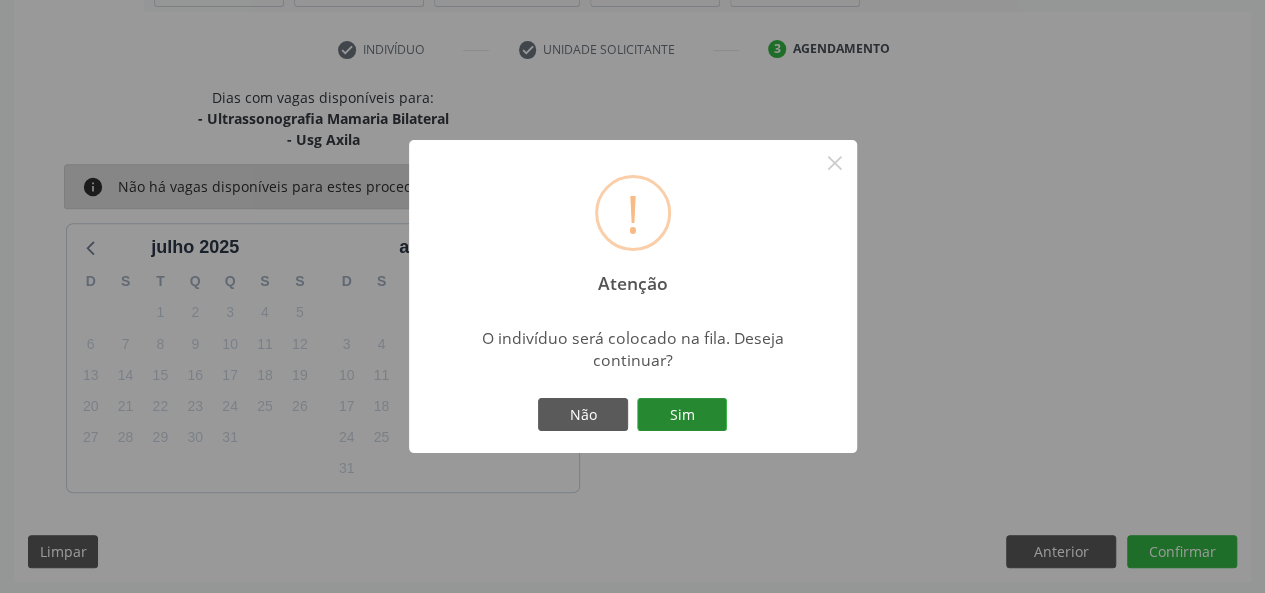 click on "Sim" at bounding box center [682, 415] 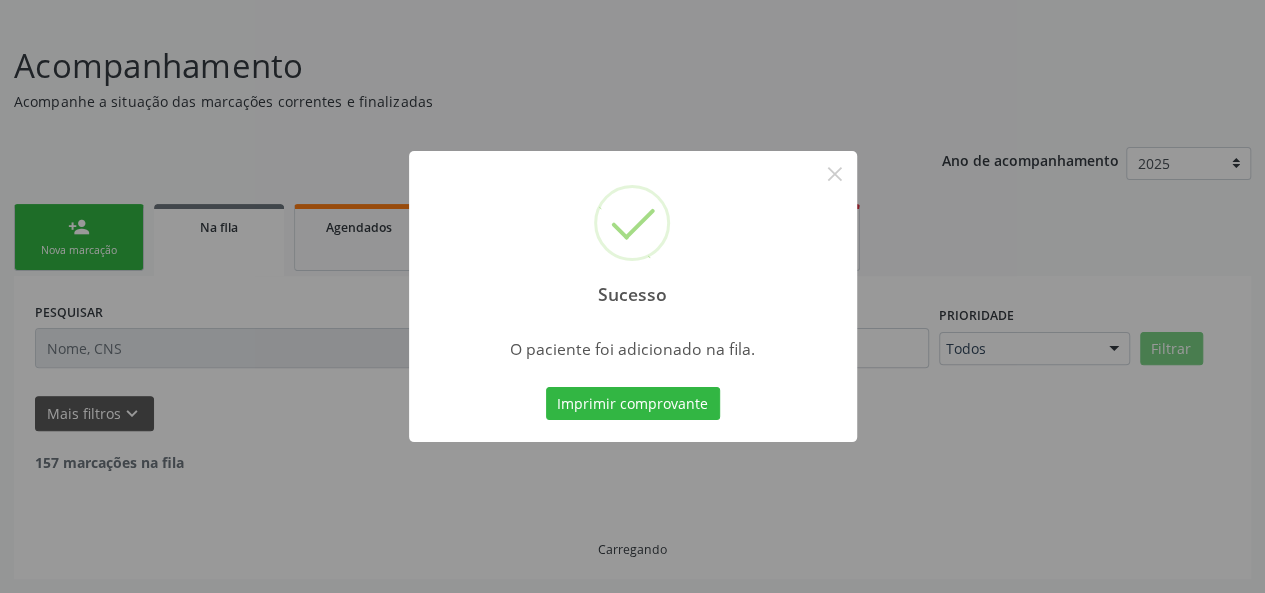 scroll, scrollTop: 100, scrollLeft: 0, axis: vertical 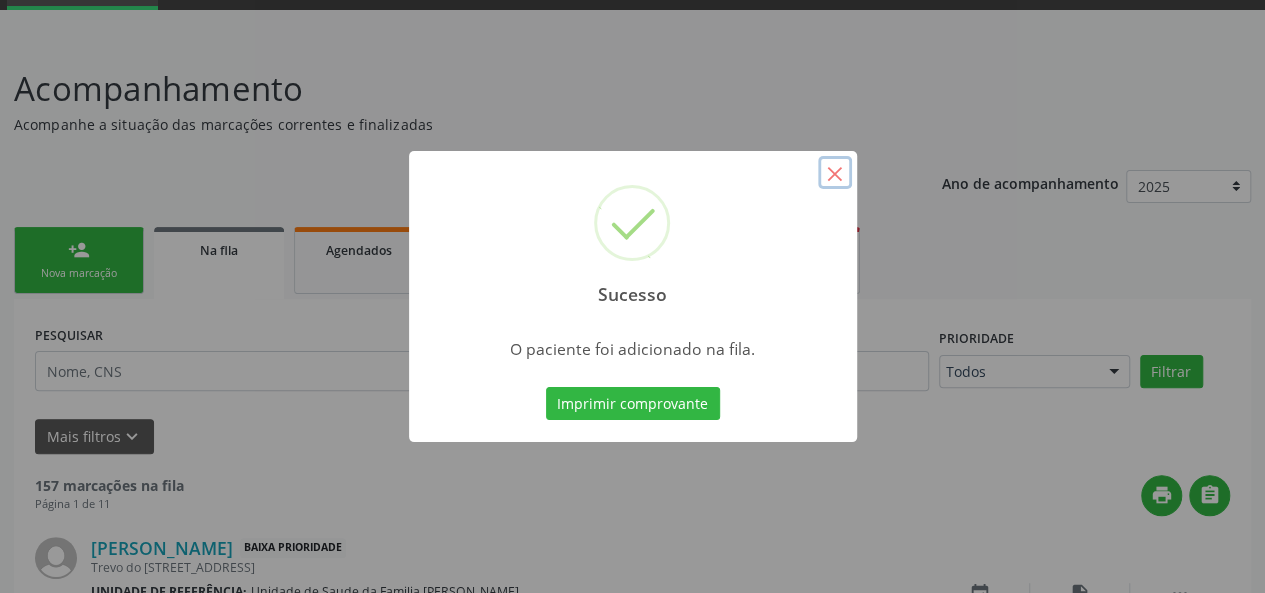 click on "×" at bounding box center [835, 173] 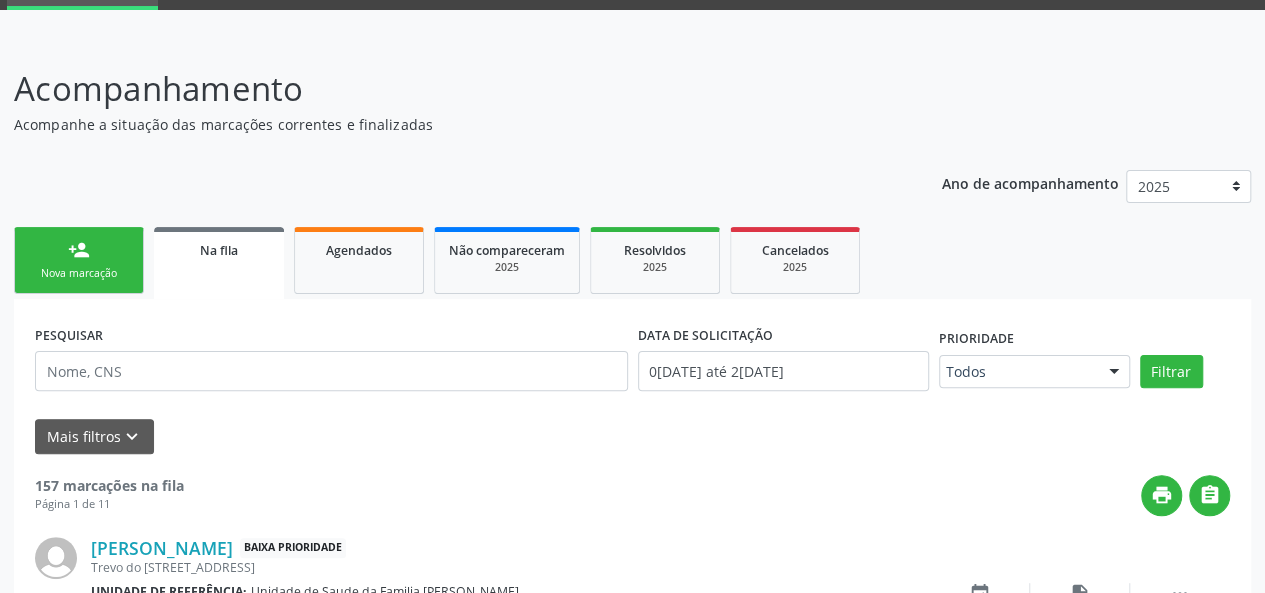 drag, startPoint x: 111, startPoint y: 236, endPoint x: 287, endPoint y: 4, distance: 291.2044 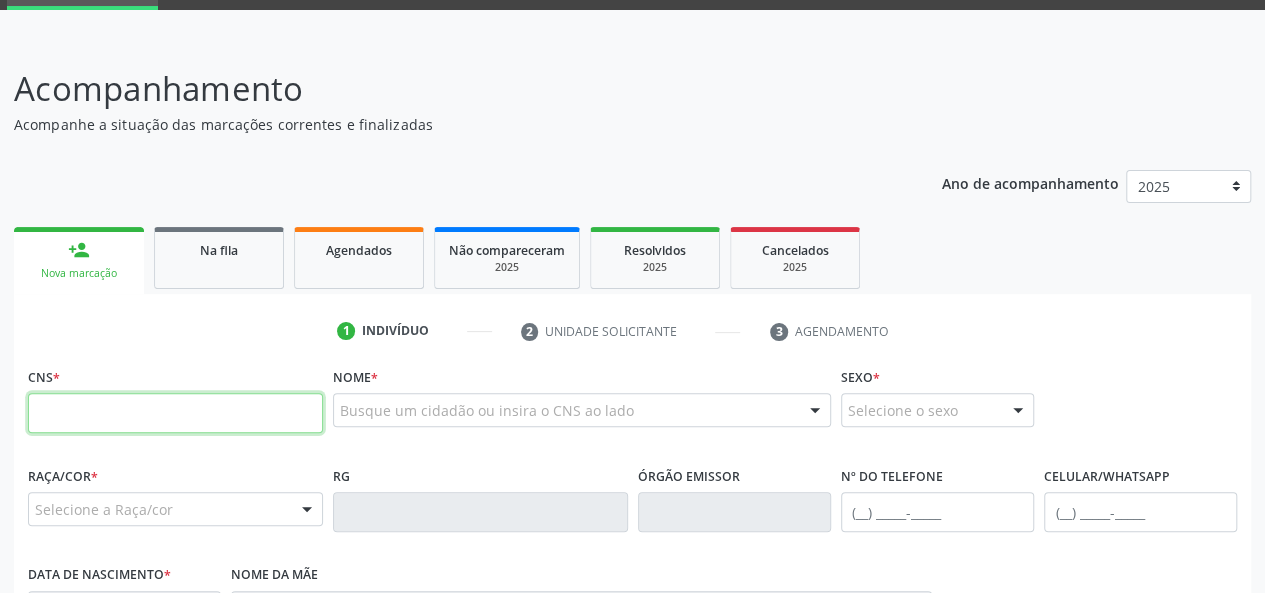 paste on "700 1039 6477 2120" 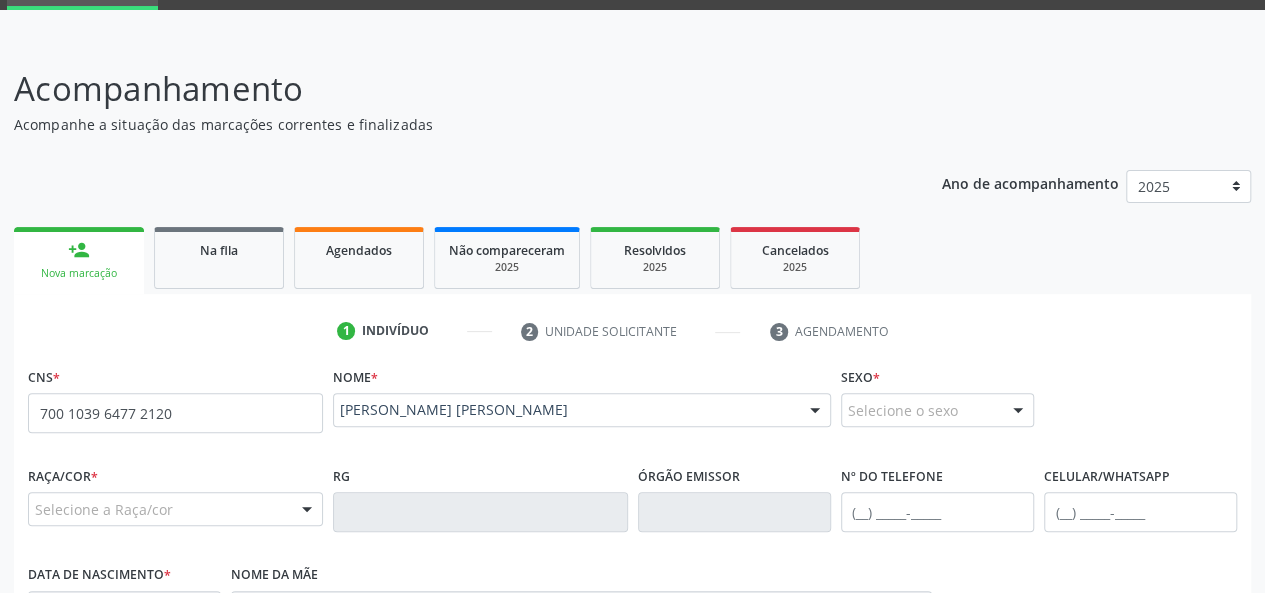 type on "700 1039 6477 2120" 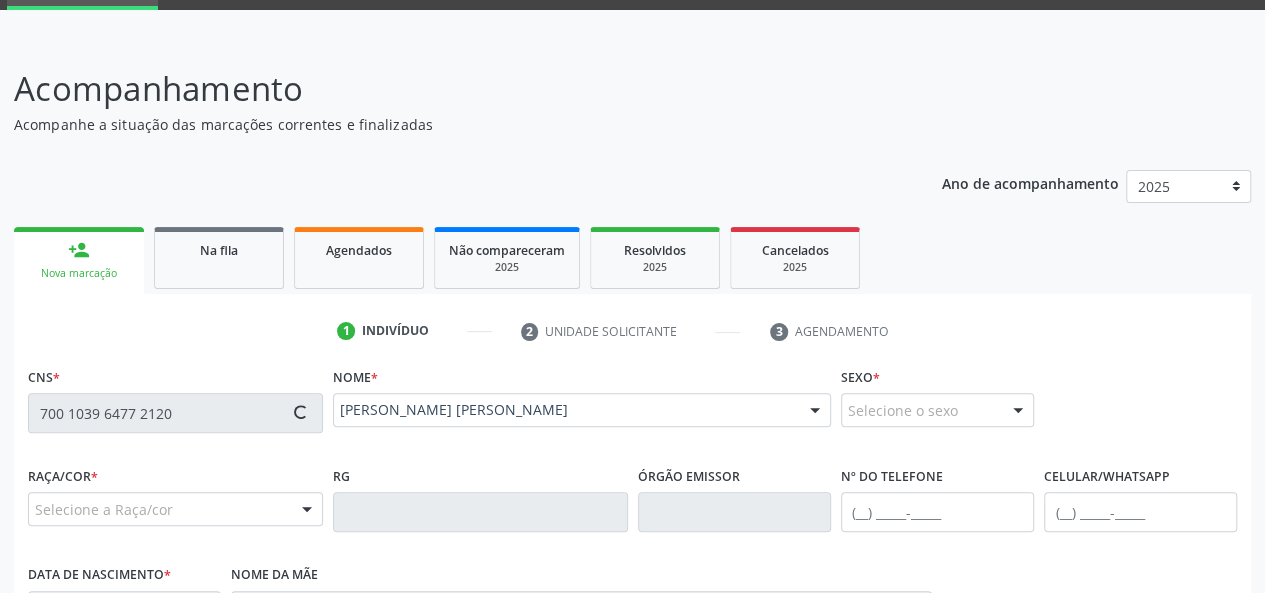 scroll, scrollTop: 500, scrollLeft: 0, axis: vertical 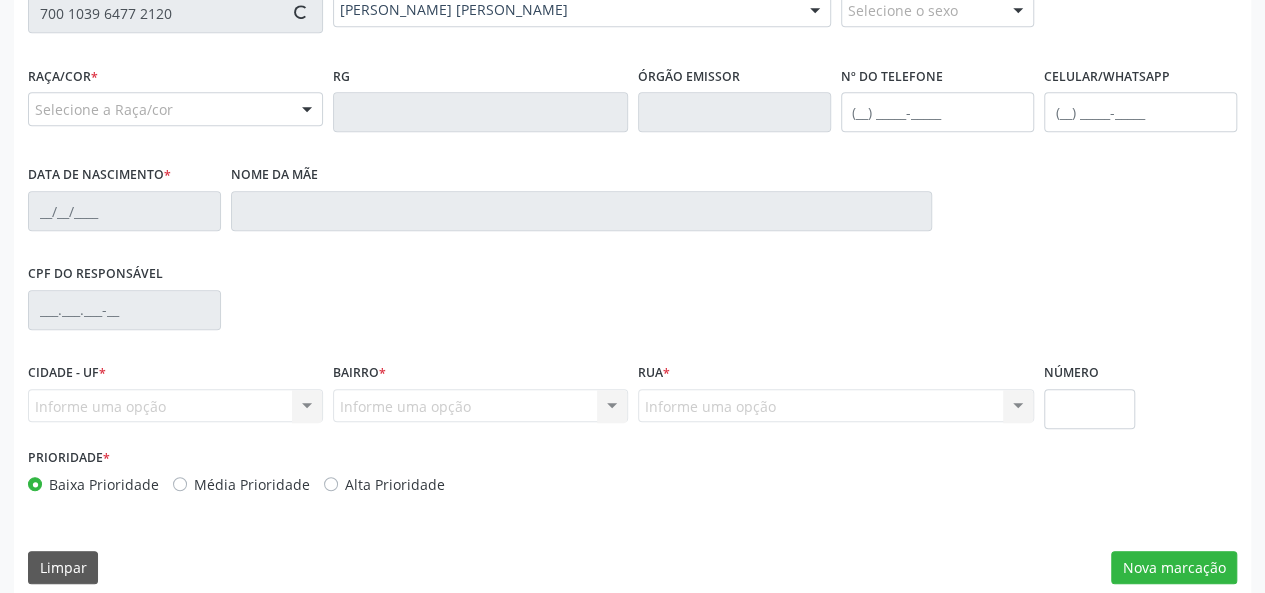 type on "[PHONE_NUMBER]" 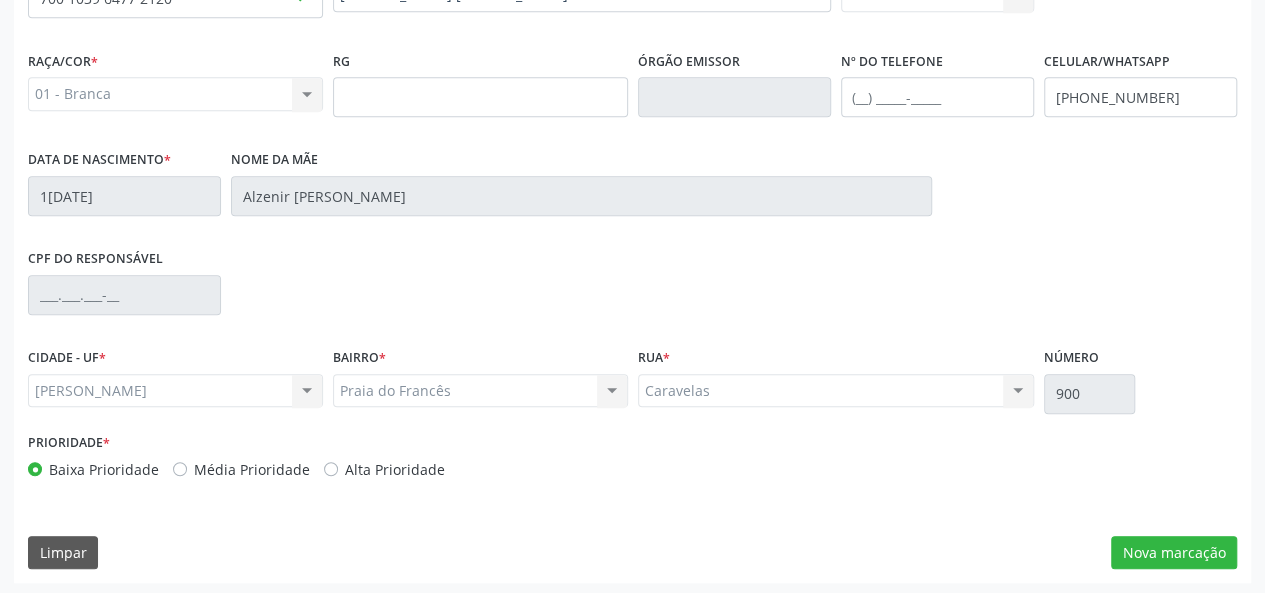 scroll, scrollTop: 518, scrollLeft: 0, axis: vertical 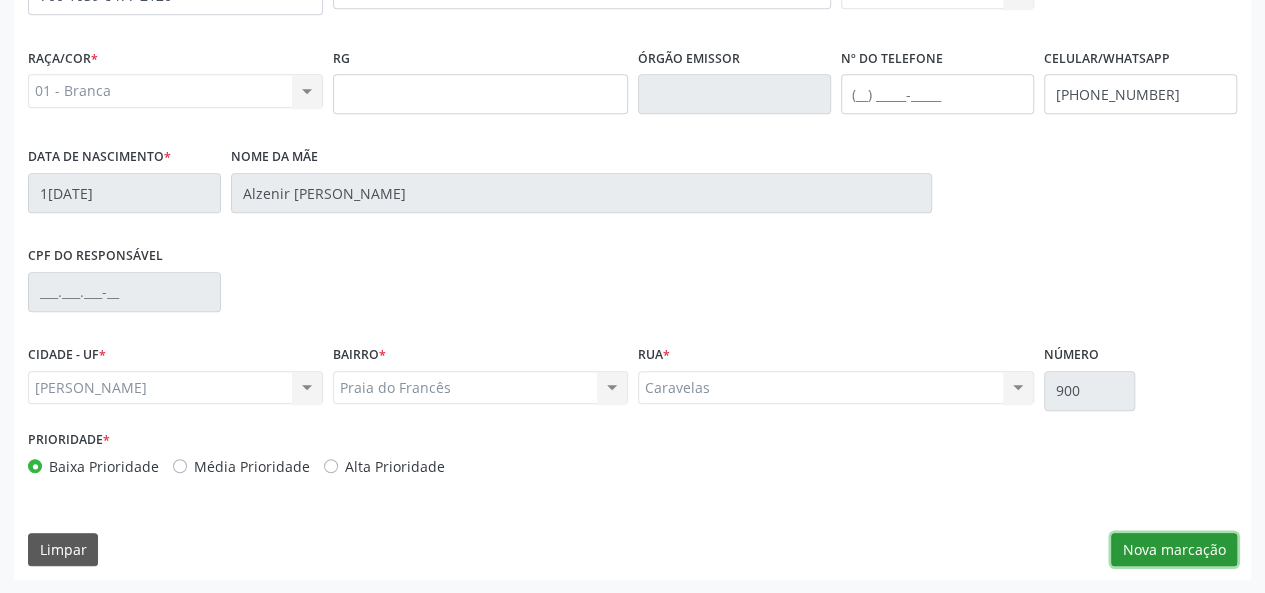 click on "Nova marcação" at bounding box center [1174, 550] 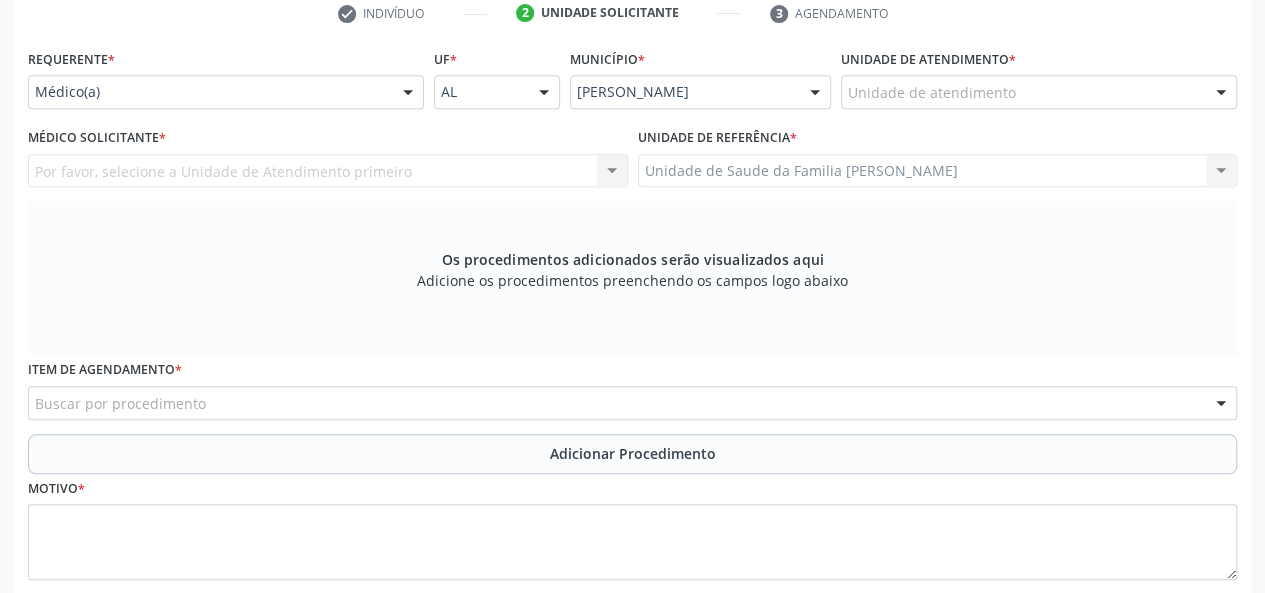 scroll, scrollTop: 218, scrollLeft: 0, axis: vertical 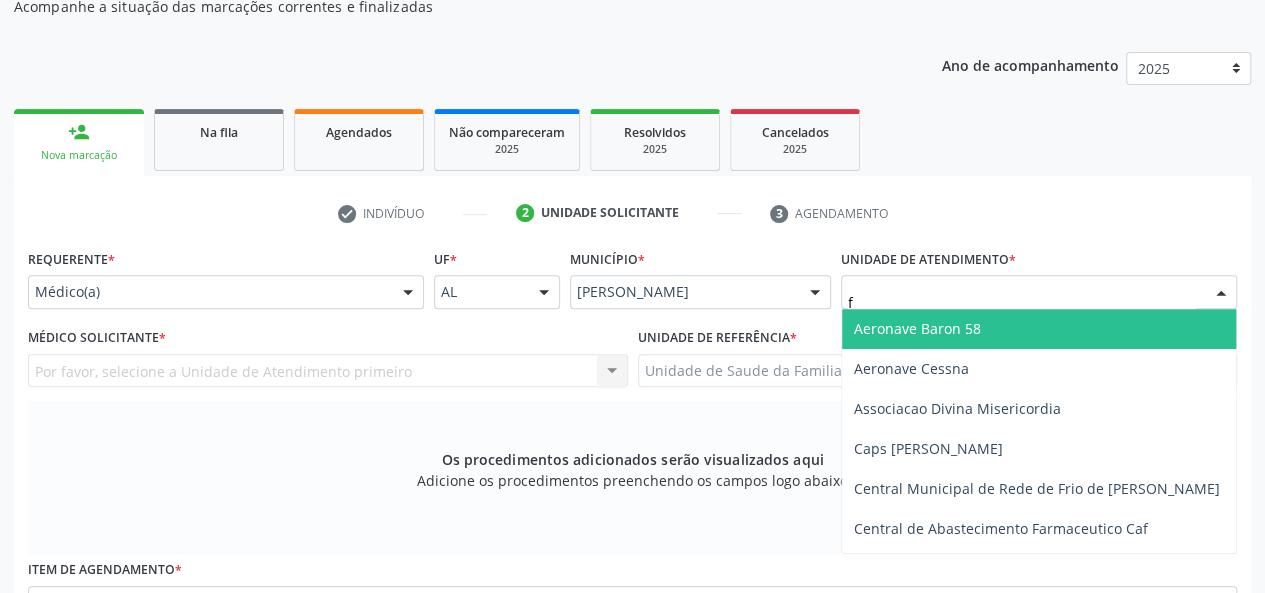 type on "fr" 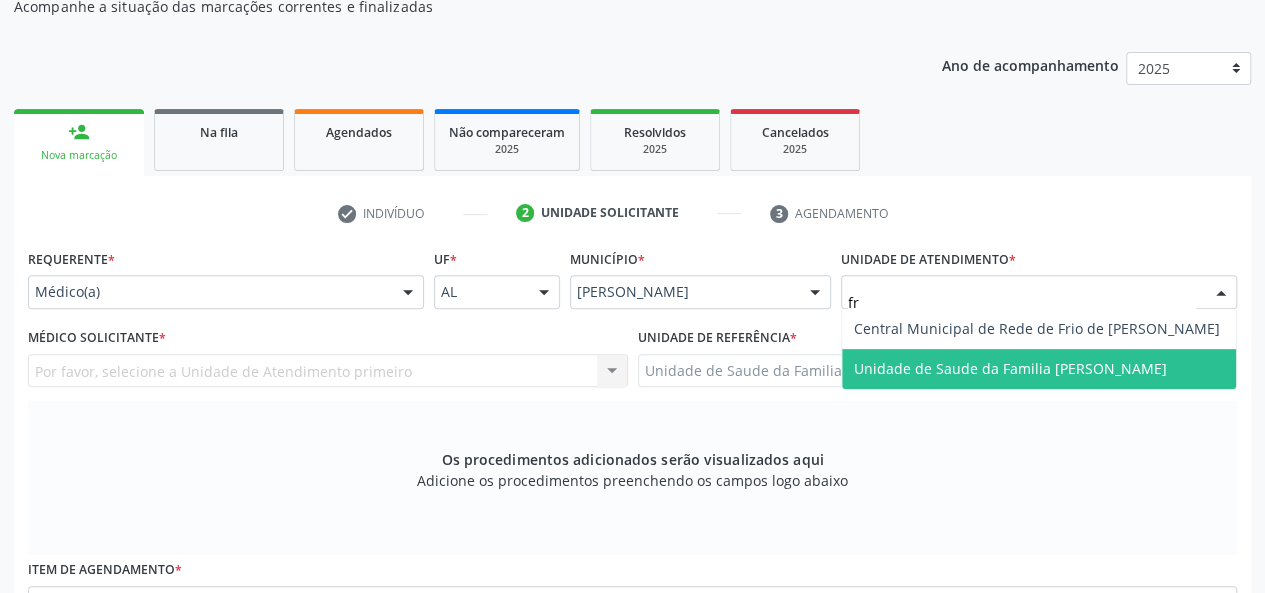 click on "Unidade de Saude da Familia [PERSON_NAME]" at bounding box center (1010, 368) 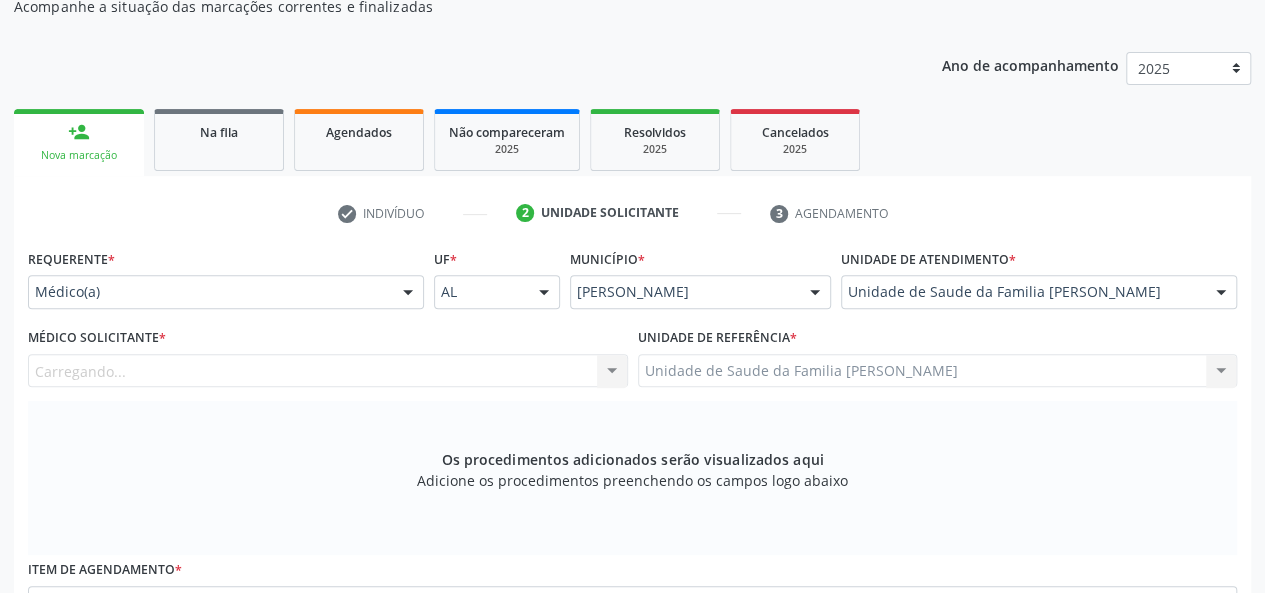 click on "Requerente
*
Médico(a)         Médico(a)   Enfermeiro(a)   Paciente
Nenhum resultado encontrado para: "   "
Não há nenhuma opção para ser exibida." at bounding box center [226, 276] 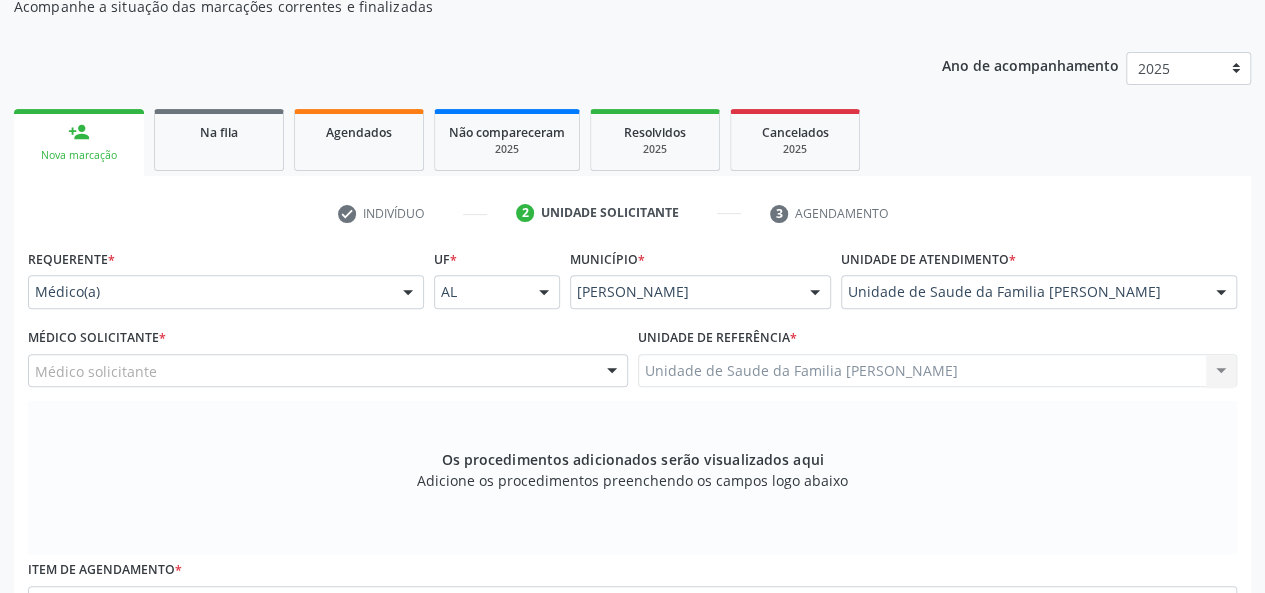 click on "Requerente
*
Médico(a)         Médico(a)   Enfermeiro(a)   Paciente
Nenhum resultado encontrado para: "   "
Não há nenhuma opção para ser exibida." at bounding box center (226, 276) 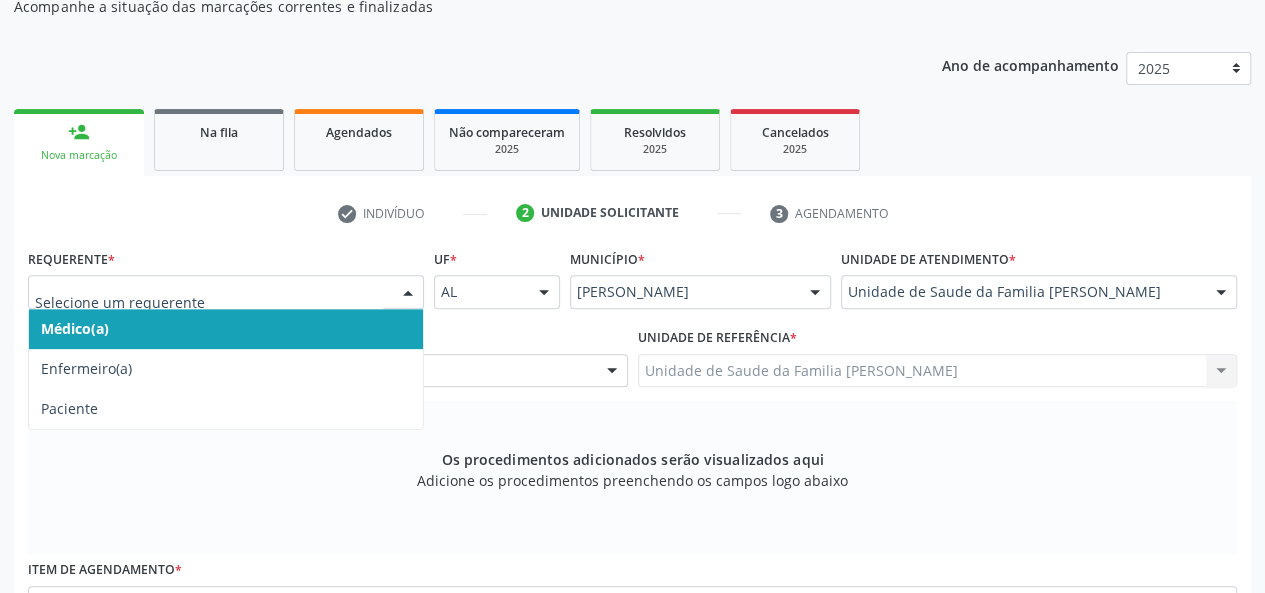click at bounding box center (408, 293) 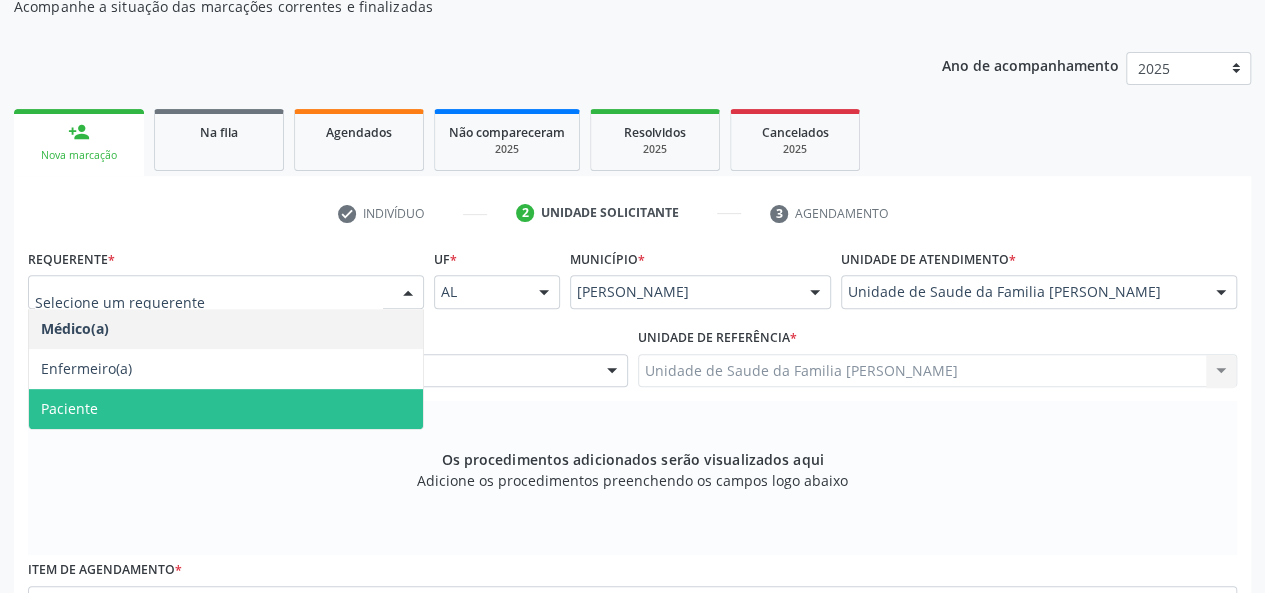 click on "Paciente" at bounding box center (69, 408) 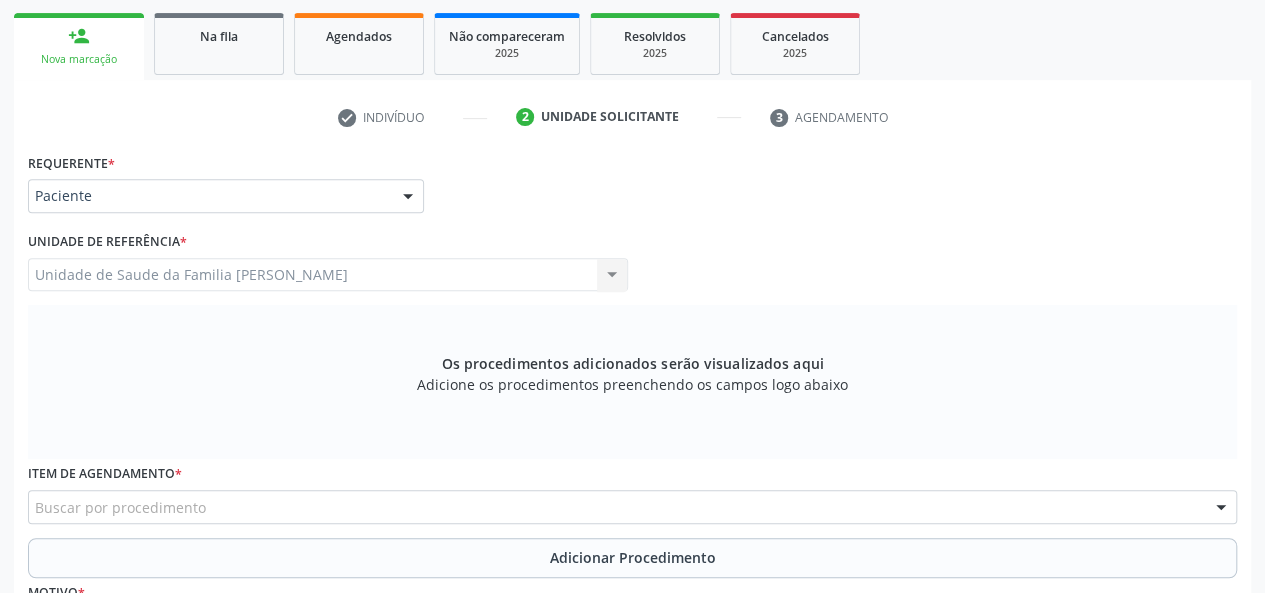 scroll, scrollTop: 534, scrollLeft: 0, axis: vertical 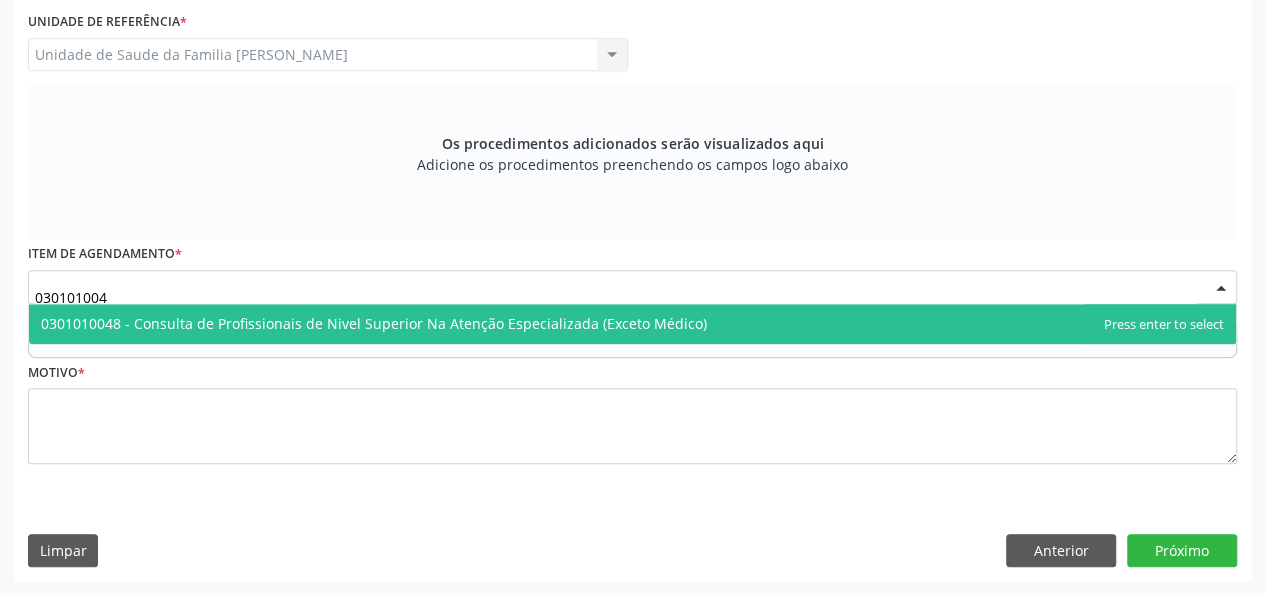type on "0301010048" 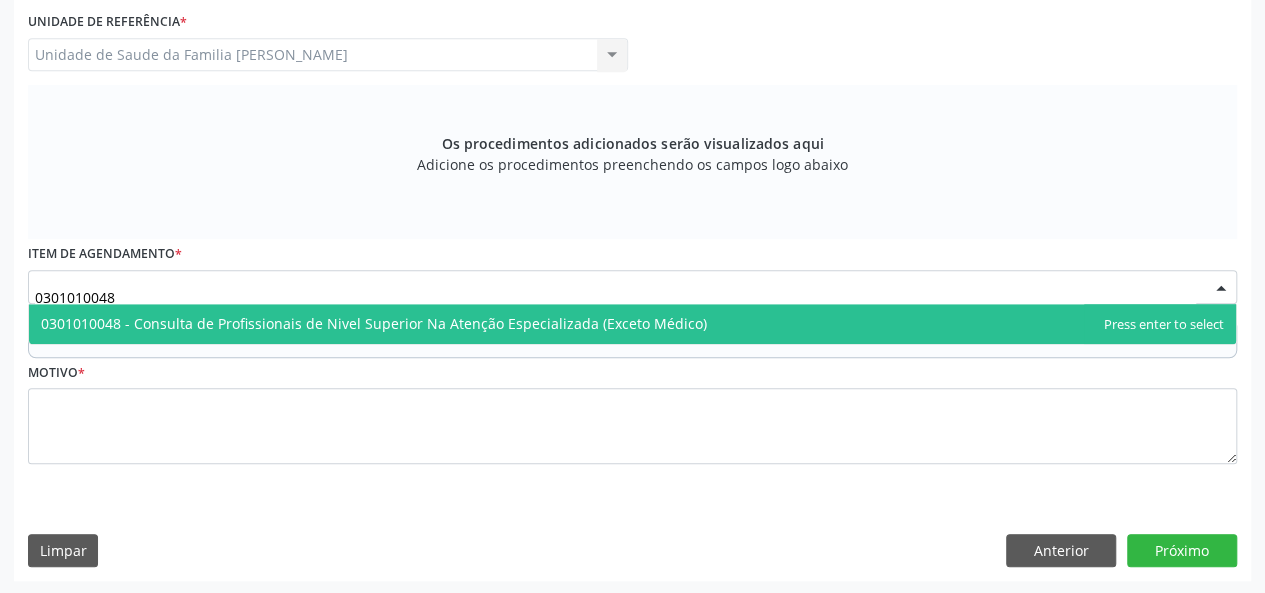 click on "0301010048 - Consulta de Profissionais de Nivel Superior Na Atenção Especializada (Exceto Médico)" at bounding box center [632, 324] 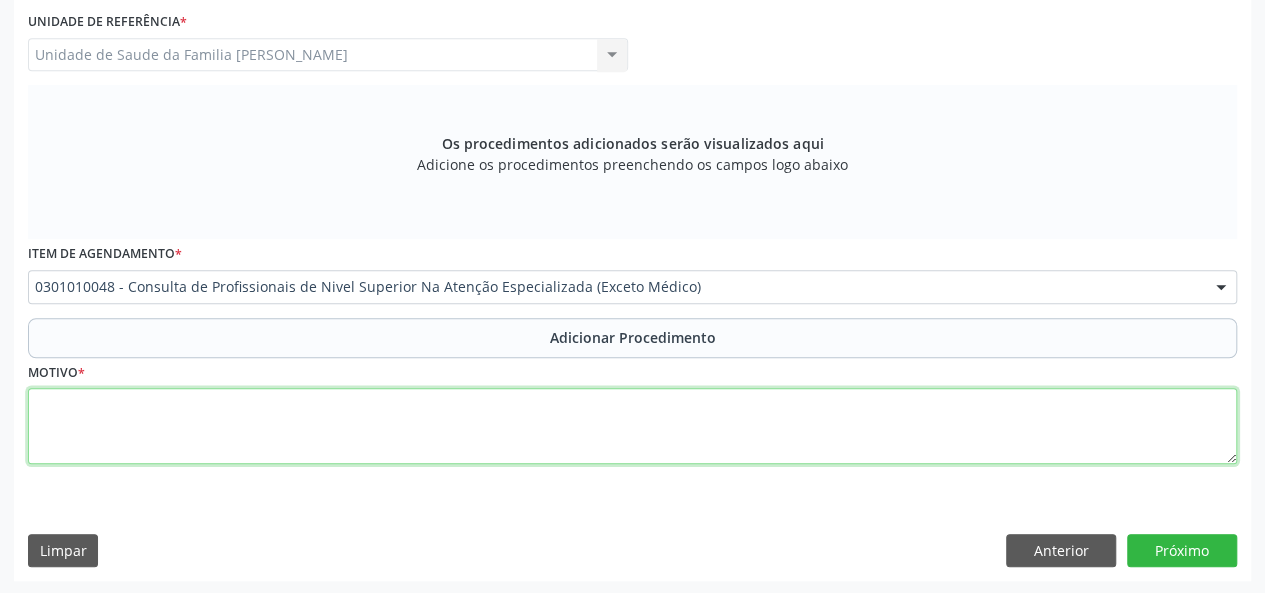 click at bounding box center (632, 426) 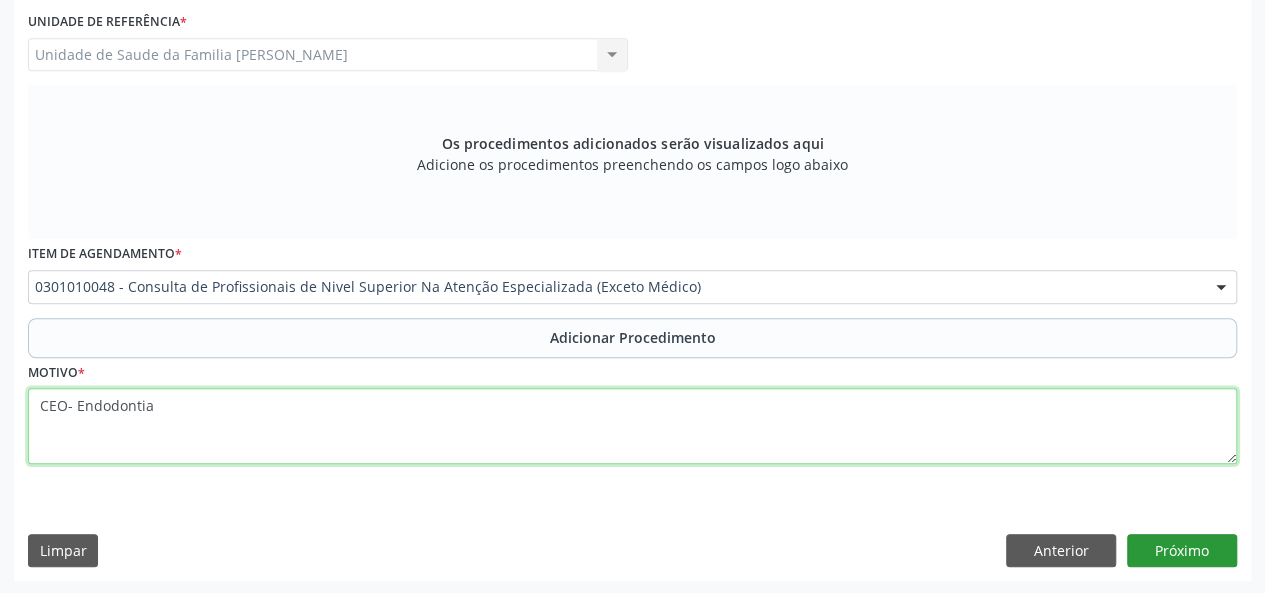 type on "CEO- Endodontia" 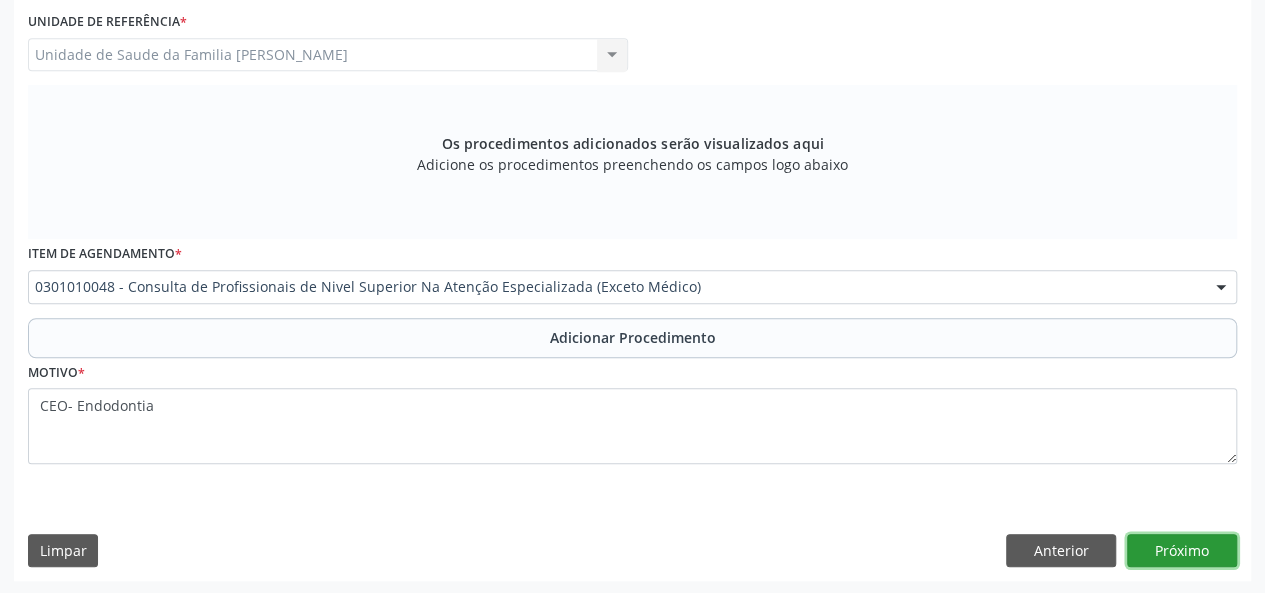 click on "Próximo" at bounding box center [1182, 551] 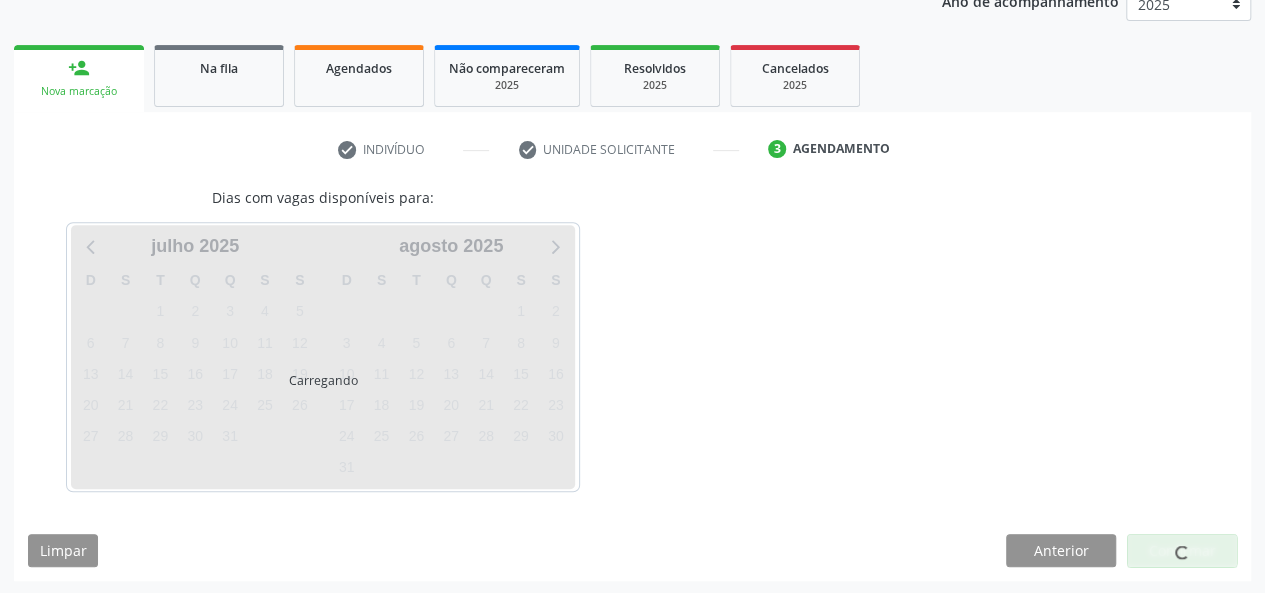 scroll, scrollTop: 340, scrollLeft: 0, axis: vertical 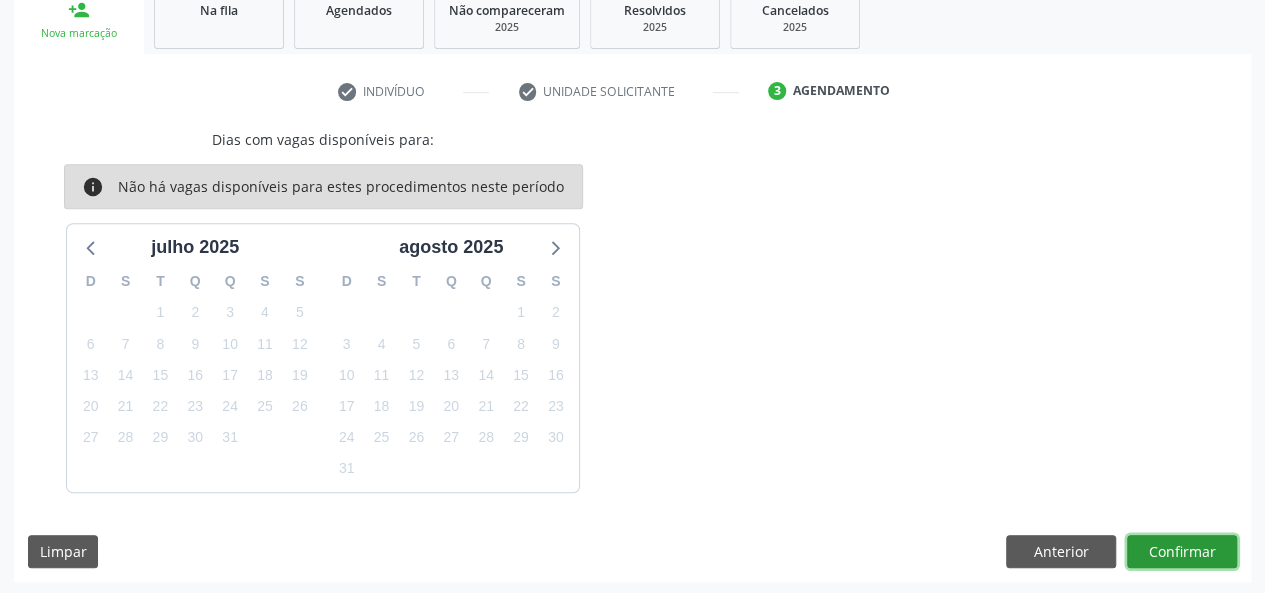 click on "Confirmar" at bounding box center [1182, 552] 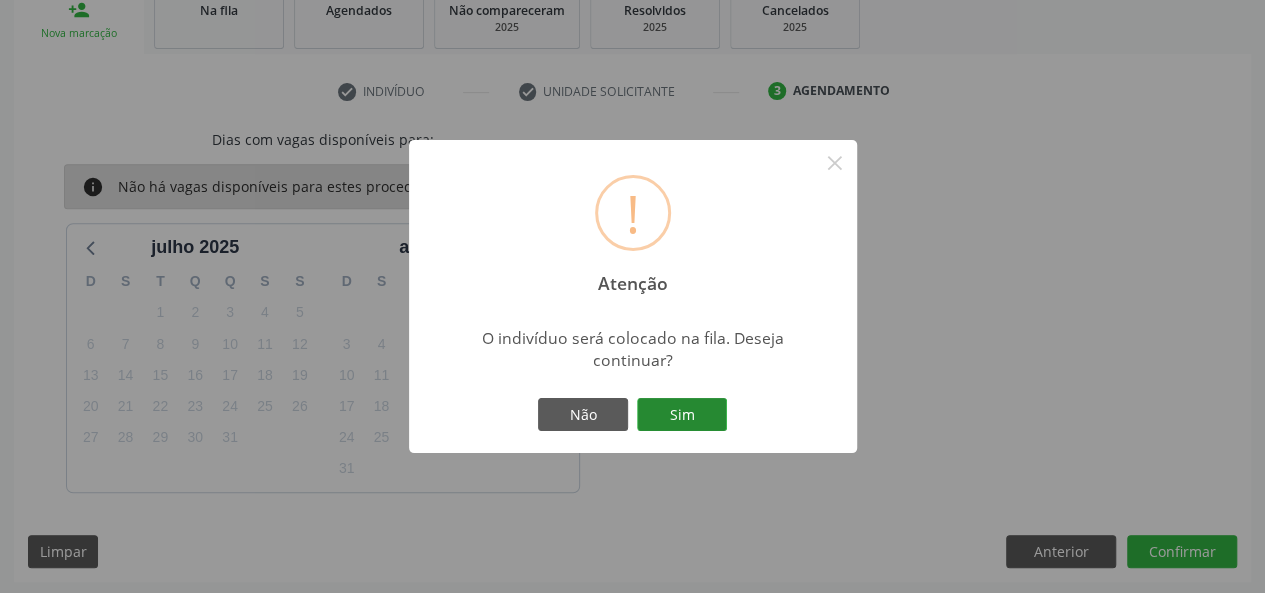 click on "Sim" at bounding box center (682, 415) 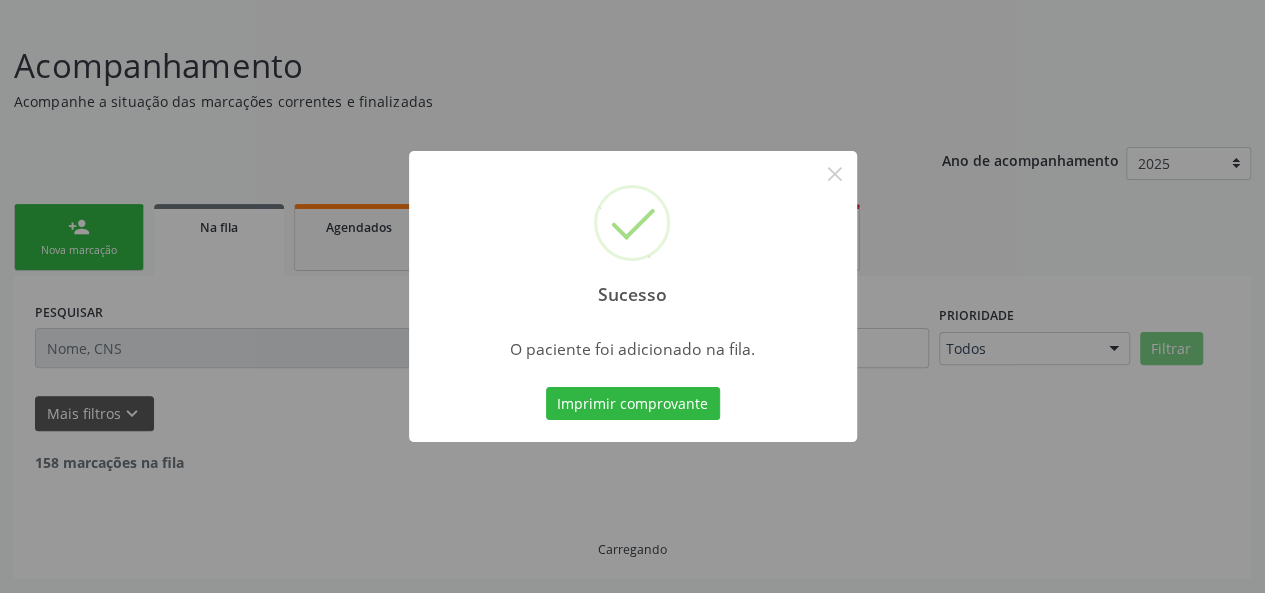 scroll, scrollTop: 100, scrollLeft: 0, axis: vertical 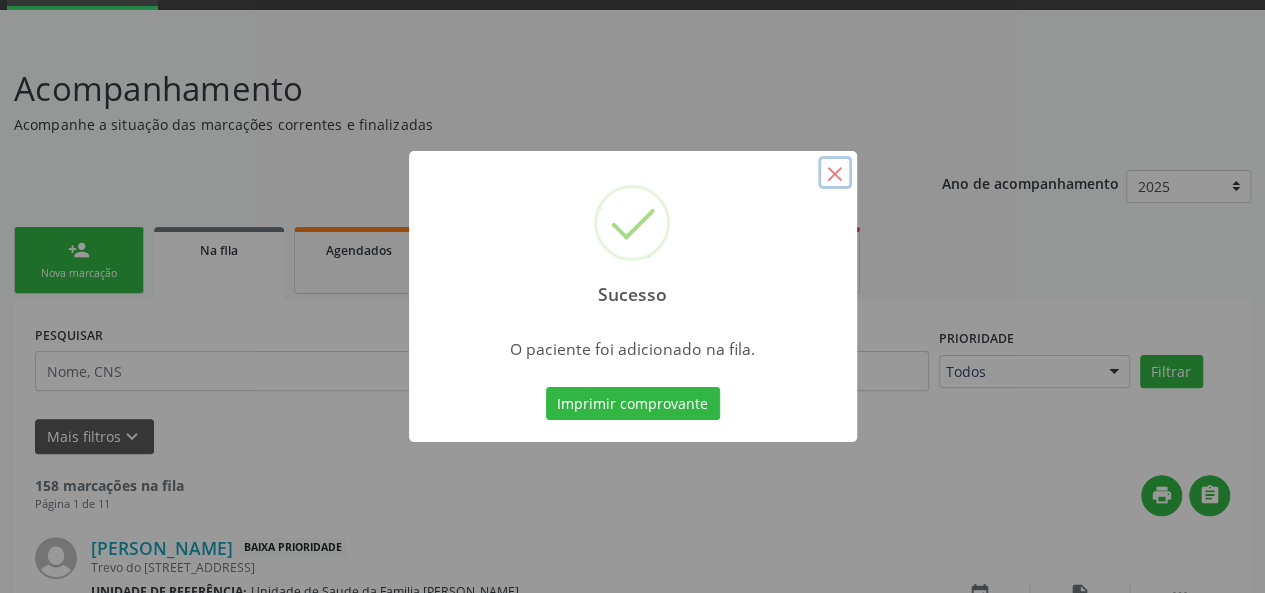 click on "×" at bounding box center [835, 173] 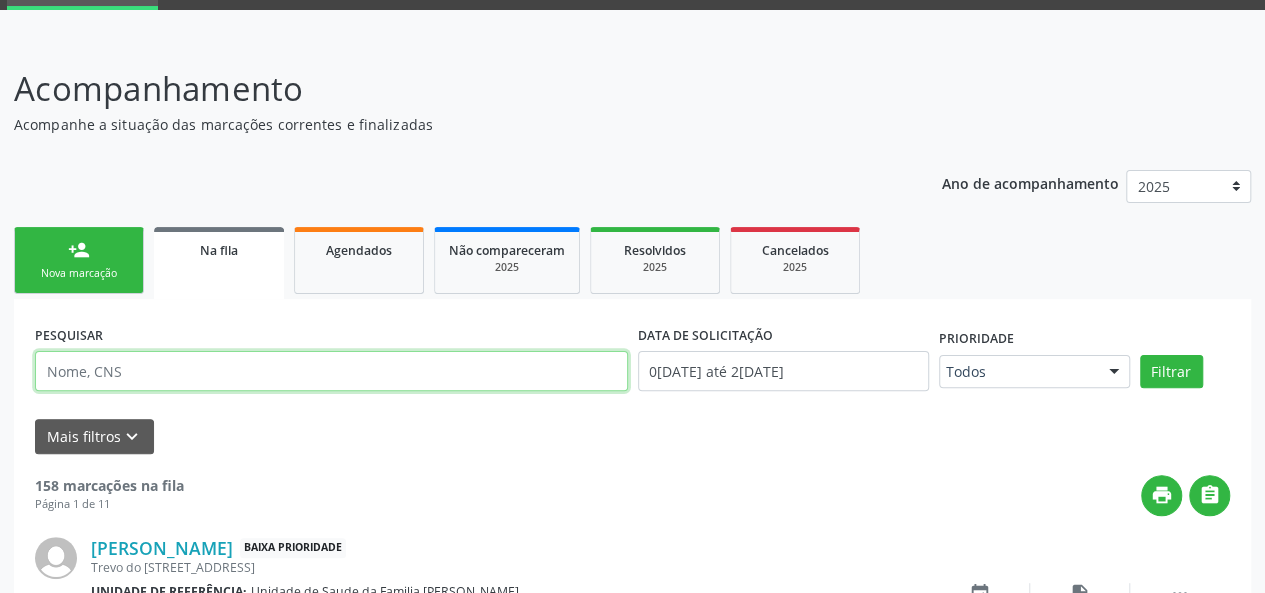 click at bounding box center (331, 371) 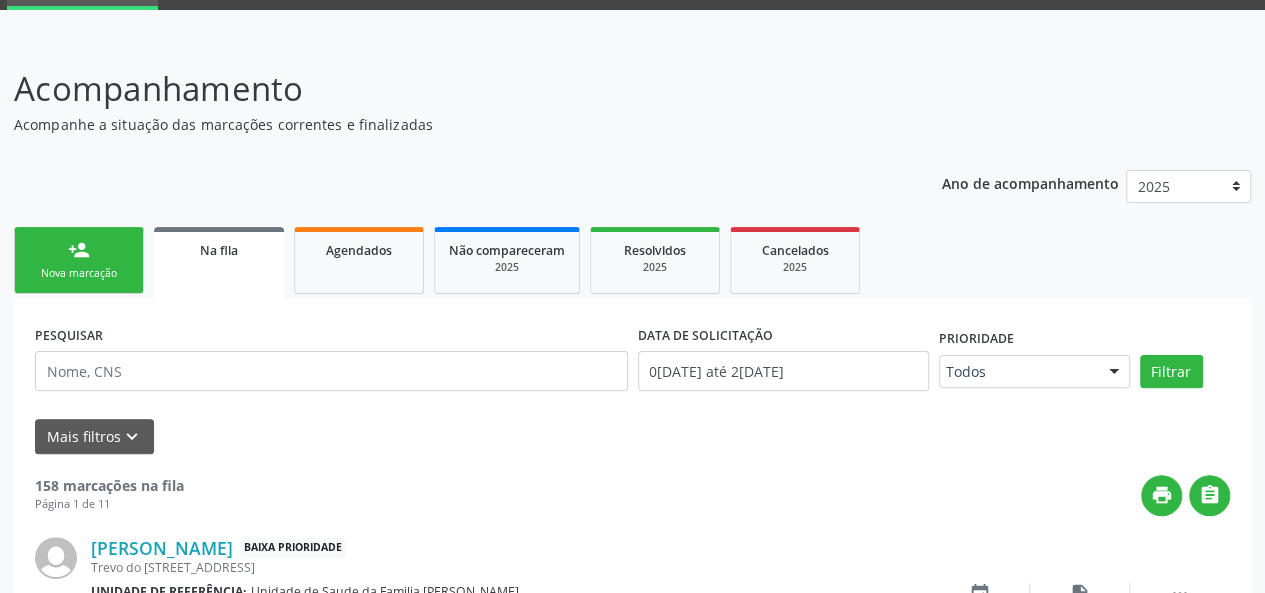 click on "person_add
Nova marcação" at bounding box center (79, 260) 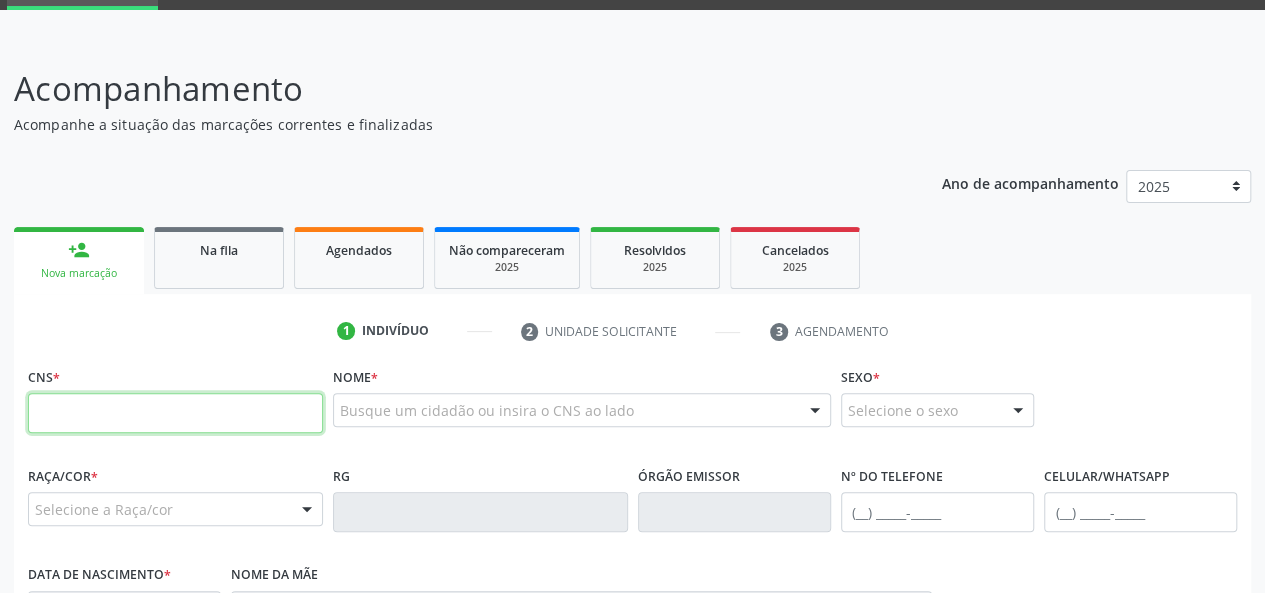 paste on "700 2044 4366 7825" 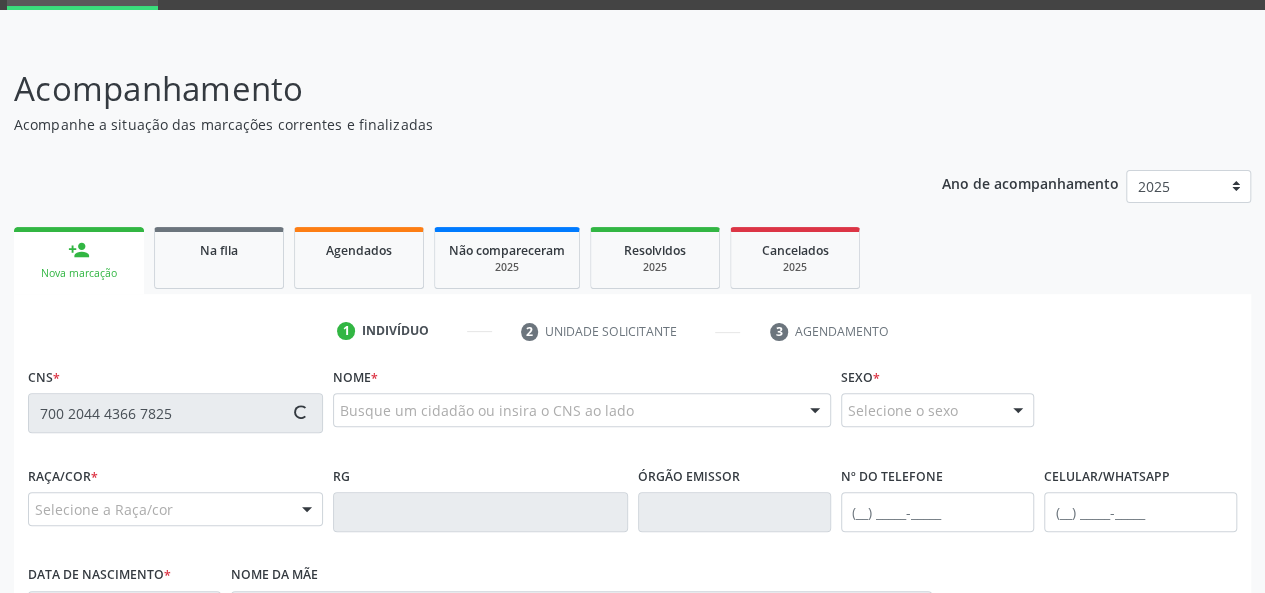 type on "700 2044 4366 7825" 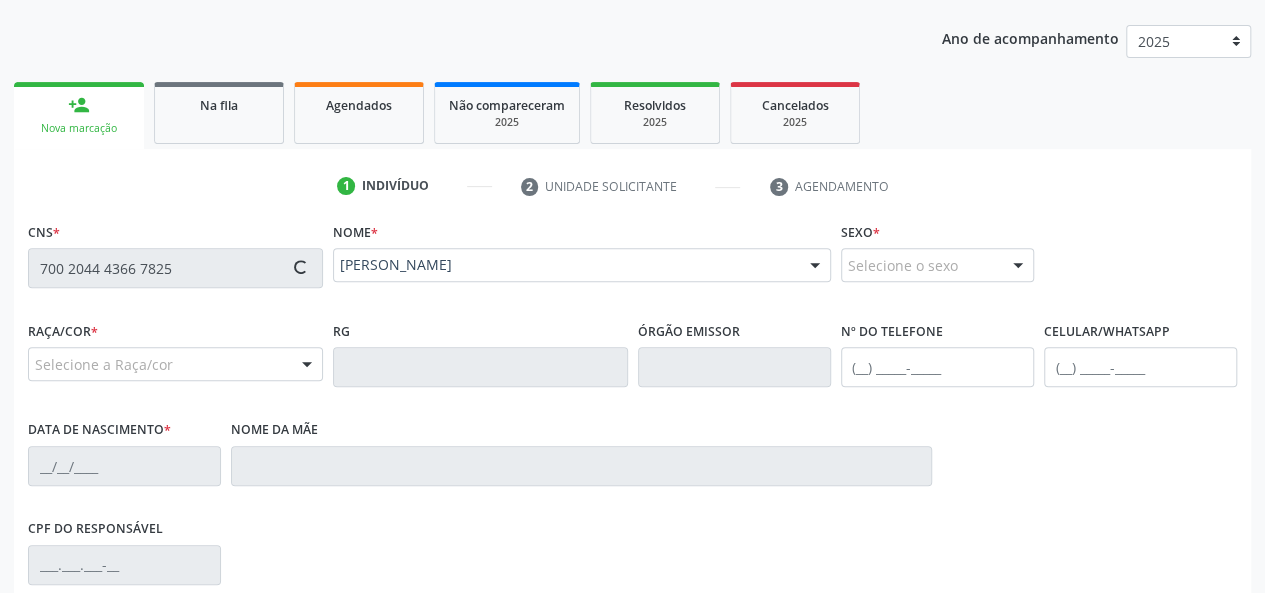 type on "[PHONE_NUMBER]" 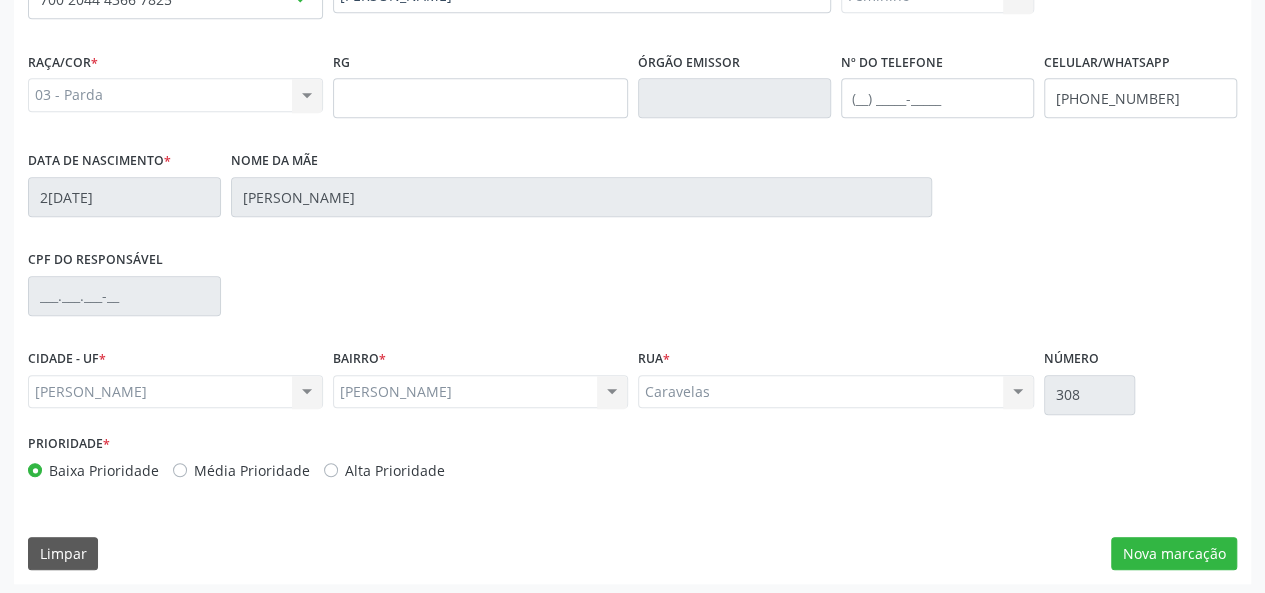 scroll, scrollTop: 518, scrollLeft: 0, axis: vertical 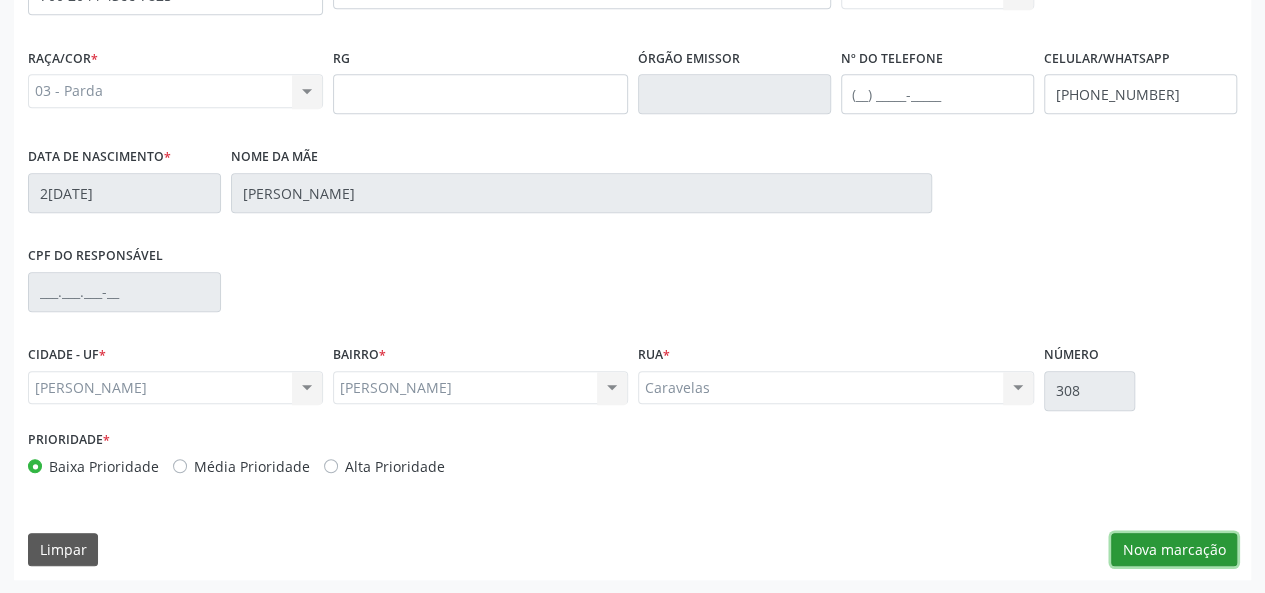 click on "Nova marcação" at bounding box center [1174, 550] 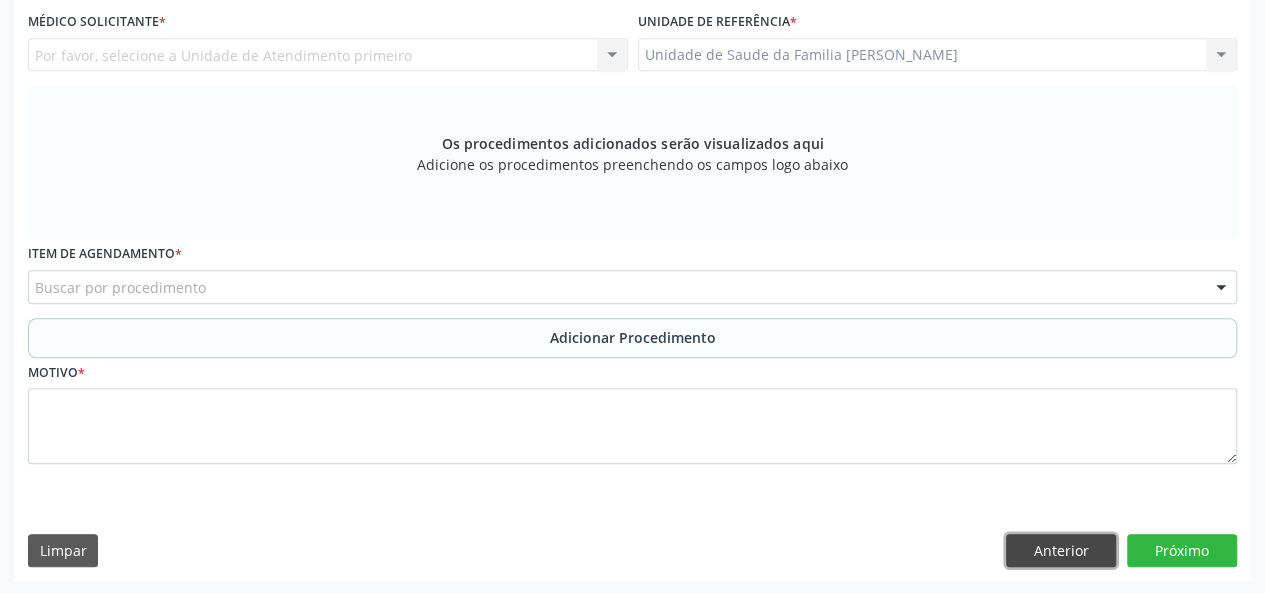 click on "Anterior" at bounding box center (1061, 551) 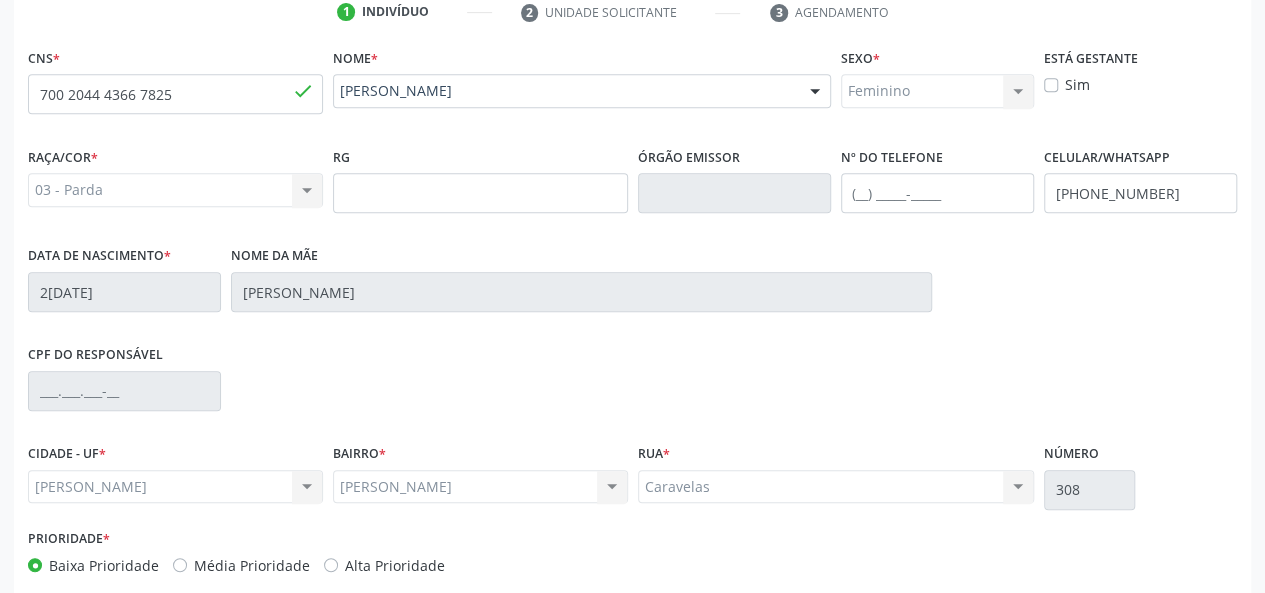 scroll, scrollTop: 518, scrollLeft: 0, axis: vertical 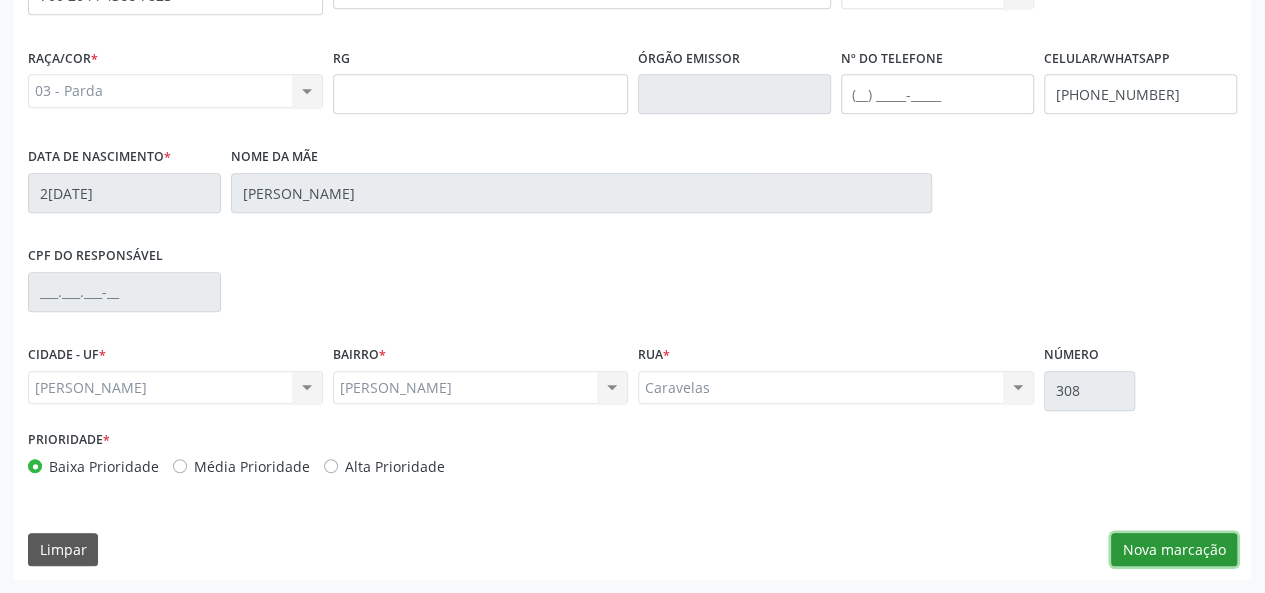 click on "Nova marcação" at bounding box center (1174, 550) 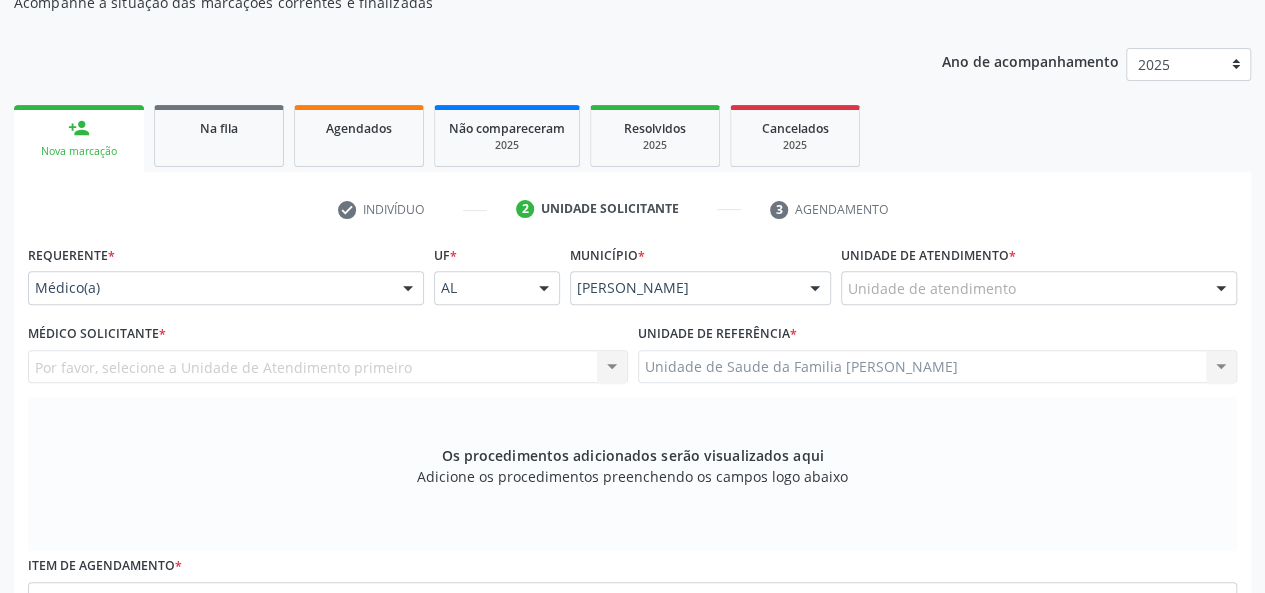 scroll, scrollTop: 218, scrollLeft: 0, axis: vertical 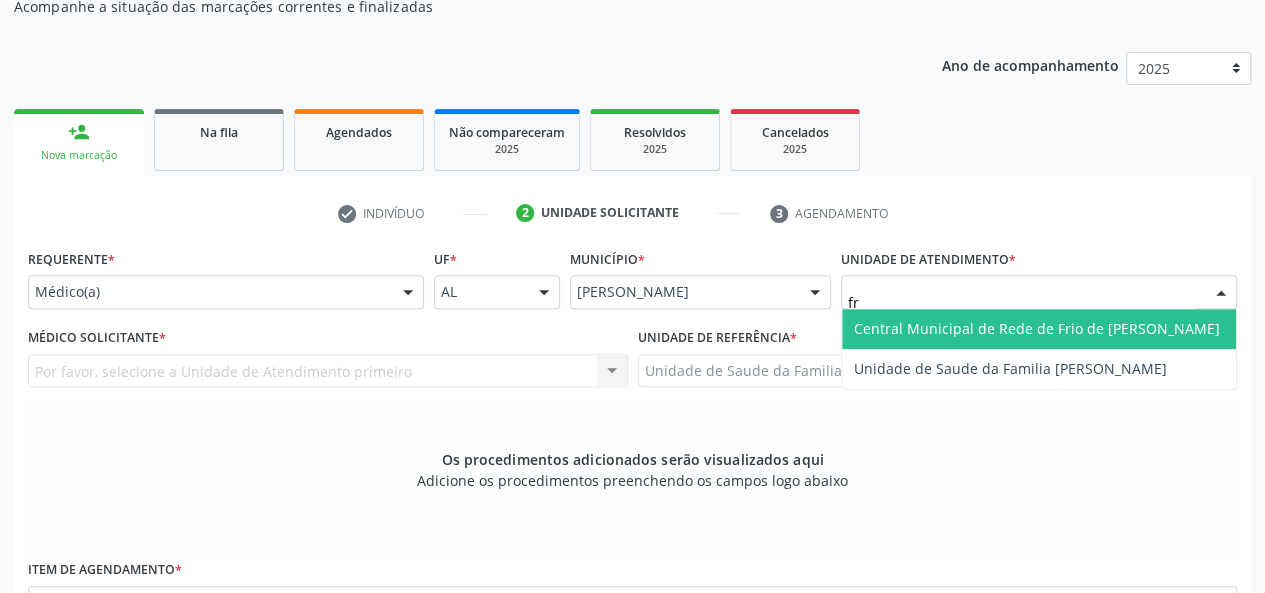 type on "fra" 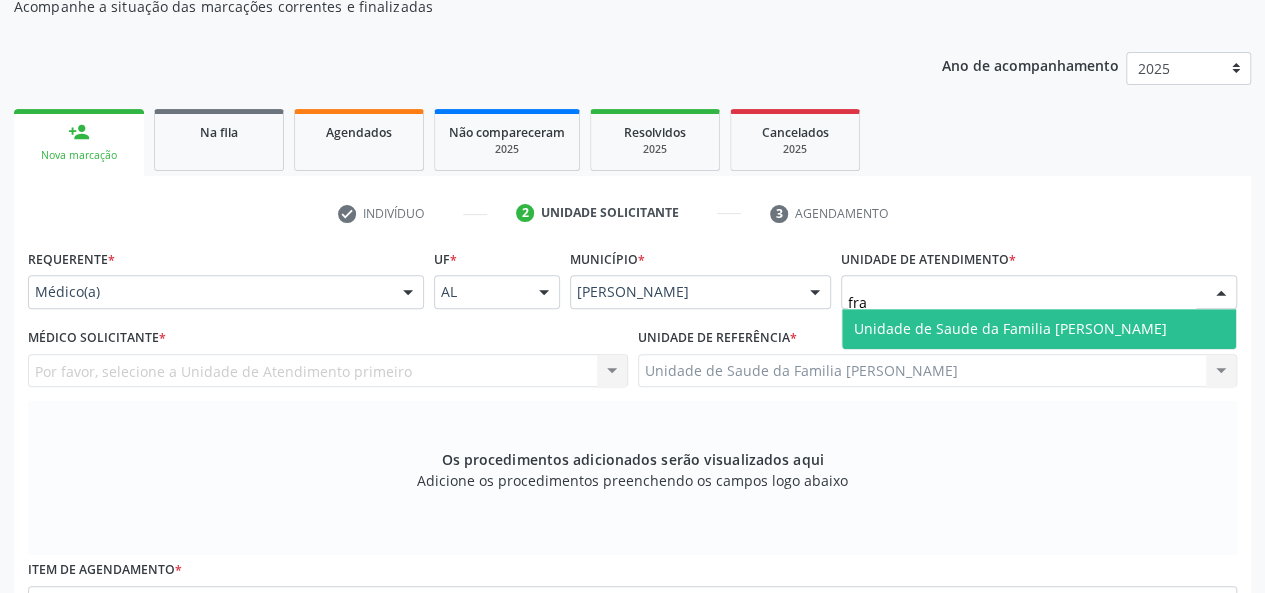 click on "Unidade de Saude da Familia [PERSON_NAME]" at bounding box center [1010, 328] 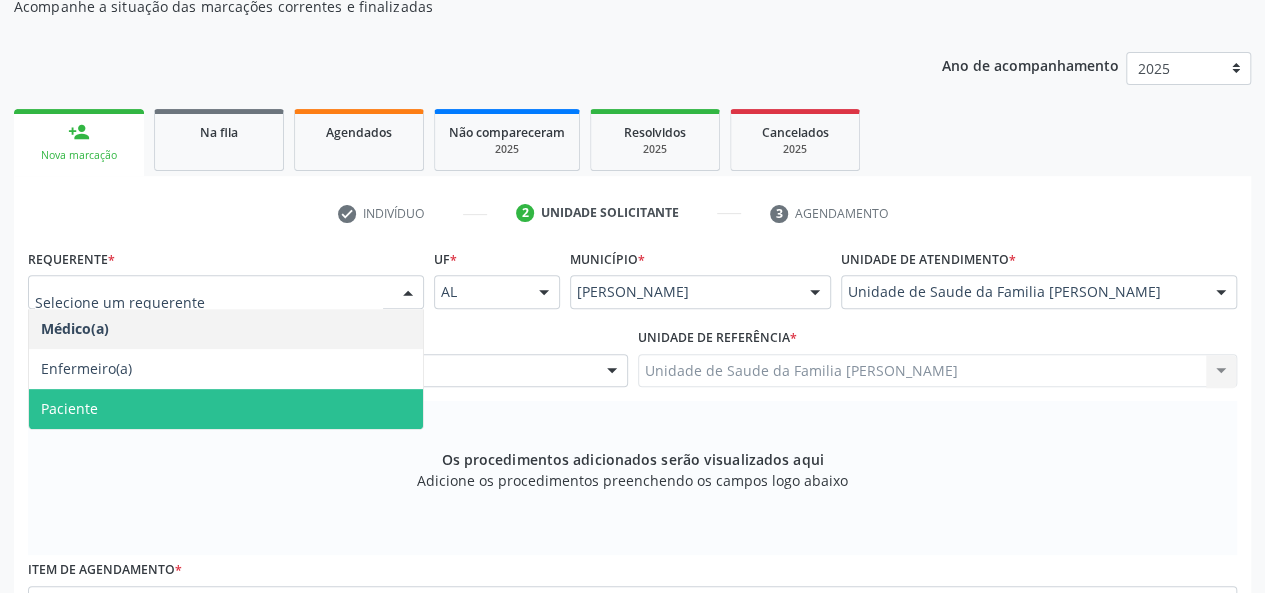 click on "Paciente" at bounding box center [226, 409] 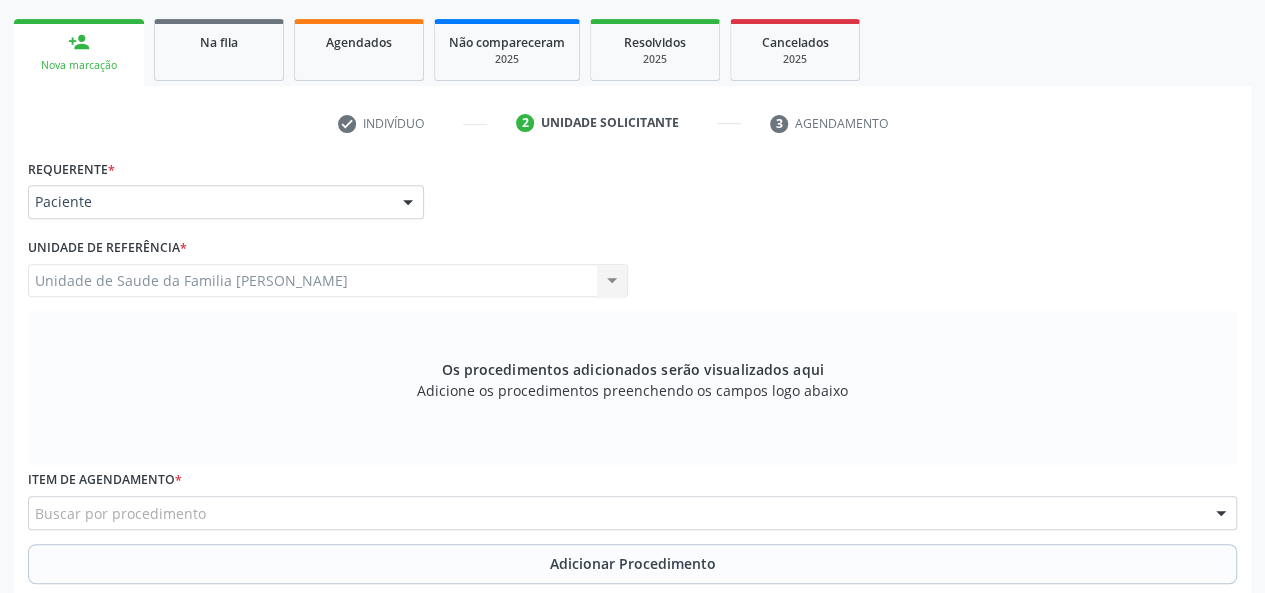 scroll, scrollTop: 518, scrollLeft: 0, axis: vertical 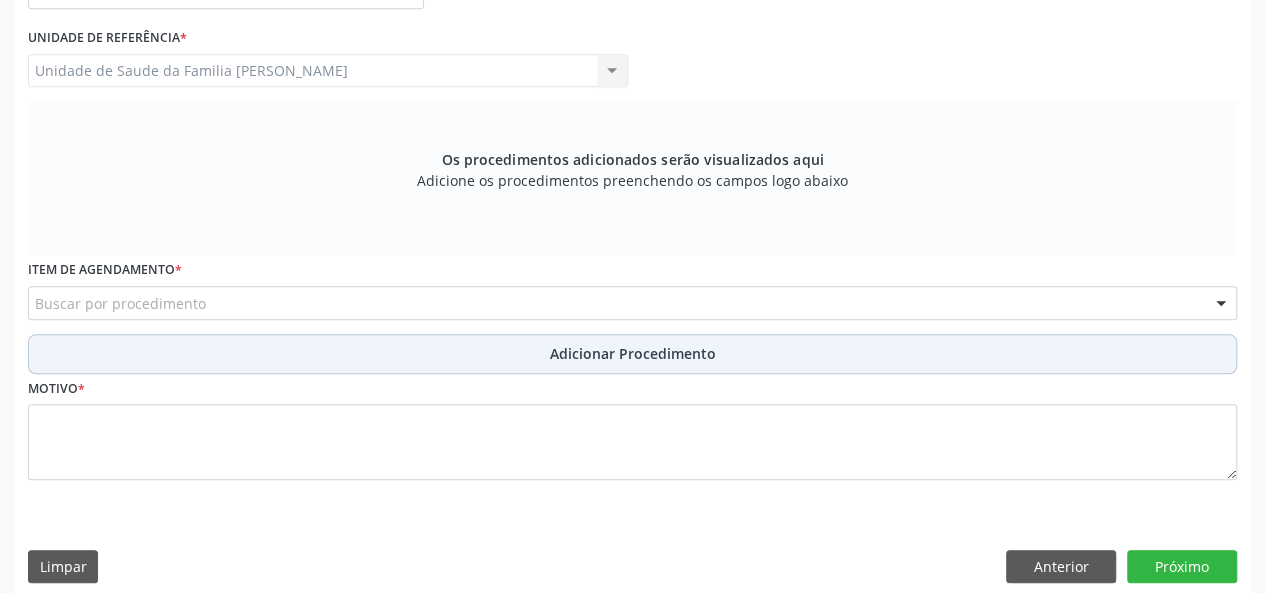 click on "Adicionar Procedimento" at bounding box center (632, 354) 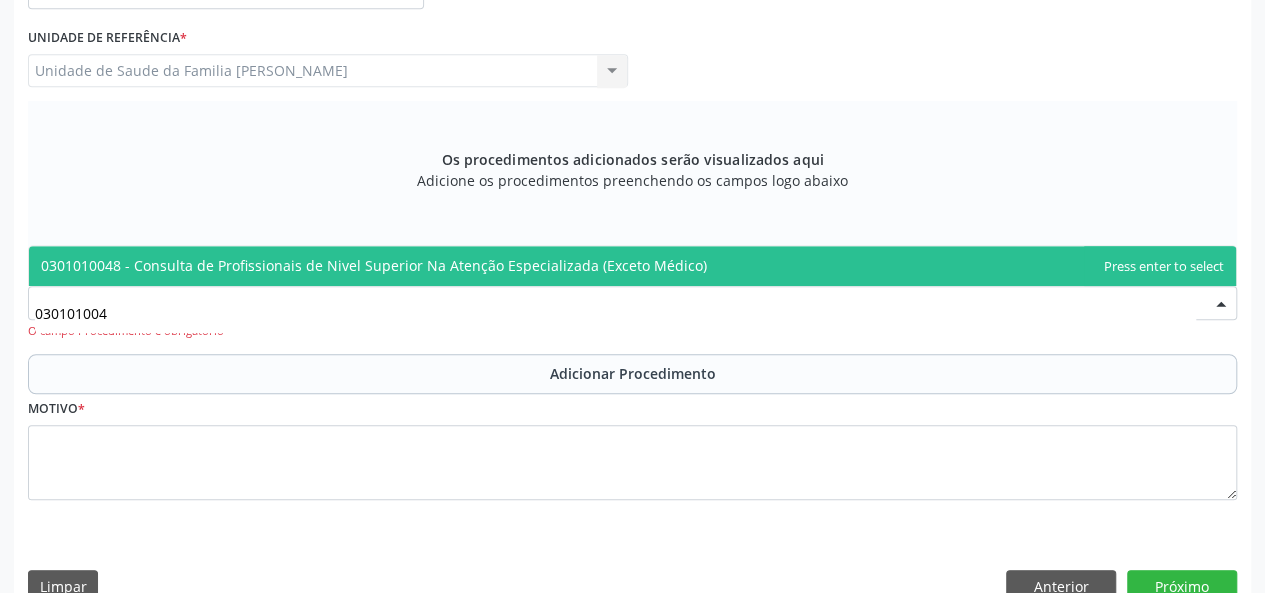 type on "0301010048" 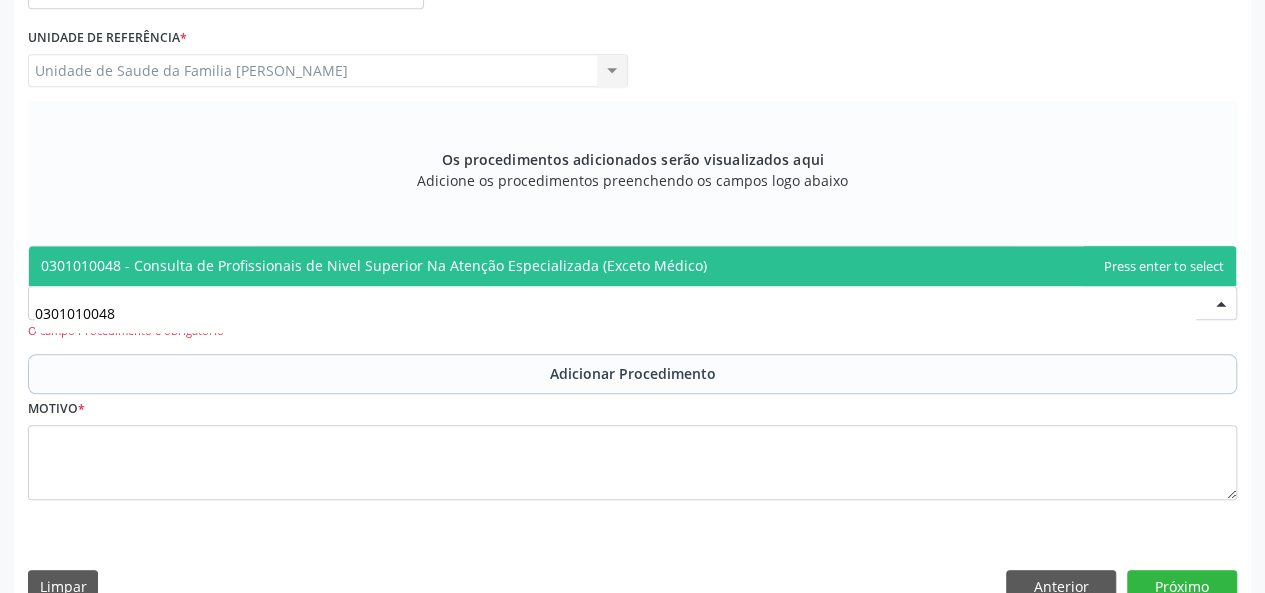 click on "0301010048 - Consulta de Profissionais de Nivel Superior Na Atenção Especializada (Exceto Médico)" at bounding box center (374, 265) 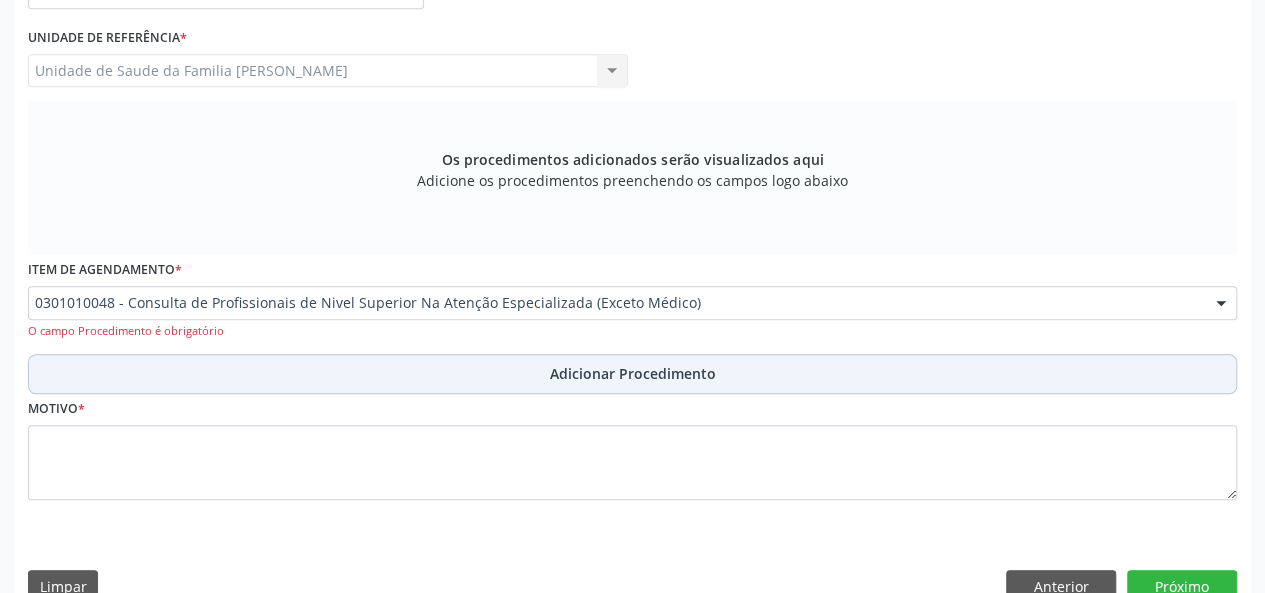 click on "Adicionar Procedimento" at bounding box center (632, 374) 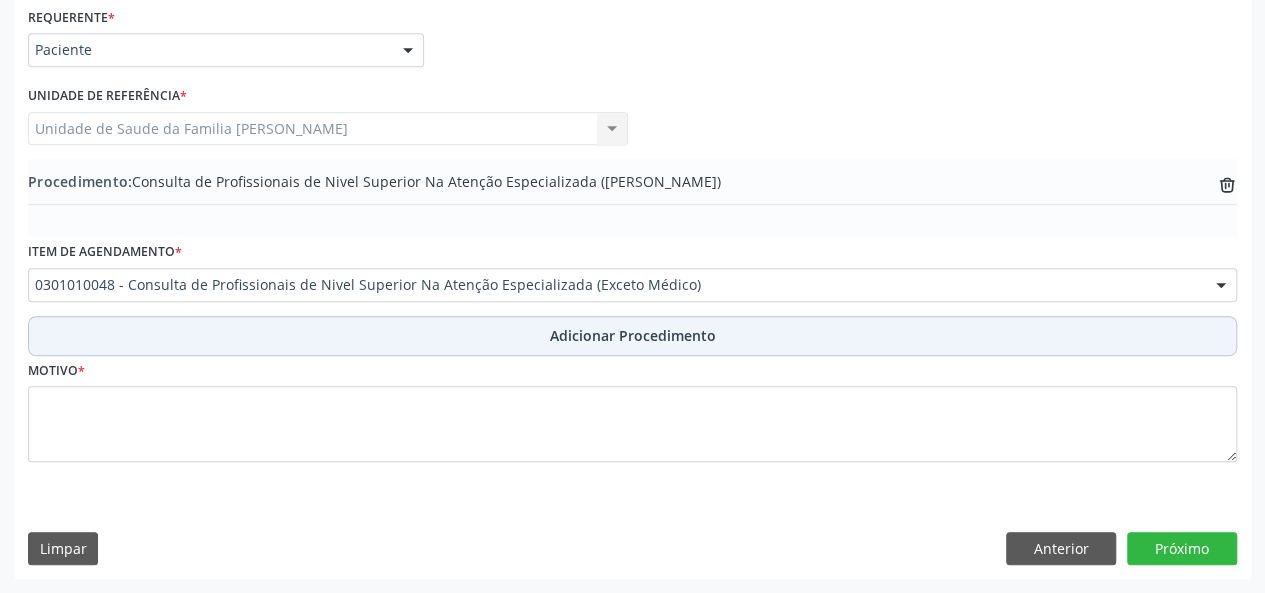 scroll, scrollTop: 458, scrollLeft: 0, axis: vertical 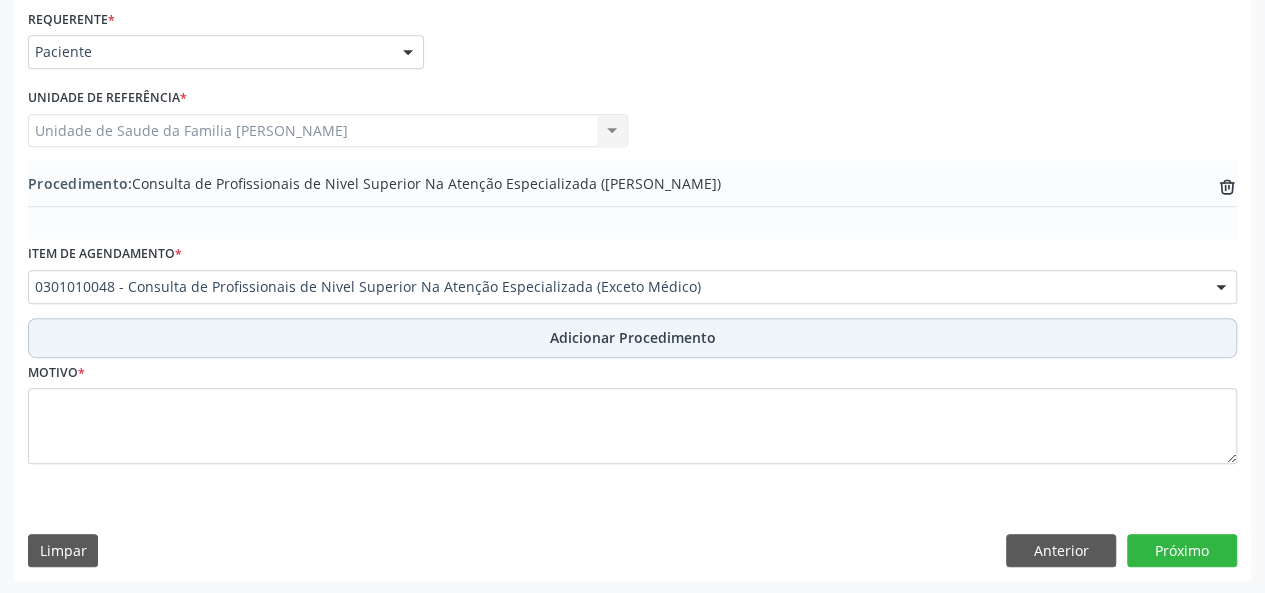 click on "Adicionar Procedimento" at bounding box center (632, 338) 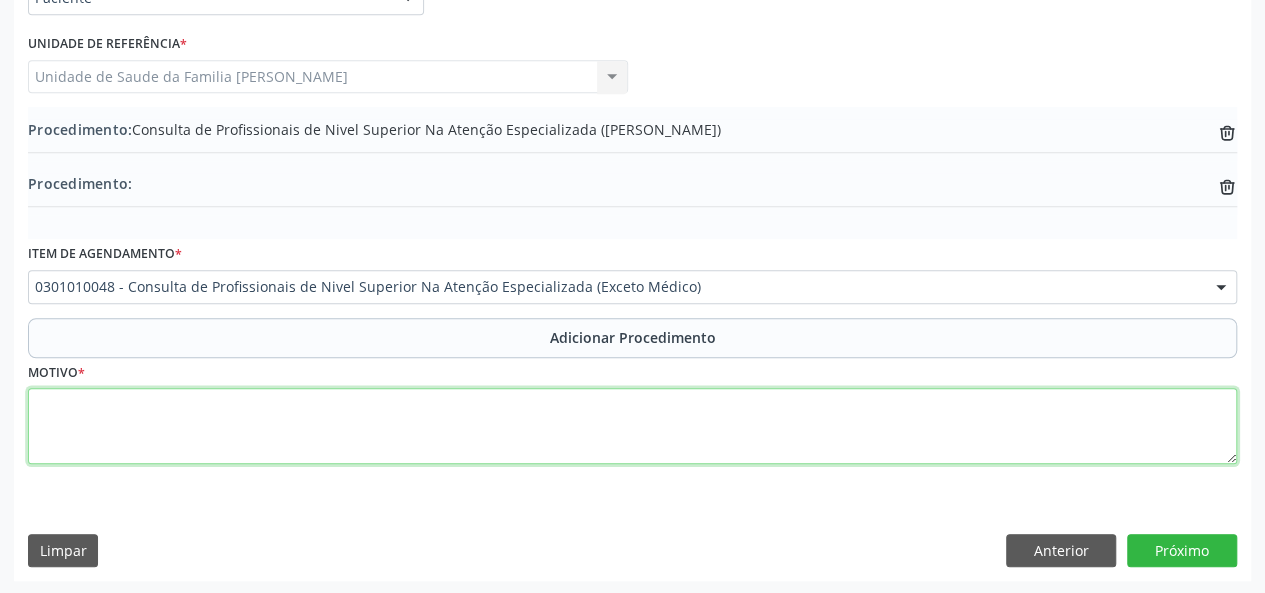 click at bounding box center (632, 426) 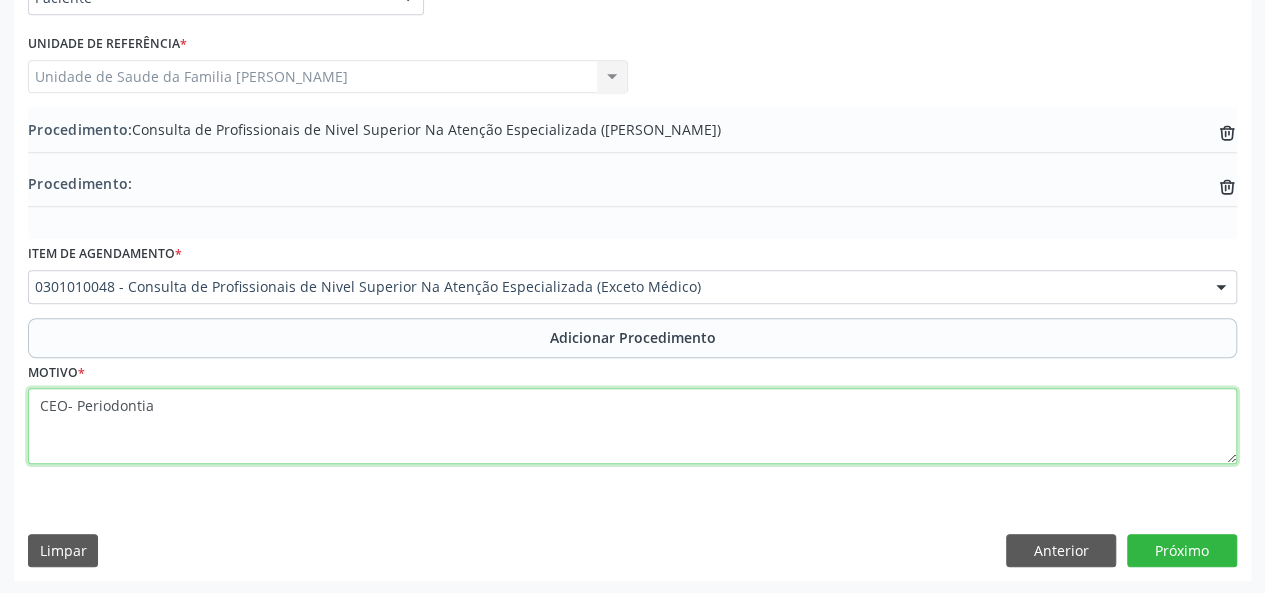 type on "CEO- Periodontia" 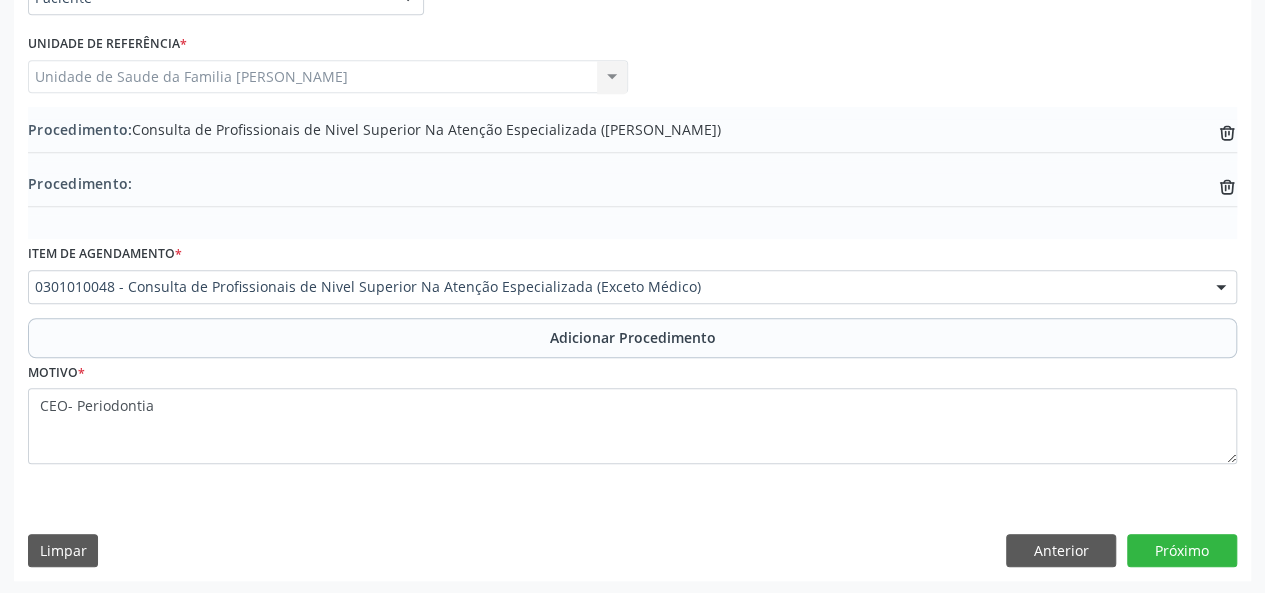 click on "Requerente
*
Paciente         Médico(a)   Enfermeiro(a)   Paciente
Nenhum resultado encontrado para: "   "
Não há nenhuma opção para ser exibida.
UF
AL         AL
Nenhum resultado encontrado para: "   "
Não há nenhuma opção para ser exibida.
Município
Marechal [PERSON_NAME] [PERSON_NAME] resultado encontrado para: "   "
Não há nenhuma opção para ser exibida.
Médico Solicitante
Por favor, selecione a Unidade de Atendimento primeiro
[PERSON_NAME] [PERSON_NAME] resultado encontrado para: "   "
Não há nenhuma opção para ser exibida.
Unidade de referência
*" at bounding box center [632, 265] 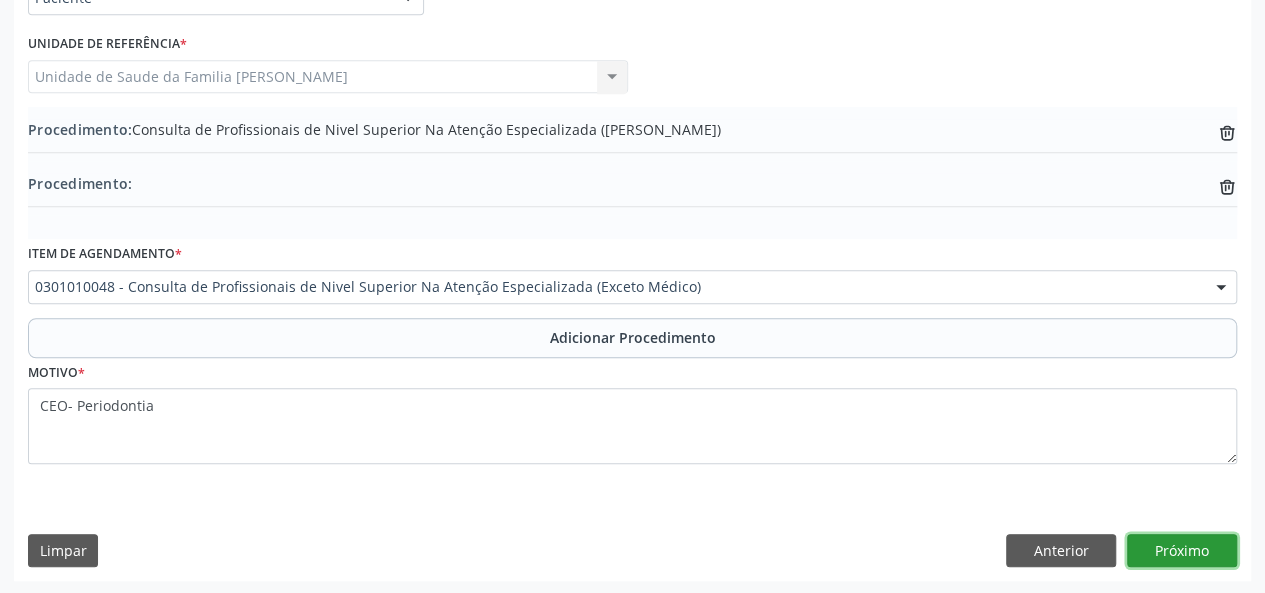 click on "Próximo" at bounding box center (1182, 551) 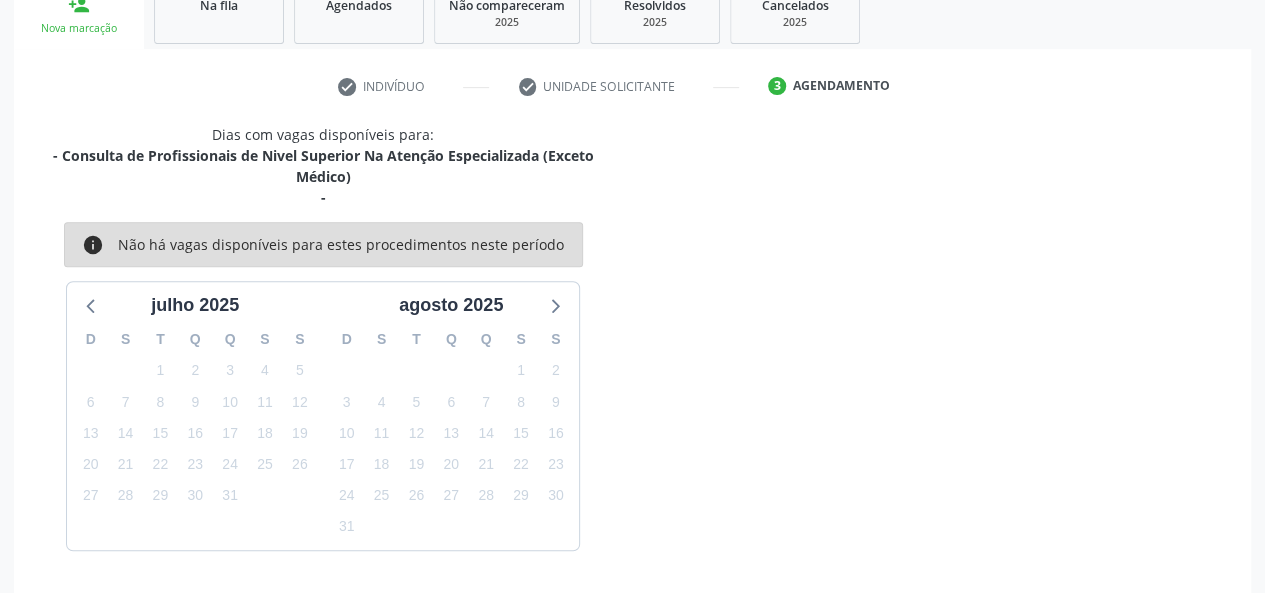 scroll, scrollTop: 404, scrollLeft: 0, axis: vertical 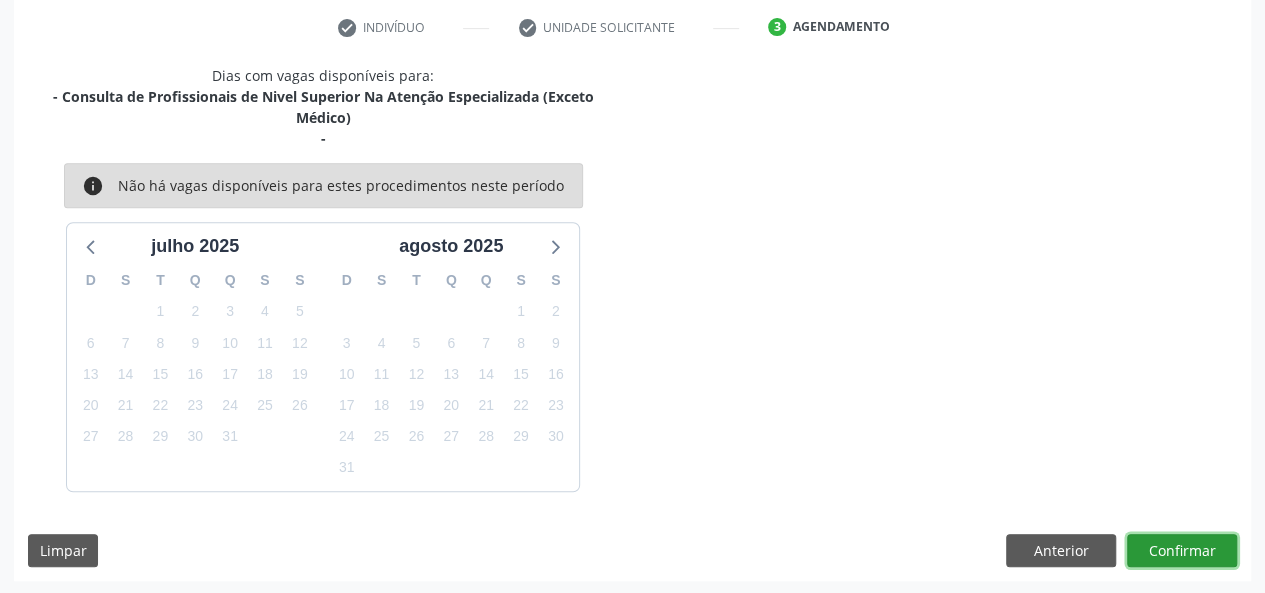 click on "Confirmar" at bounding box center (1182, 551) 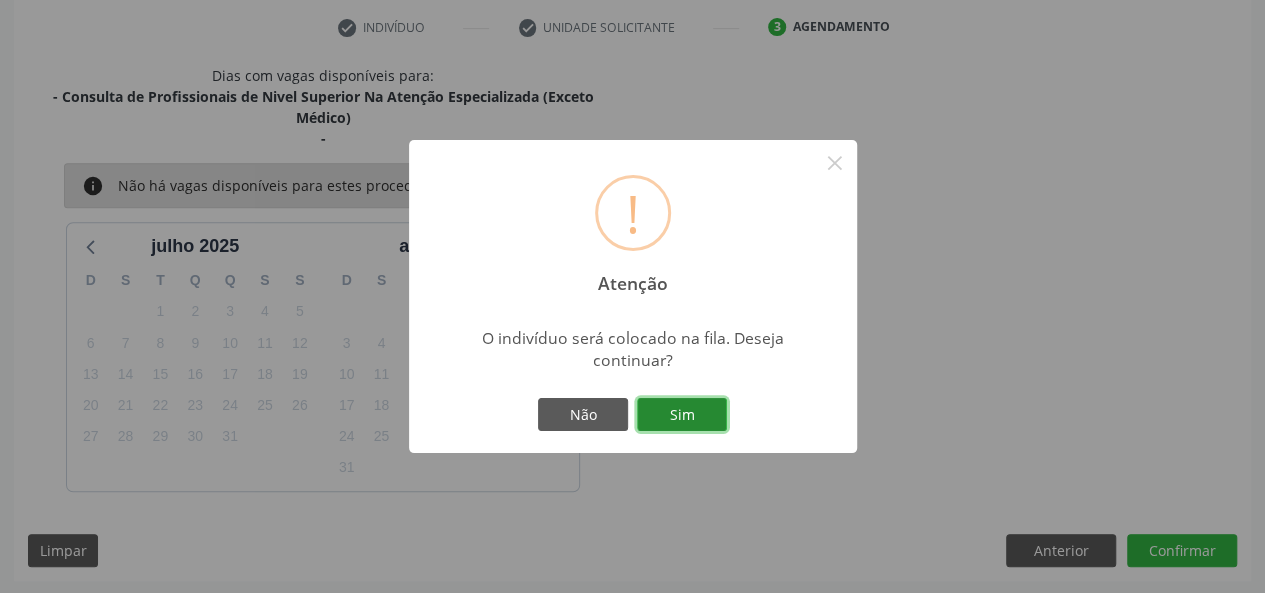 click on "Sim" at bounding box center (682, 415) 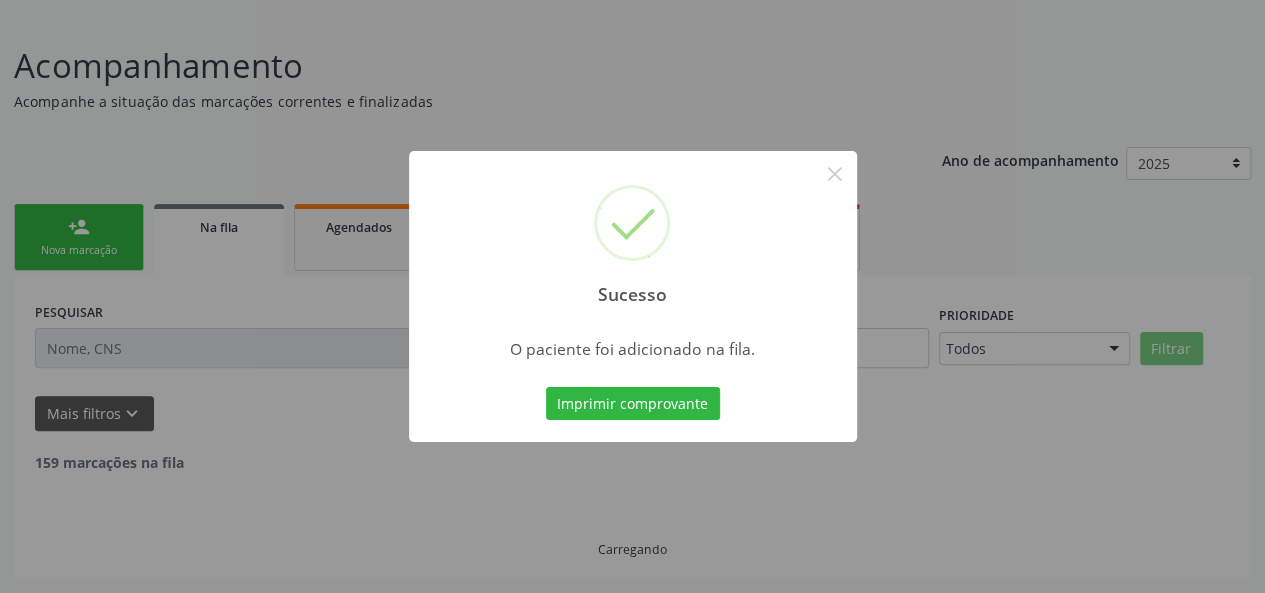 scroll, scrollTop: 100, scrollLeft: 0, axis: vertical 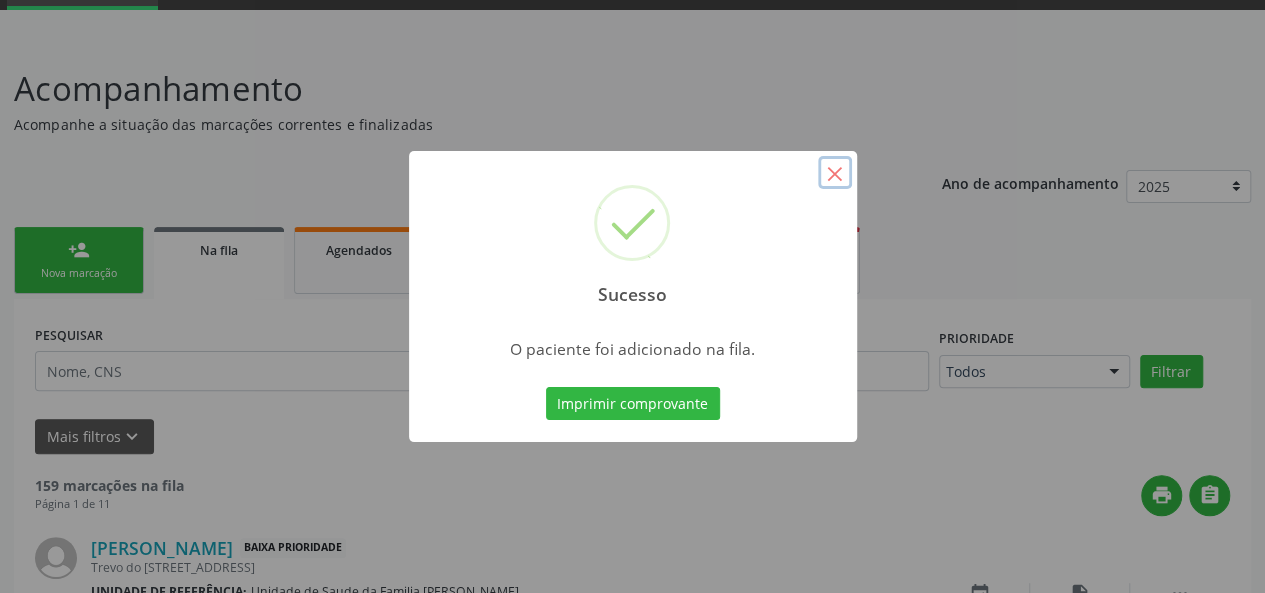 click on "×" at bounding box center (835, 173) 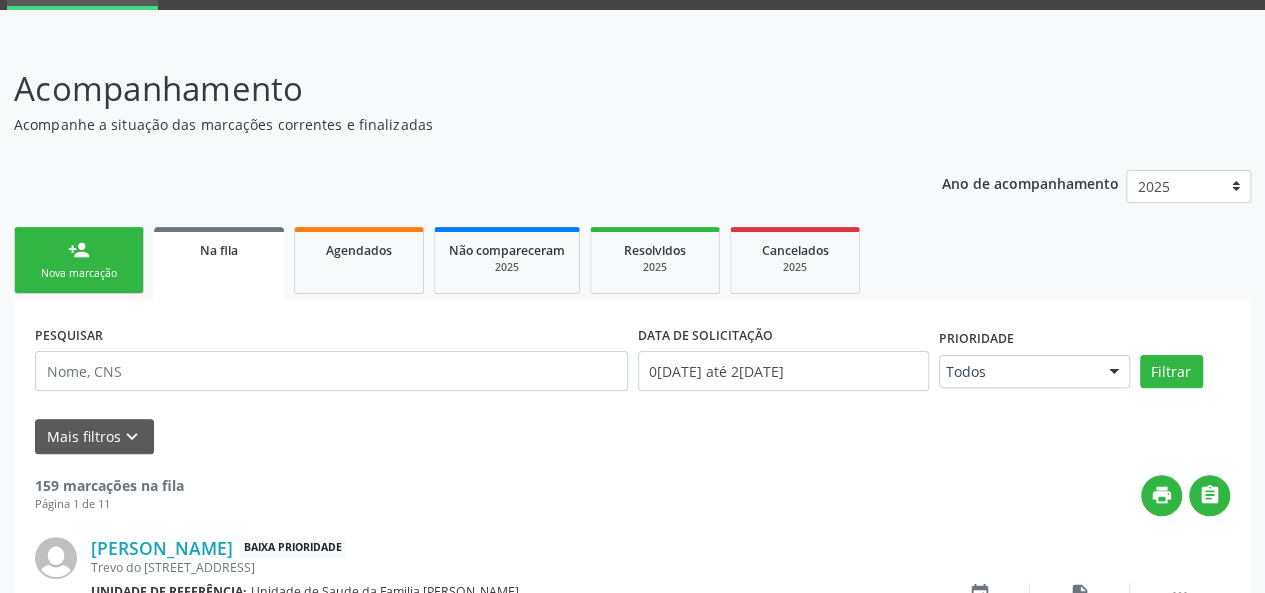 click on "person_add
Nova marcação" at bounding box center [79, 260] 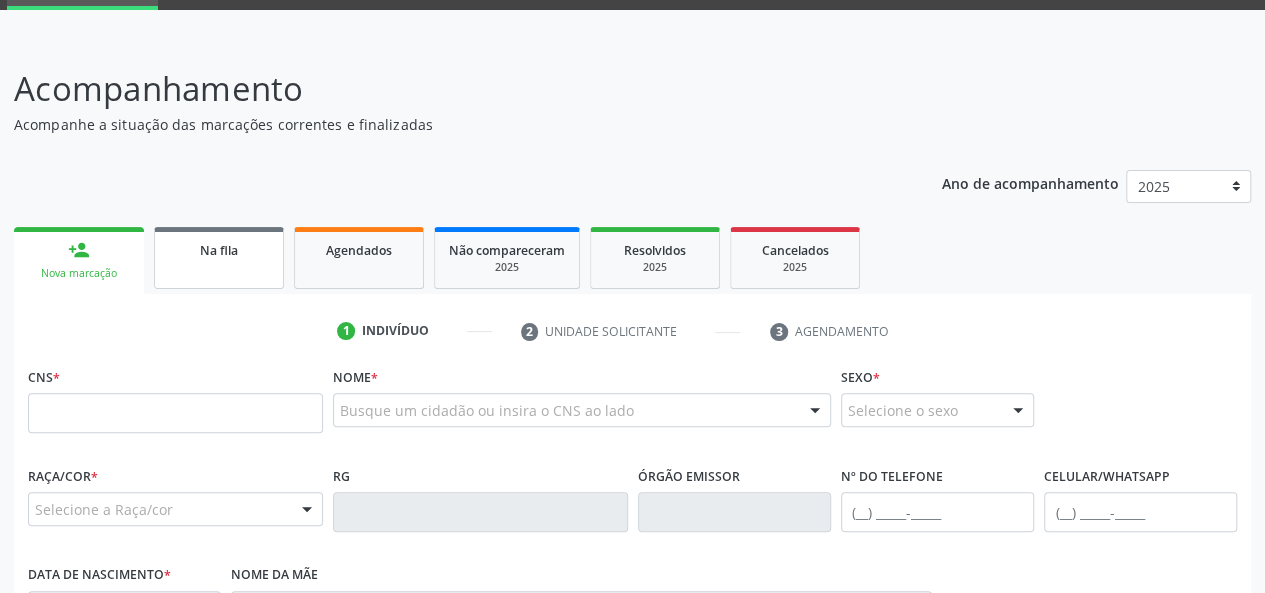 click on "Na fila" at bounding box center [219, 258] 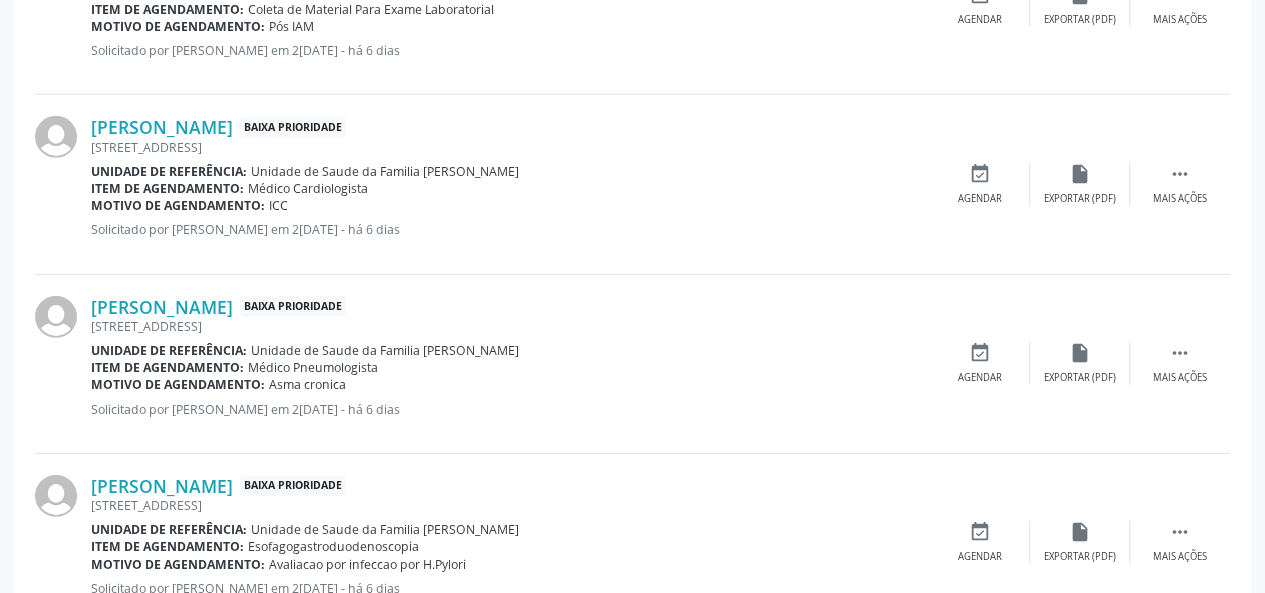 scroll, scrollTop: 2800, scrollLeft: 0, axis: vertical 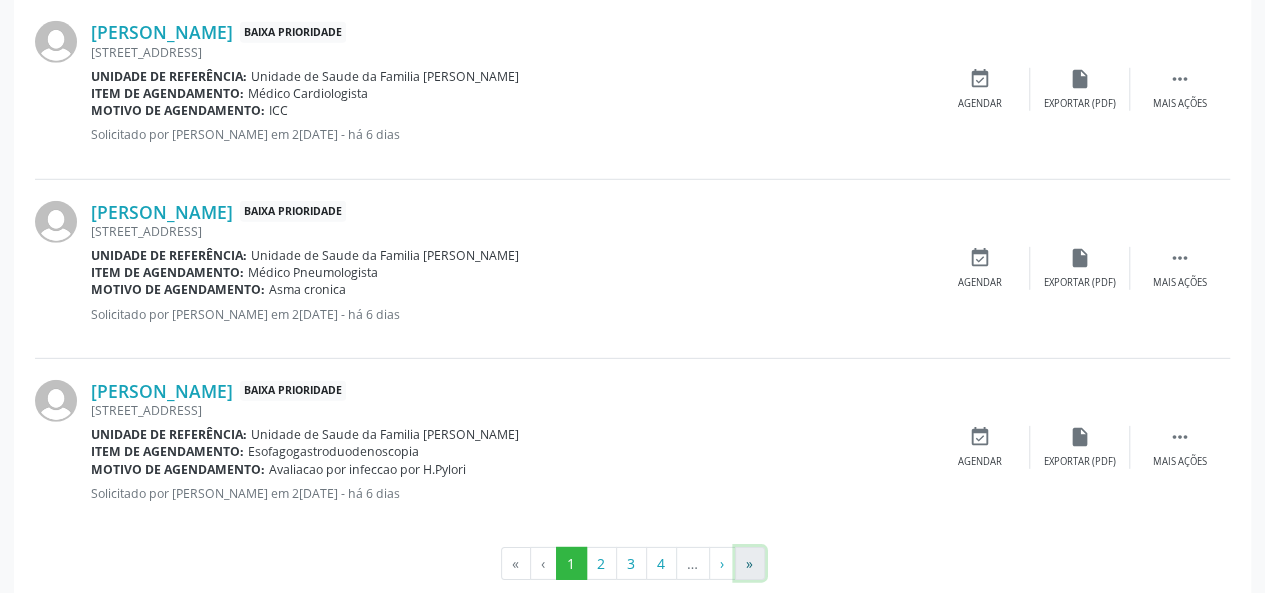 click on "»" at bounding box center [750, 564] 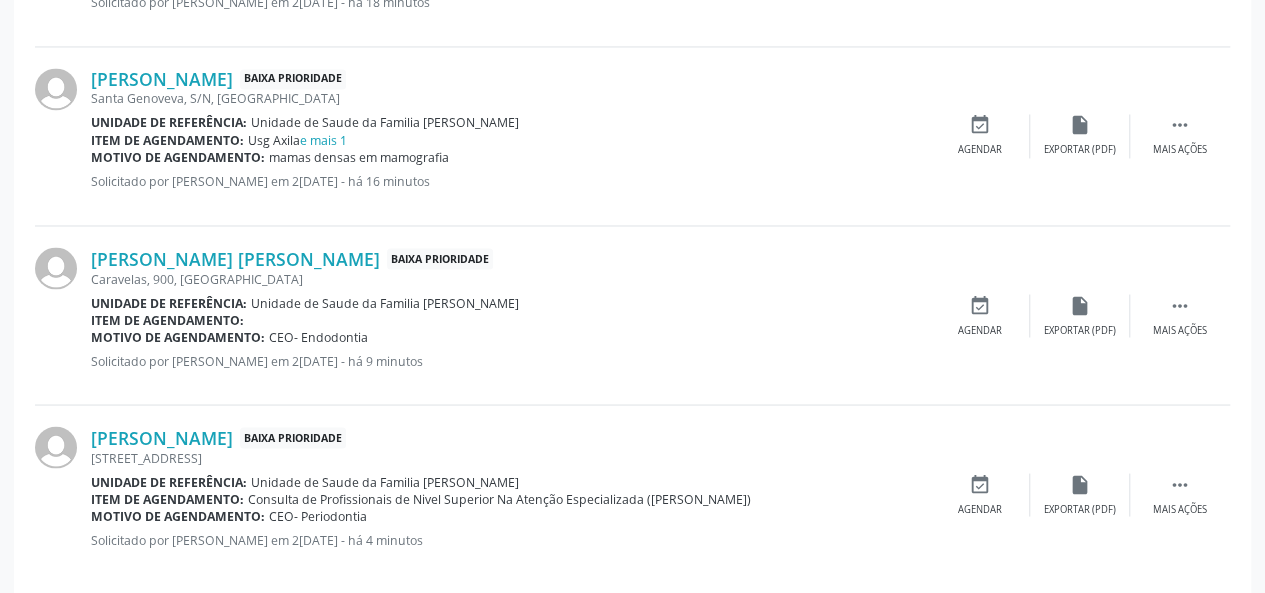 scroll, scrollTop: 1722, scrollLeft: 0, axis: vertical 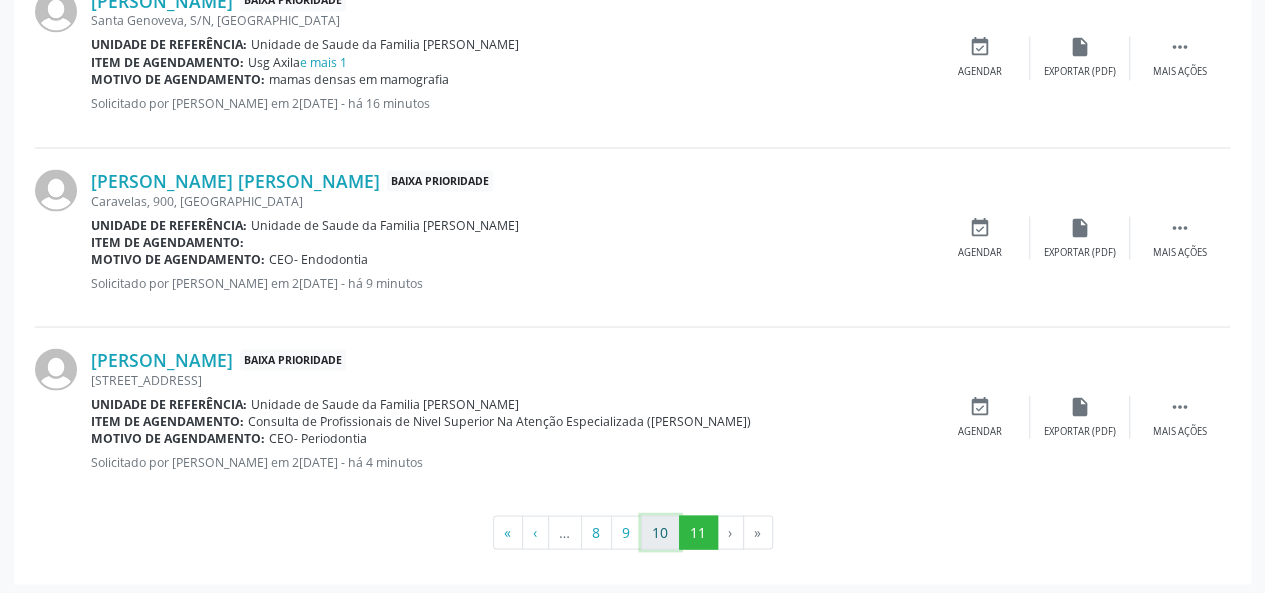 click on "10" at bounding box center (660, 532) 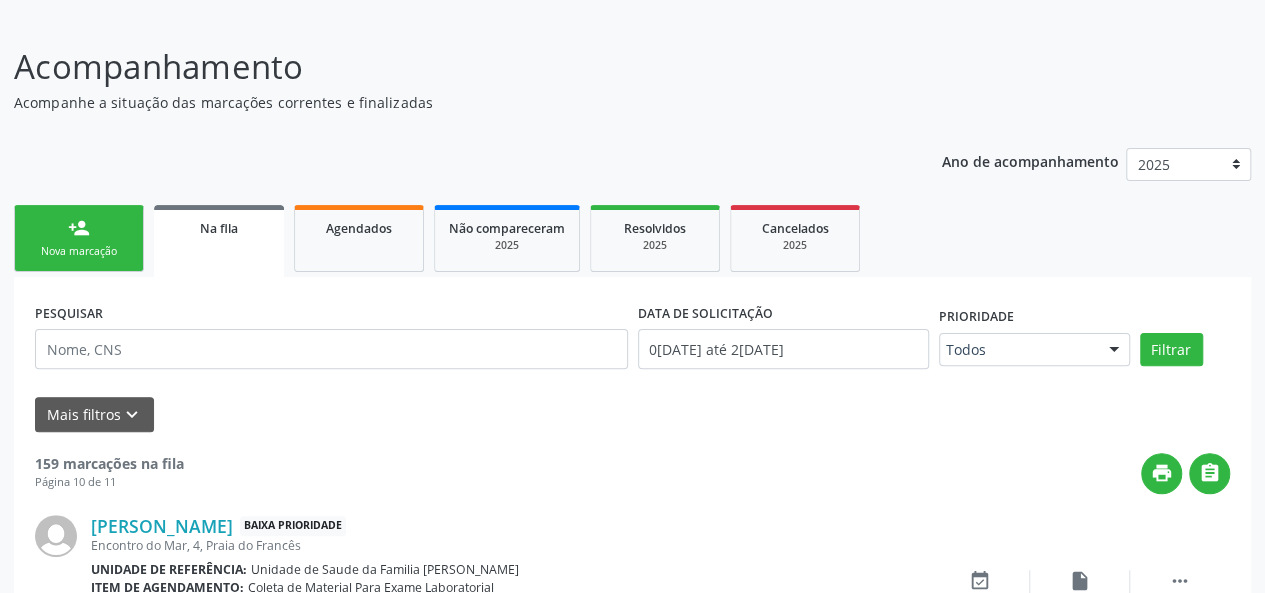 scroll, scrollTop: 1849, scrollLeft: 0, axis: vertical 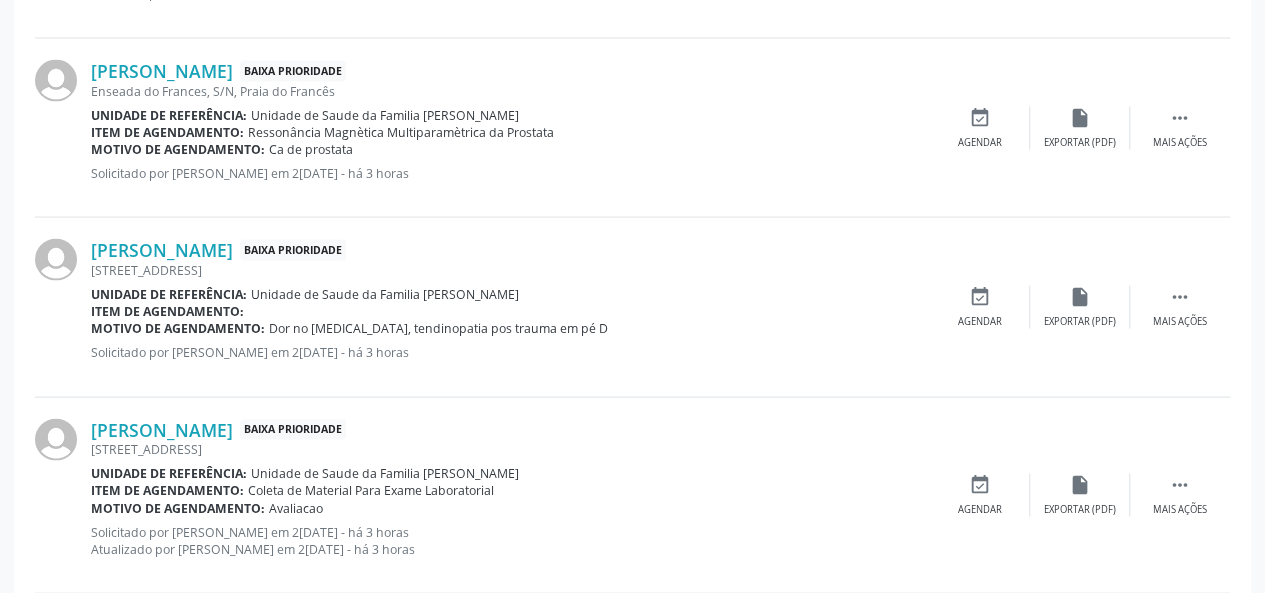 drag, startPoint x: 900, startPoint y: 221, endPoint x: 53, endPoint y: 345, distance: 856.0286 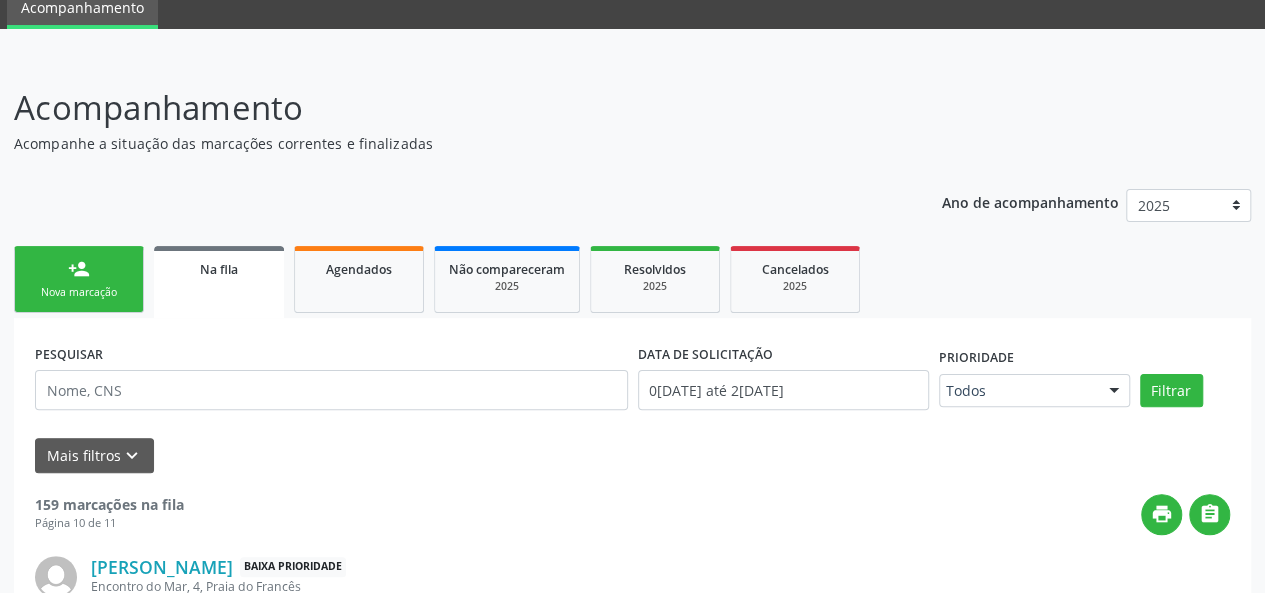 scroll, scrollTop: 0, scrollLeft: 0, axis: both 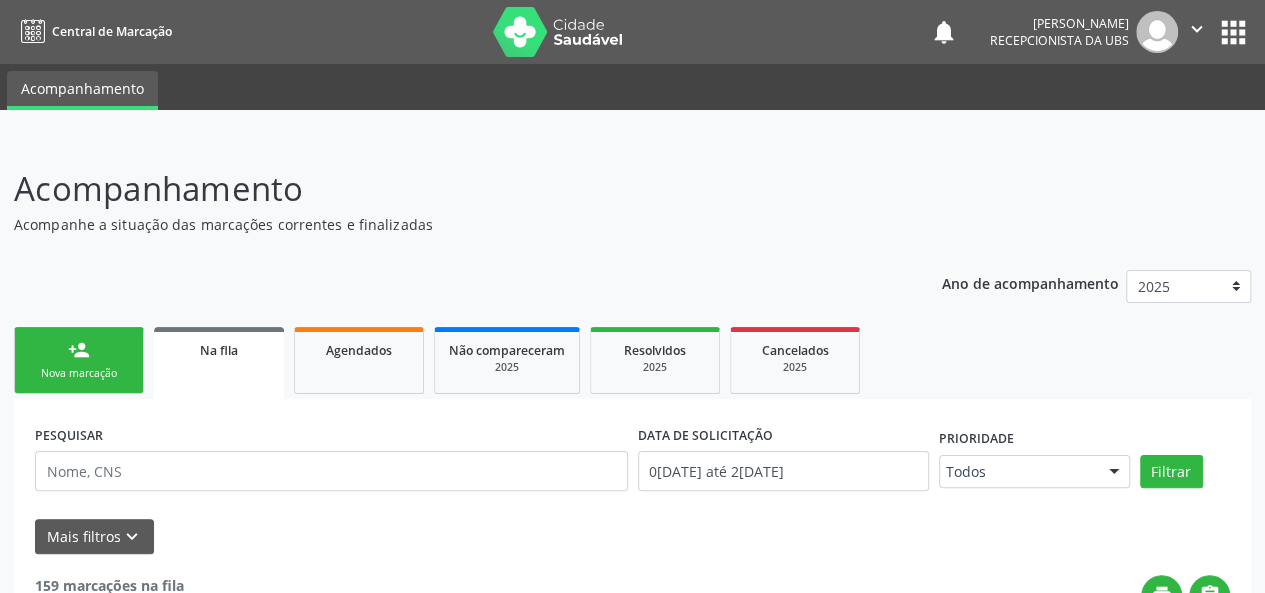 click on "Nova marcação" at bounding box center (79, 373) 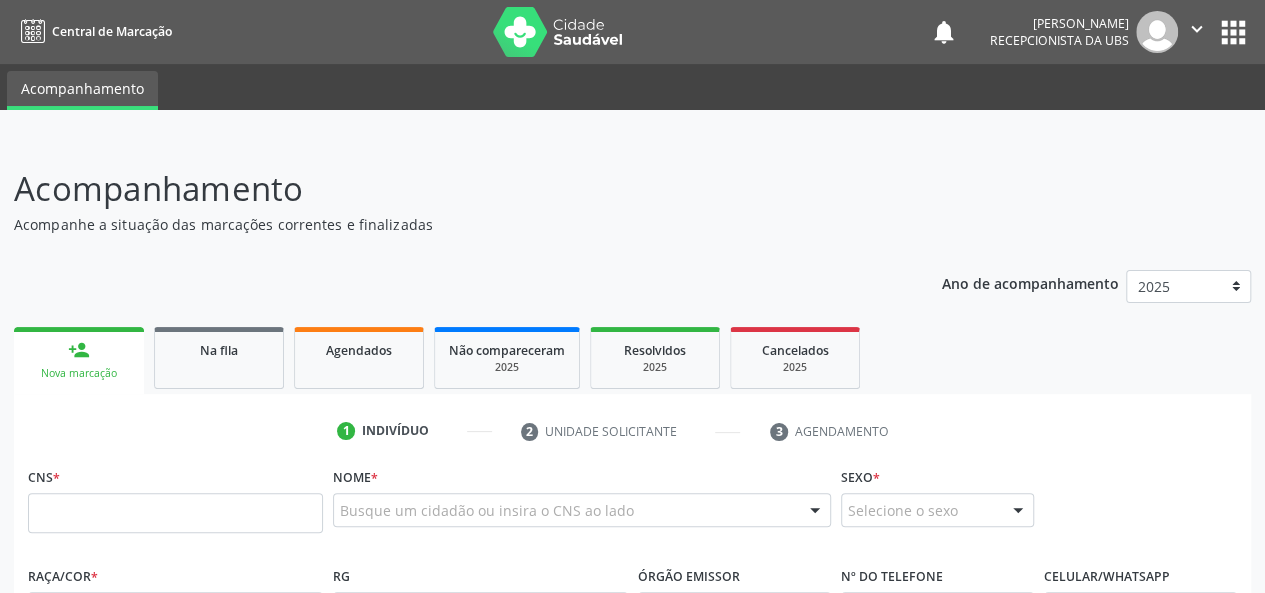 scroll, scrollTop: 200, scrollLeft: 0, axis: vertical 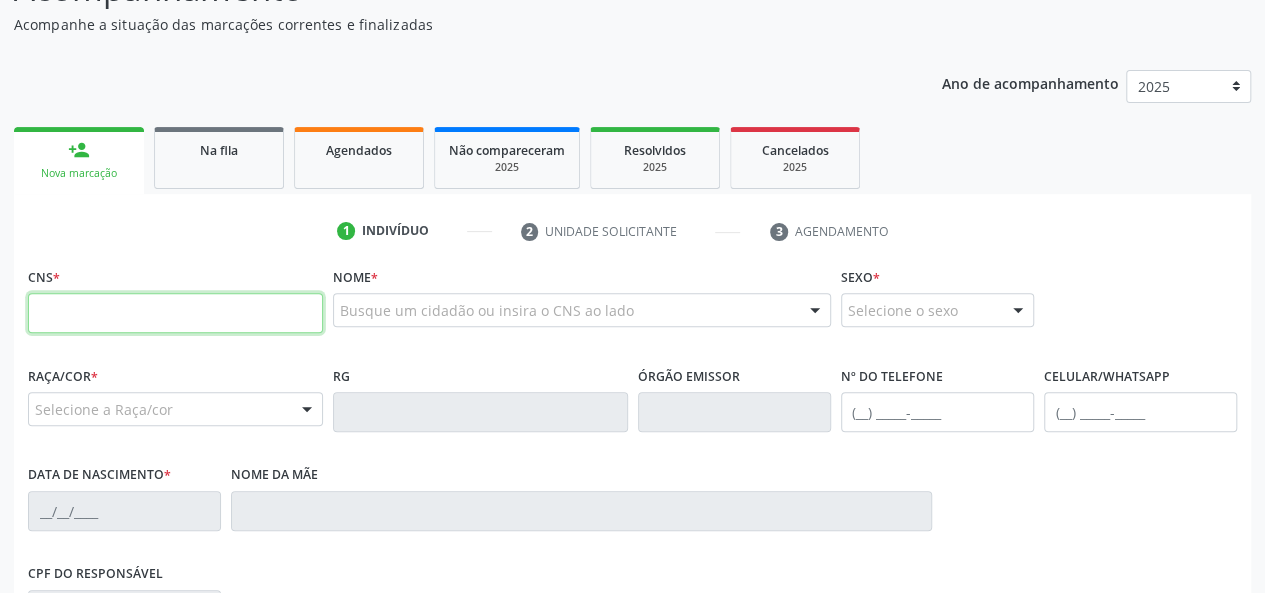 paste on "700 7029 0052 8370" 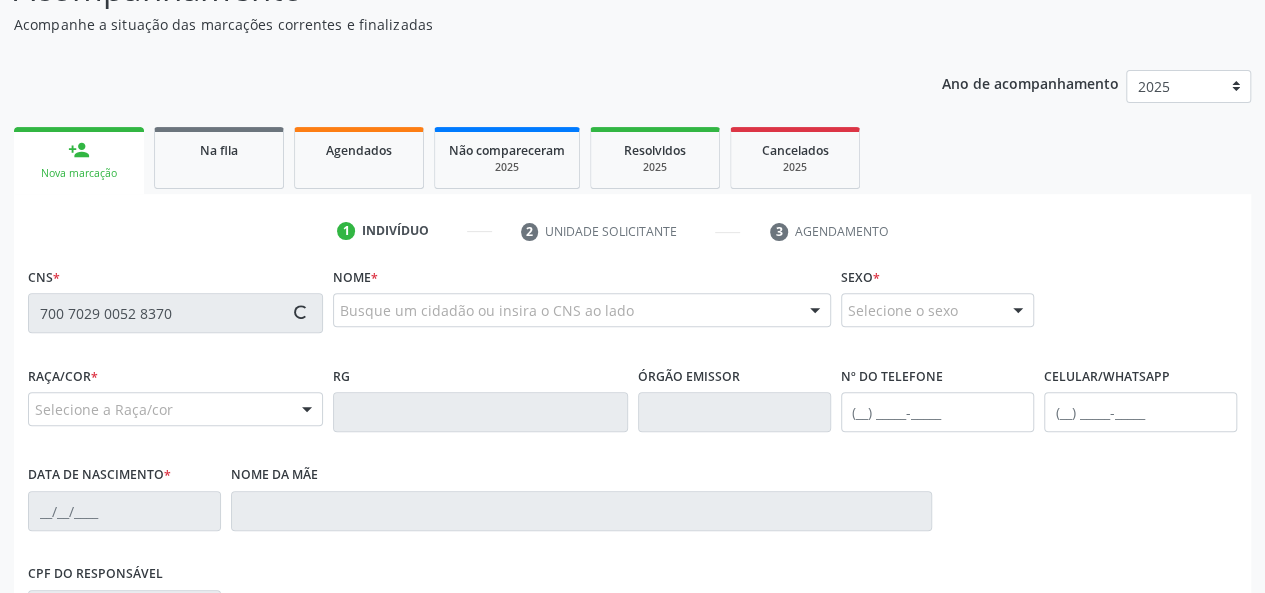 type on "700 7029 0052 8370" 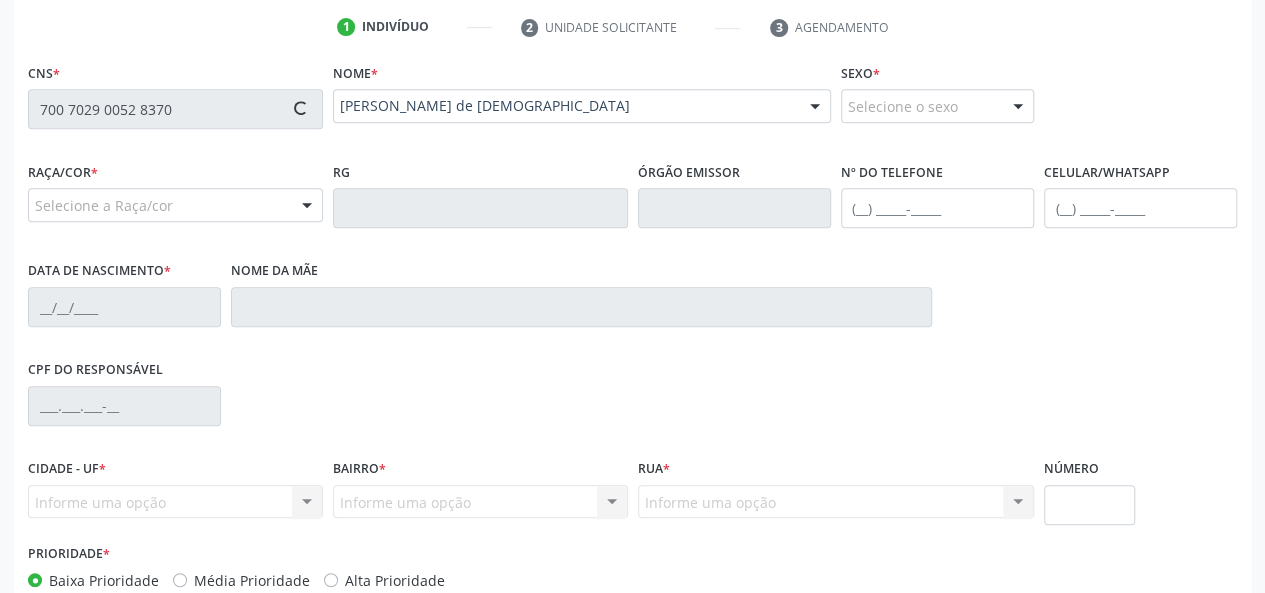 scroll, scrollTop: 518, scrollLeft: 0, axis: vertical 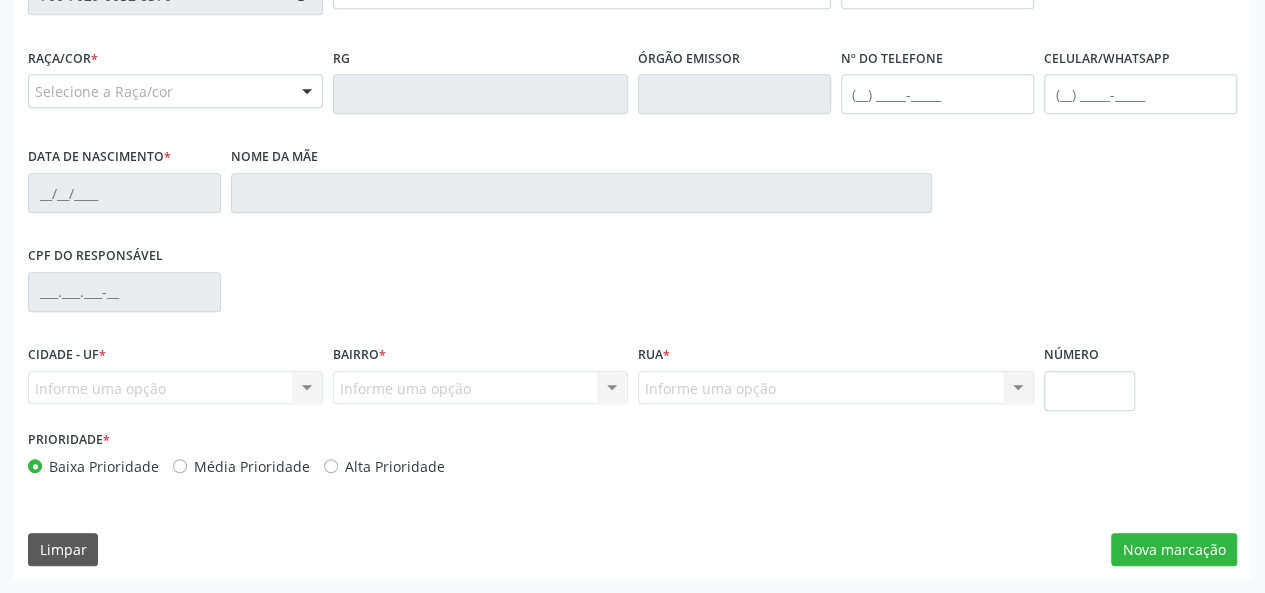 type on "[PHONE_NUMBER]" 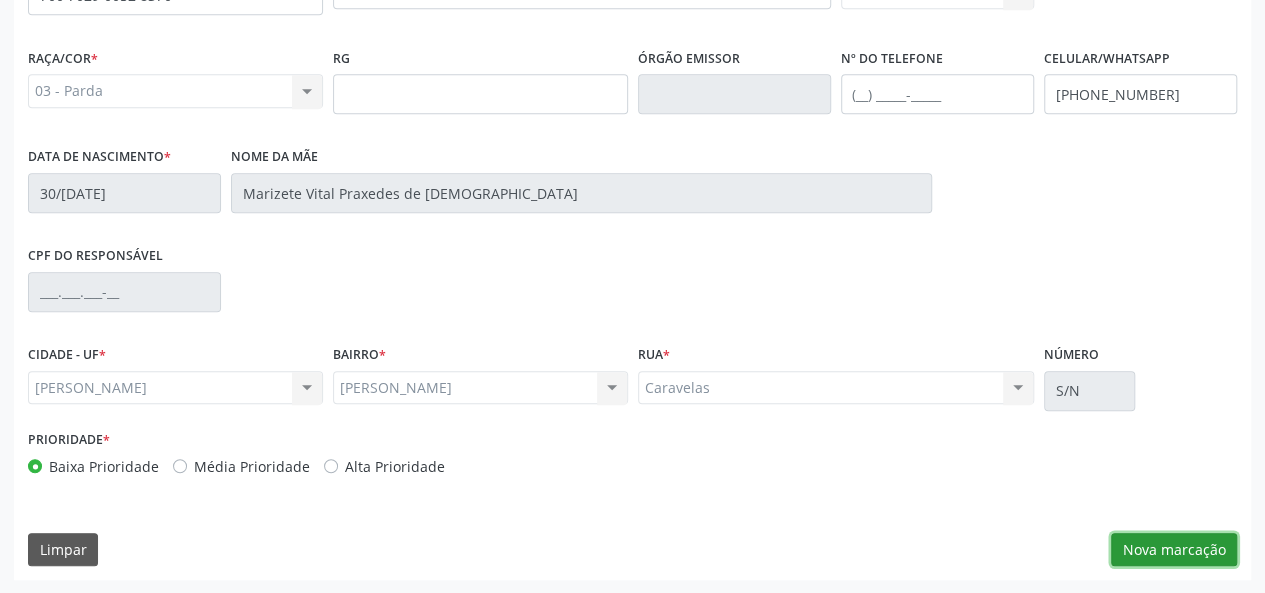 click on "Nova marcação" at bounding box center [1174, 550] 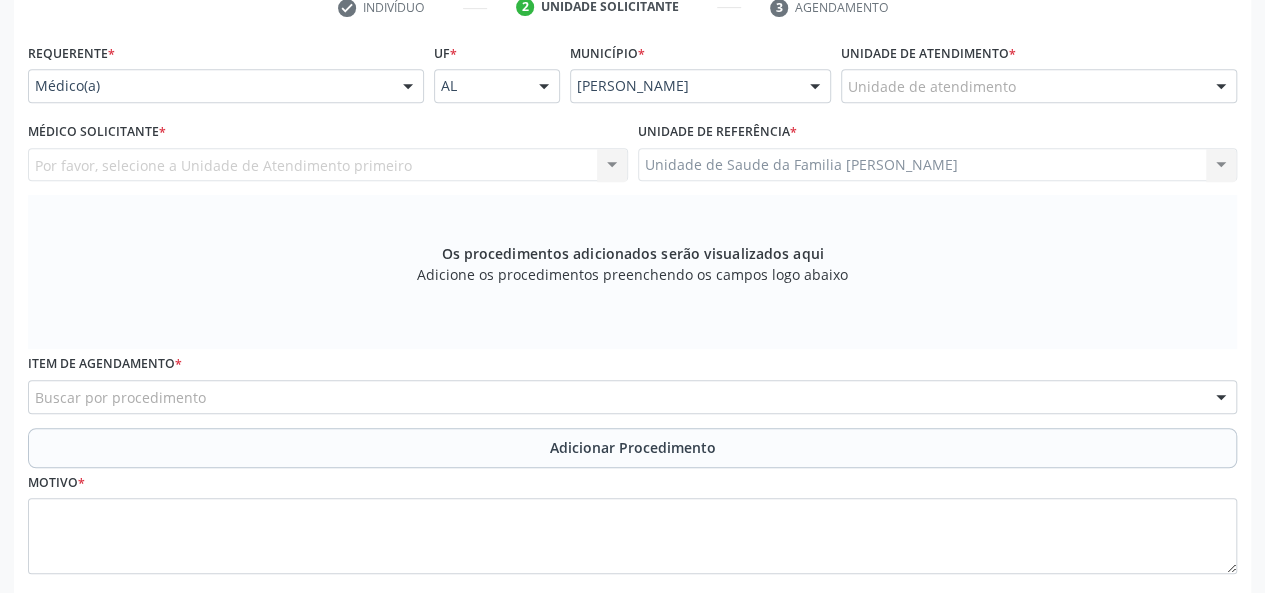 scroll, scrollTop: 318, scrollLeft: 0, axis: vertical 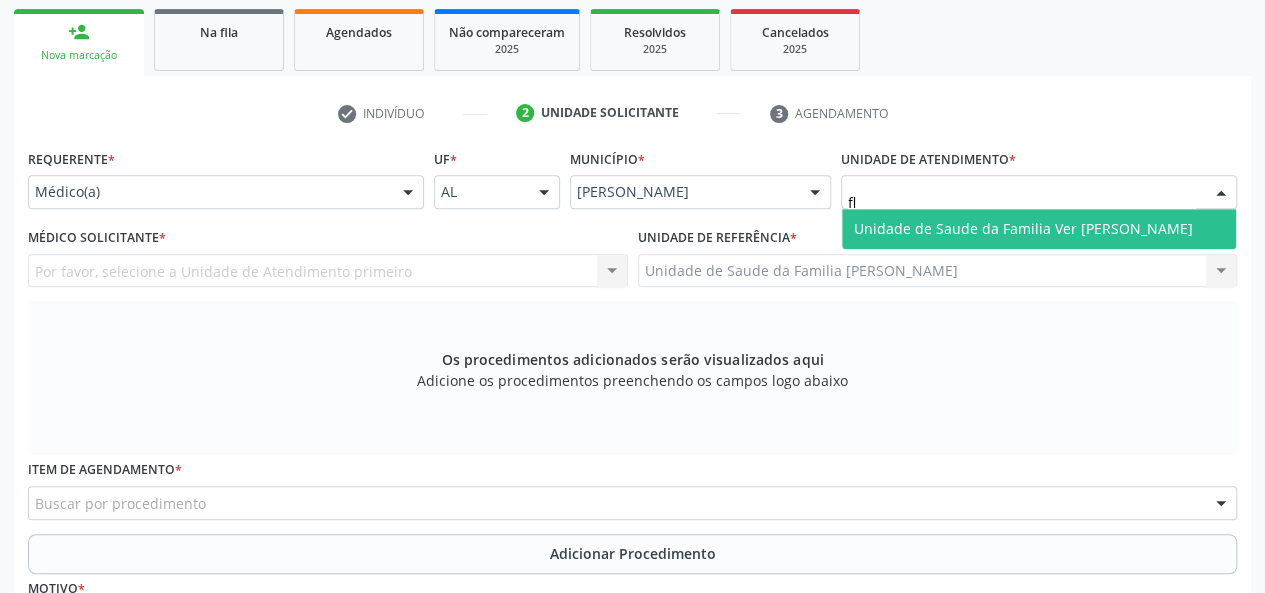 click on "Unidade de Saude da Familia Ver [PERSON_NAME]" at bounding box center [1023, 228] 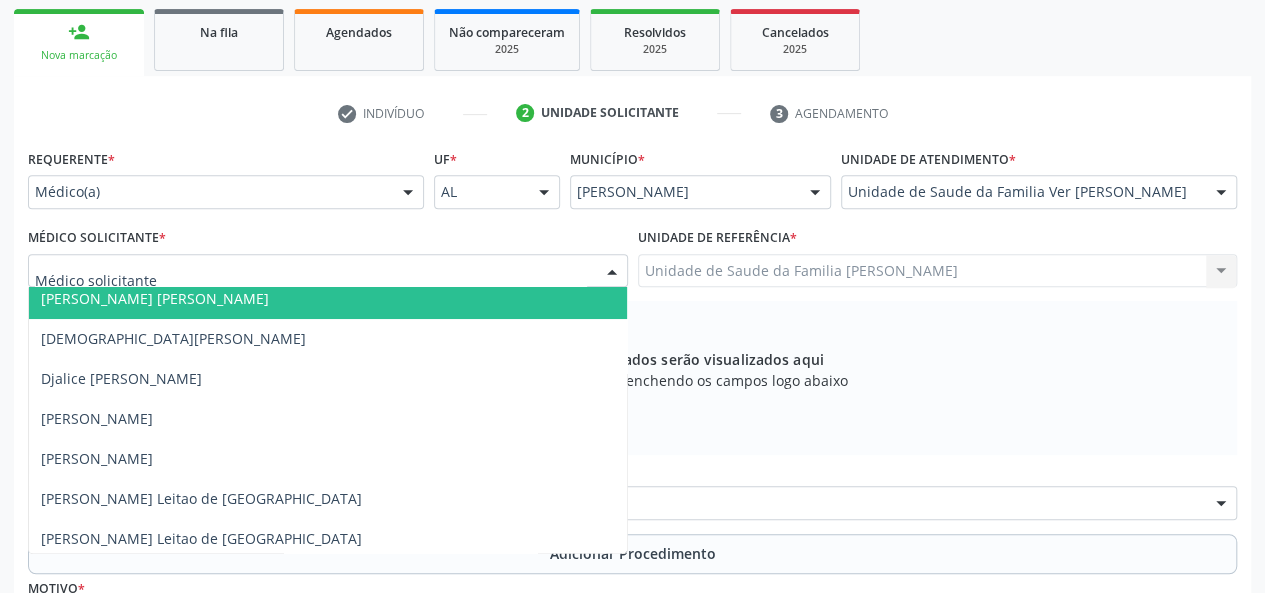 scroll, scrollTop: 200, scrollLeft: 0, axis: vertical 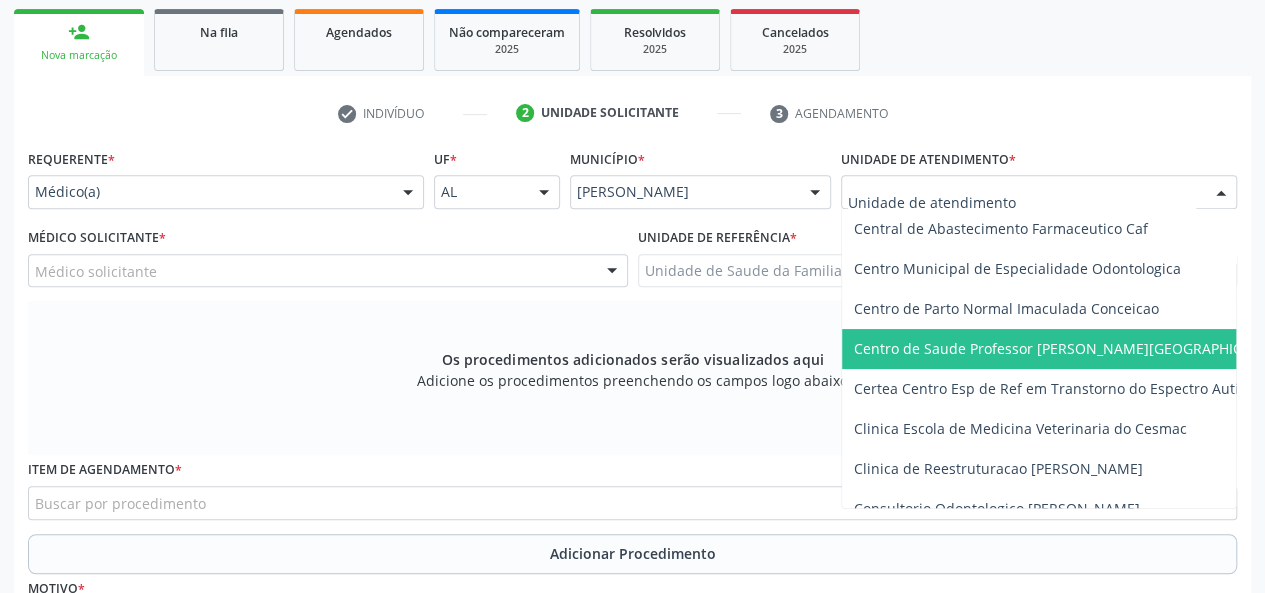 click on "Centro de Saude Professor [PERSON_NAME][GEOGRAPHIC_DATA]" at bounding box center (1071, 348) 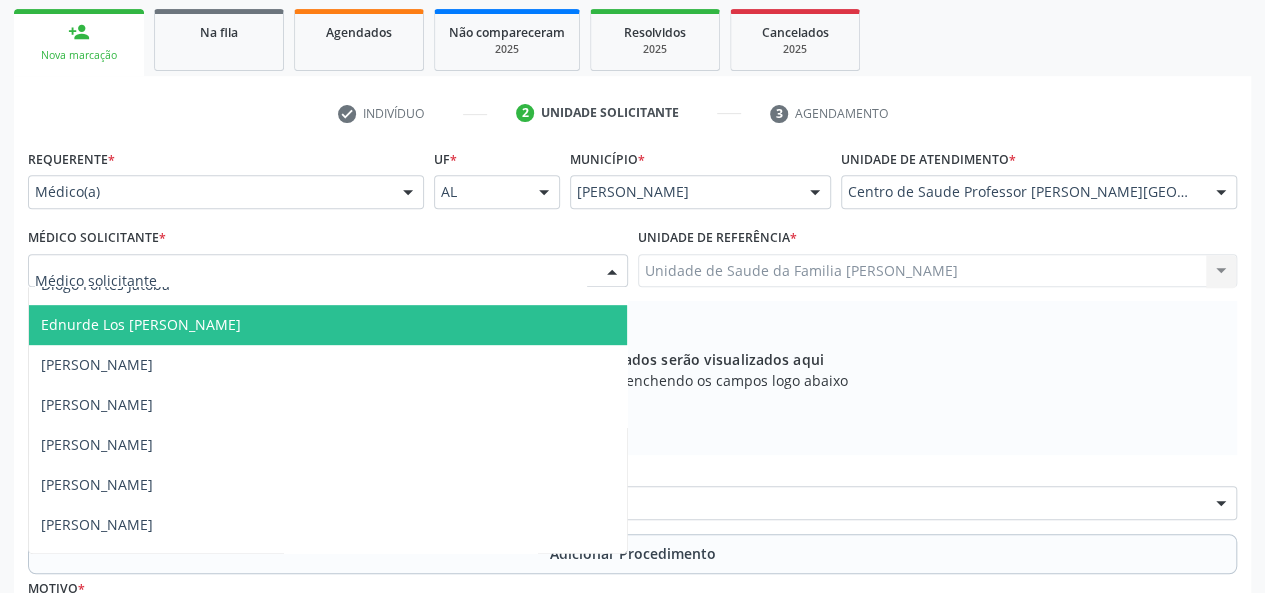 scroll, scrollTop: 800, scrollLeft: 0, axis: vertical 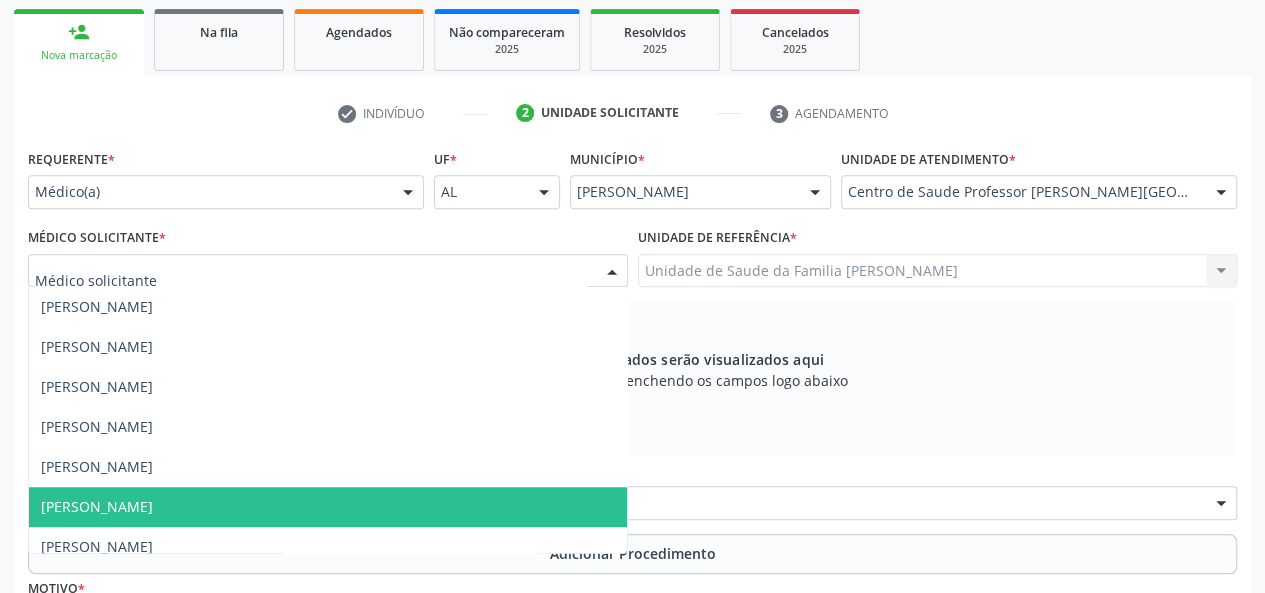 click on "[PERSON_NAME]" at bounding box center (97, 506) 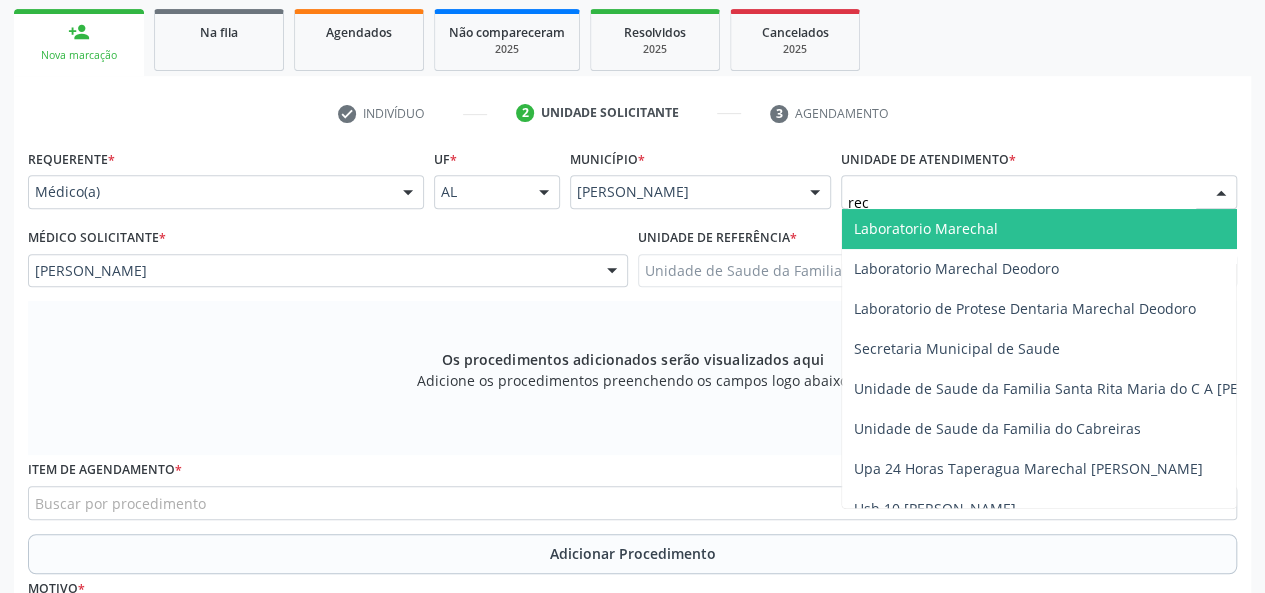 scroll, scrollTop: 0, scrollLeft: 0, axis: both 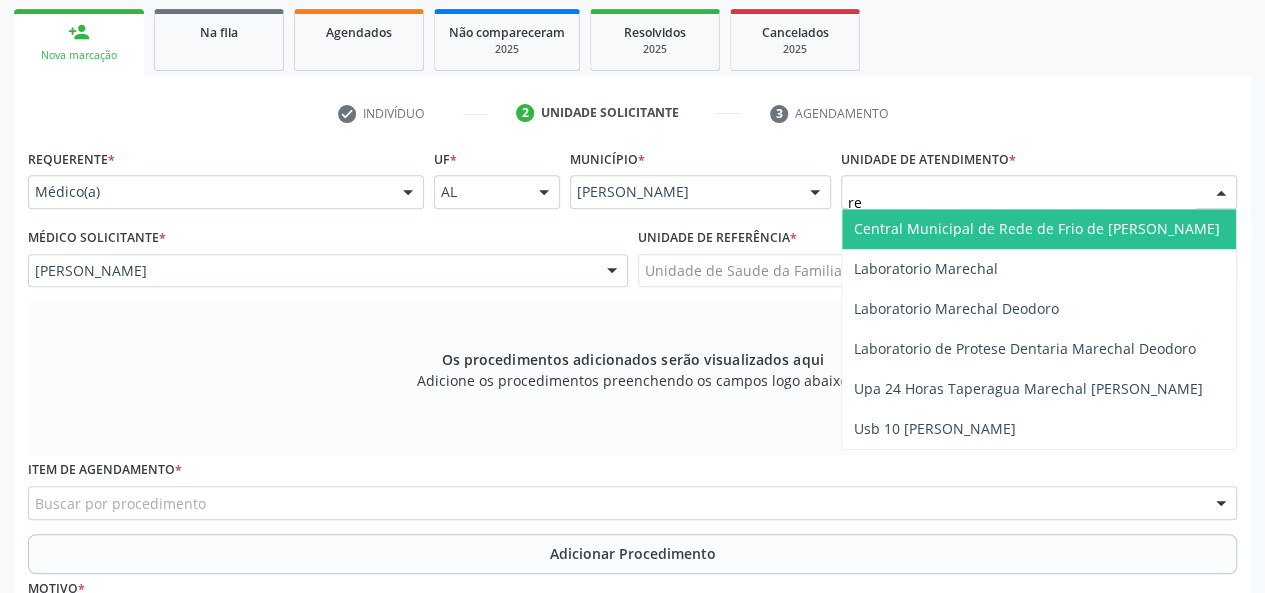 type on "r" 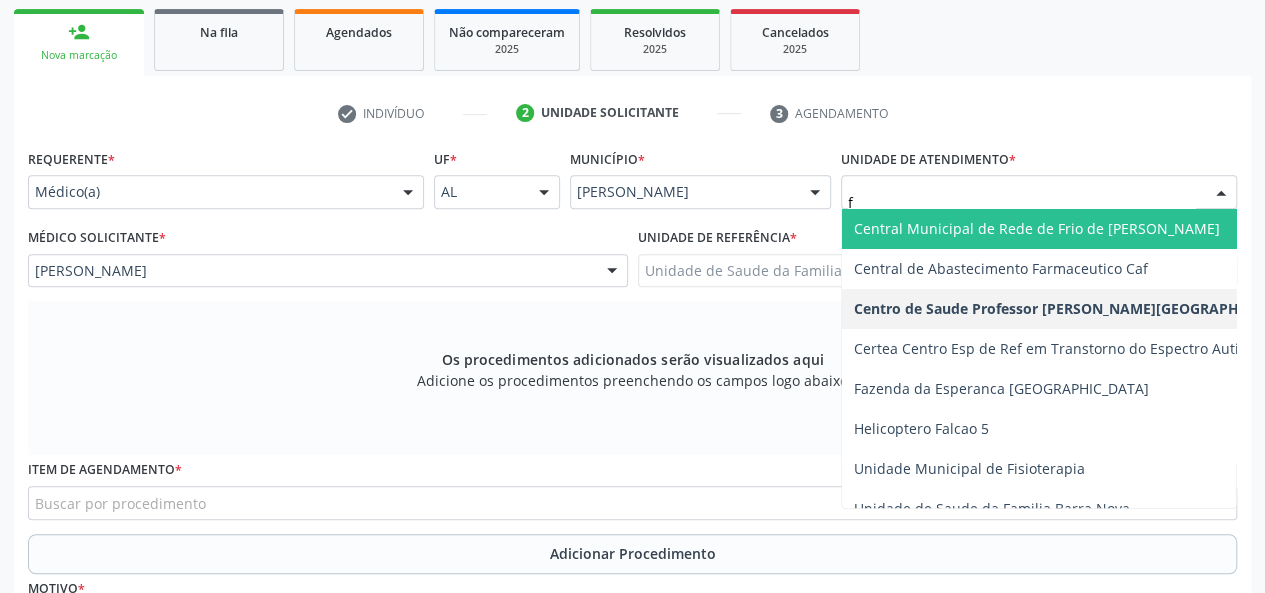 type on "fl" 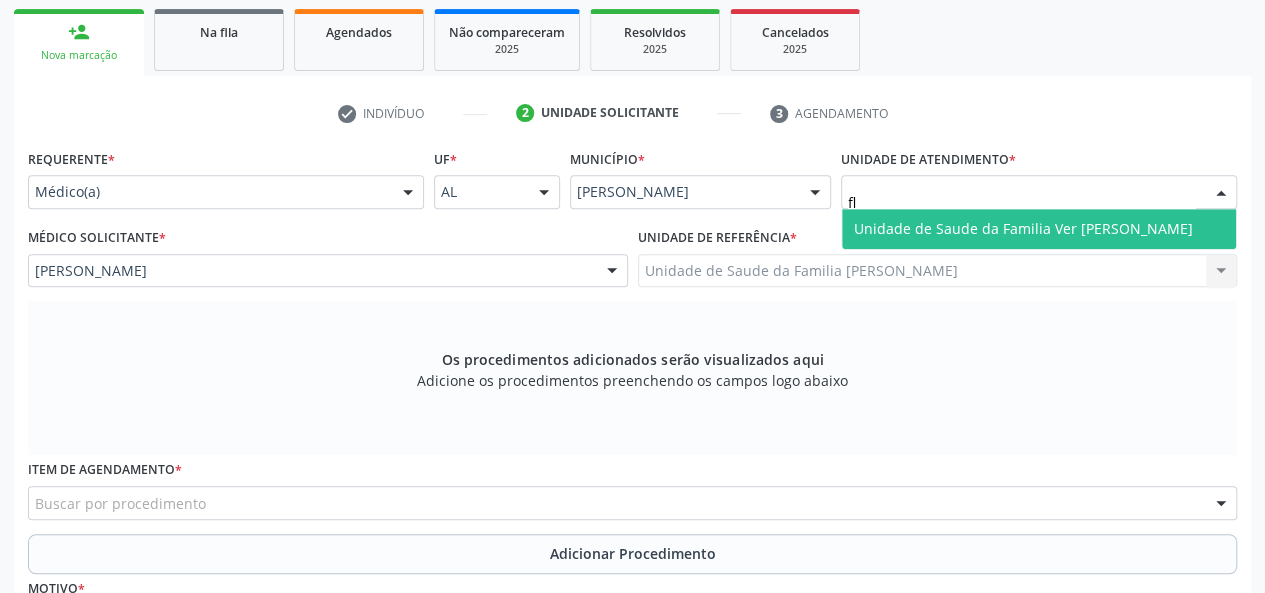 click on "Unidade de Saude da Familia Ver [PERSON_NAME]" at bounding box center (1023, 228) 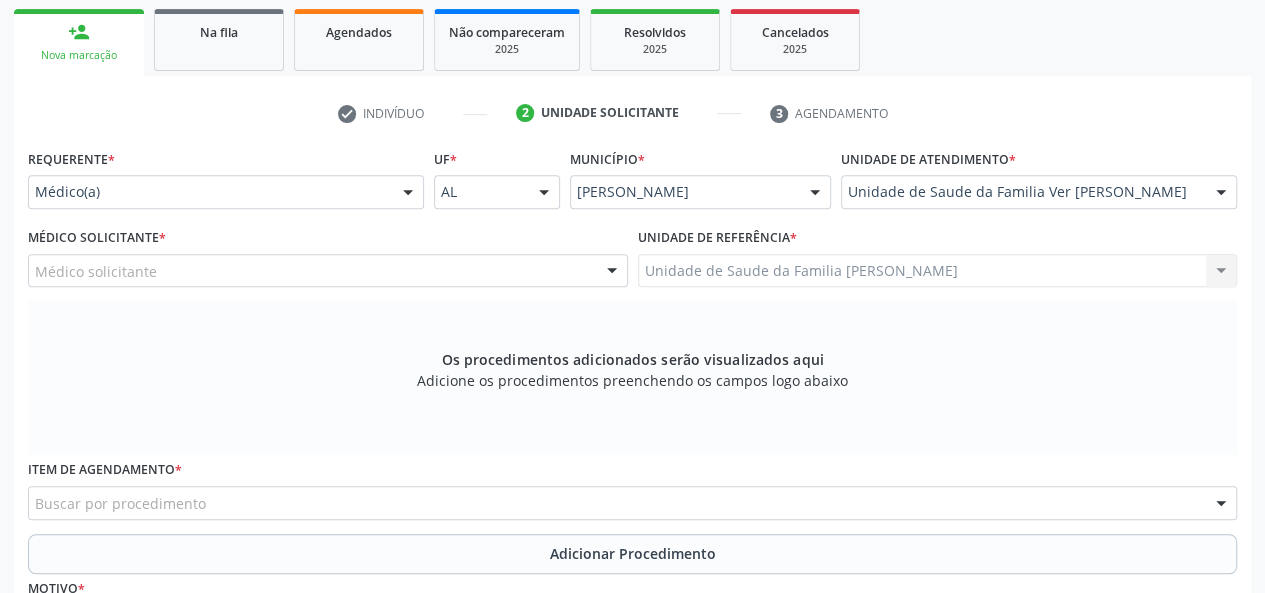 scroll, scrollTop: 654, scrollLeft: 0, axis: vertical 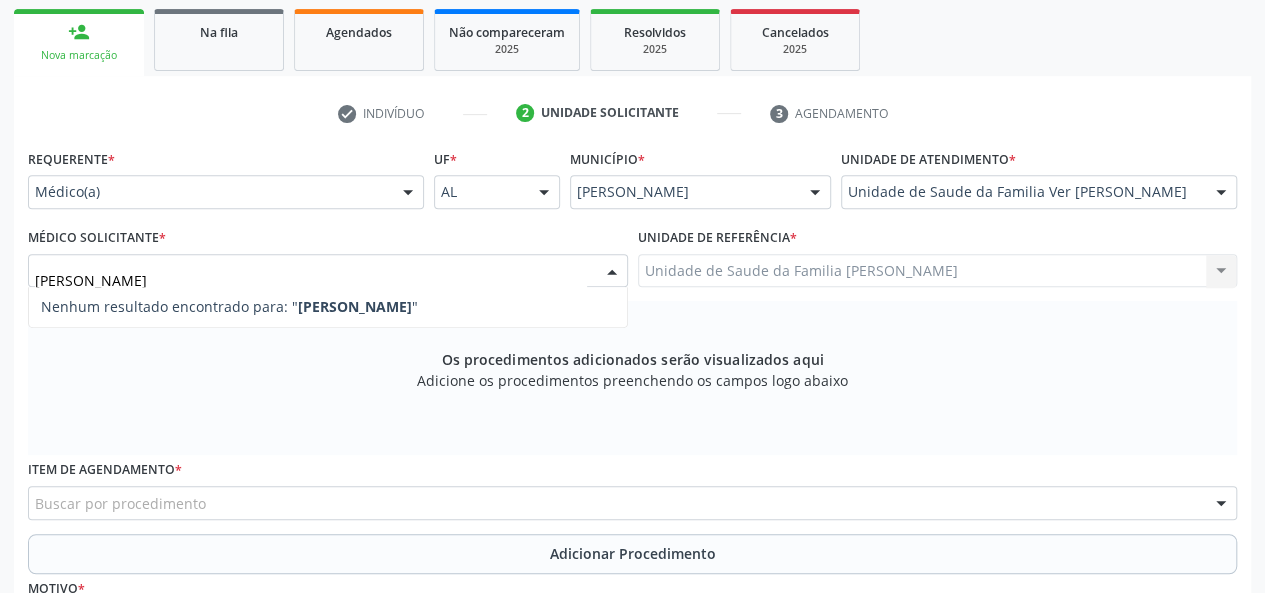 type on "[PERSON_NAME]" 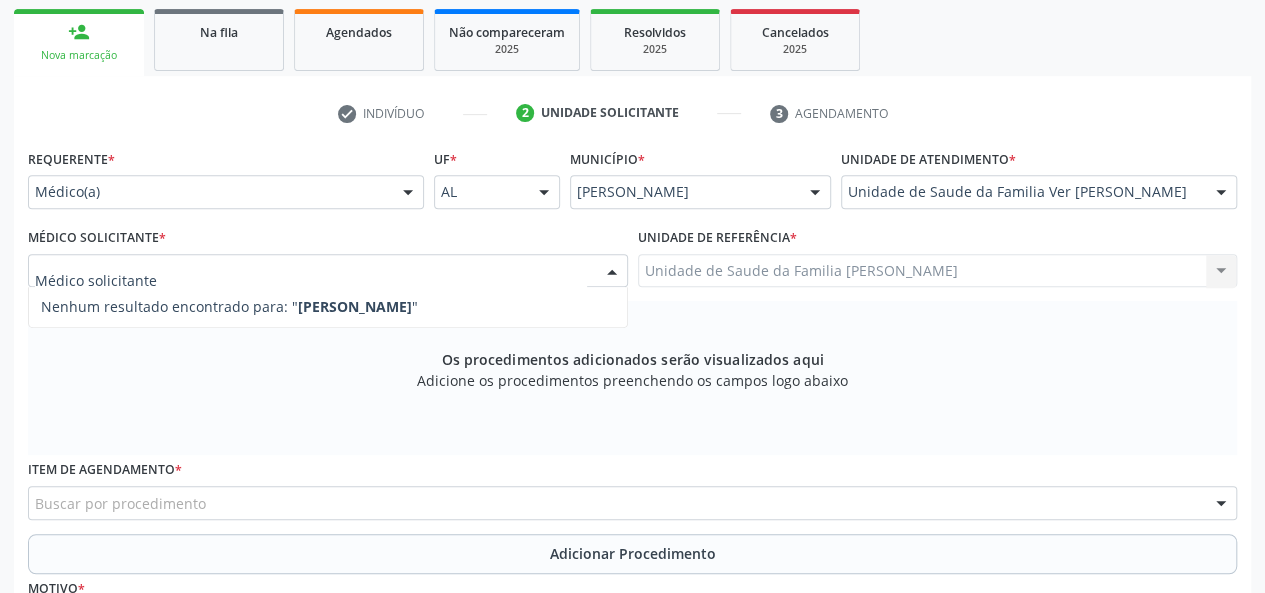 click on "Unidade de Saude da Familia Ver [PERSON_NAME]" at bounding box center [1039, 192] 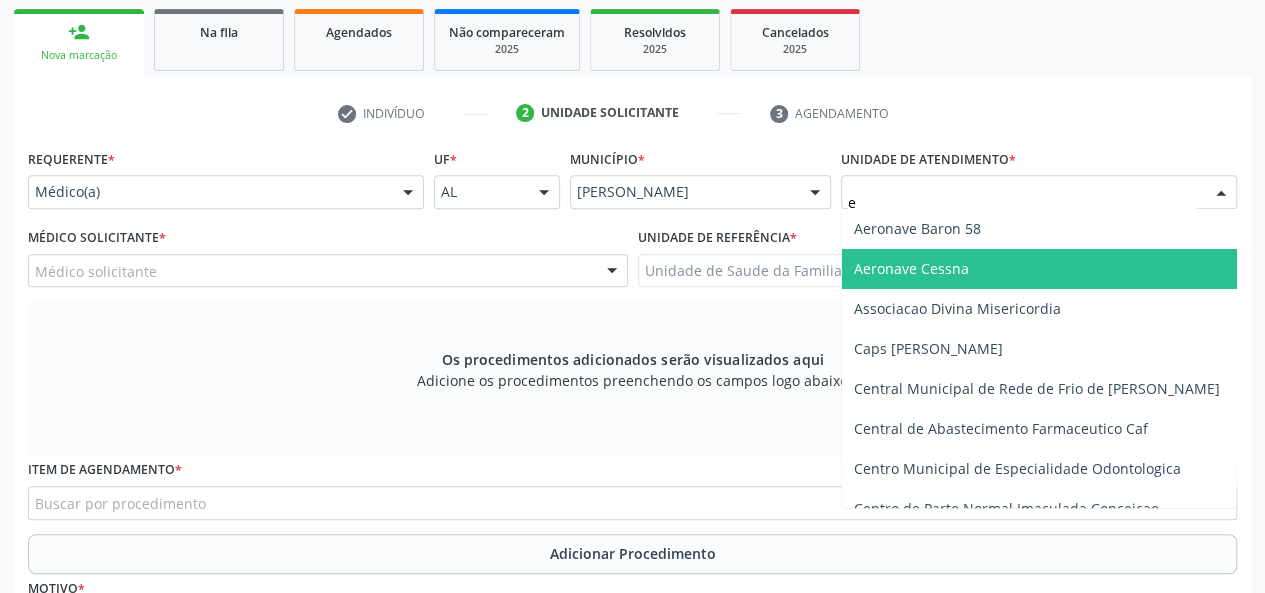 type on "es" 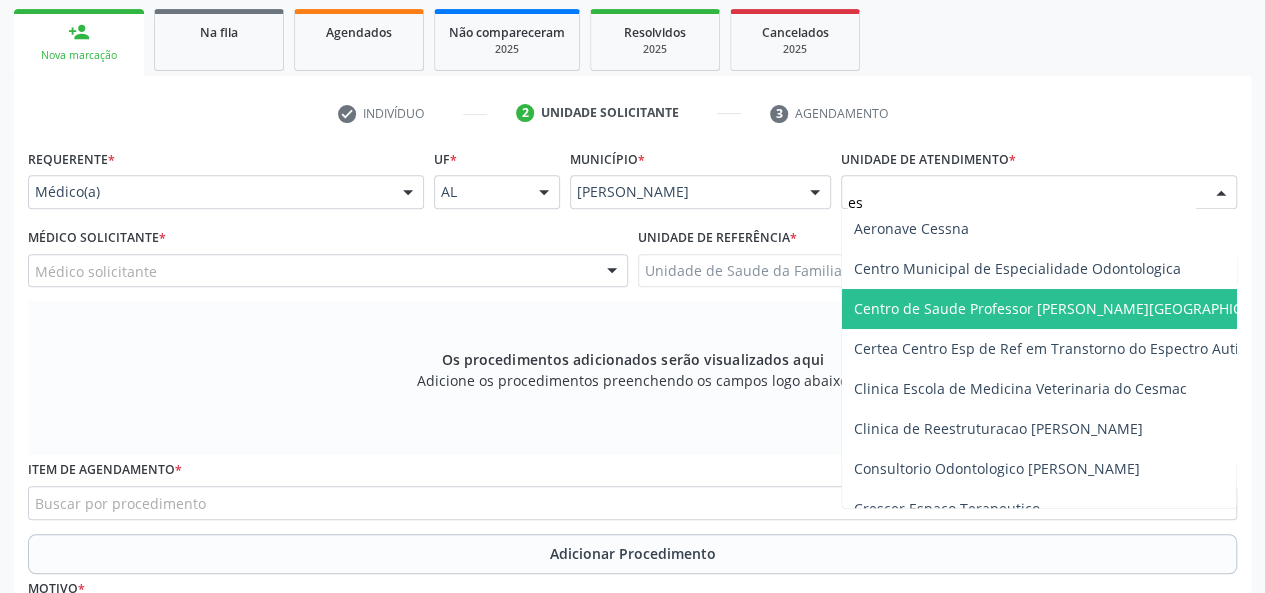 click on "Centro de Saude Professor [PERSON_NAME][GEOGRAPHIC_DATA]" at bounding box center (1071, 308) 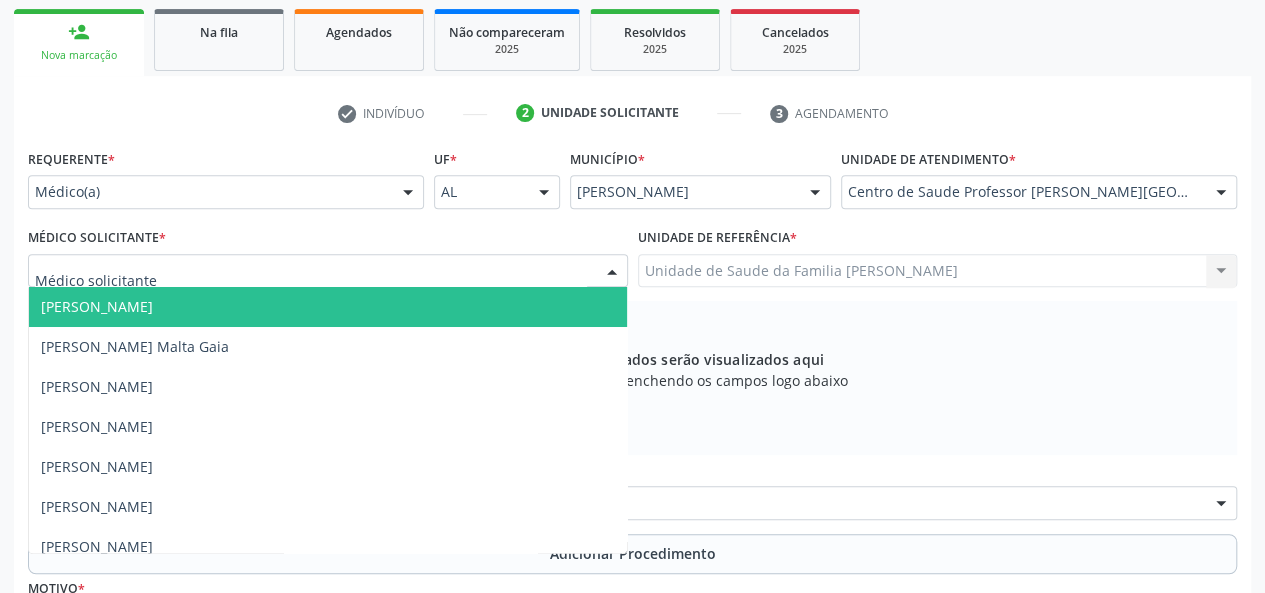 click on "check
Indivíduo
2
Unidade solicitante
3
Agendamento
CNS
*
700 7029 0052 [GEOGRAPHIC_DATA]
*
[PERSON_NAME] de [DEMOGRAPHIC_DATA]
[PERSON_NAME] de Messias
CNS:
700 7029 0052 8370
CPF:    --   Nascimento:
[DATE]
Nenhum resultado encontrado para: "   "
Digite o nome ou CNS para buscar um indivíduo
Sexo
*
Feminino         Masculino   Feminino
Nenhum resultado encontrado para: "   "
Não há nenhuma opção para ser exibida.
Está gestante
Sim
Raça/cor
*
03 - [MEDICAL_DATA]         01 - Branca   02 - Preta   04 - [GEOGRAPHIC_DATA]   03 - [MEDICAL_DATA]   05 - Indígena
Nenhum resultado encontrado para: "   "
Não há nenhuma opção para ser exibida." at bounding box center (632, 447) 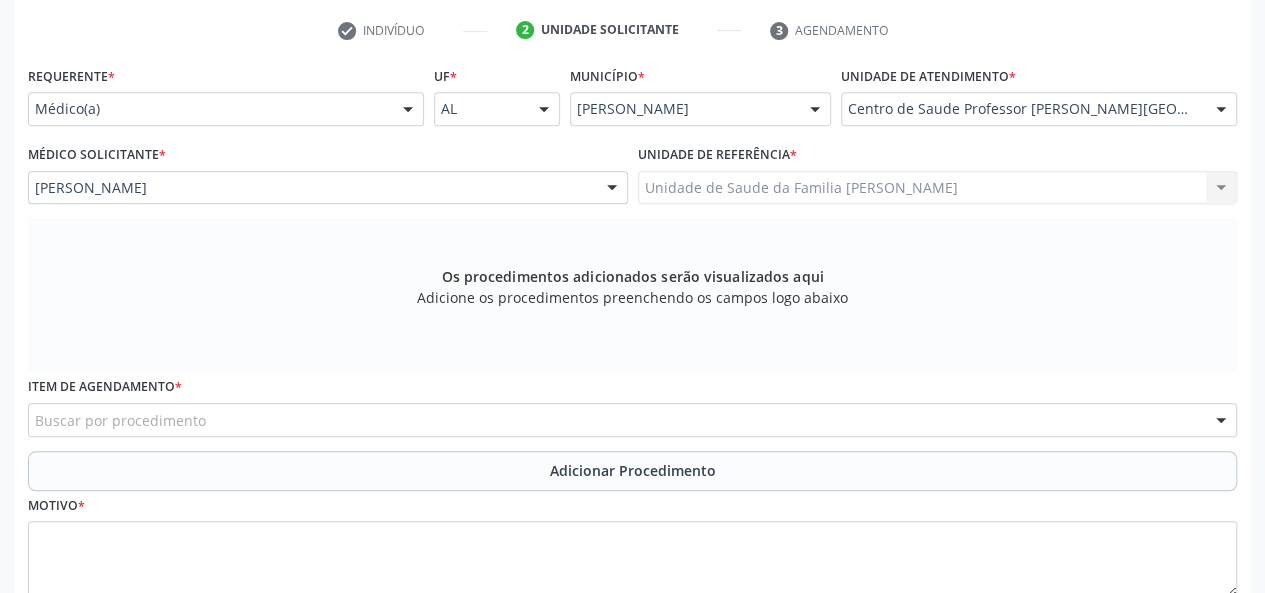 scroll, scrollTop: 518, scrollLeft: 0, axis: vertical 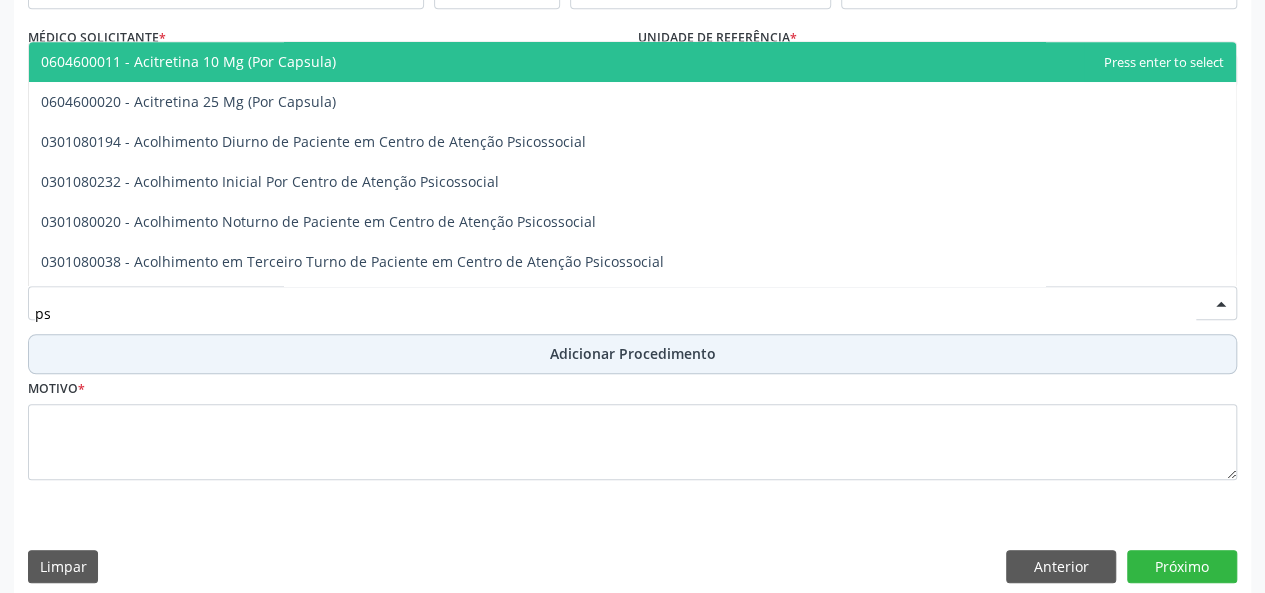 type on "p" 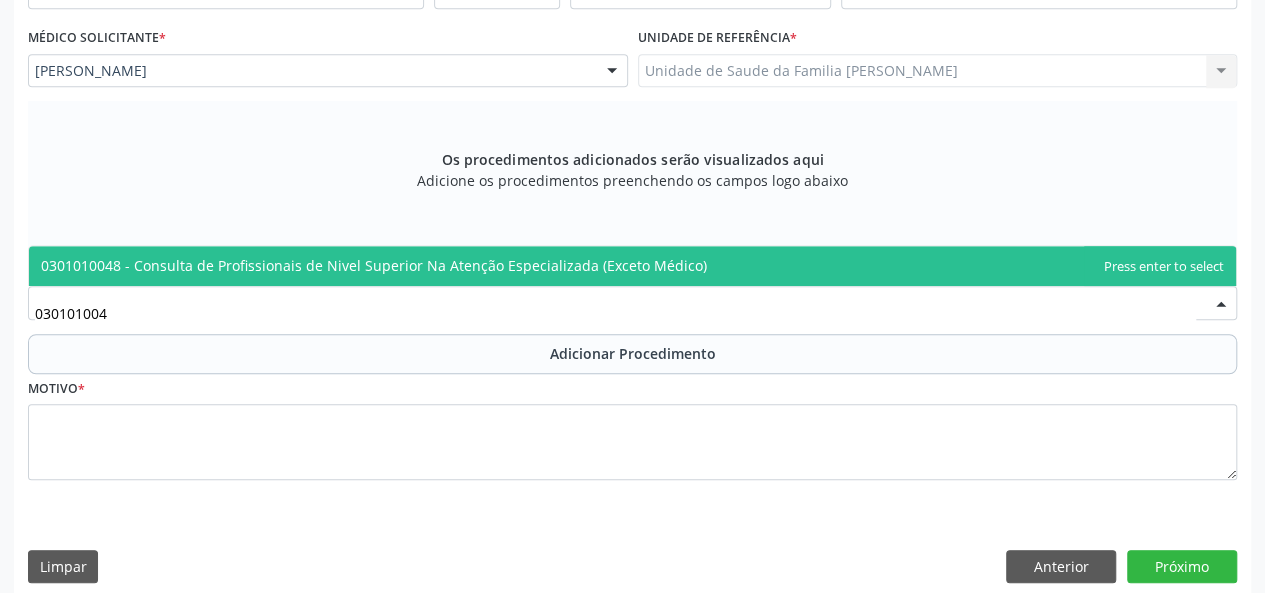 type on "0301010048" 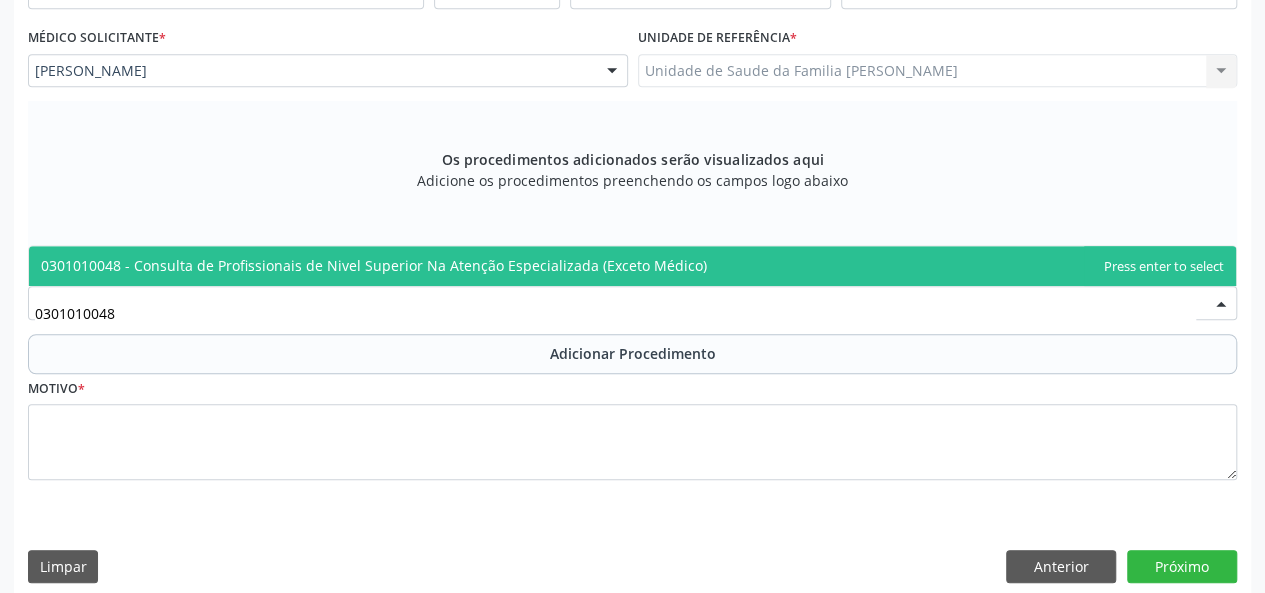 click on "0301010048 - Consulta de Profissionais de Nivel Superior Na Atenção Especializada (Exceto Médico)" at bounding box center (374, 265) 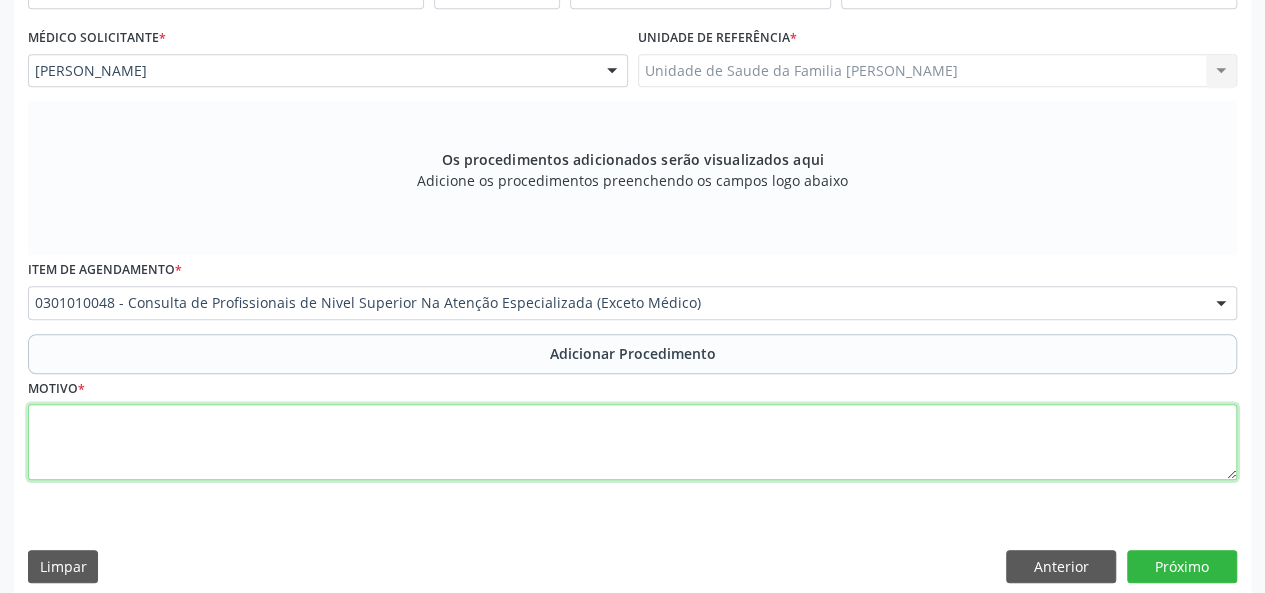 click at bounding box center [632, 442] 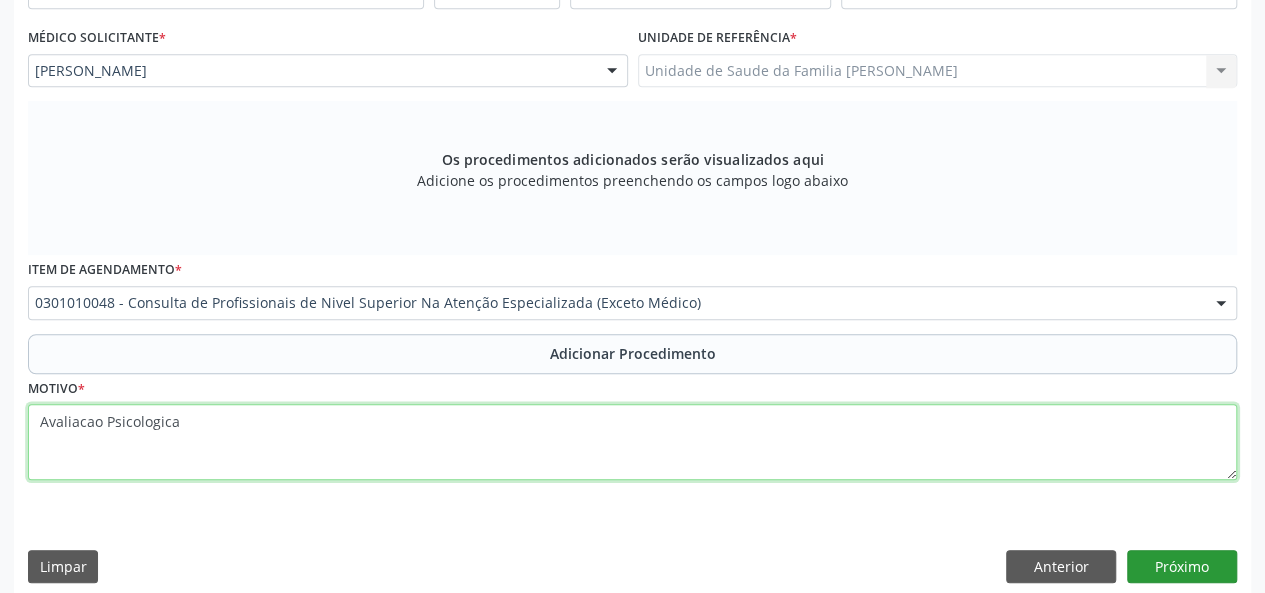 type on "Avaliacao Psicologica" 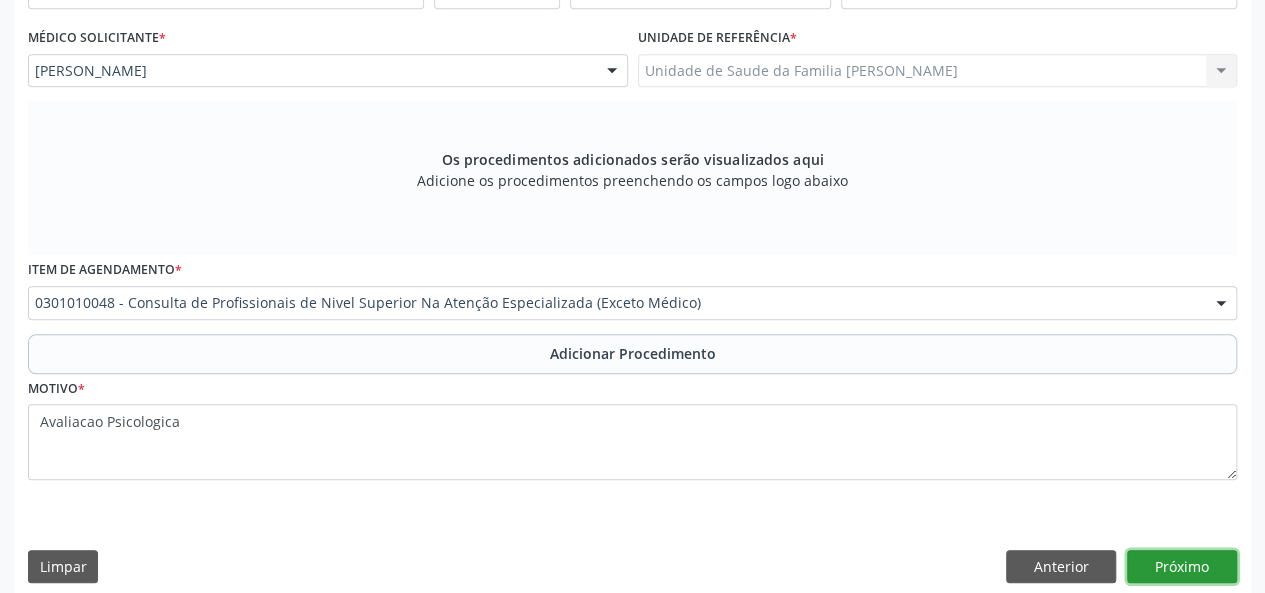 click on "Próximo" at bounding box center (1182, 567) 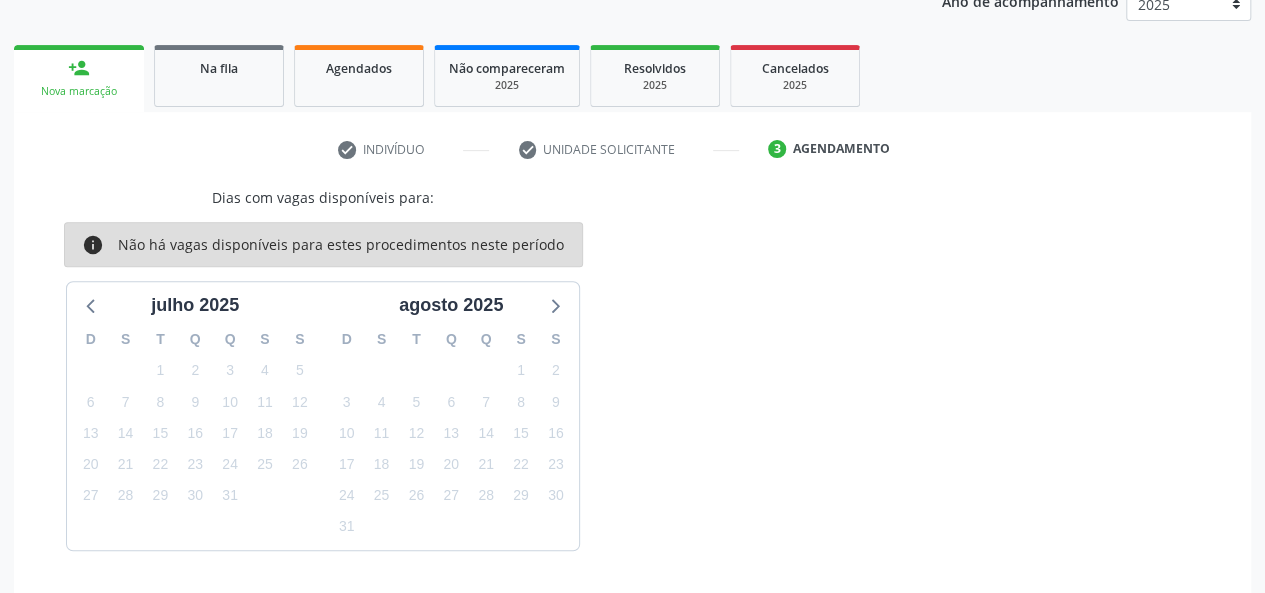 scroll, scrollTop: 340, scrollLeft: 0, axis: vertical 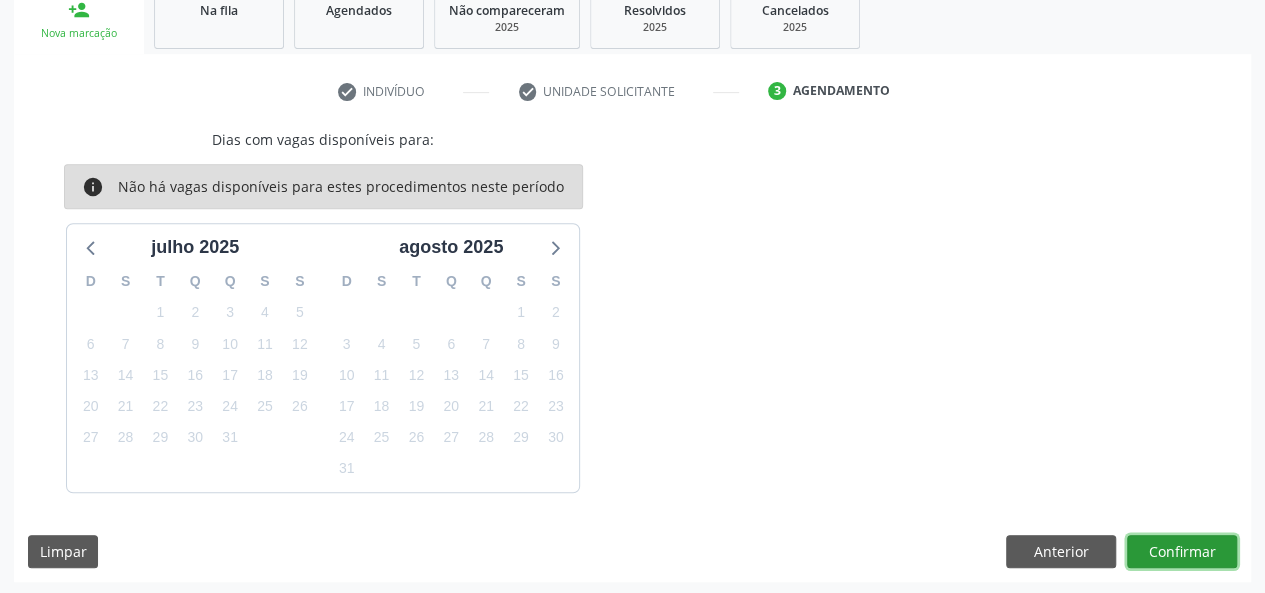 click on "Confirmar" at bounding box center [1182, 552] 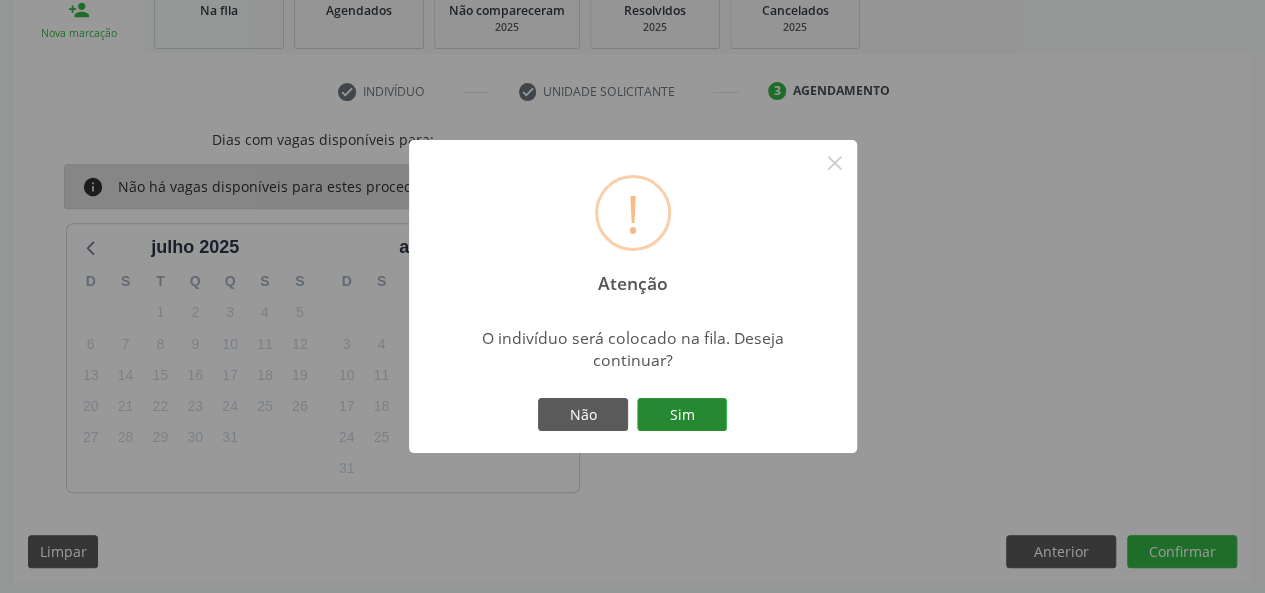 click on "Sim" at bounding box center [682, 415] 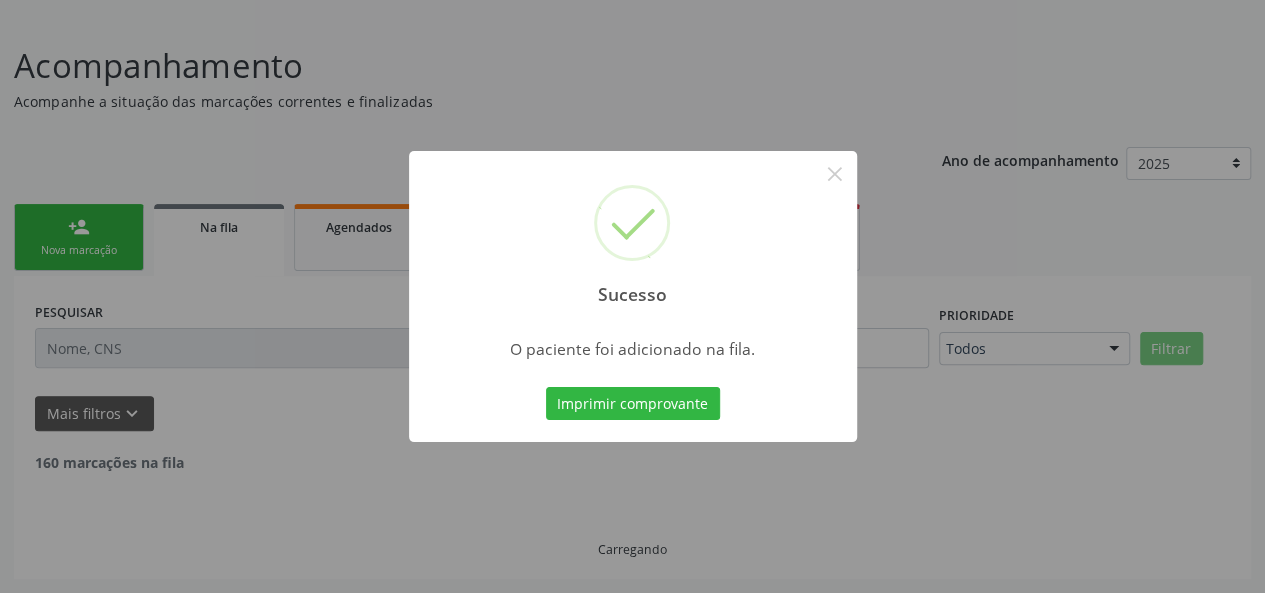 scroll, scrollTop: 100, scrollLeft: 0, axis: vertical 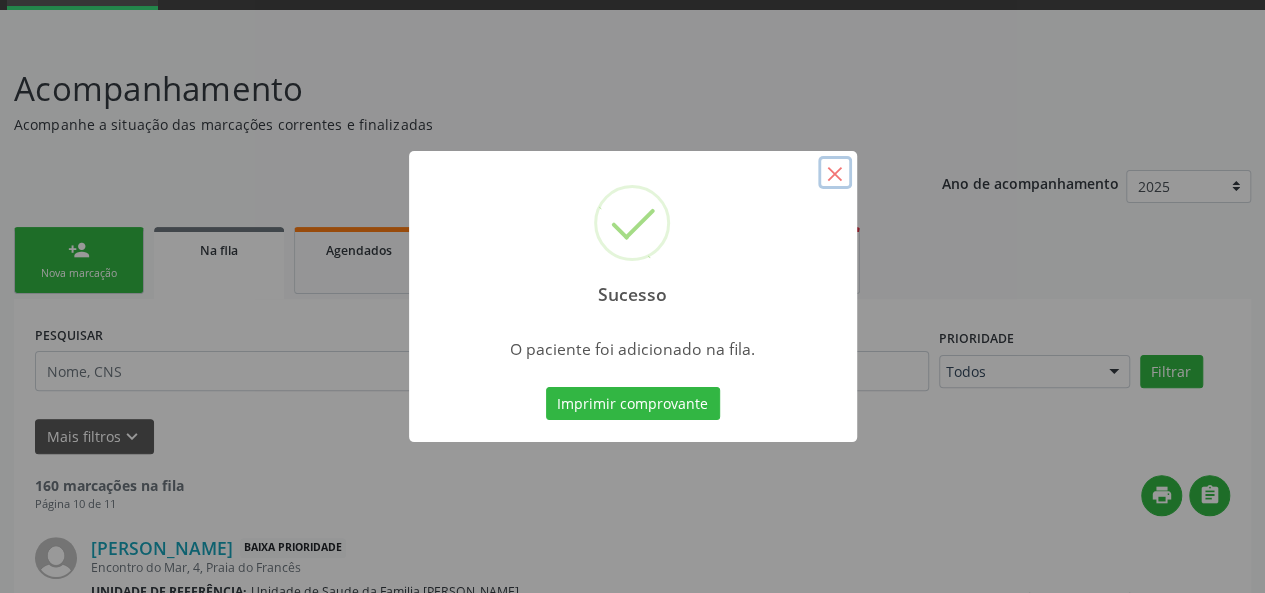 click on "×" at bounding box center [835, 173] 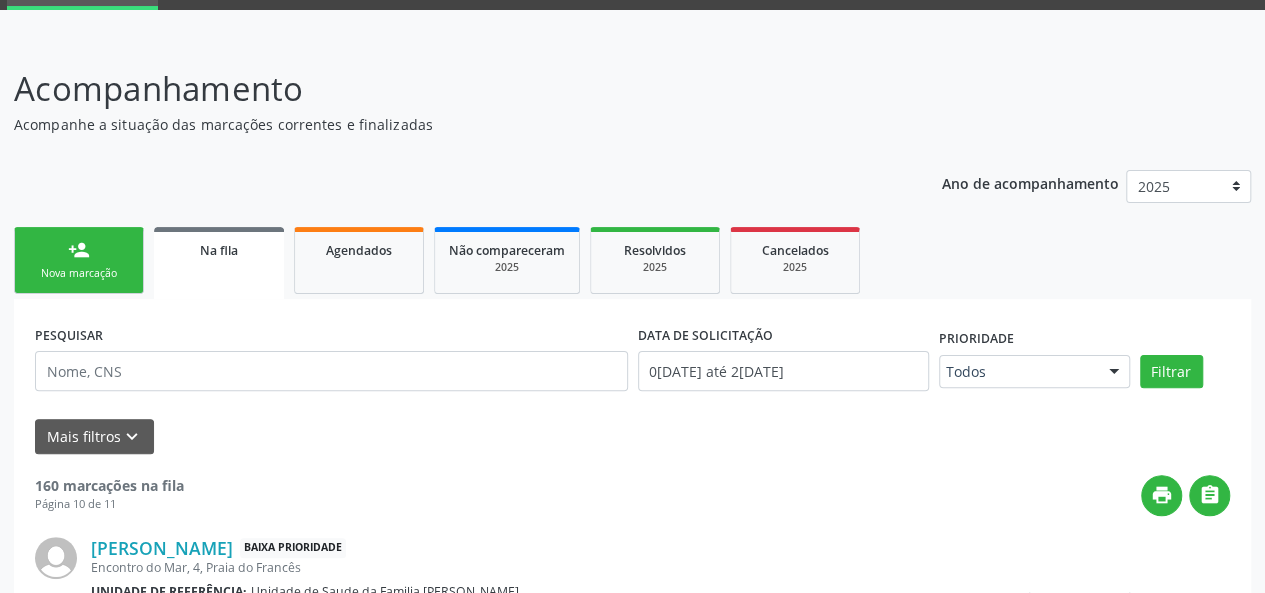 click on "person_add" at bounding box center (79, 250) 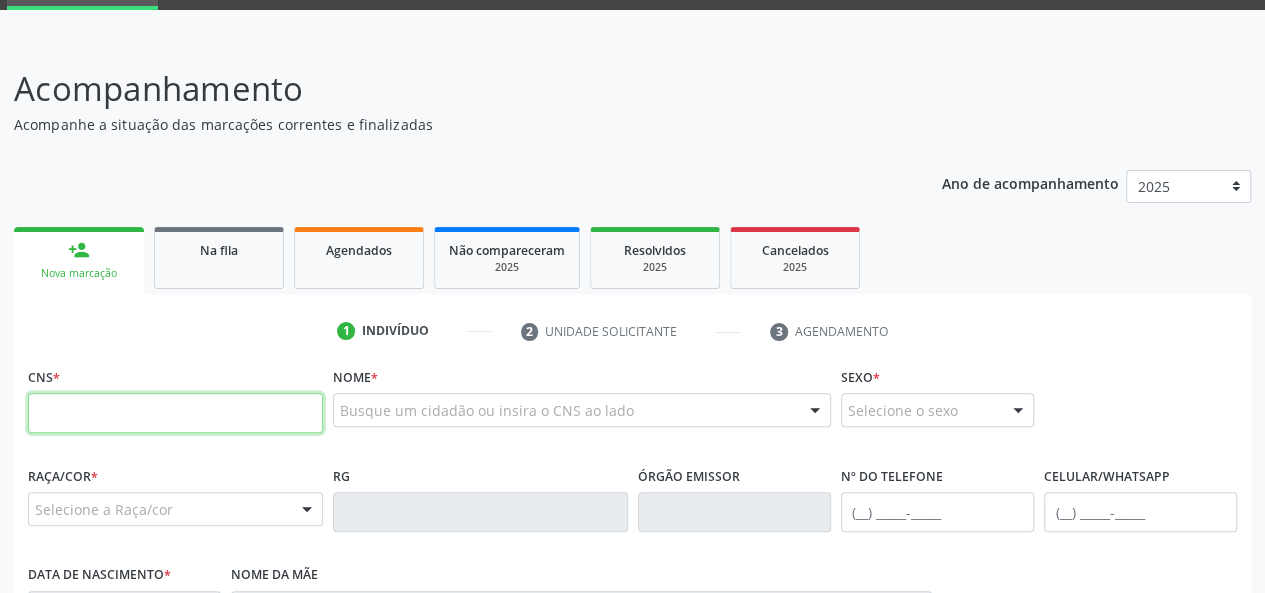 paste on "700 7029 0052 8370" 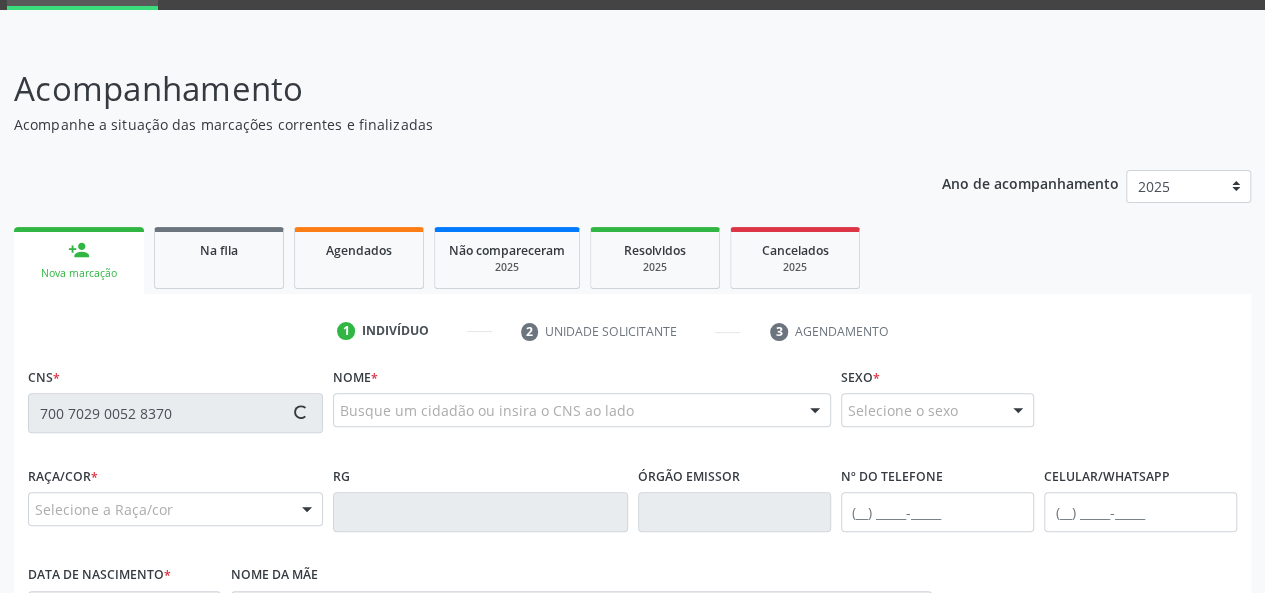 type on "700 7029 0052 8370" 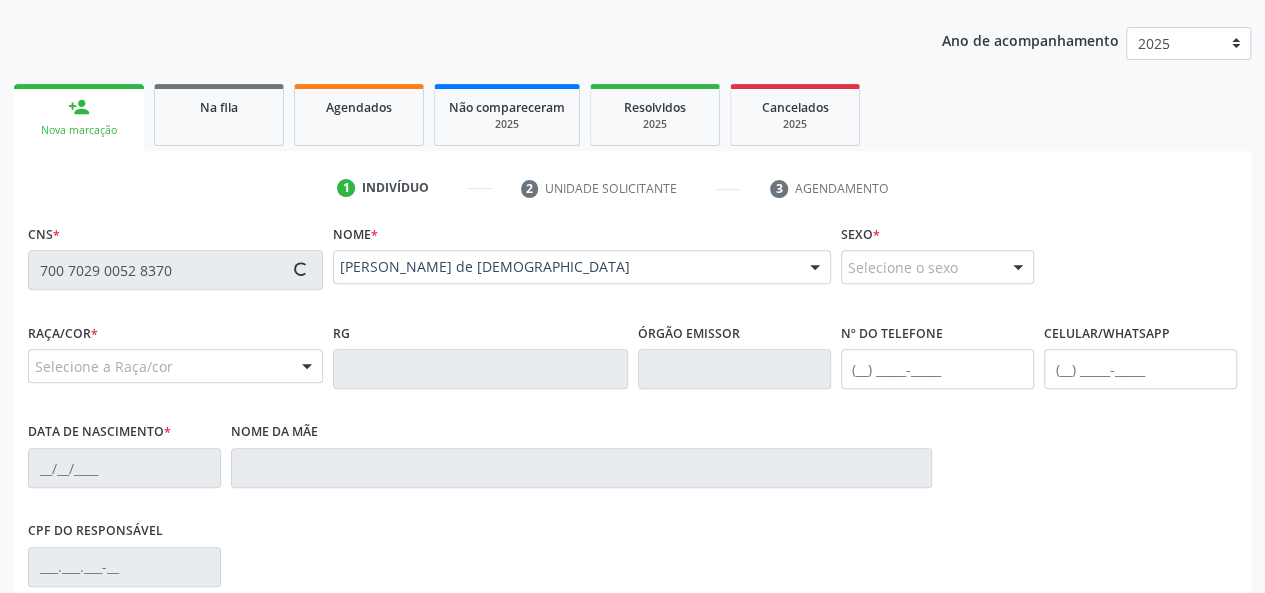 type on "[PHONE_NUMBER]" 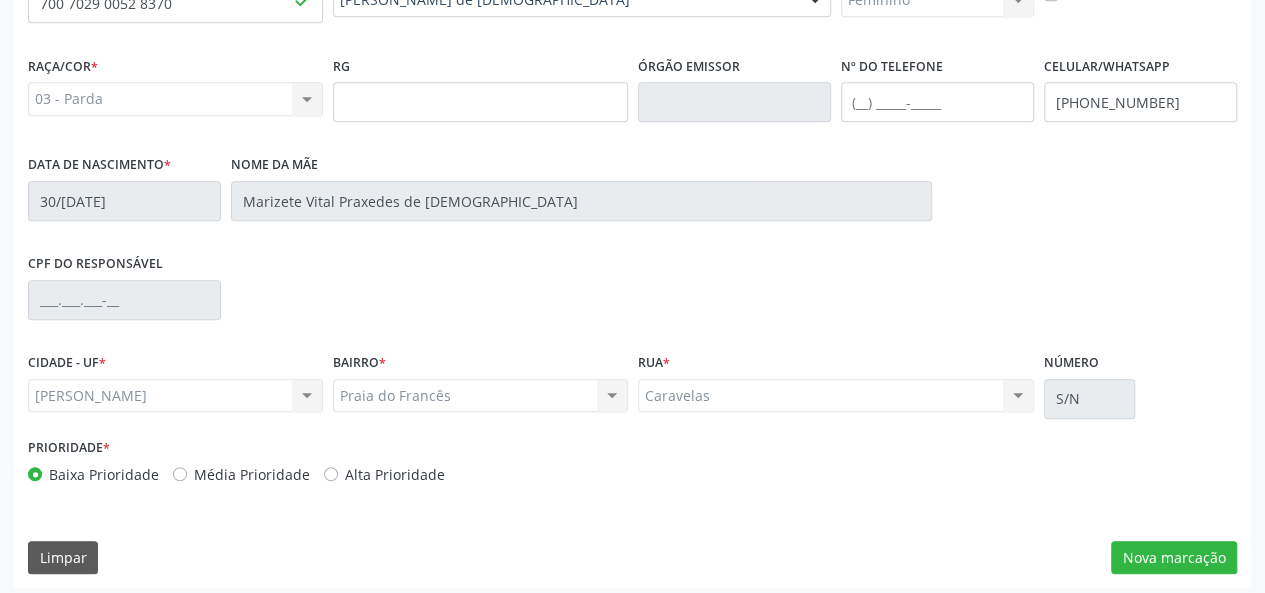 scroll, scrollTop: 518, scrollLeft: 0, axis: vertical 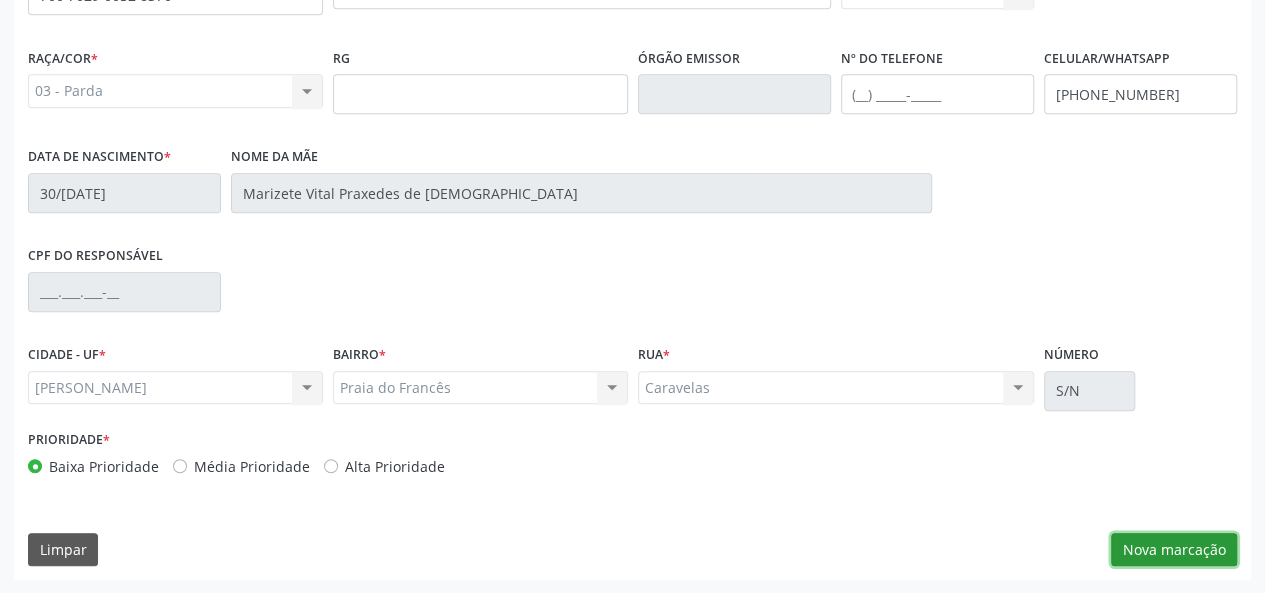 click on "Nova marcação" at bounding box center [1174, 550] 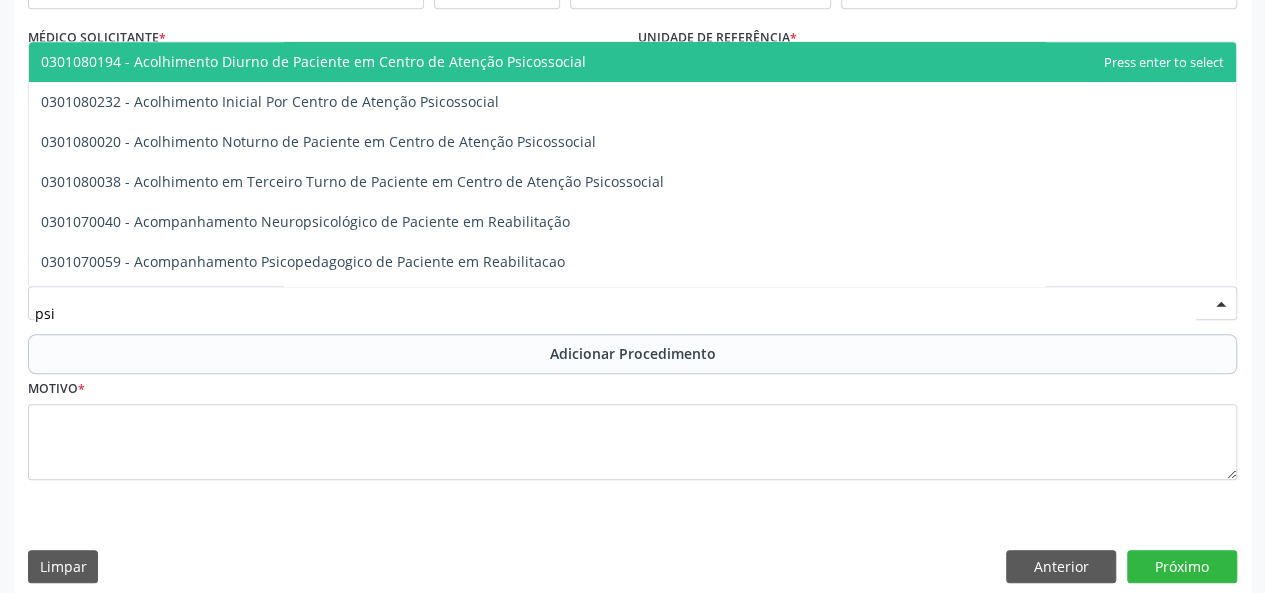 type on "psiq" 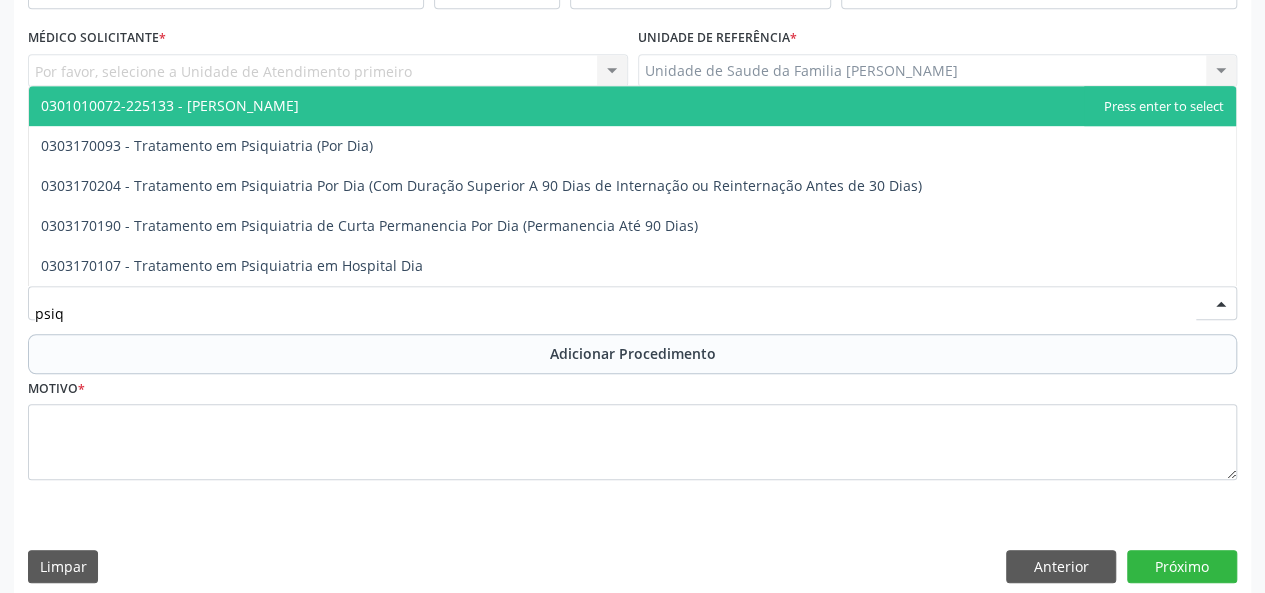 click on "0301010072-225133 - [PERSON_NAME]" at bounding box center (632, 106) 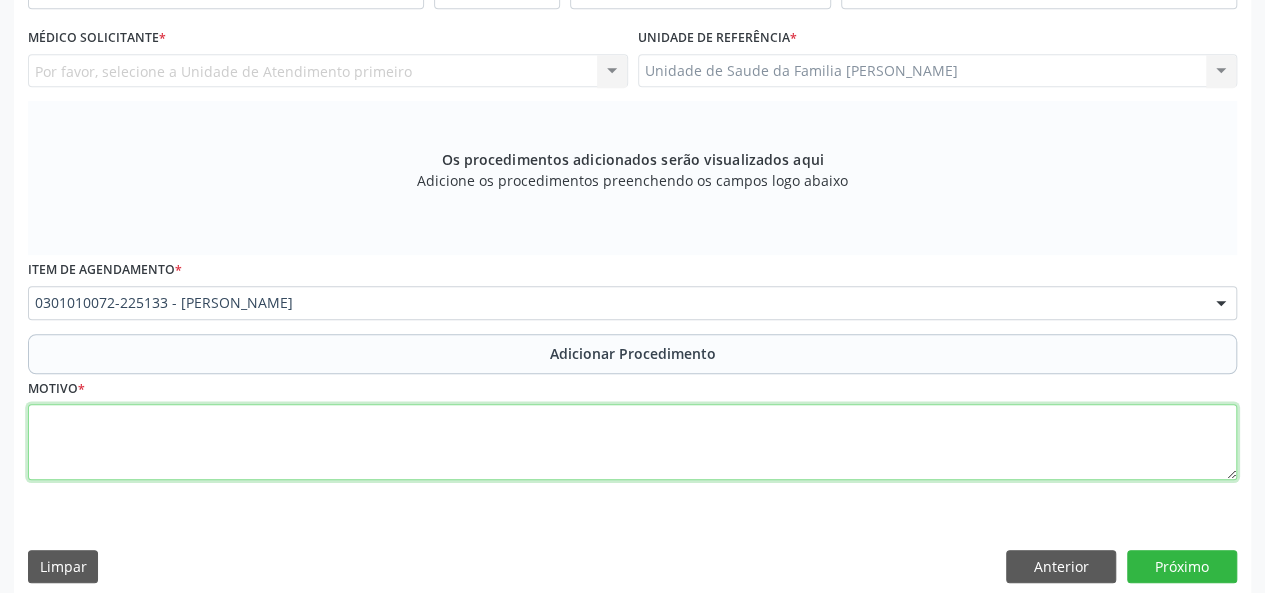 click at bounding box center (632, 442) 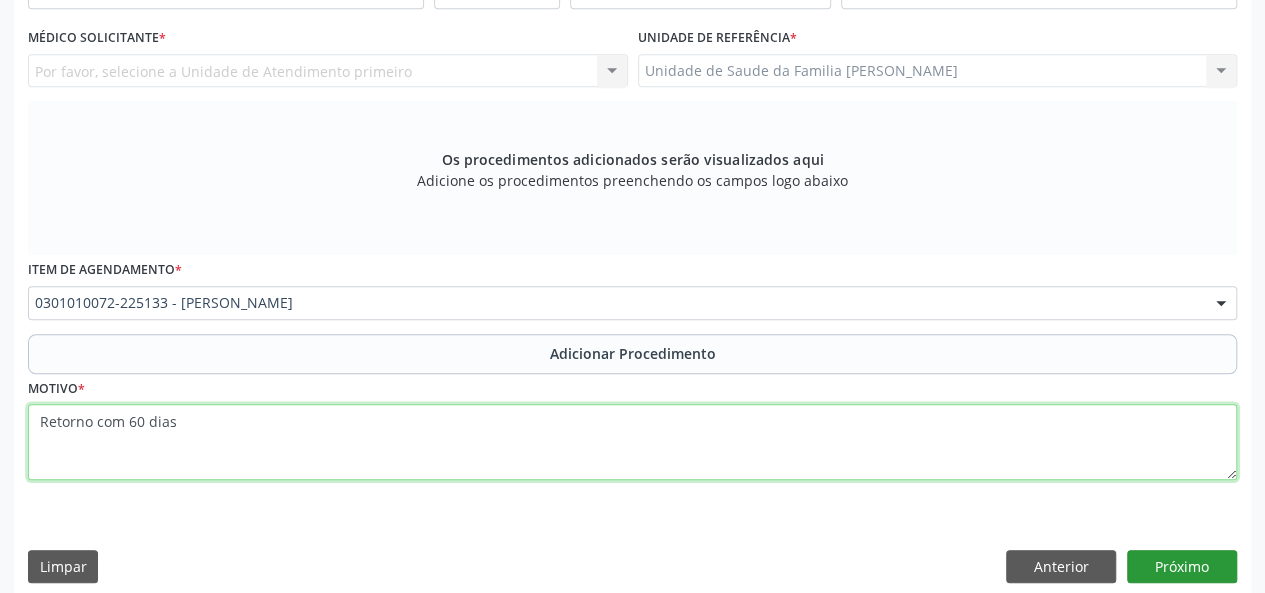 type on "Retorno com 60 dias" 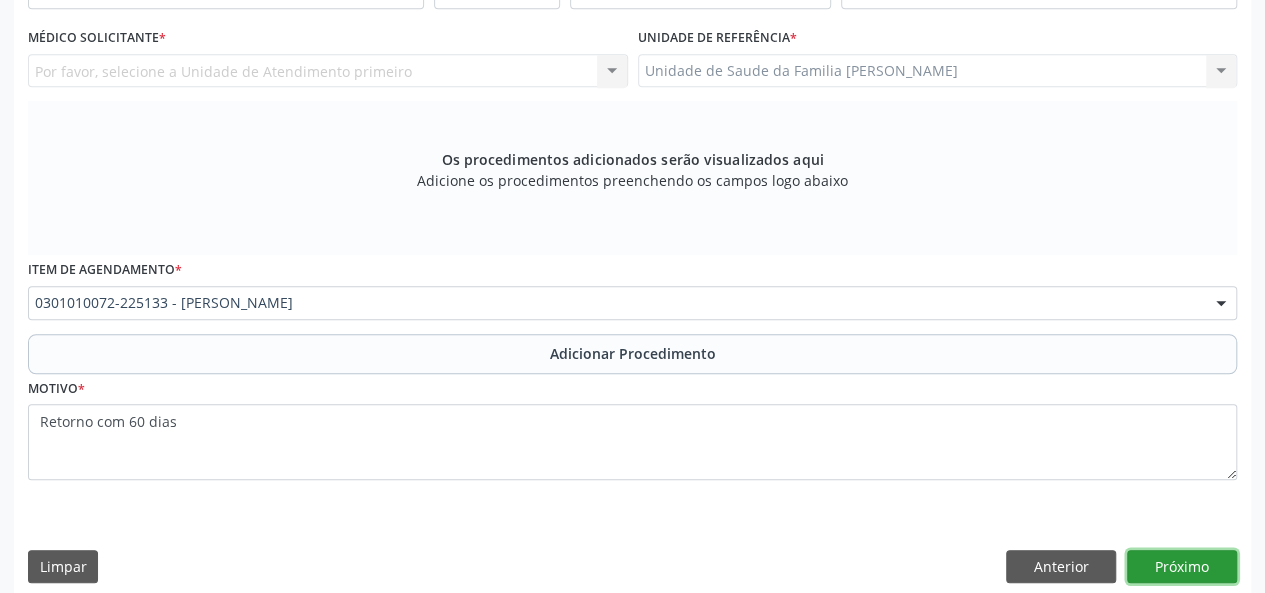 click on "Próximo" at bounding box center [1182, 567] 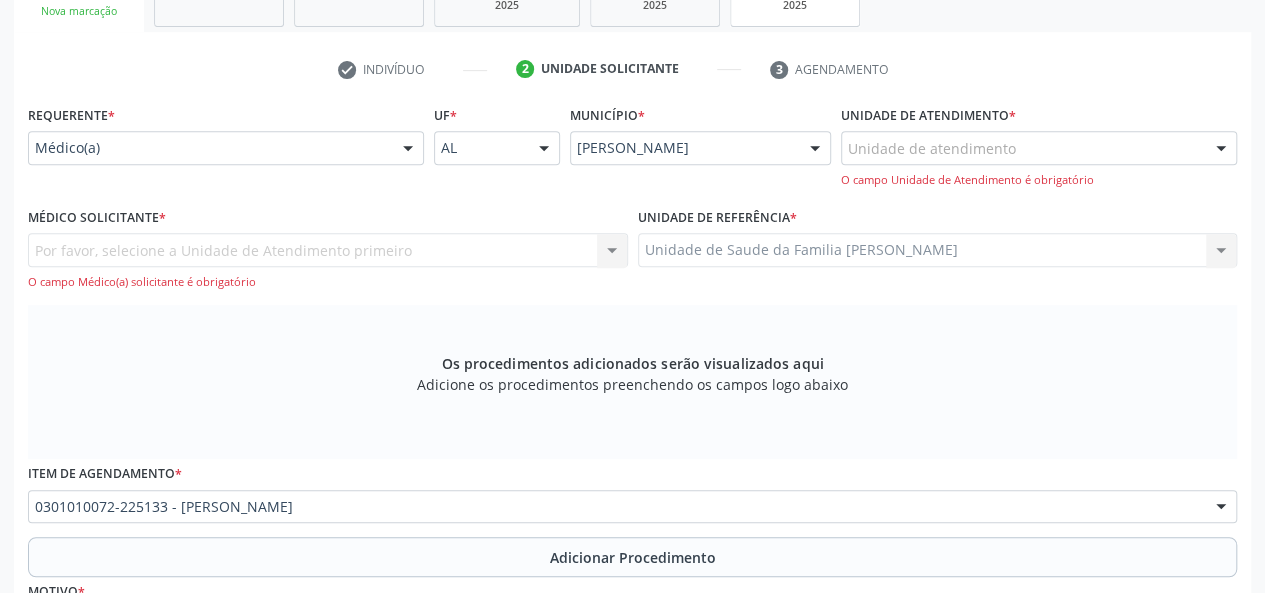 scroll, scrollTop: 318, scrollLeft: 0, axis: vertical 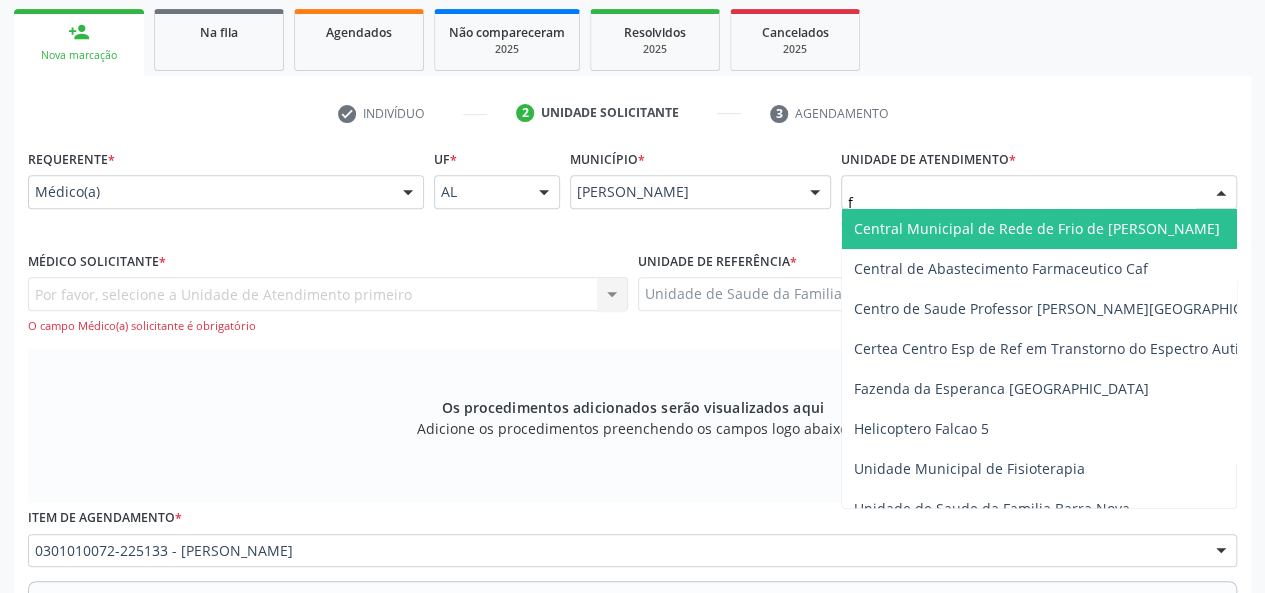 type on "fl" 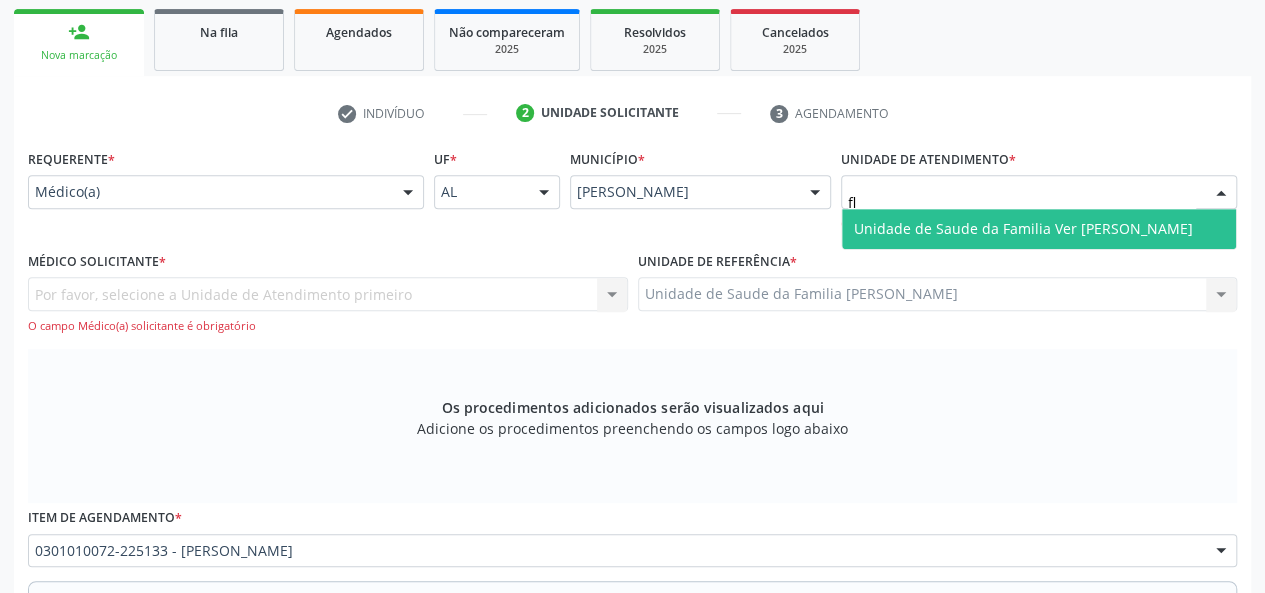 click on "Unidade de Saude da Familia Ver [PERSON_NAME]" at bounding box center (1023, 228) 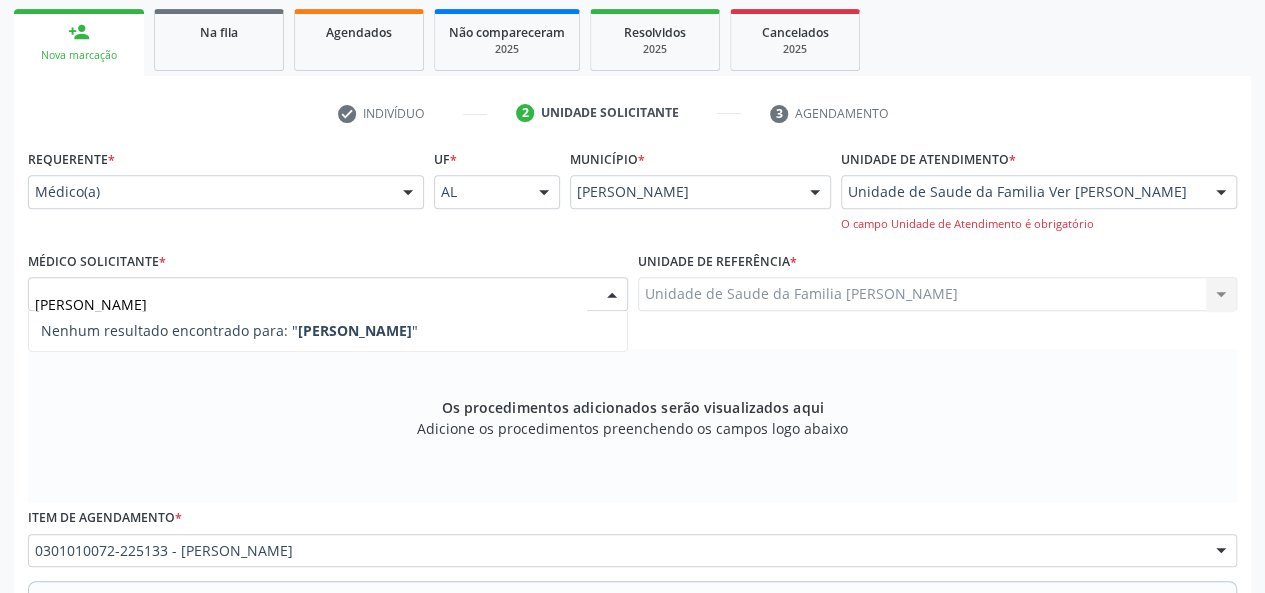 type on "[PERSON_NAME]" 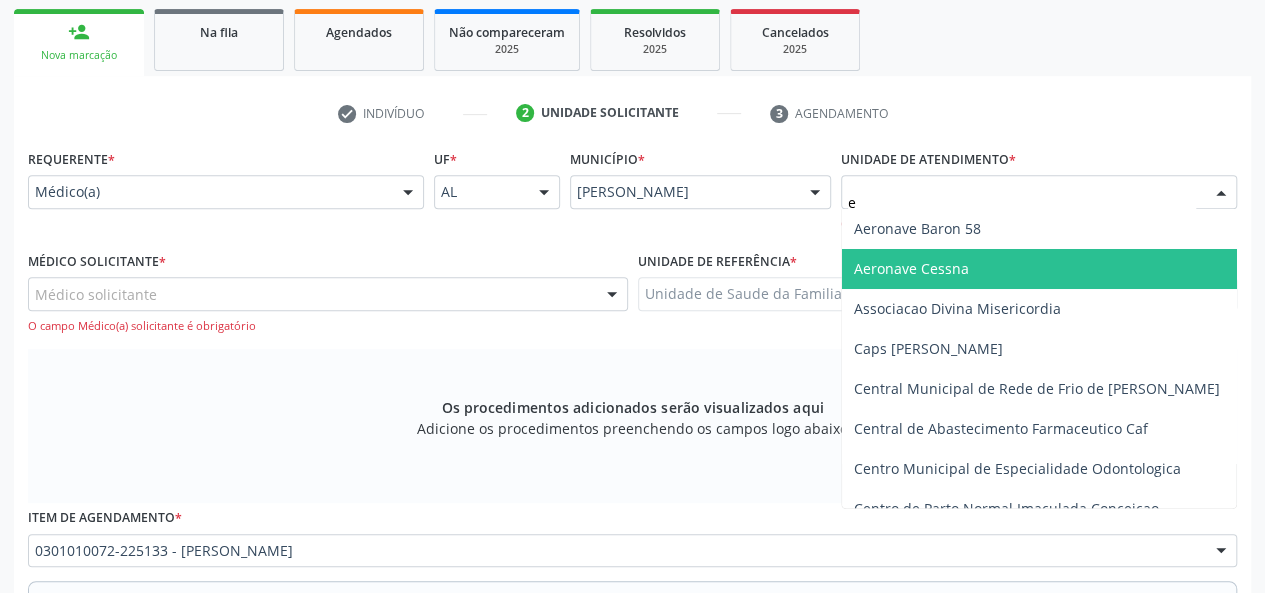 type on "es" 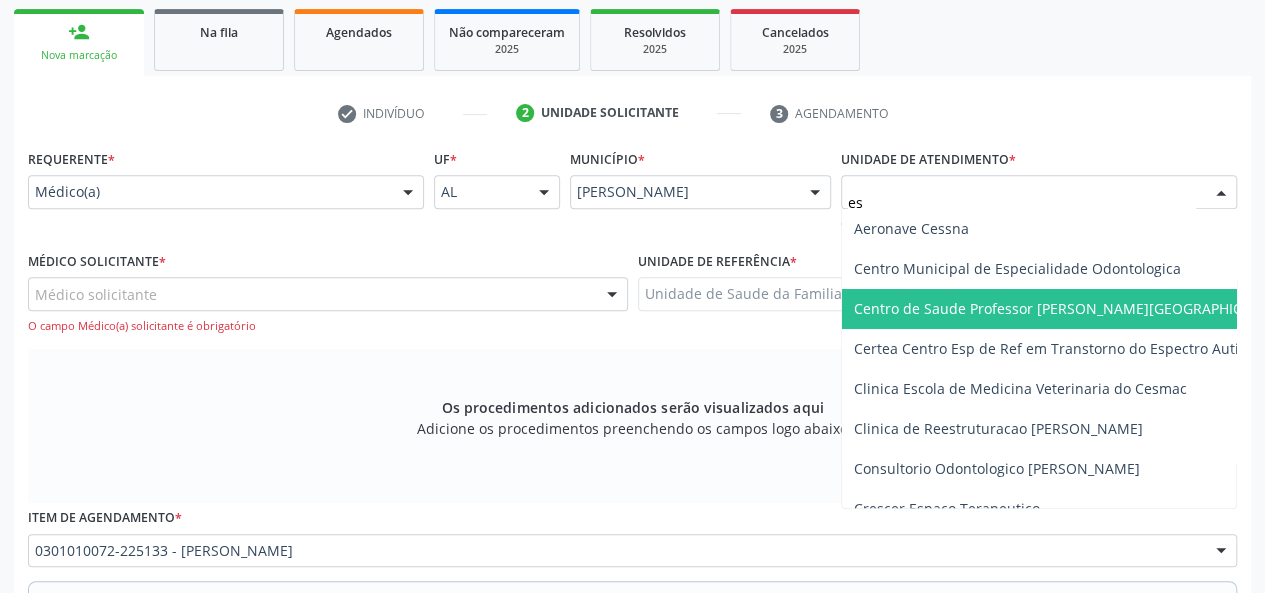 click on "Centro de Saude Professor [PERSON_NAME][GEOGRAPHIC_DATA]" at bounding box center [1071, 308] 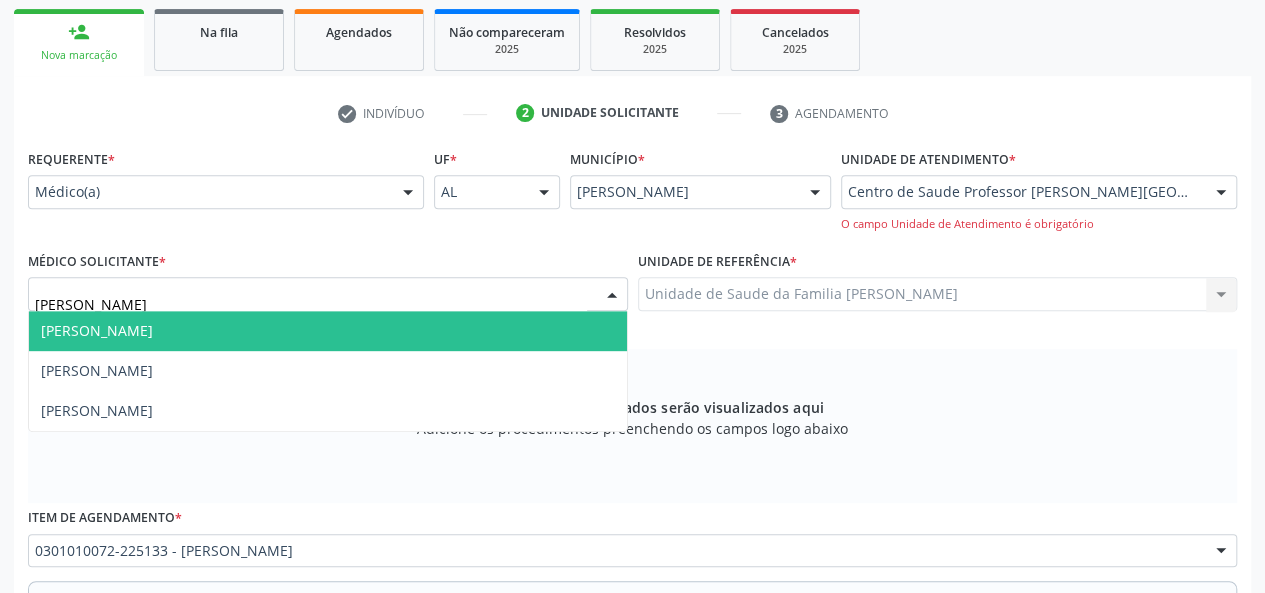 type on "[PERSON_NAME]" 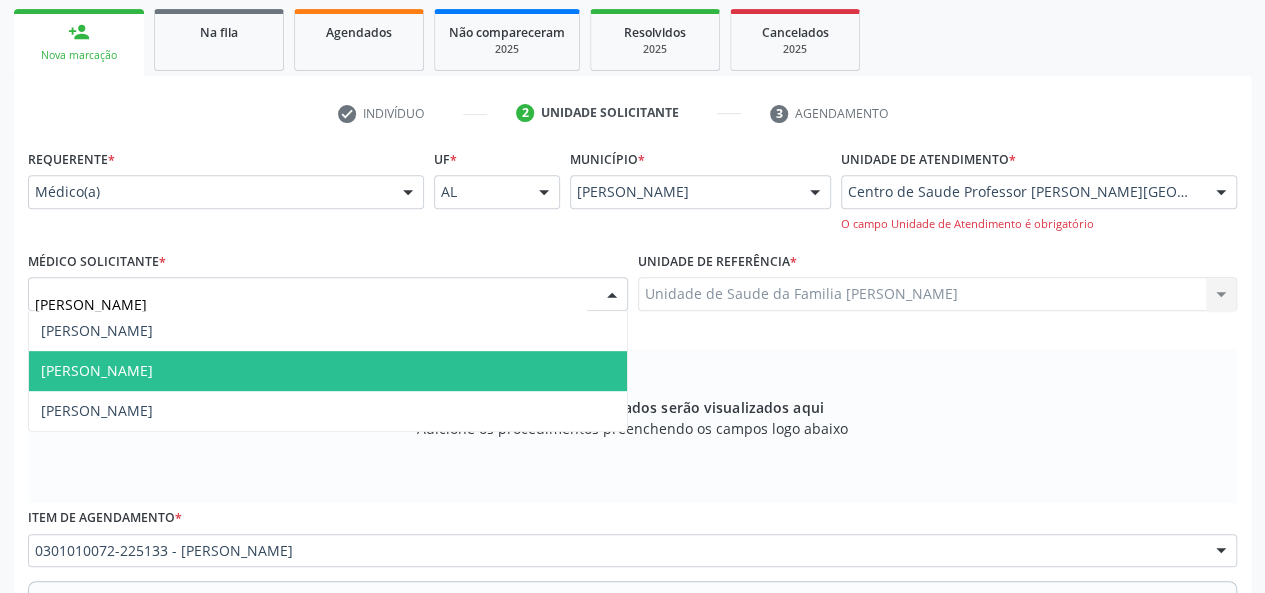 click on "[PERSON_NAME]" at bounding box center [328, 371] 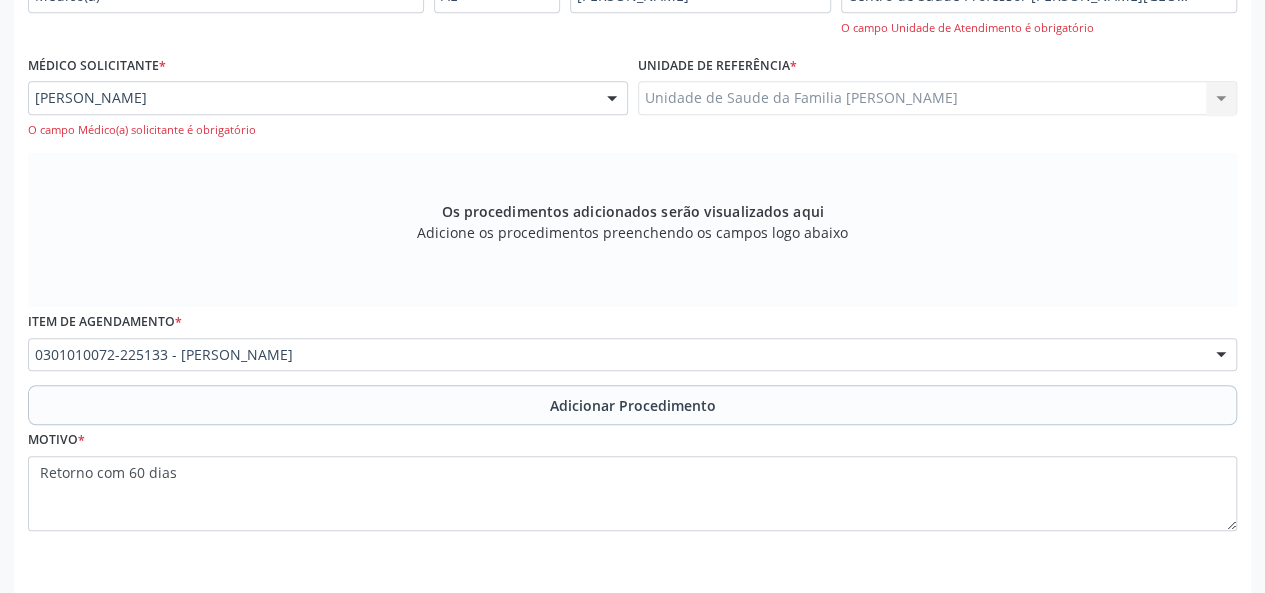 scroll, scrollTop: 518, scrollLeft: 0, axis: vertical 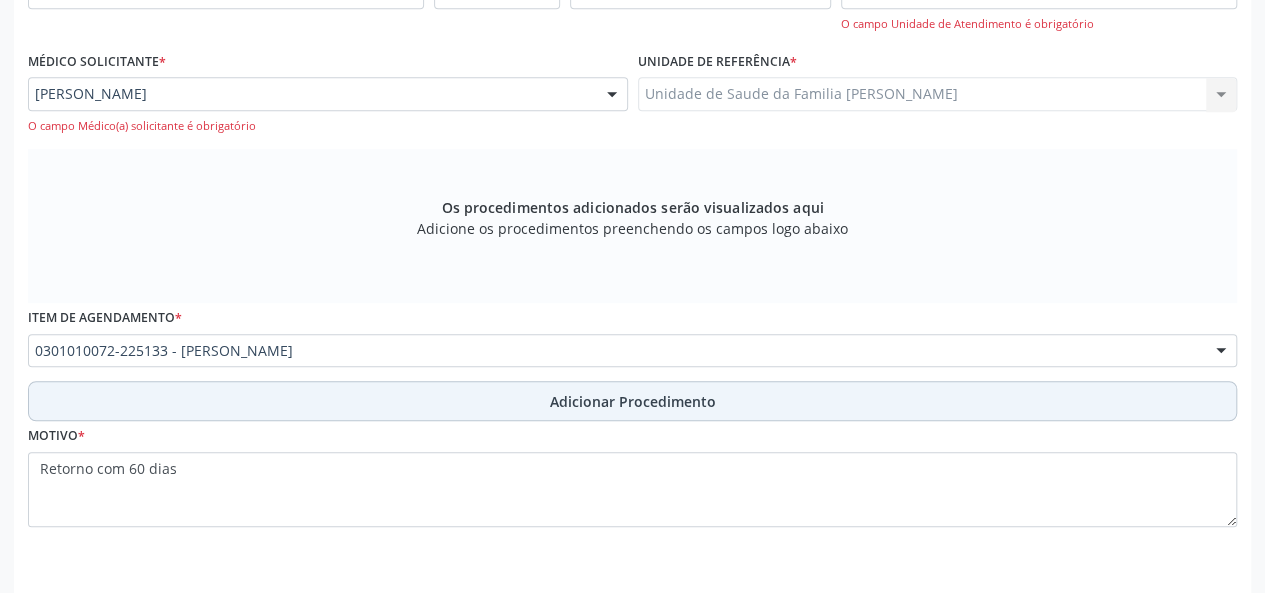 click on "Adicionar Procedimento" at bounding box center (633, 401) 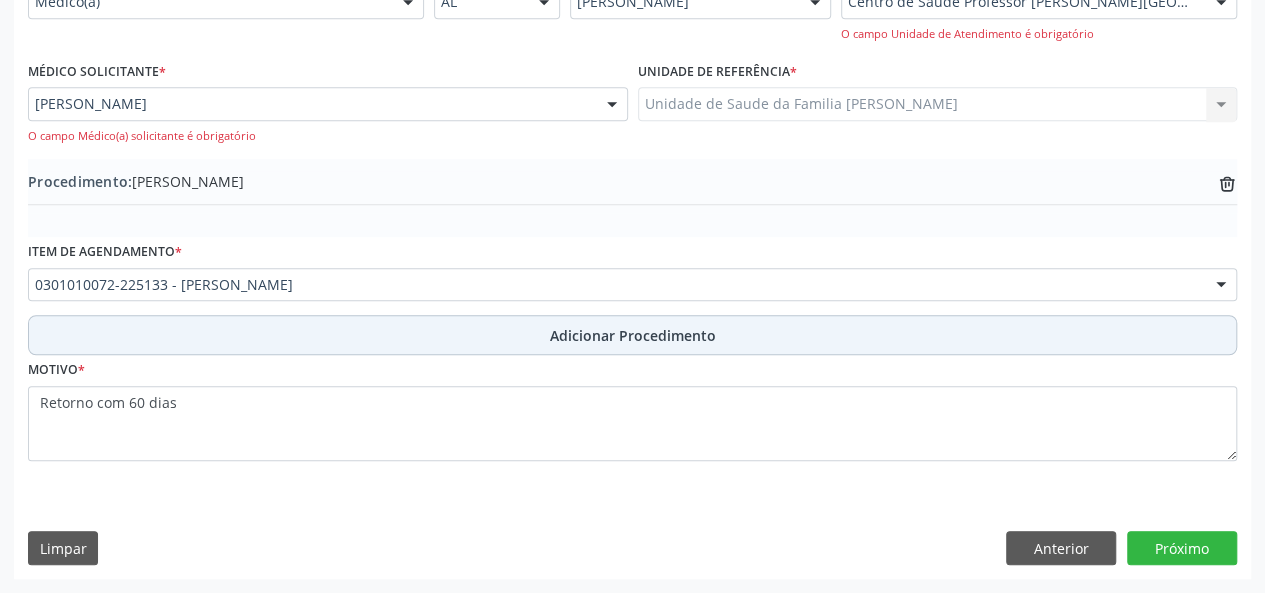 scroll, scrollTop: 506, scrollLeft: 0, axis: vertical 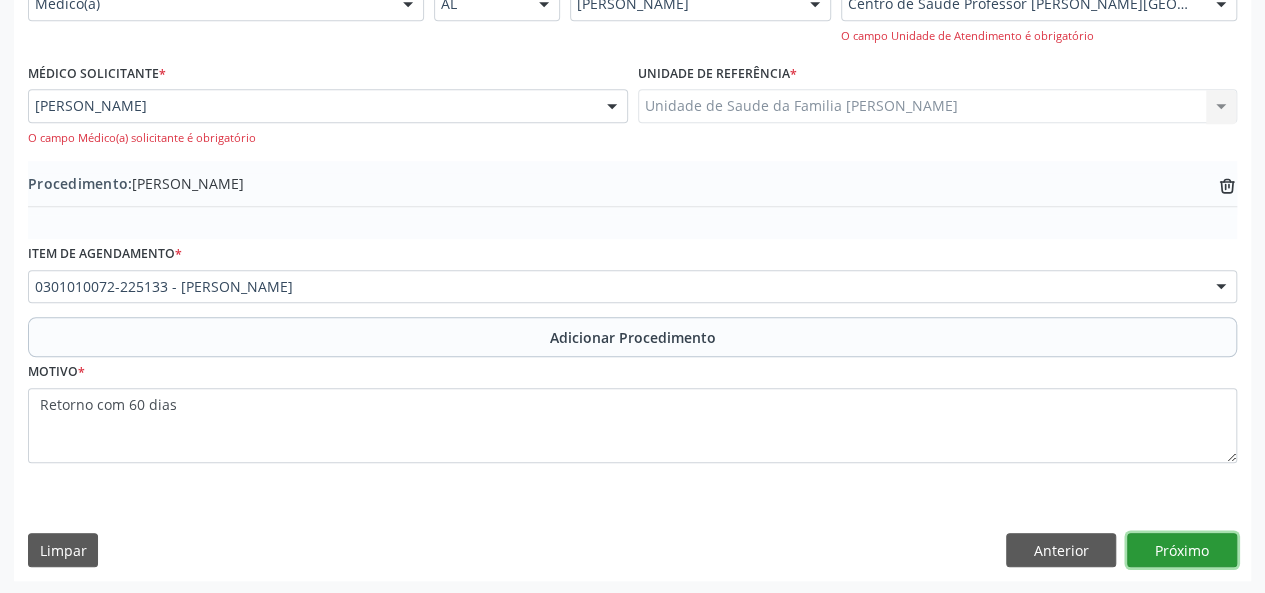 click on "Próximo" at bounding box center [1182, 550] 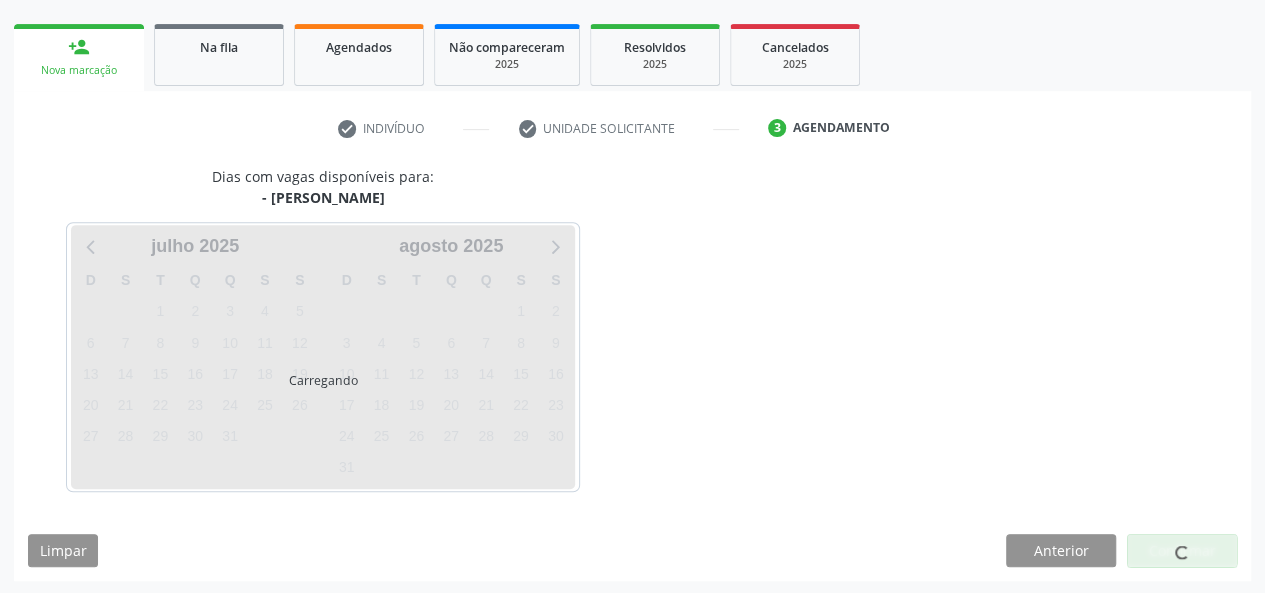 scroll, scrollTop: 362, scrollLeft: 0, axis: vertical 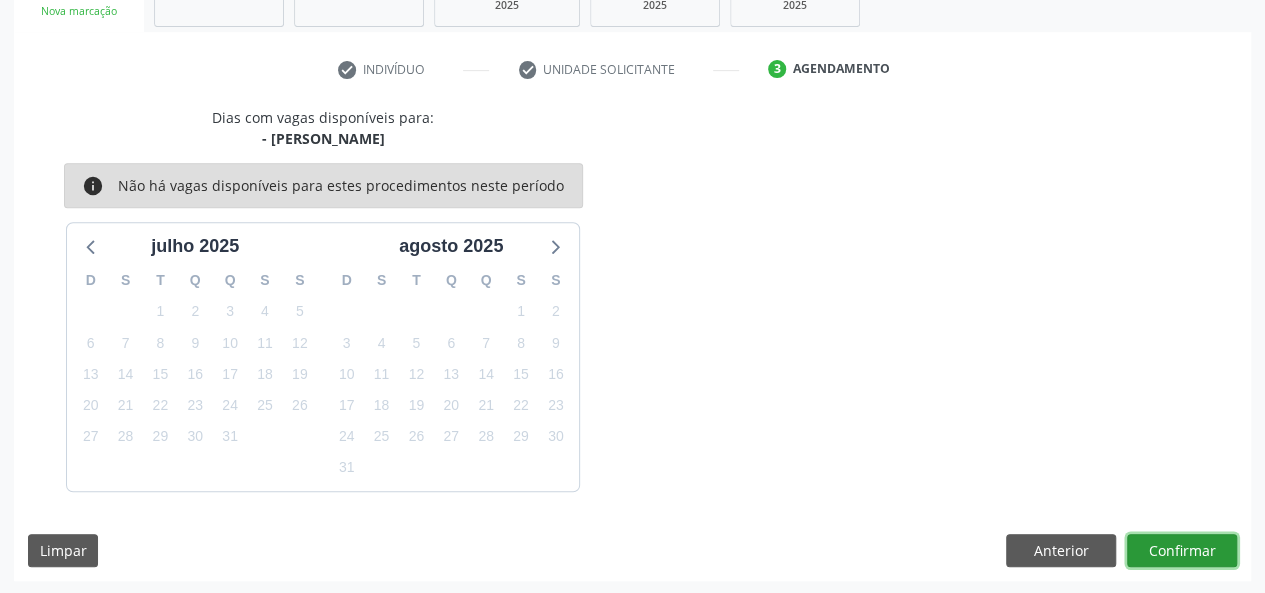 click on "Confirmar" at bounding box center (1182, 551) 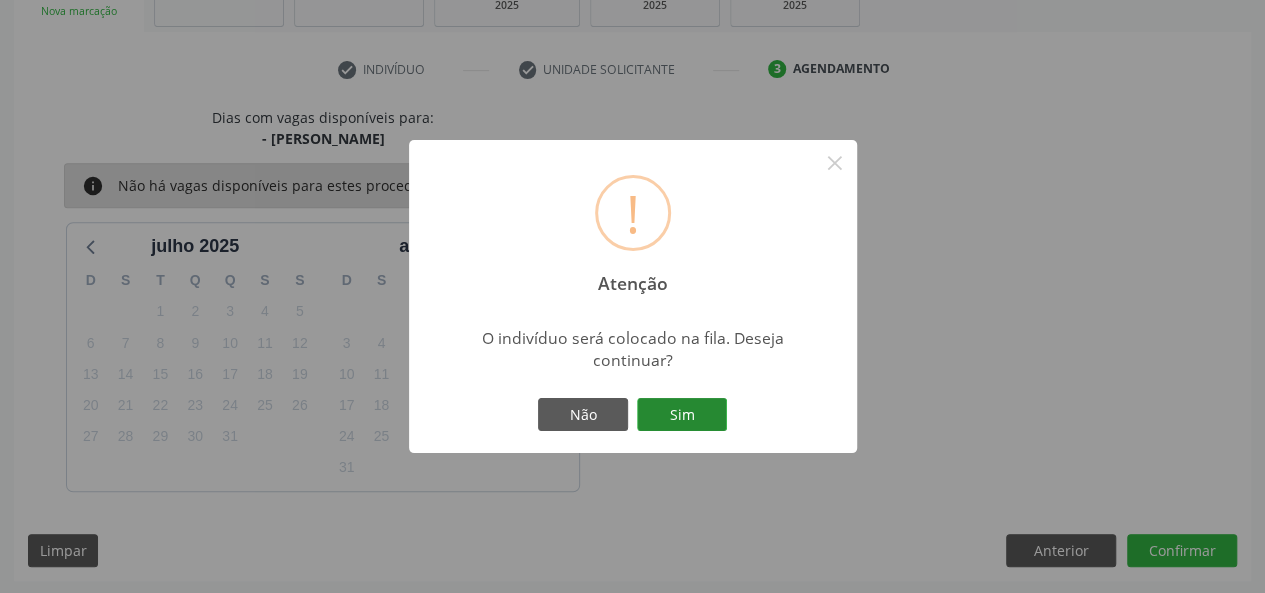 click on "Sim" at bounding box center [682, 415] 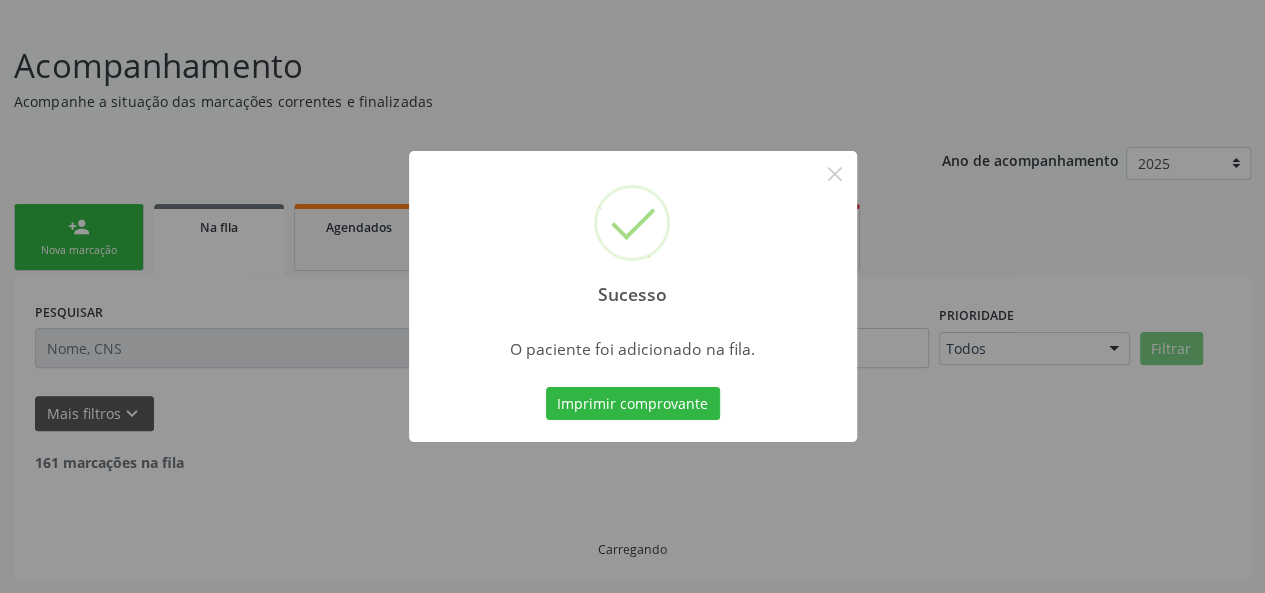scroll, scrollTop: 100, scrollLeft: 0, axis: vertical 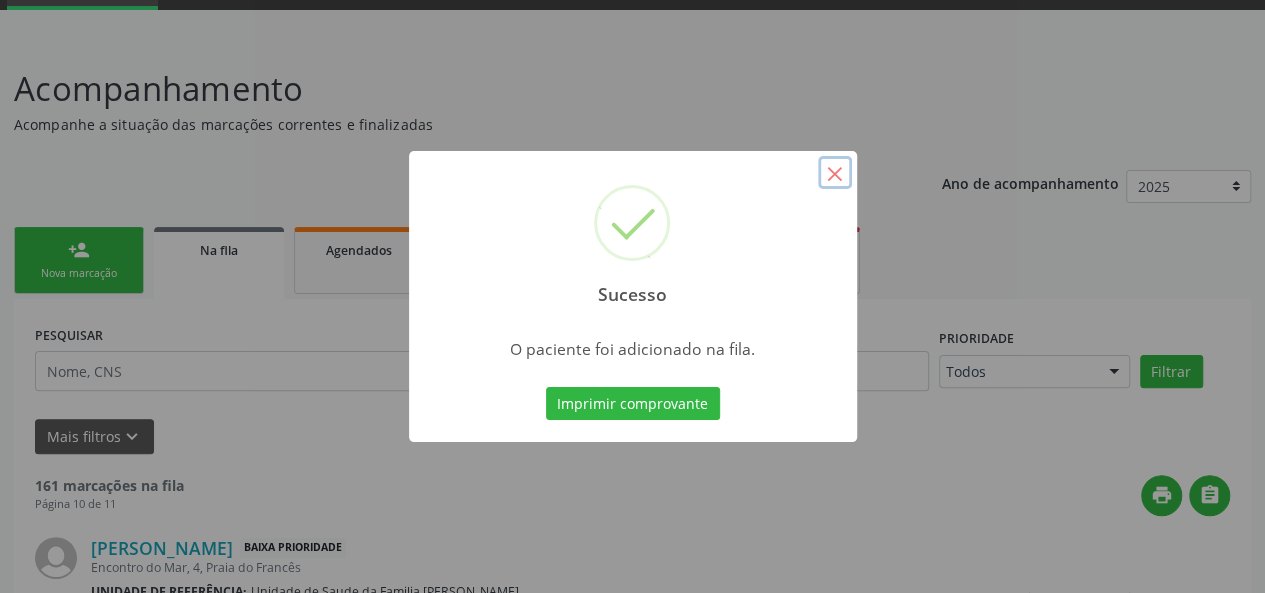 click on "×" at bounding box center (835, 173) 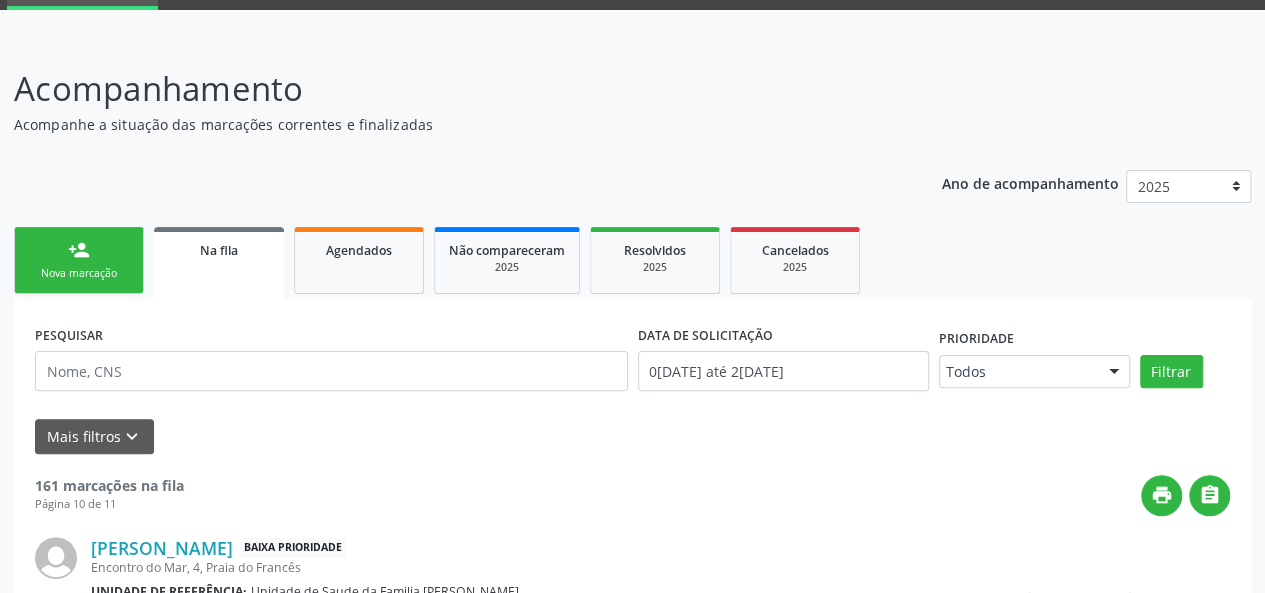 click on "Nova marcação" at bounding box center [79, 273] 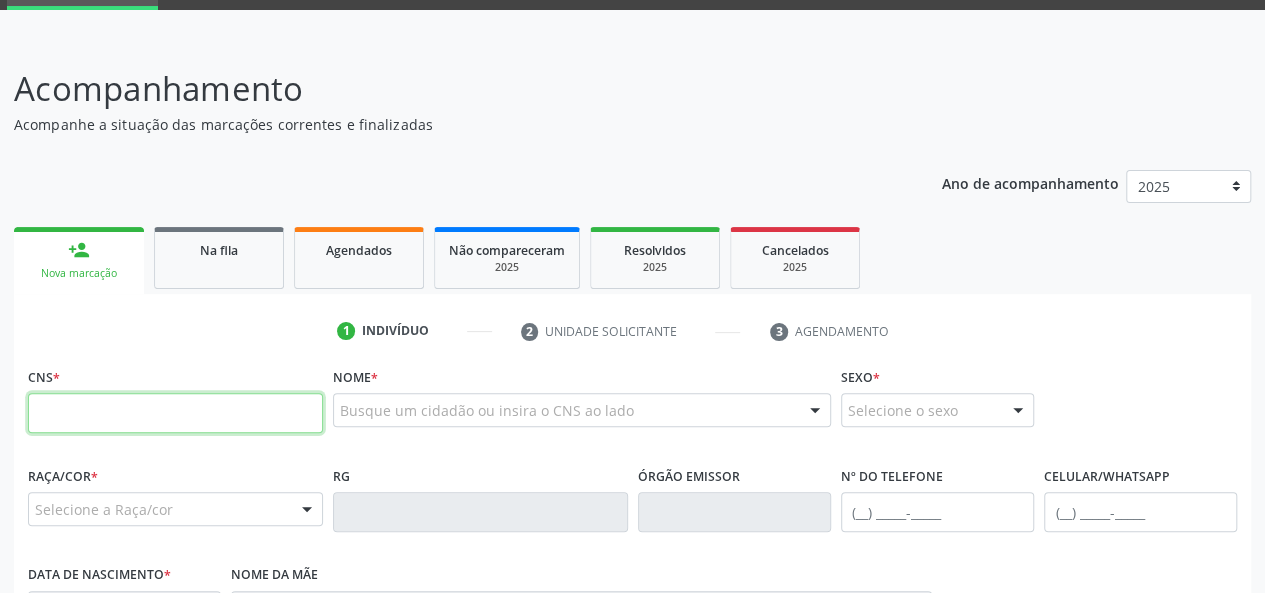click at bounding box center [175, 413] 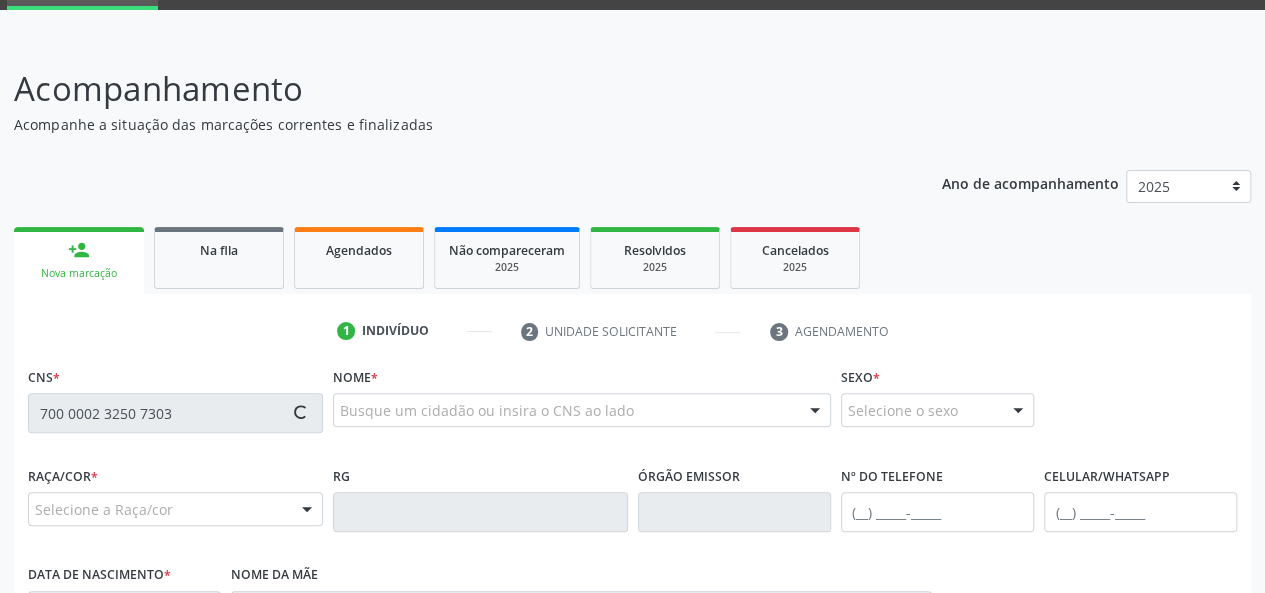 type on "700 0002 3250 7303" 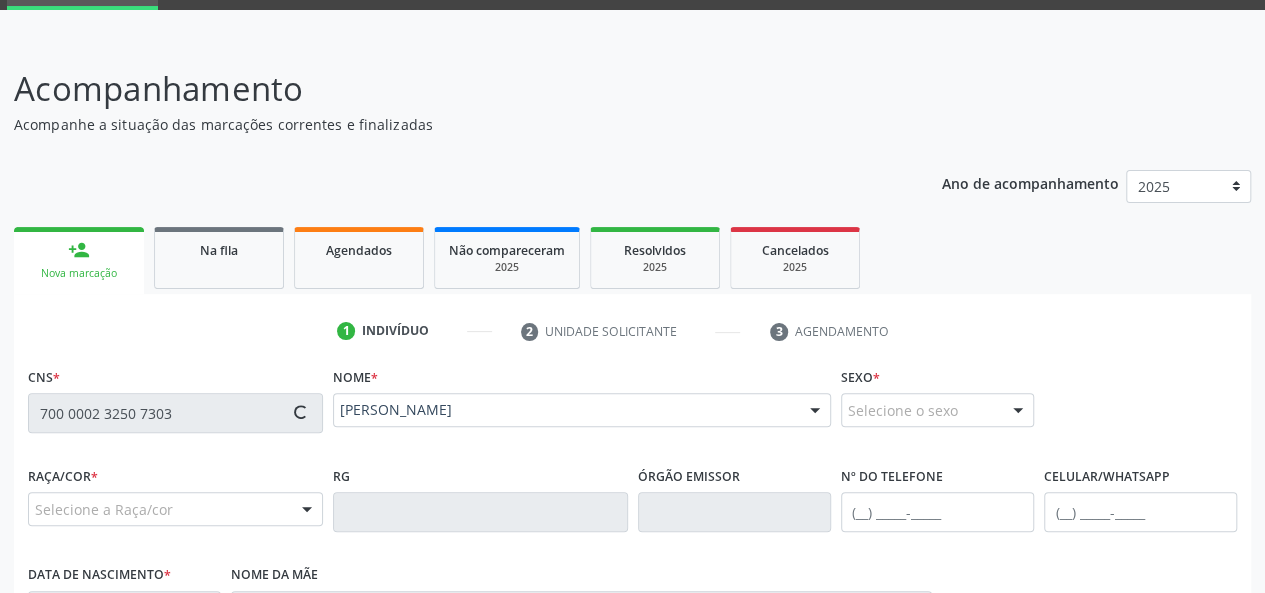 type on "[PHONE_NUMBER]" 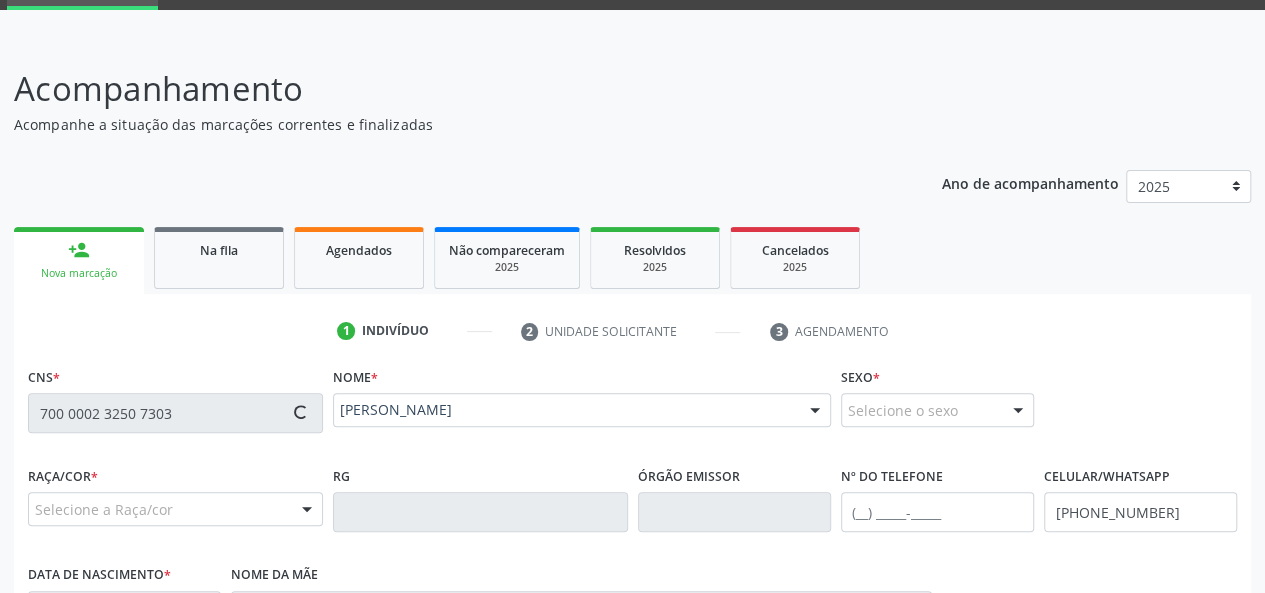 type on "[PERSON_NAME]" 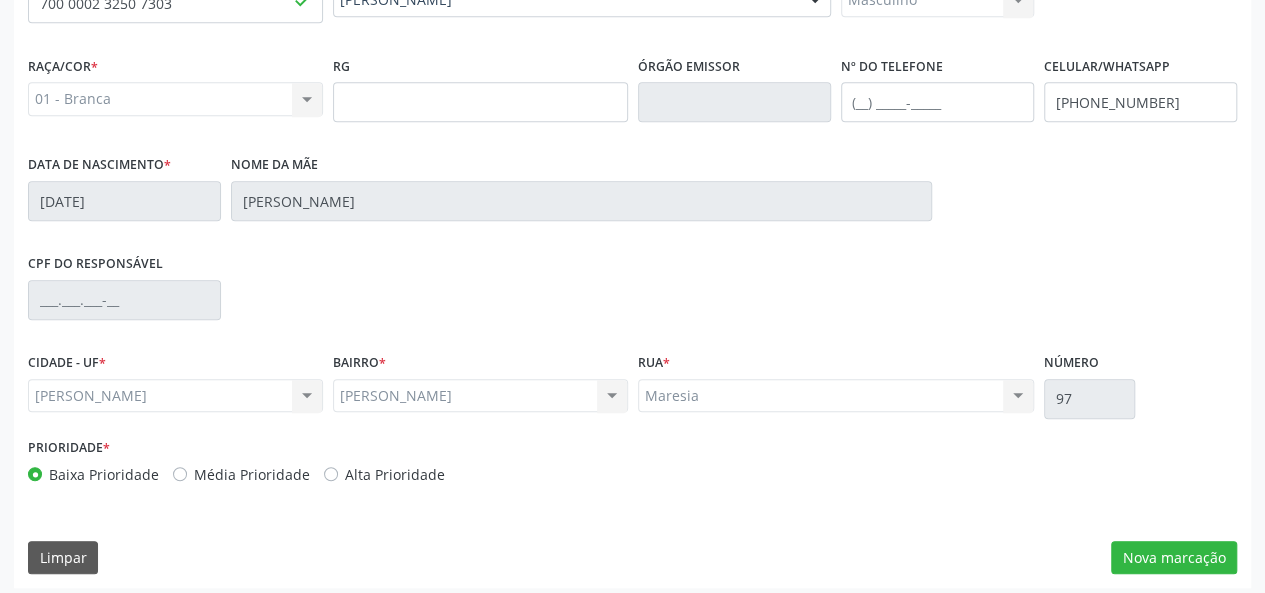 scroll, scrollTop: 518, scrollLeft: 0, axis: vertical 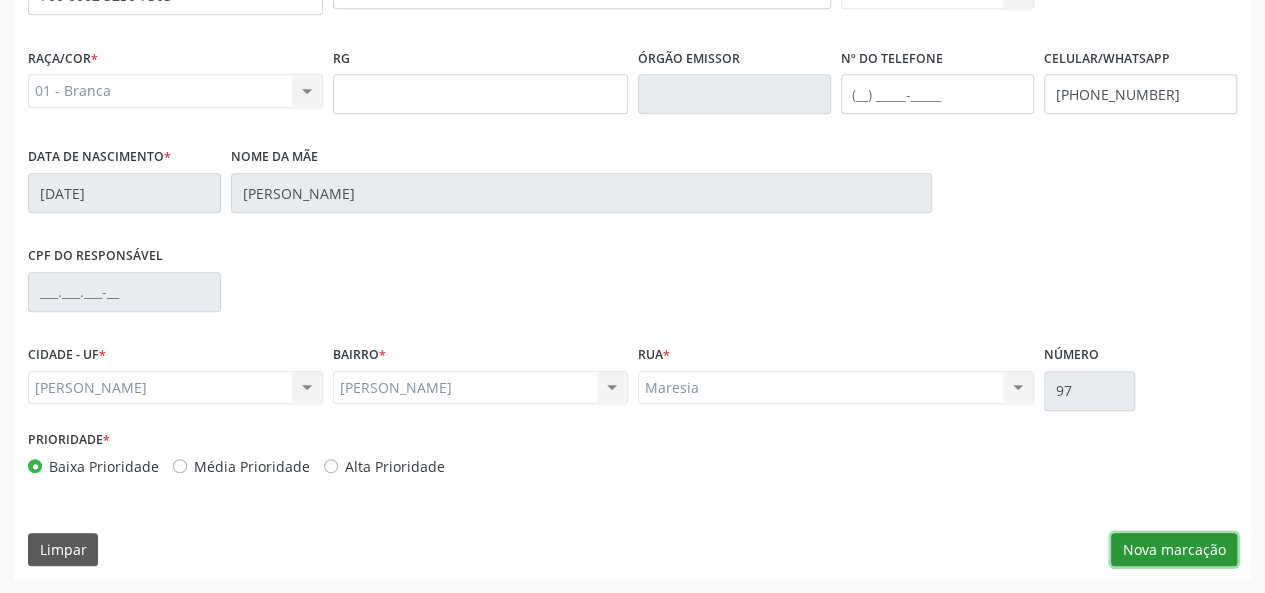 click on "Nova marcação" at bounding box center [1174, 550] 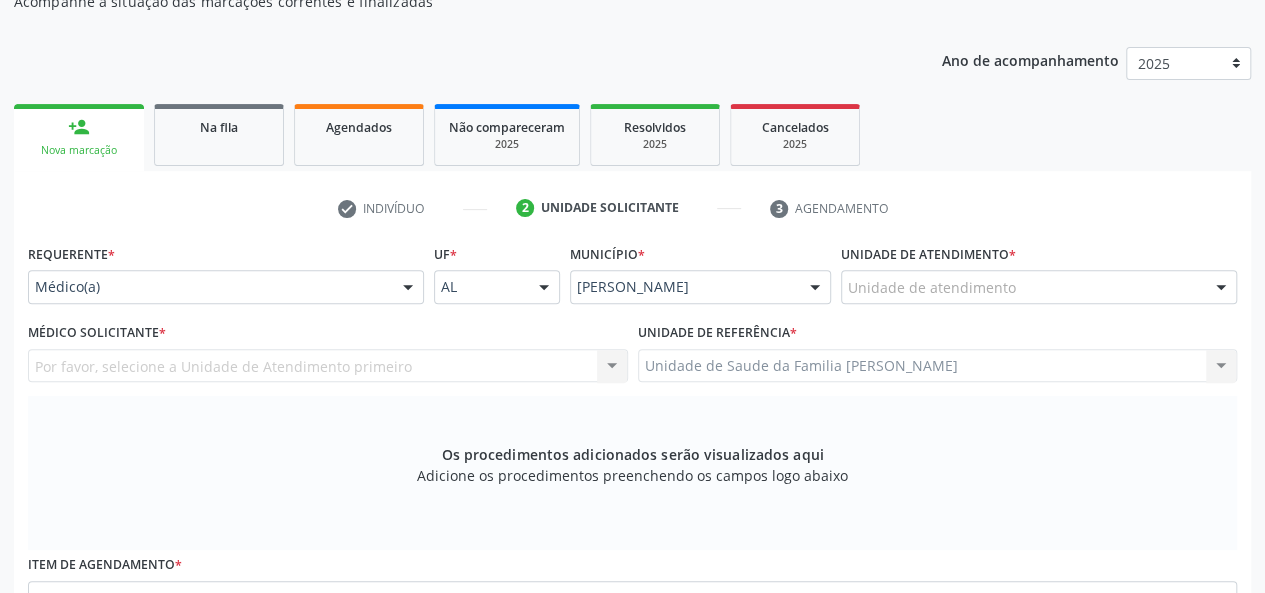 scroll, scrollTop: 218, scrollLeft: 0, axis: vertical 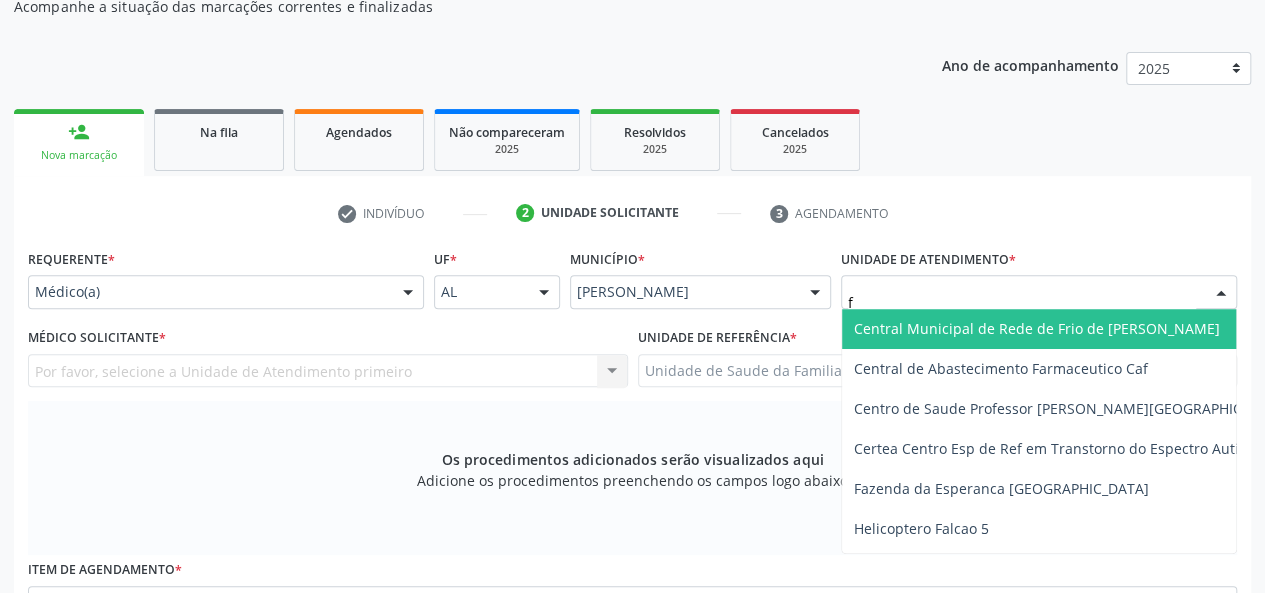 type on "fr" 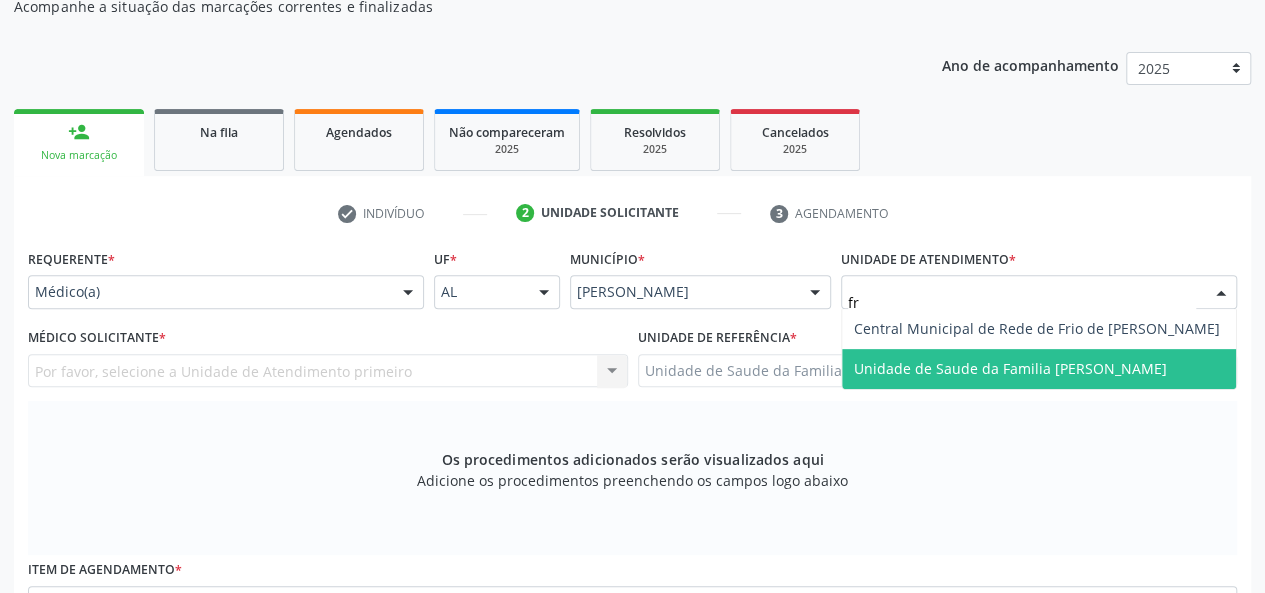 click on "Unidade de Saude da Familia [PERSON_NAME]" at bounding box center [1010, 368] 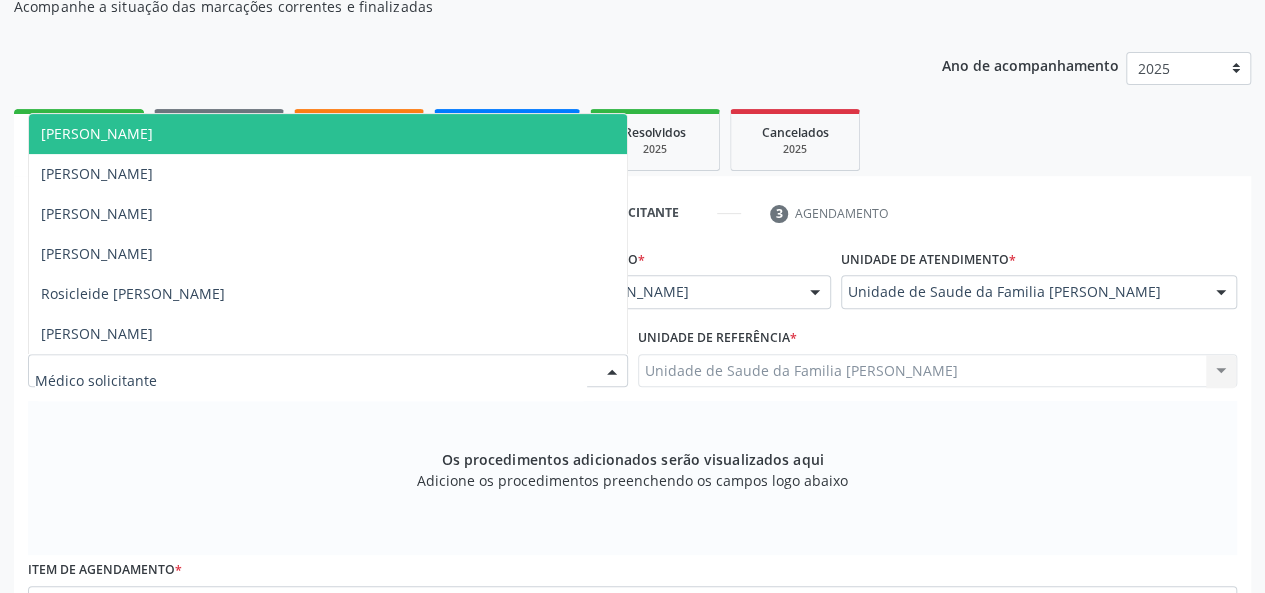 click on "[PERSON_NAME]" at bounding box center (97, 133) 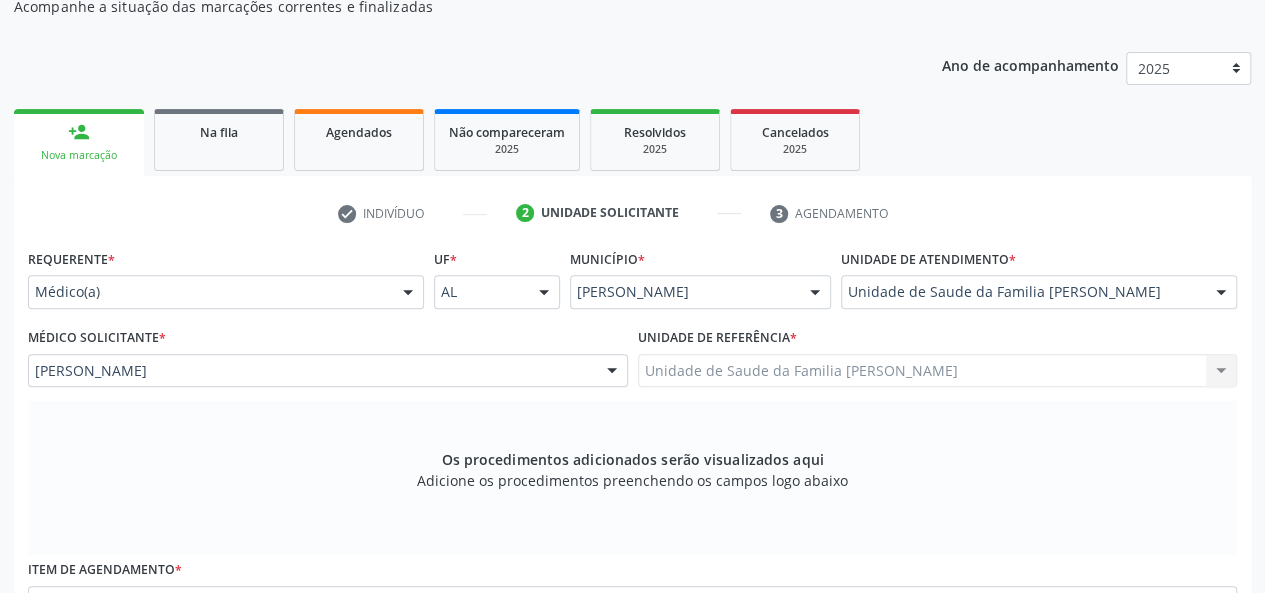 scroll, scrollTop: 418, scrollLeft: 0, axis: vertical 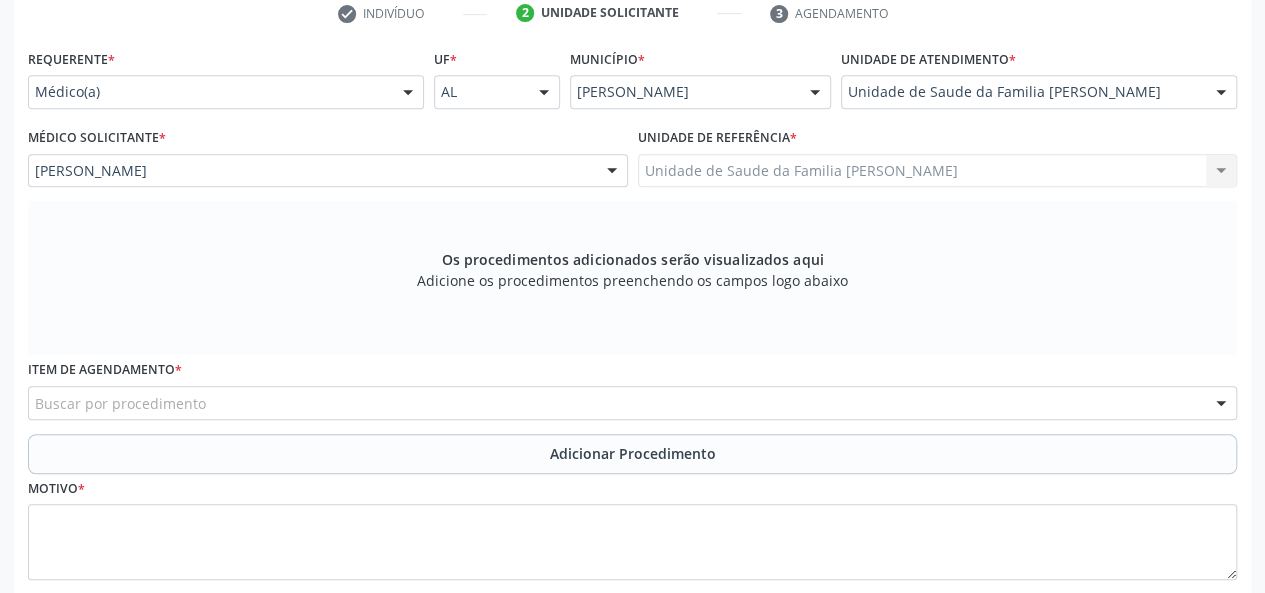 click on "Buscar por procedimento" at bounding box center (632, 403) 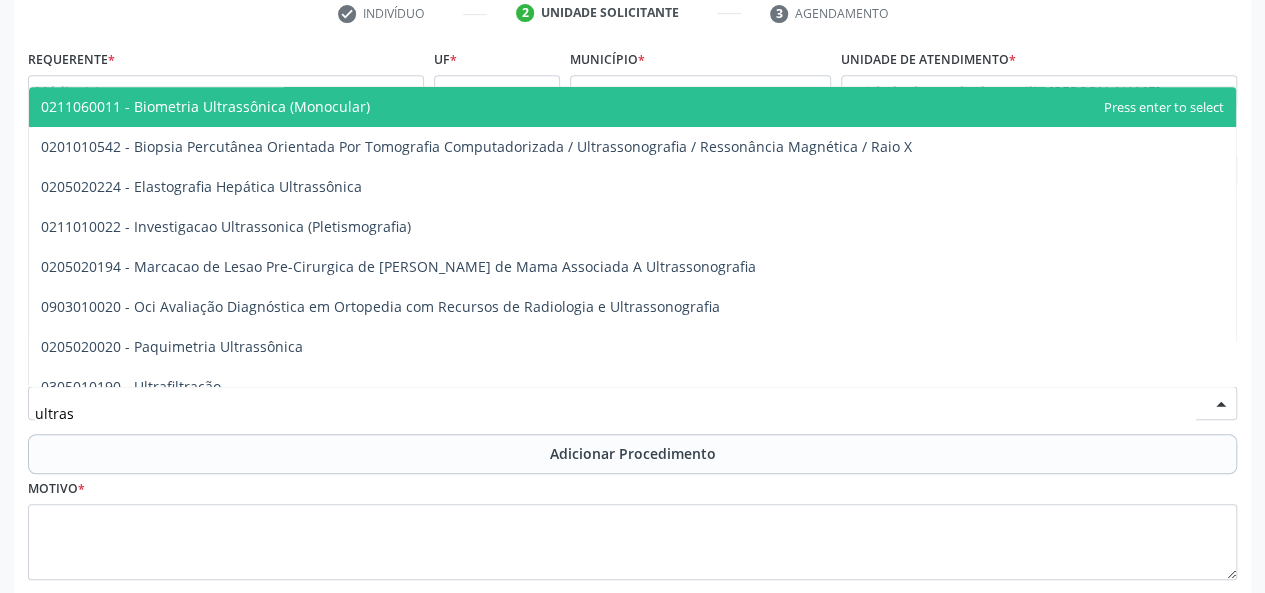 type on "ultrass" 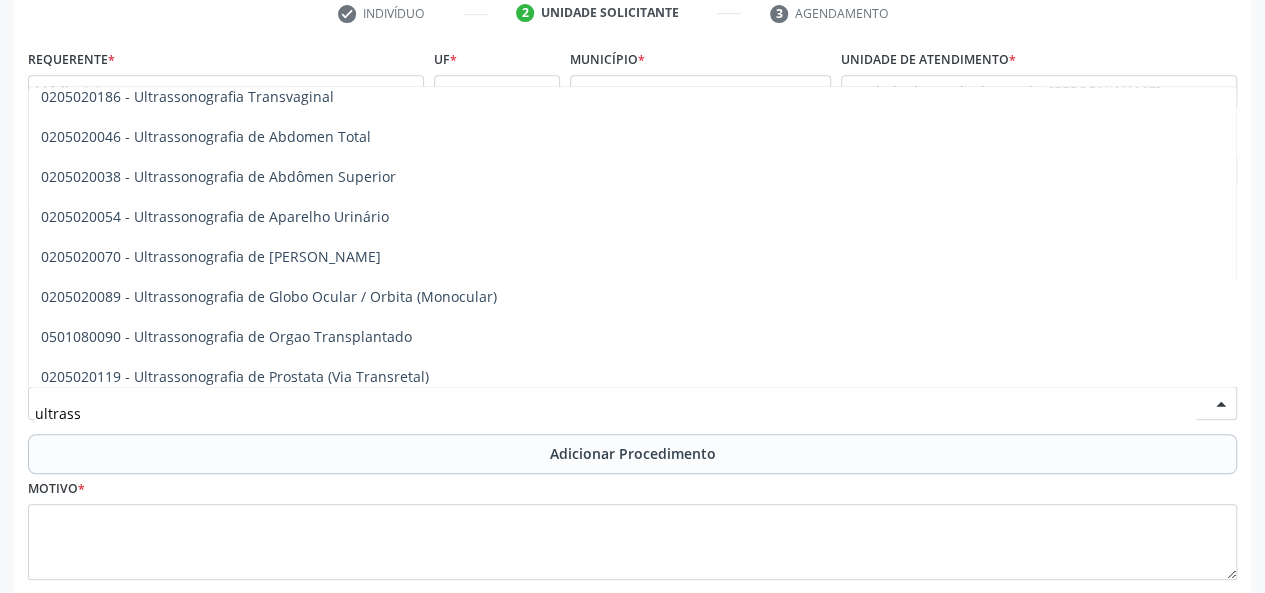scroll, scrollTop: 600, scrollLeft: 0, axis: vertical 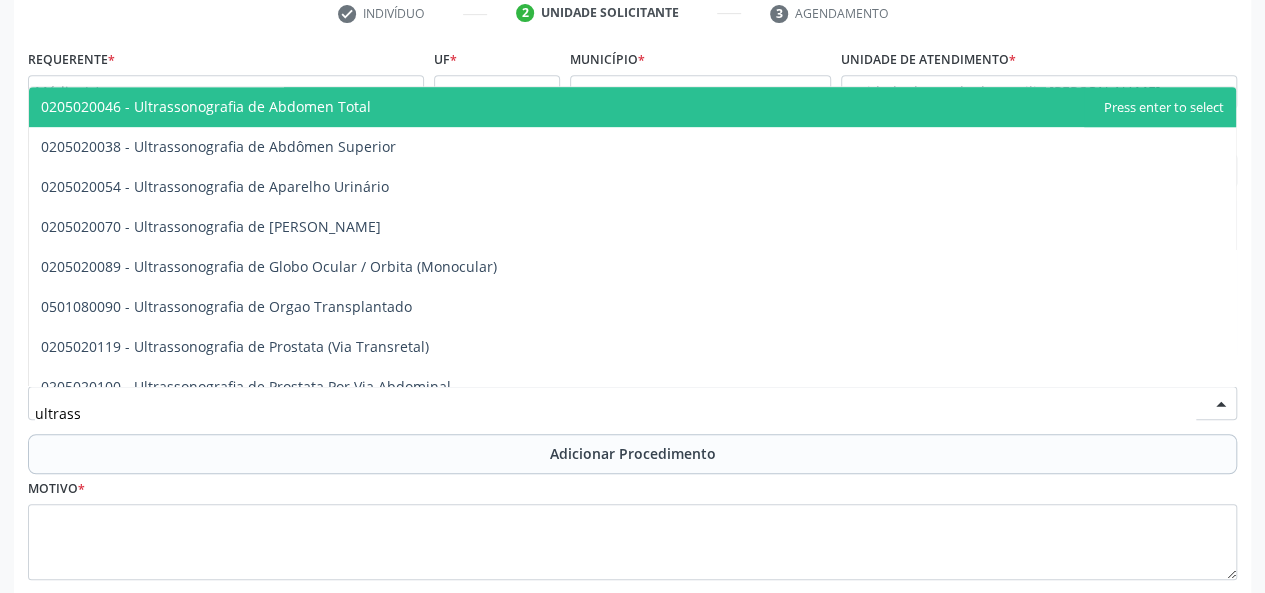 click on "0205020046 - Ultrassonografia de Abdomen Total" at bounding box center (206, 106) 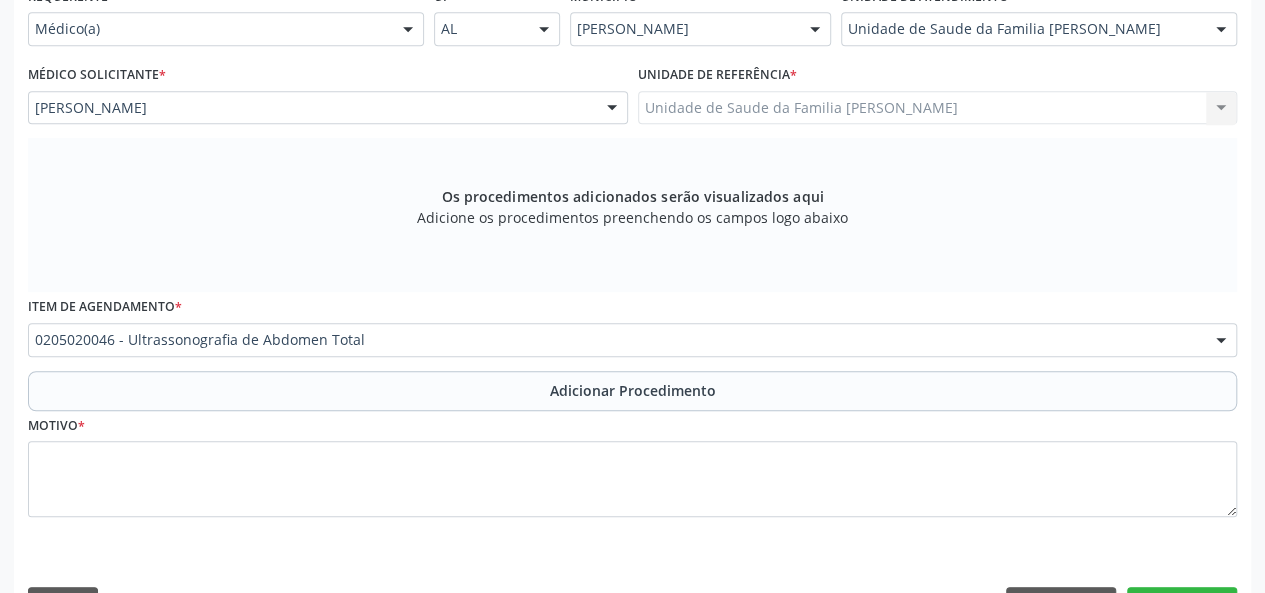 scroll, scrollTop: 534, scrollLeft: 0, axis: vertical 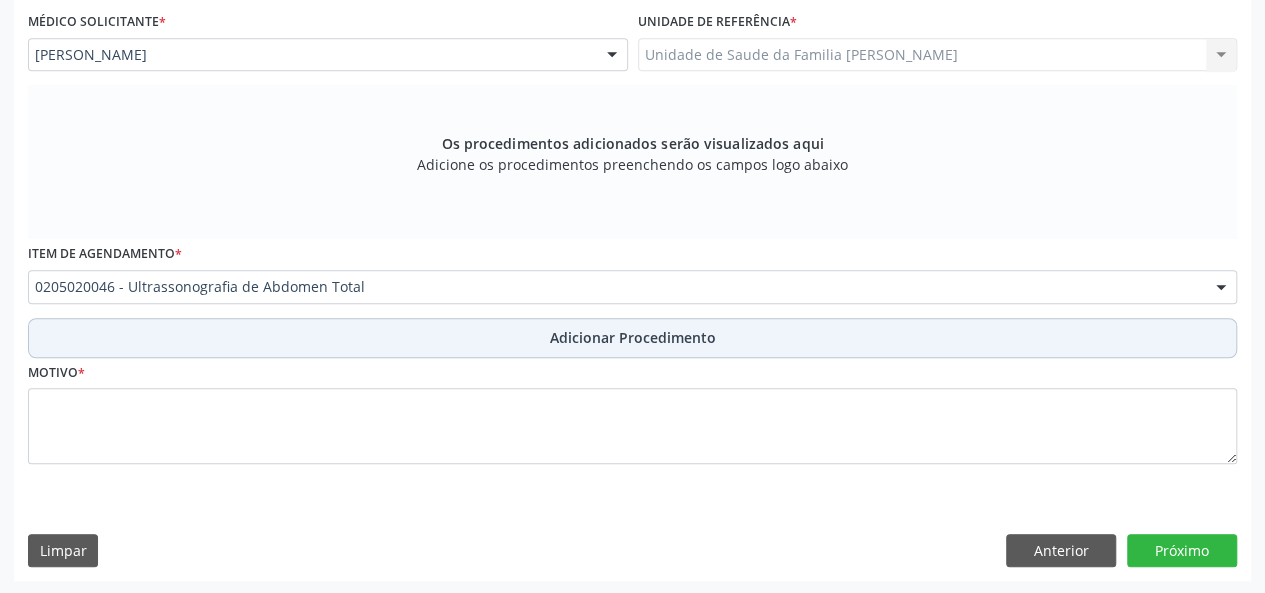 click on "Adicionar Procedimento" at bounding box center [633, 337] 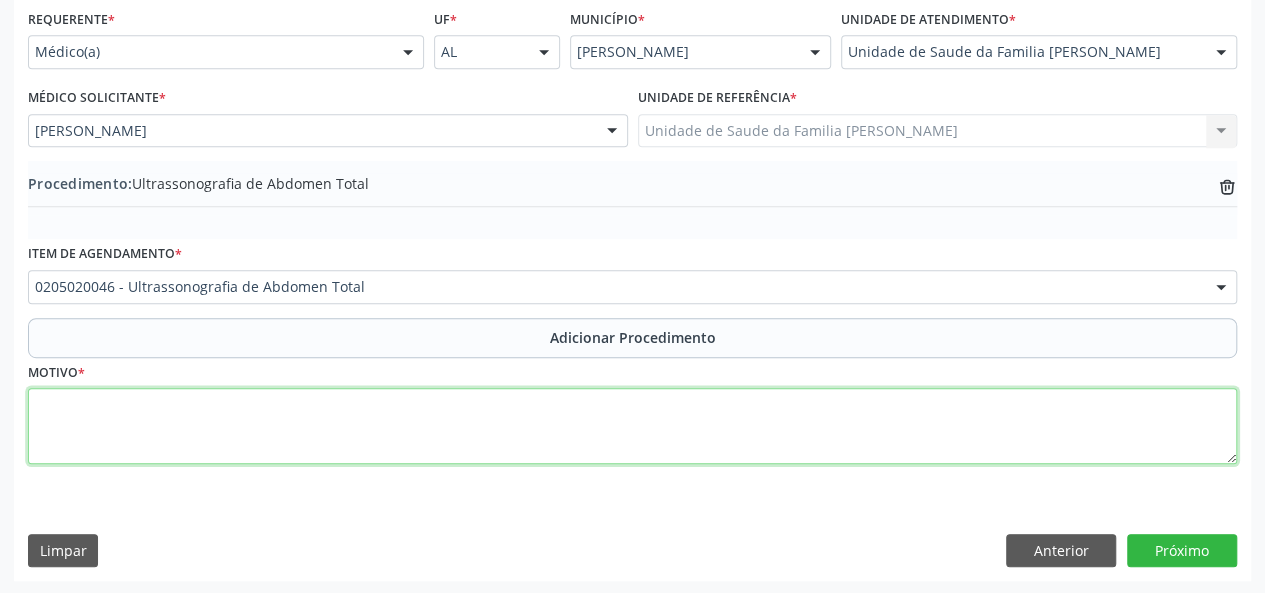 click at bounding box center (632, 426) 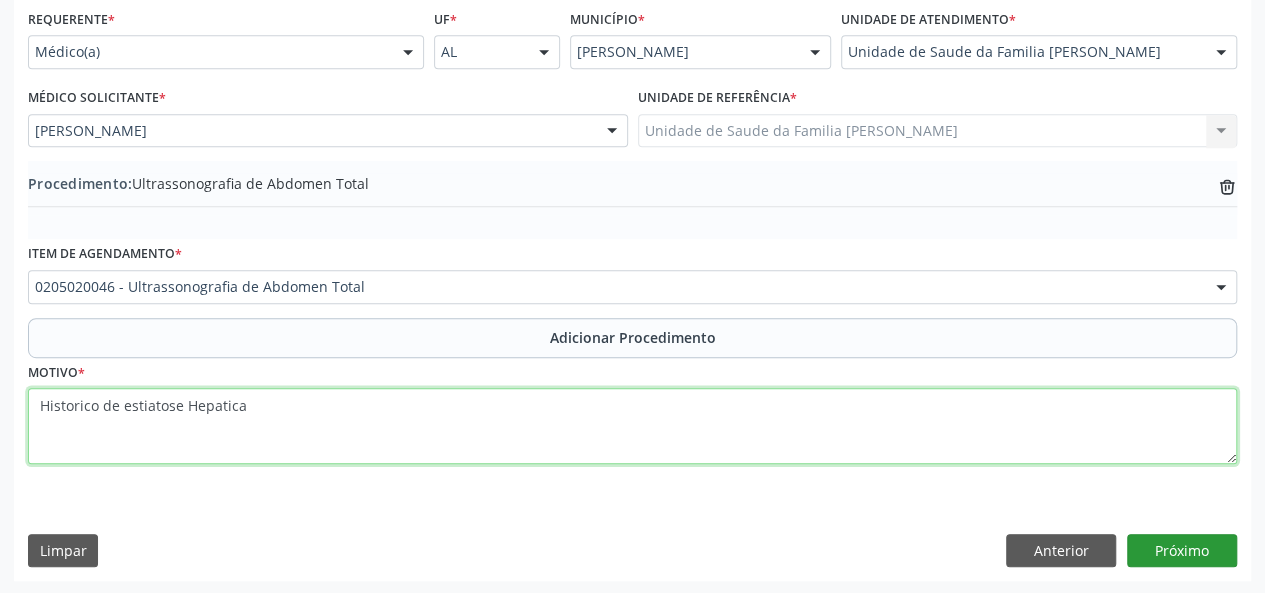 type on "Historico de estiatose Hepatica" 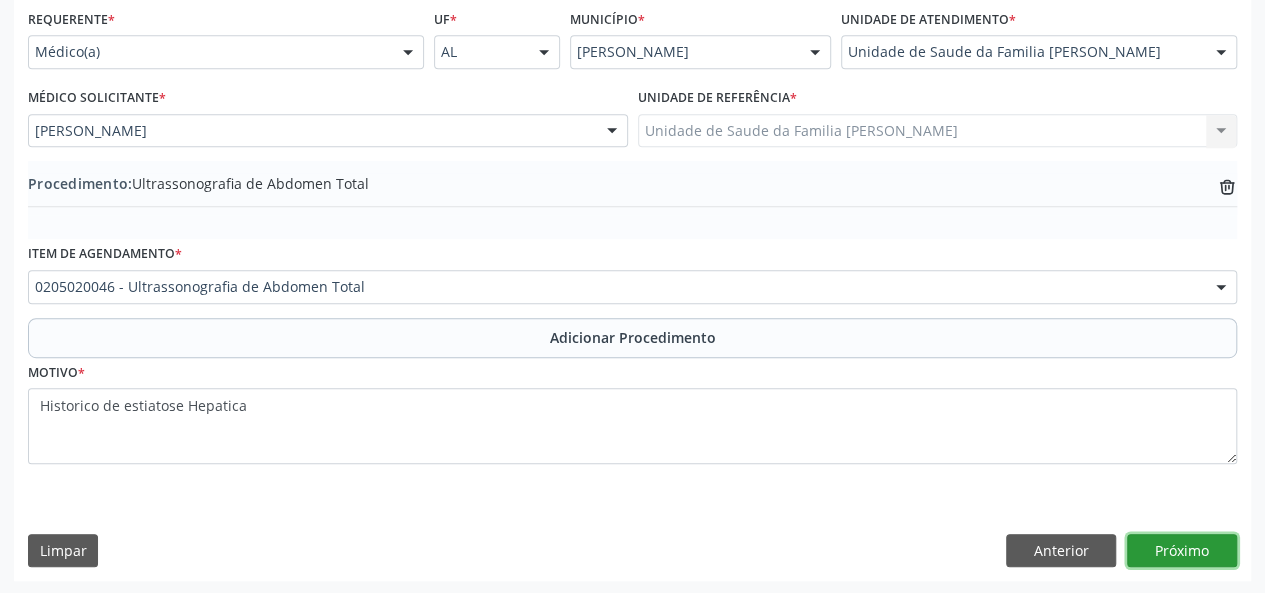 click on "Próximo" at bounding box center [1182, 551] 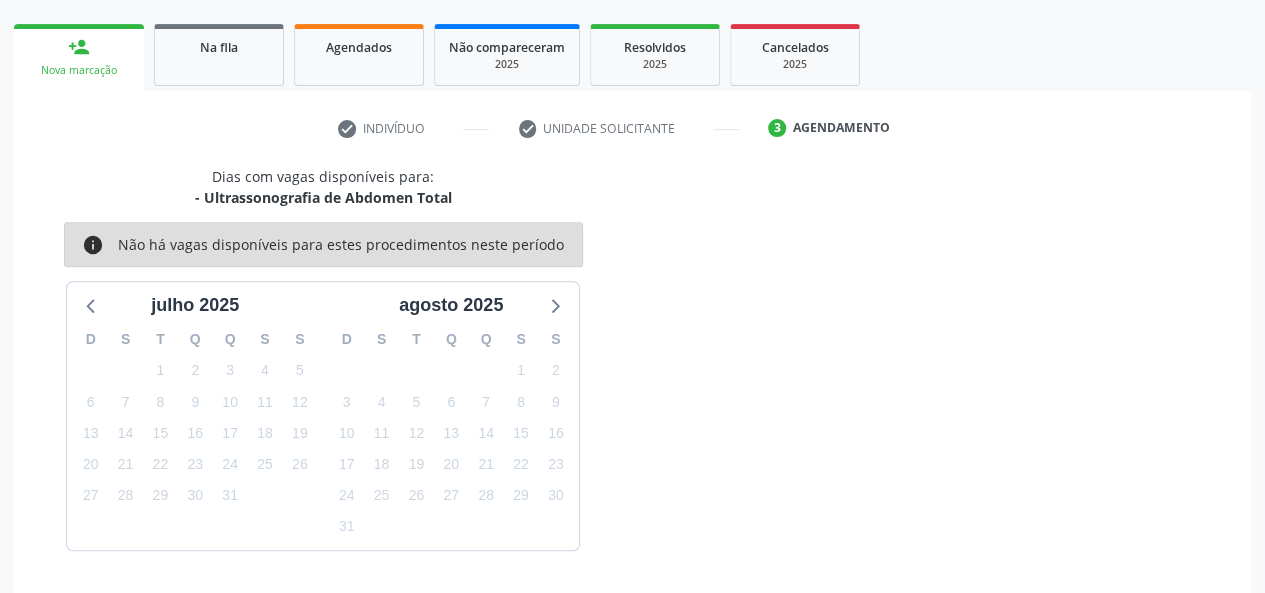 scroll, scrollTop: 362, scrollLeft: 0, axis: vertical 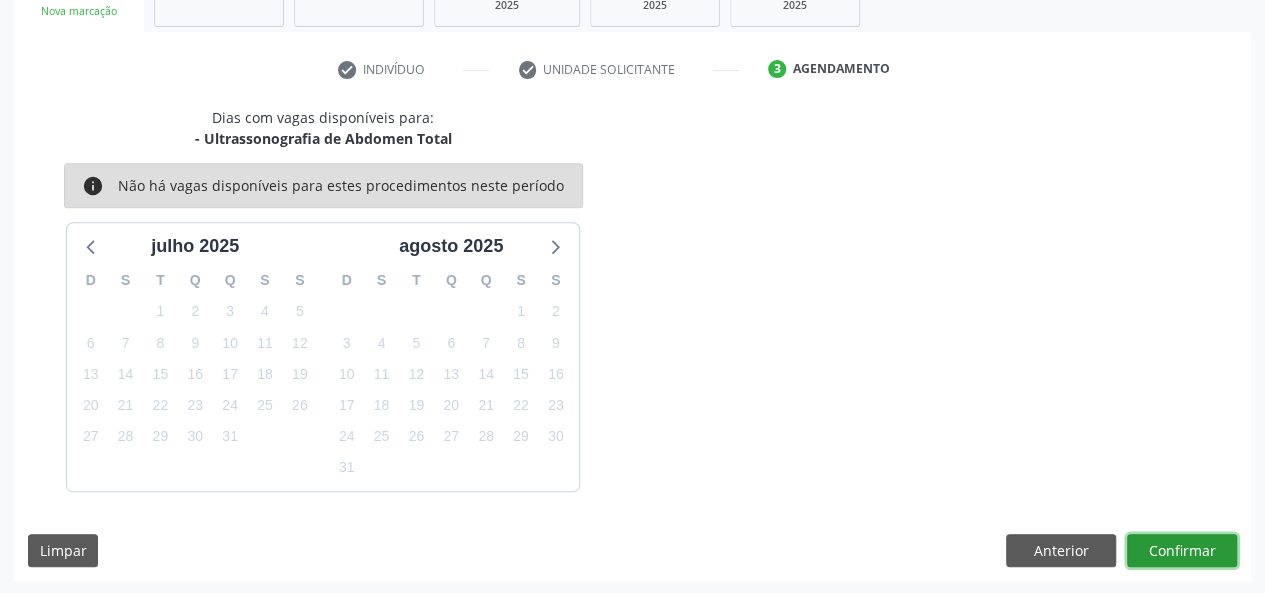 click on "Confirmar" at bounding box center (1182, 551) 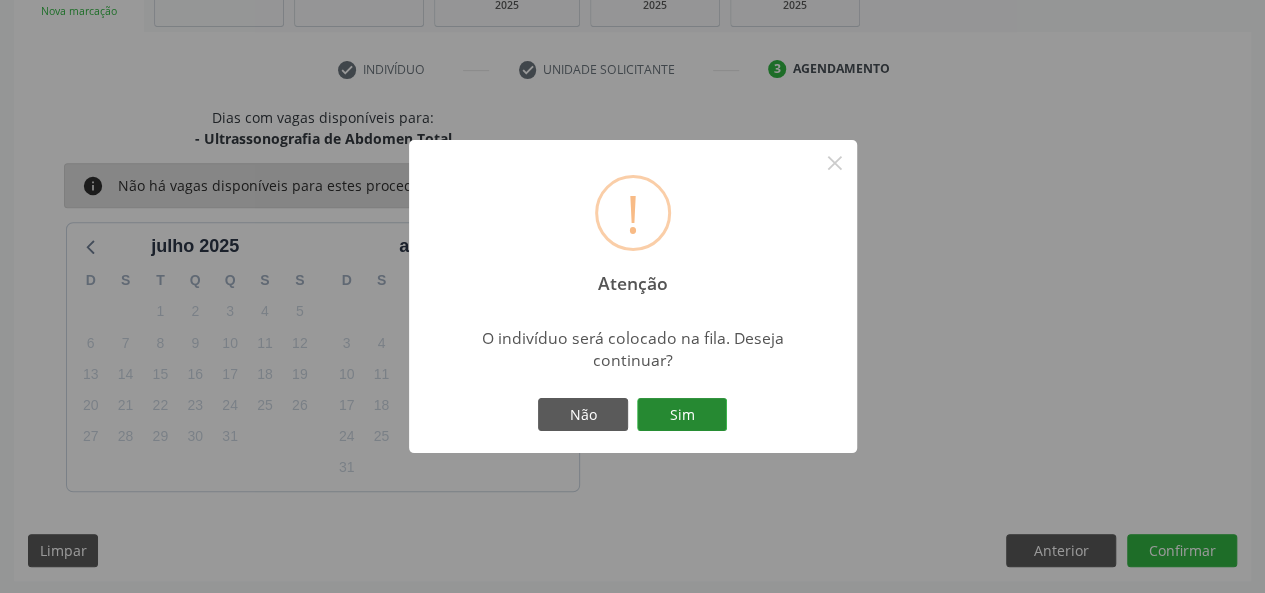 click on "Sim" at bounding box center (682, 415) 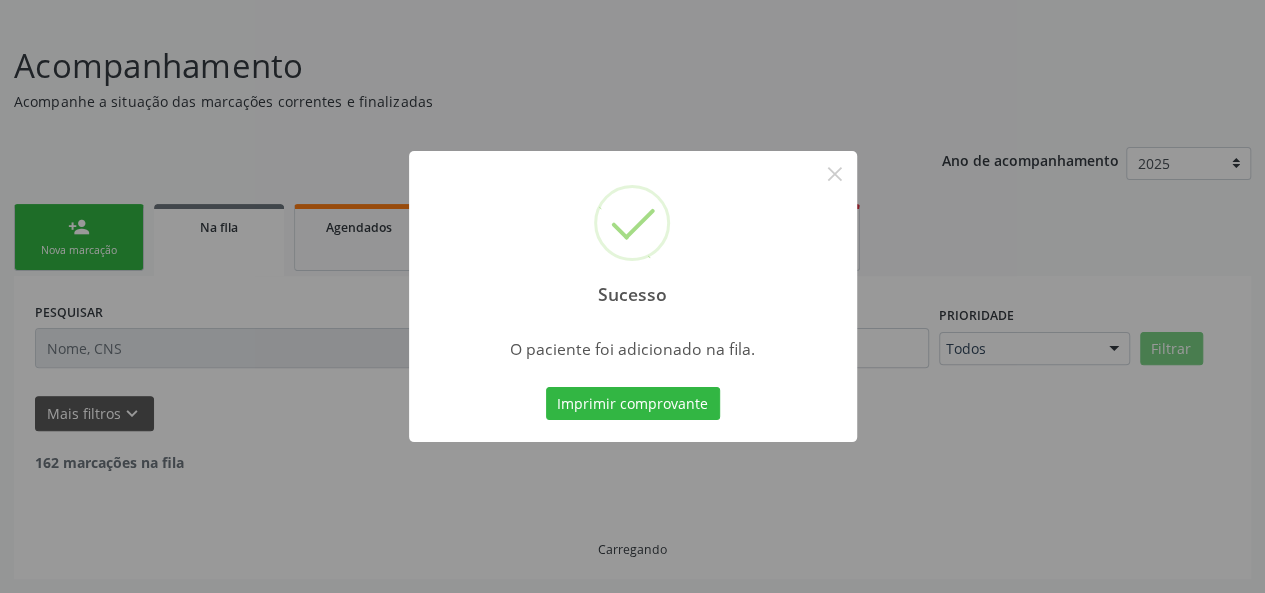 scroll, scrollTop: 100, scrollLeft: 0, axis: vertical 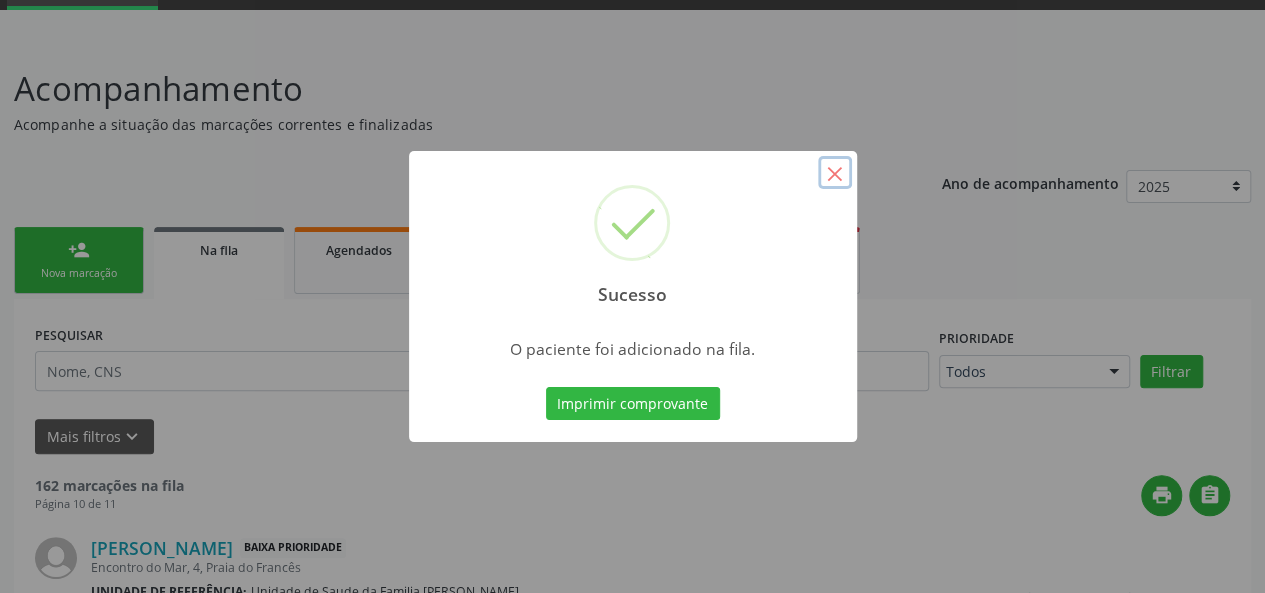 click on "×" at bounding box center [835, 173] 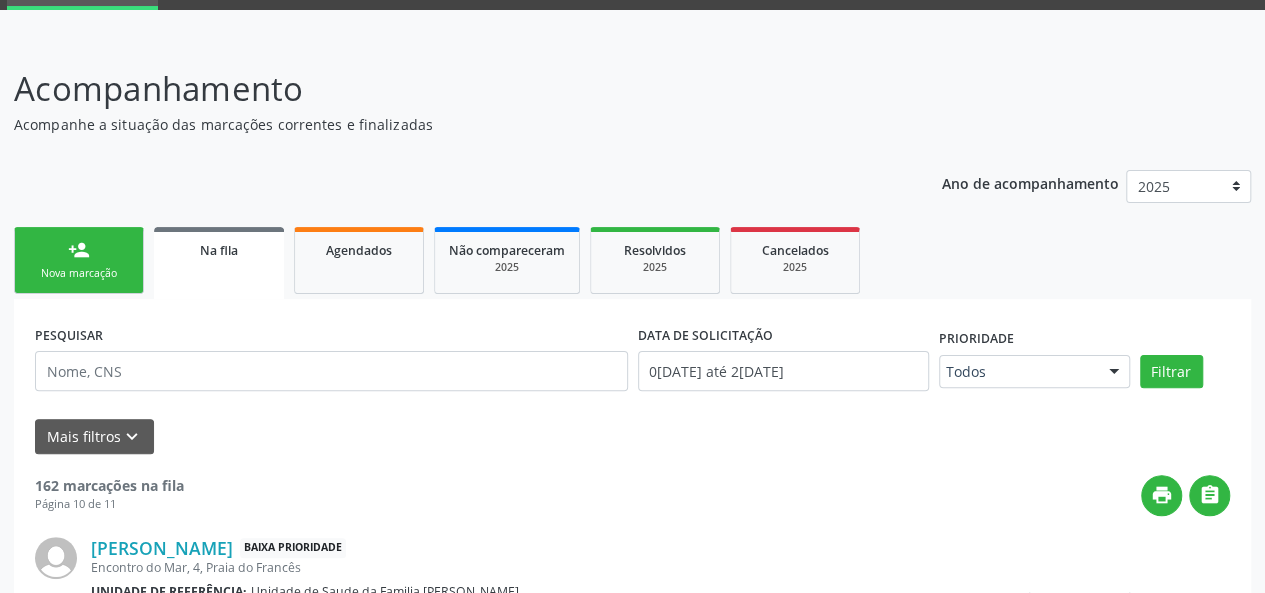 click on "person_add
Nova marcação" at bounding box center (79, 260) 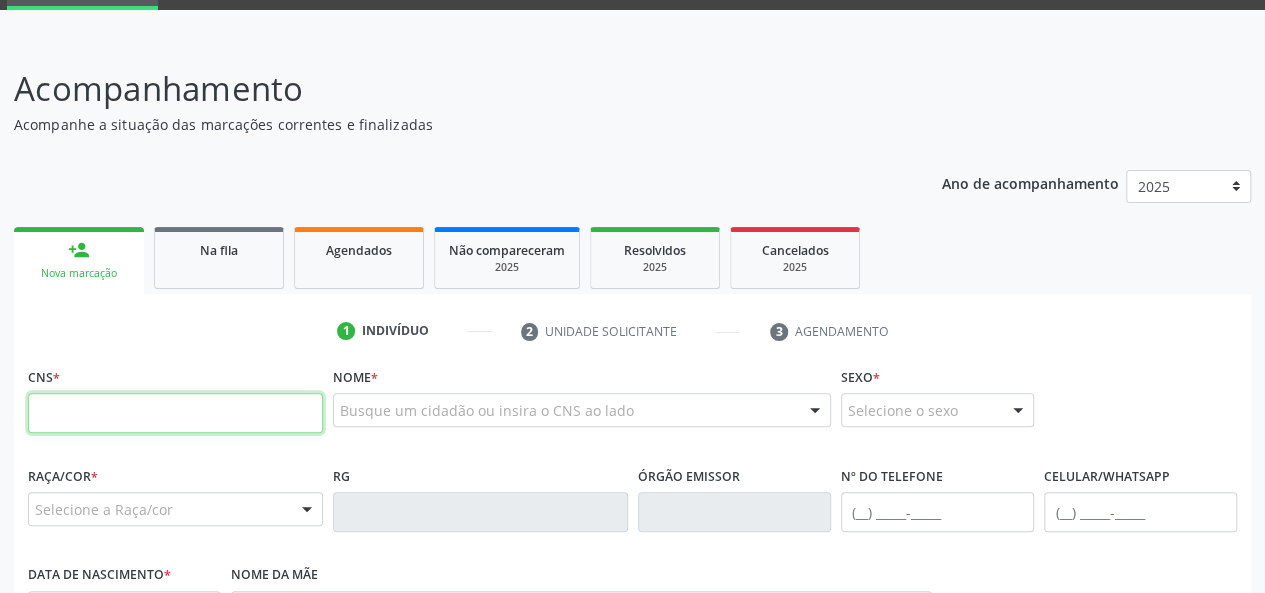paste on "700 8089 1952 3190" 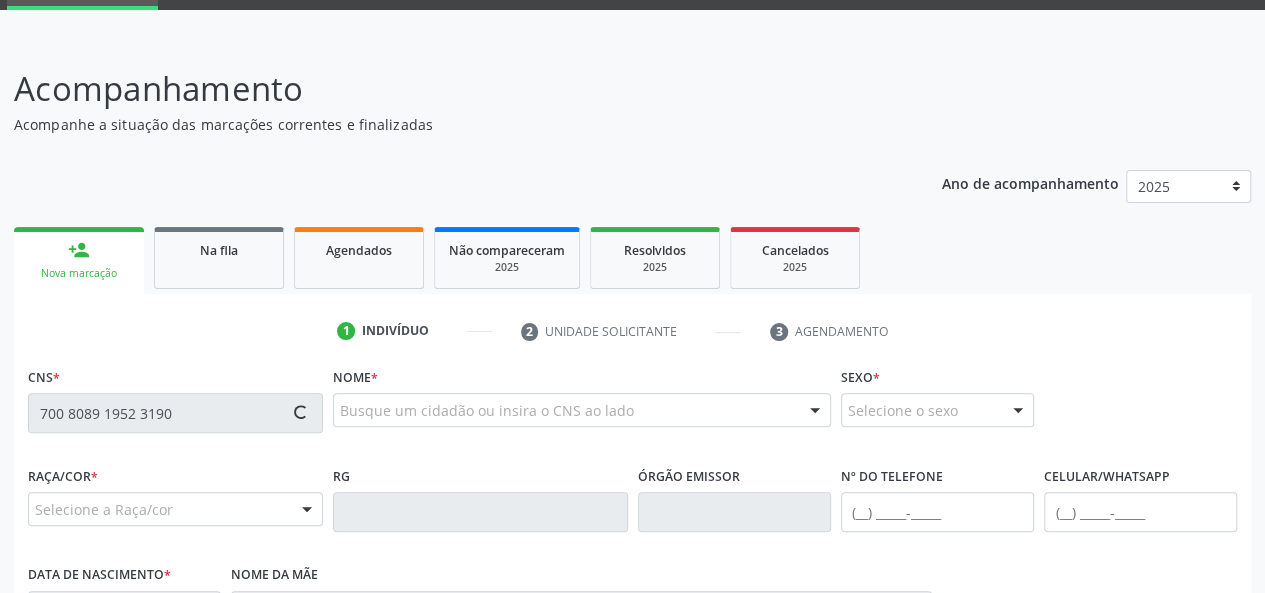type on "700 8089 1952 3190" 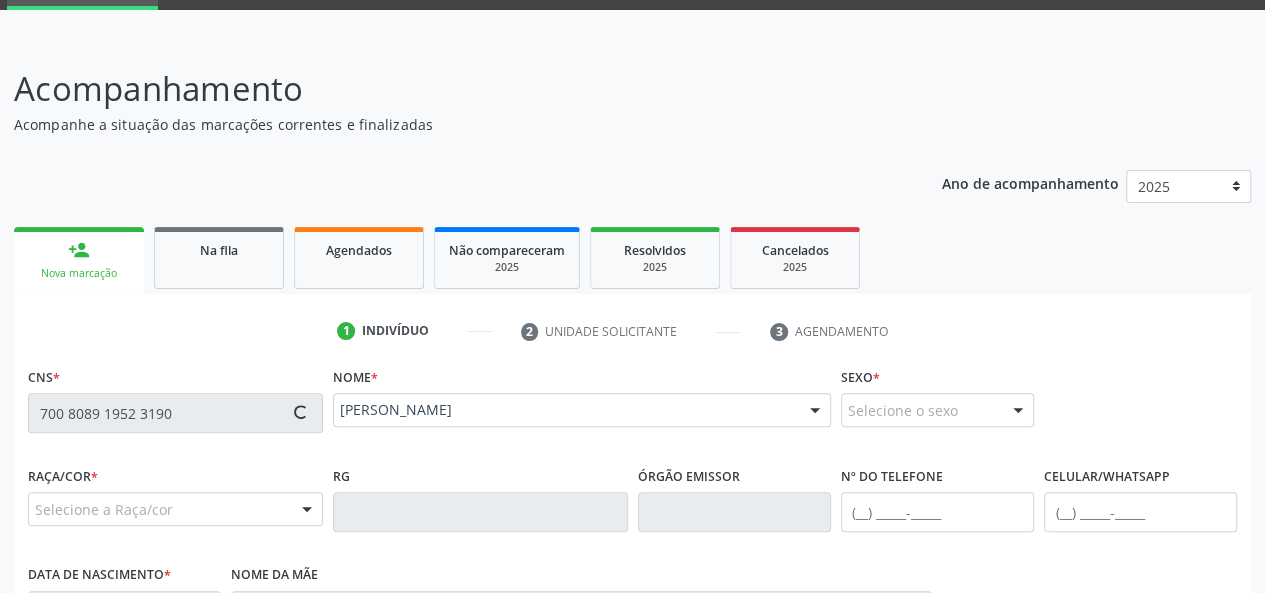 scroll, scrollTop: 500, scrollLeft: 0, axis: vertical 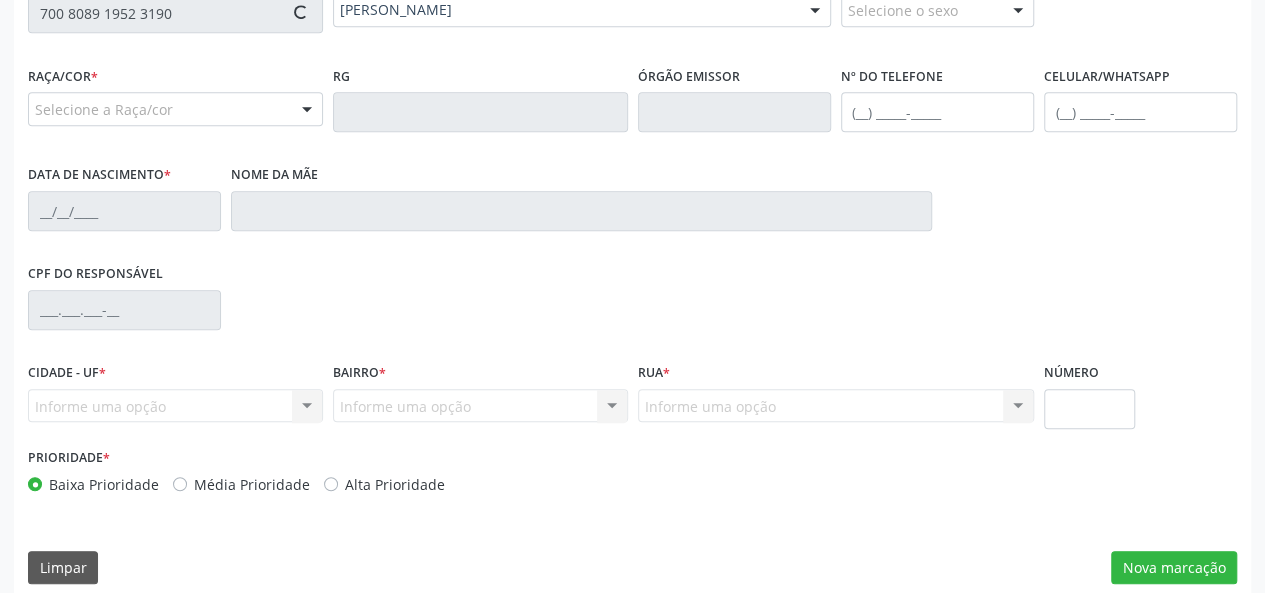 type on "[PHONE_NUMBER]" 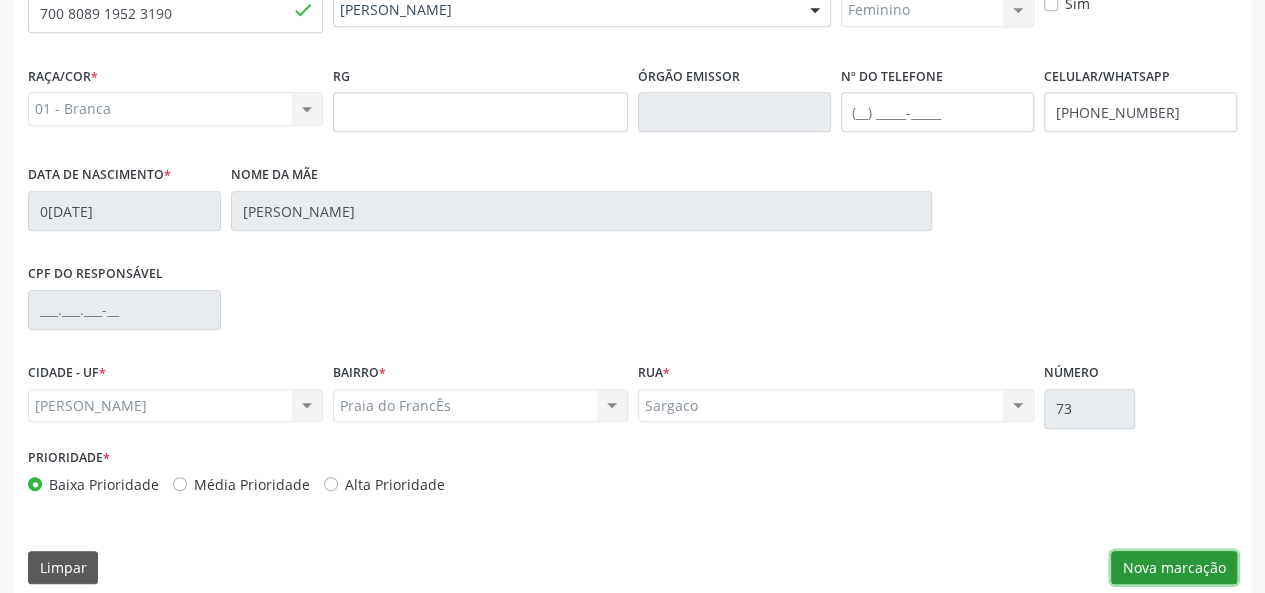 click on "Nova marcação" at bounding box center (1174, 568) 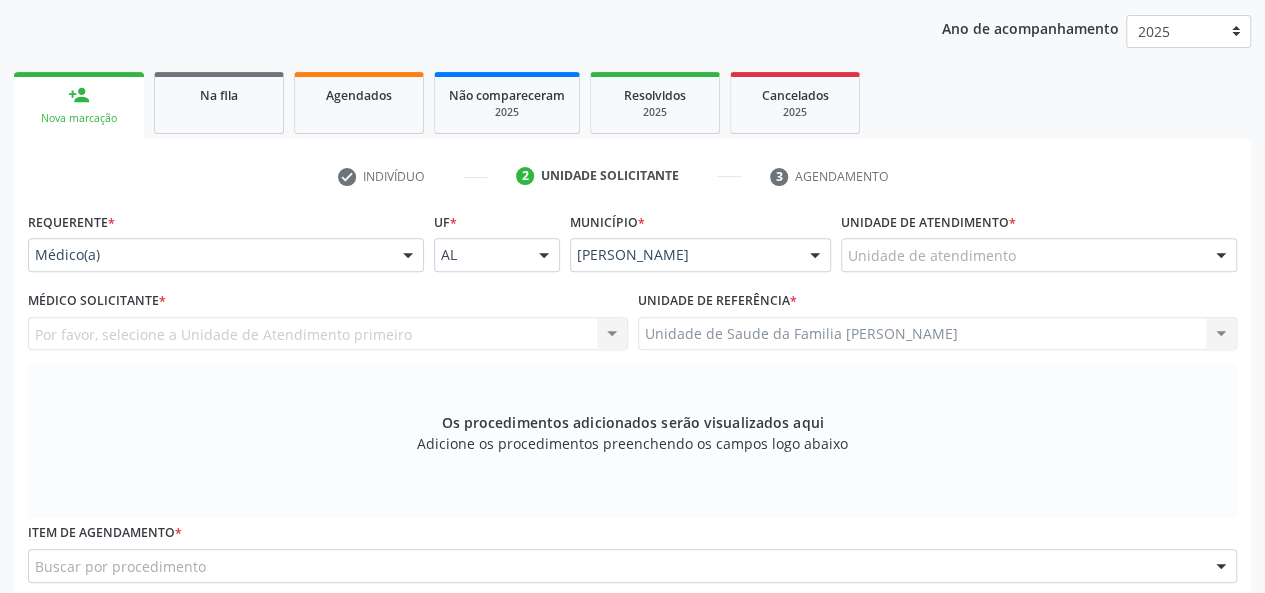 scroll, scrollTop: 200, scrollLeft: 0, axis: vertical 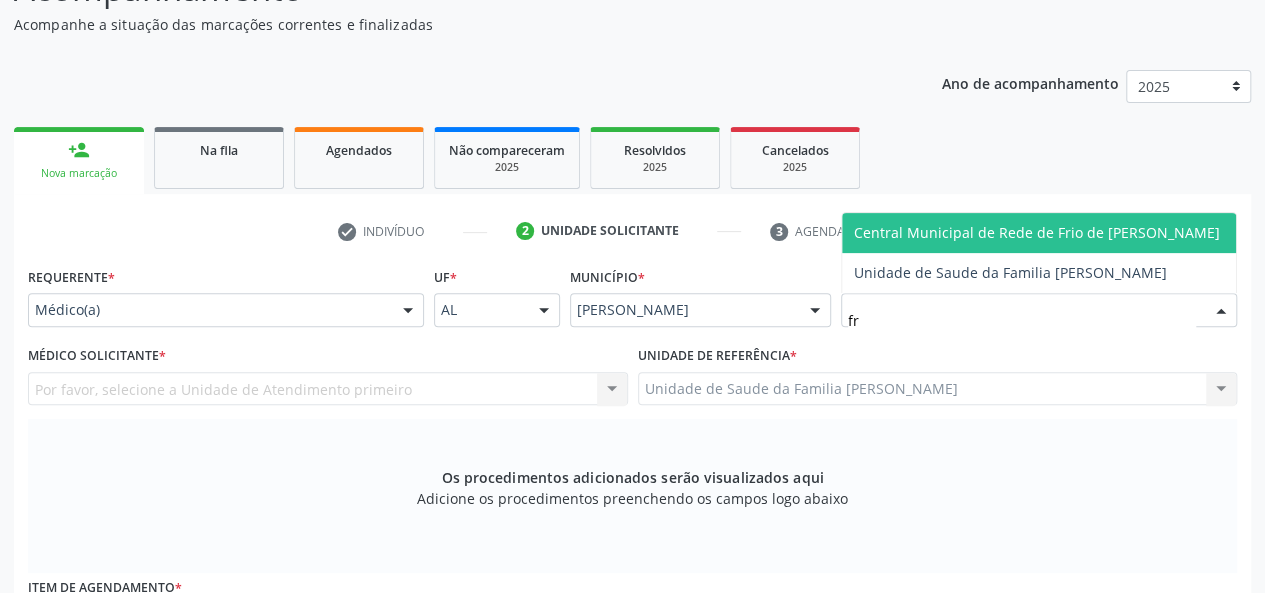 type on "fra" 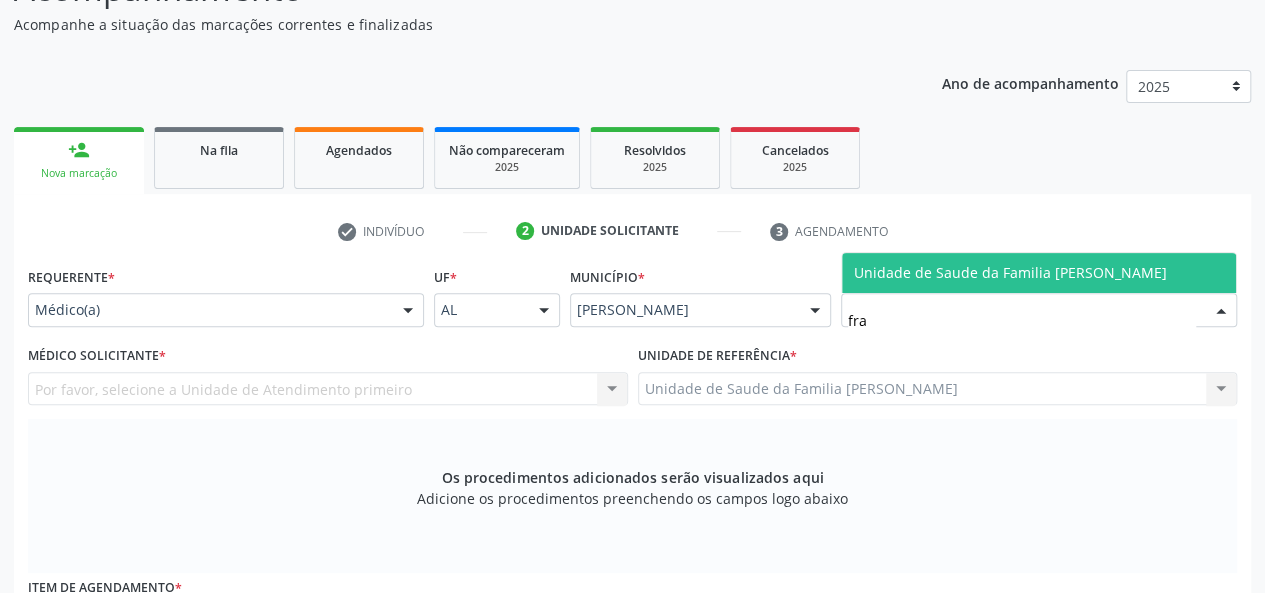 click on "Unidade de Saude da Familia [PERSON_NAME]" at bounding box center [1039, 273] 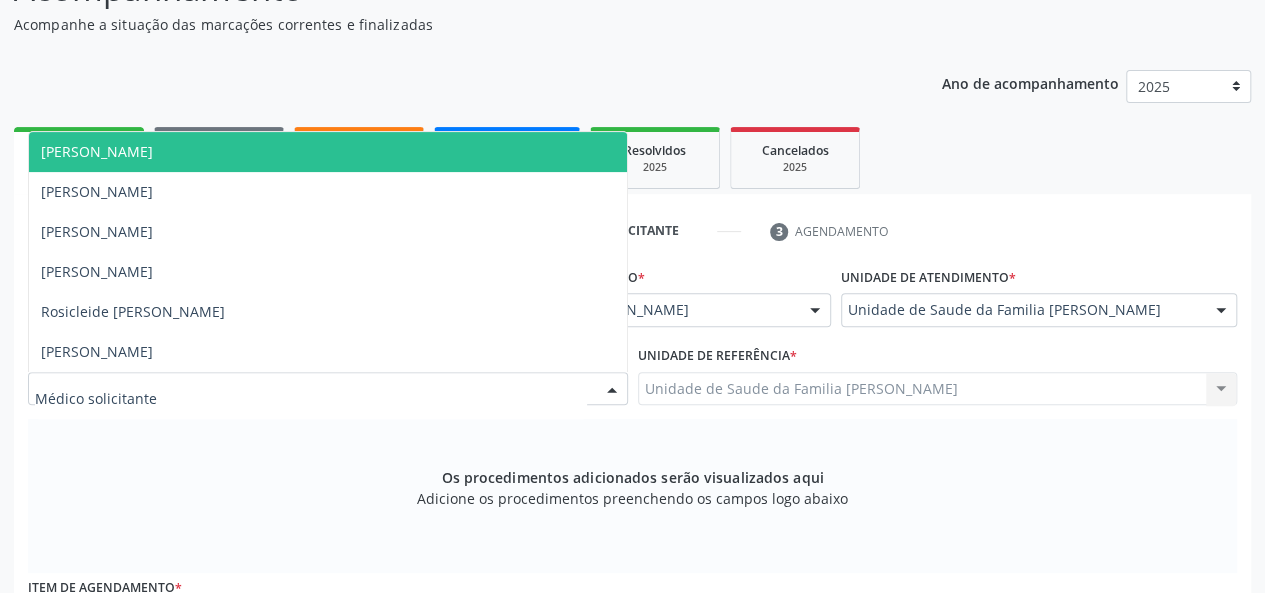 click on "[PERSON_NAME]" at bounding box center (328, 152) 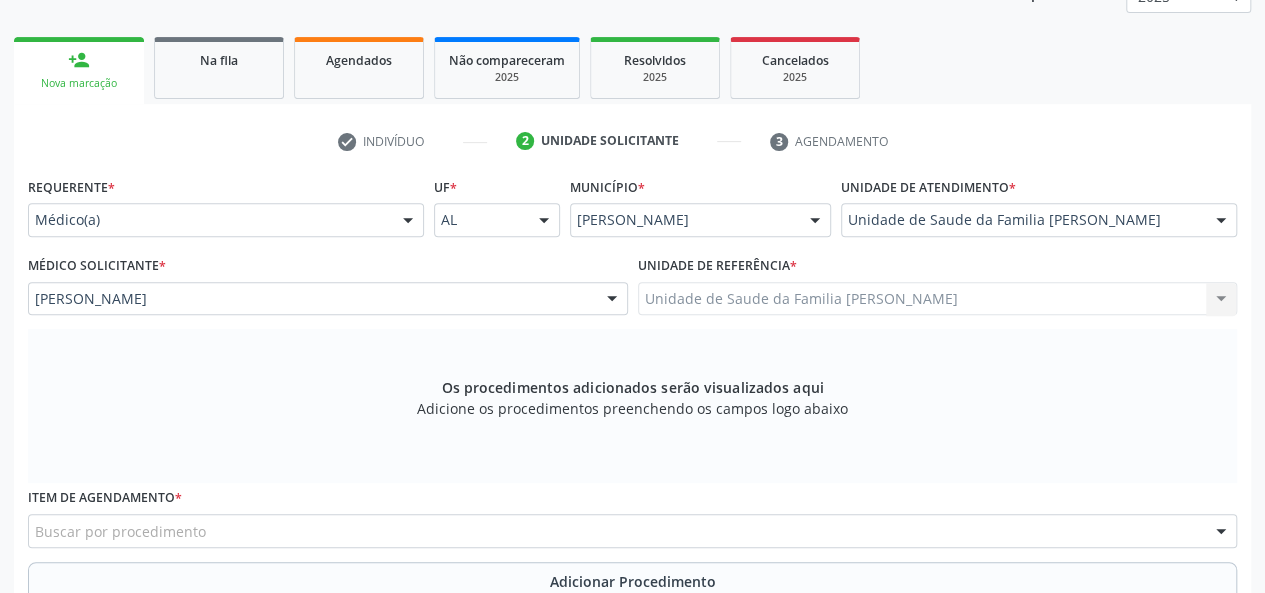 scroll, scrollTop: 400, scrollLeft: 0, axis: vertical 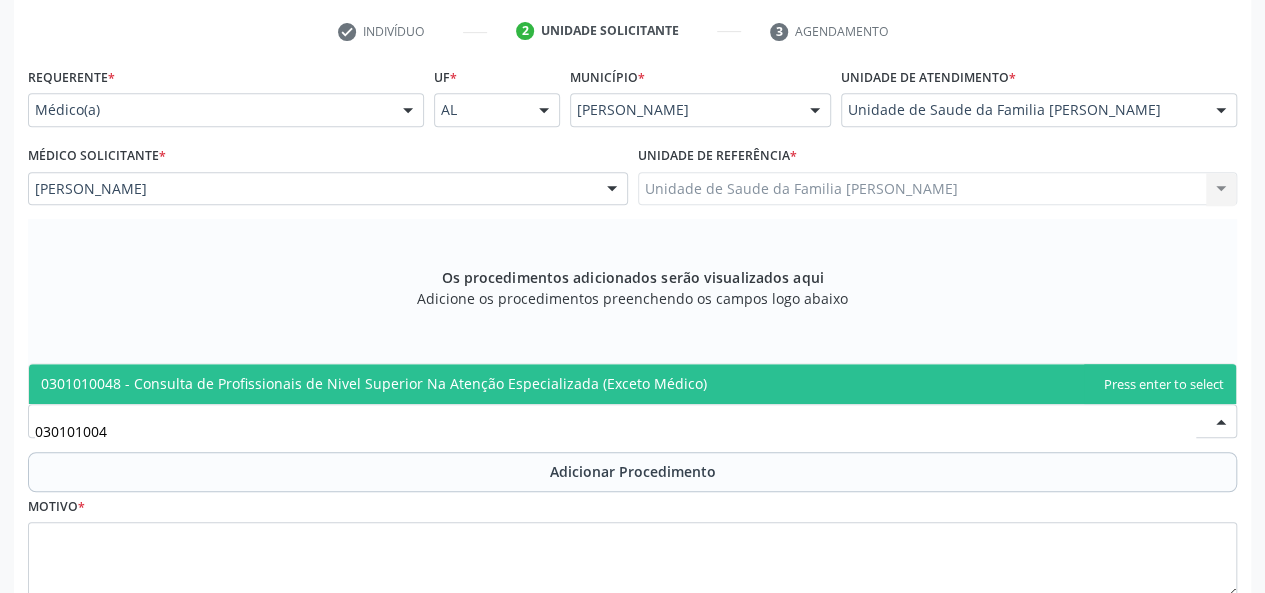 type on "0301010048" 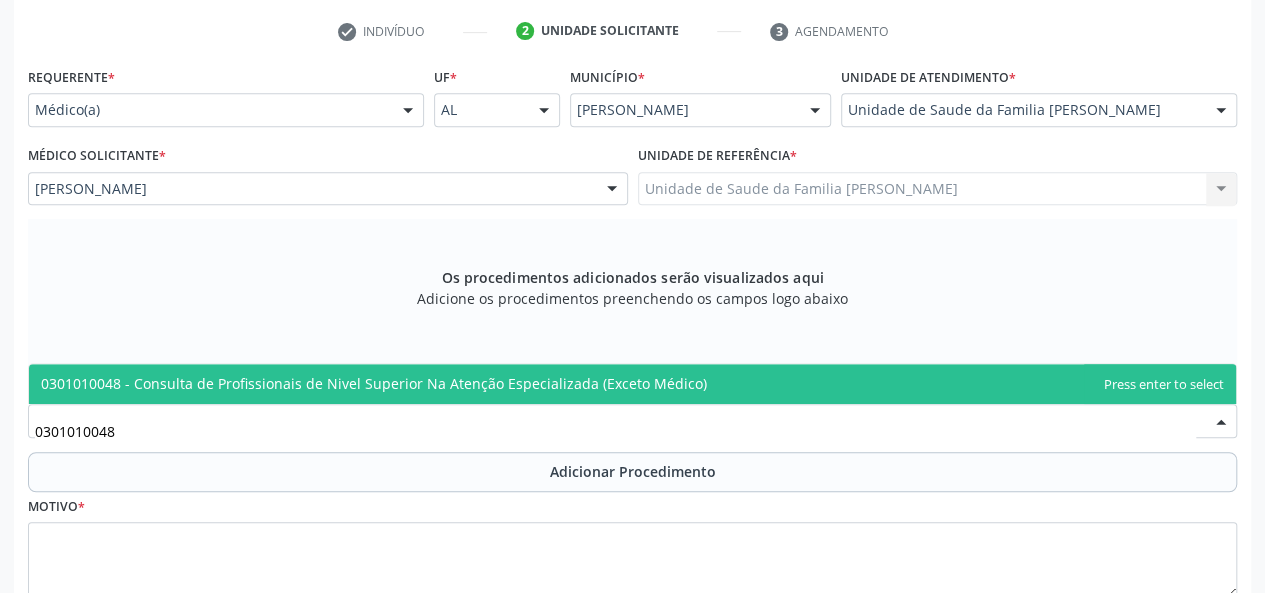 click on "0301010048 - Consulta de Profissionais de Nivel Superior Na Atenção Especializada (Exceto Médico)" at bounding box center [374, 383] 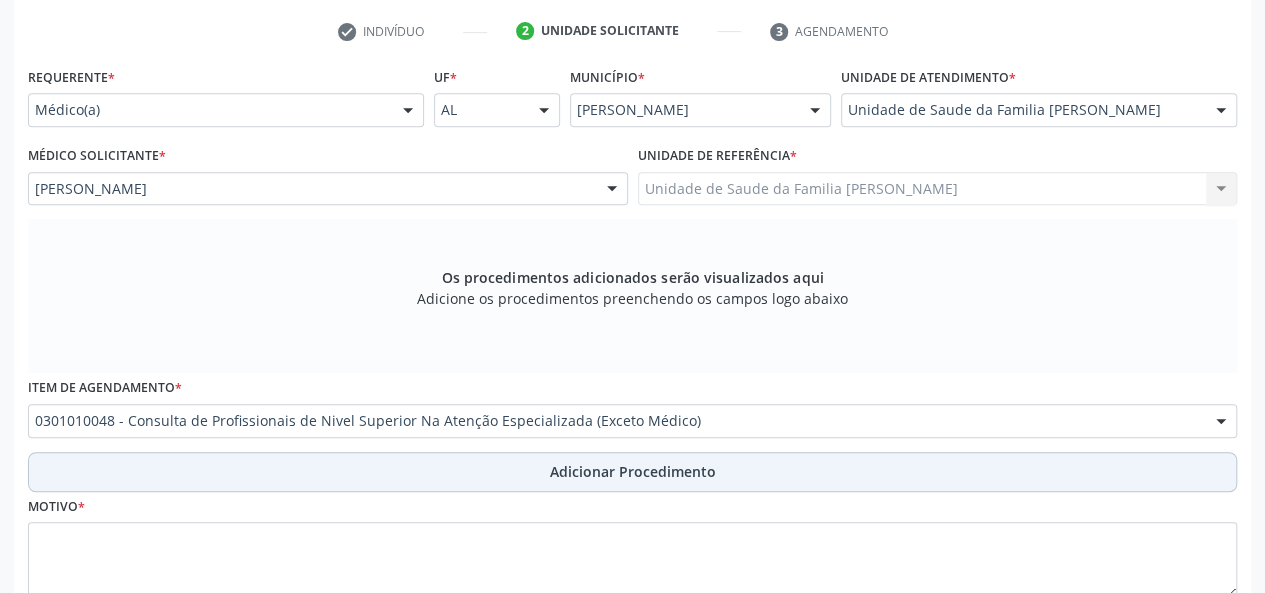 click on "Adicionar Procedimento" at bounding box center [633, 471] 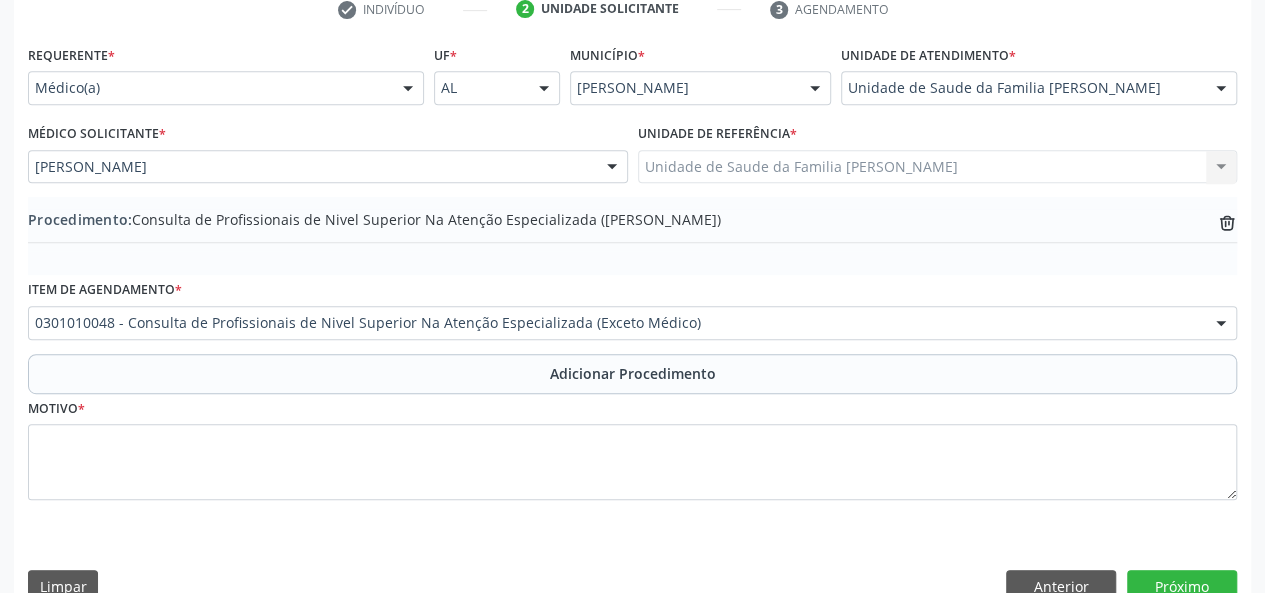 scroll, scrollTop: 458, scrollLeft: 0, axis: vertical 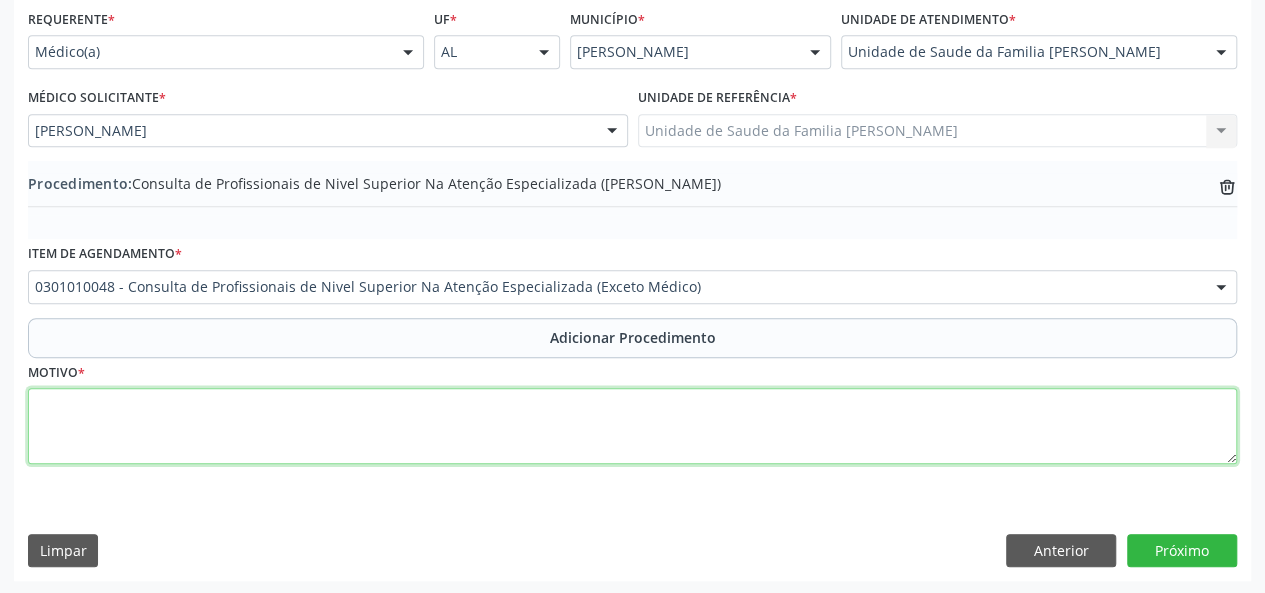 click at bounding box center [632, 426] 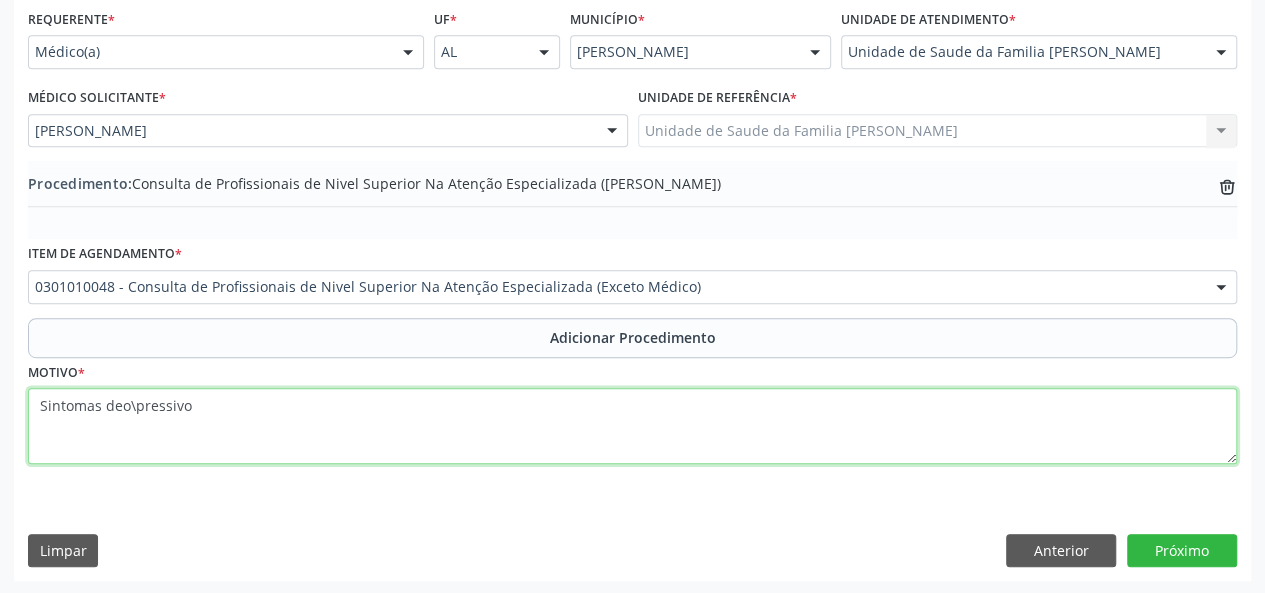 click on "Sintomas deo\pressivo" at bounding box center [632, 426] 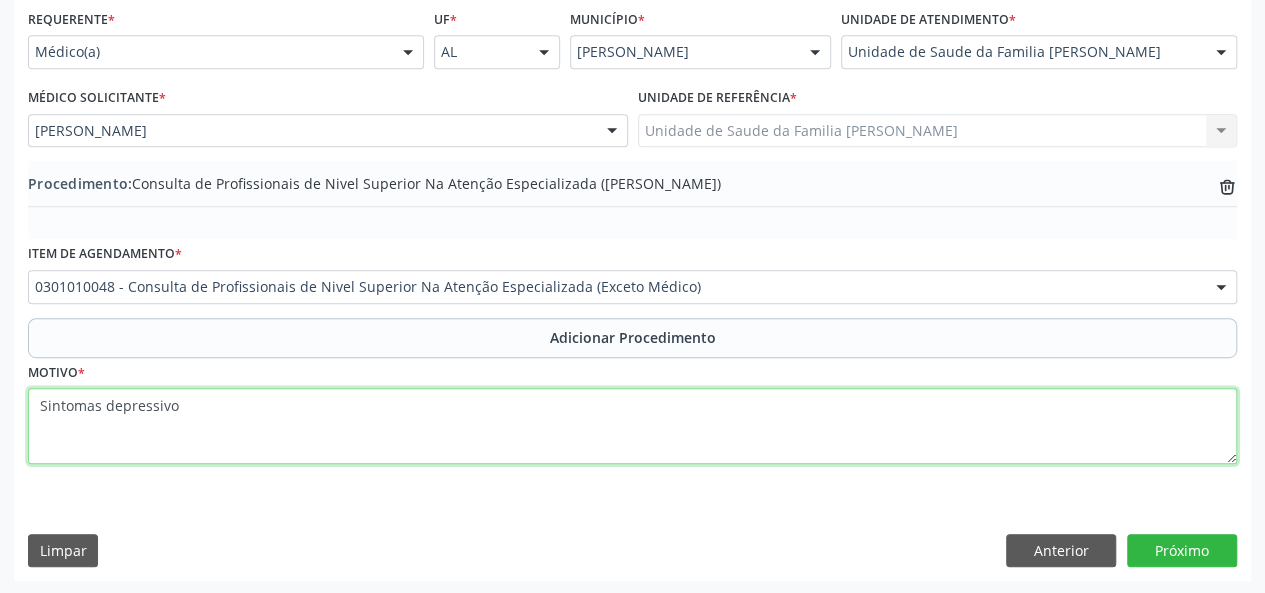 click on "Sintomas depressivo" at bounding box center [632, 426] 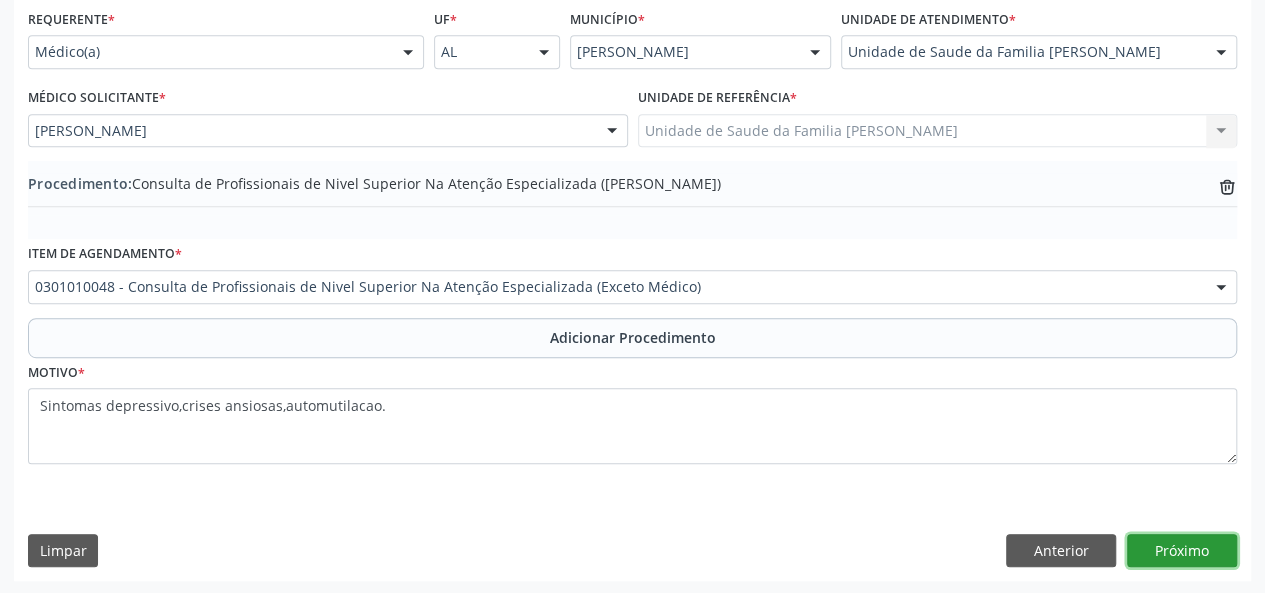 click on "Próximo" at bounding box center [1182, 551] 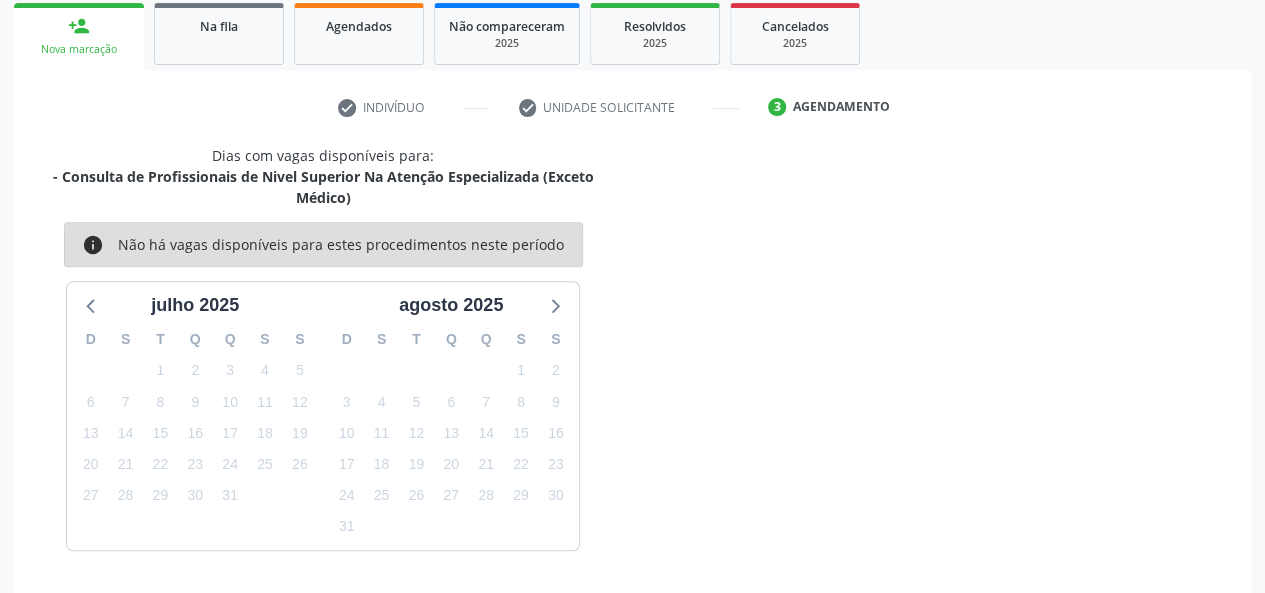 scroll, scrollTop: 382, scrollLeft: 0, axis: vertical 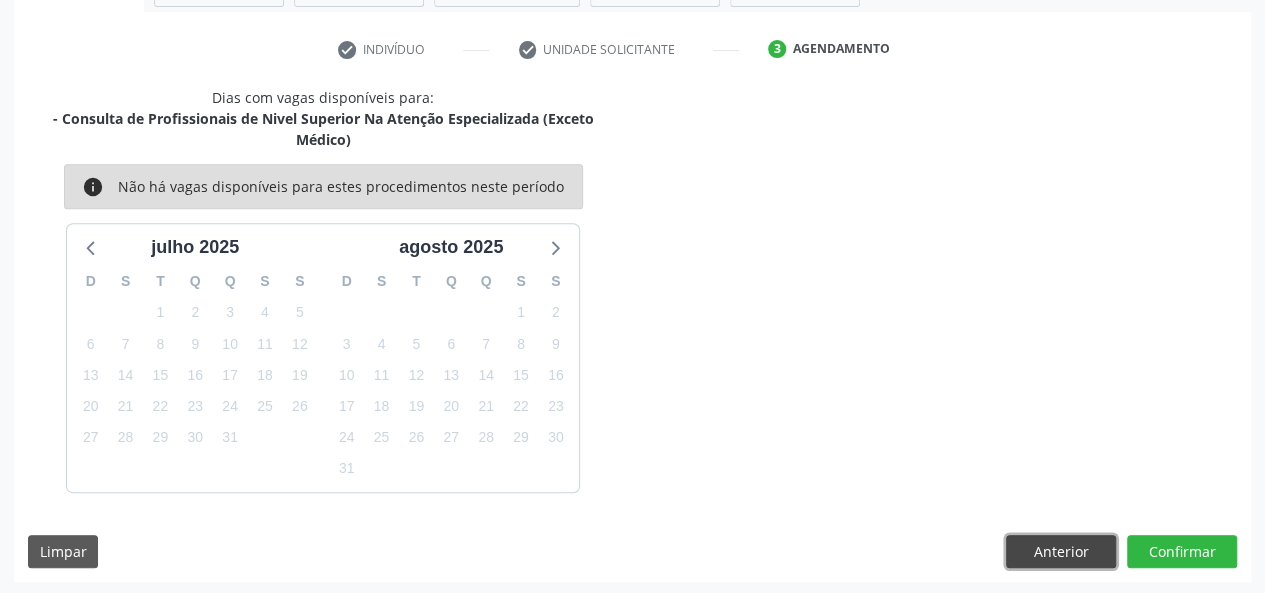 click on "Anterior" at bounding box center [1061, 552] 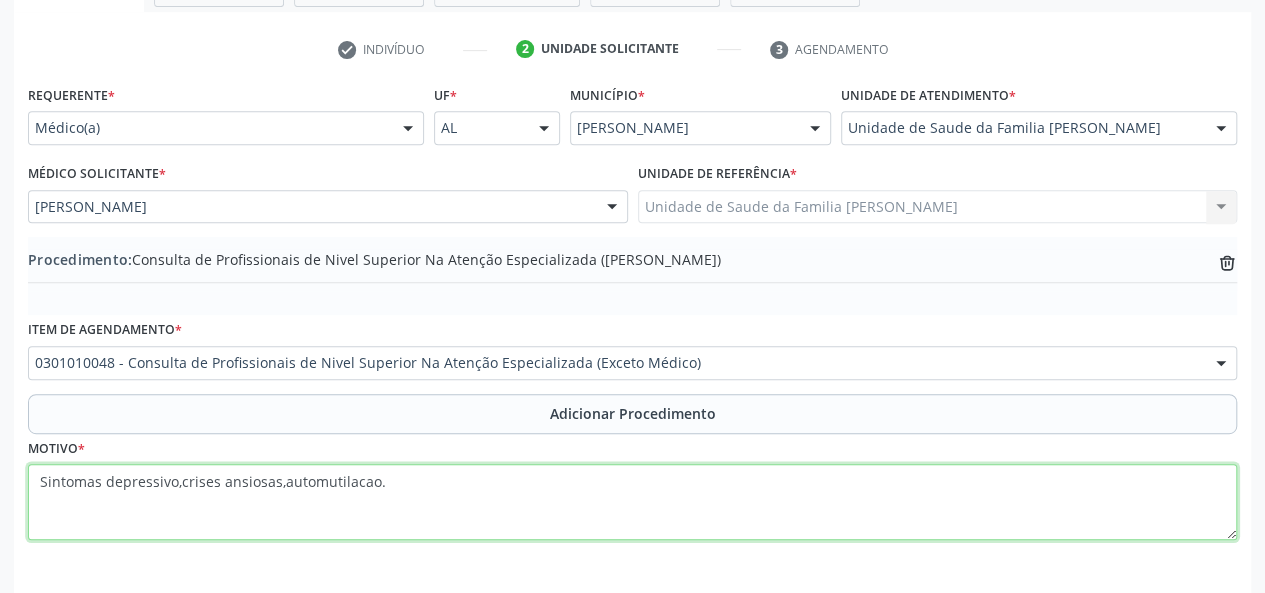 click on "Sintomas depressivo,crises ansiosas,automutilacao." at bounding box center (632, 502) 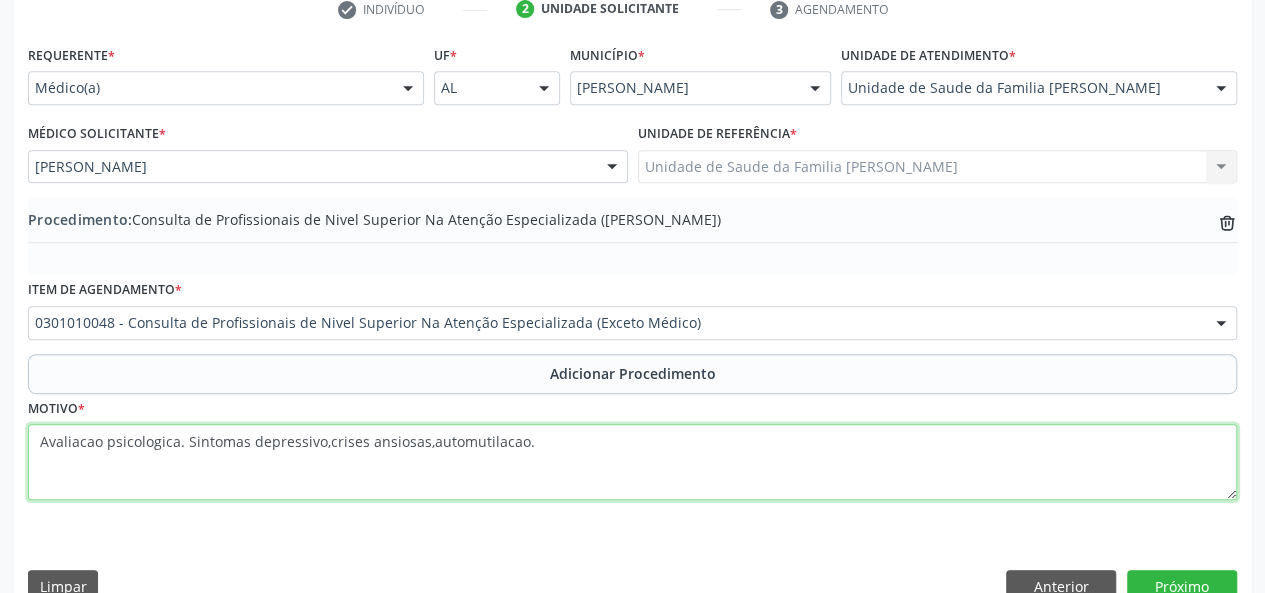 scroll, scrollTop: 458, scrollLeft: 0, axis: vertical 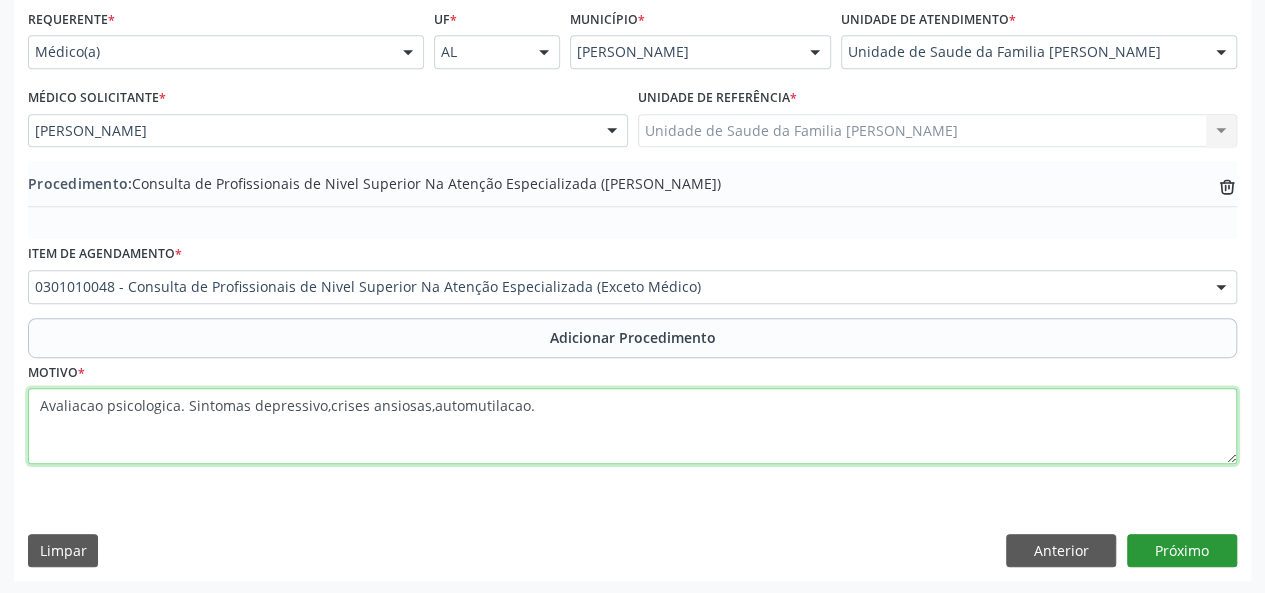 type on "Avaliacao psicologica. Sintomas depressivo,crises ansiosas,automutilacao." 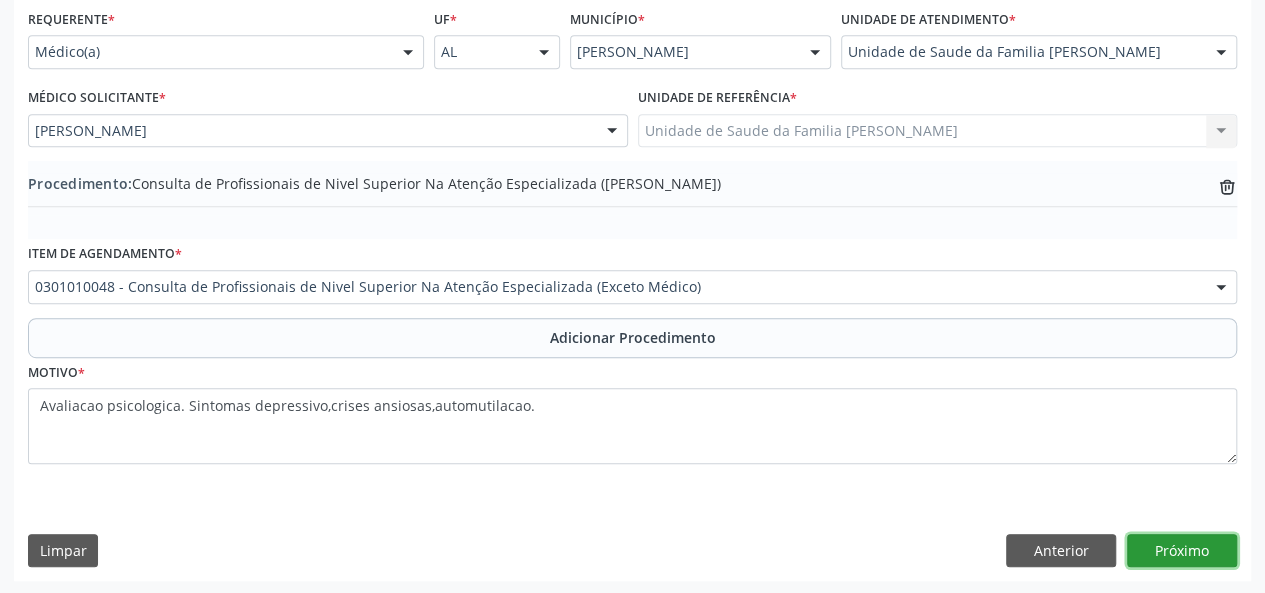 click on "Próximo" at bounding box center (1182, 551) 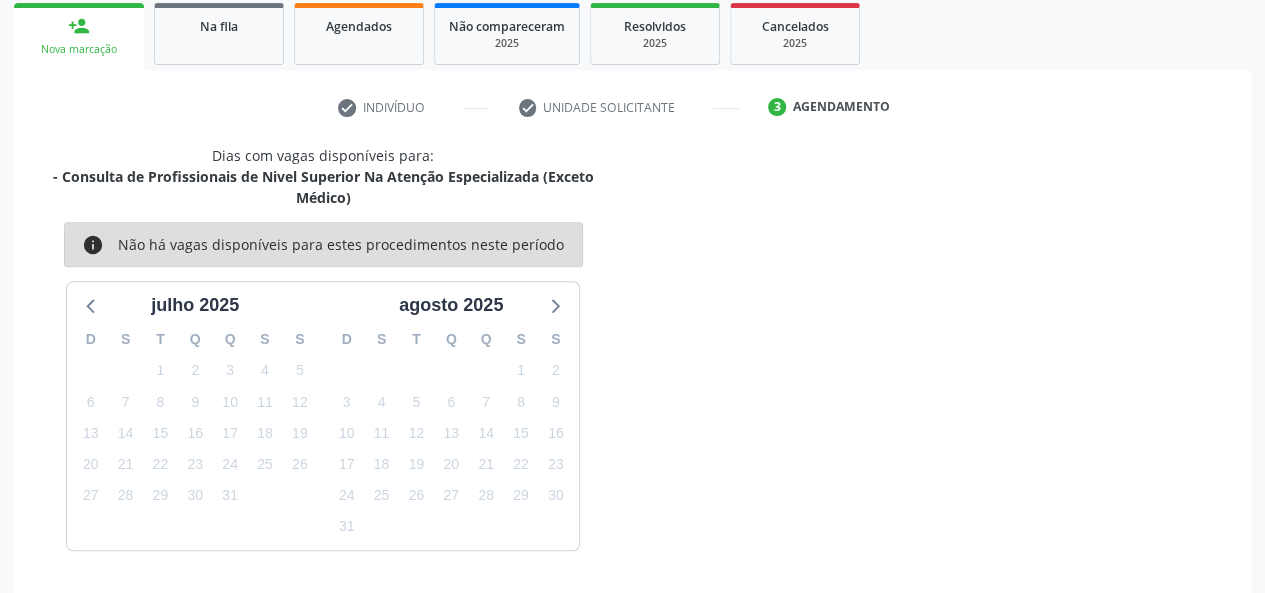 scroll, scrollTop: 382, scrollLeft: 0, axis: vertical 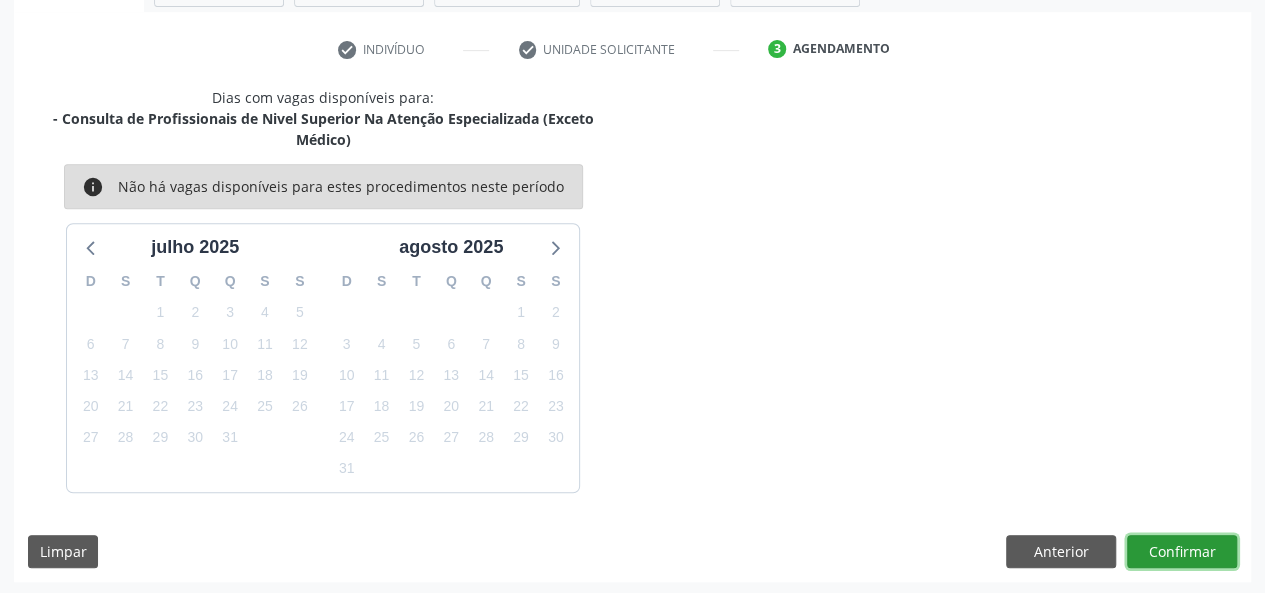 click on "Confirmar" at bounding box center (1182, 552) 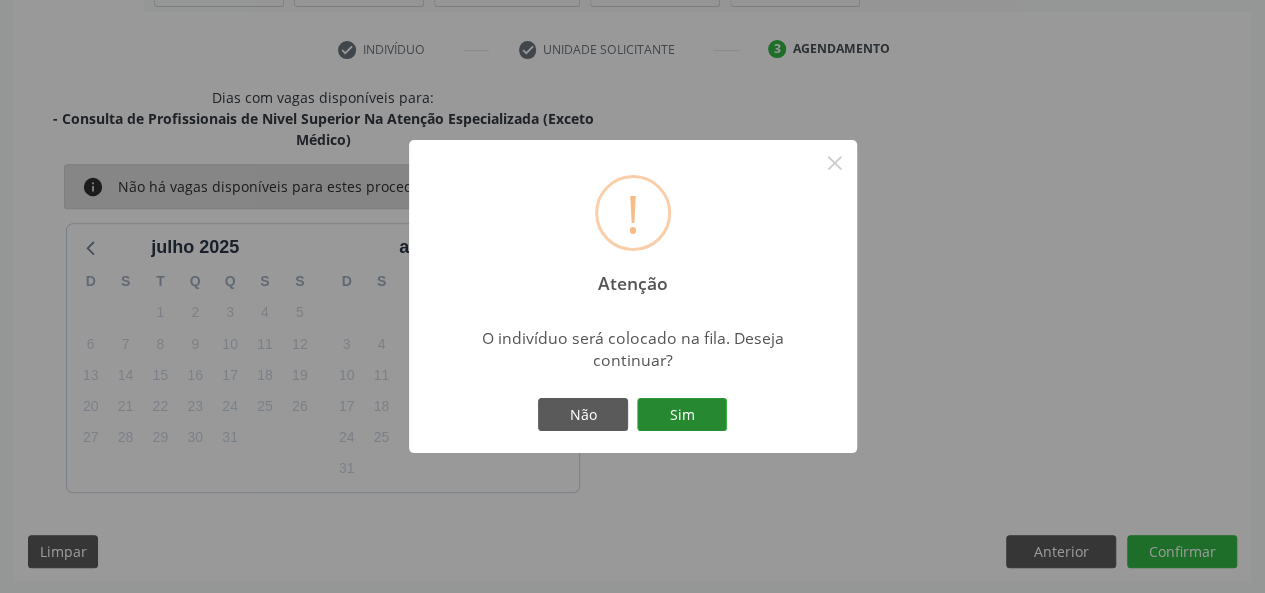 click on "Sim" at bounding box center [682, 415] 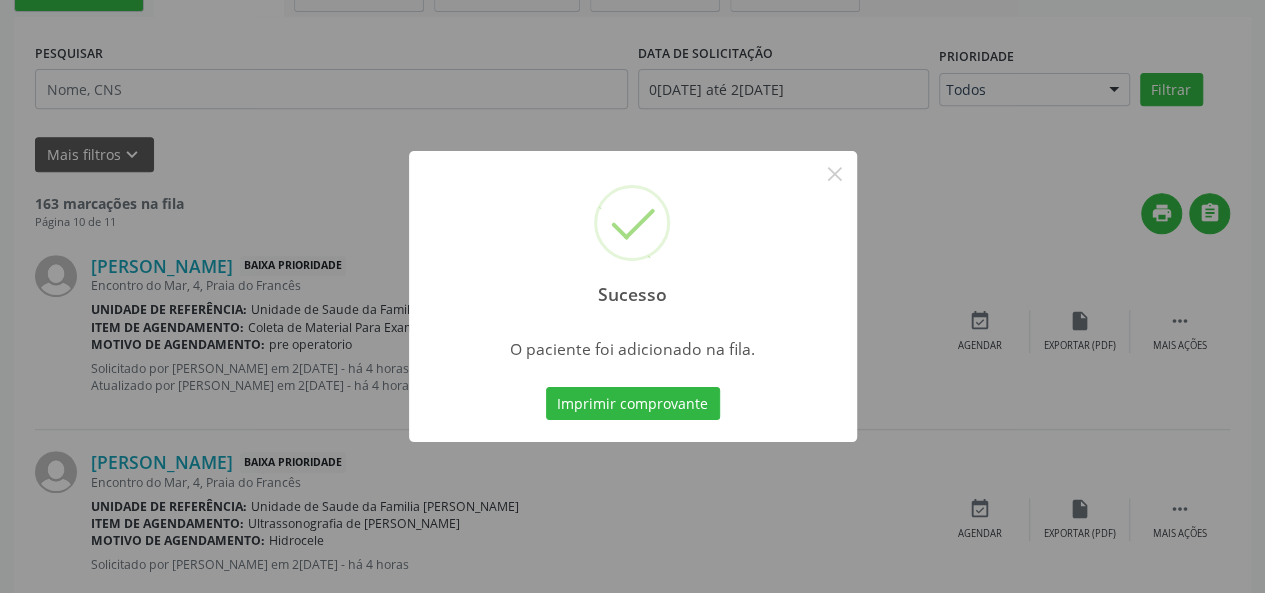 scroll, scrollTop: 100, scrollLeft: 0, axis: vertical 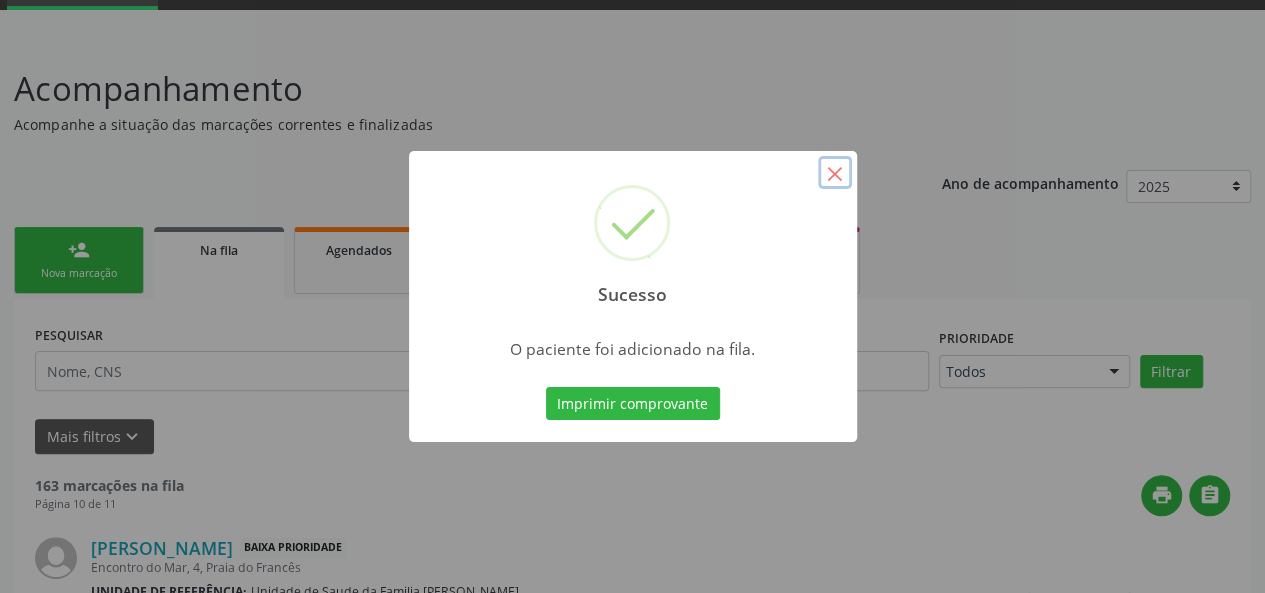 click on "×" at bounding box center [835, 173] 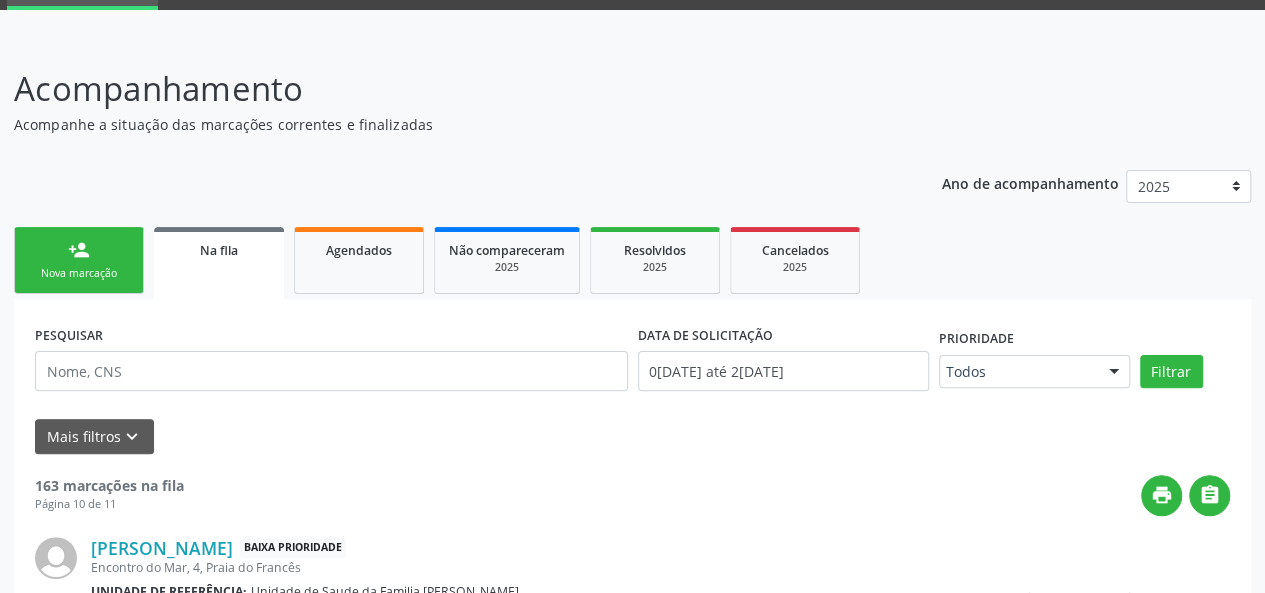 click on "person_add
Nova marcação" at bounding box center [79, 260] 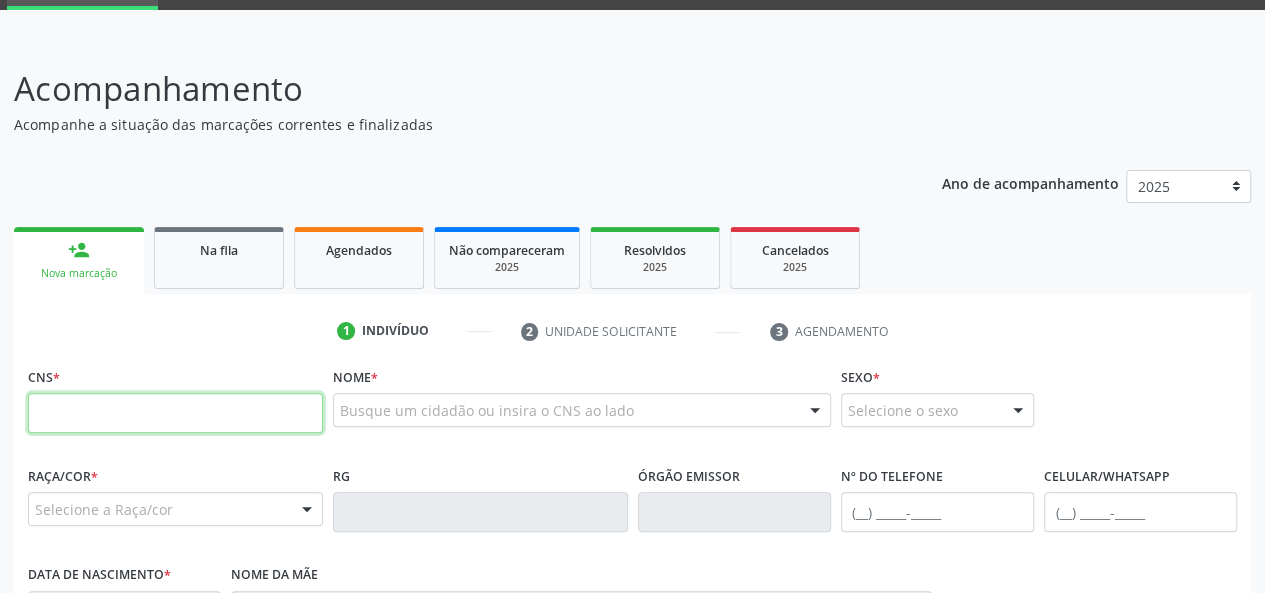 paste on "709 6046 5224 5273" 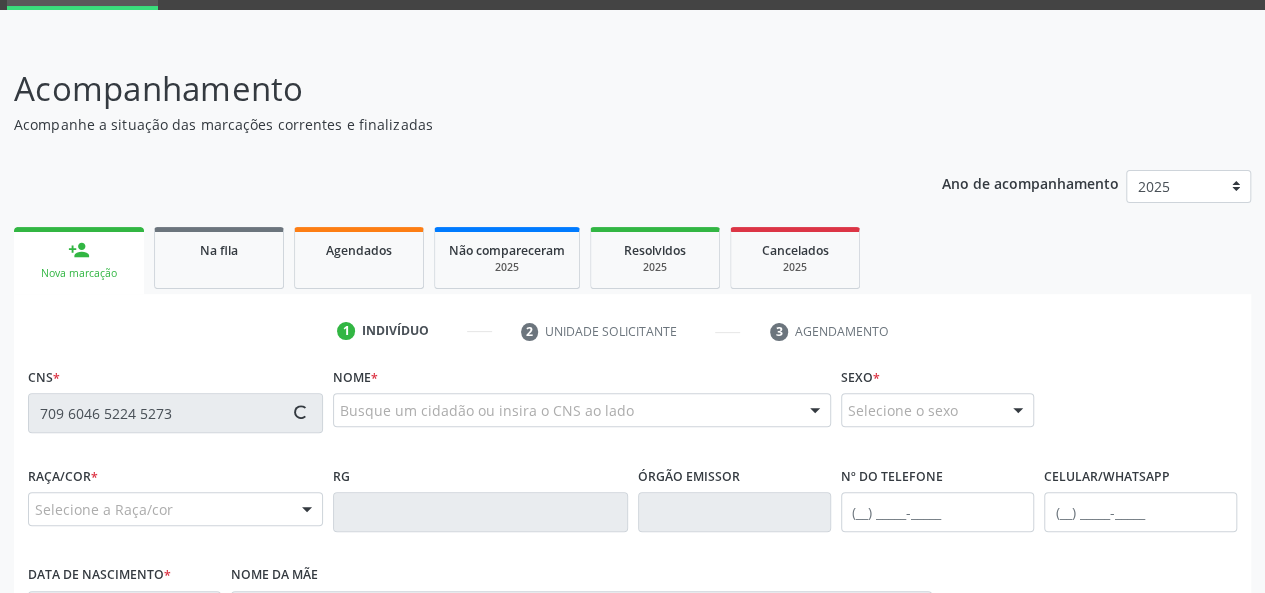 type on "709 6046 5224 5273" 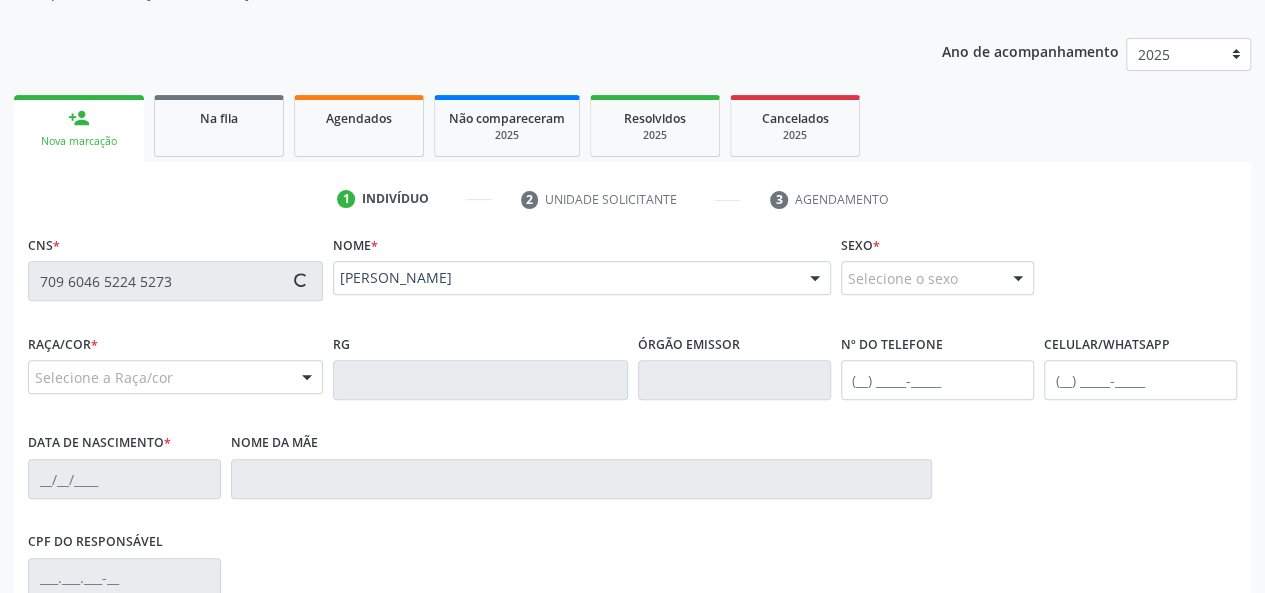 scroll, scrollTop: 400, scrollLeft: 0, axis: vertical 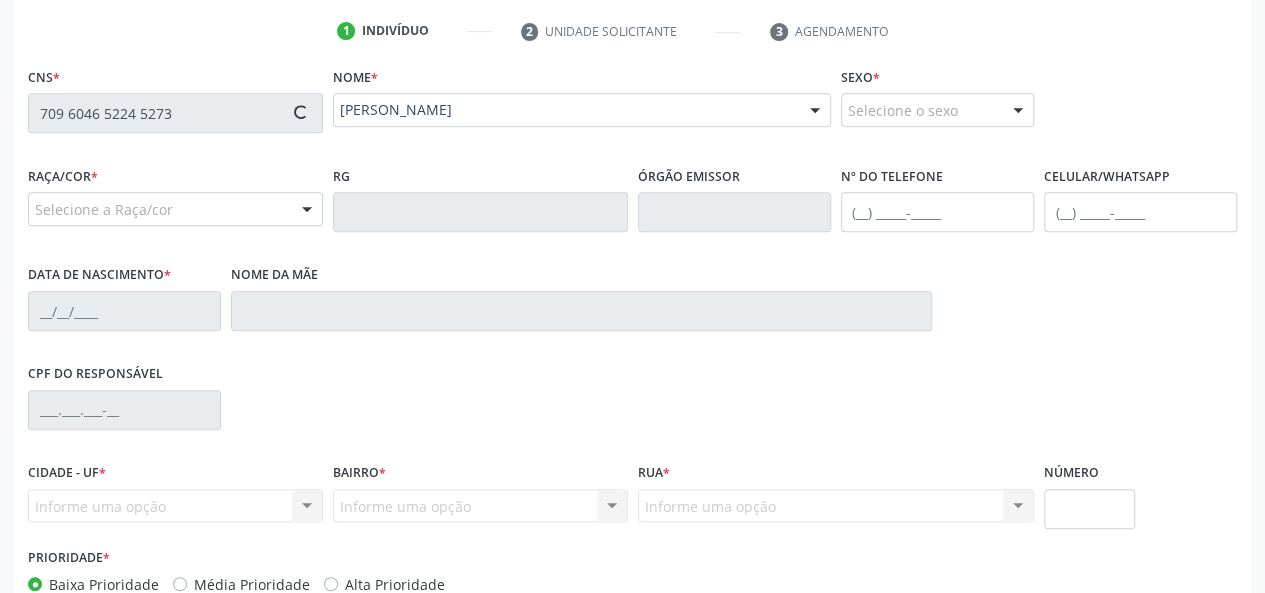 type on "[PHONE_NUMBER]" 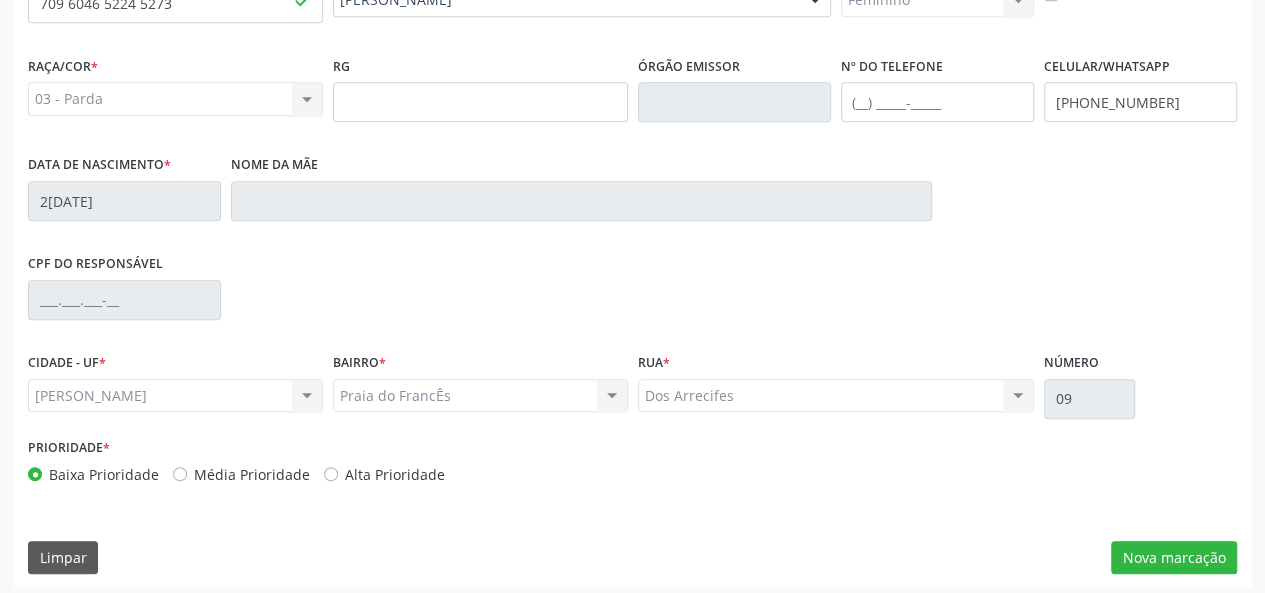 scroll, scrollTop: 518, scrollLeft: 0, axis: vertical 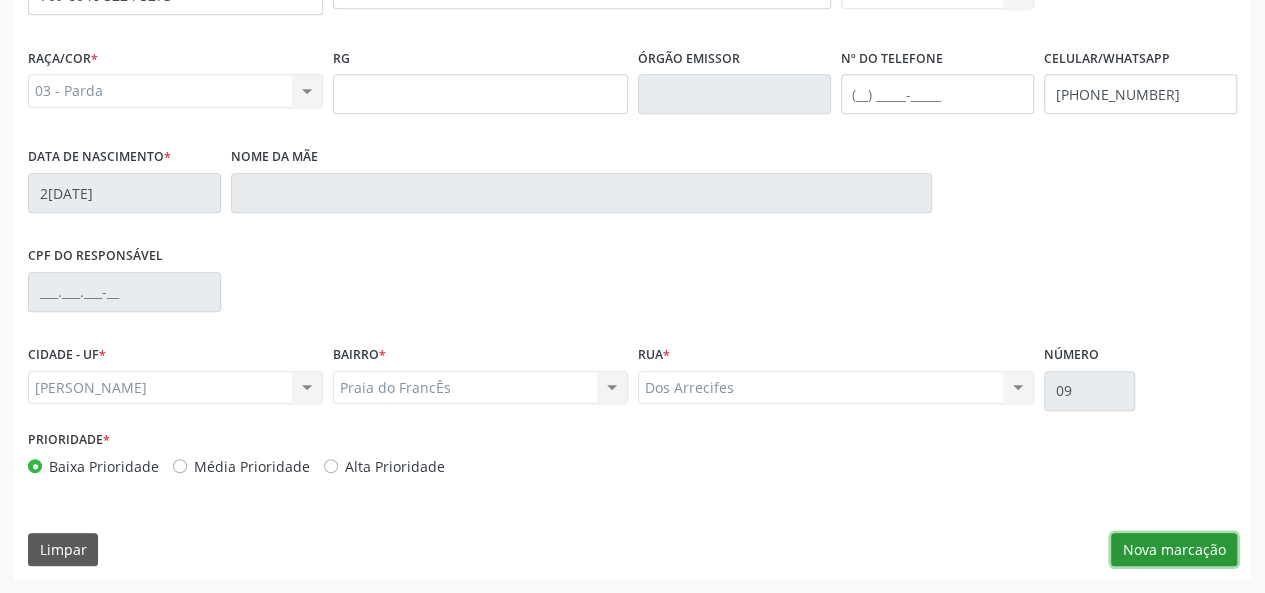 click on "Nova marcação" at bounding box center (1174, 550) 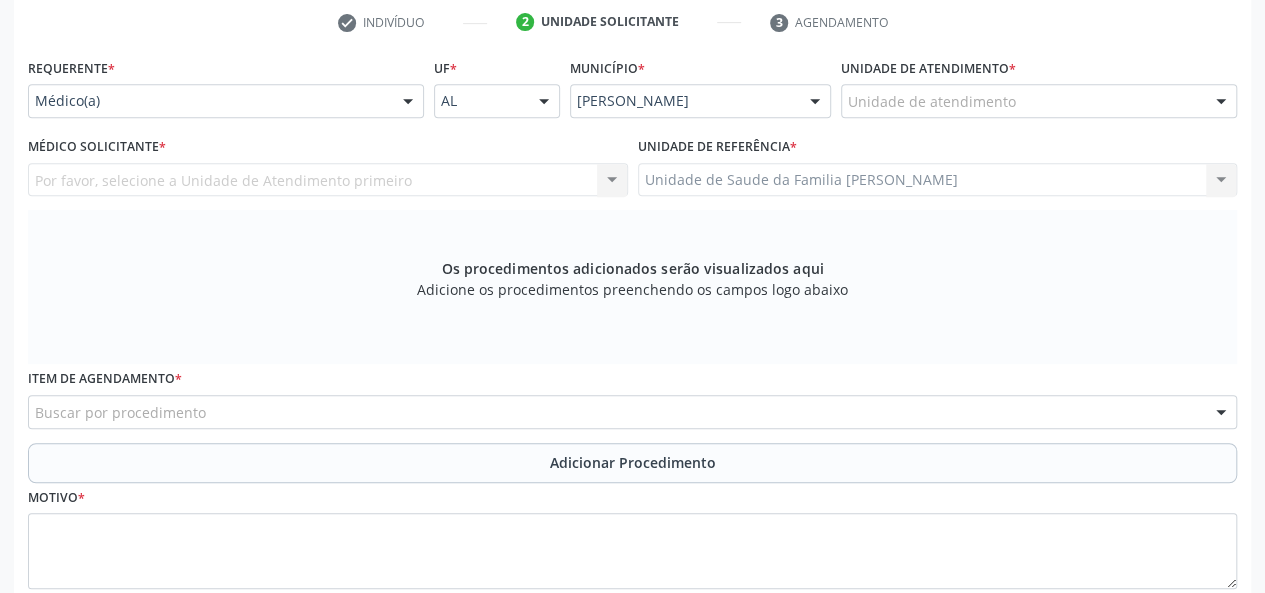 scroll, scrollTop: 318, scrollLeft: 0, axis: vertical 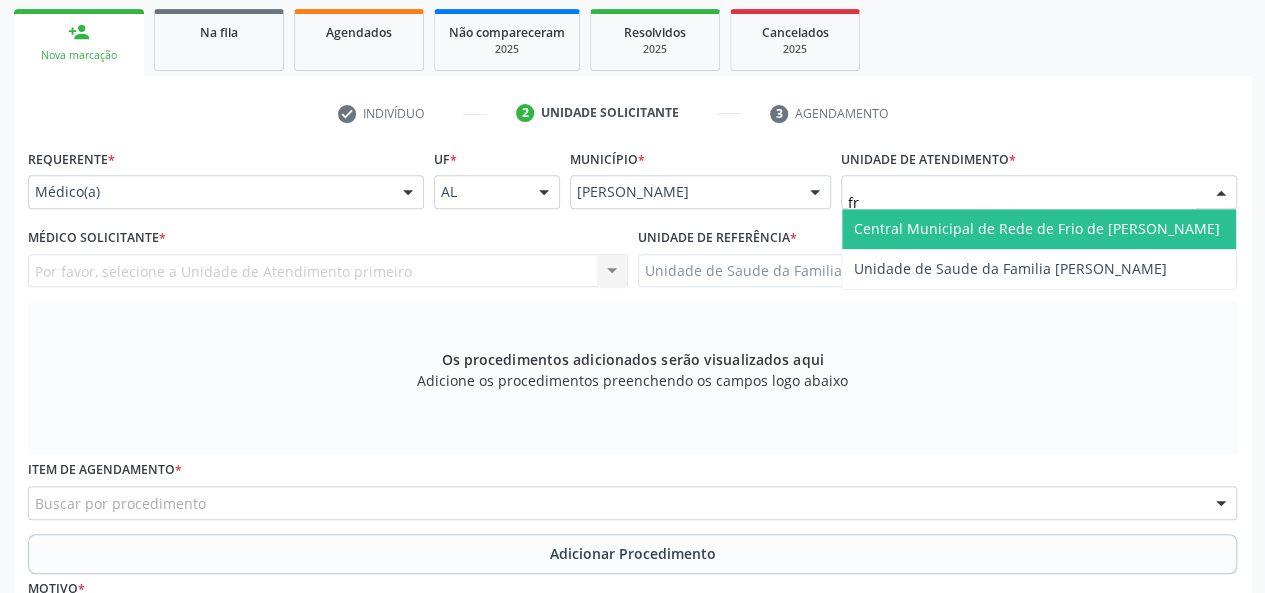 type on "fra" 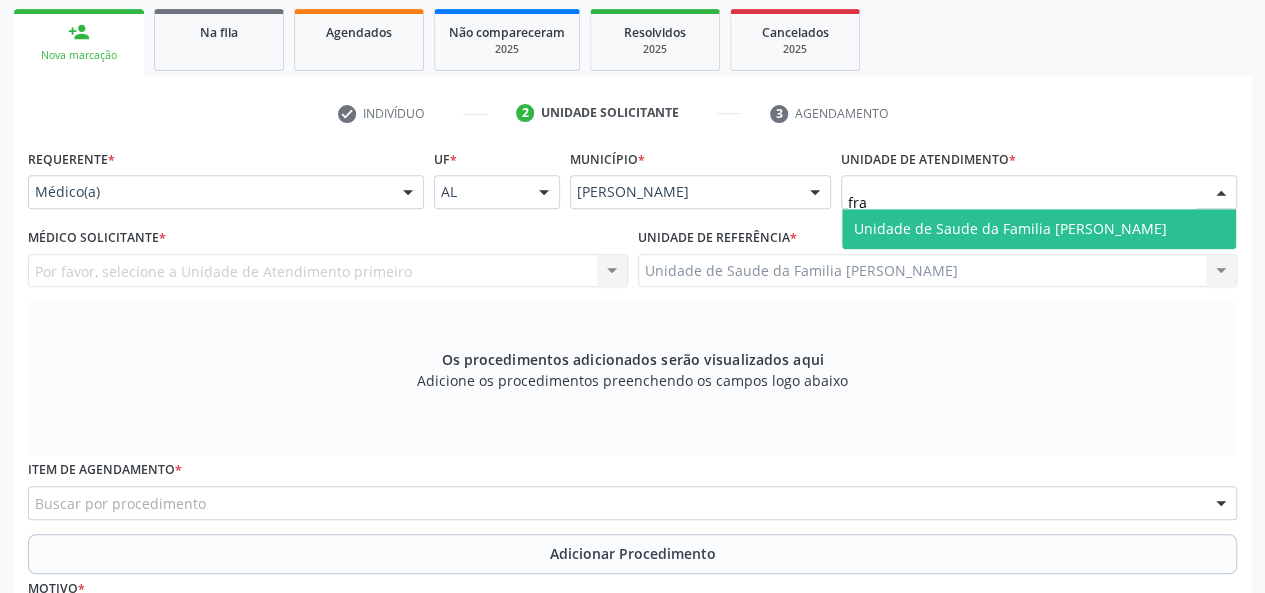 click on "Unidade de Saude da Familia [PERSON_NAME]" at bounding box center (1010, 228) 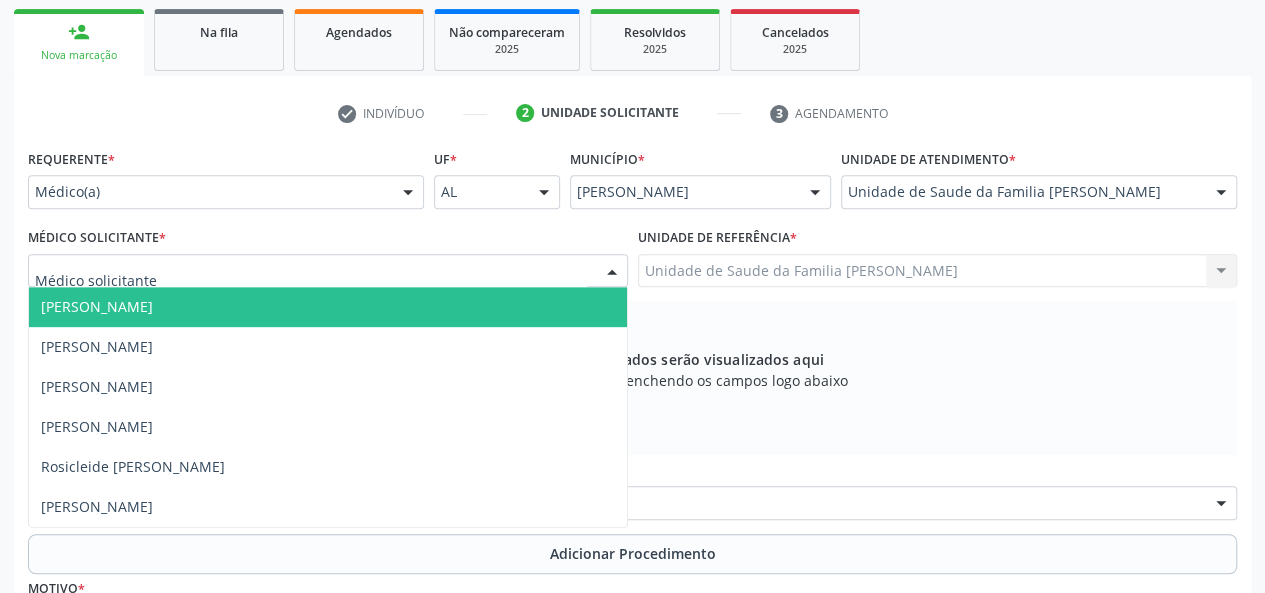 click on "[PERSON_NAME]" at bounding box center (97, 306) 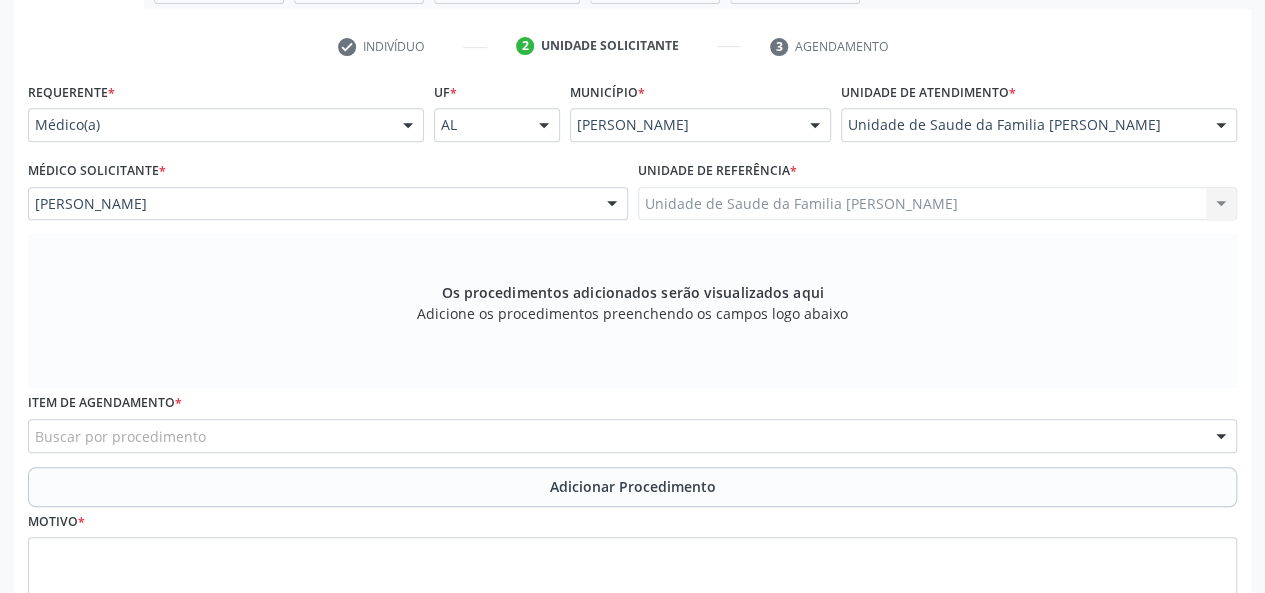 scroll, scrollTop: 418, scrollLeft: 0, axis: vertical 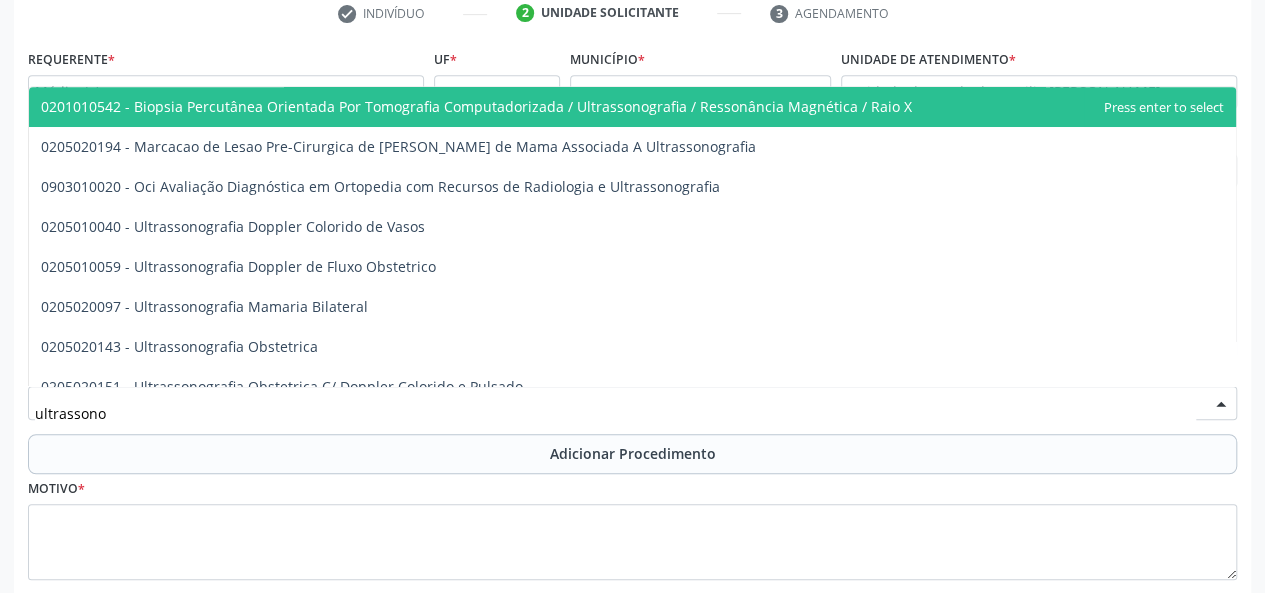 type on "ultrassonog" 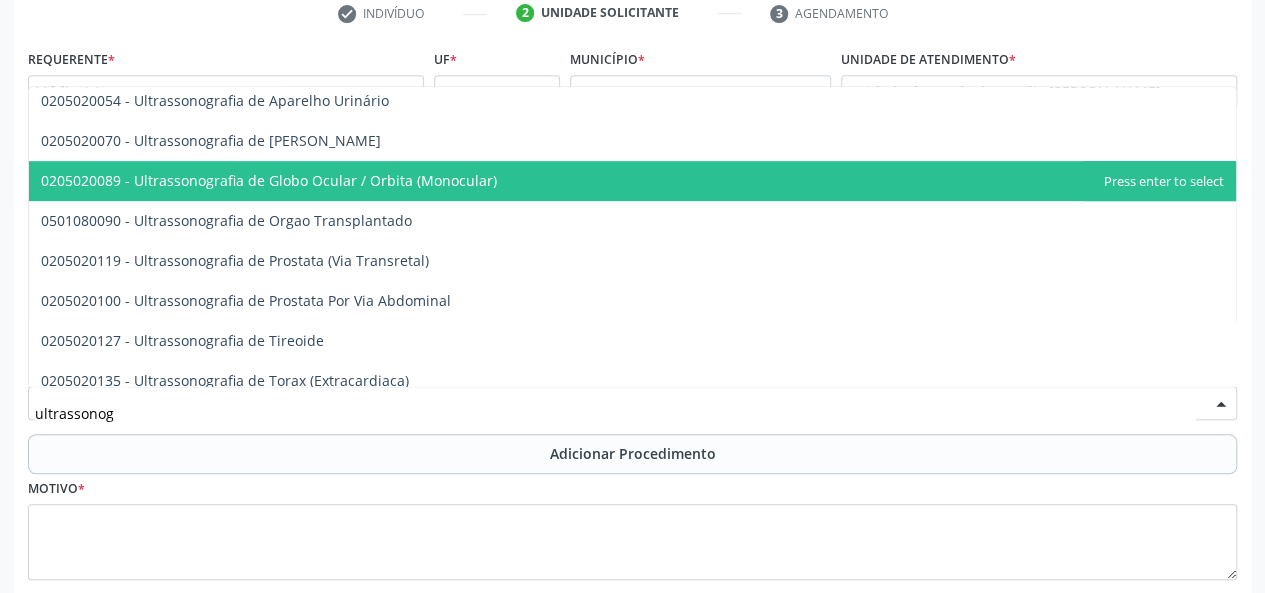 scroll, scrollTop: 540, scrollLeft: 0, axis: vertical 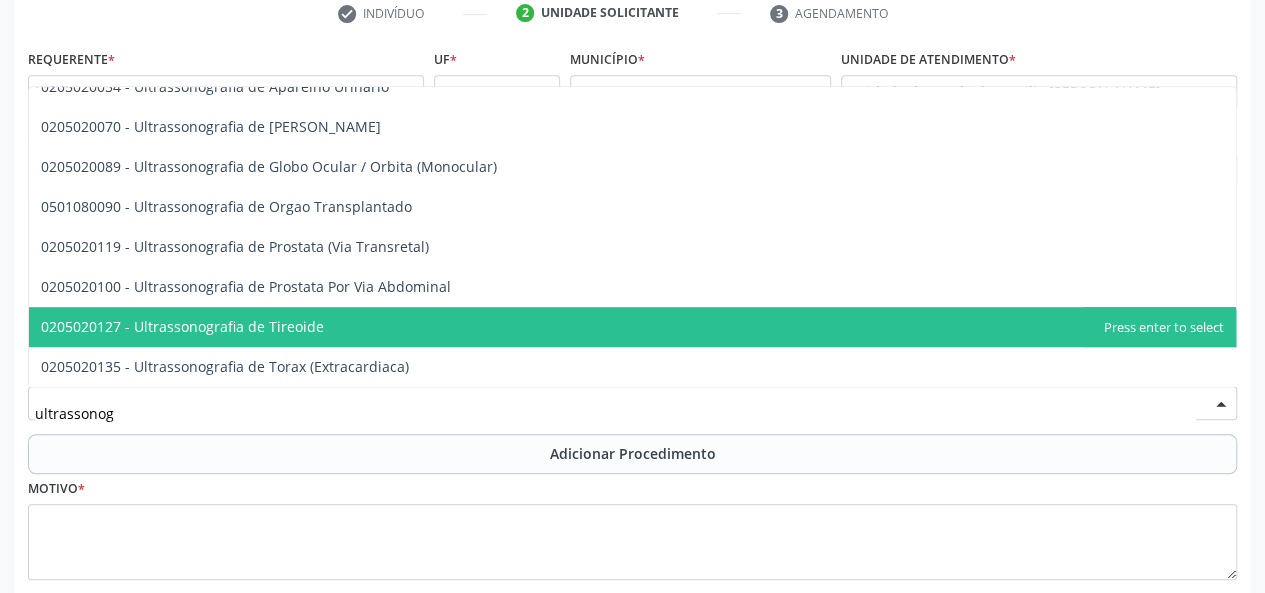 click on "0205020127 - Ultrassonografia de Tireoide" at bounding box center [632, 327] 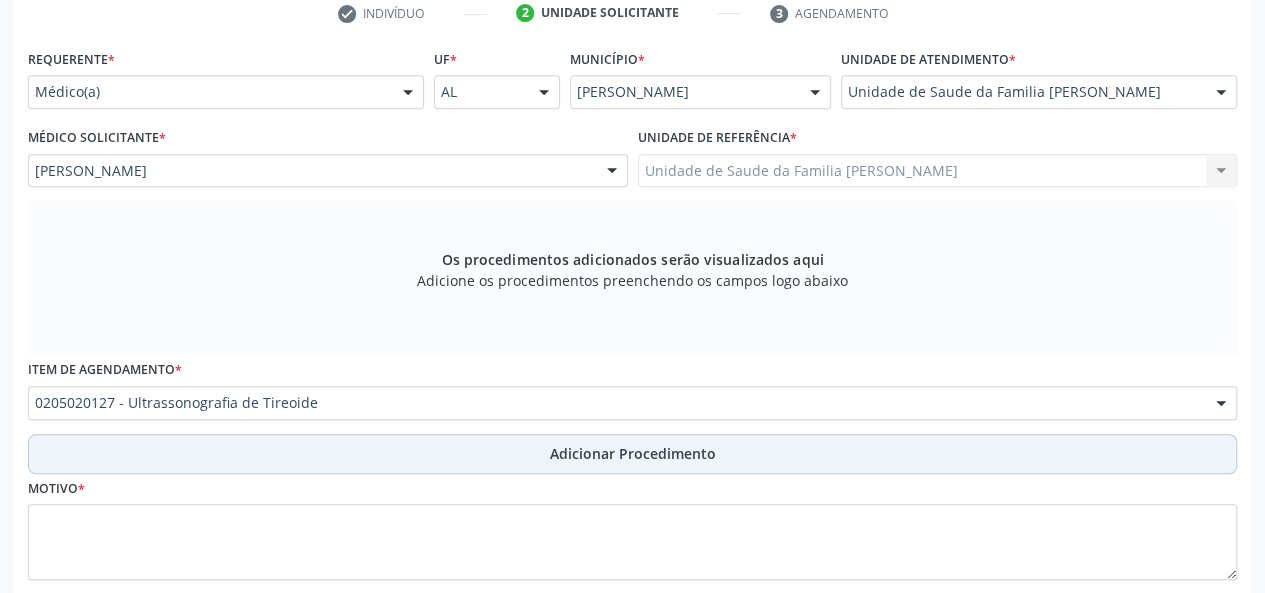 click on "Adicionar Procedimento" at bounding box center [633, 453] 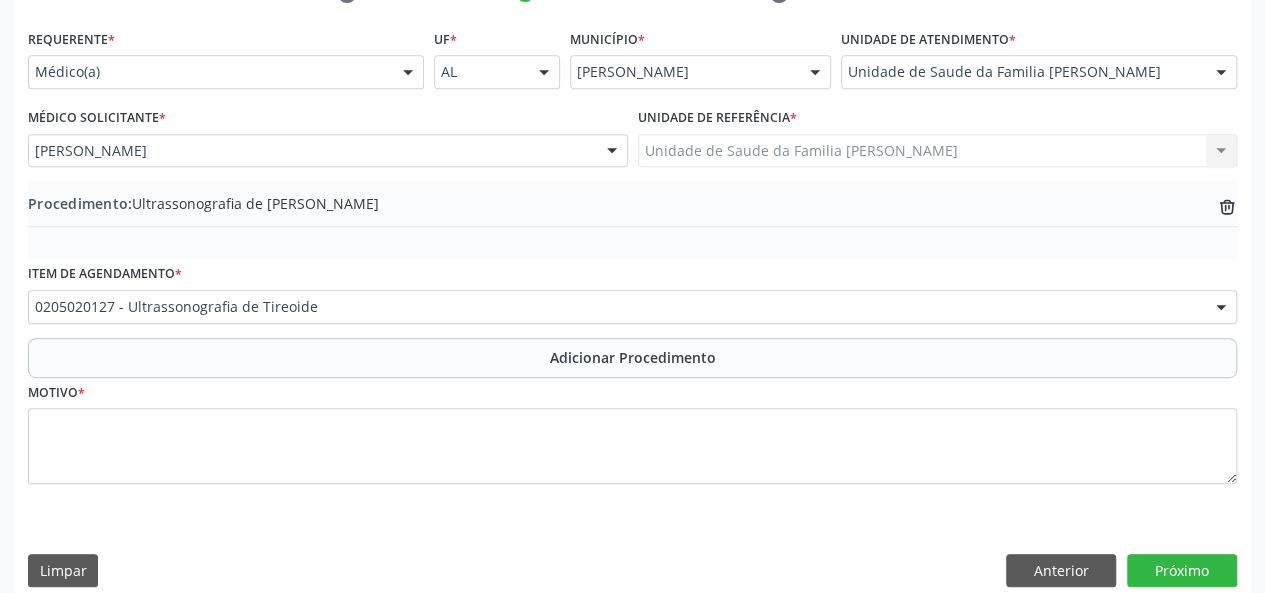 scroll, scrollTop: 458, scrollLeft: 0, axis: vertical 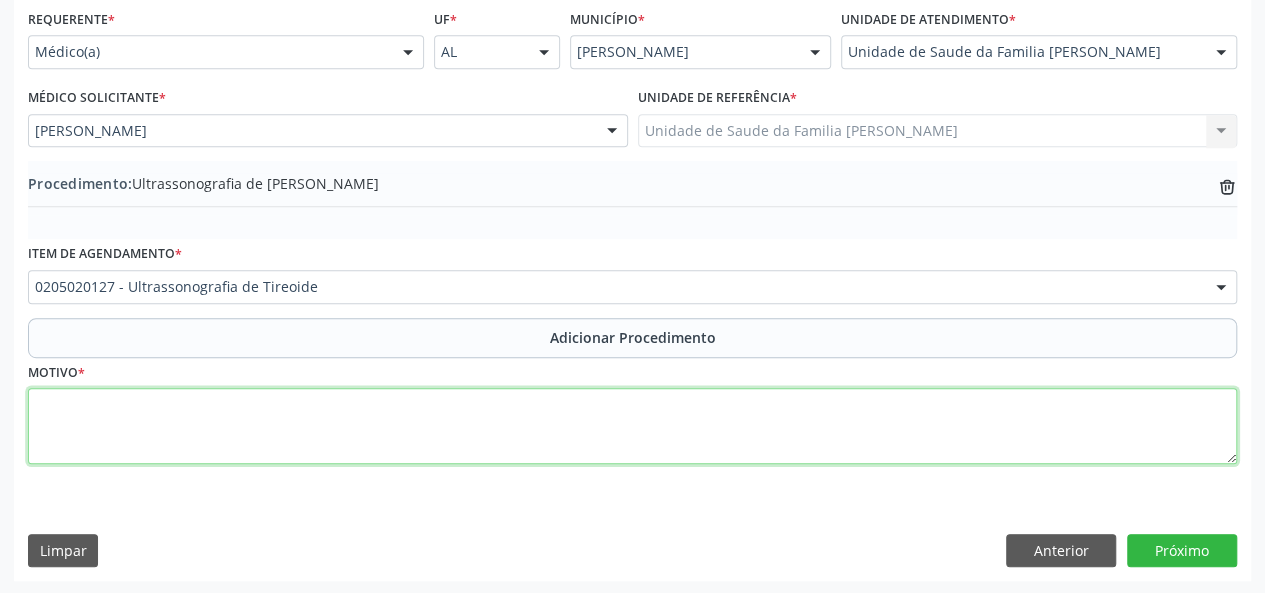 click at bounding box center (632, 426) 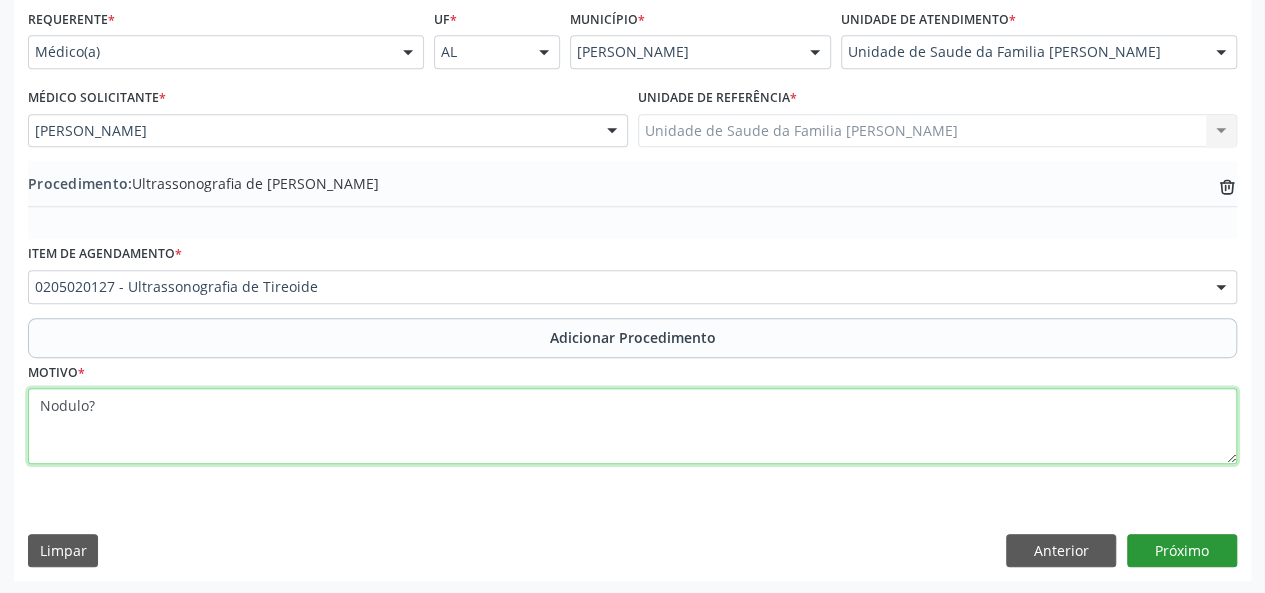 type on "Nodulo?" 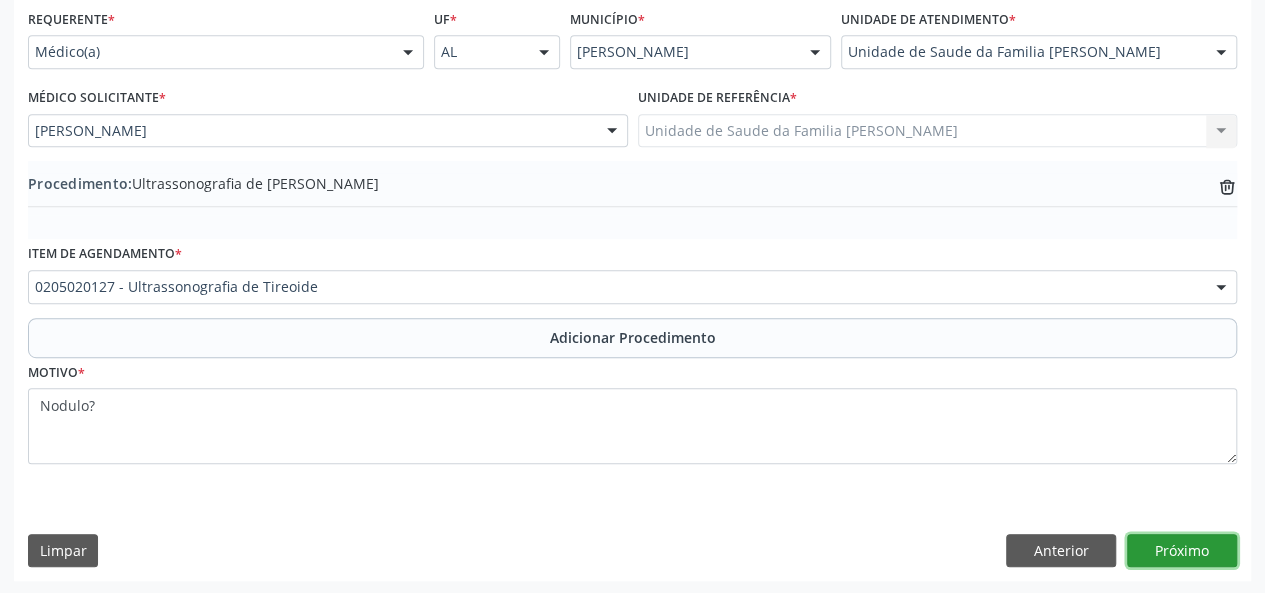 click on "Próximo" at bounding box center (1182, 551) 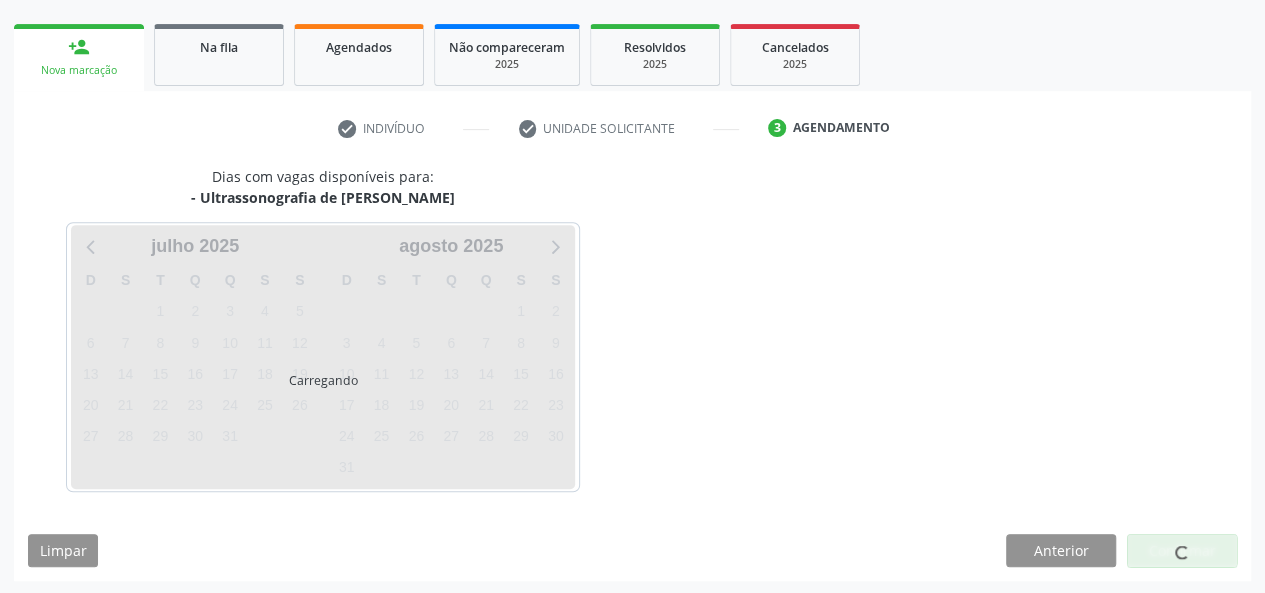scroll, scrollTop: 362, scrollLeft: 0, axis: vertical 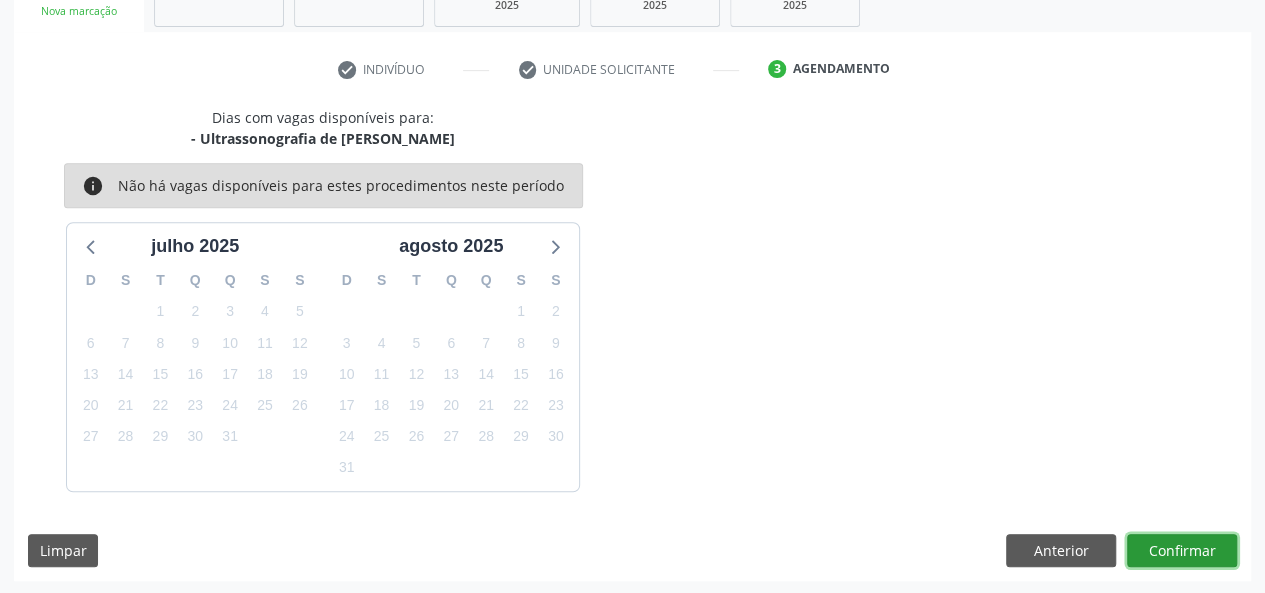 click on "Confirmar" at bounding box center (1182, 551) 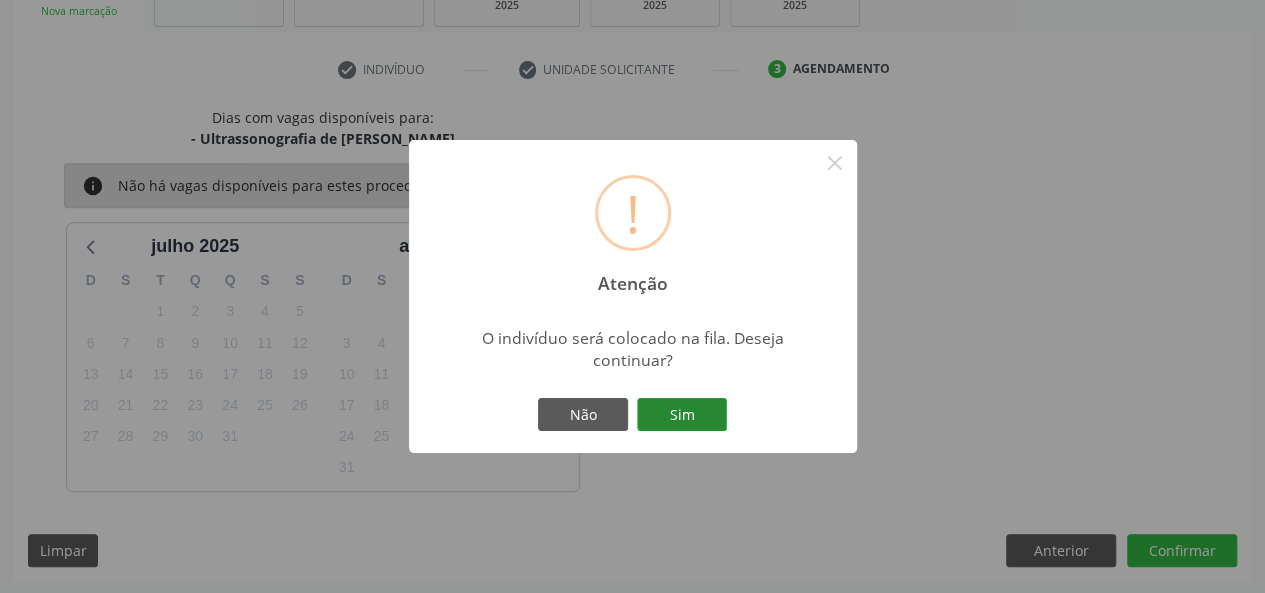 click on "Sim" at bounding box center [682, 415] 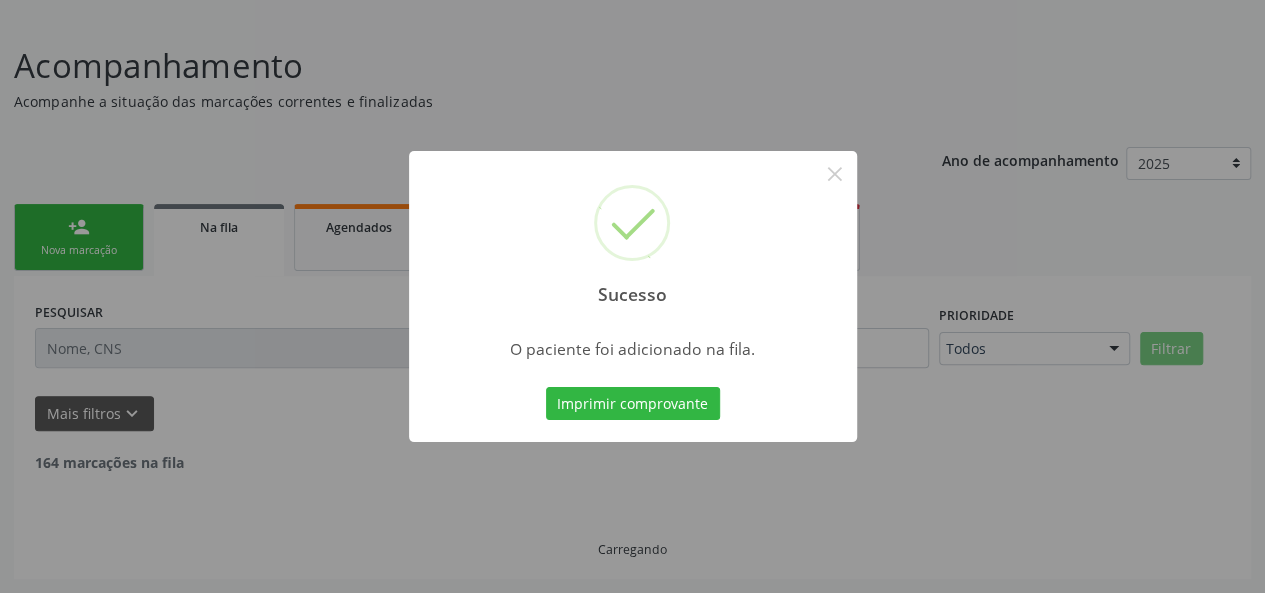 scroll, scrollTop: 100, scrollLeft: 0, axis: vertical 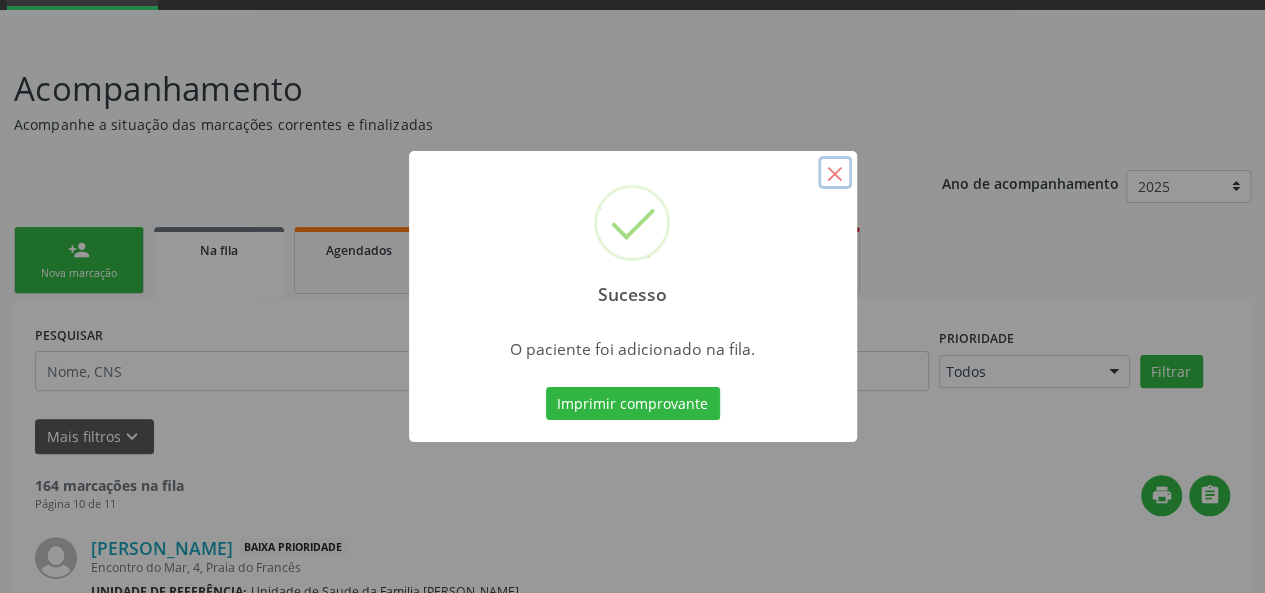 click on "×" at bounding box center [835, 173] 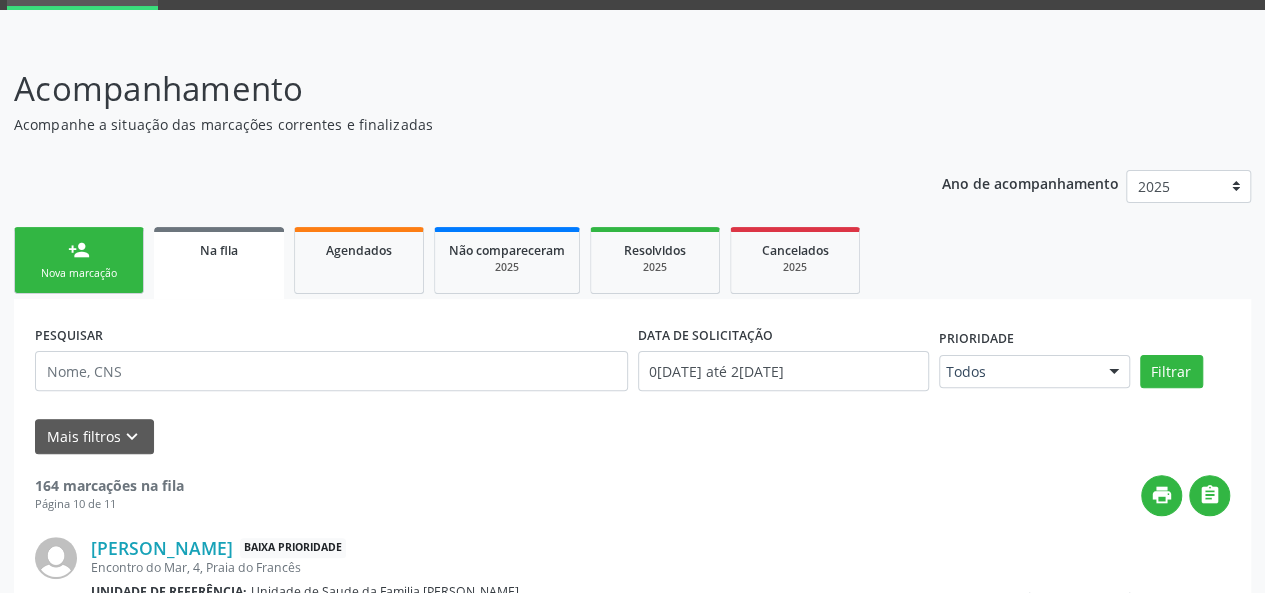 click on "person_add
Nova marcação" at bounding box center [79, 260] 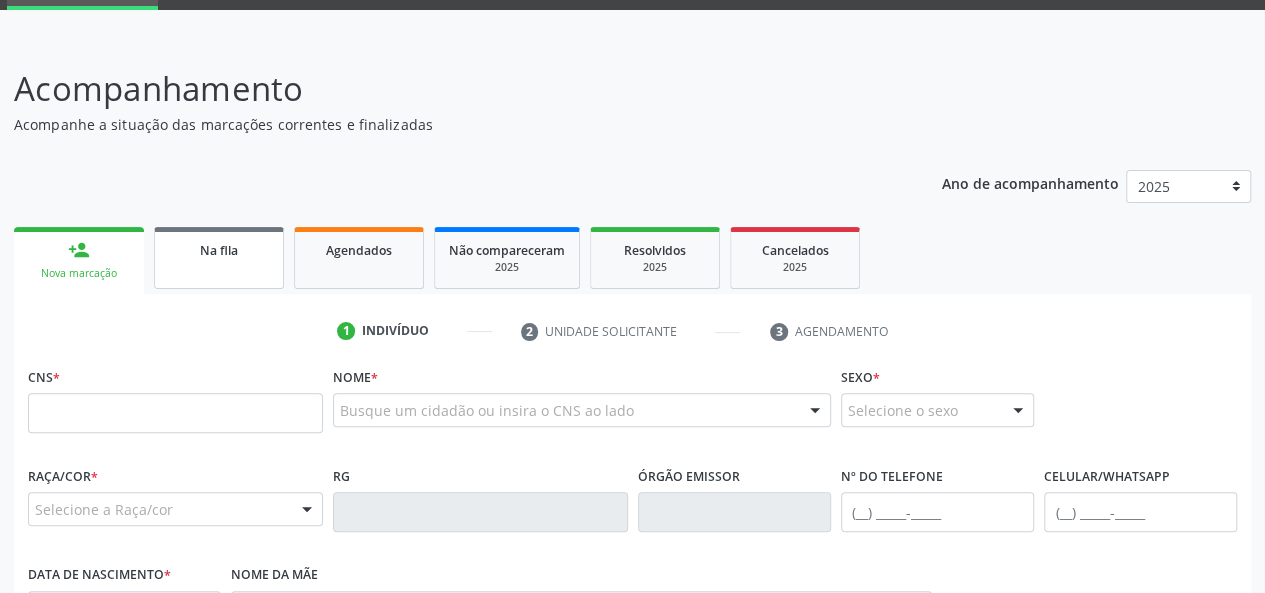 click on "Na fila" at bounding box center [219, 249] 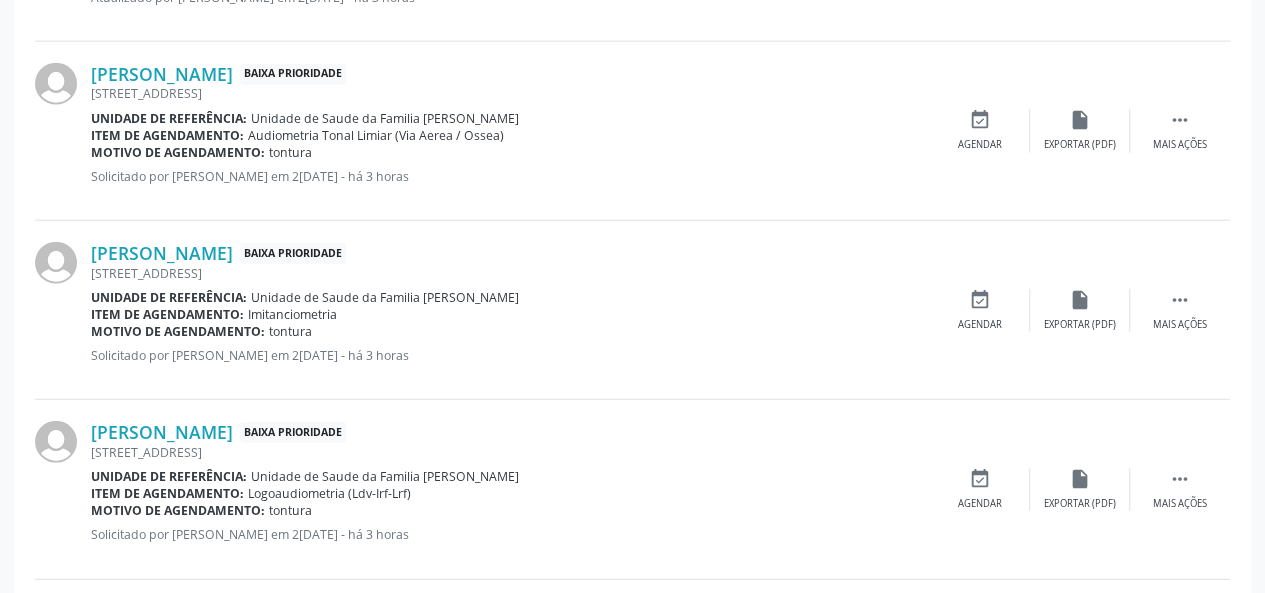 scroll, scrollTop: 2829, scrollLeft: 0, axis: vertical 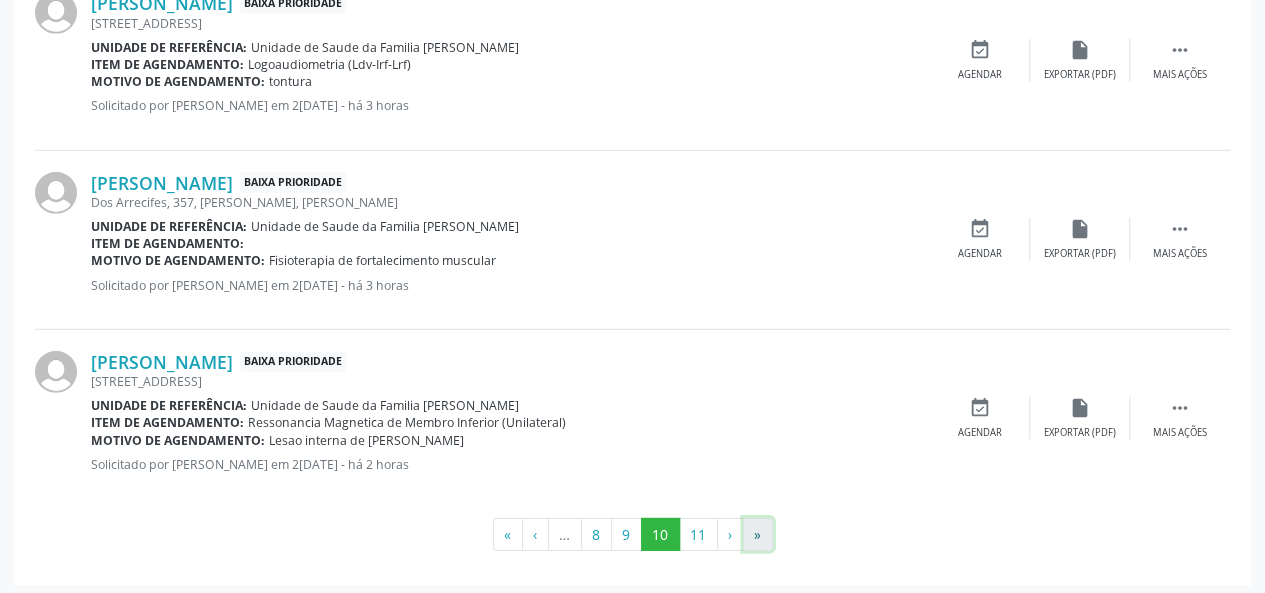 click on "»" at bounding box center (758, 535) 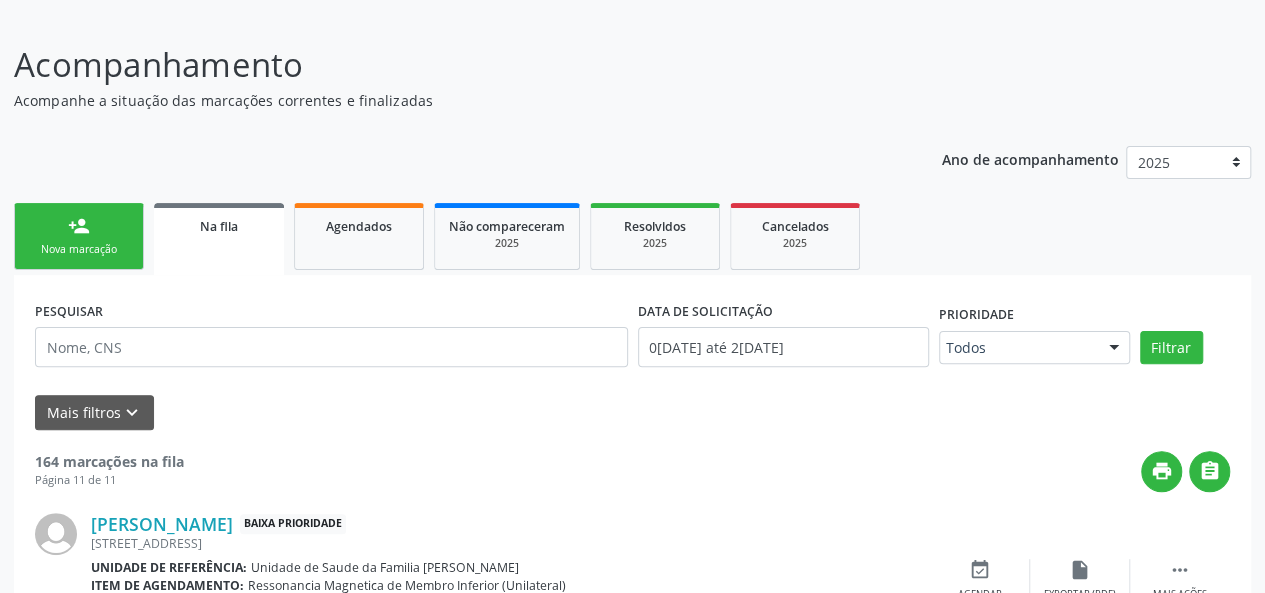 scroll, scrollTop: 116, scrollLeft: 0, axis: vertical 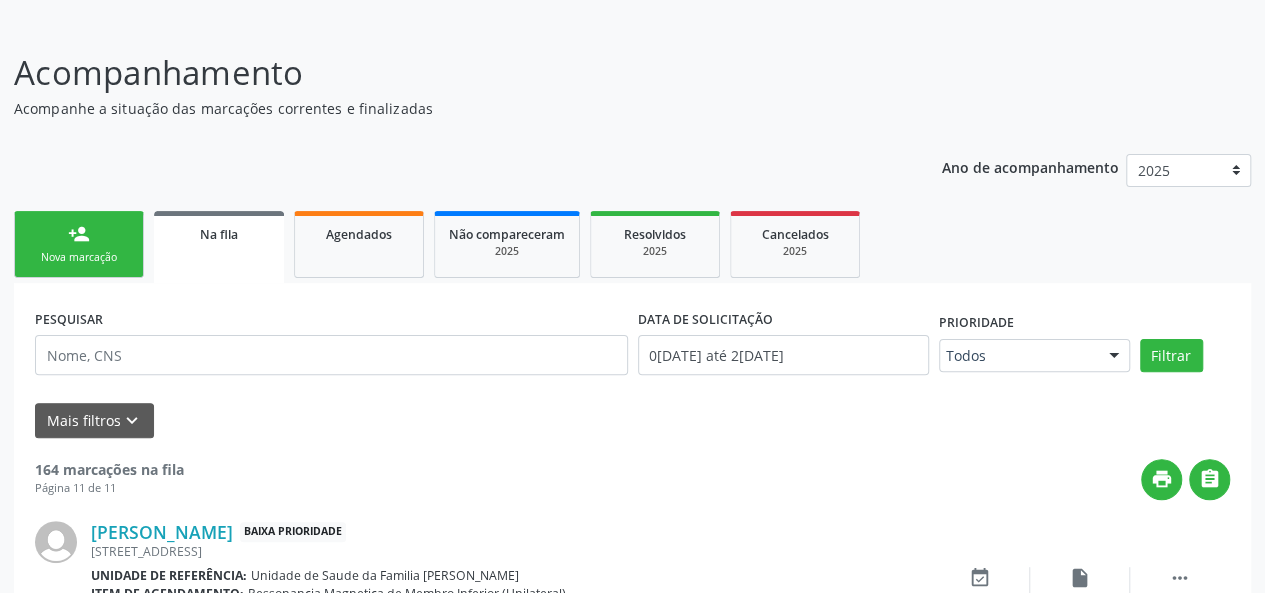 click on "person_add
Nova marcação" at bounding box center (79, 244) 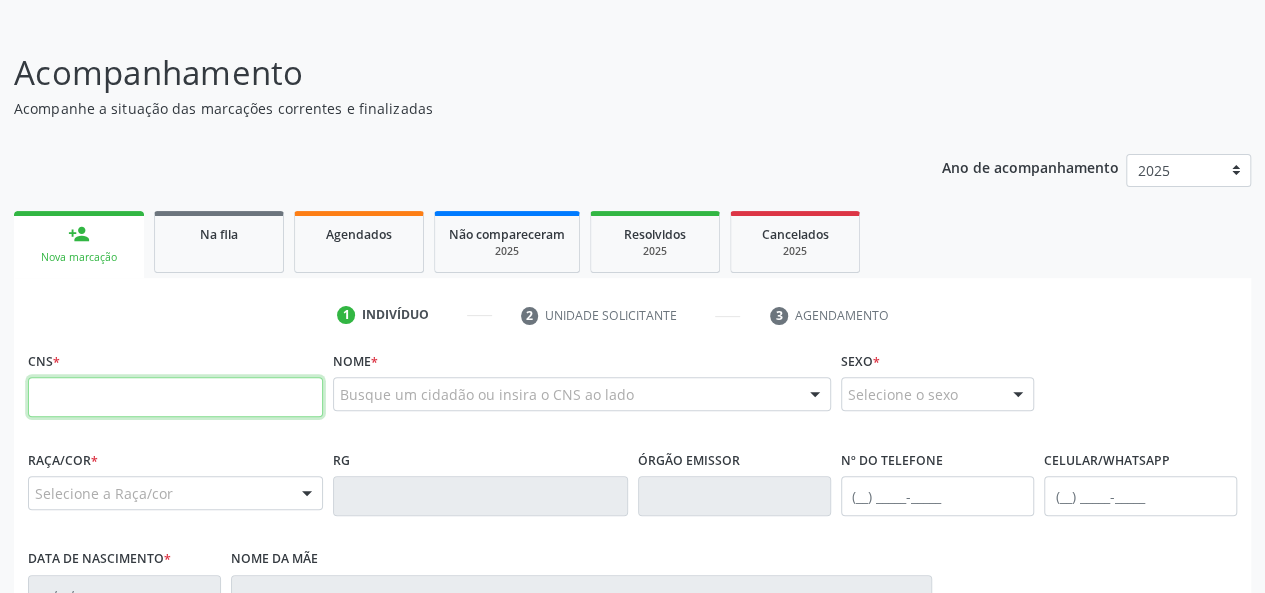 paste on "700 2044 3051 9423" 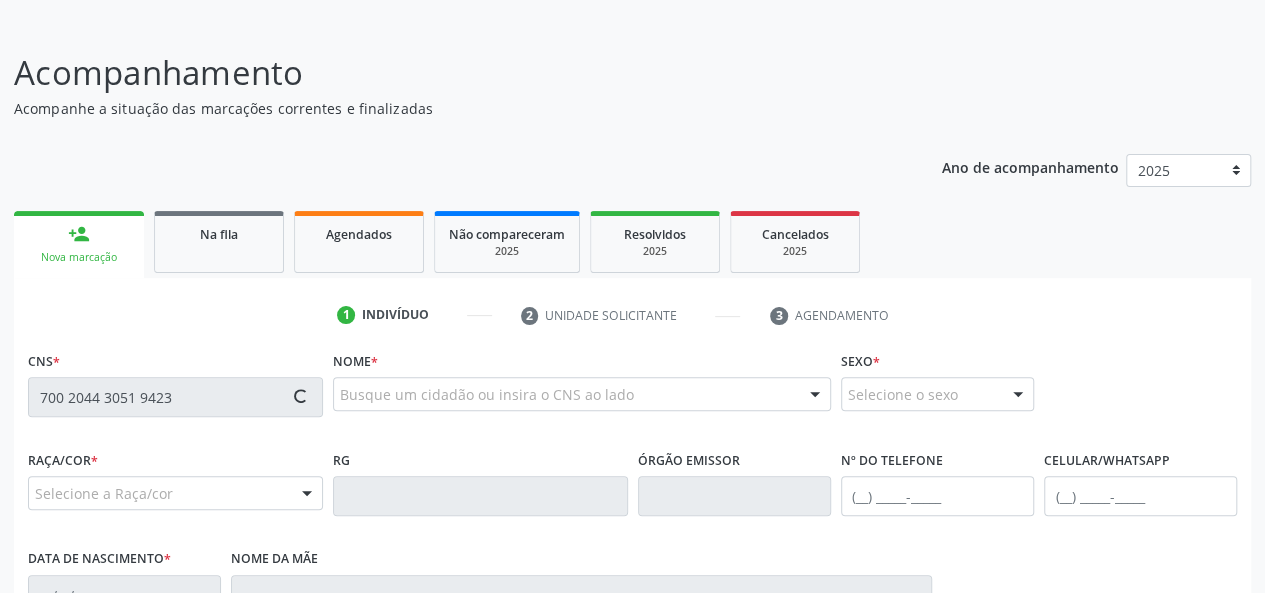type on "700 2044 3051 9423" 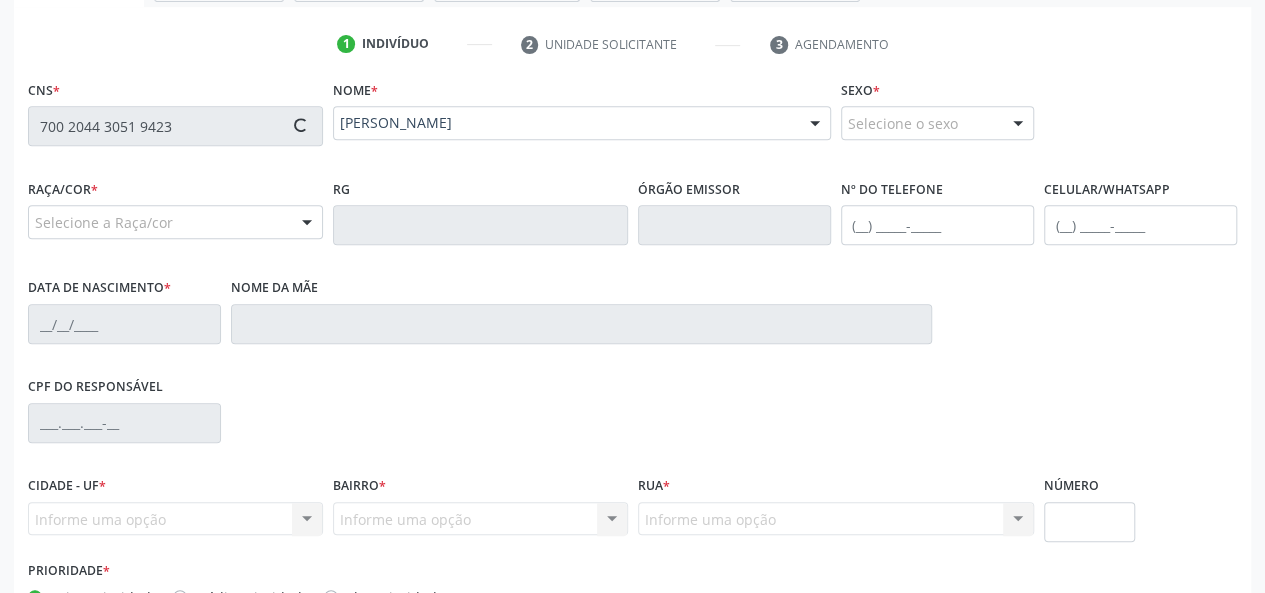 scroll, scrollTop: 416, scrollLeft: 0, axis: vertical 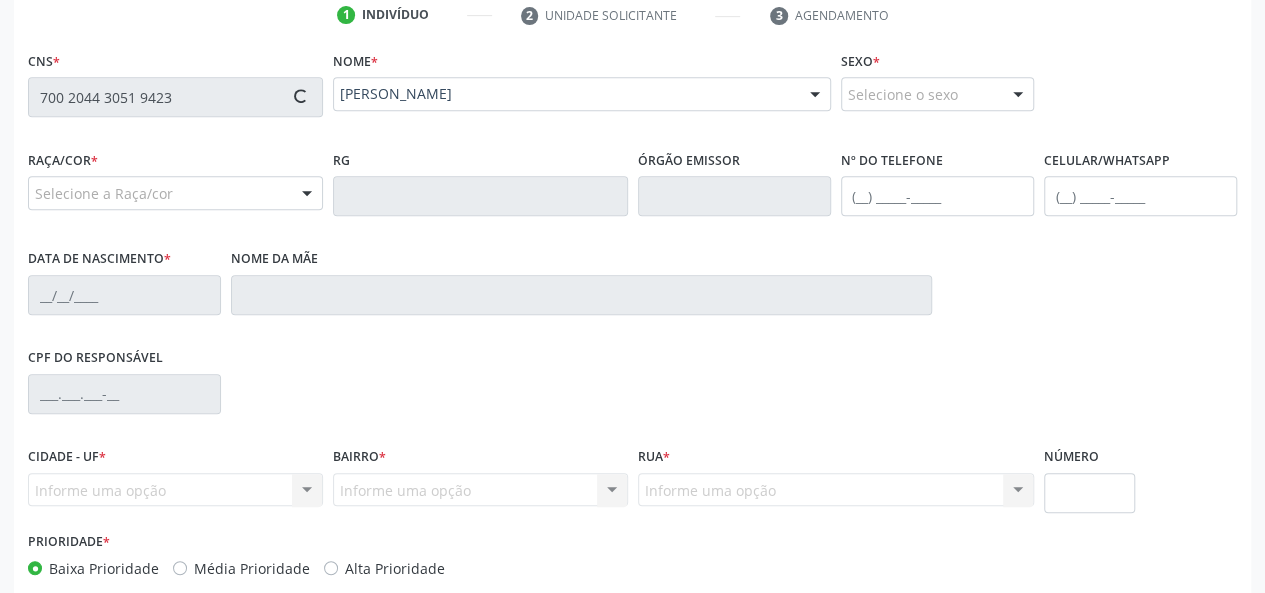 type on "[PHONE_NUMBER]" 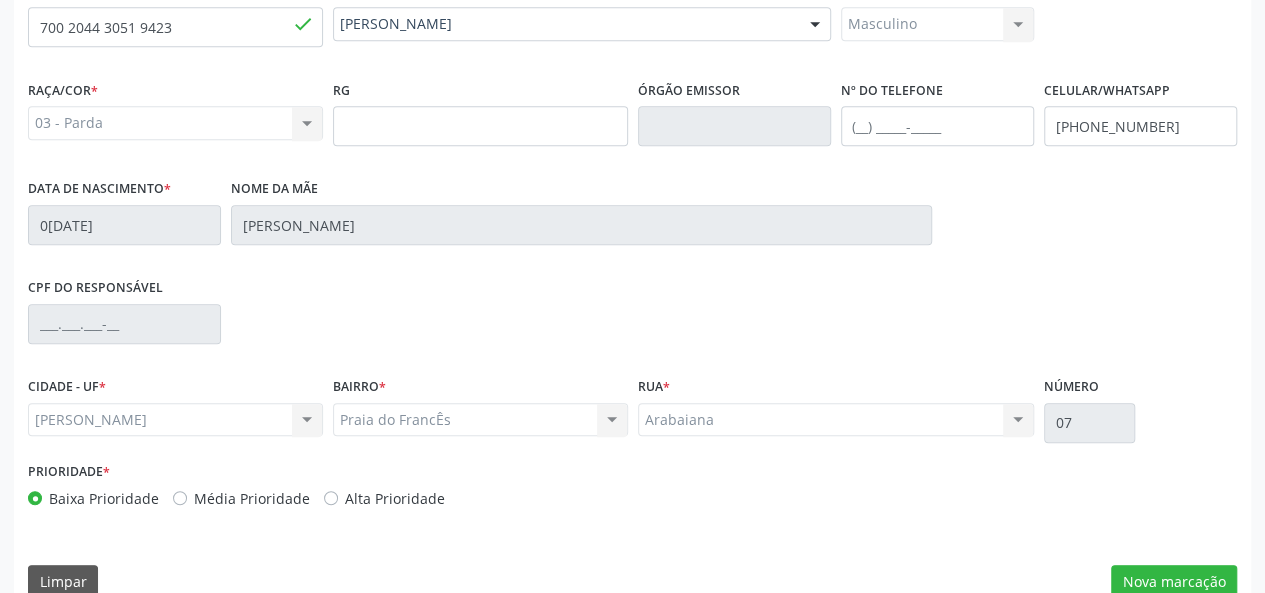 scroll, scrollTop: 518, scrollLeft: 0, axis: vertical 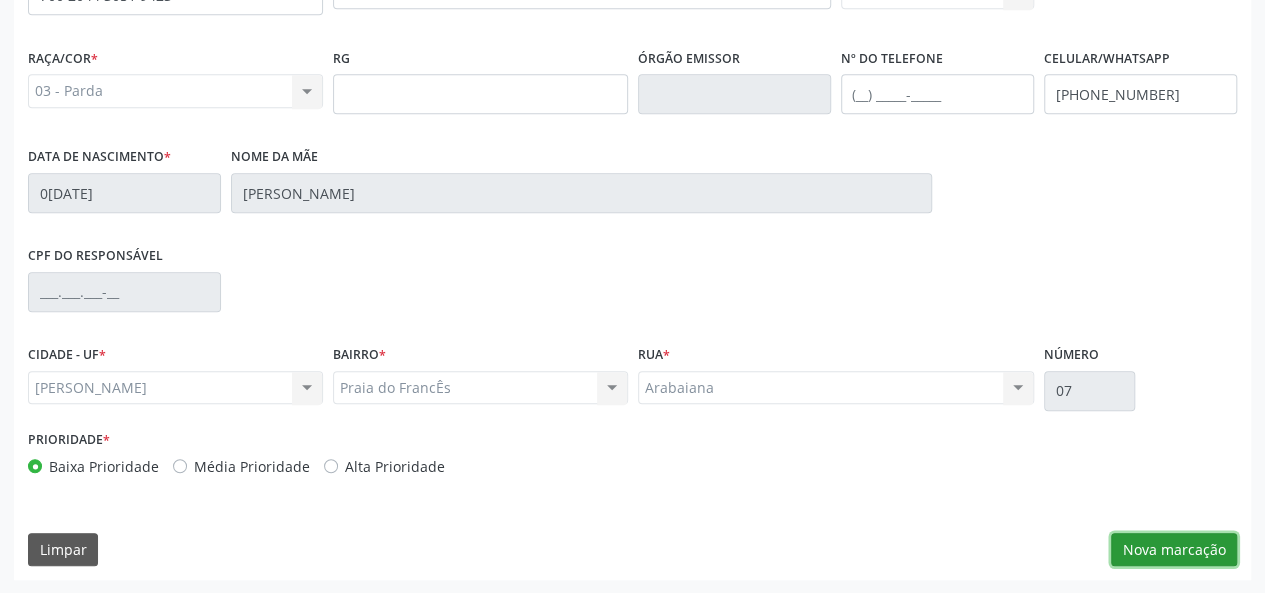 click on "Nova marcação" at bounding box center [1174, 550] 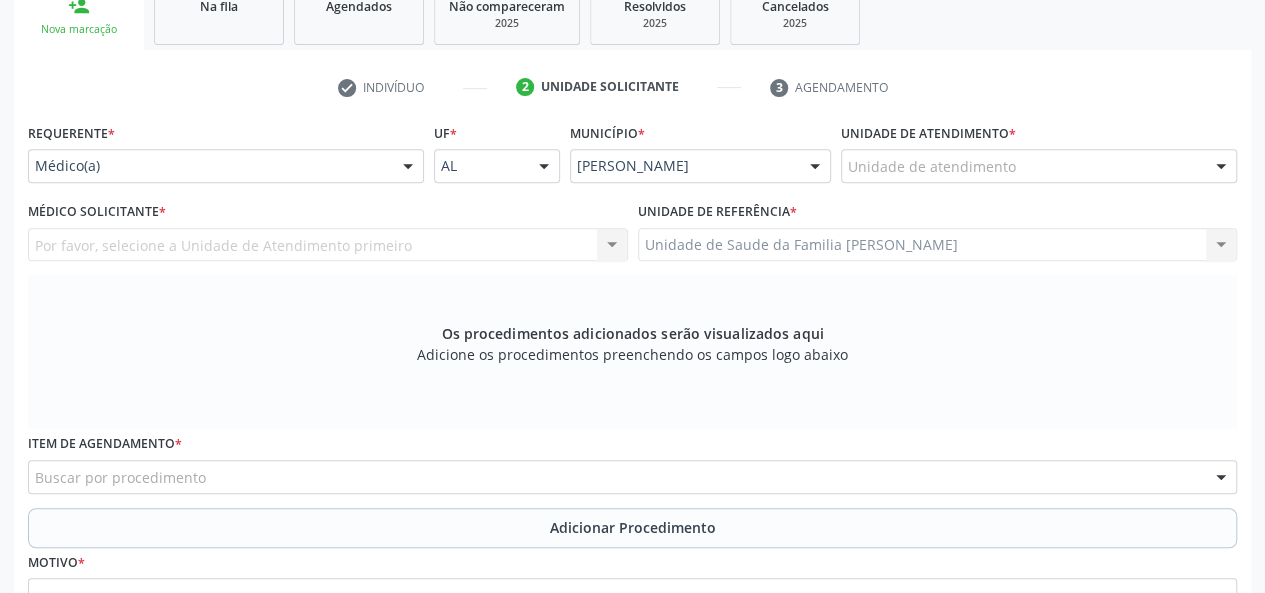 scroll, scrollTop: 218, scrollLeft: 0, axis: vertical 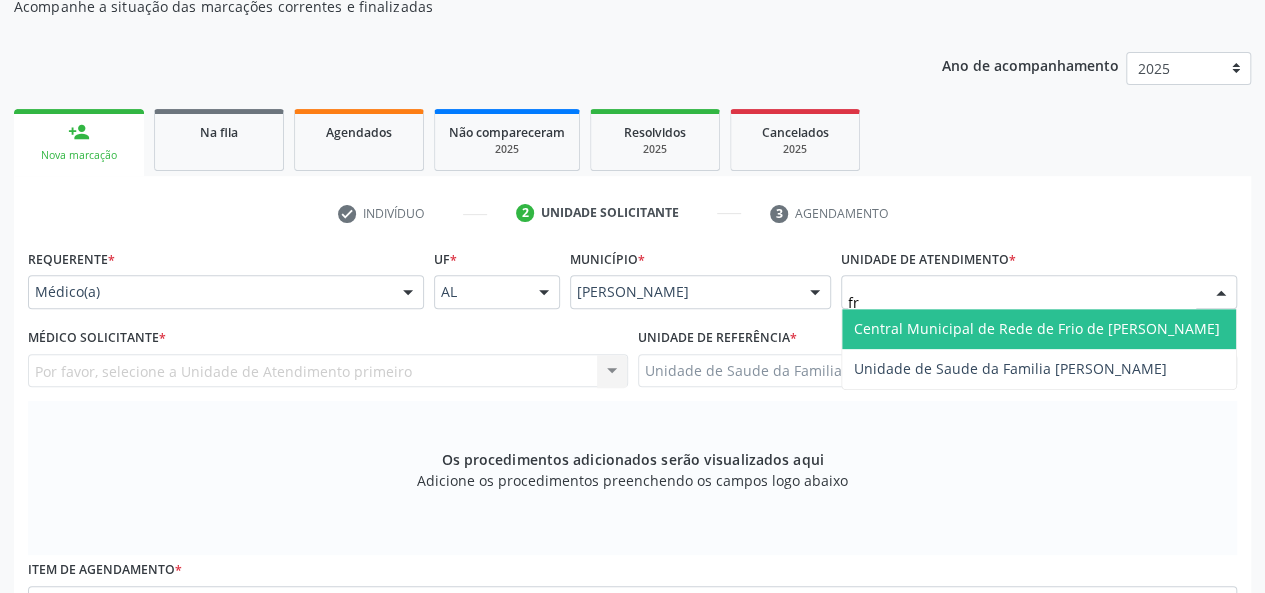 type on "fra" 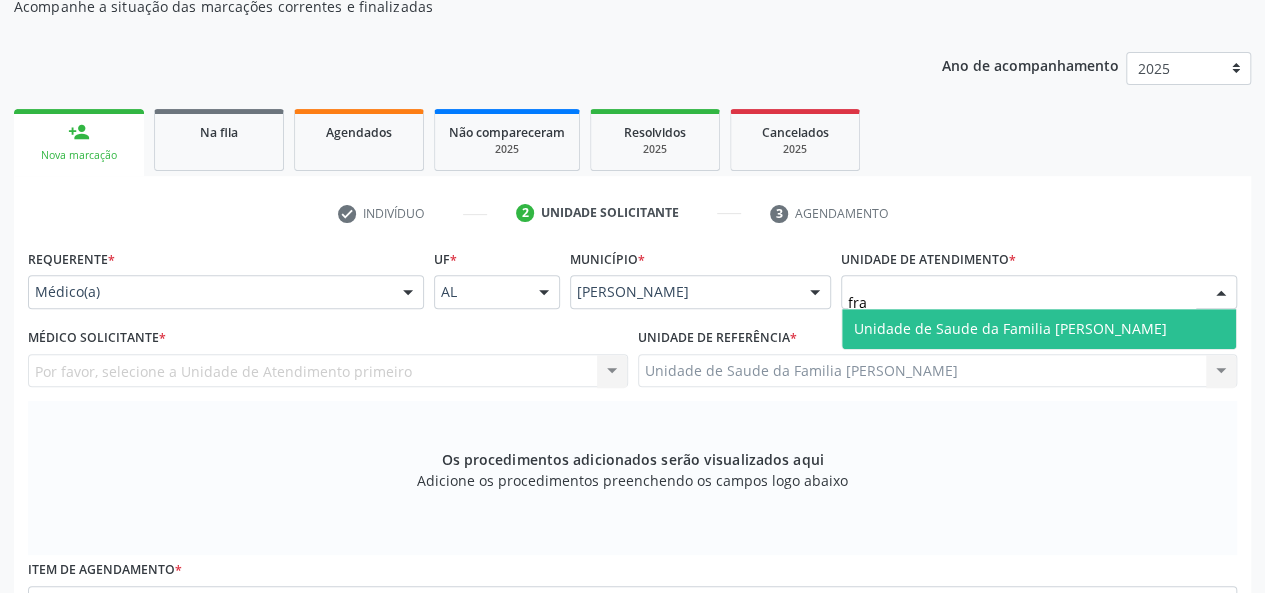 click on "Unidade de Saude da Familia [PERSON_NAME]" at bounding box center (1039, 329) 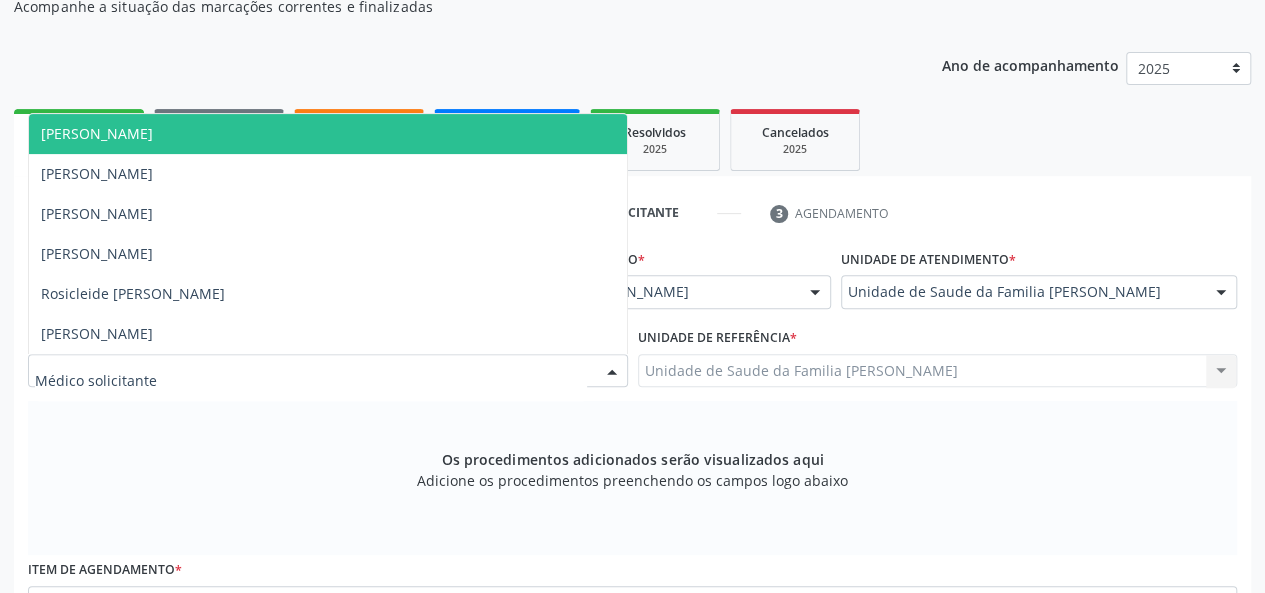 click on "[PERSON_NAME]" at bounding box center (328, 134) 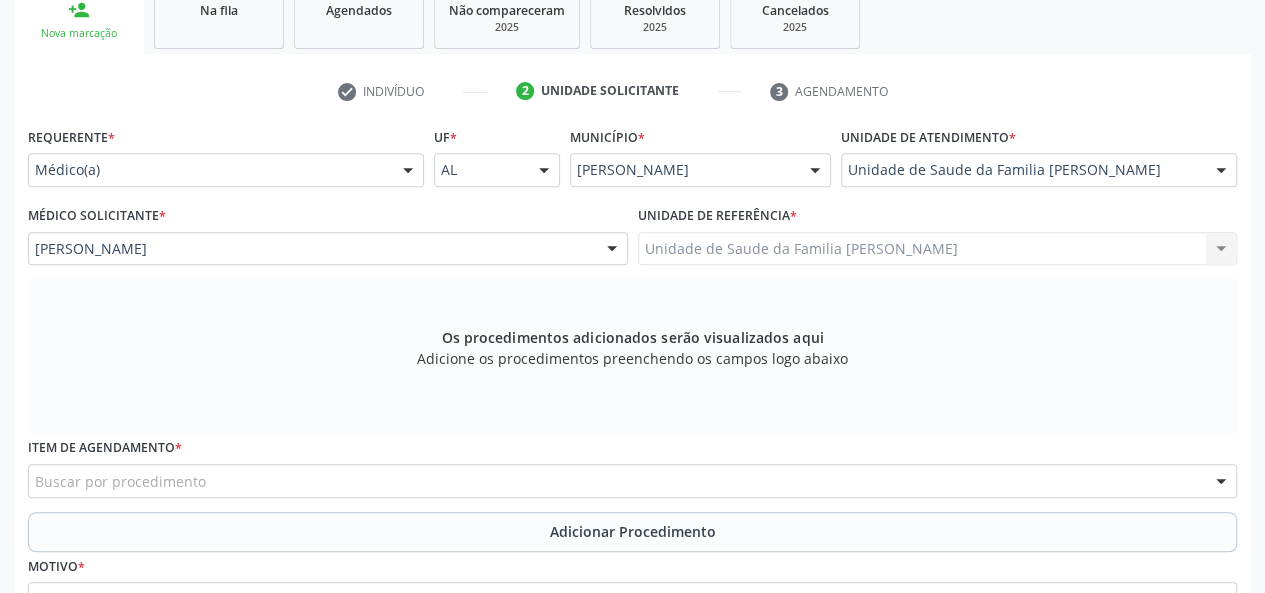 scroll, scrollTop: 518, scrollLeft: 0, axis: vertical 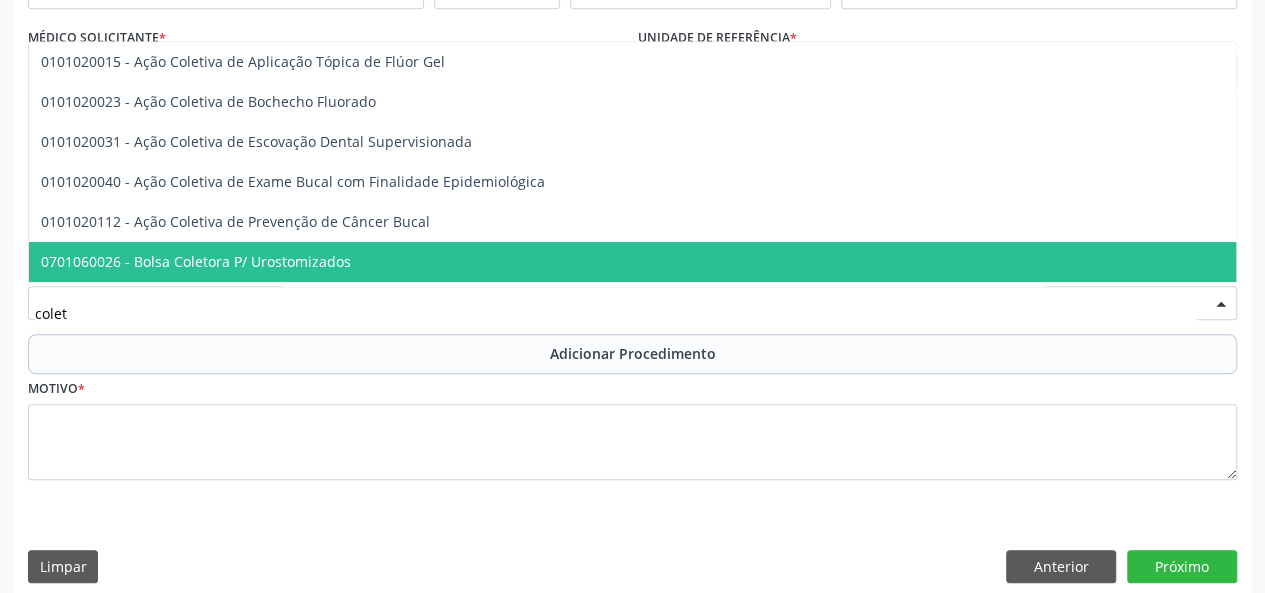 type on "coleta" 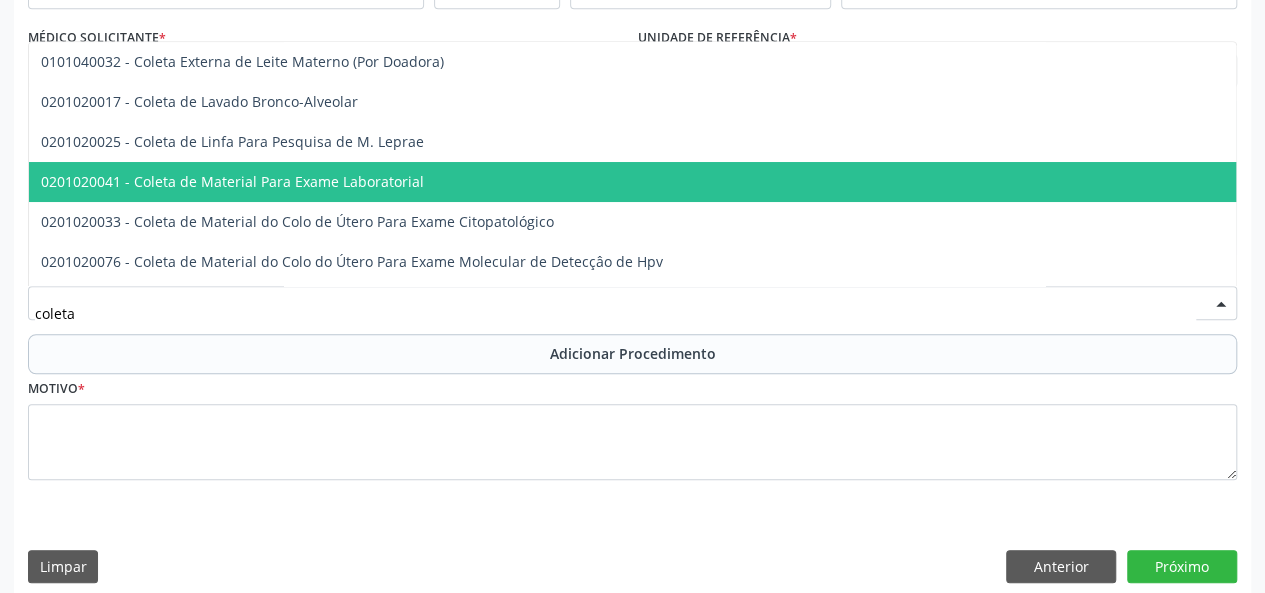 click on "0201020041 - Coleta de Material Para Exame Laboratorial" at bounding box center [232, 181] 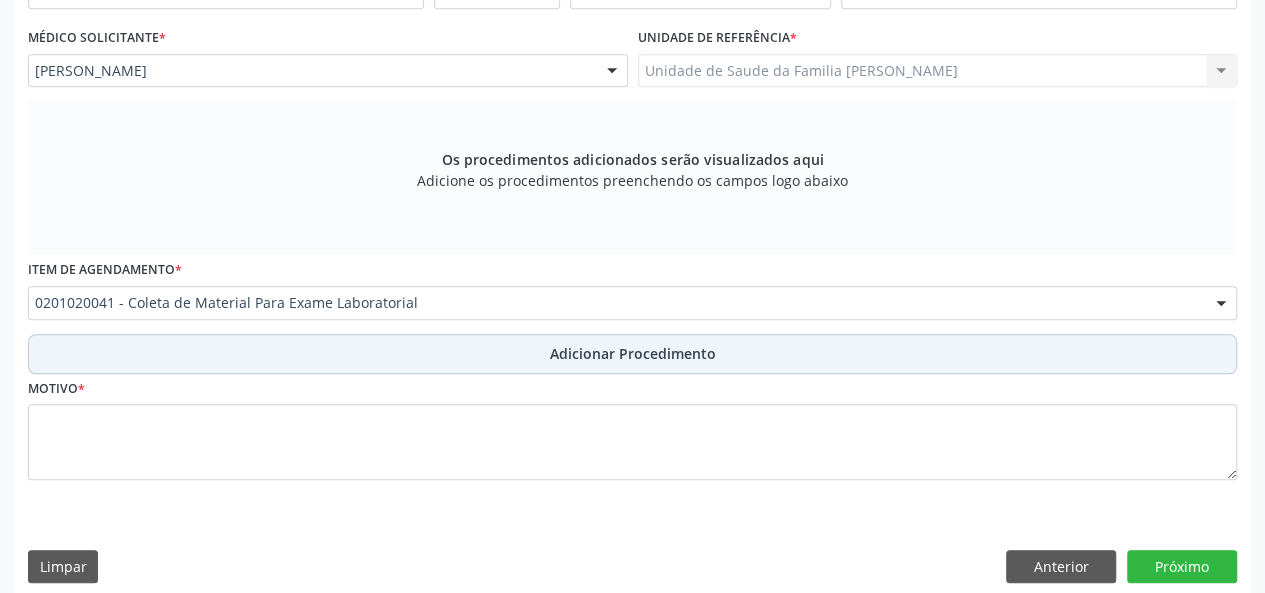 click on "Adicionar Procedimento" at bounding box center (633, 353) 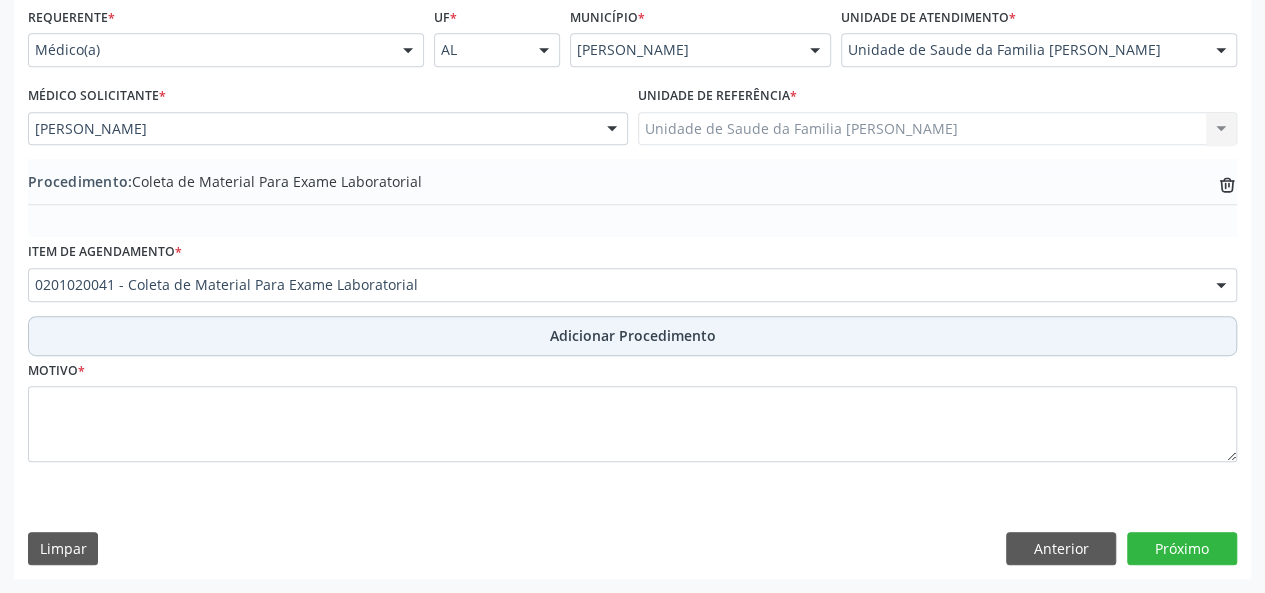 scroll, scrollTop: 458, scrollLeft: 0, axis: vertical 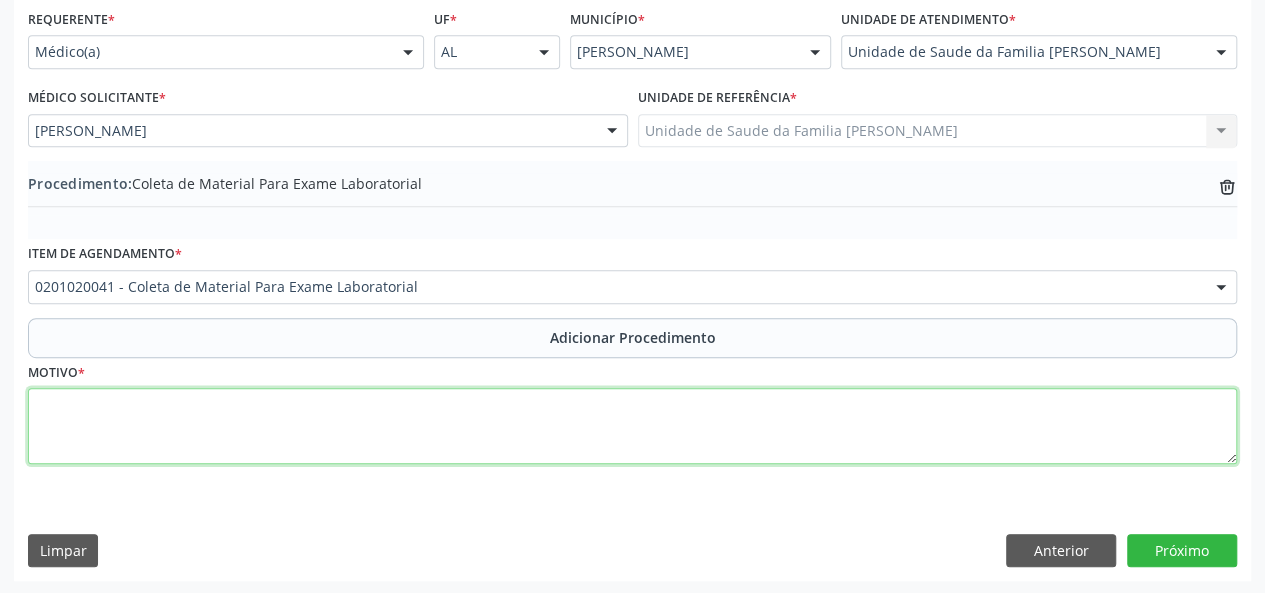 click at bounding box center (632, 426) 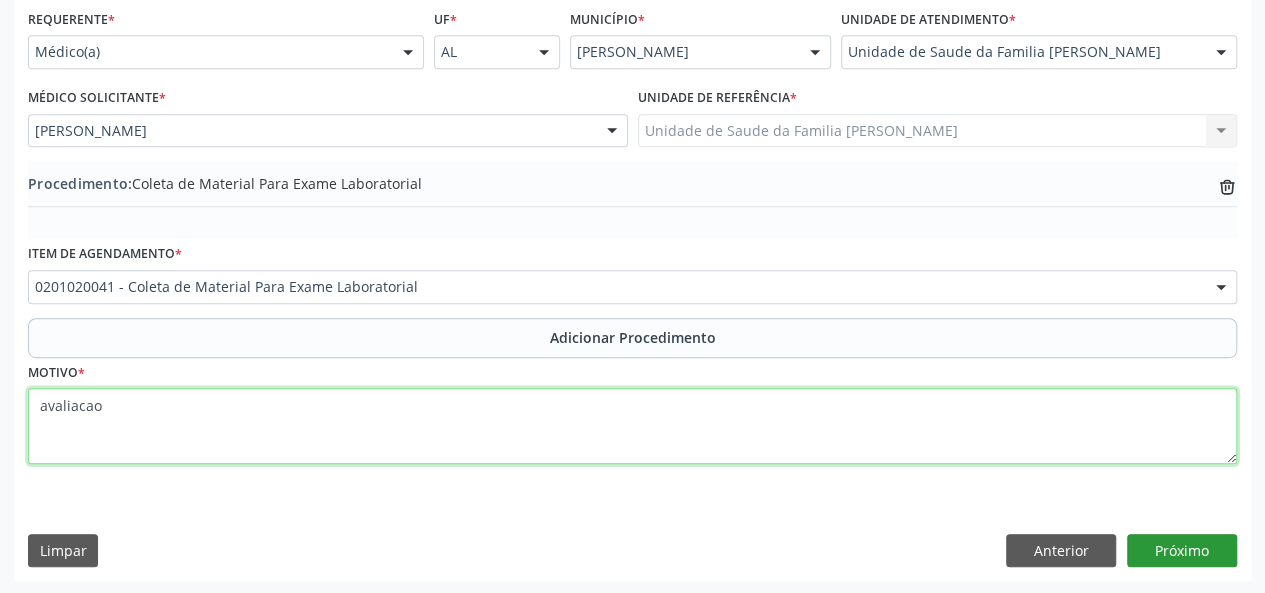 type on "avaliacao" 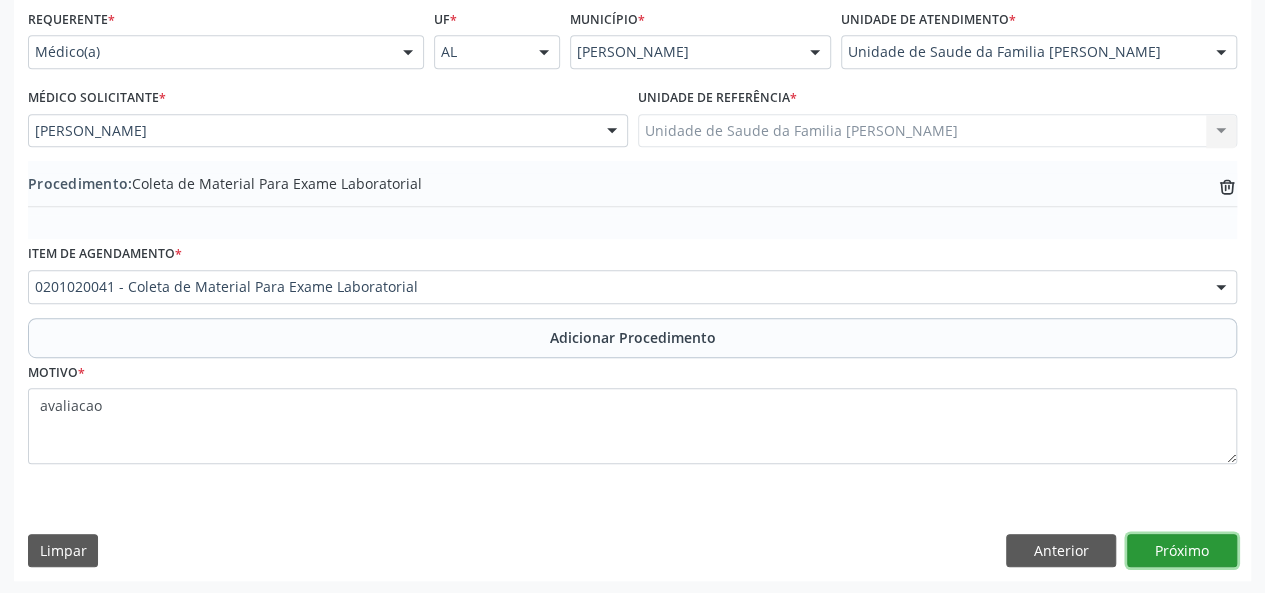 click on "Próximo" at bounding box center [1182, 551] 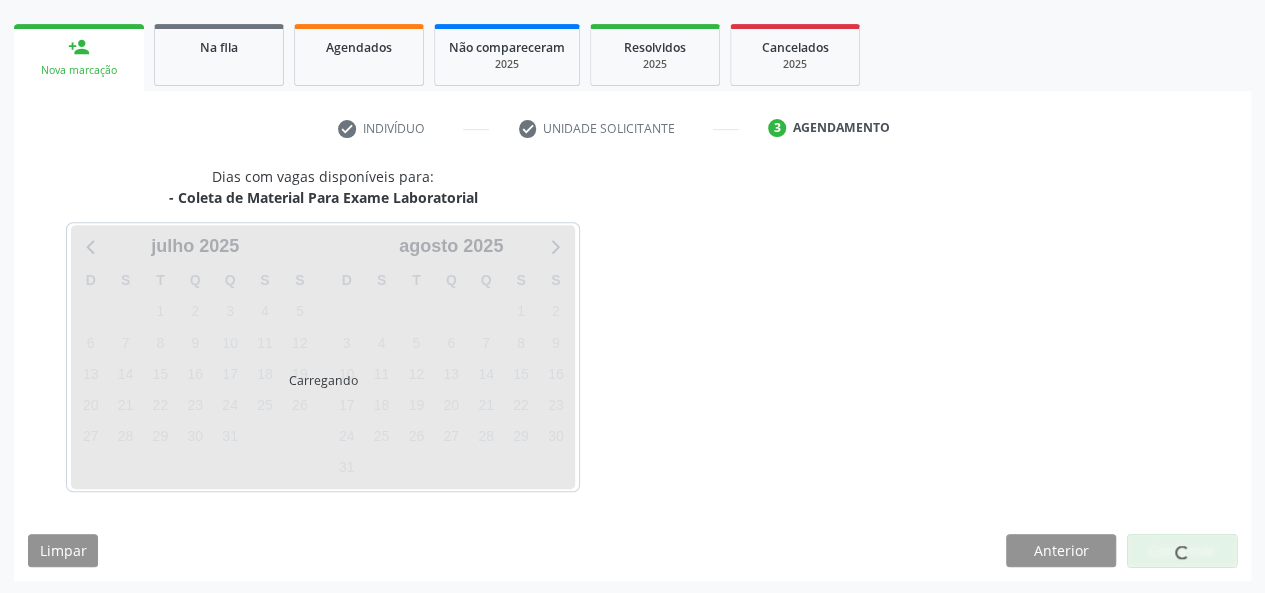 scroll, scrollTop: 362, scrollLeft: 0, axis: vertical 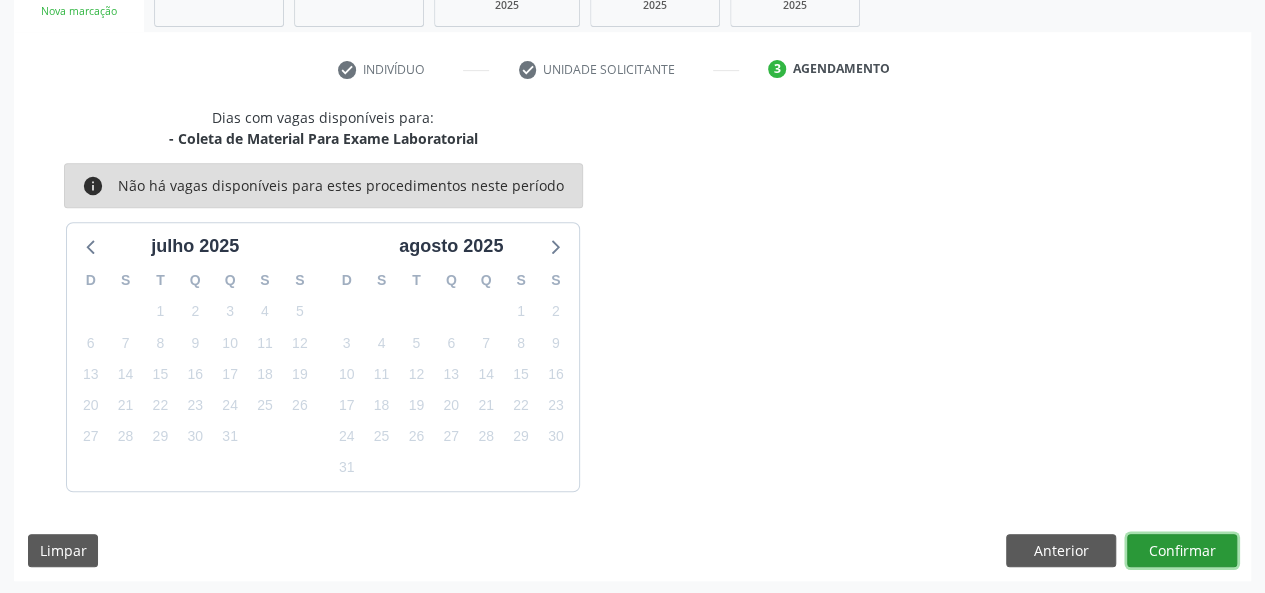 click on "Confirmar" at bounding box center [1182, 551] 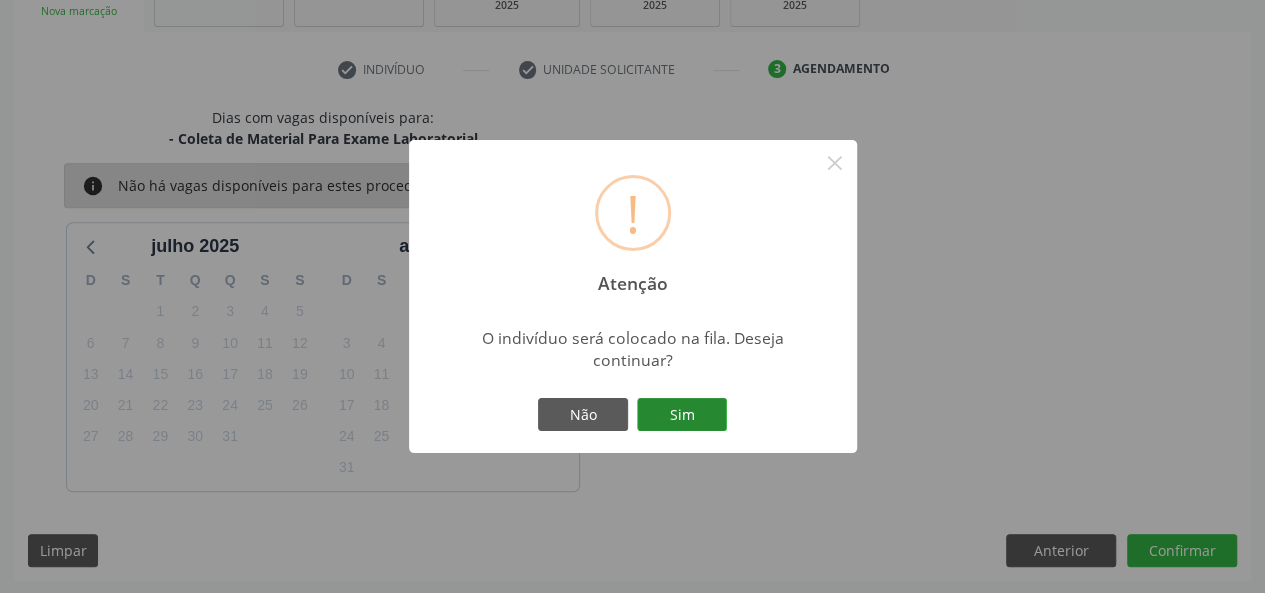 click on "Sim" at bounding box center (682, 415) 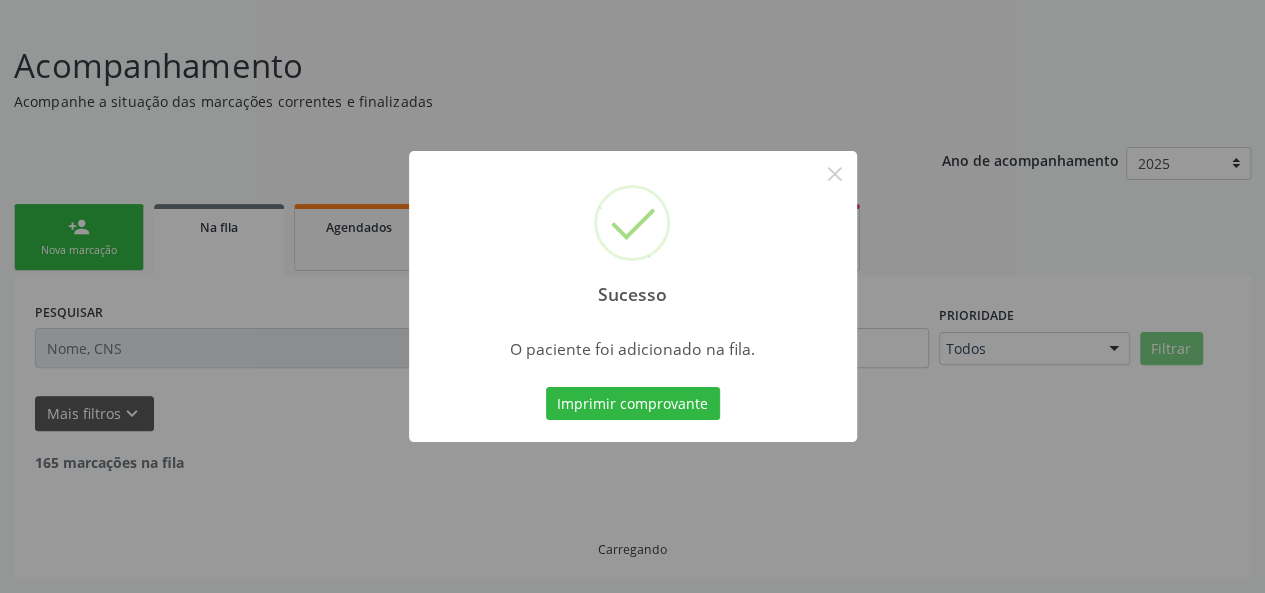 scroll, scrollTop: 100, scrollLeft: 0, axis: vertical 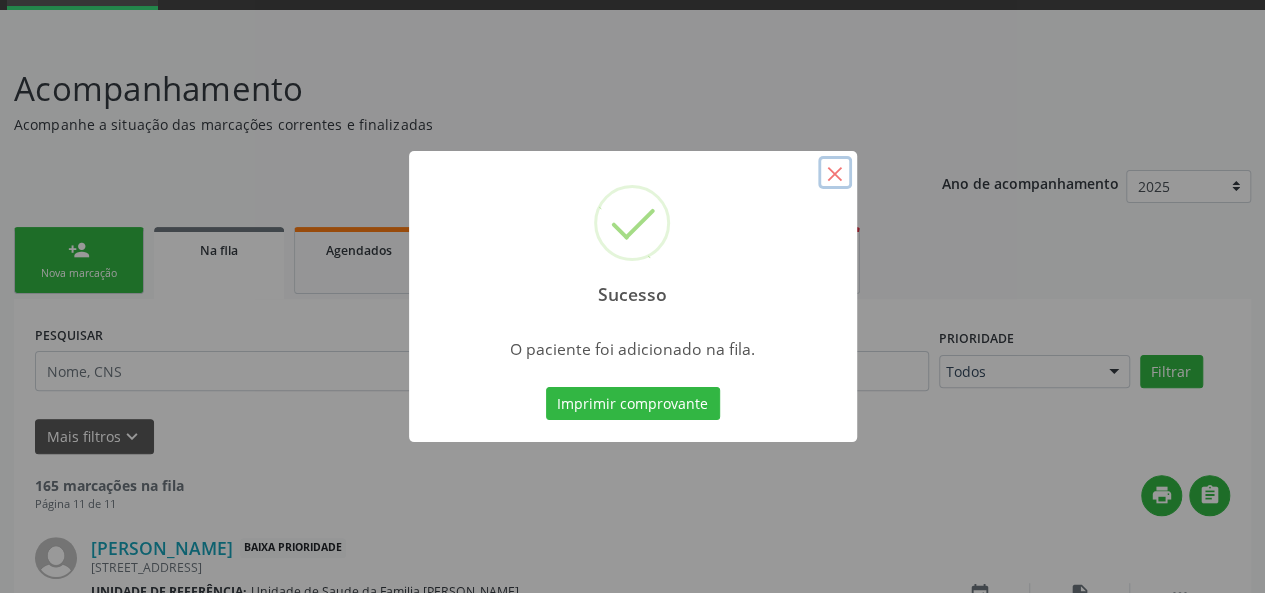 click on "×" at bounding box center [835, 173] 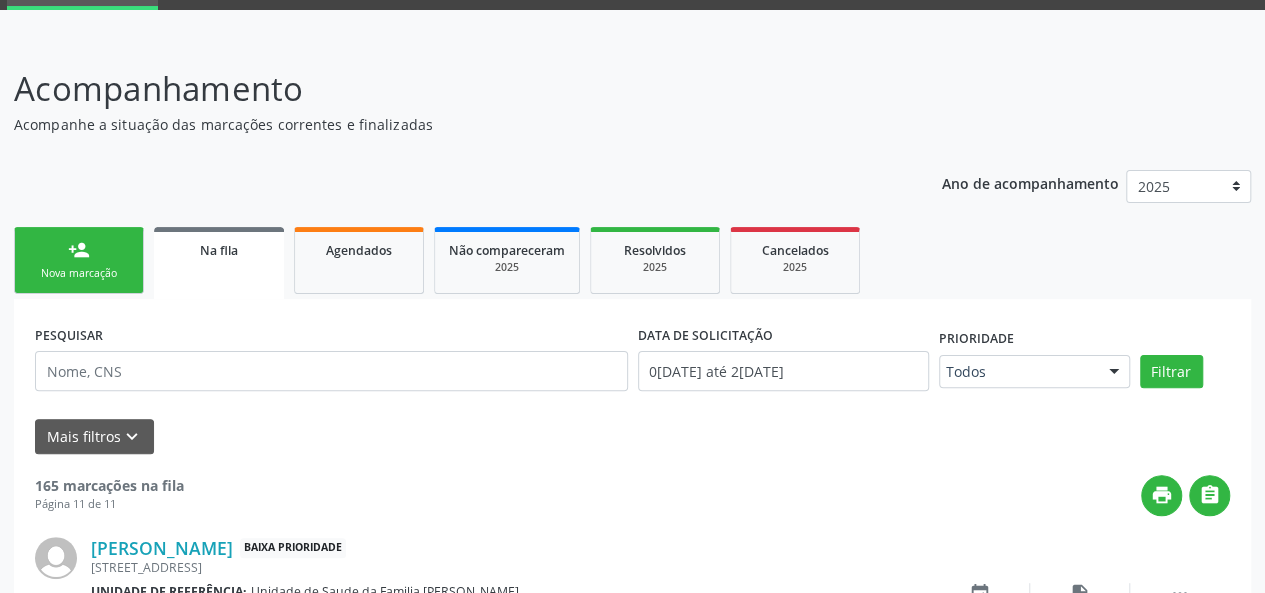 click on "Nova marcação" at bounding box center [79, 273] 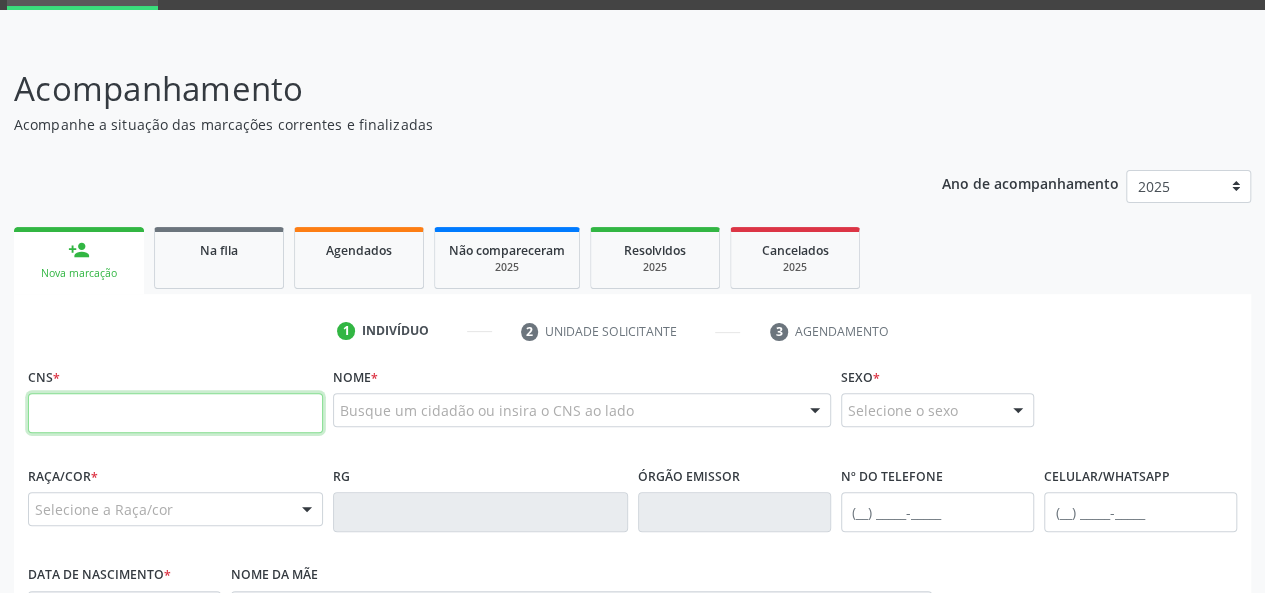 paste on "700 2044 3051 9423" 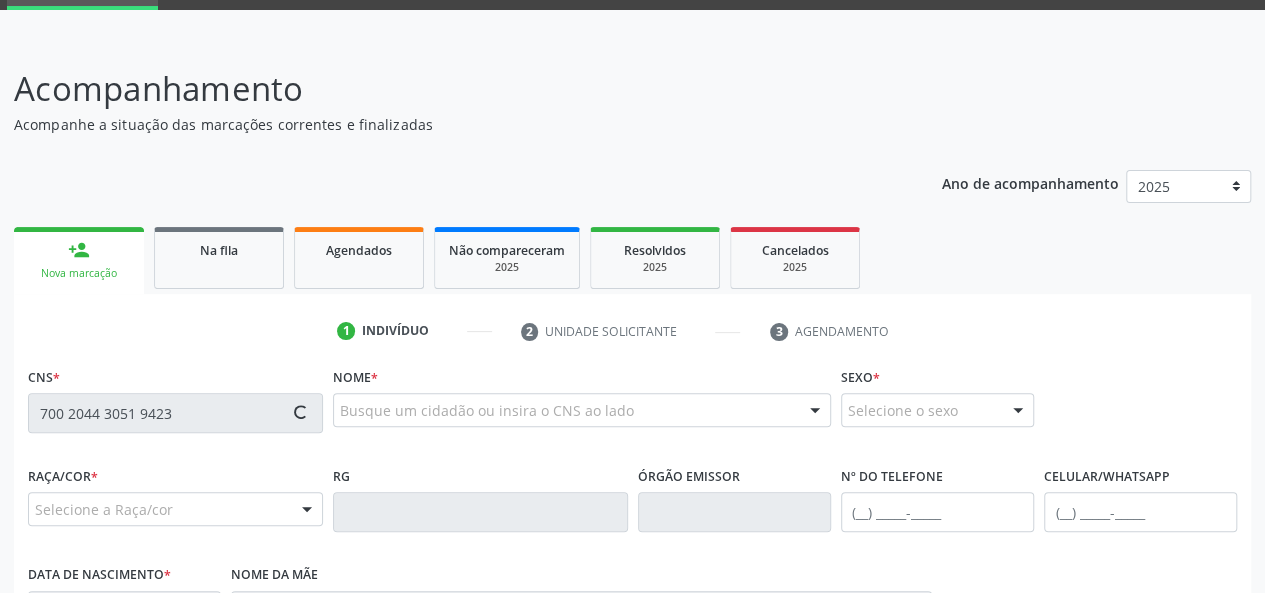 type on "700 2044 3051 9423" 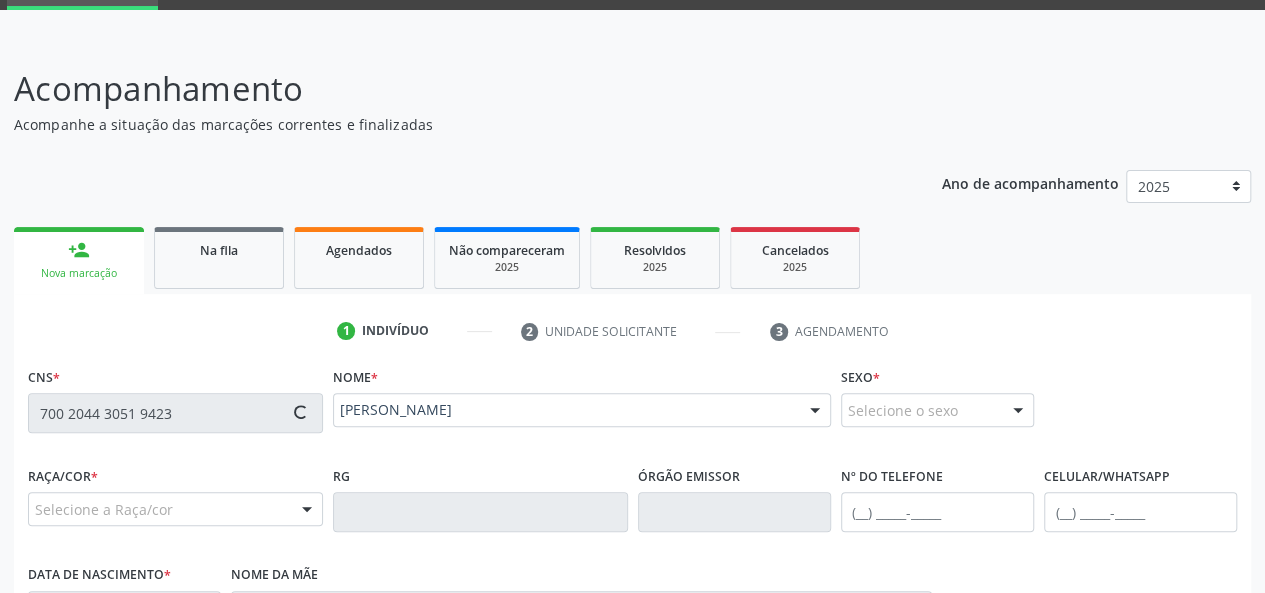 type on "[PHONE_NUMBER]" 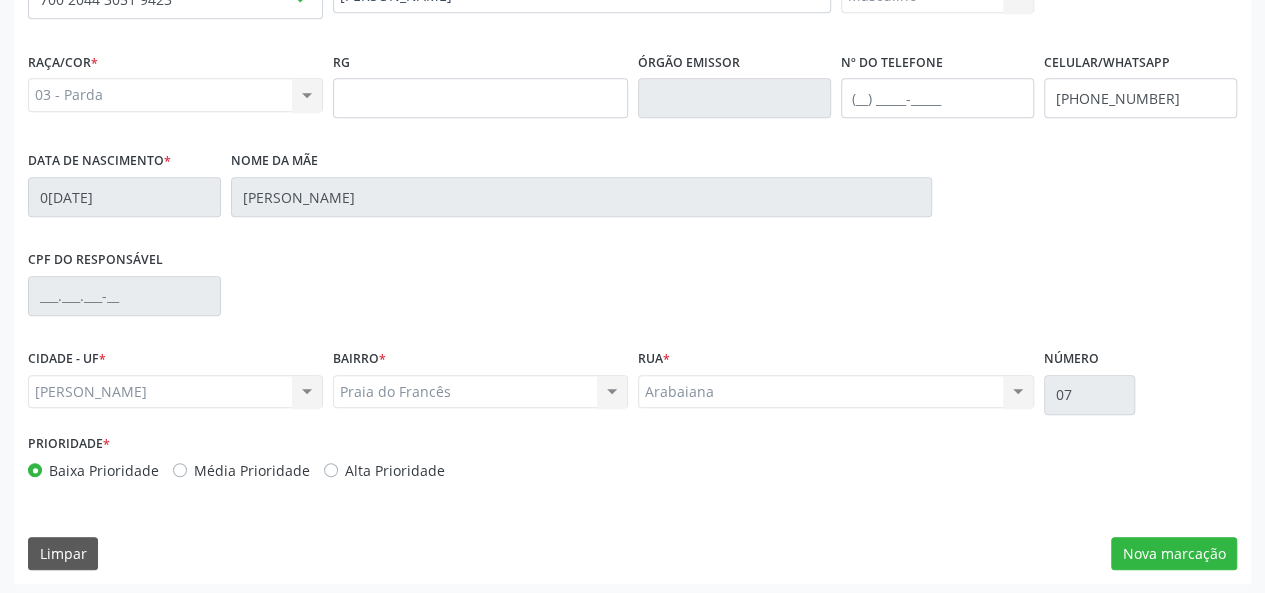 scroll, scrollTop: 518, scrollLeft: 0, axis: vertical 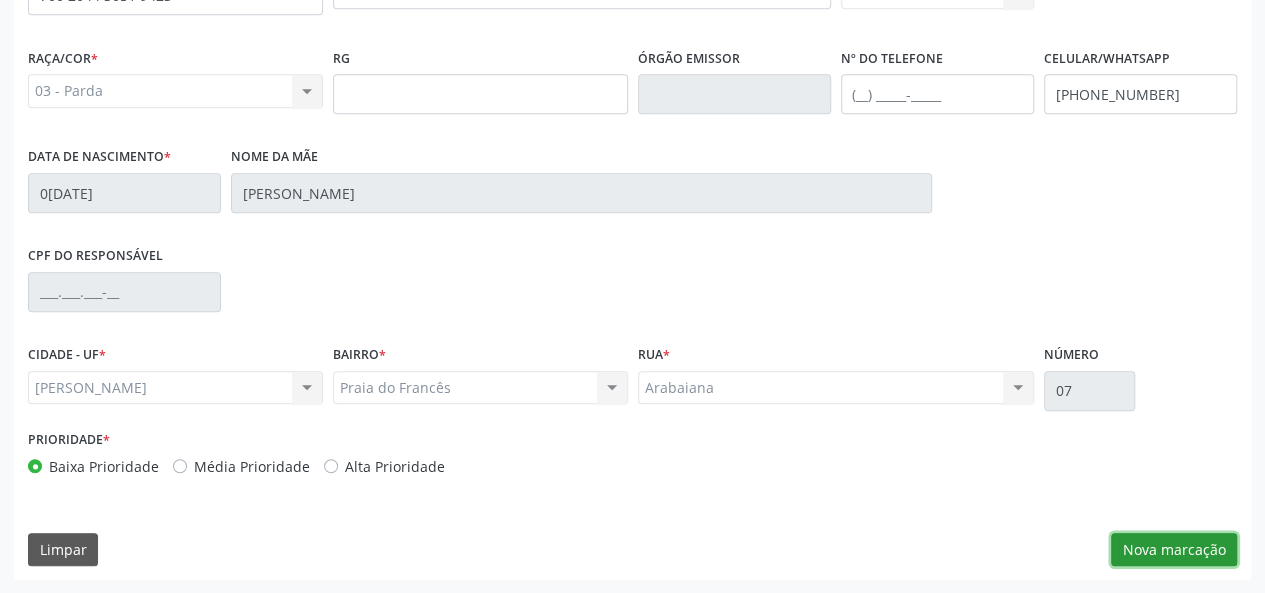 click on "Nova marcação" at bounding box center (1174, 550) 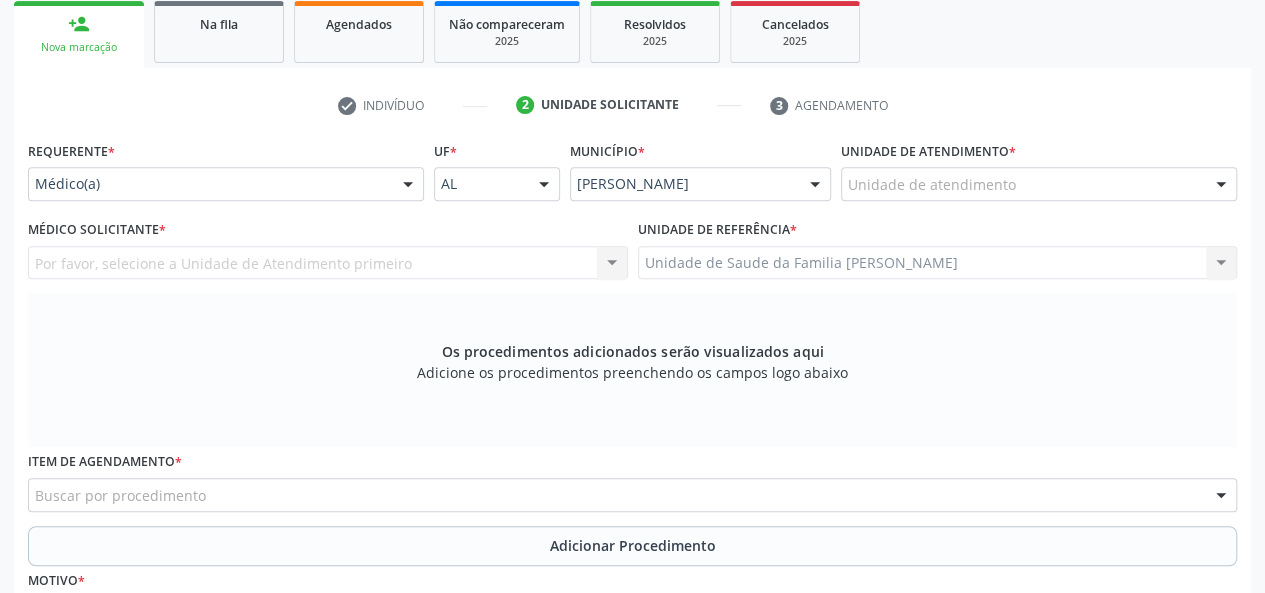 scroll, scrollTop: 318, scrollLeft: 0, axis: vertical 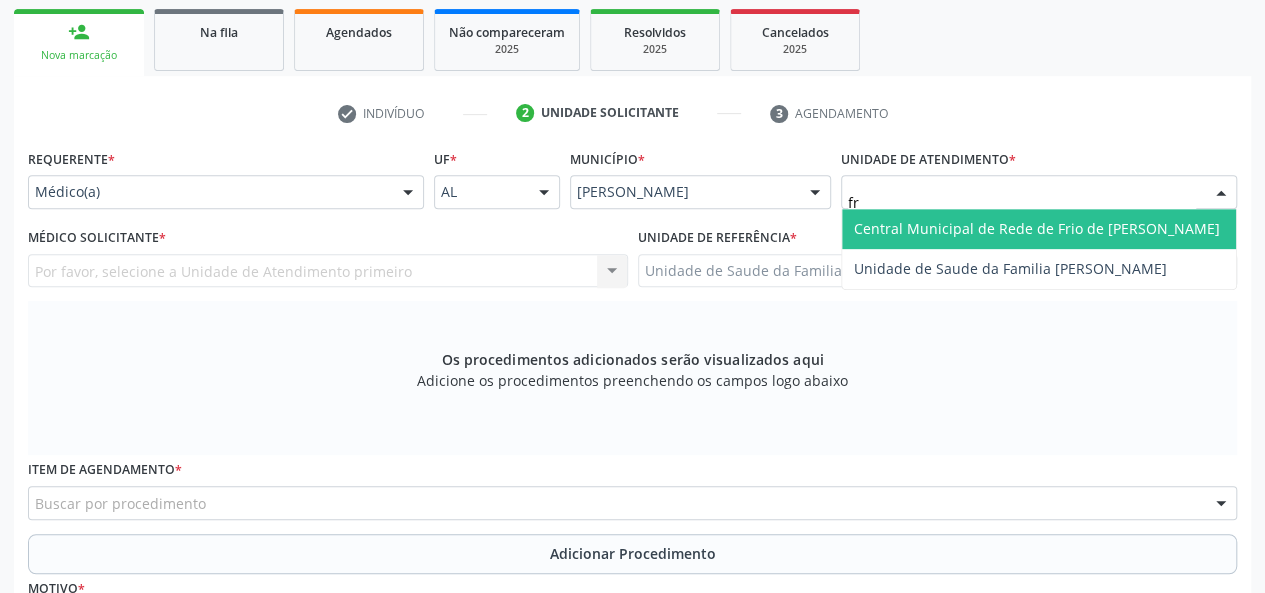 type on "fra" 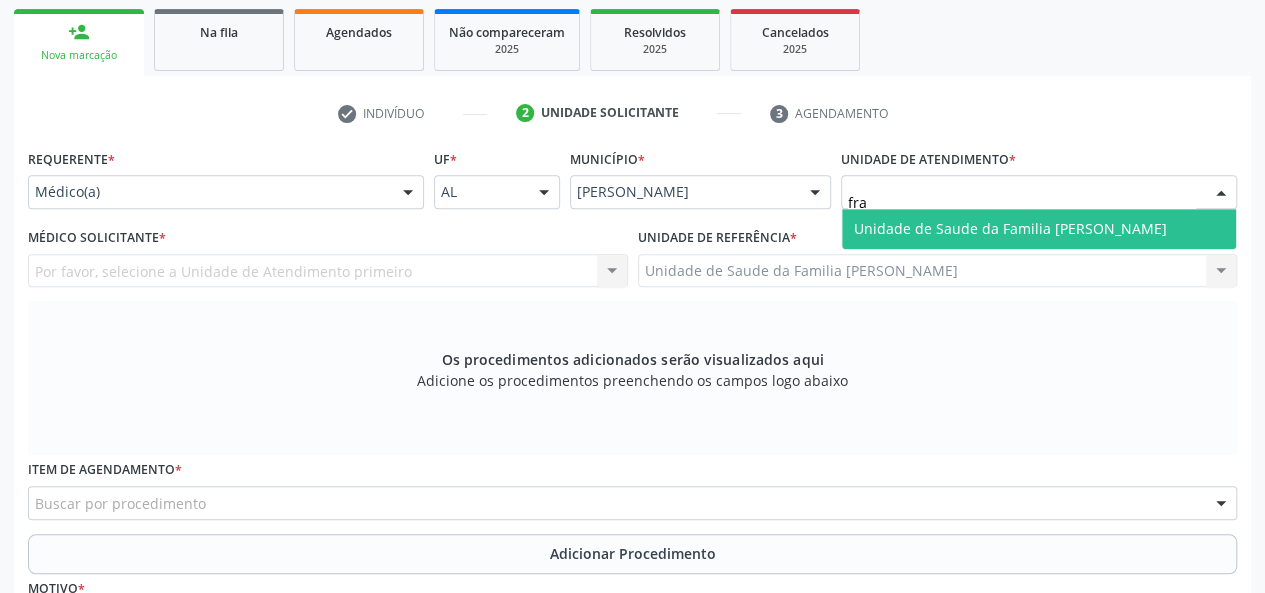 click on "Unidade de Saude da Familia [PERSON_NAME]" at bounding box center [1010, 228] 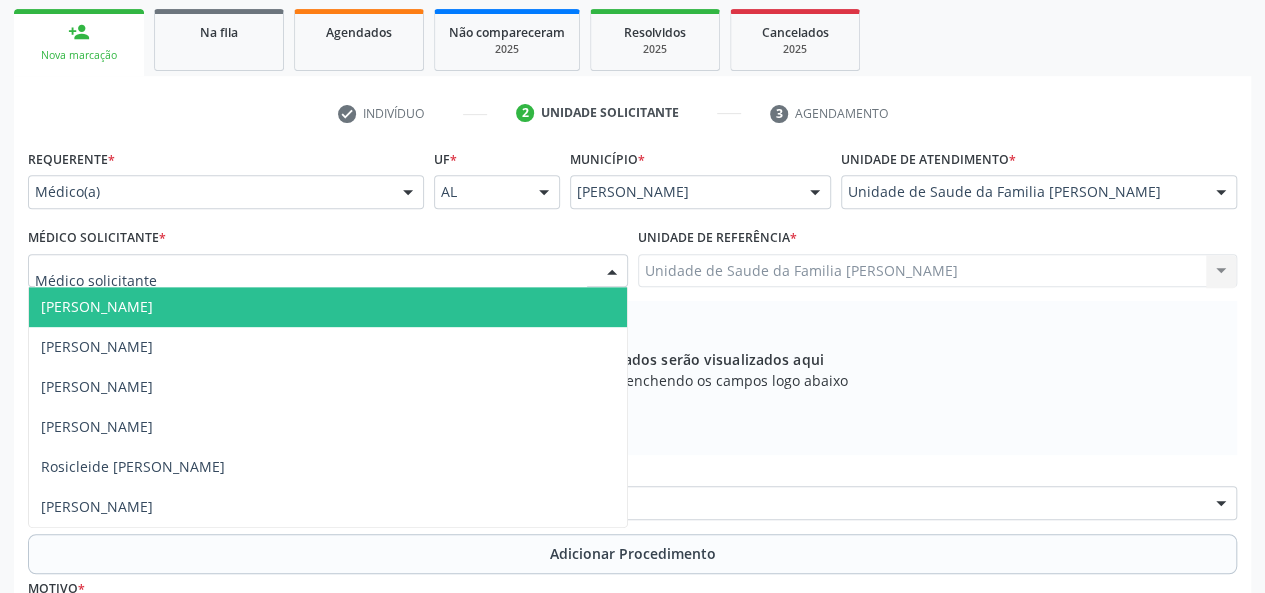 click on "[PERSON_NAME]" at bounding box center [97, 306] 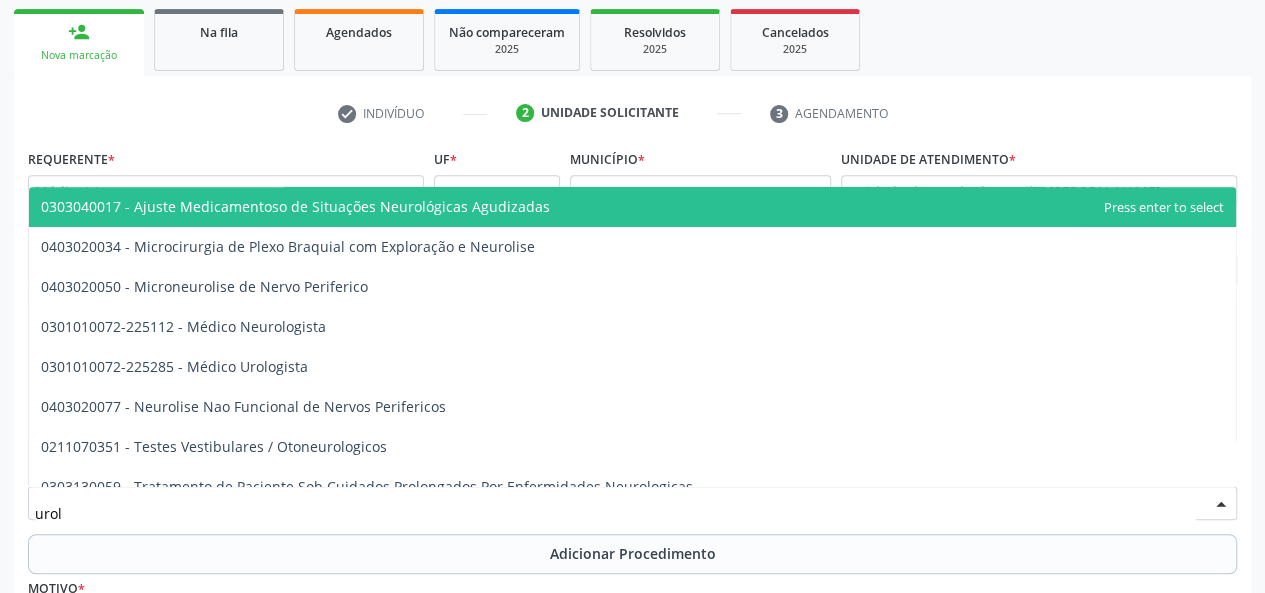 type on "urolo" 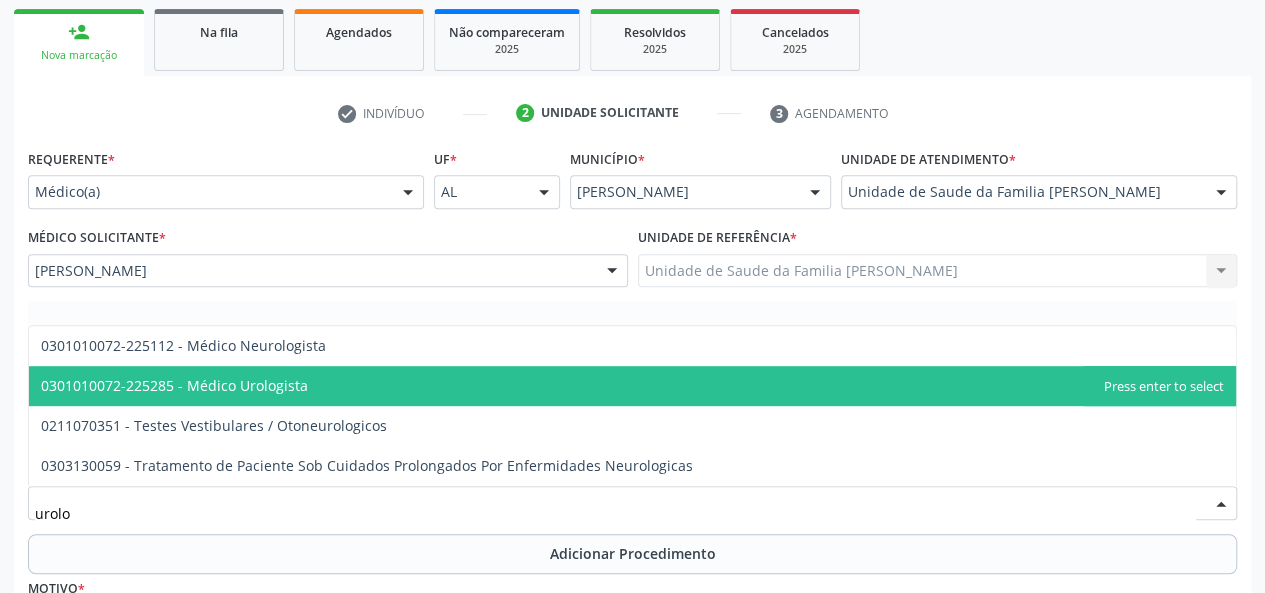 click on "0301010072-225285 - Médico Urologista" at bounding box center (174, 385) 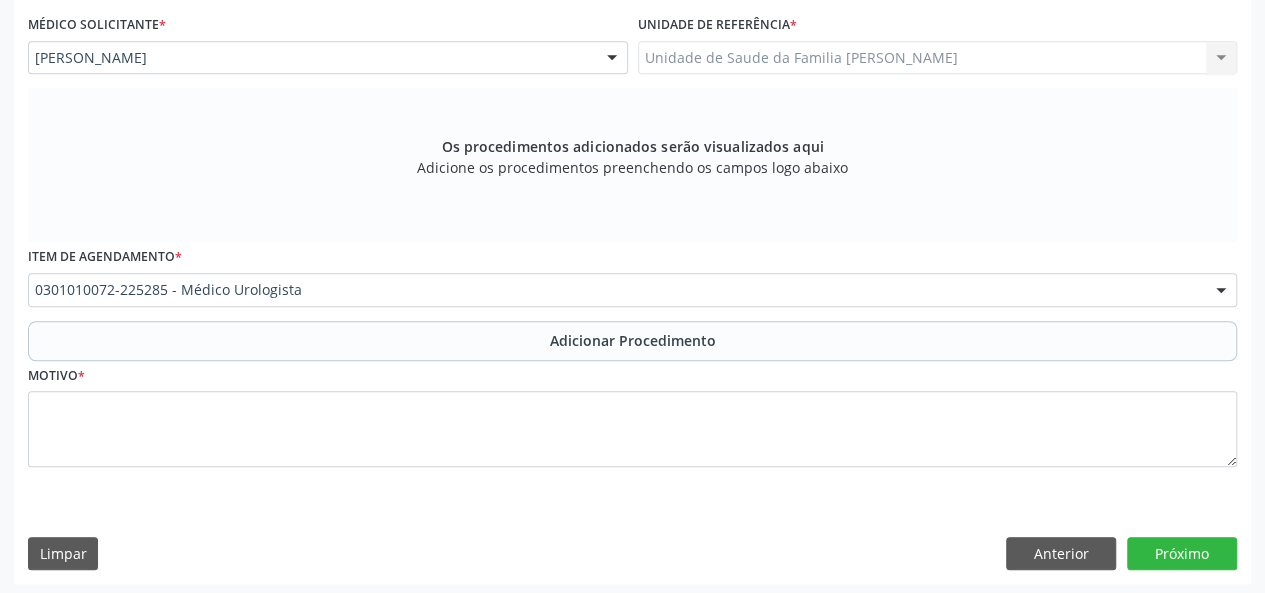 scroll, scrollTop: 534, scrollLeft: 0, axis: vertical 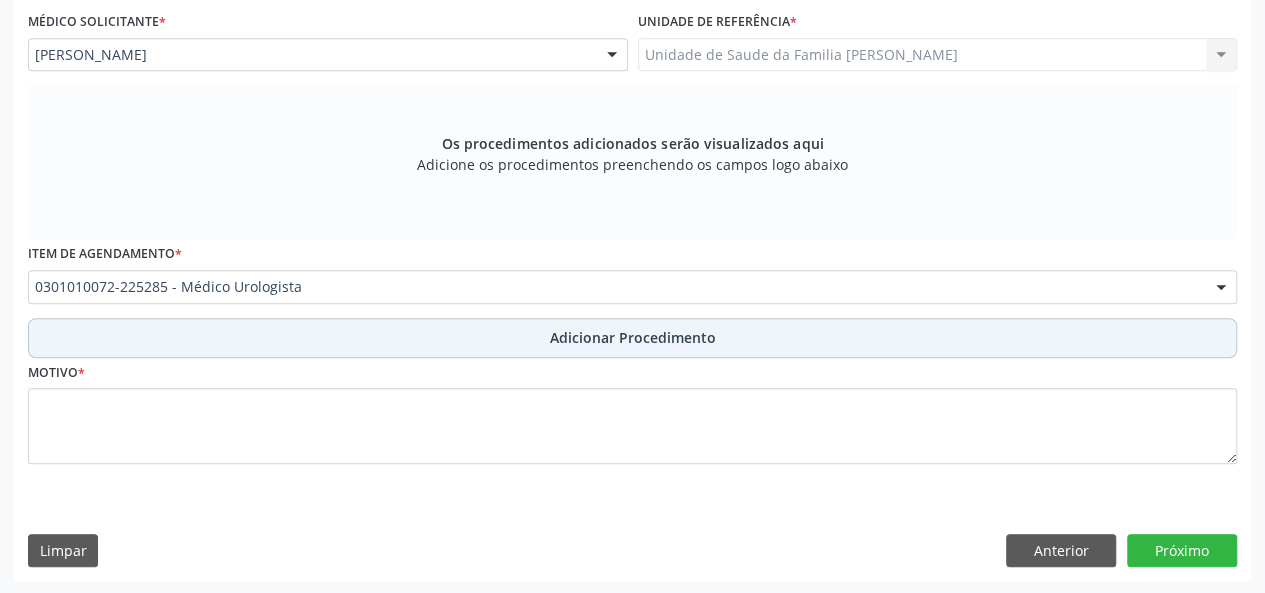 click on "Adicionar Procedimento" at bounding box center [633, 337] 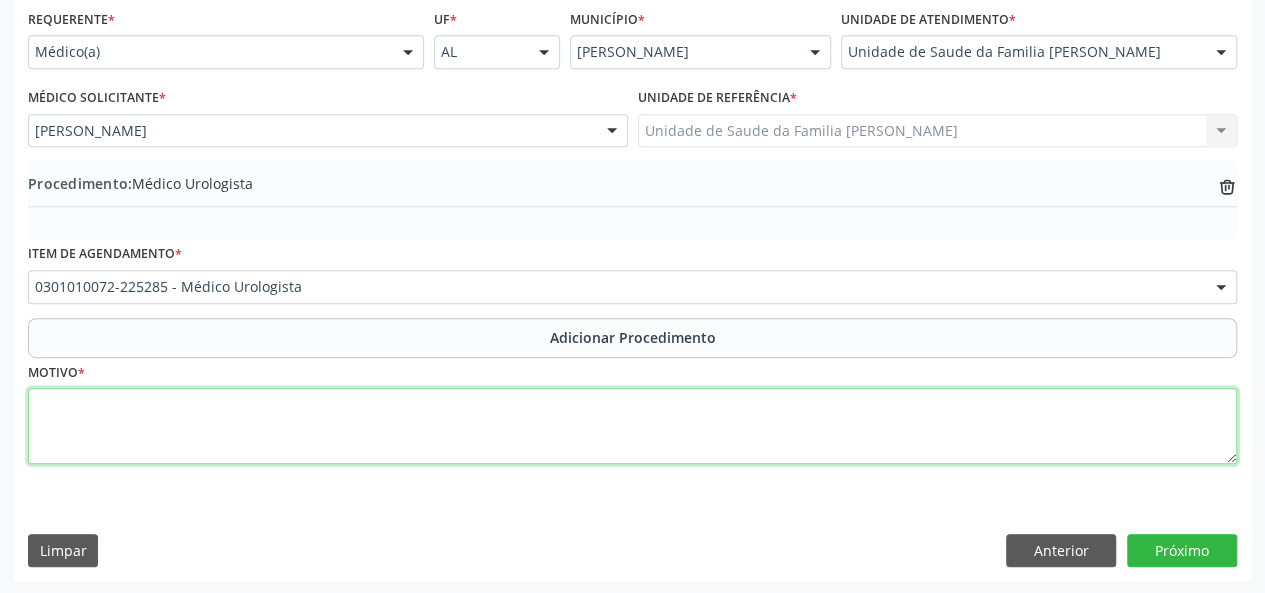 click at bounding box center [632, 426] 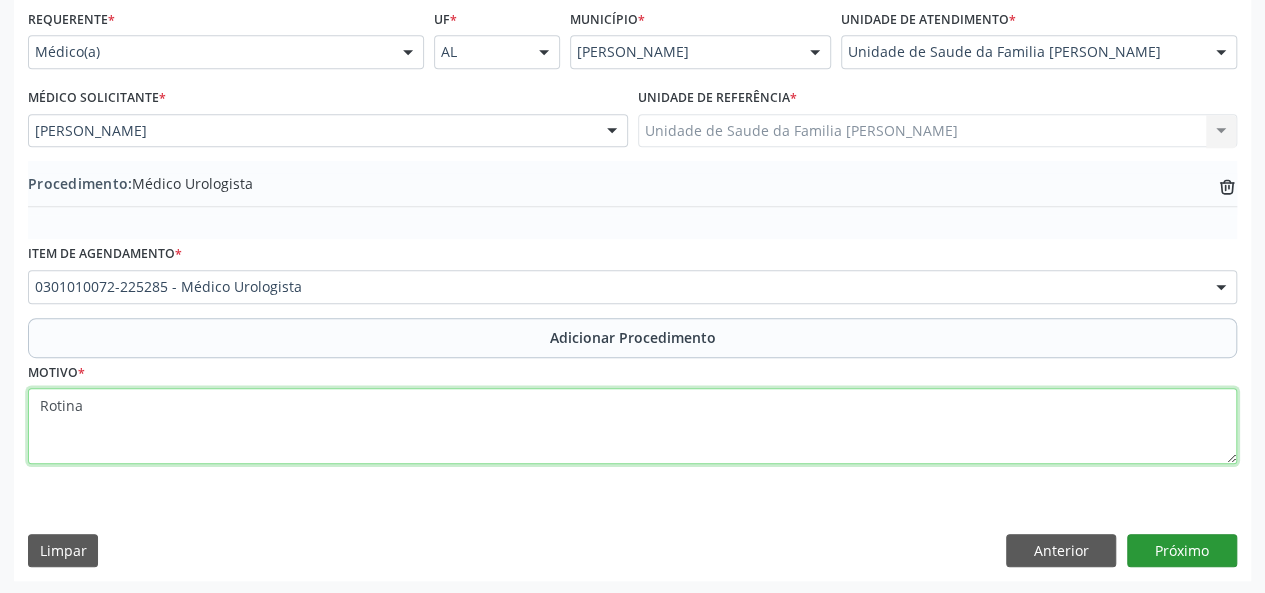 type on "Rotina" 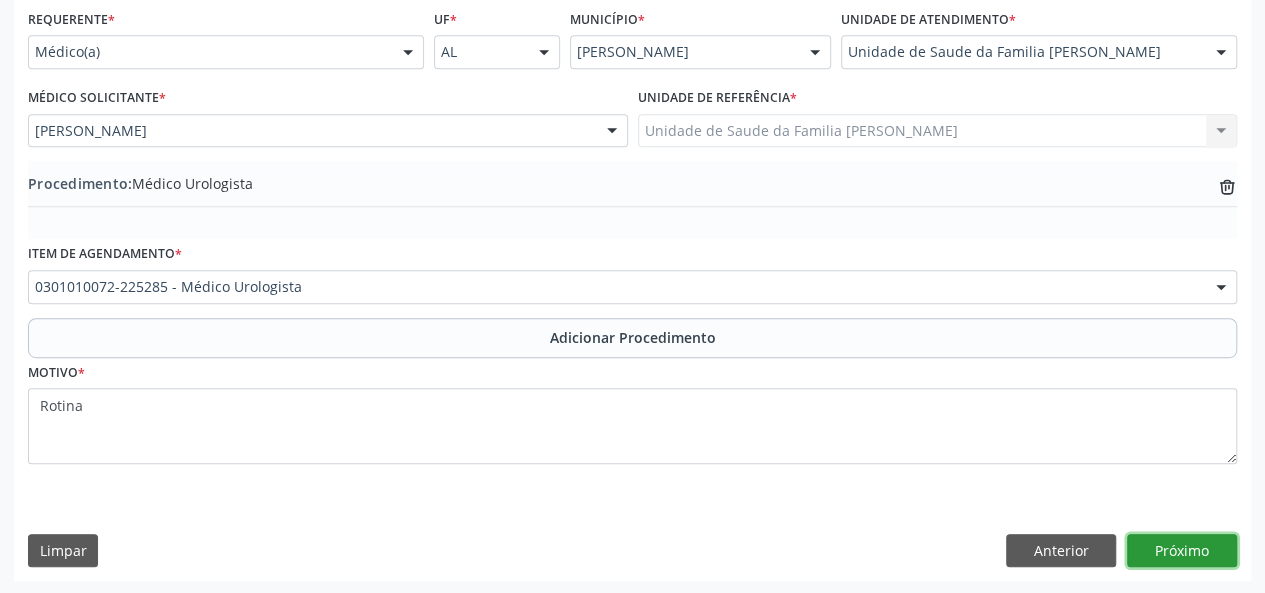 click on "Próximo" at bounding box center [1182, 551] 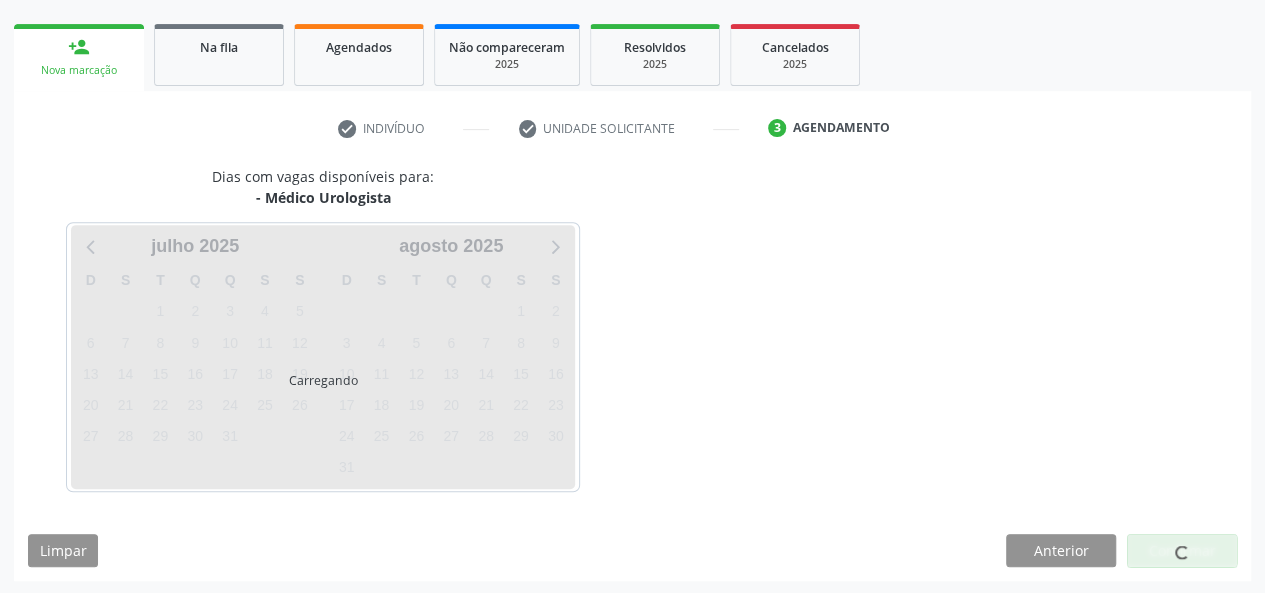 scroll, scrollTop: 362, scrollLeft: 0, axis: vertical 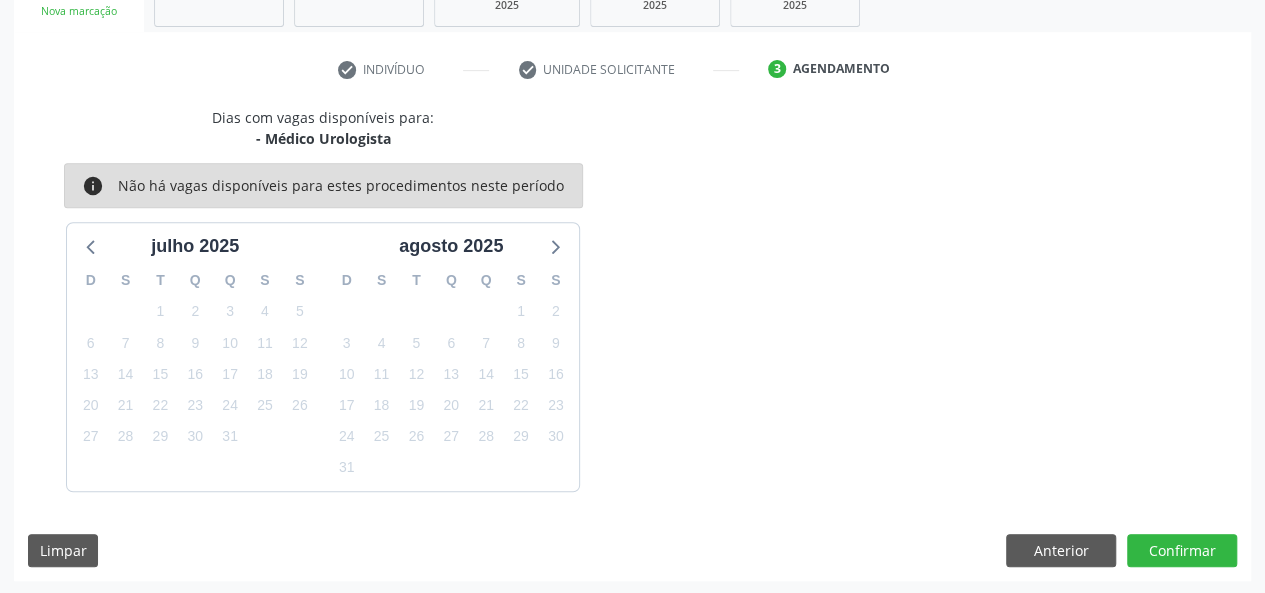 click on "Dias com vagas disponíveis para:
- Médico Urologista
info
Não há vagas disponíveis para estes procedimentos neste período
j[DATE] D S T Q Q S S 29 30 1 2 3 4 5 6 7 8 9 10 11 12 13 14 15 16 17 18 19 20 21 22 23 24 25 26 27 28 29 30 31 1 2 3 4 5 6 7 8 9 [DATE] D S T Q Q S S 27 28 29 30 31 1 2 3 4 5 6 7 8 9 10 11 12 13 14 15 16 17 18 19 20 21 22 23 24 25 26 27 28 29 30 31 1 2 3 4 5 6
Limpar
Anterior
Confirmar" at bounding box center [632, 344] 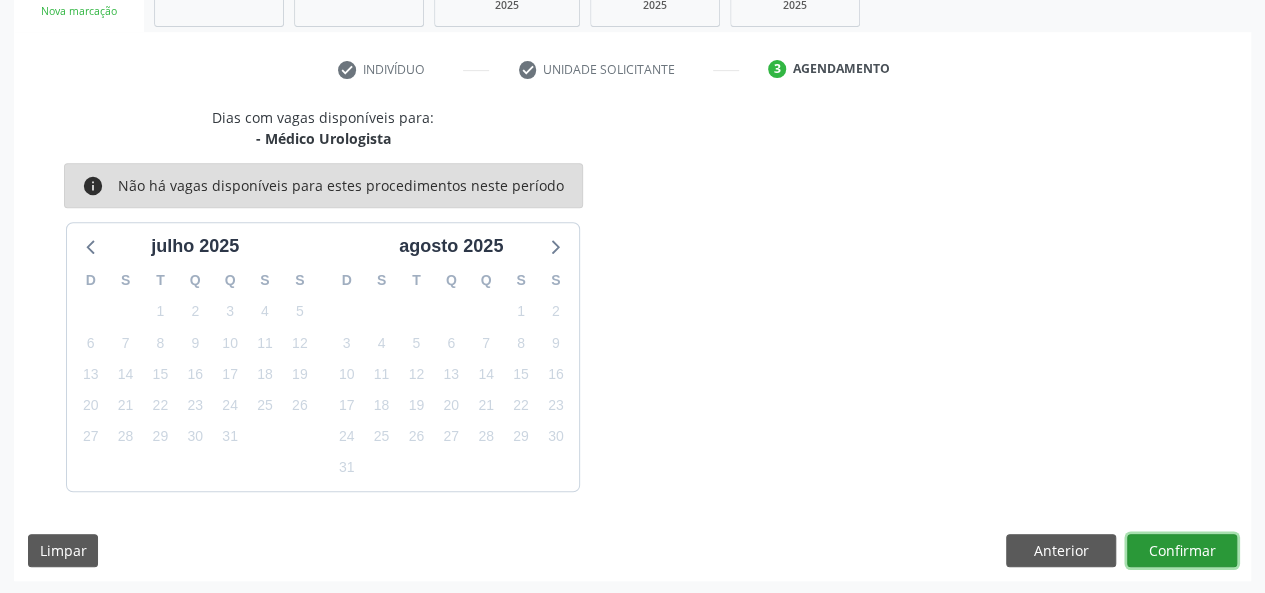 click on "Confirmar" at bounding box center [1182, 551] 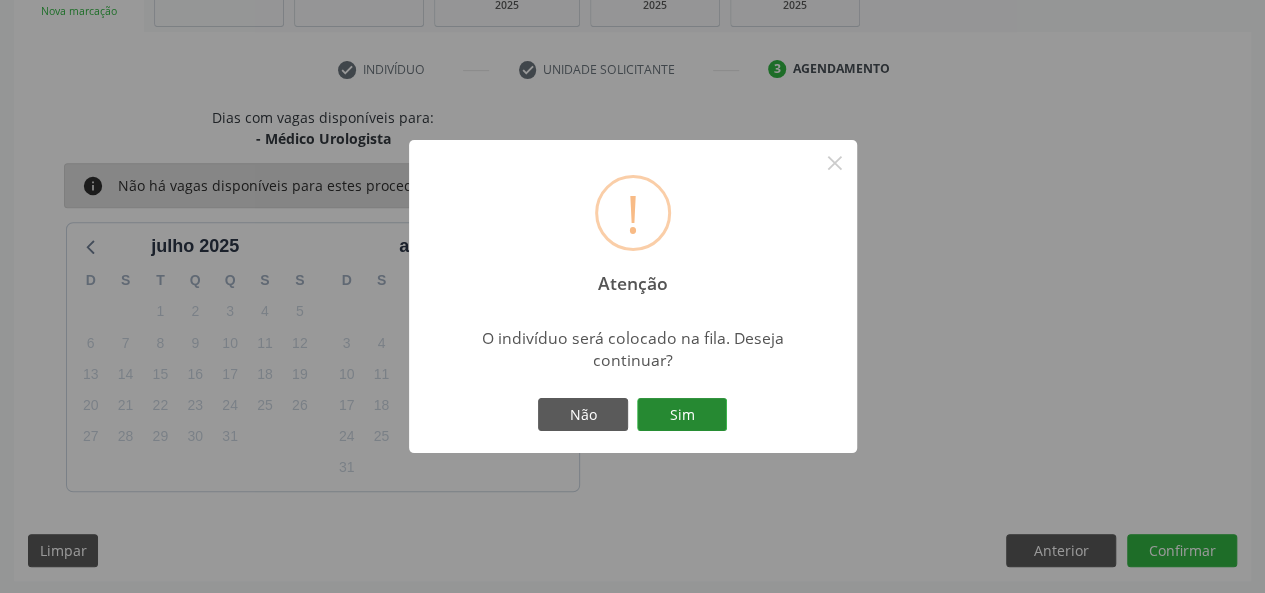 click on "Sim" at bounding box center (682, 415) 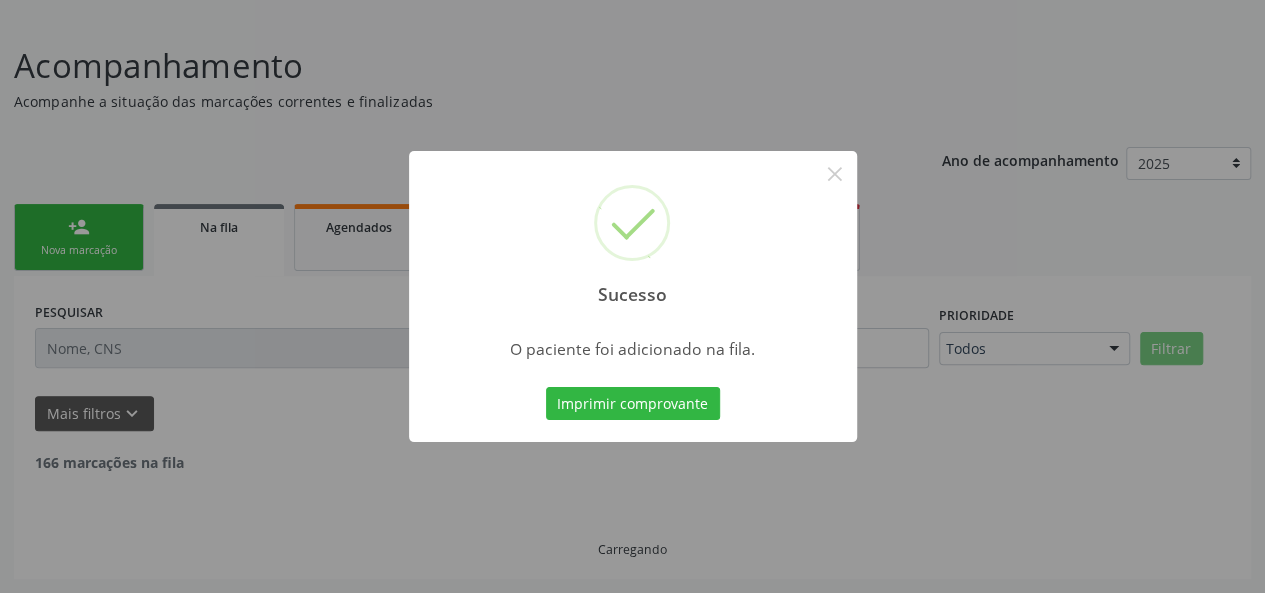 scroll, scrollTop: 100, scrollLeft: 0, axis: vertical 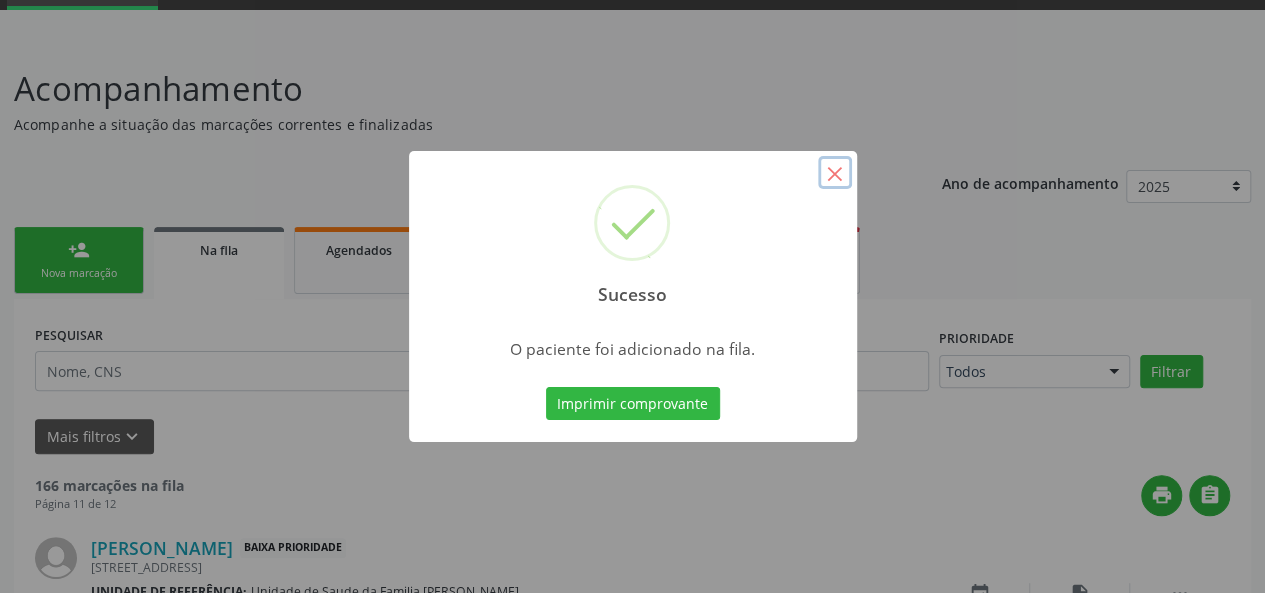 click on "×" at bounding box center [835, 173] 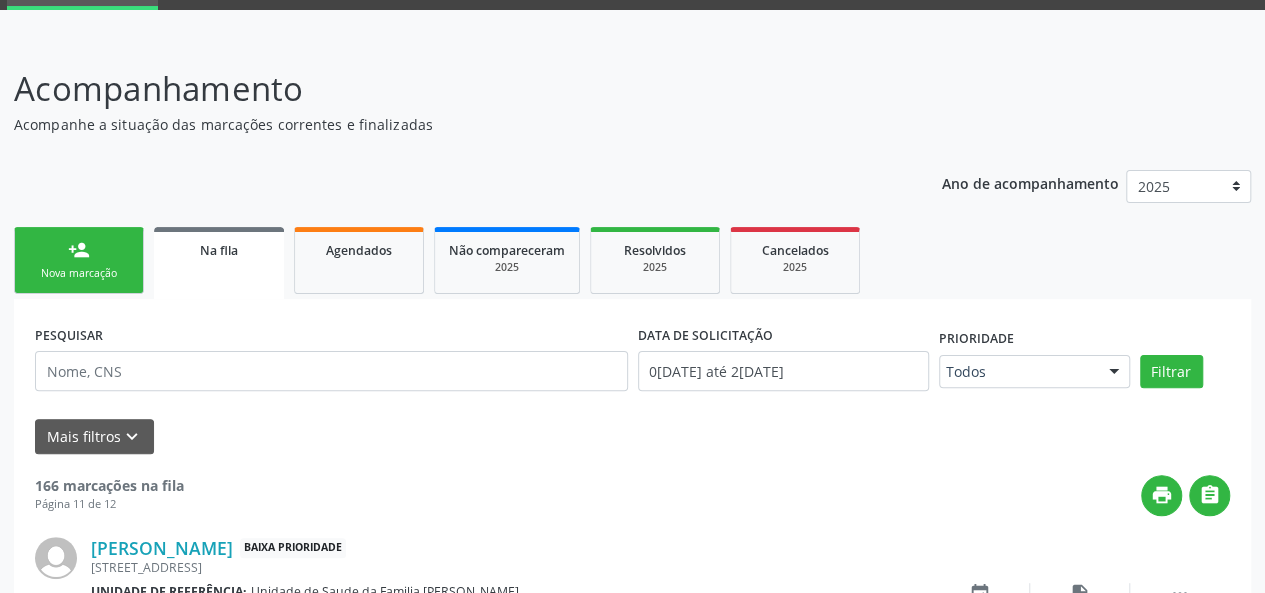 click on "person_add
Nova marcação" at bounding box center (79, 260) 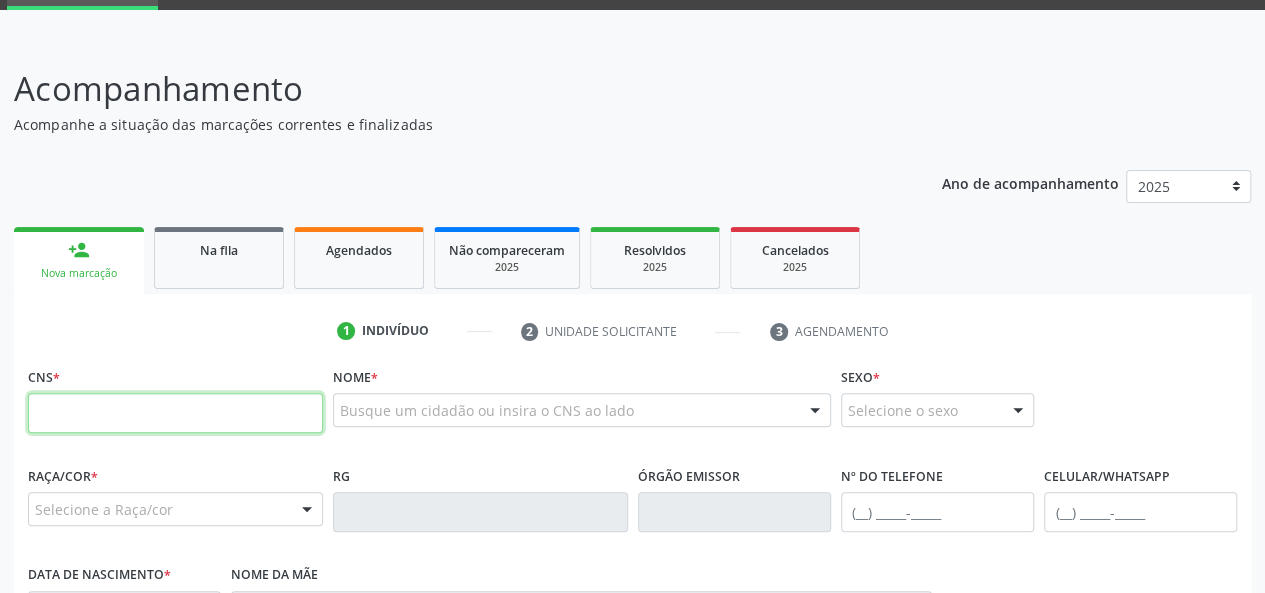 paste on "700 5019 9110 9253" 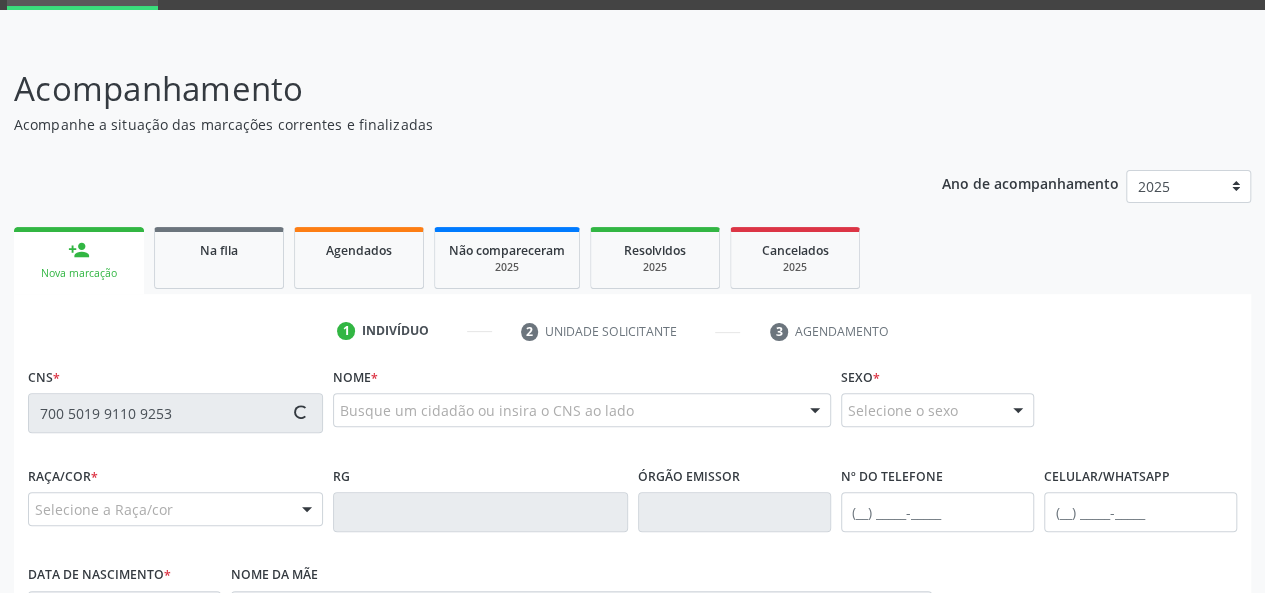 type on "700 5019 9110 9253" 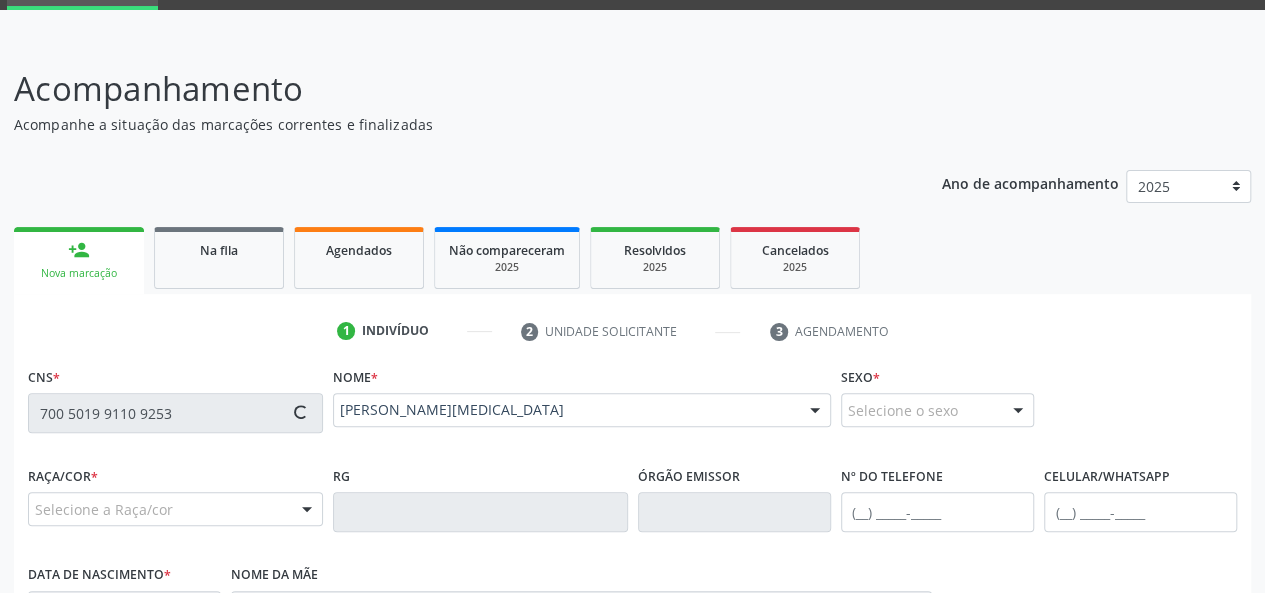 type on "[PHONE_NUMBER]" 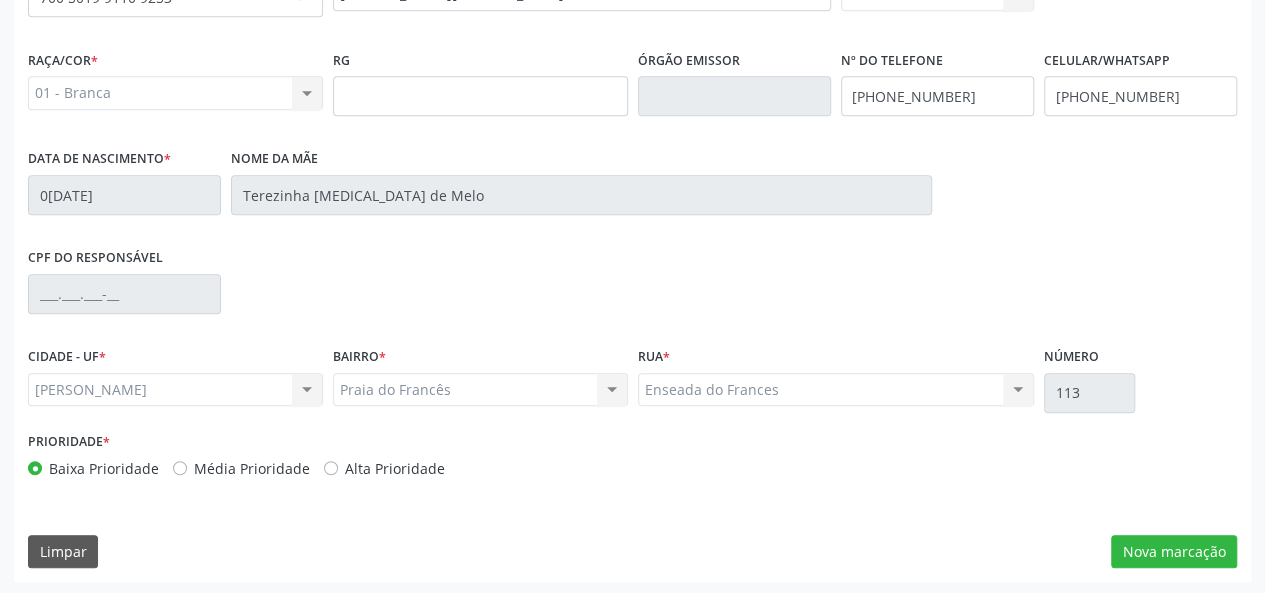 scroll, scrollTop: 518, scrollLeft: 0, axis: vertical 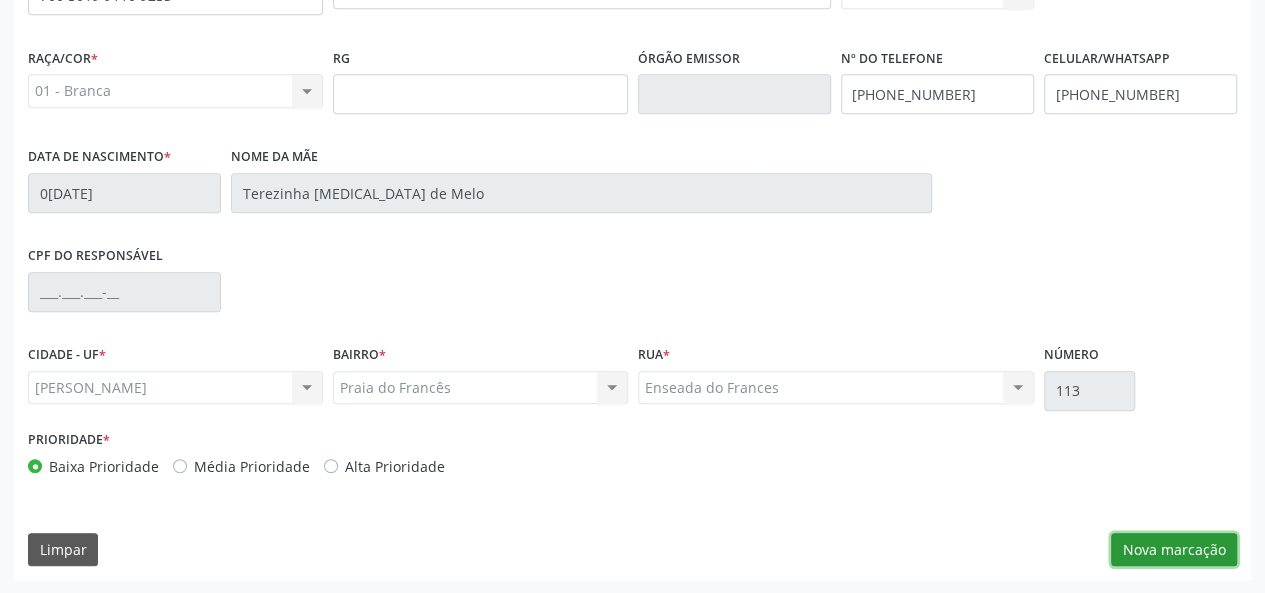 click on "Nova marcação" at bounding box center [1174, 550] 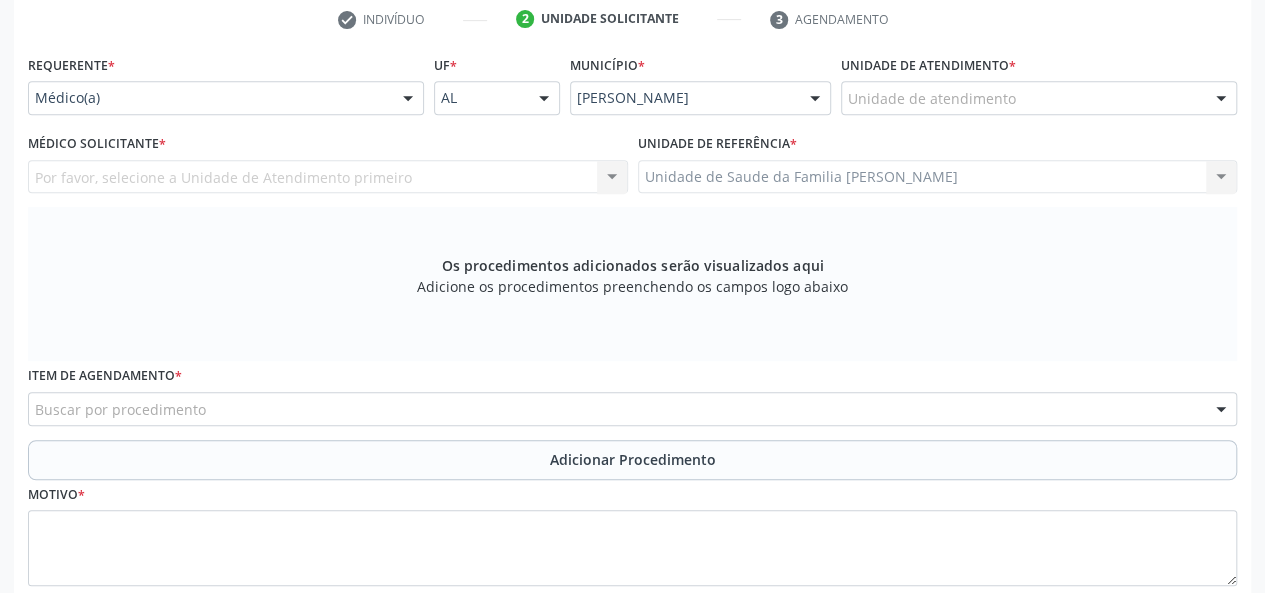 scroll, scrollTop: 218, scrollLeft: 0, axis: vertical 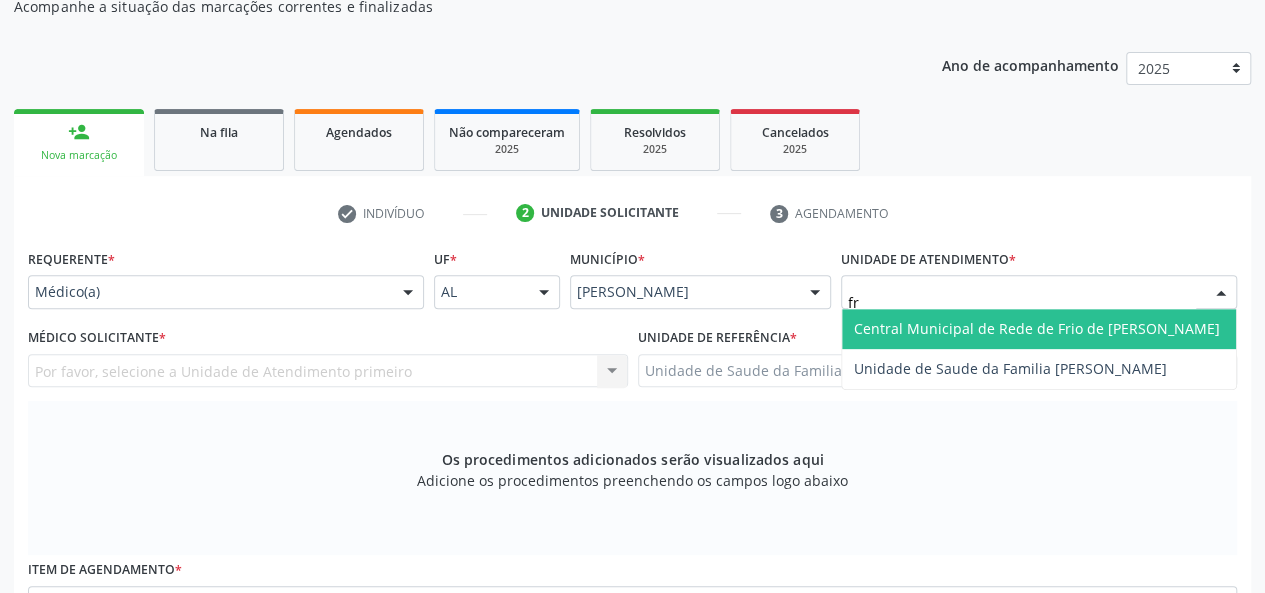 type on "fra" 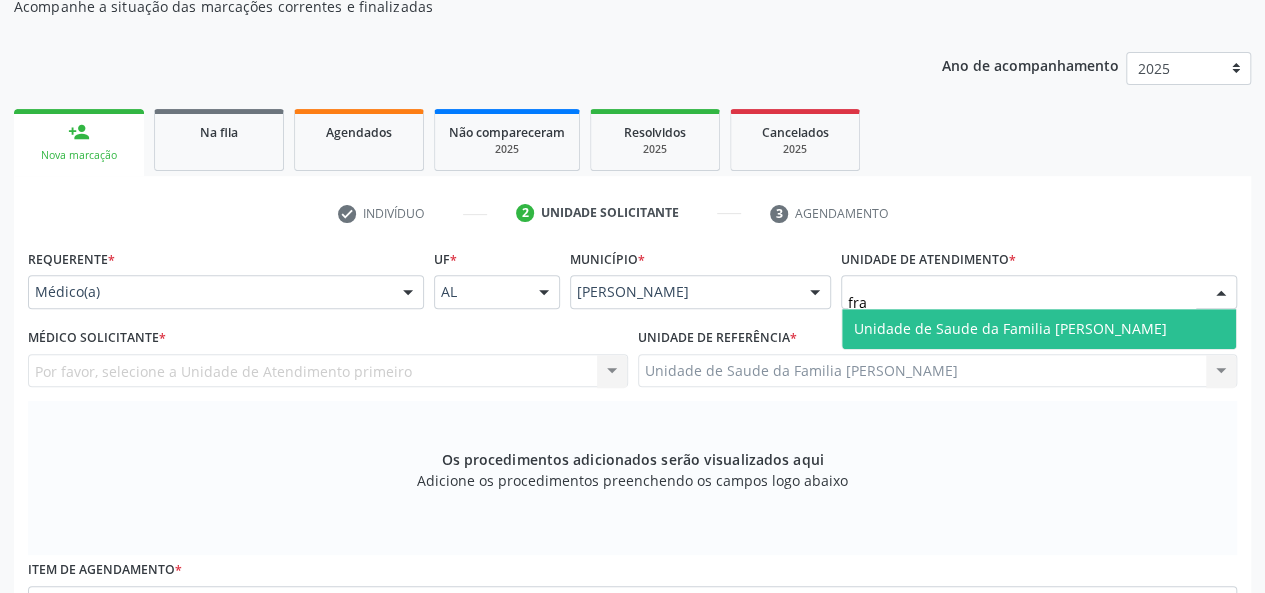 click on "Unidade de Saude da Familia [PERSON_NAME]" at bounding box center (1010, 328) 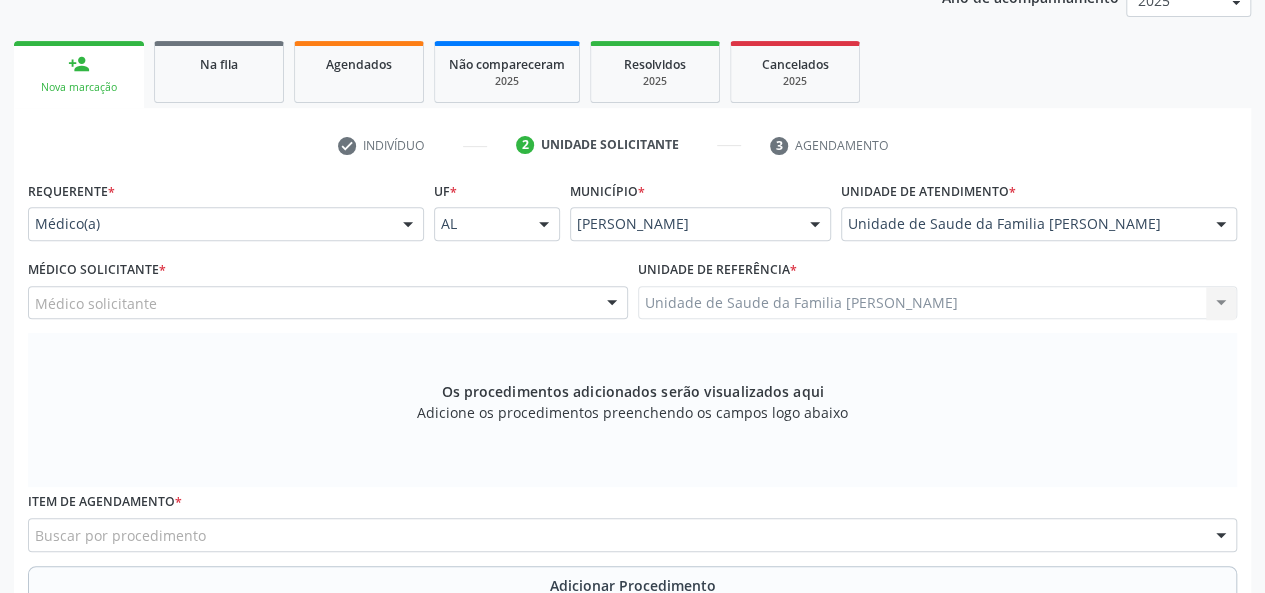 scroll, scrollTop: 318, scrollLeft: 0, axis: vertical 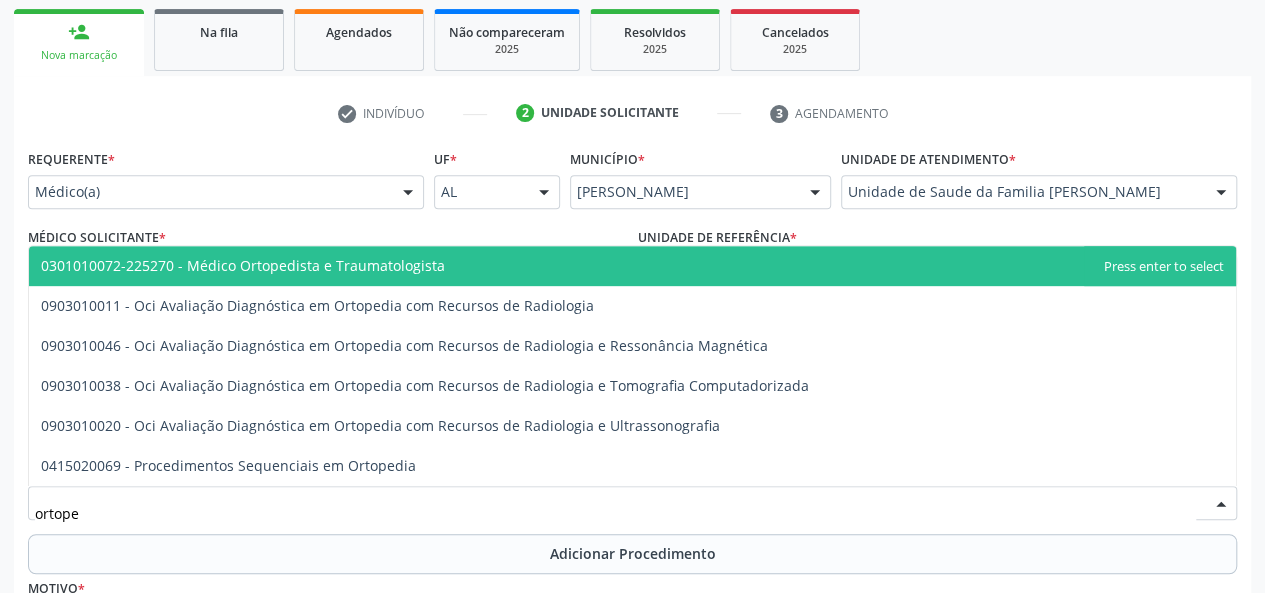 type on "ortoped" 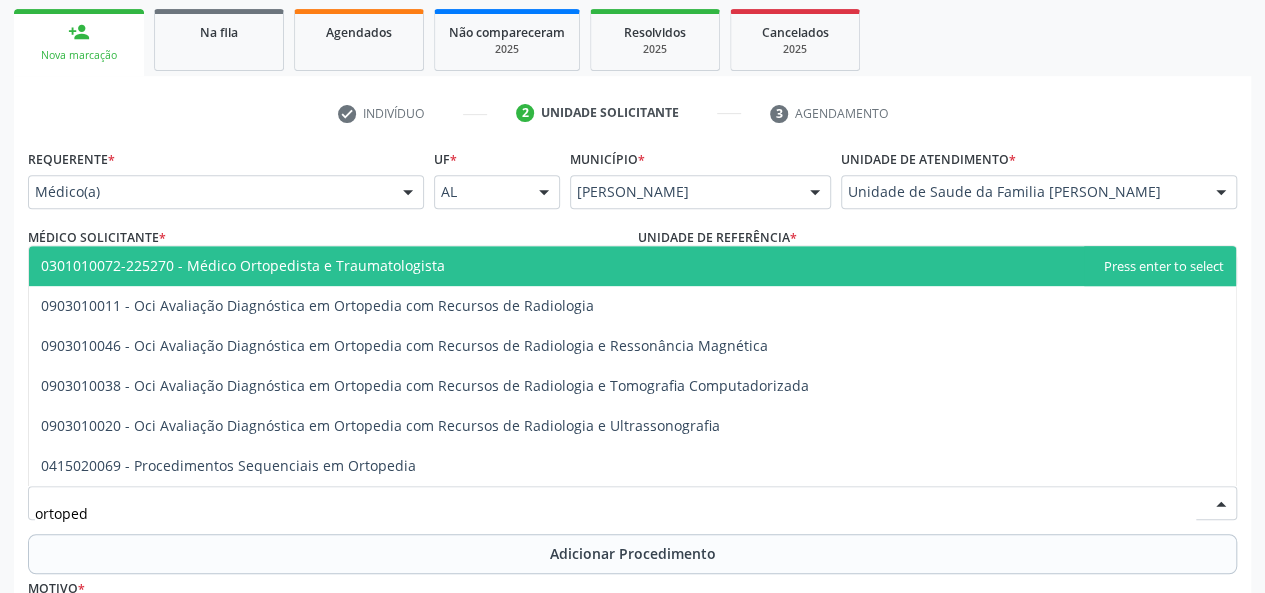 click on "0301010072-225270 - Médico Ortopedista e Traumatologista" at bounding box center [243, 265] 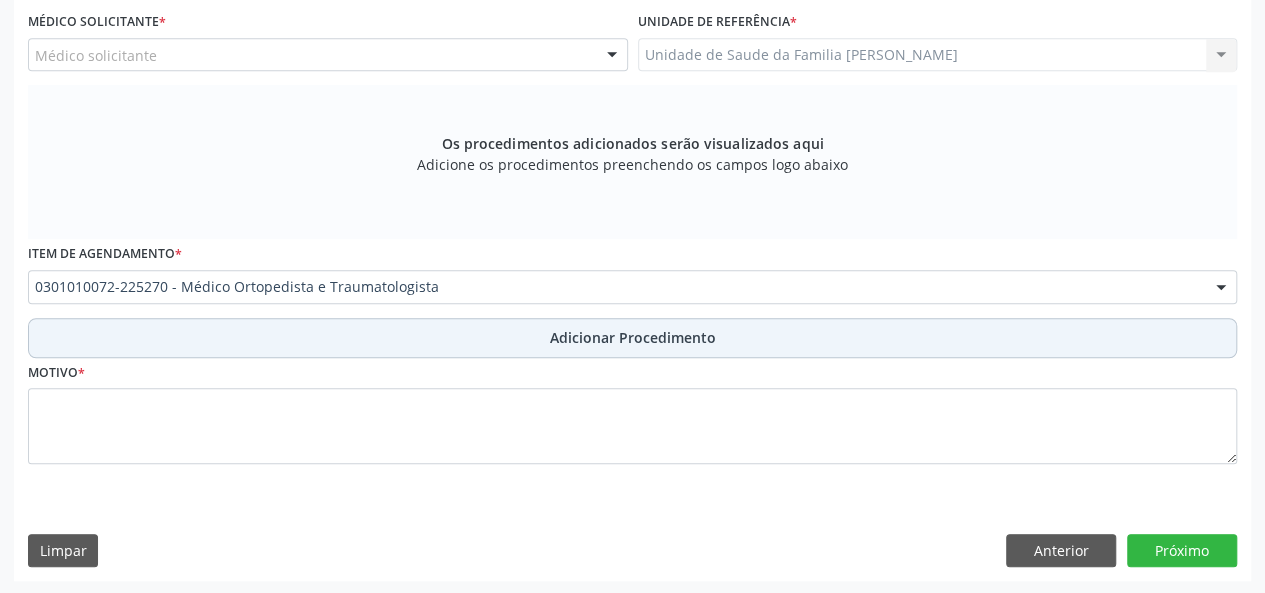 click on "Adicionar Procedimento" at bounding box center [632, 338] 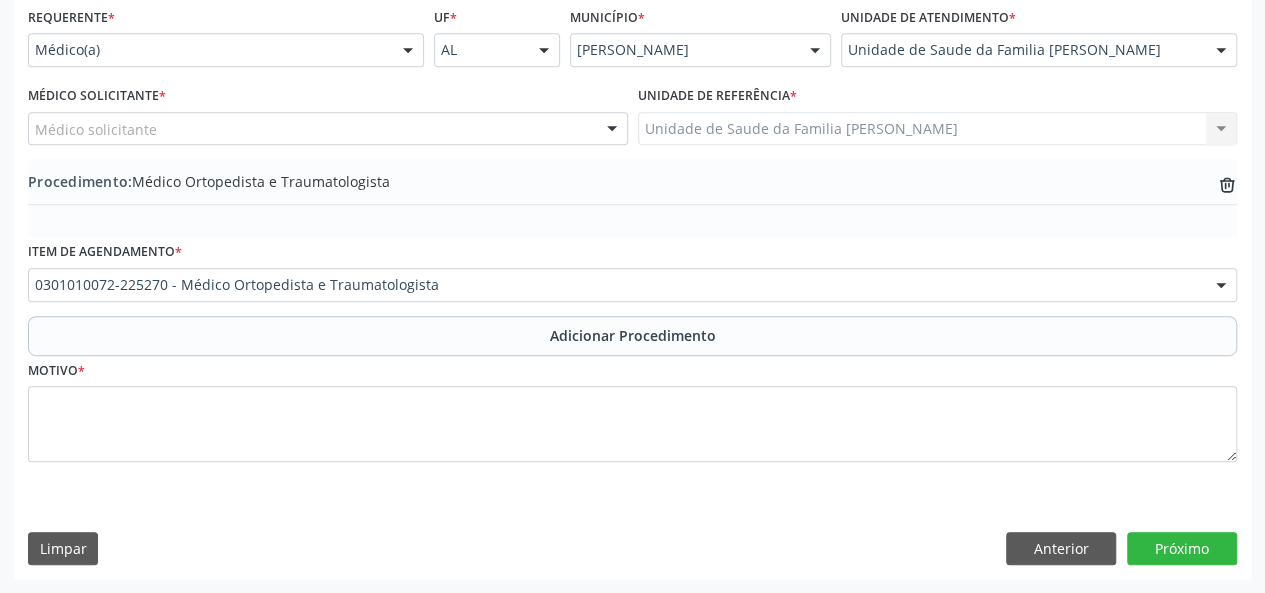 scroll, scrollTop: 458, scrollLeft: 0, axis: vertical 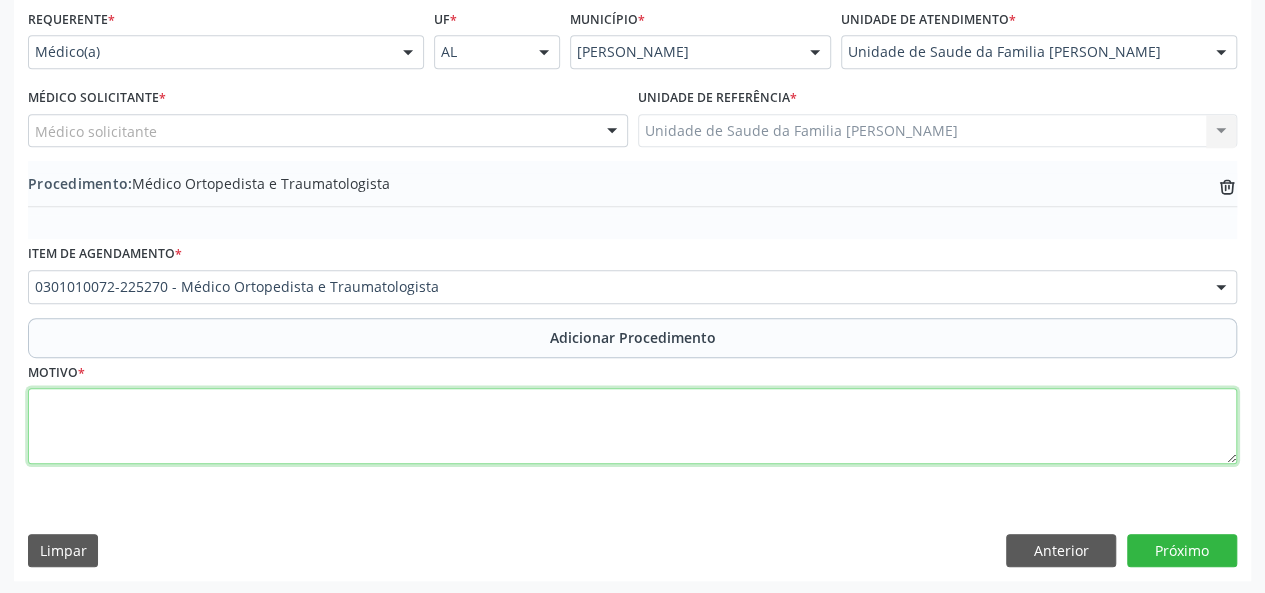 click at bounding box center [632, 426] 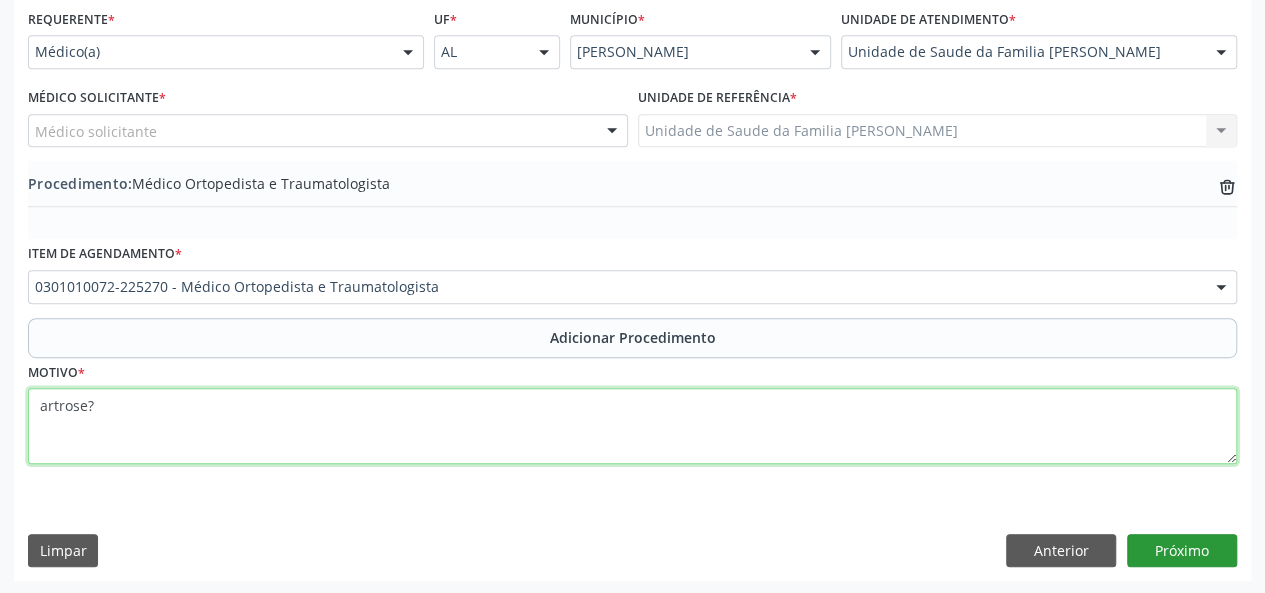 type on "artrose?" 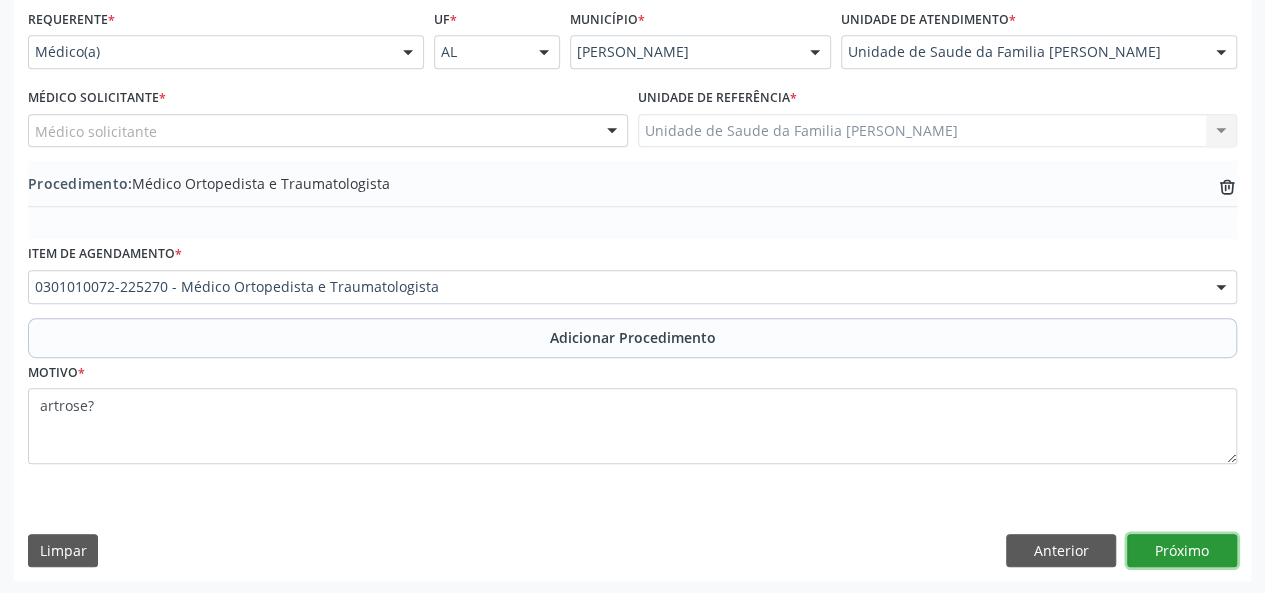 click on "Próximo" at bounding box center (1182, 551) 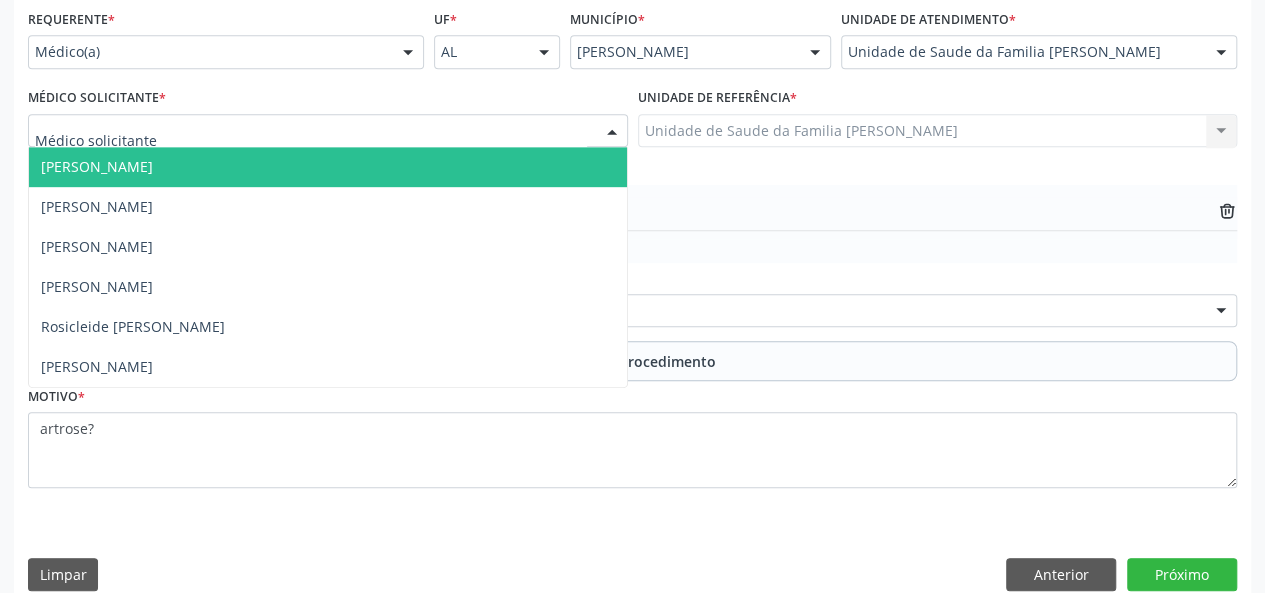 click at bounding box center [328, 131] 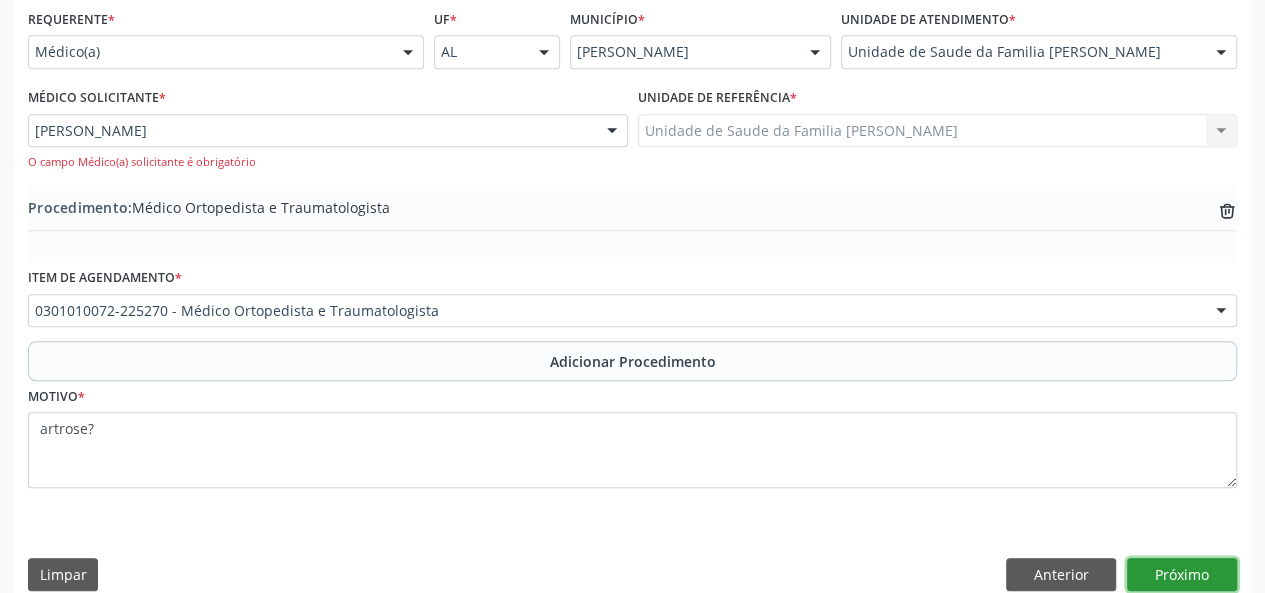 click on "Próximo" at bounding box center [1182, 575] 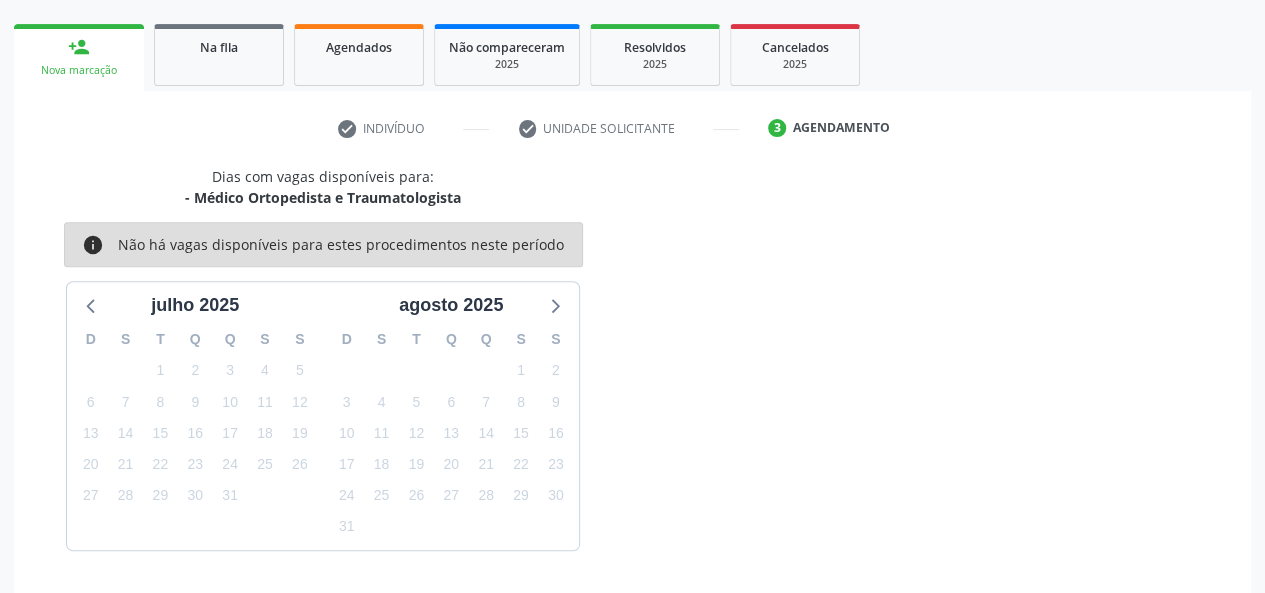scroll, scrollTop: 362, scrollLeft: 0, axis: vertical 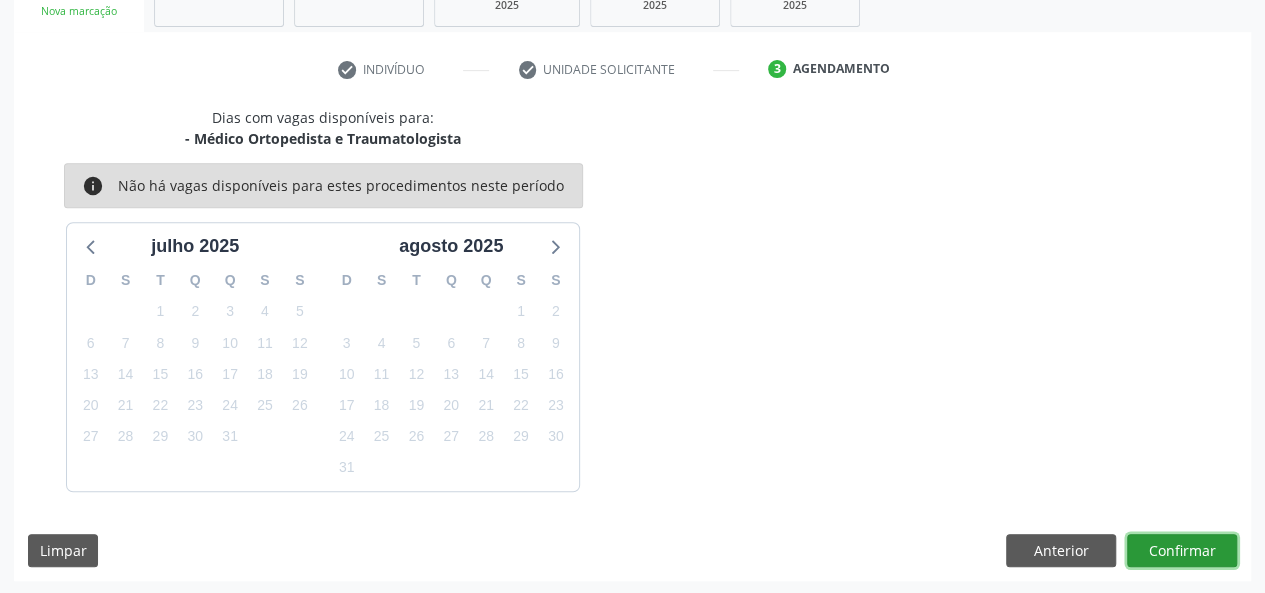 click on "Confirmar" at bounding box center (1182, 551) 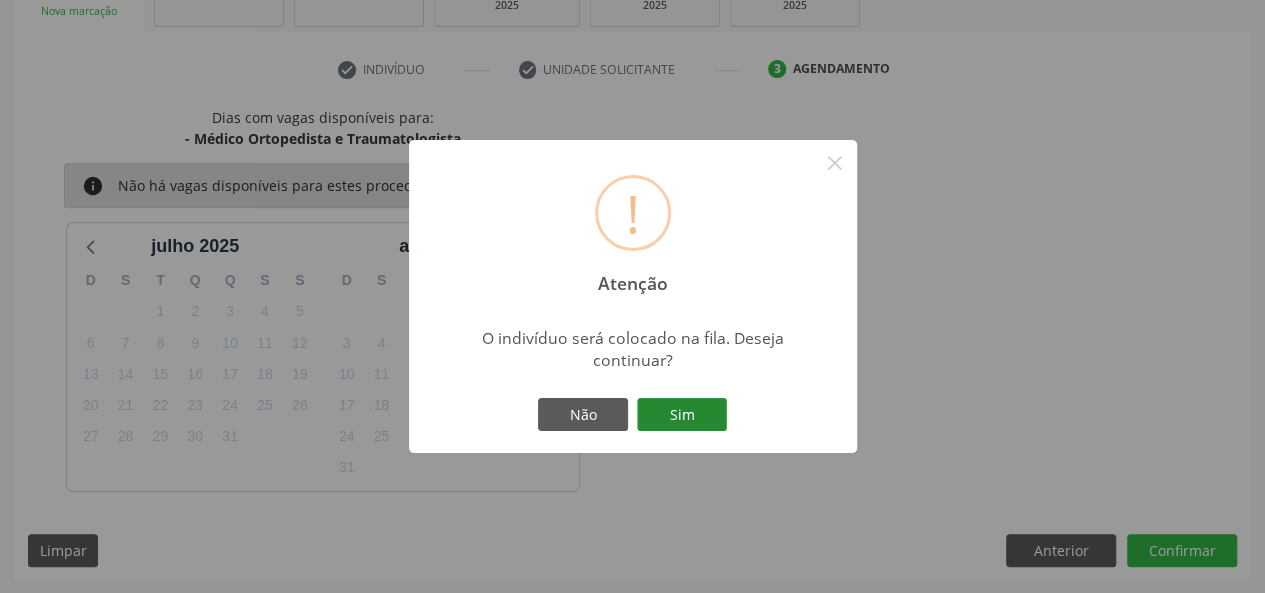 click on "Sim" at bounding box center (682, 415) 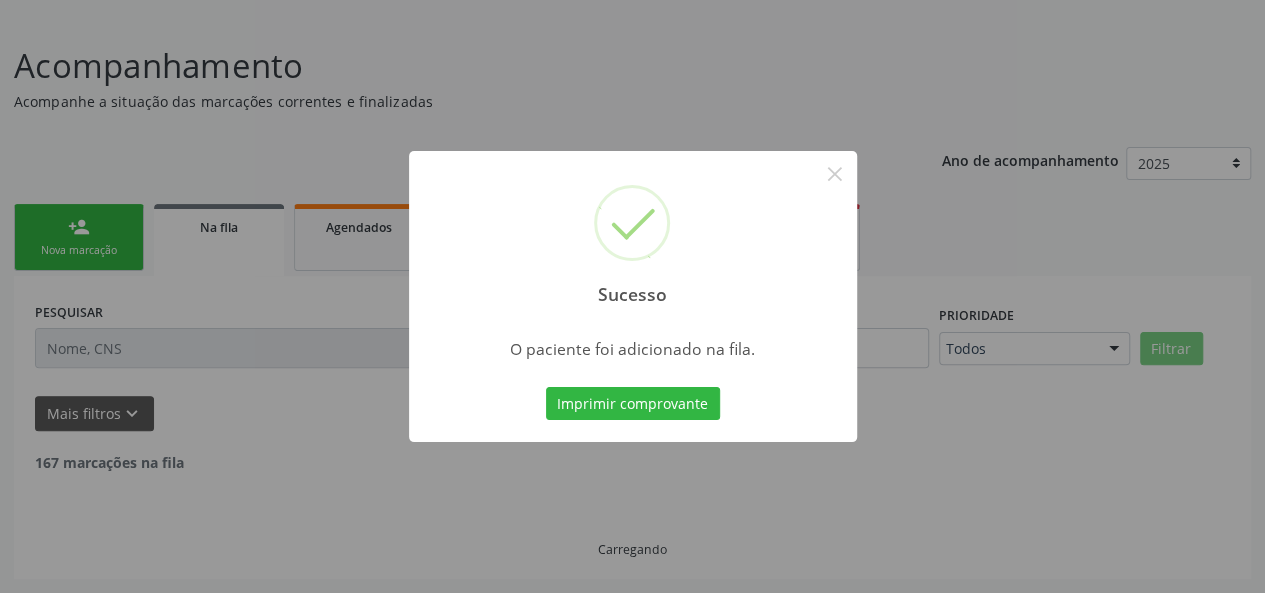 scroll, scrollTop: 100, scrollLeft: 0, axis: vertical 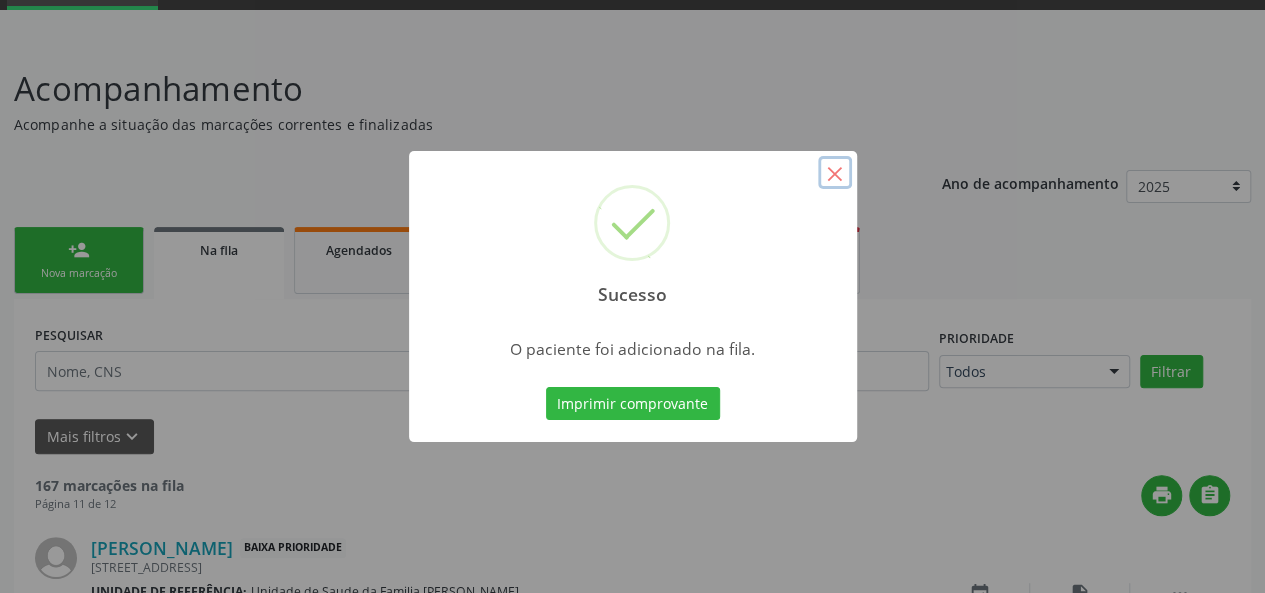 click on "×" at bounding box center [835, 173] 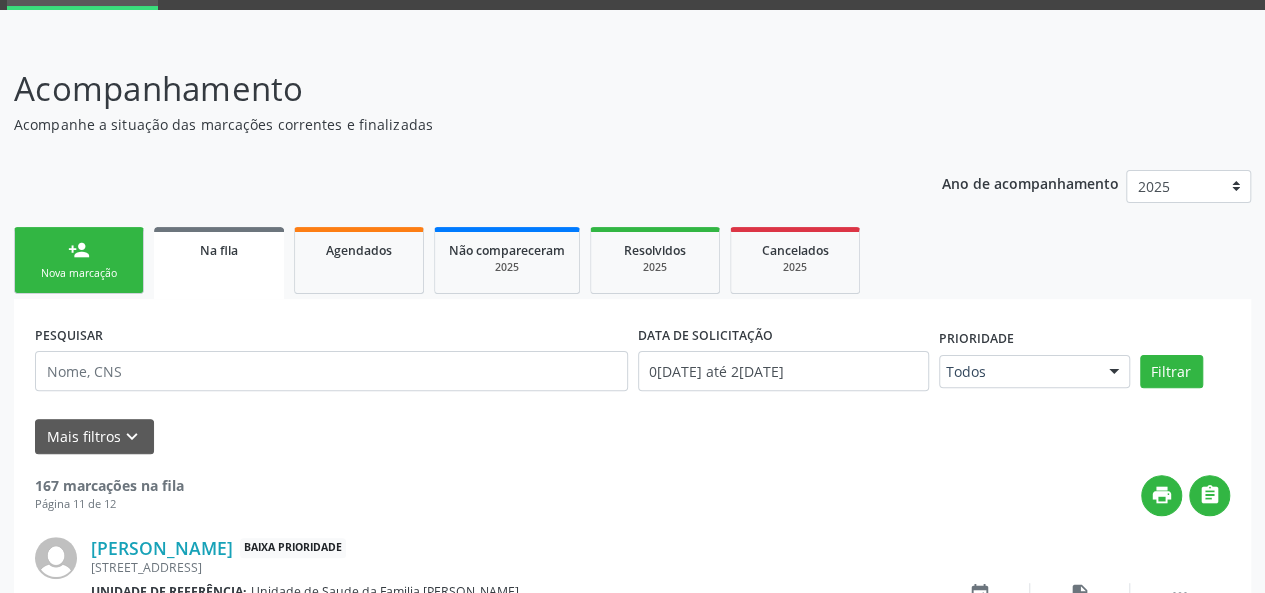 click on "person_add
Nova marcação" at bounding box center (79, 260) 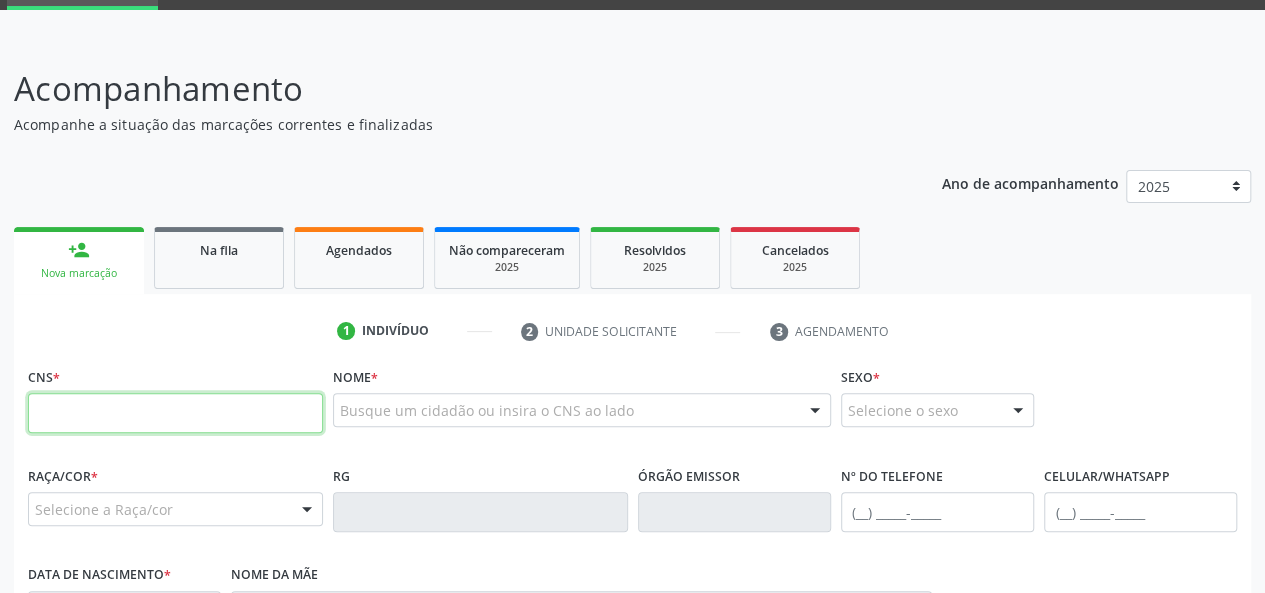 paste on "700 5019 9110 9253" 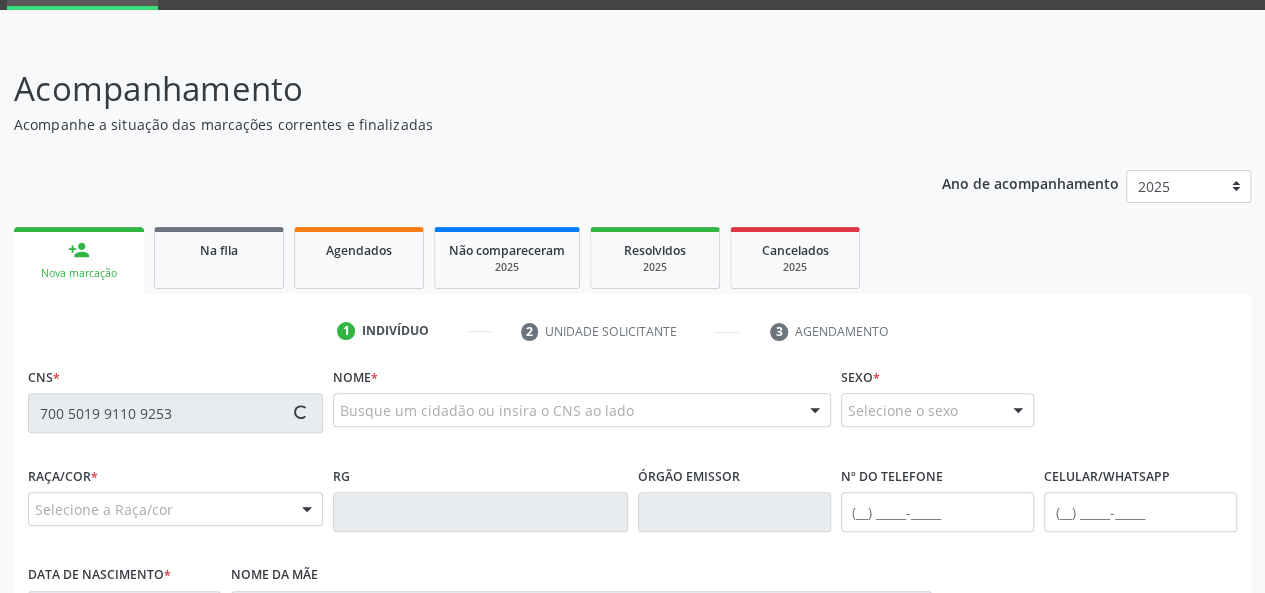 type on "700 5019 9110 9253" 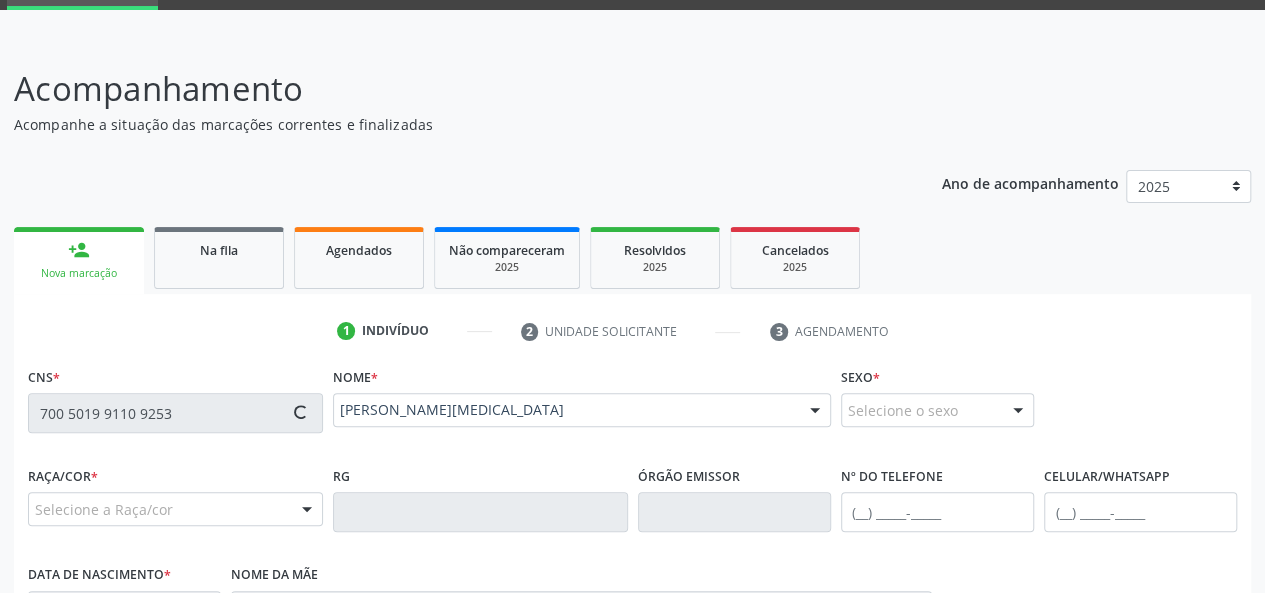 type on "[PHONE_NUMBER]" 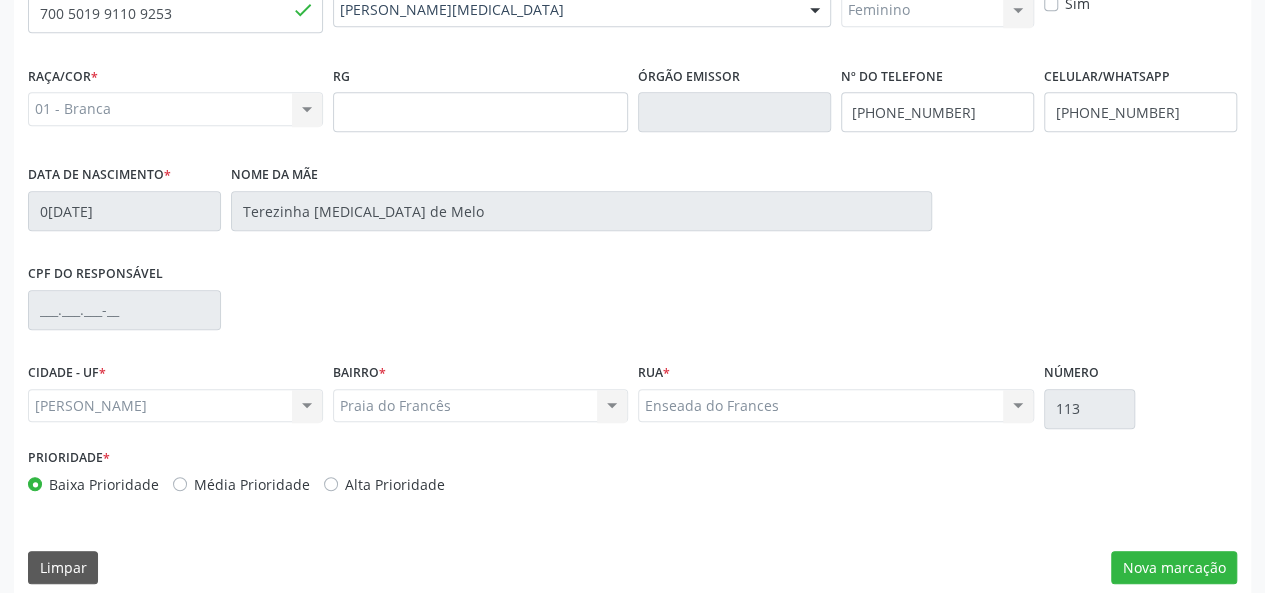scroll, scrollTop: 518, scrollLeft: 0, axis: vertical 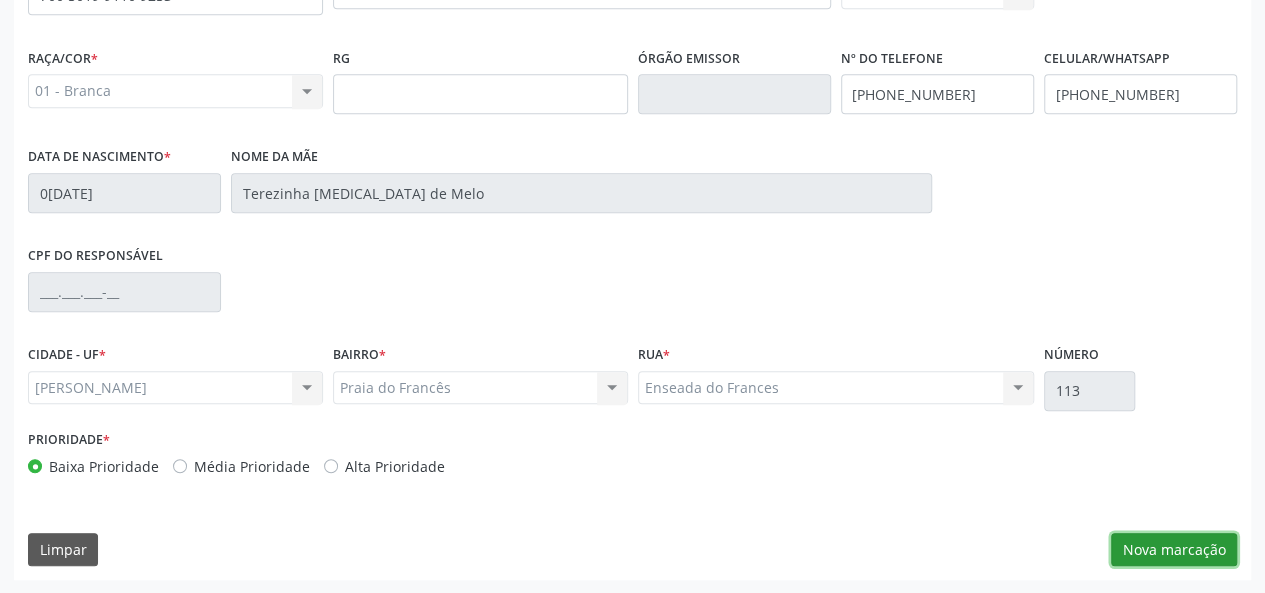 click on "Nova marcação" at bounding box center (1174, 550) 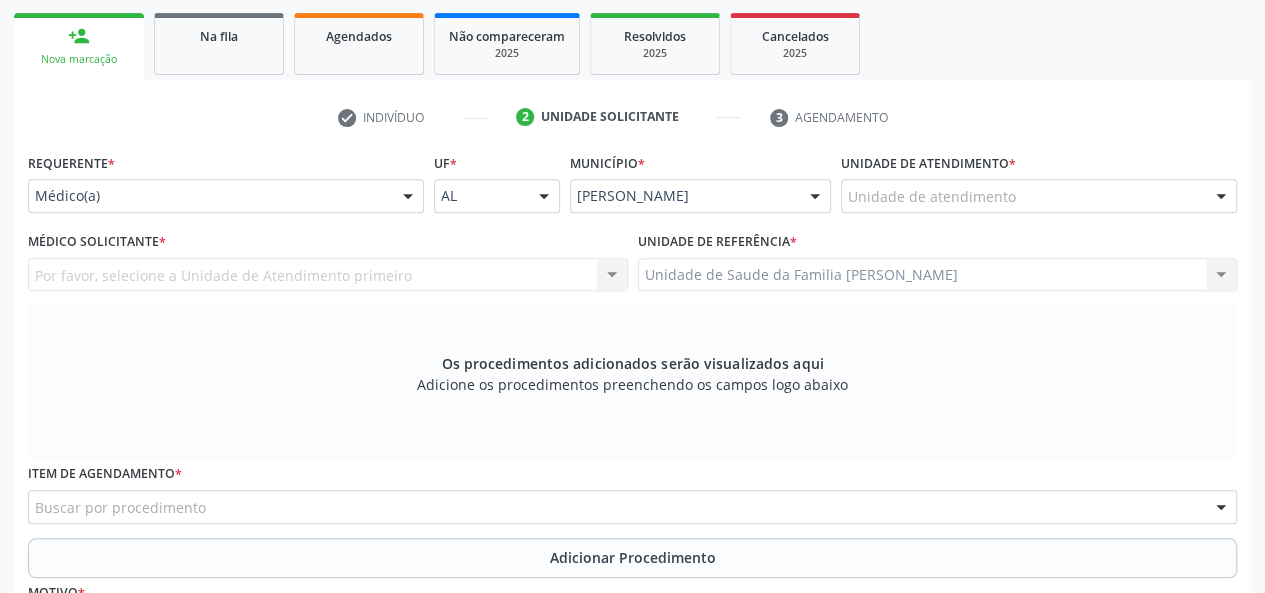 scroll, scrollTop: 218, scrollLeft: 0, axis: vertical 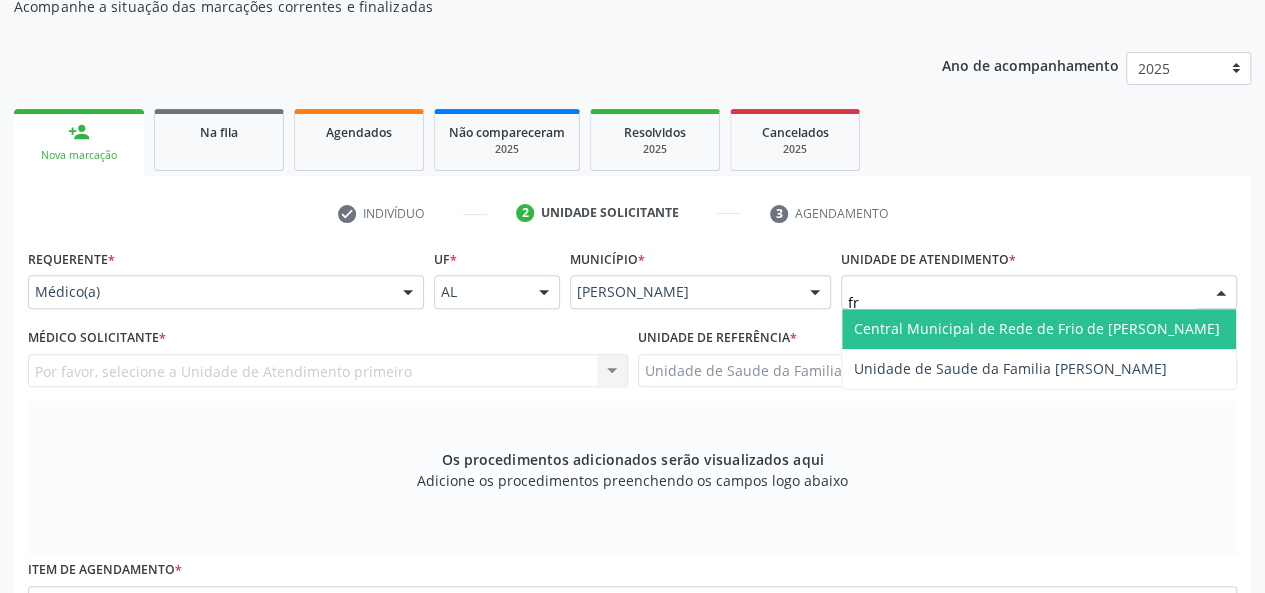 type on "fra" 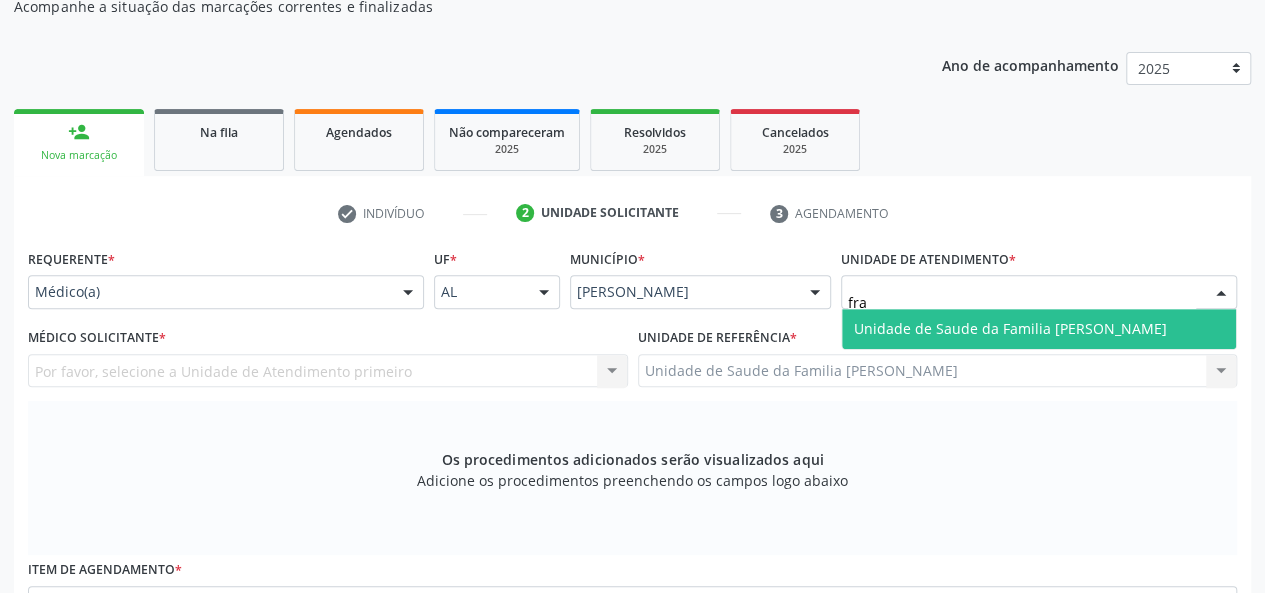 click on "Unidade de Saude da Familia [PERSON_NAME]" at bounding box center (1039, 329) 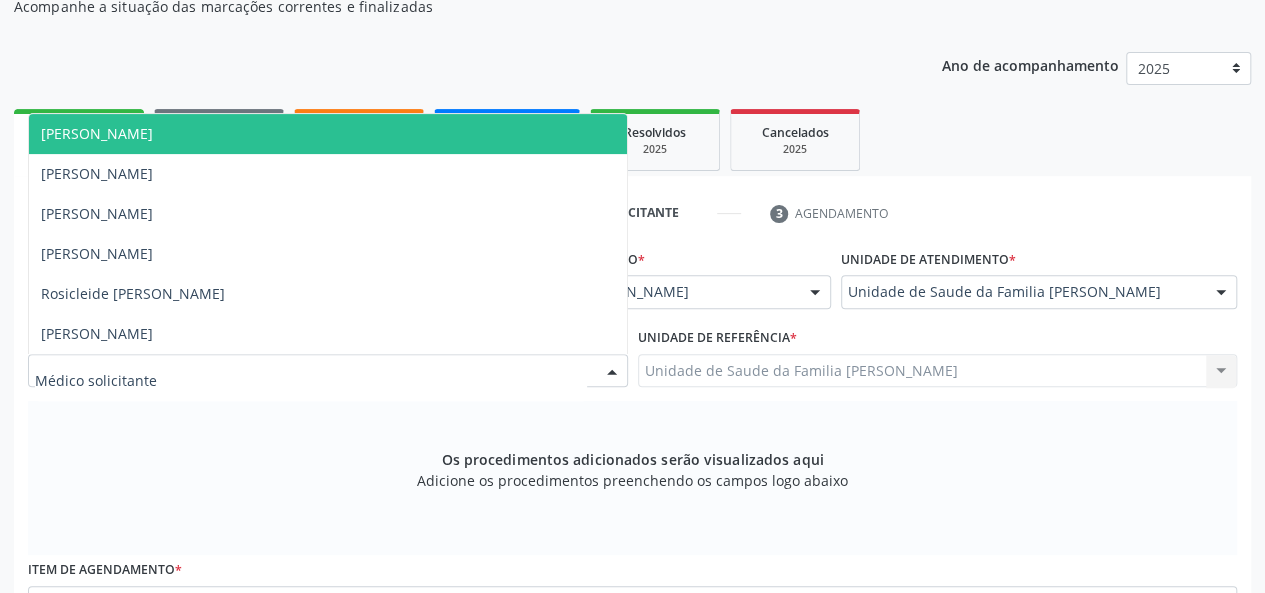 click on "[PERSON_NAME]" at bounding box center (97, 133) 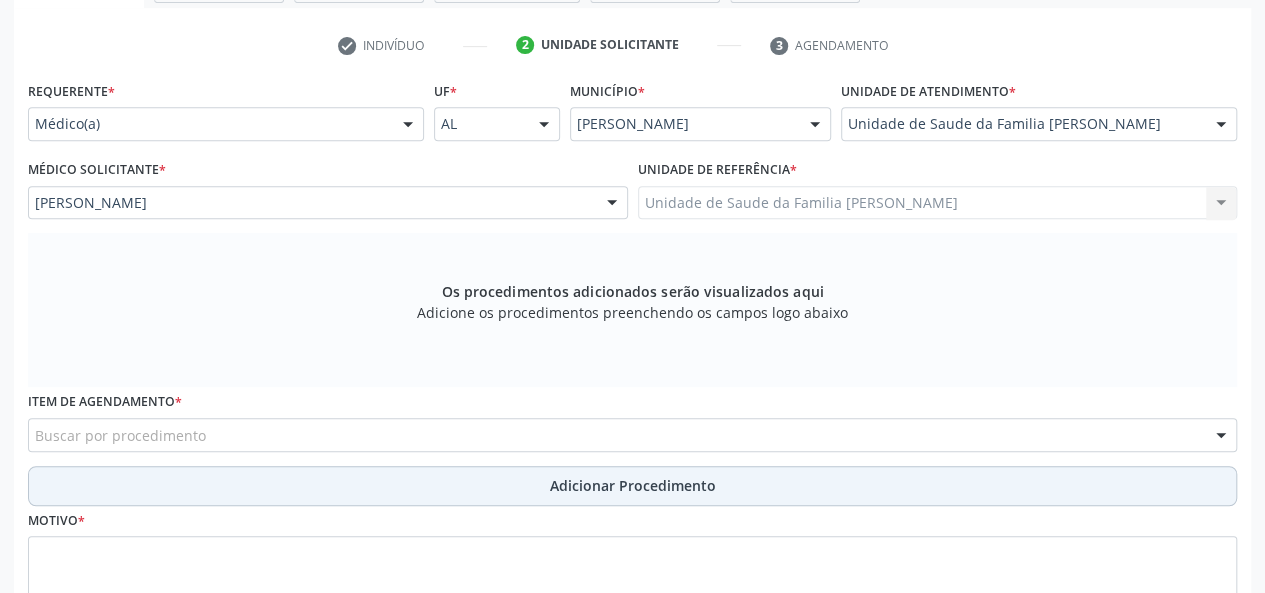 scroll, scrollTop: 418, scrollLeft: 0, axis: vertical 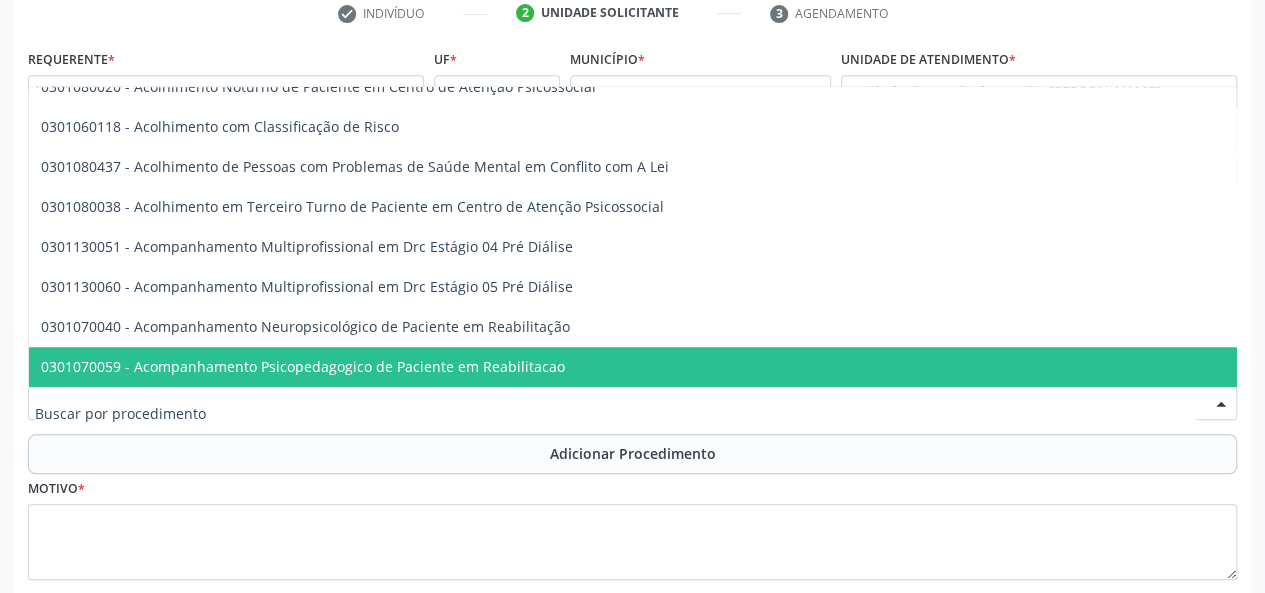 click at bounding box center [615, 413] 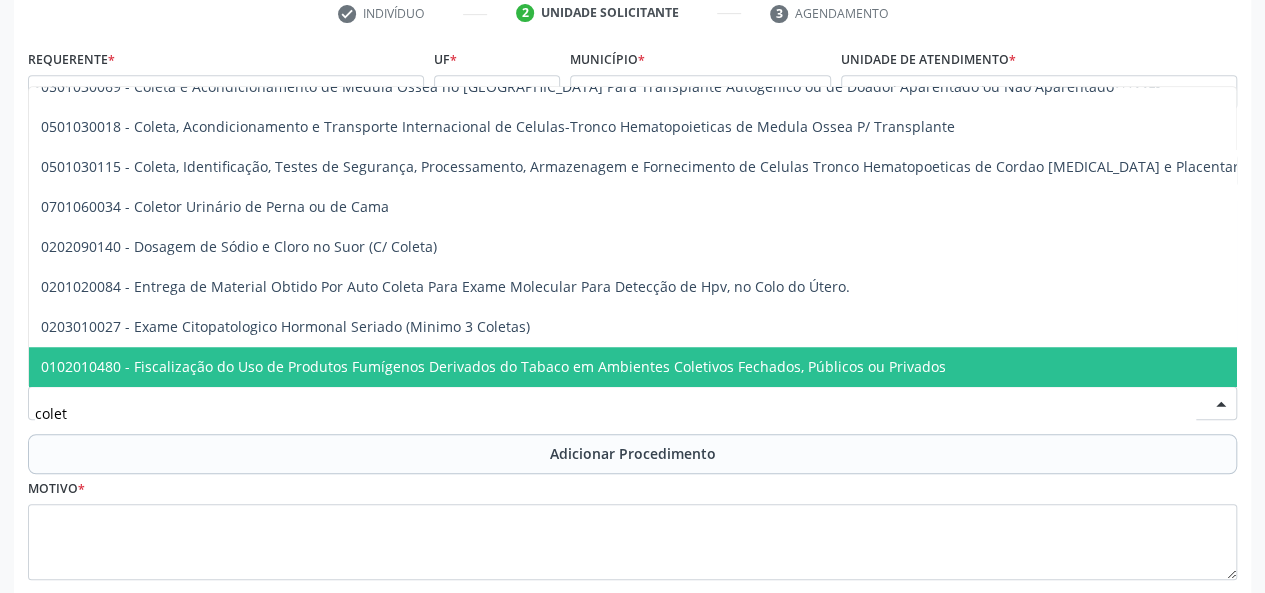 type on "coleta" 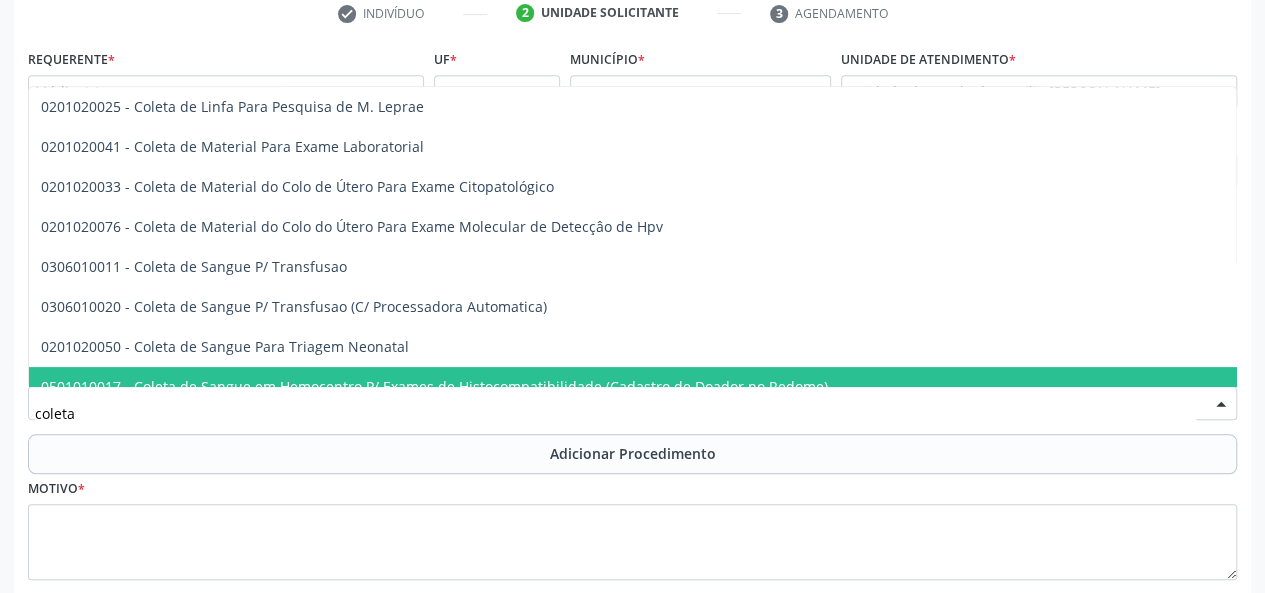 scroll, scrollTop: 36, scrollLeft: 0, axis: vertical 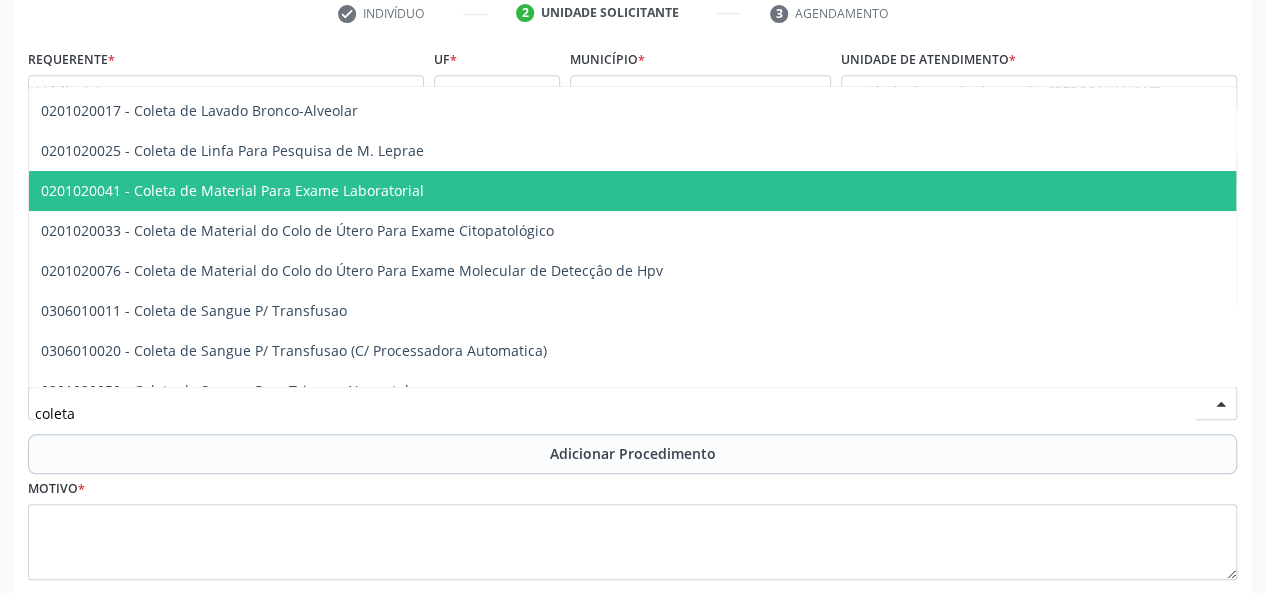 click on "0201020041 - Coleta de Material Para Exame Laboratorial" at bounding box center [232, 190] 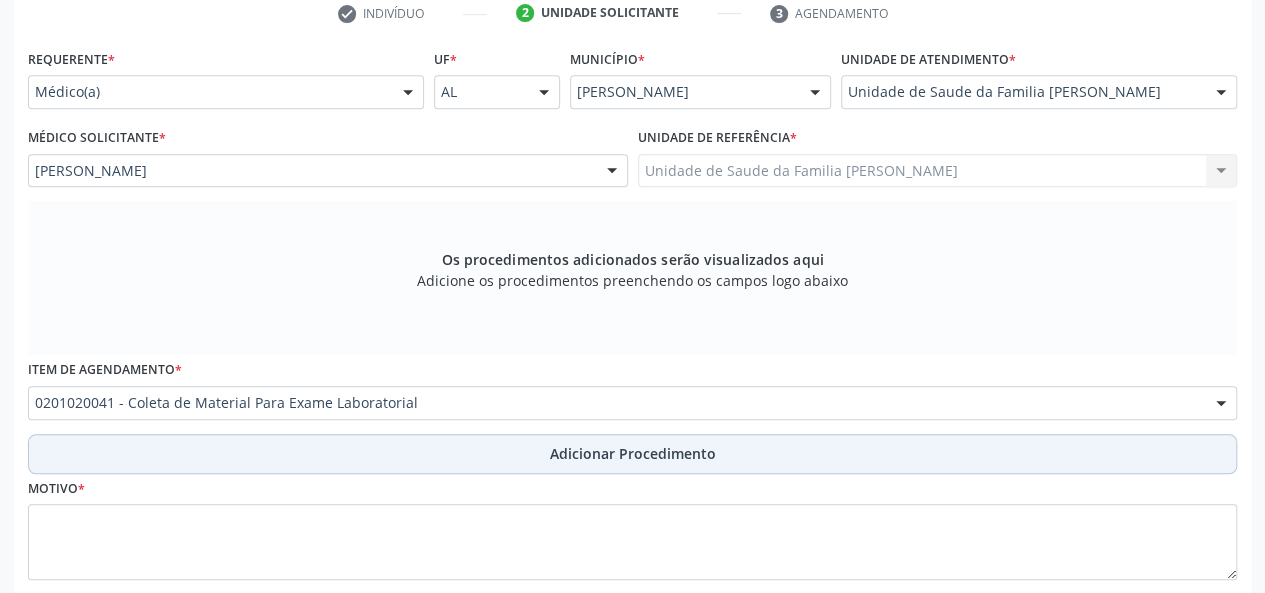 click on "Adicionar Procedimento" at bounding box center [633, 453] 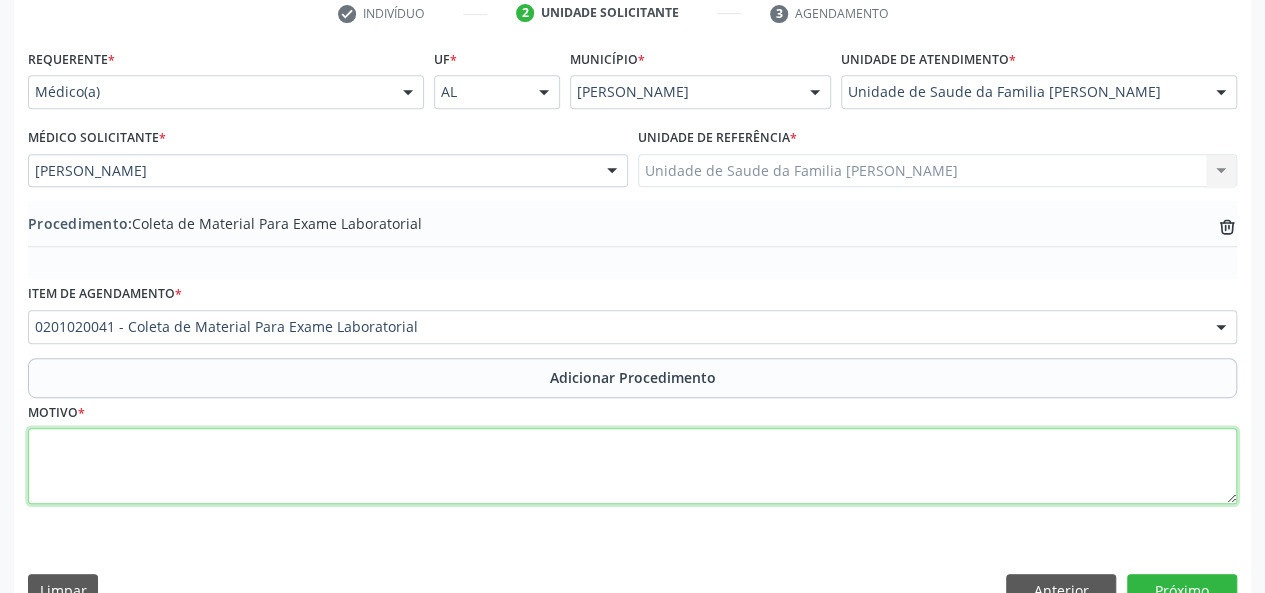 click at bounding box center [632, 466] 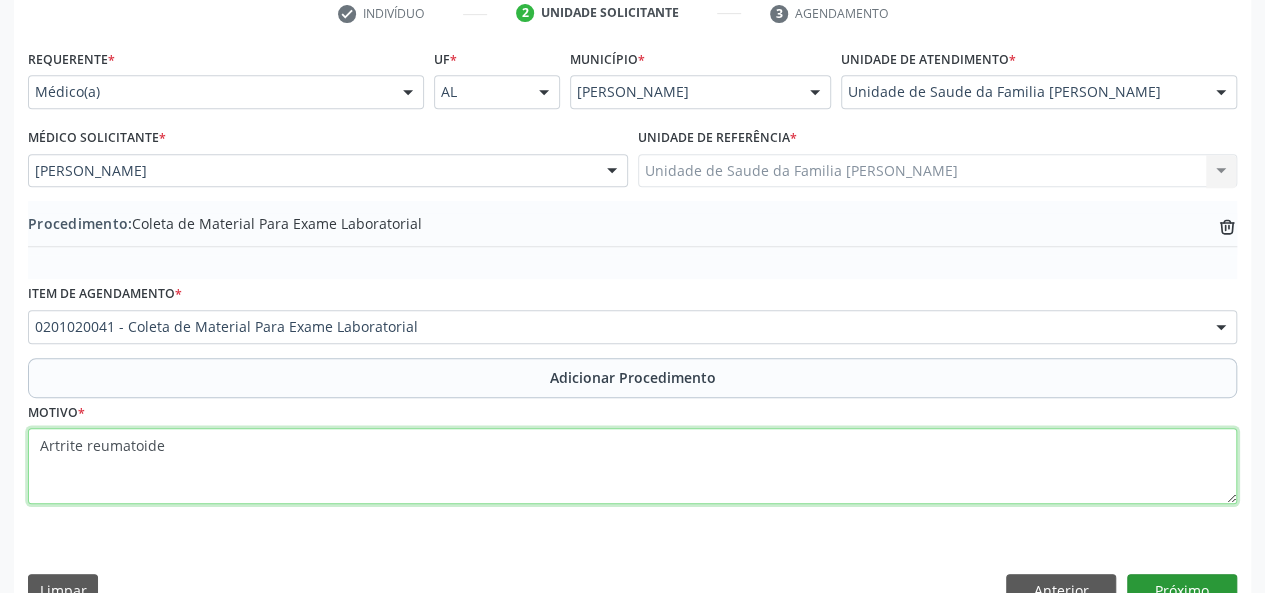 scroll, scrollTop: 458, scrollLeft: 0, axis: vertical 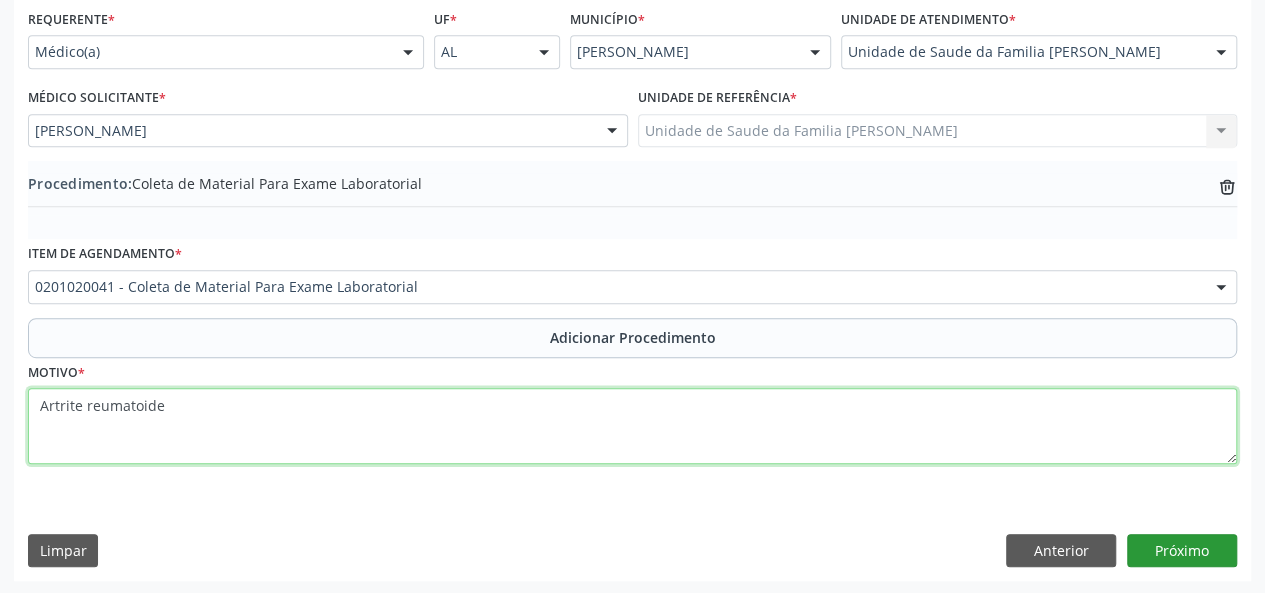 type on "Artrite reumatoide" 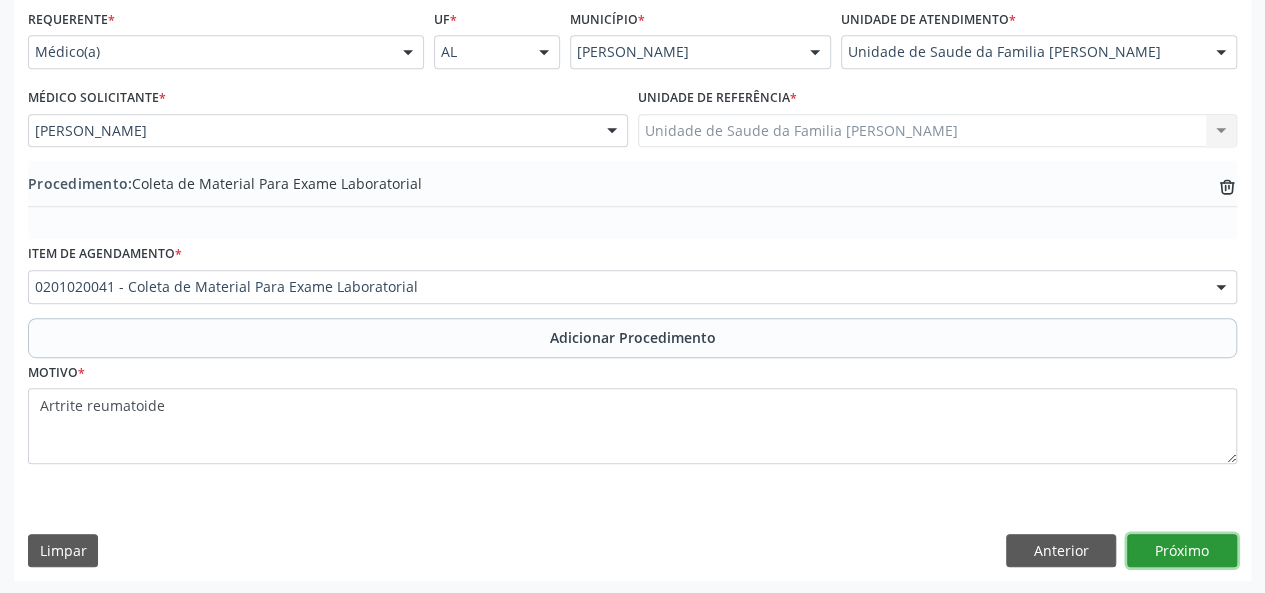 click on "Próximo" at bounding box center (1182, 551) 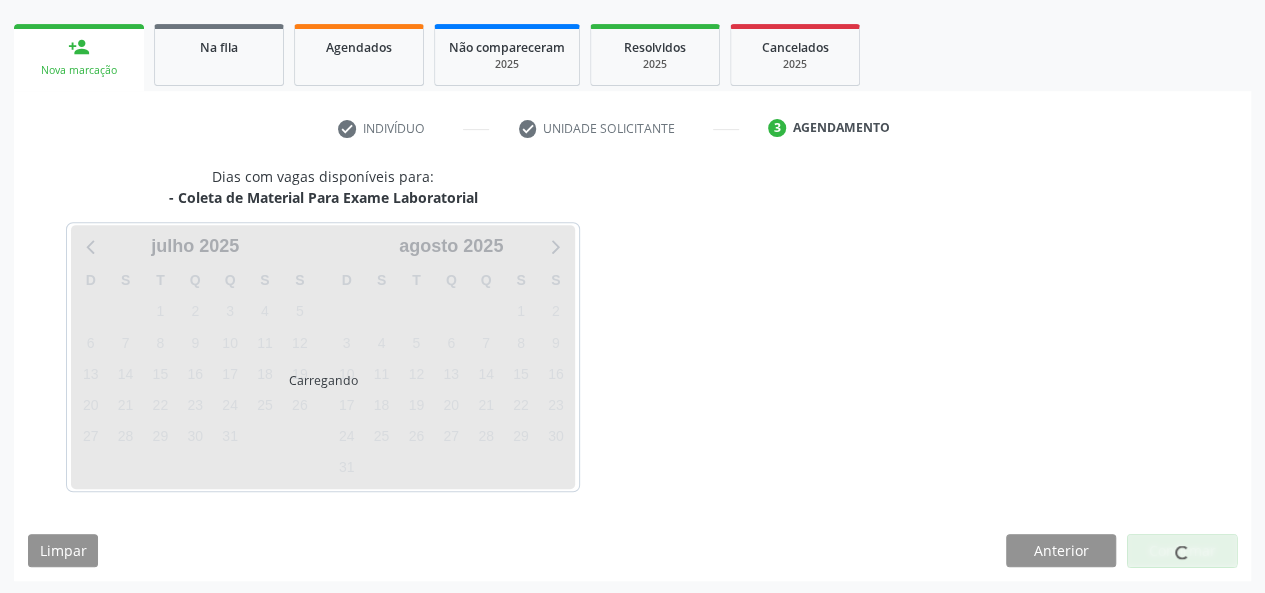 scroll, scrollTop: 362, scrollLeft: 0, axis: vertical 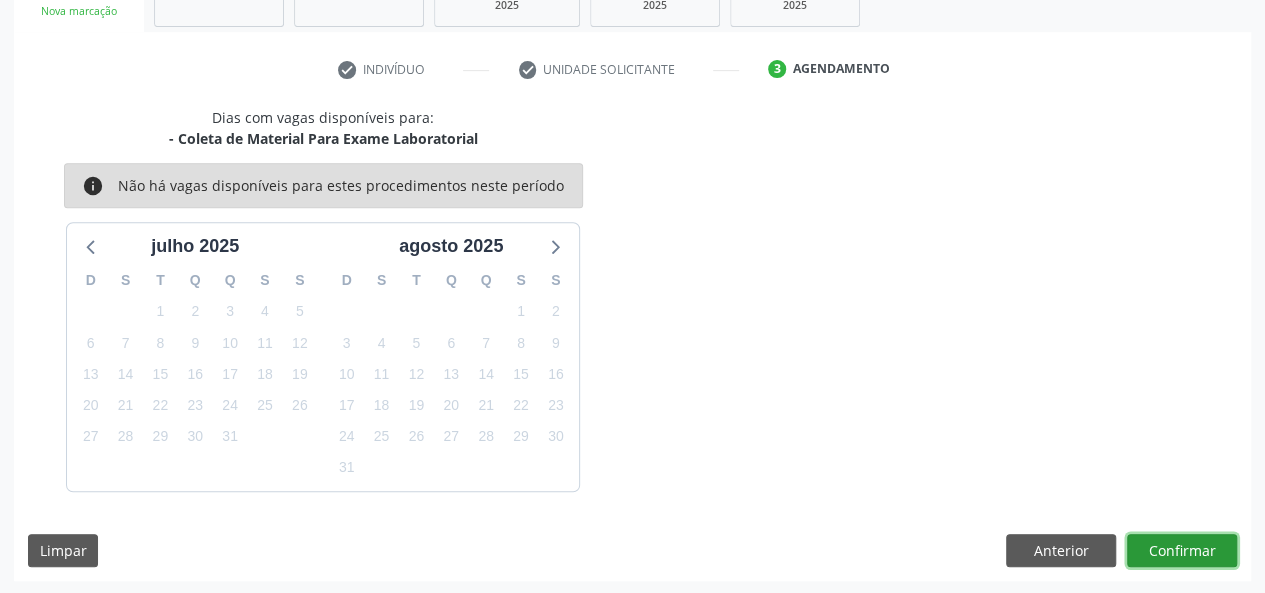 click on "Confirmar" at bounding box center (1182, 551) 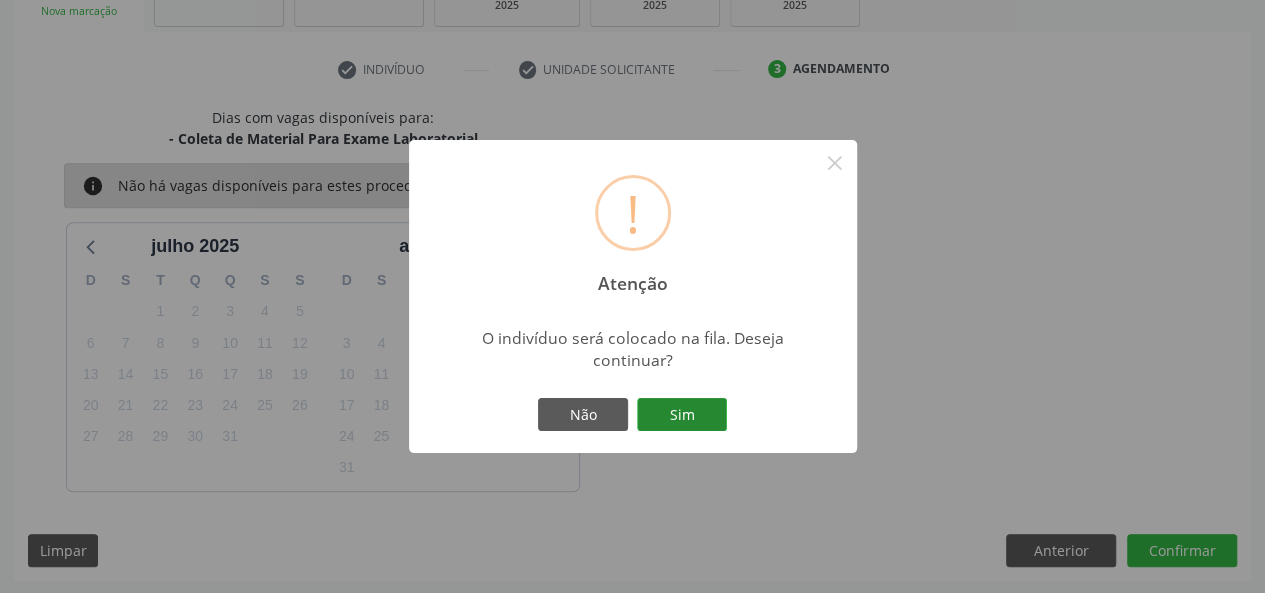 click on "Sim" at bounding box center (682, 415) 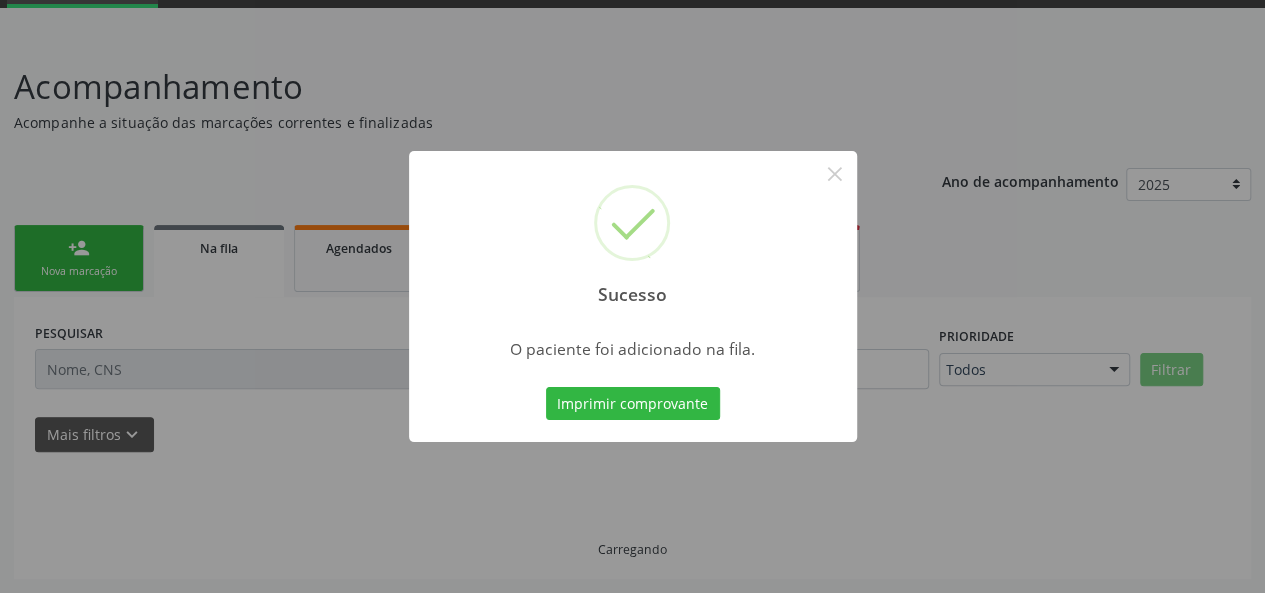 scroll, scrollTop: 100, scrollLeft: 0, axis: vertical 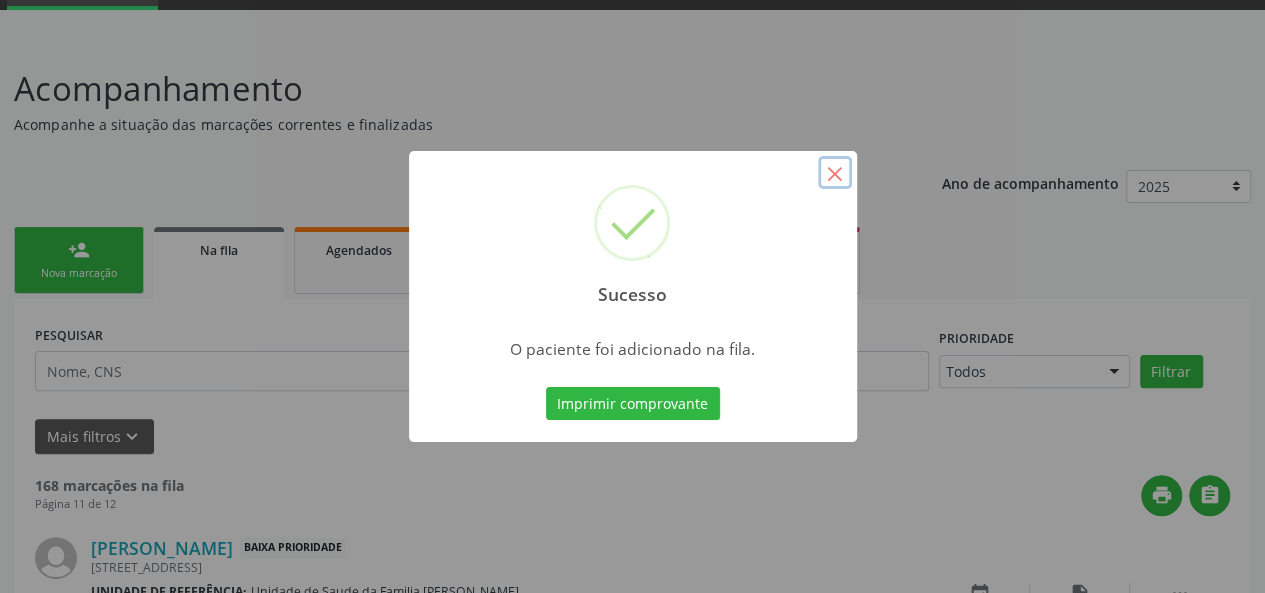 click on "×" at bounding box center (835, 173) 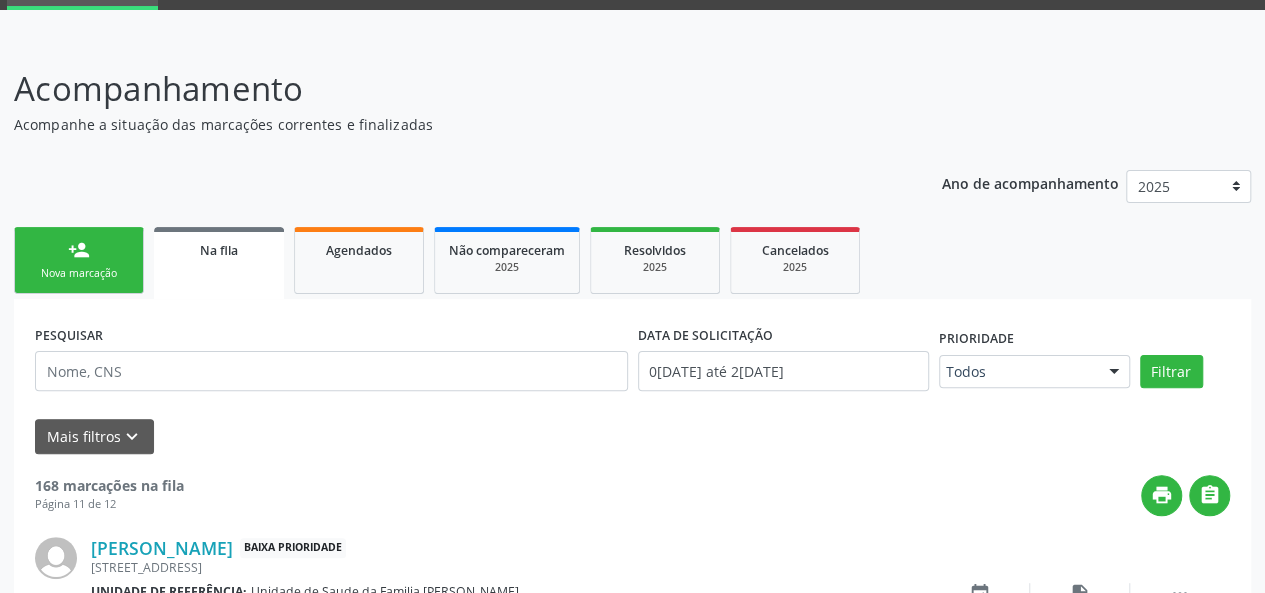 click on "person_add
Nova marcação" at bounding box center (79, 260) 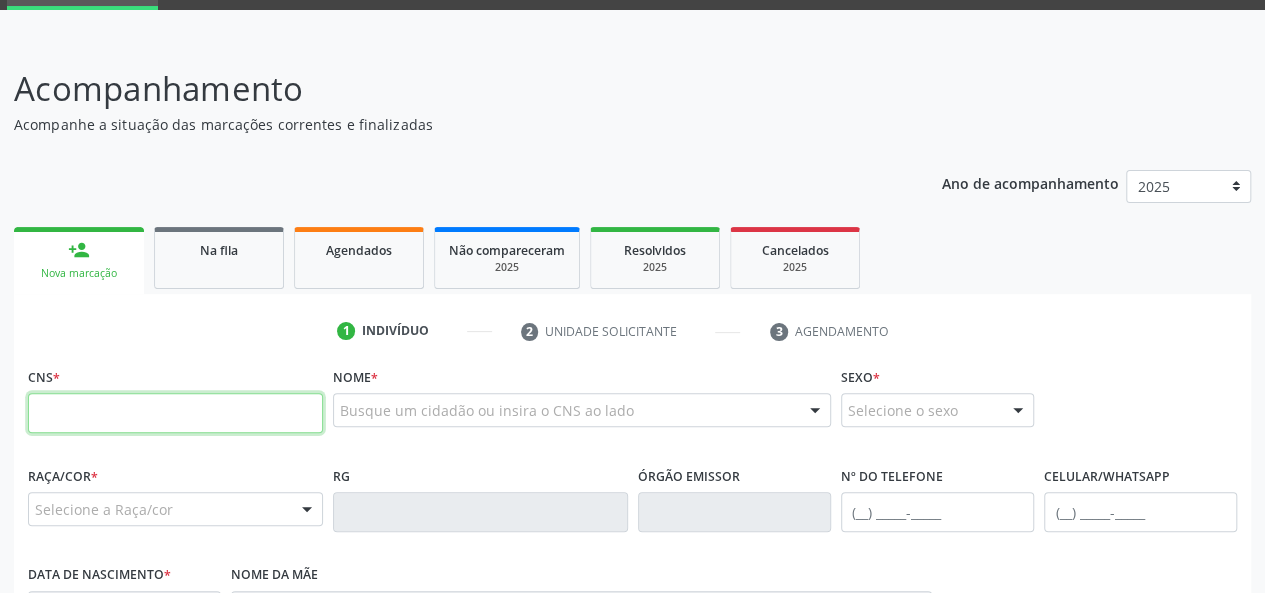 click at bounding box center [175, 413] 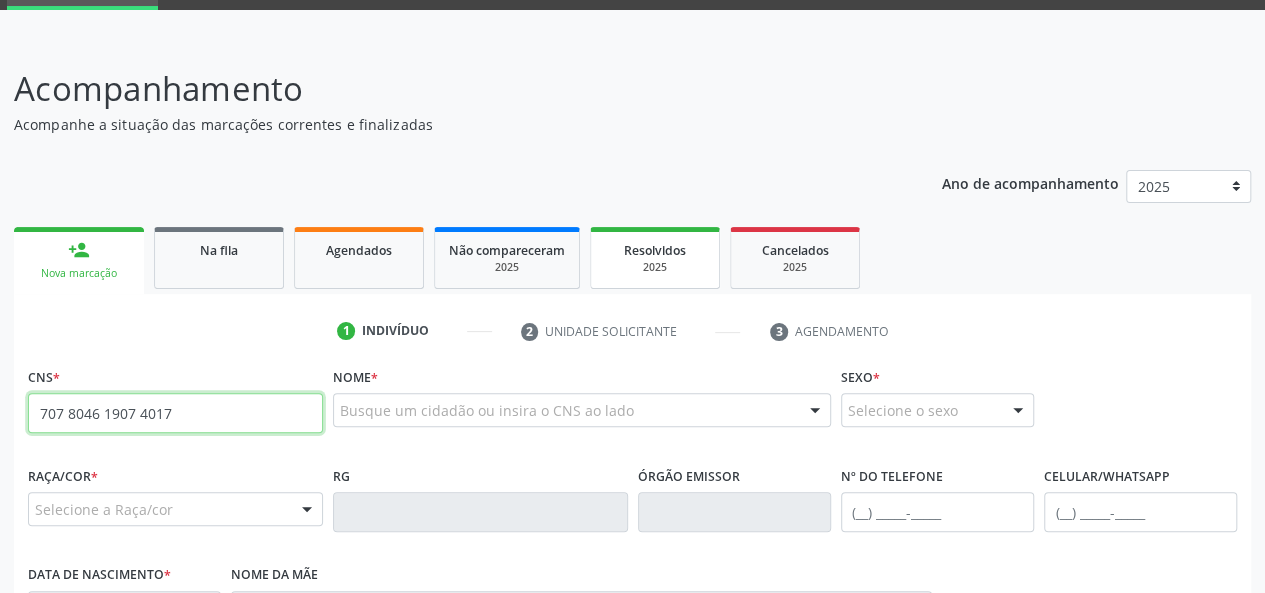 type on "707 8046 1907 4017" 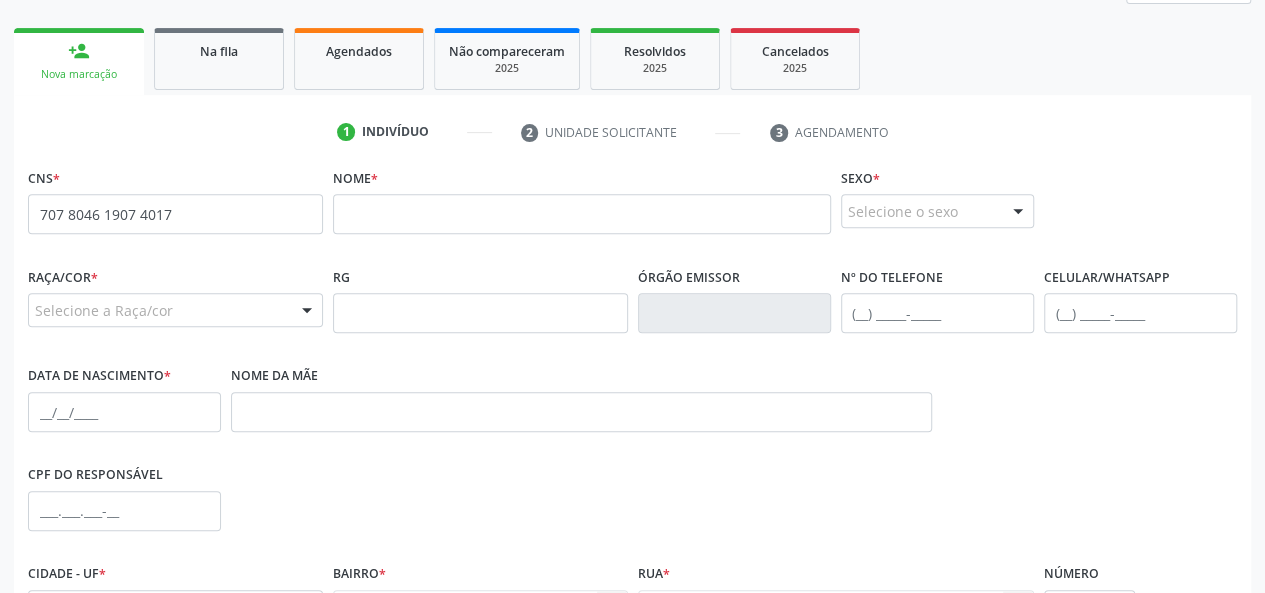 scroll, scrollTop: 300, scrollLeft: 0, axis: vertical 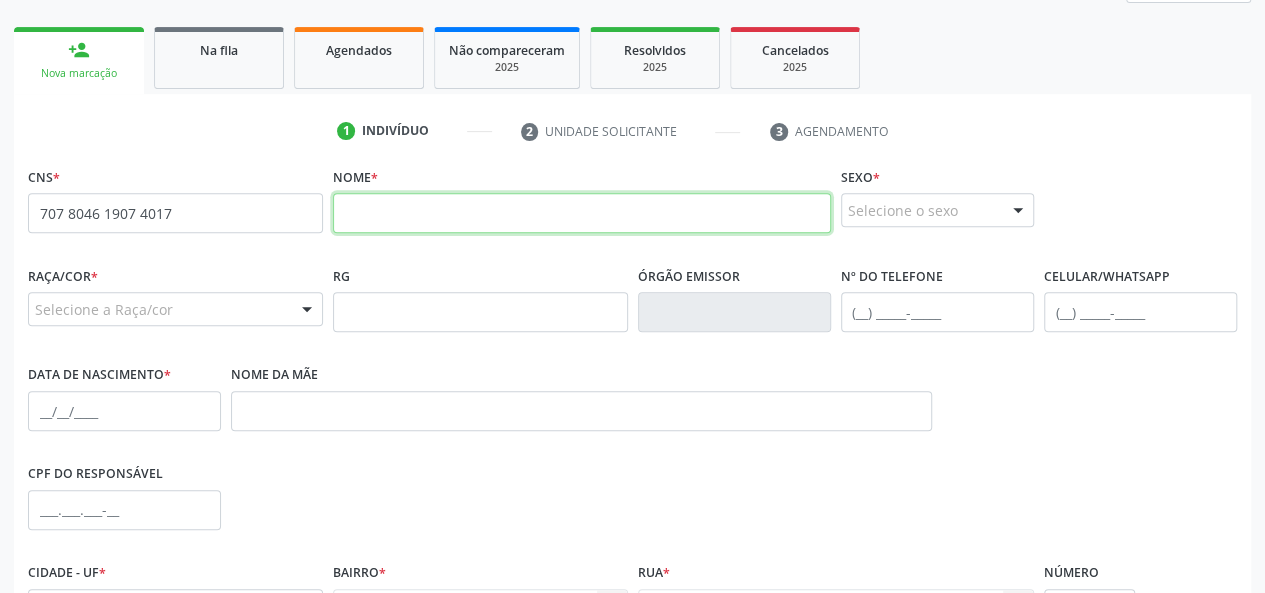 paste on "[PERSON_NAME]" 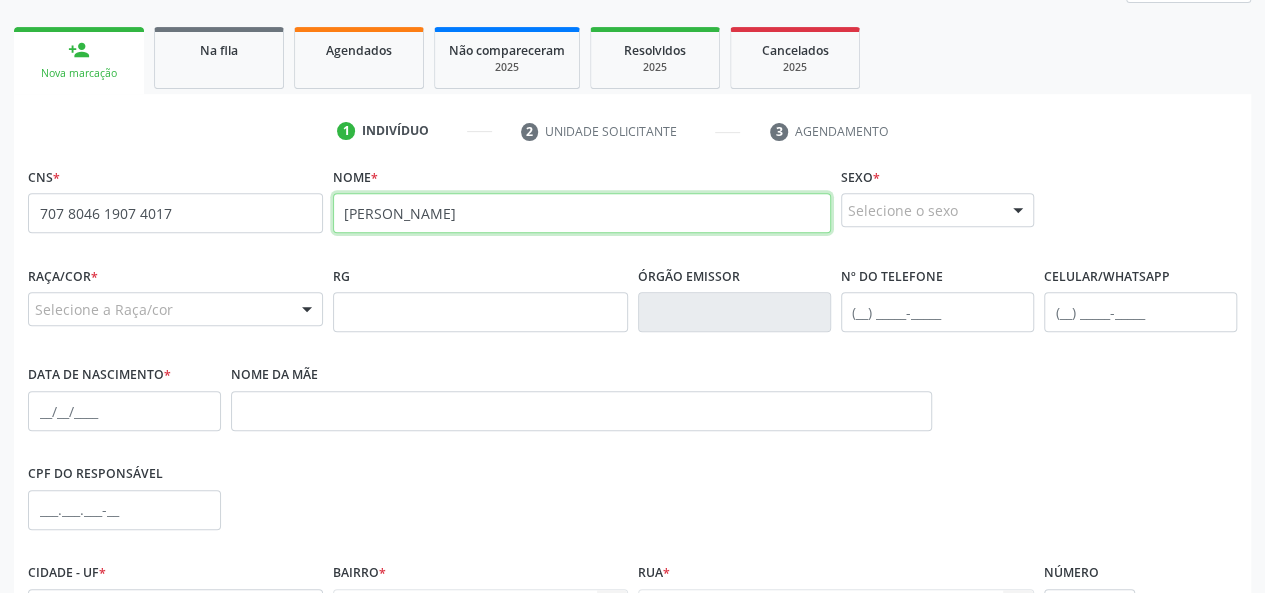 type on "[PERSON_NAME]" 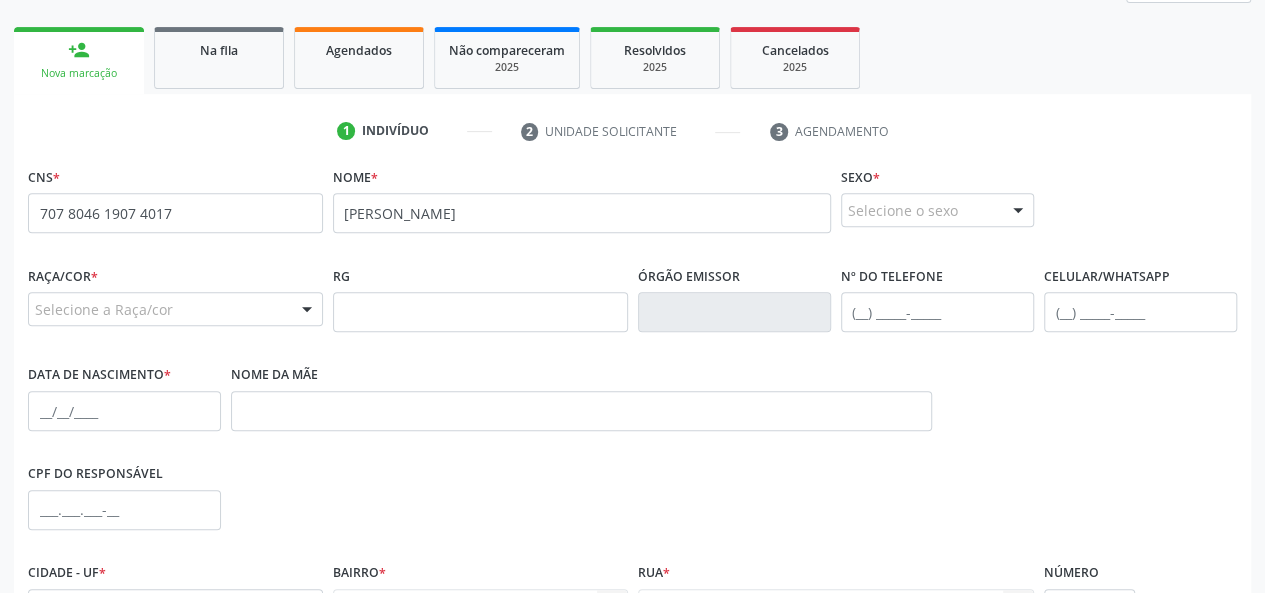 click at bounding box center (1018, 211) 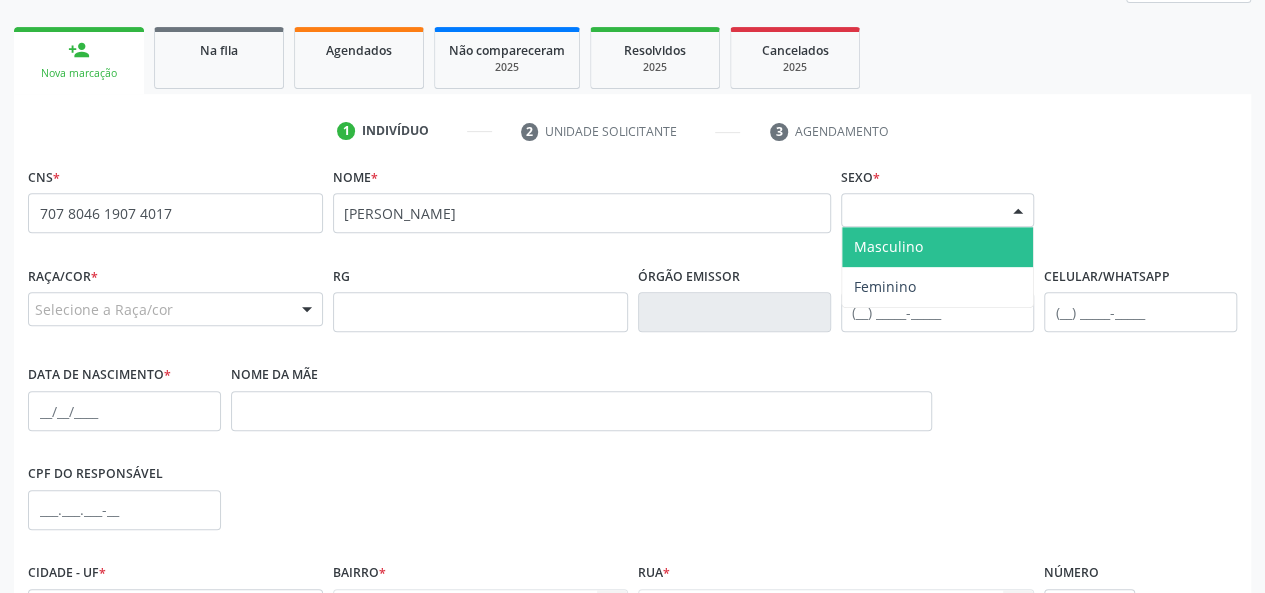 click on "Masculino" at bounding box center (937, 247) 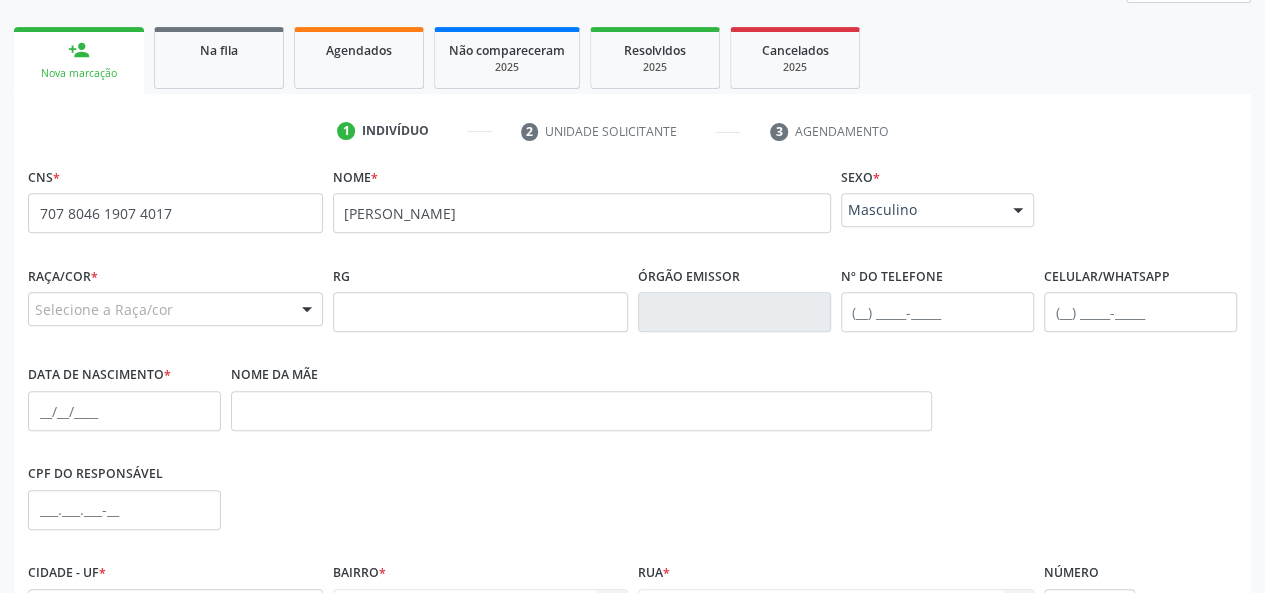 click on "Selecione a Raça/cor" at bounding box center [175, 309] 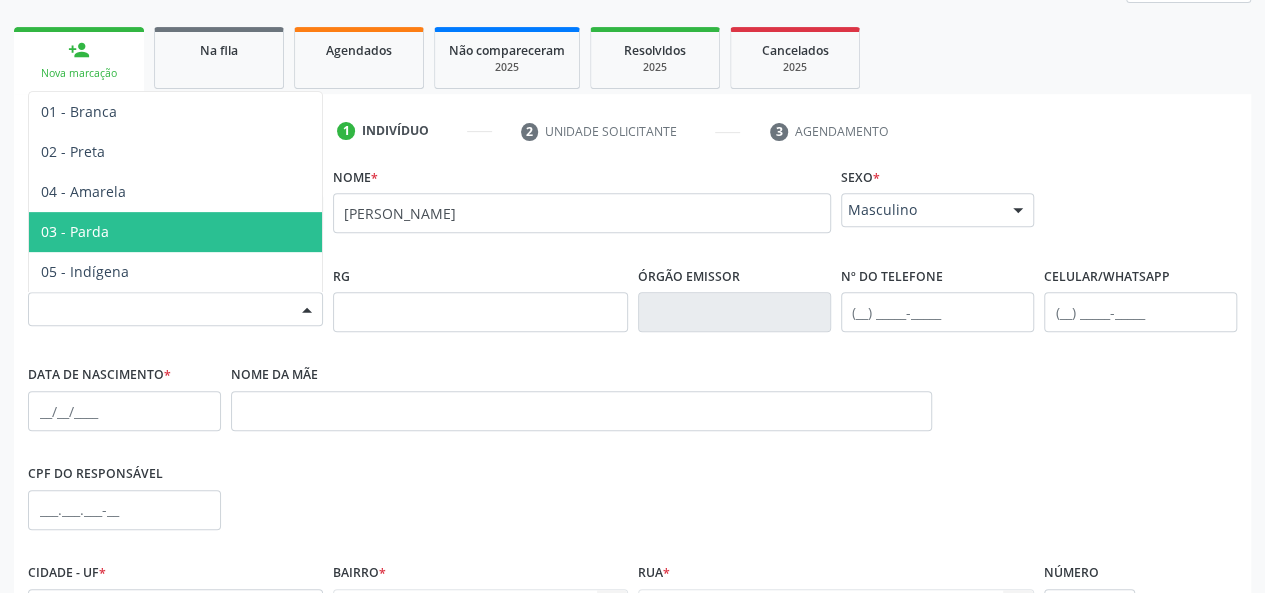 click on "03 - Parda" at bounding box center (175, 232) 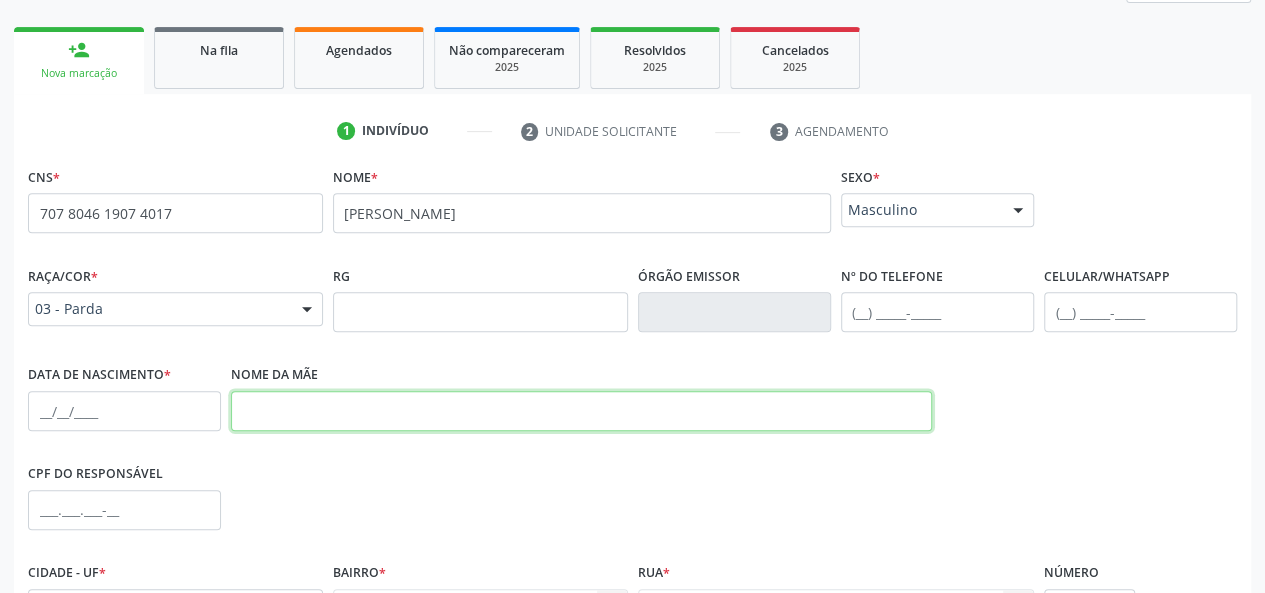 paste on "[PERSON_NAME]" 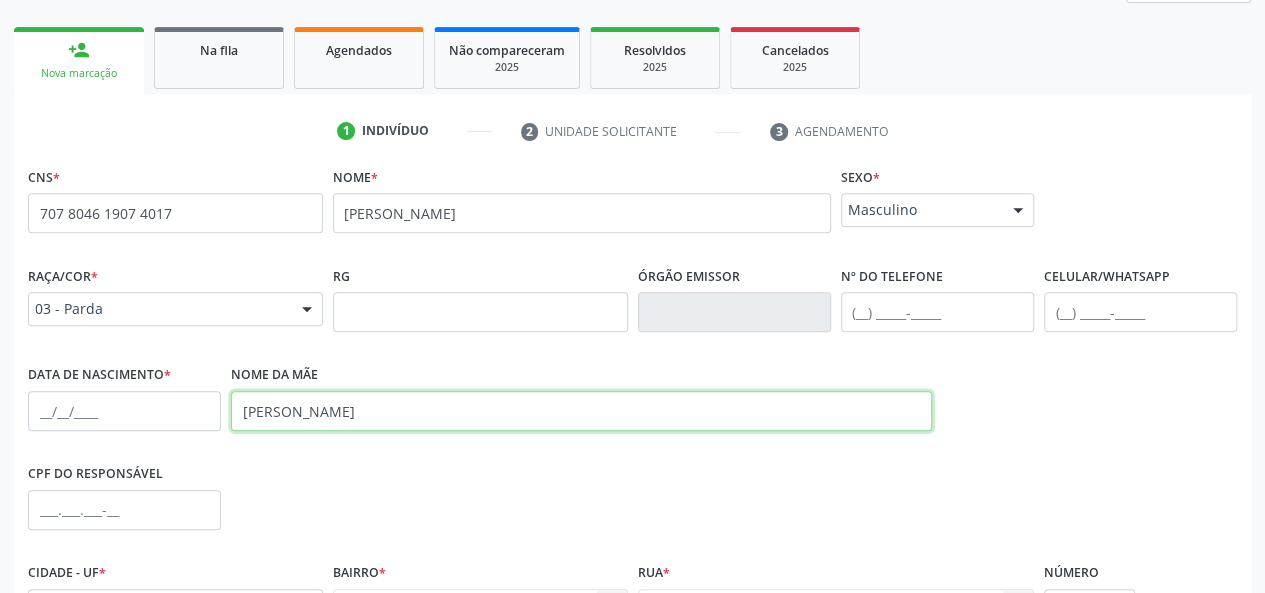 type on "[PERSON_NAME]" 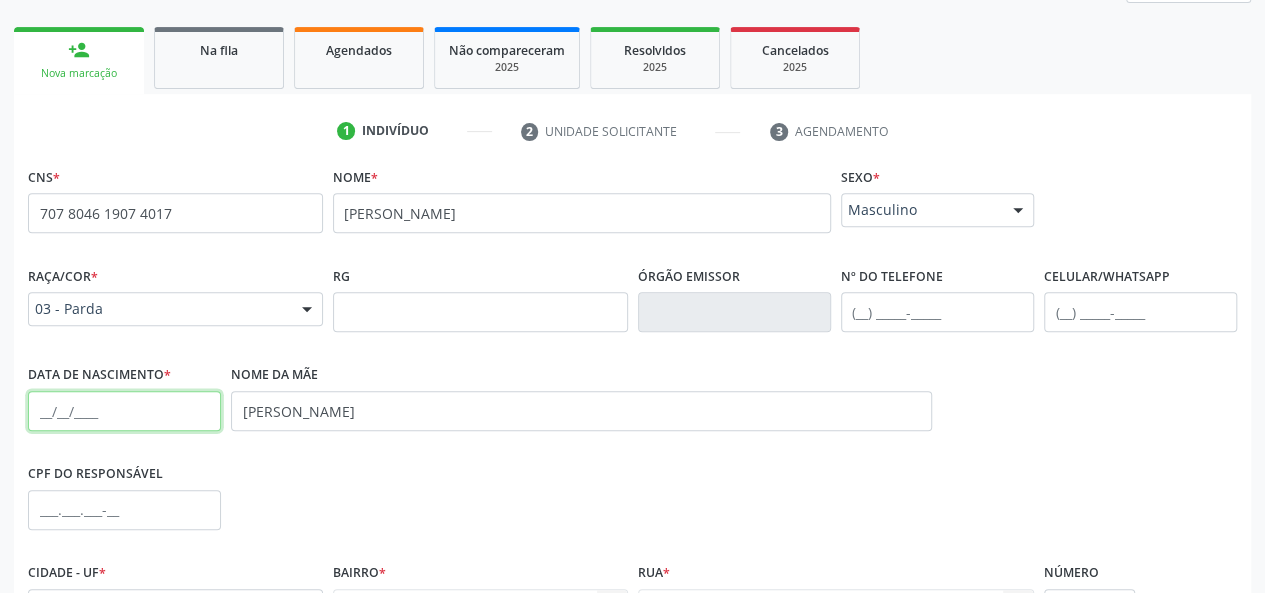 click at bounding box center (124, 411) 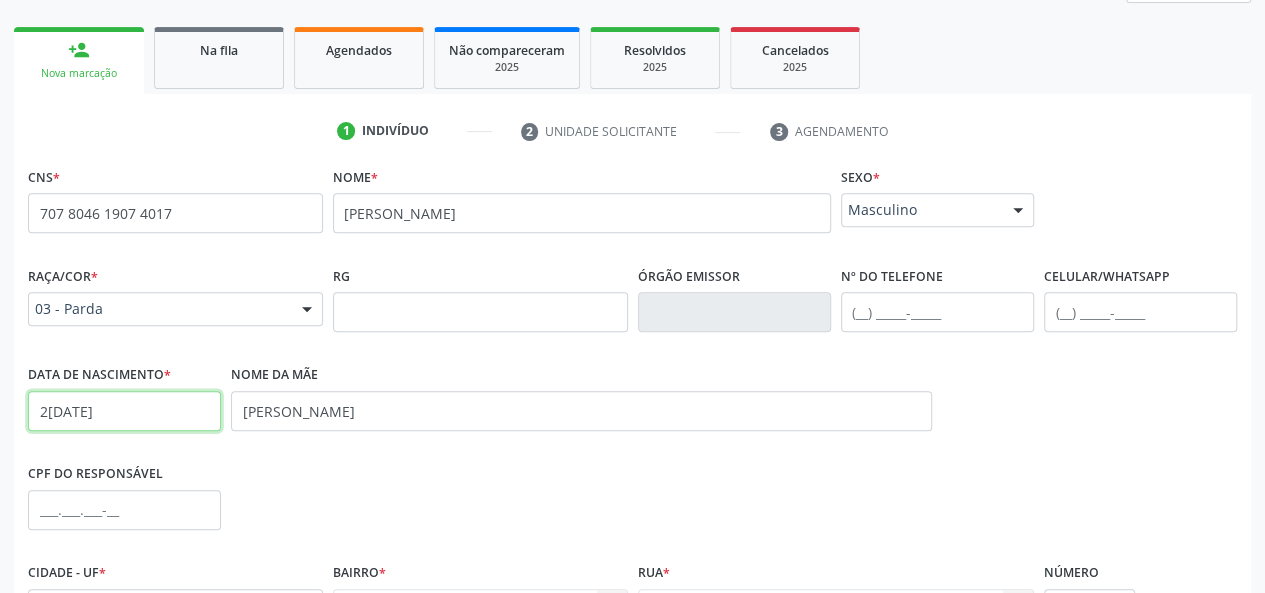 type on "2[DATE]" 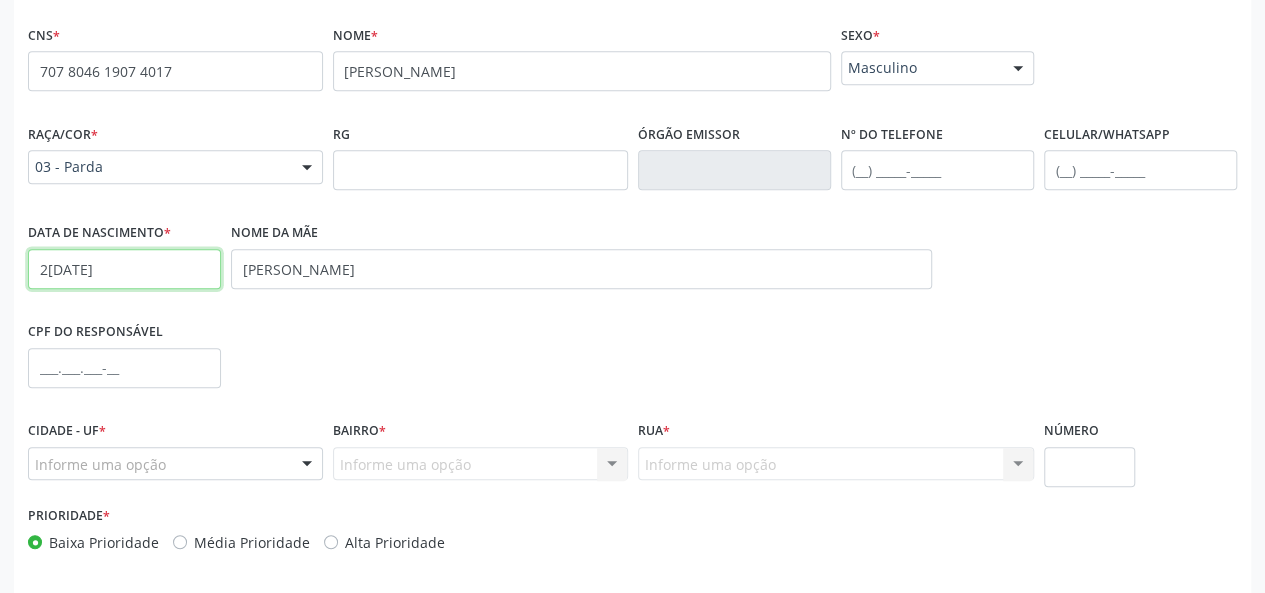 scroll, scrollTop: 500, scrollLeft: 0, axis: vertical 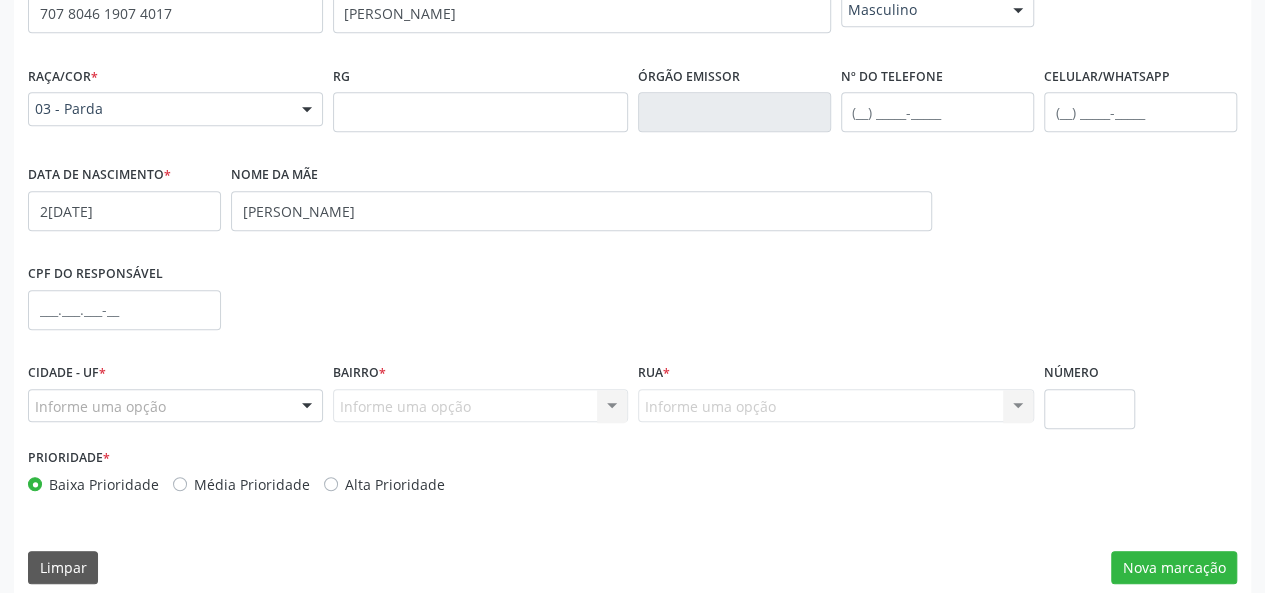 click on "Cidade - UF
*
Informe uma opção
Marechal Deodoro - AL
Nenhum resultado encontrado para: "   "
Nenhuma opção encontrada" at bounding box center [175, 400] 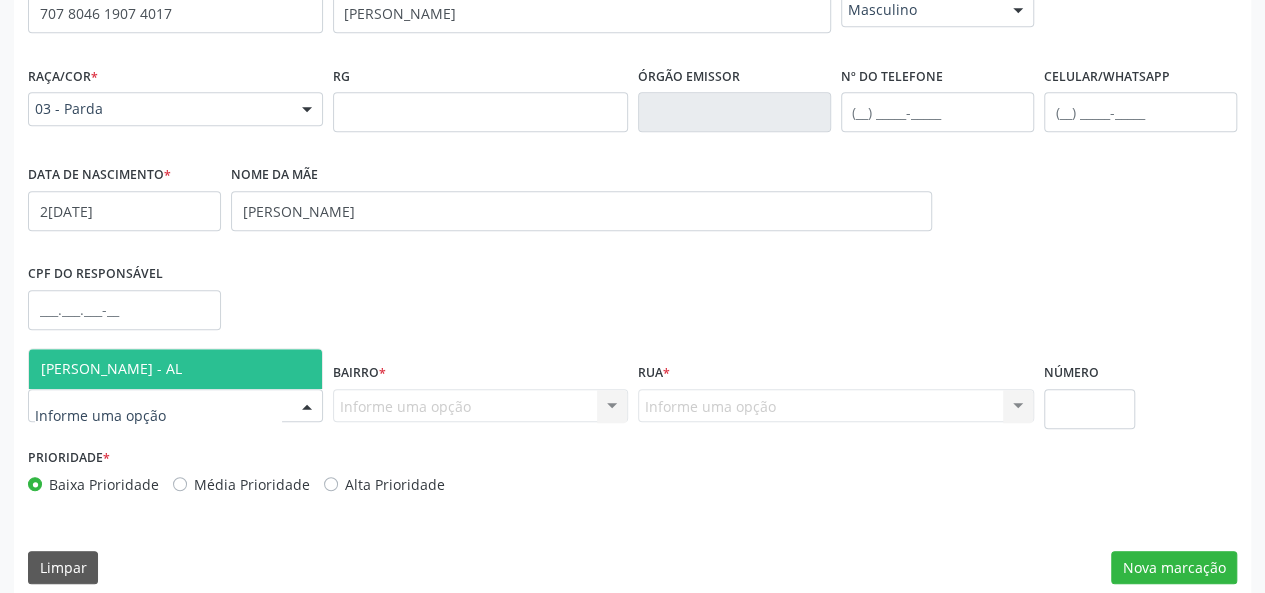 click on "[PERSON_NAME] - AL" at bounding box center (111, 368) 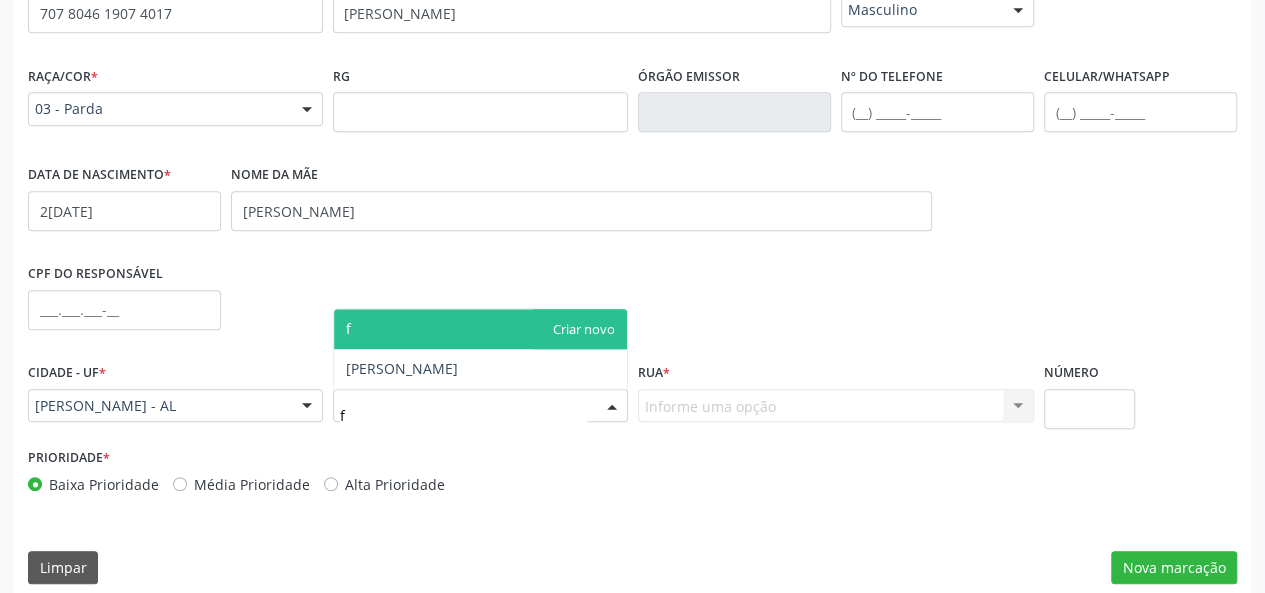 type on "fr" 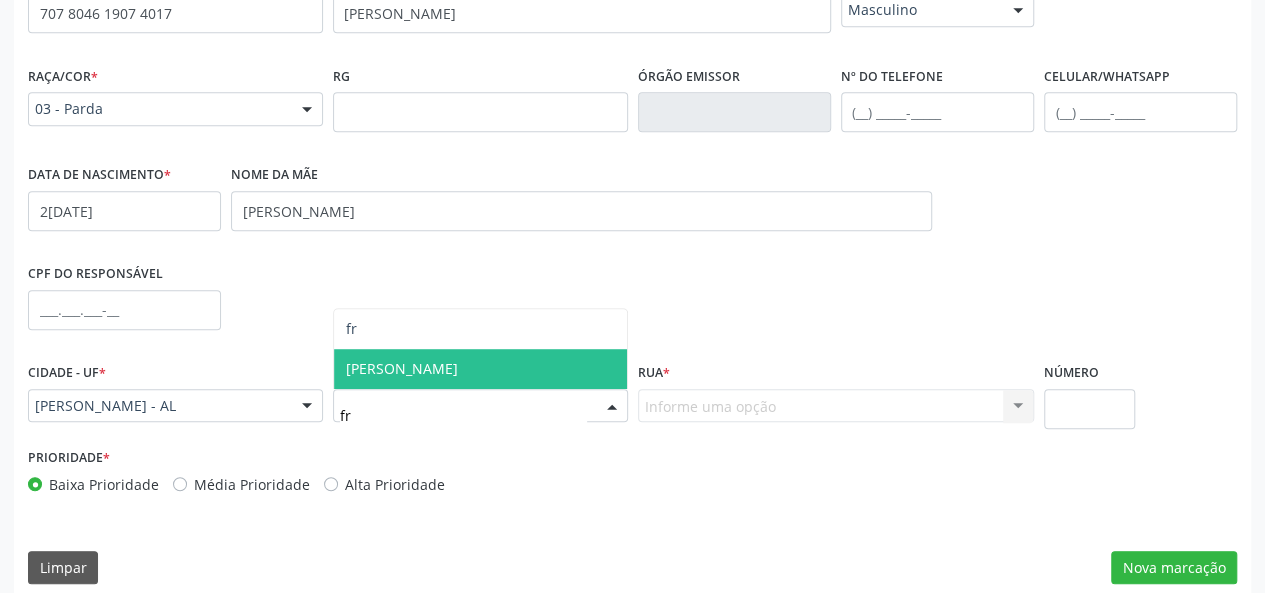 click on "[PERSON_NAME]" at bounding box center (480, 369) 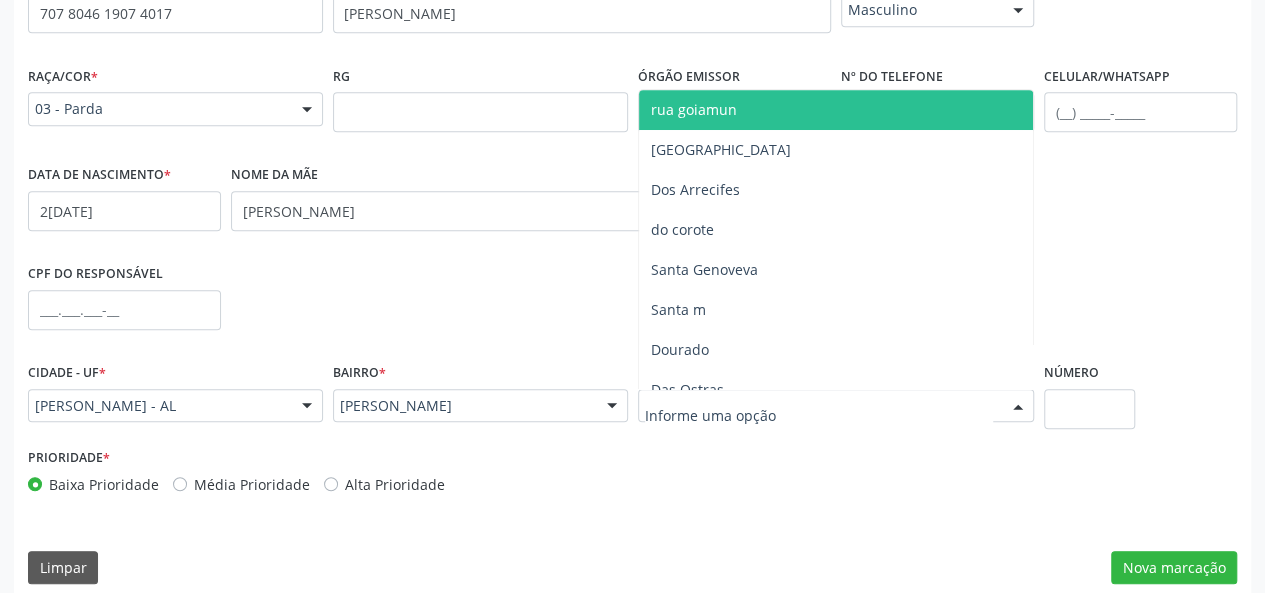 type on "C" 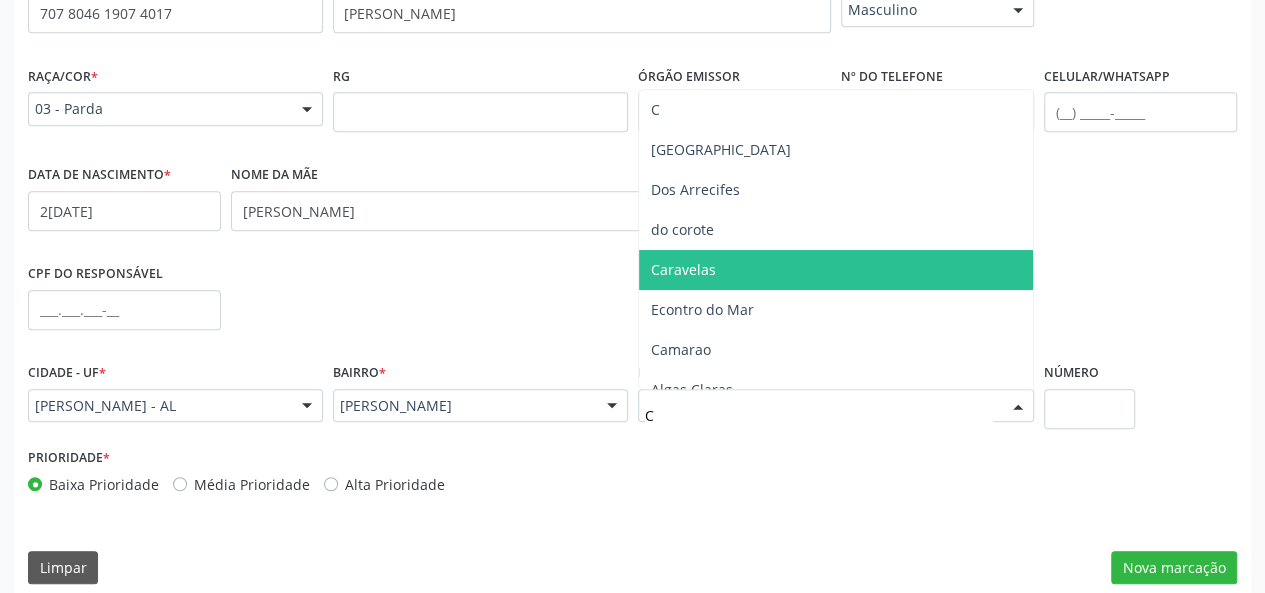 click on "Caravelas" at bounding box center [683, 269] 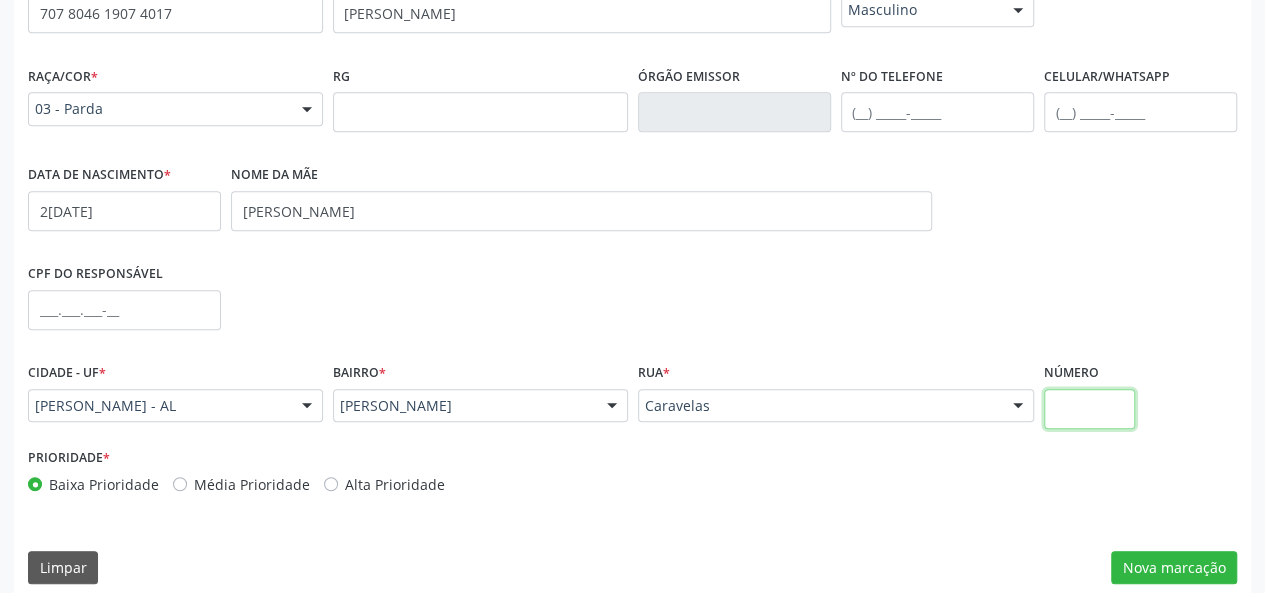 click at bounding box center (1090, 409) 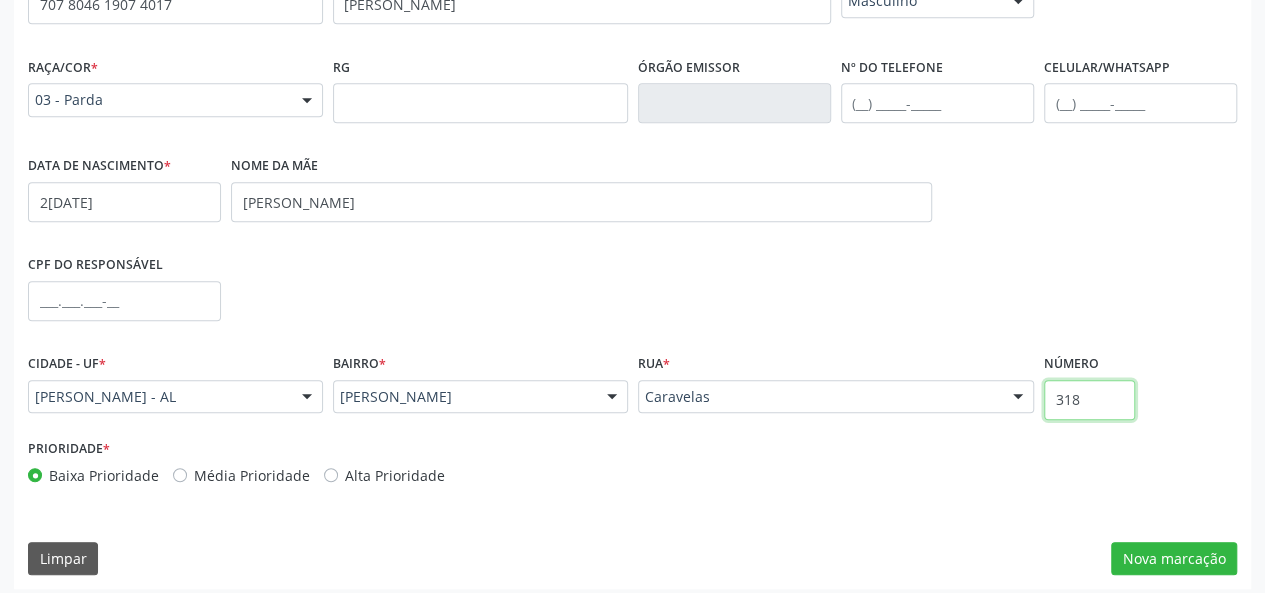 scroll, scrollTop: 518, scrollLeft: 0, axis: vertical 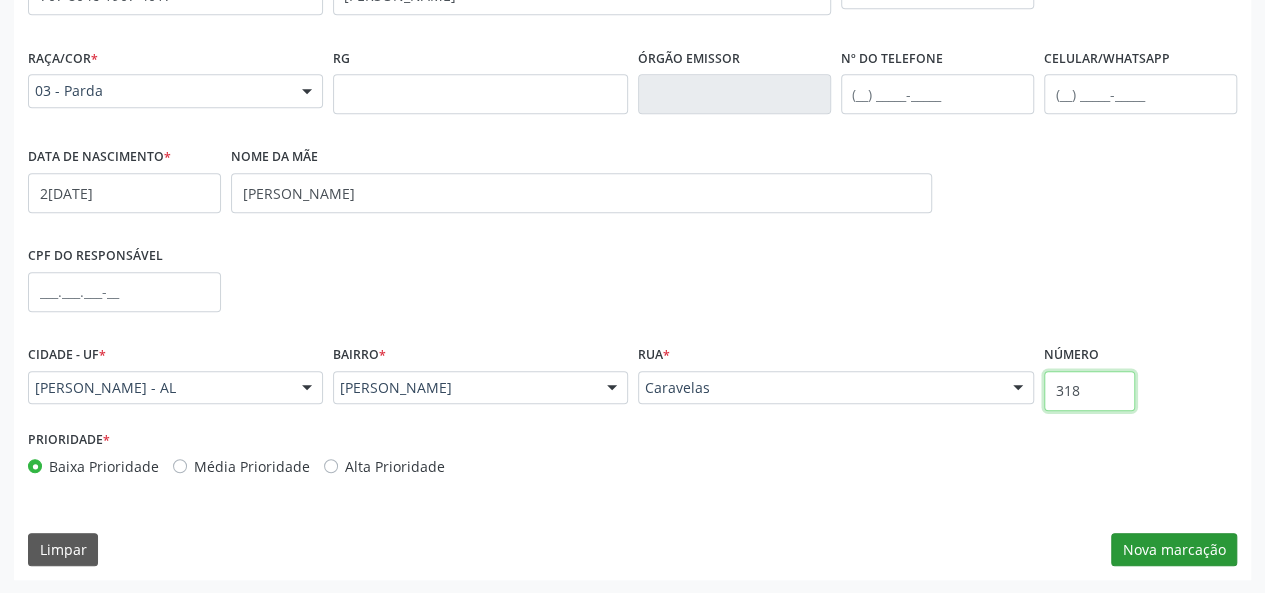 type on "318" 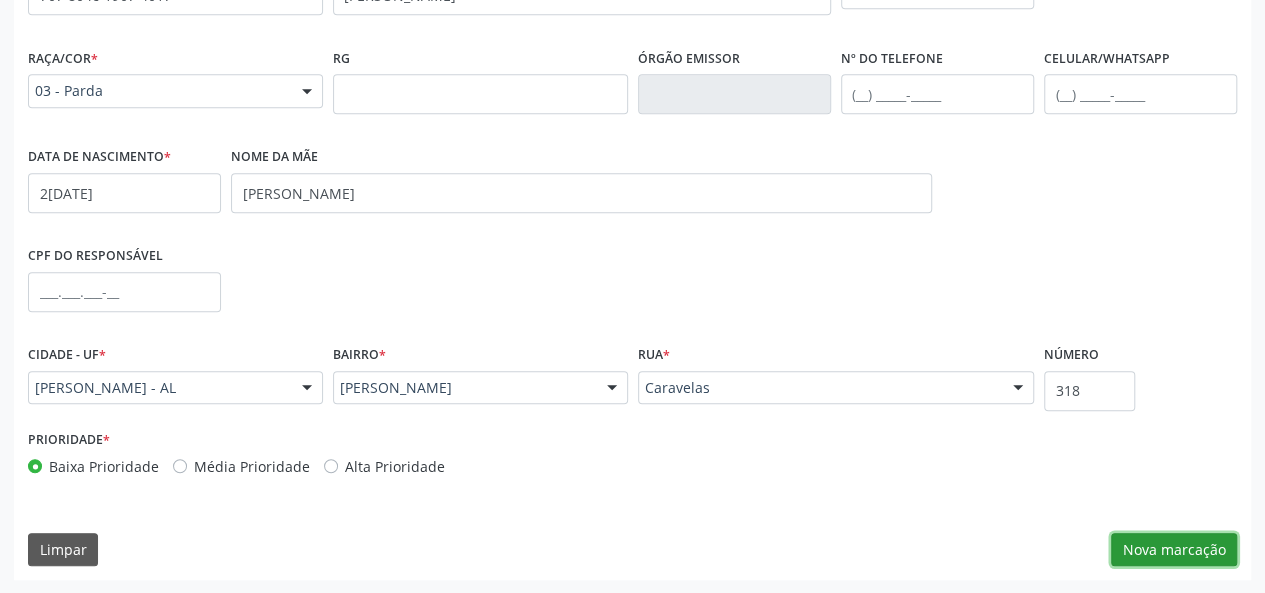 click on "Nova marcação" at bounding box center [1174, 550] 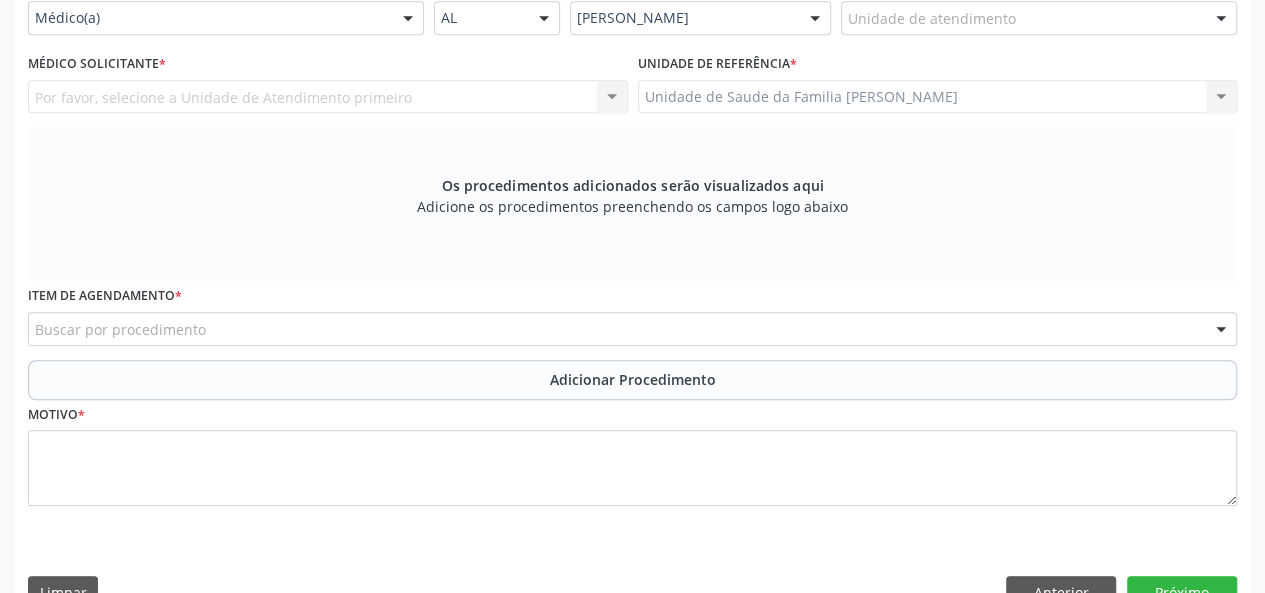 scroll, scrollTop: 318, scrollLeft: 0, axis: vertical 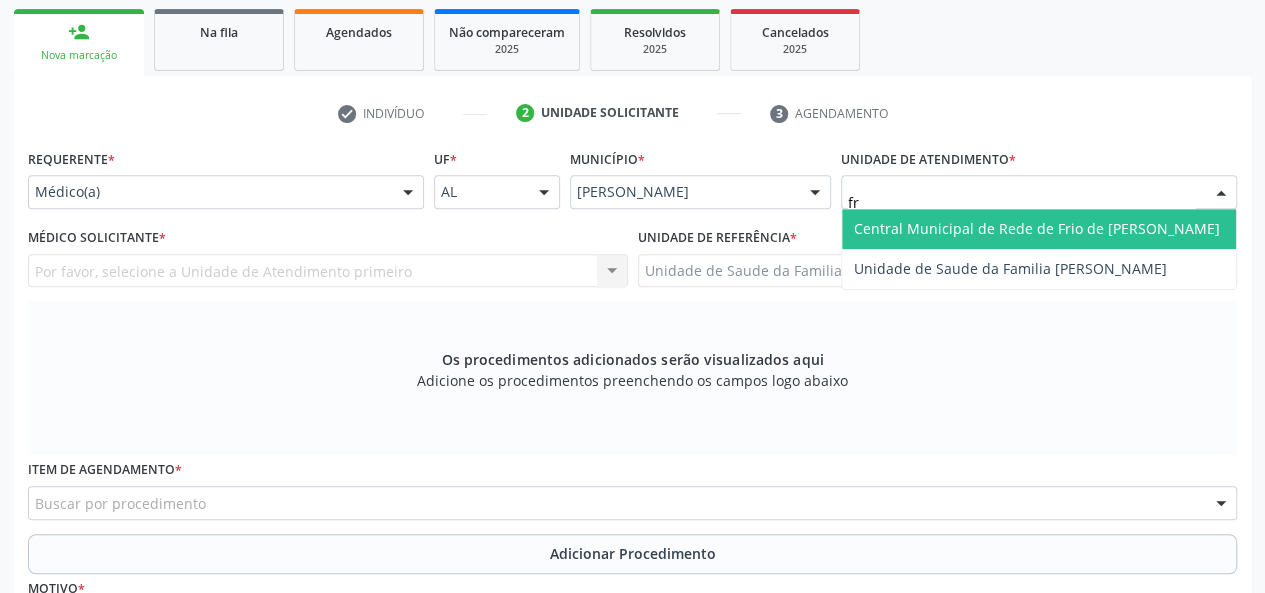 type on "fra" 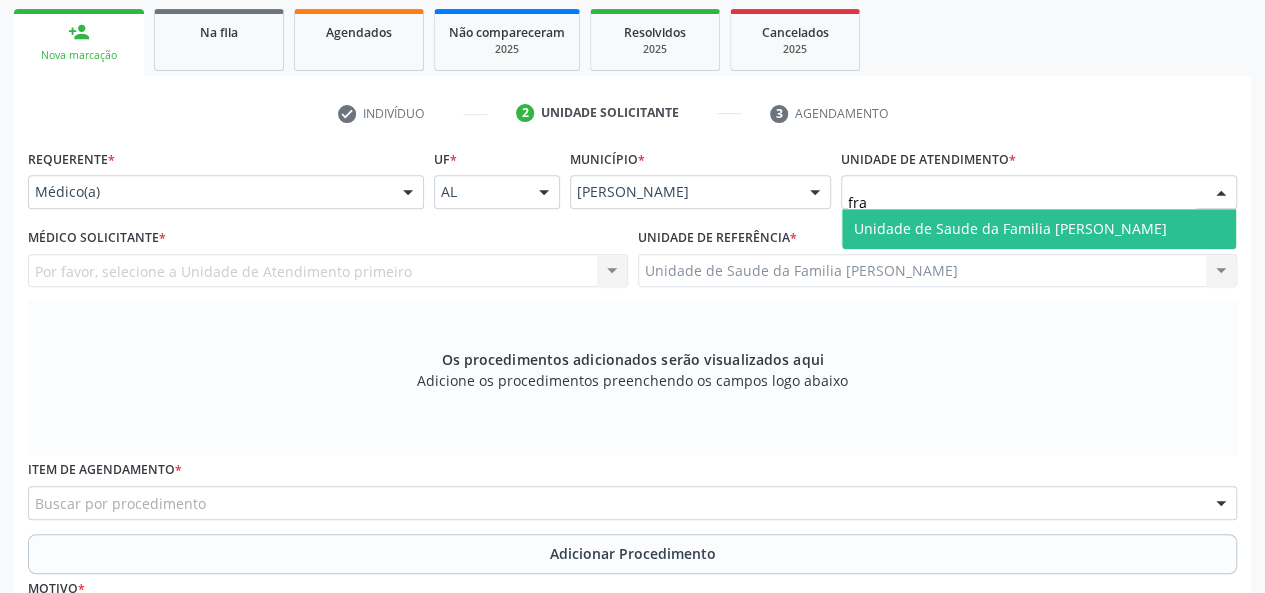 click on "Unidade de Saude da Familia [PERSON_NAME]" at bounding box center [1010, 228] 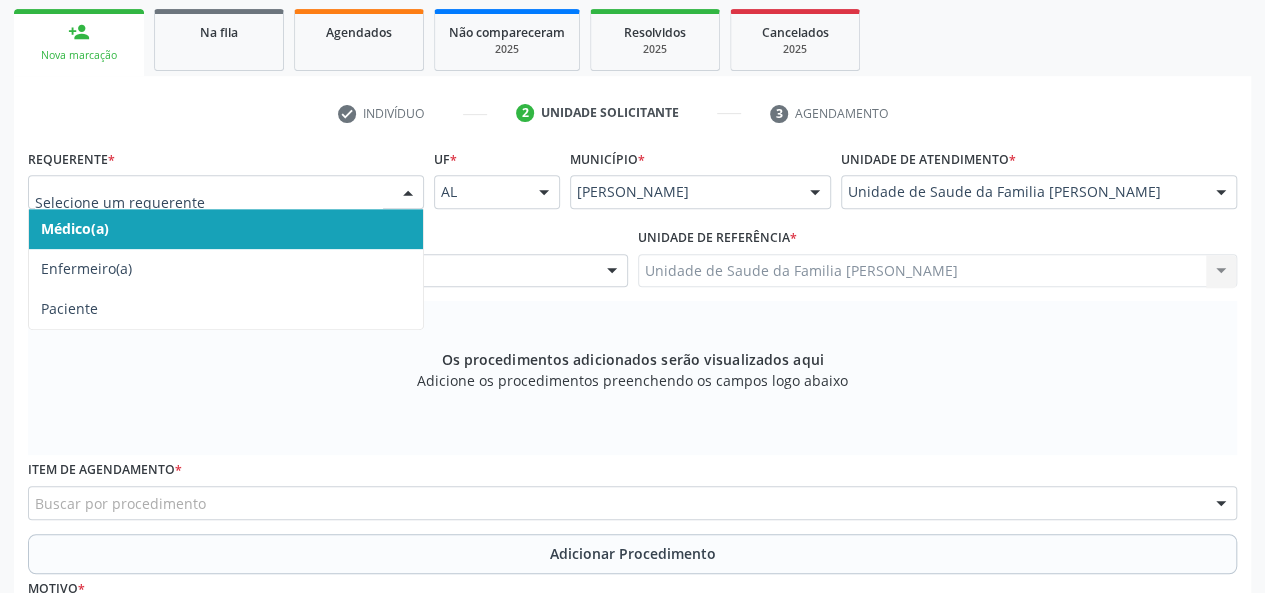 click at bounding box center [209, 202] 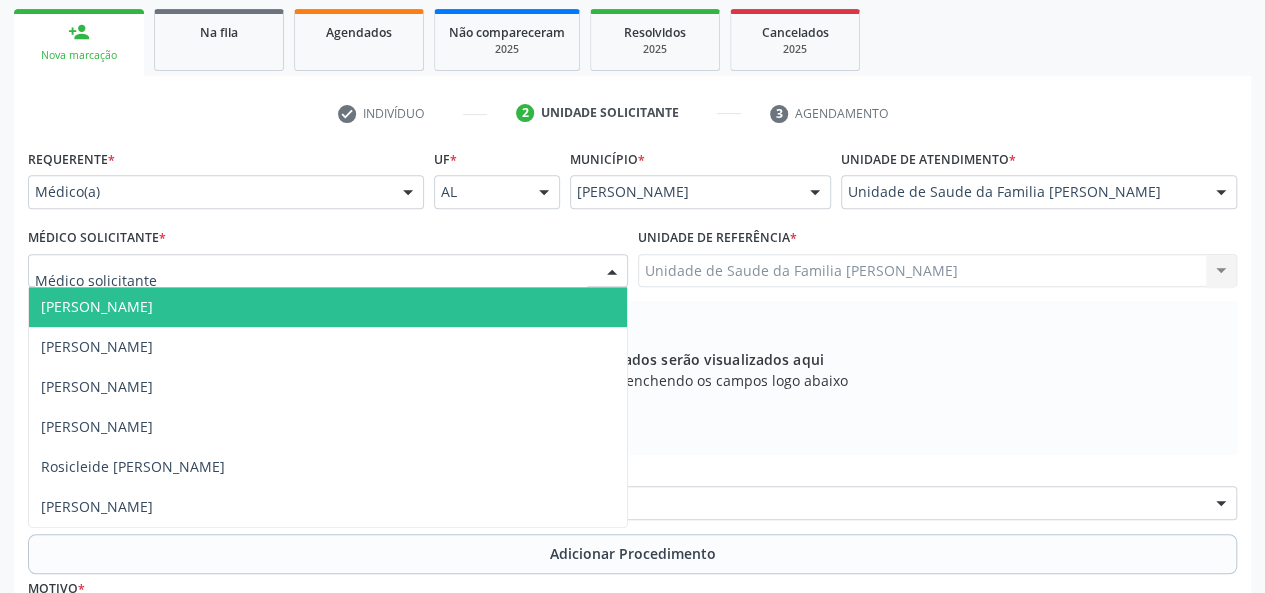 click on "[PERSON_NAME]" at bounding box center [97, 306] 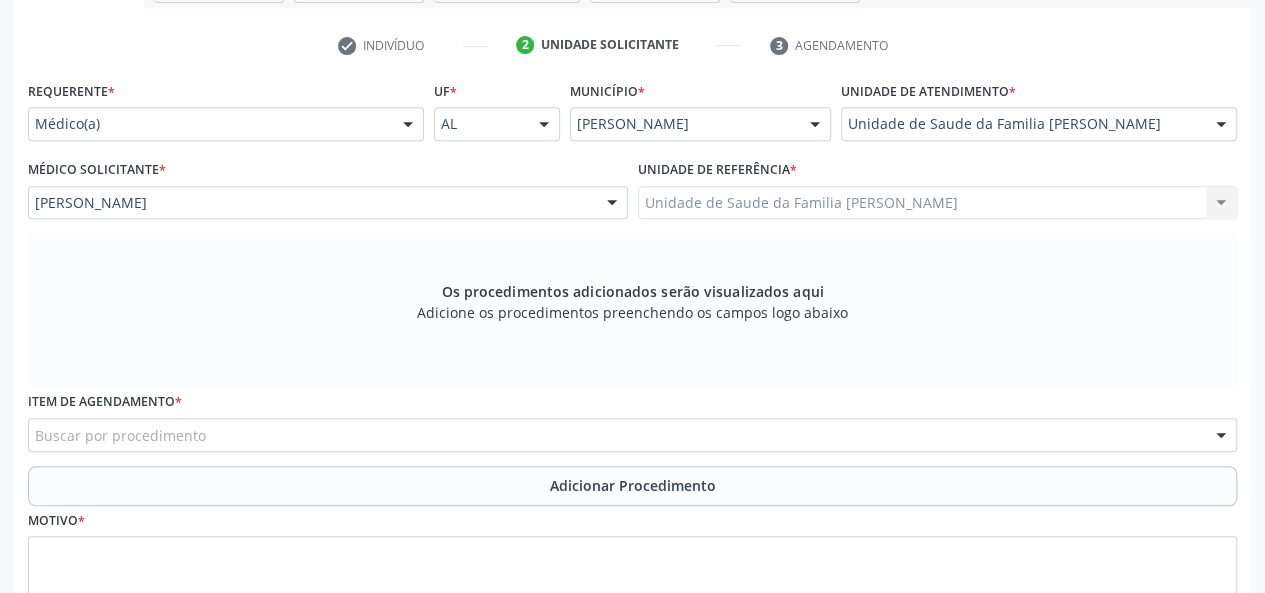 scroll, scrollTop: 418, scrollLeft: 0, axis: vertical 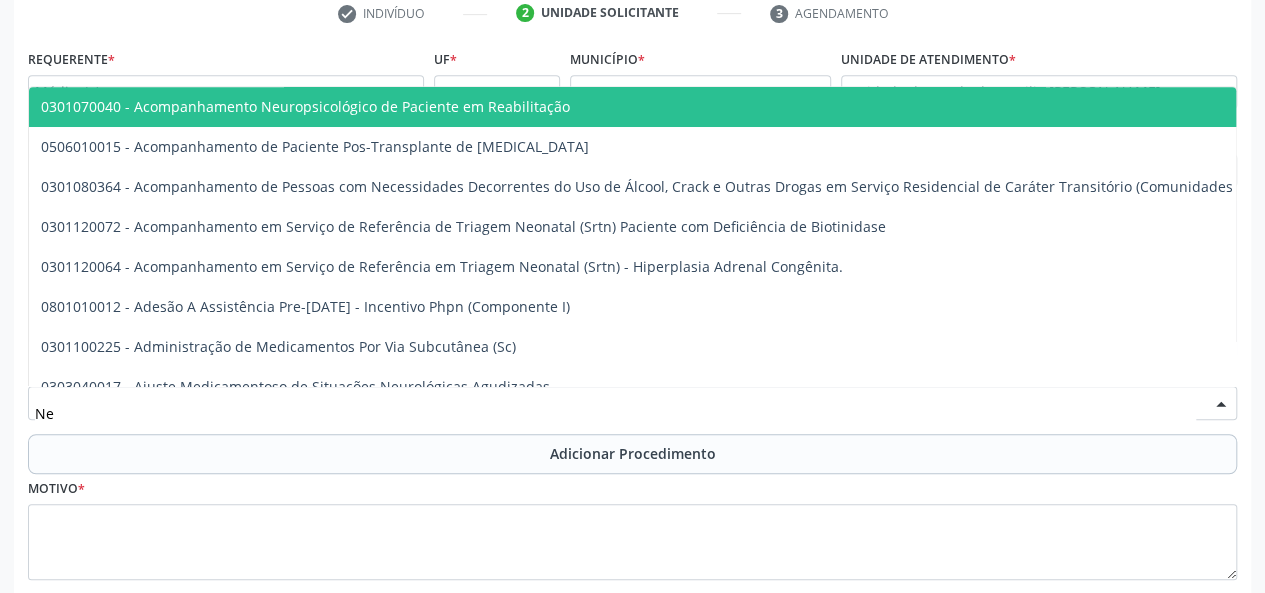 type on "Neu" 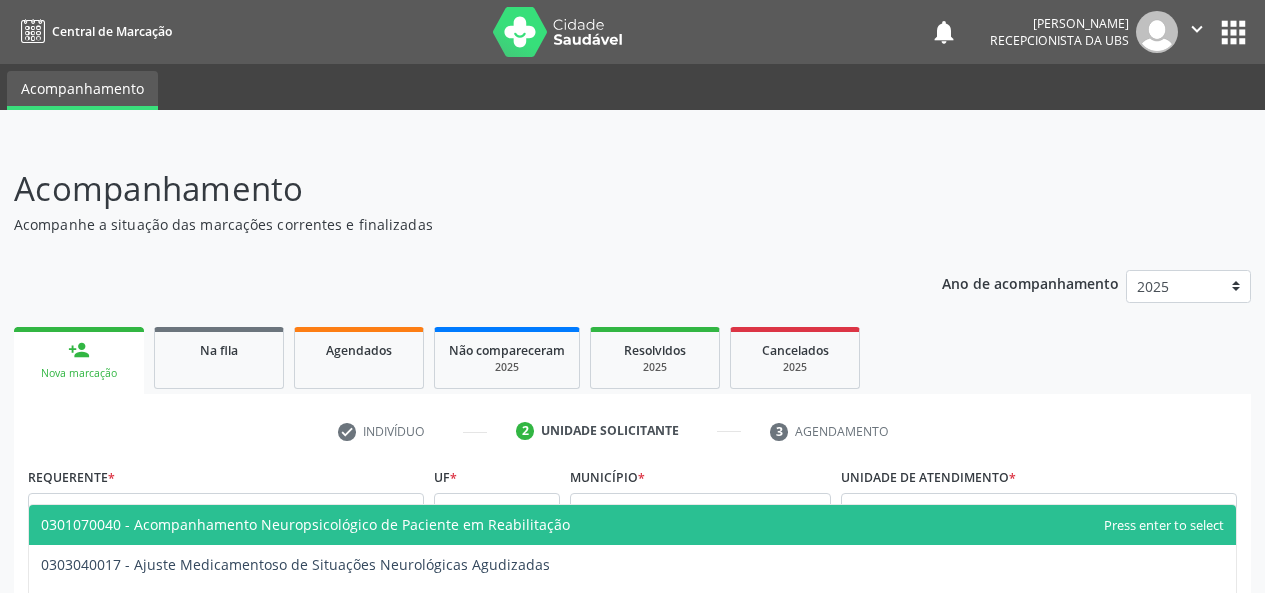 scroll, scrollTop: 418, scrollLeft: 0, axis: vertical 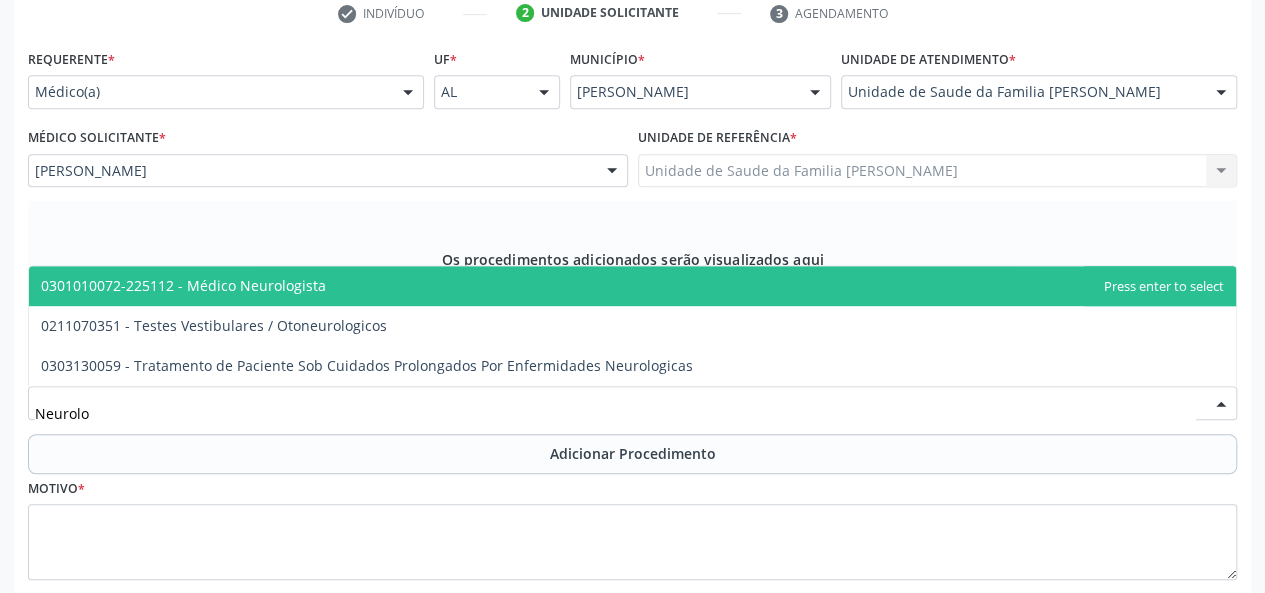 type on "Neurolog" 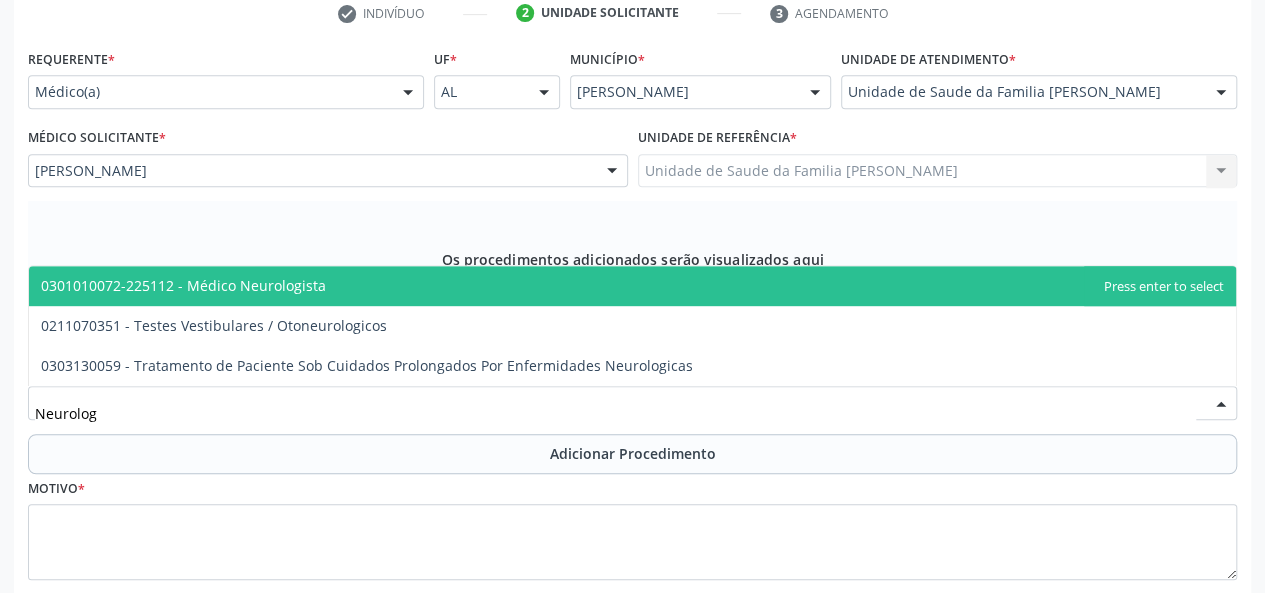 click on "0301010072-225112 - Médico Neurologista" at bounding box center (632, 286) 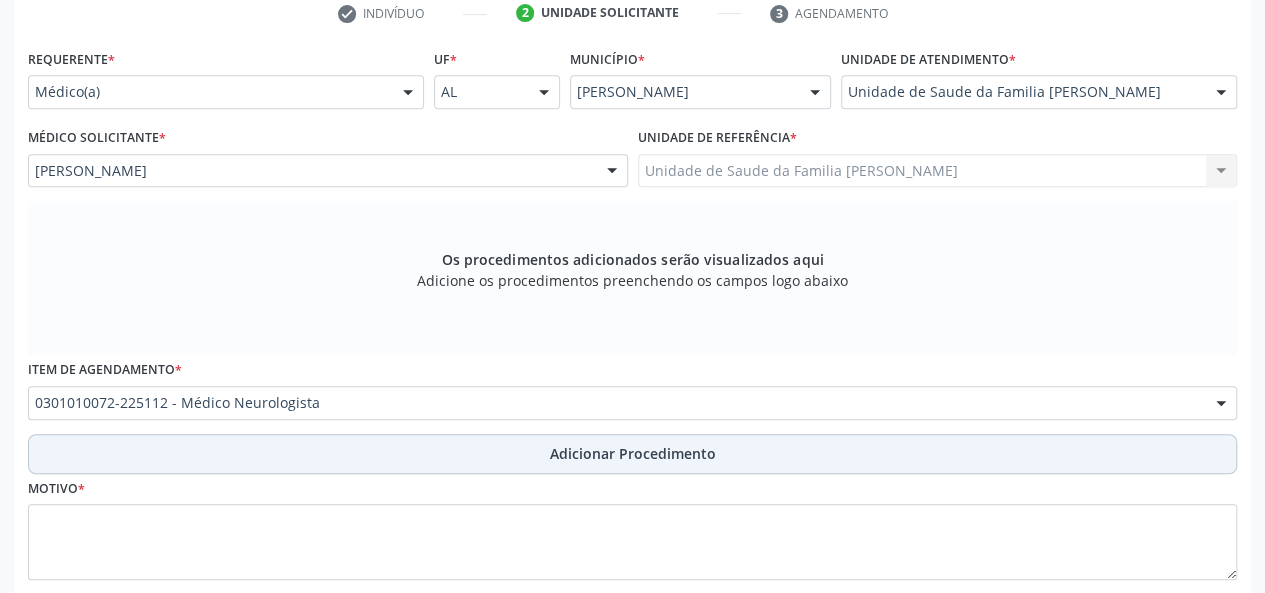 click on "Adicionar Procedimento" at bounding box center [632, 454] 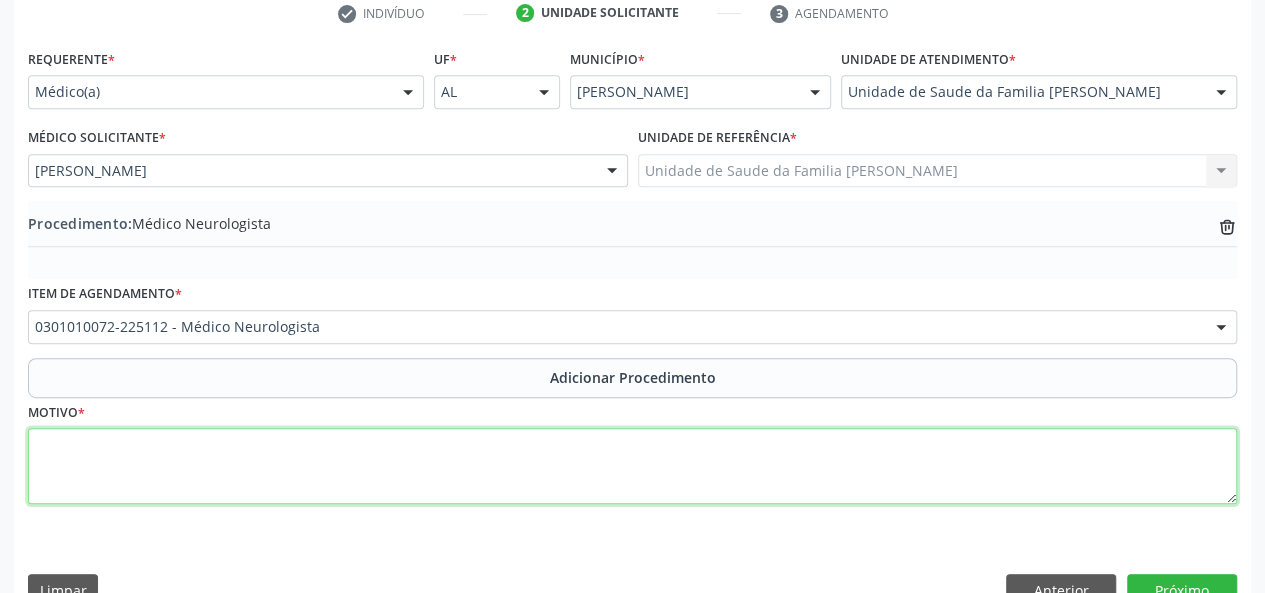 click at bounding box center [632, 466] 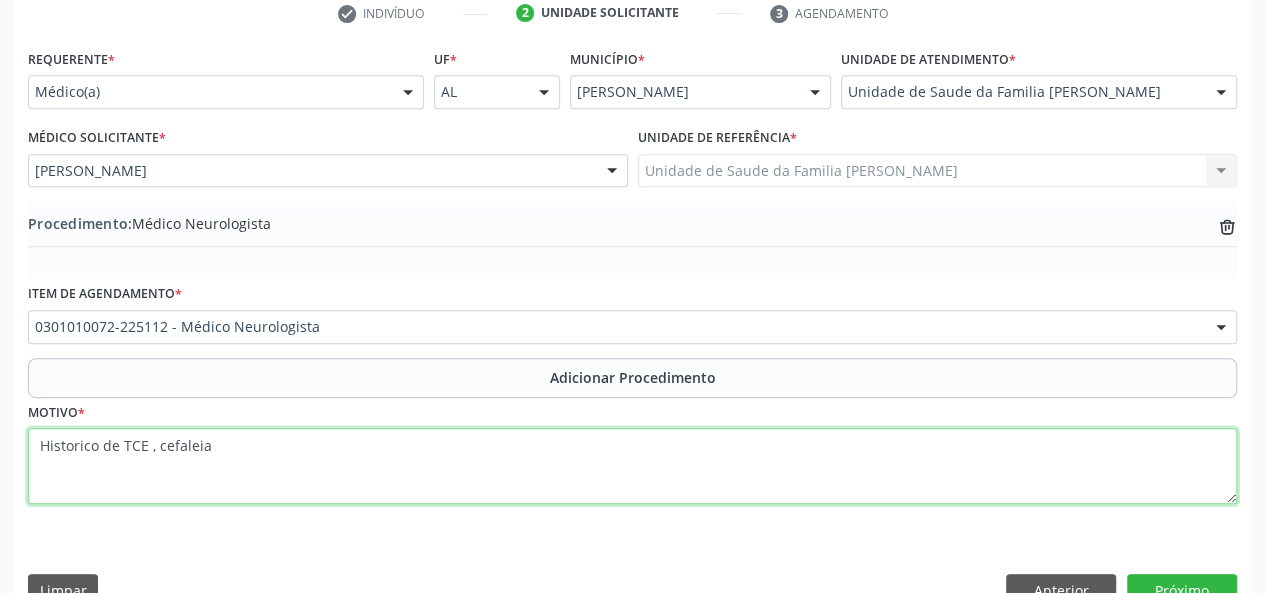 drag, startPoint x: 222, startPoint y: 445, endPoint x: 154, endPoint y: 447, distance: 68.0294 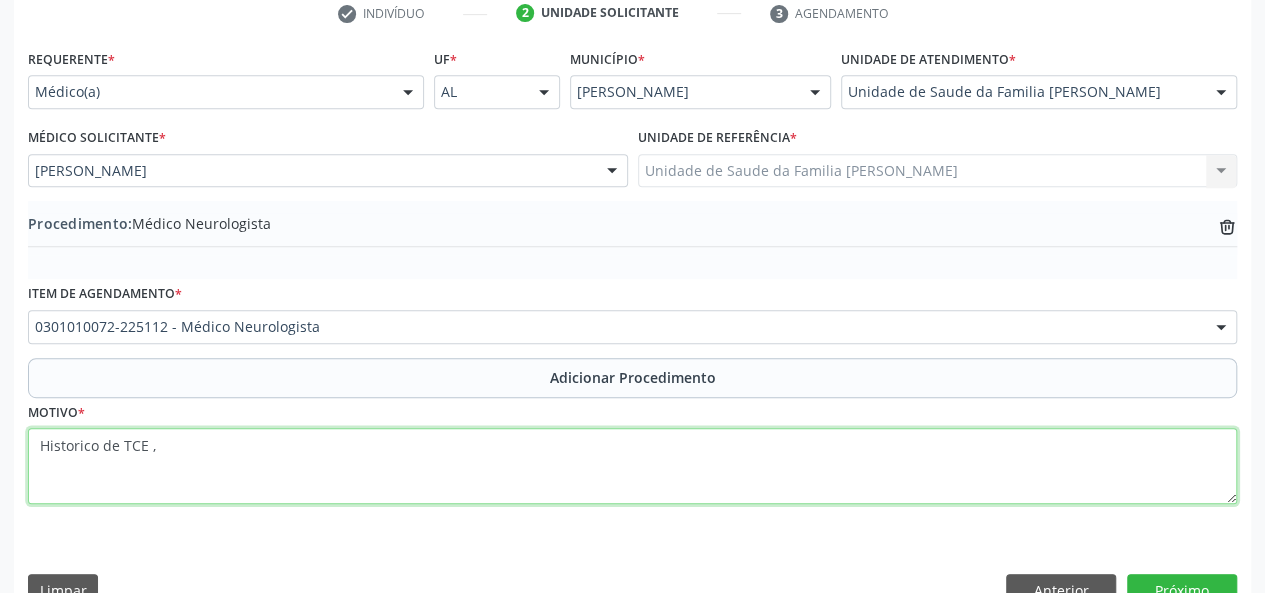 click on "Historico de TCE ," at bounding box center (632, 466) 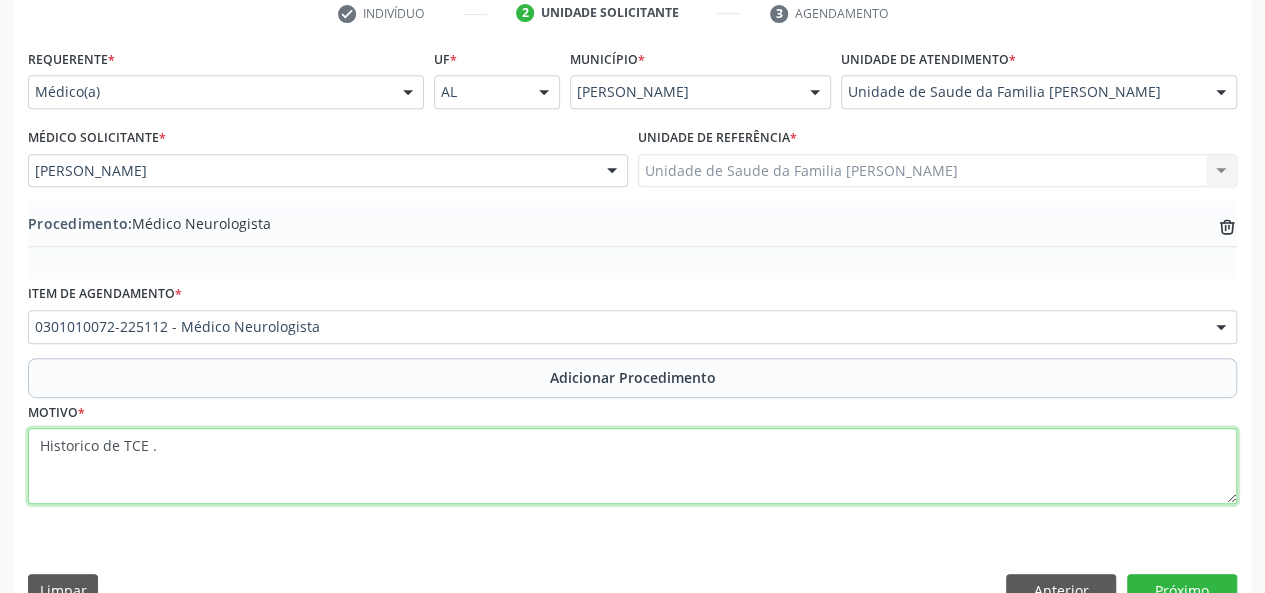 click on "Historico de TCE ." at bounding box center [632, 466] 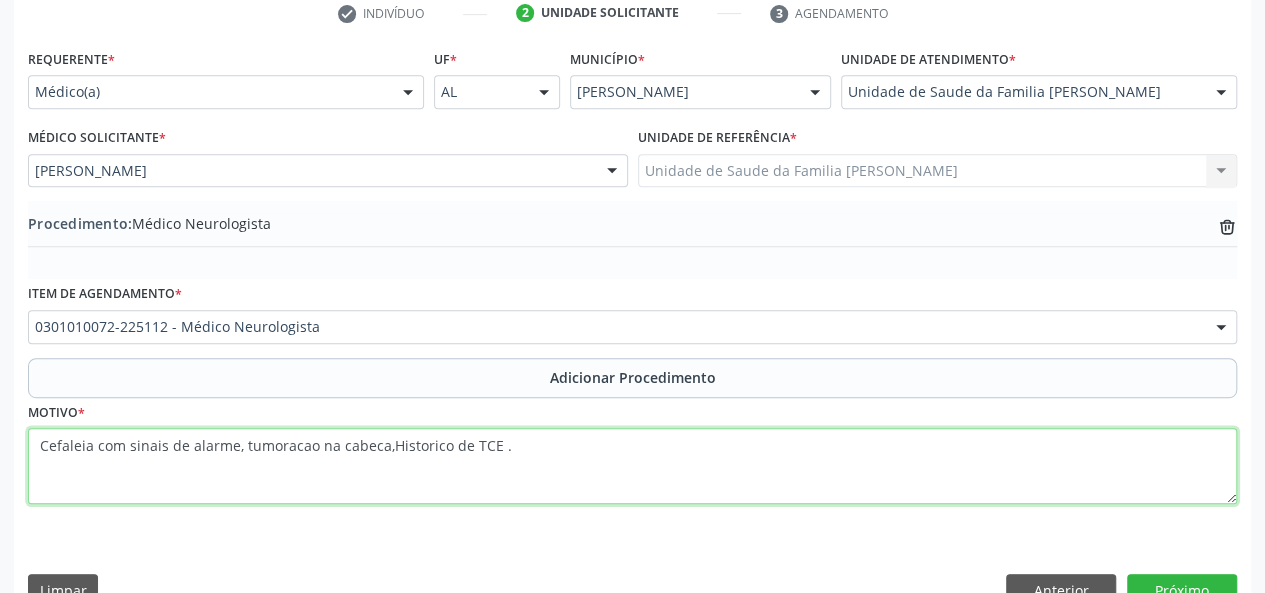 scroll, scrollTop: 458, scrollLeft: 0, axis: vertical 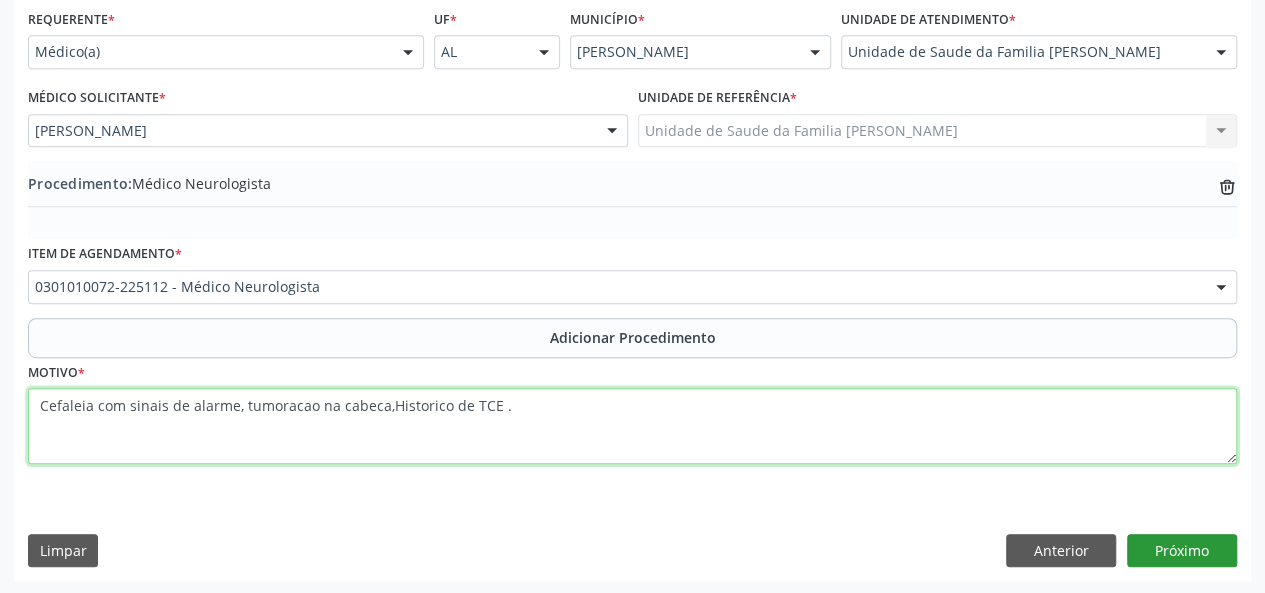 type on "Cefaleia com sinais de alarme, tumoracao na cabeca,Historico de TCE ." 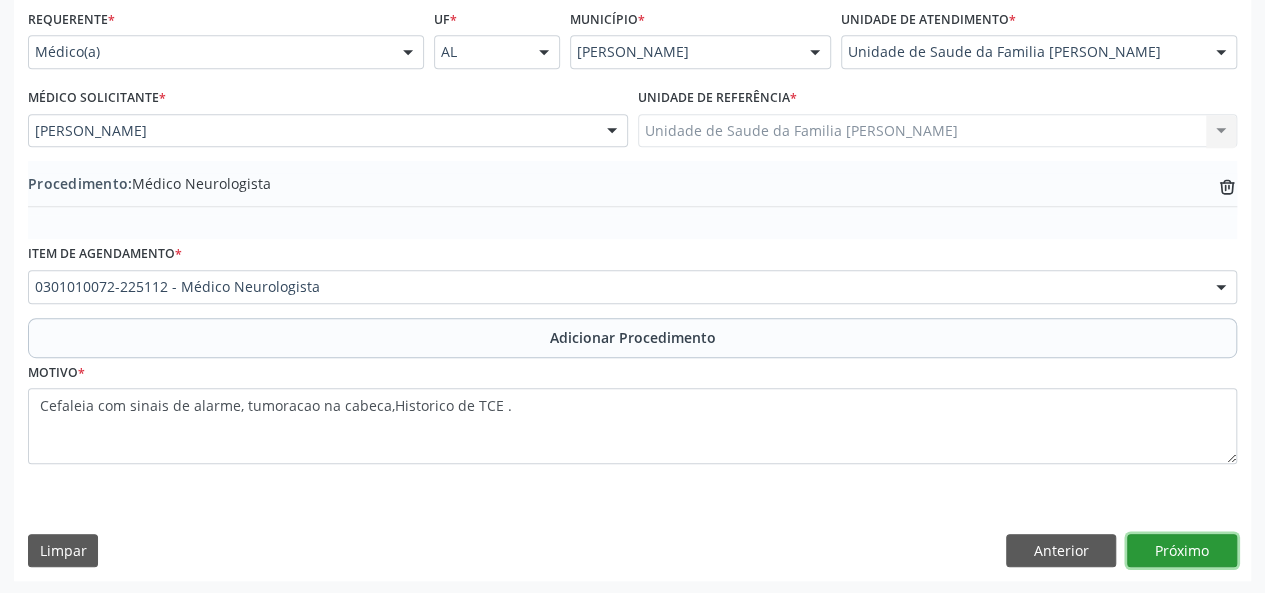 click on "Próximo" at bounding box center [1182, 551] 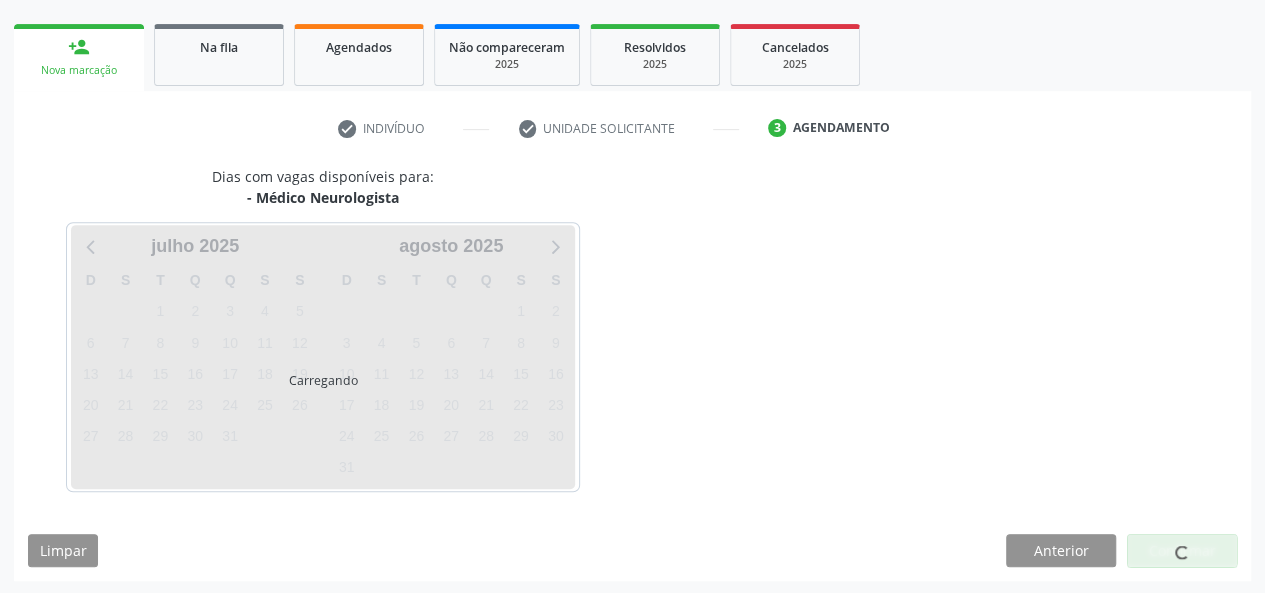scroll, scrollTop: 362, scrollLeft: 0, axis: vertical 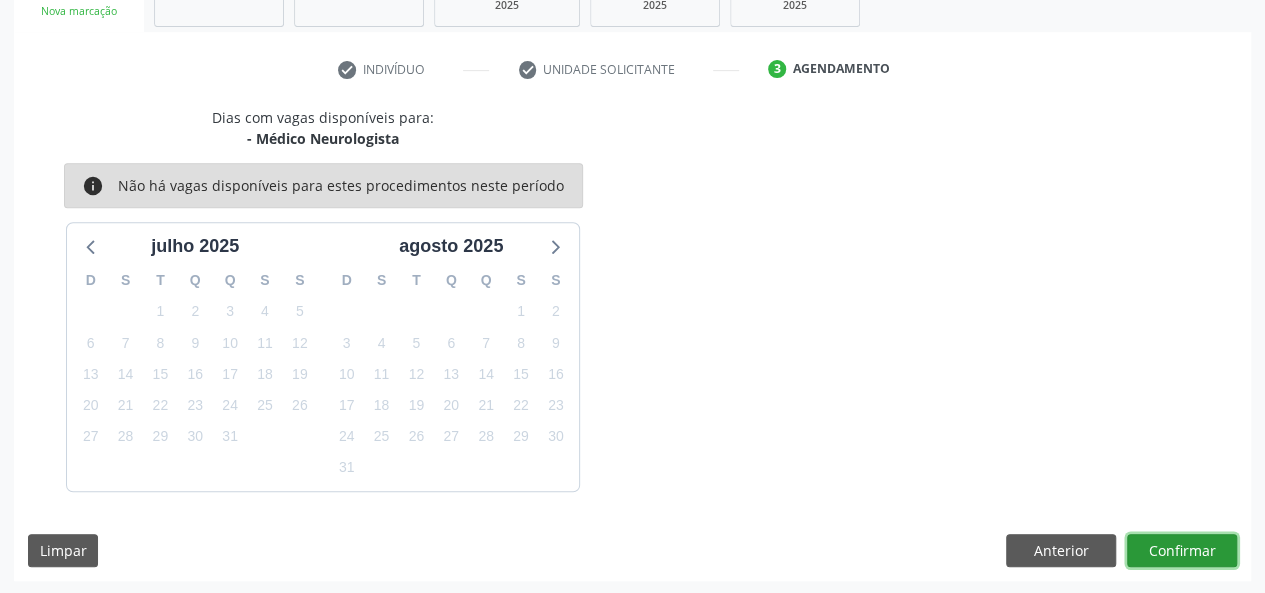 click on "Confirmar" at bounding box center (1182, 551) 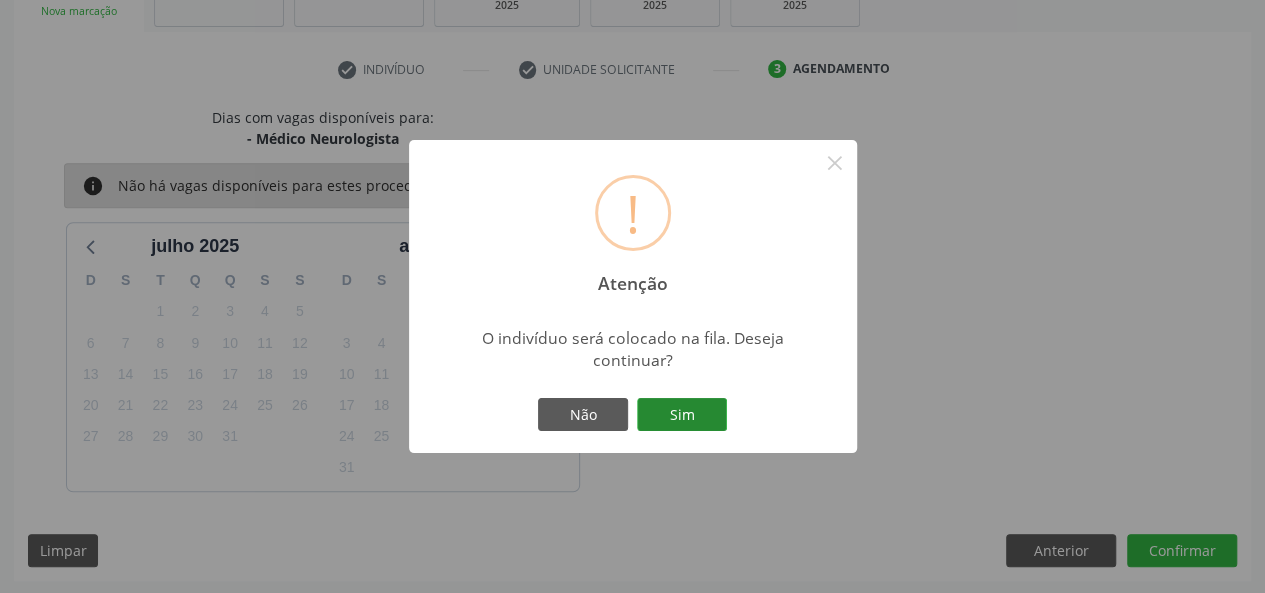 click on "Sim" at bounding box center [682, 415] 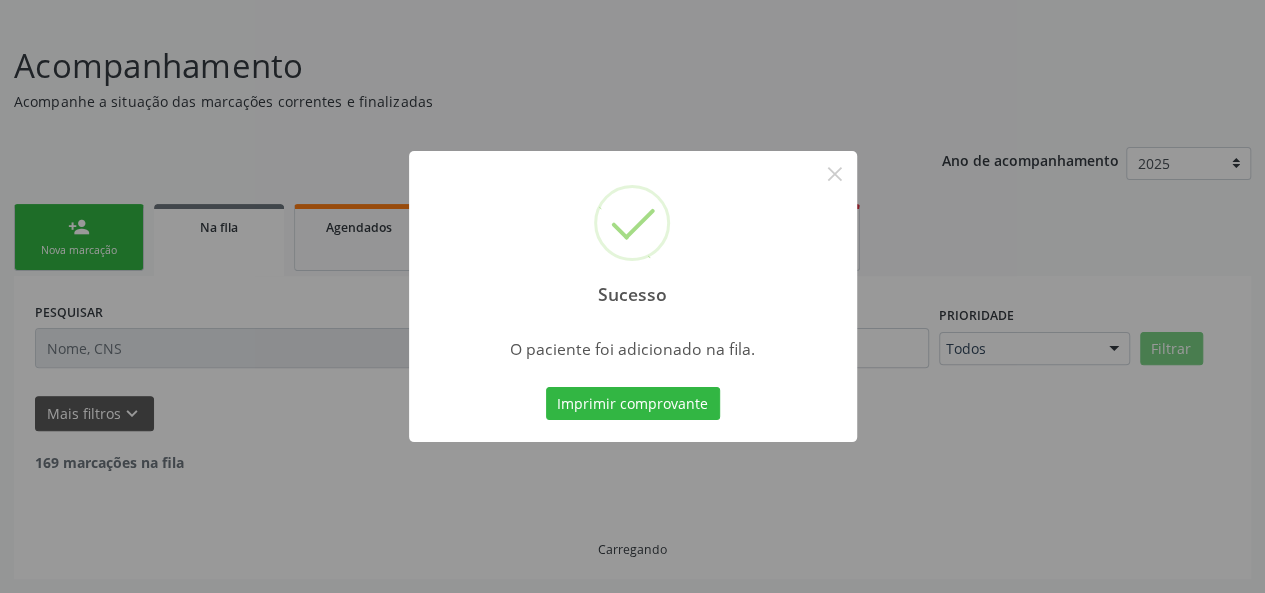 scroll, scrollTop: 100, scrollLeft: 0, axis: vertical 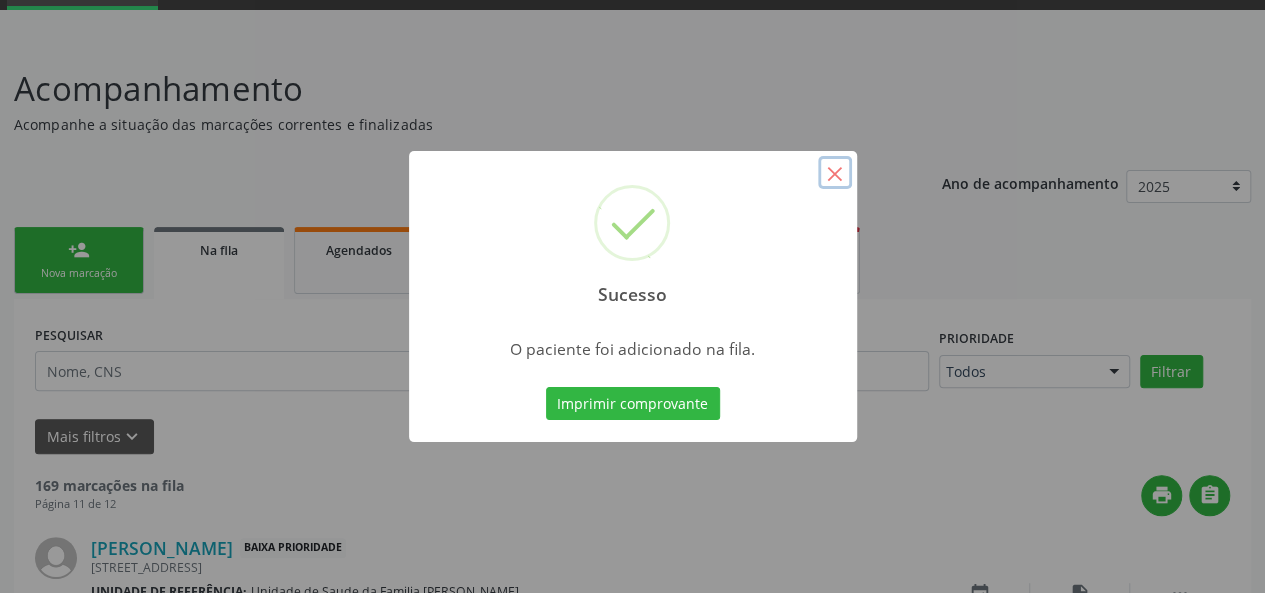 click on "×" at bounding box center [835, 173] 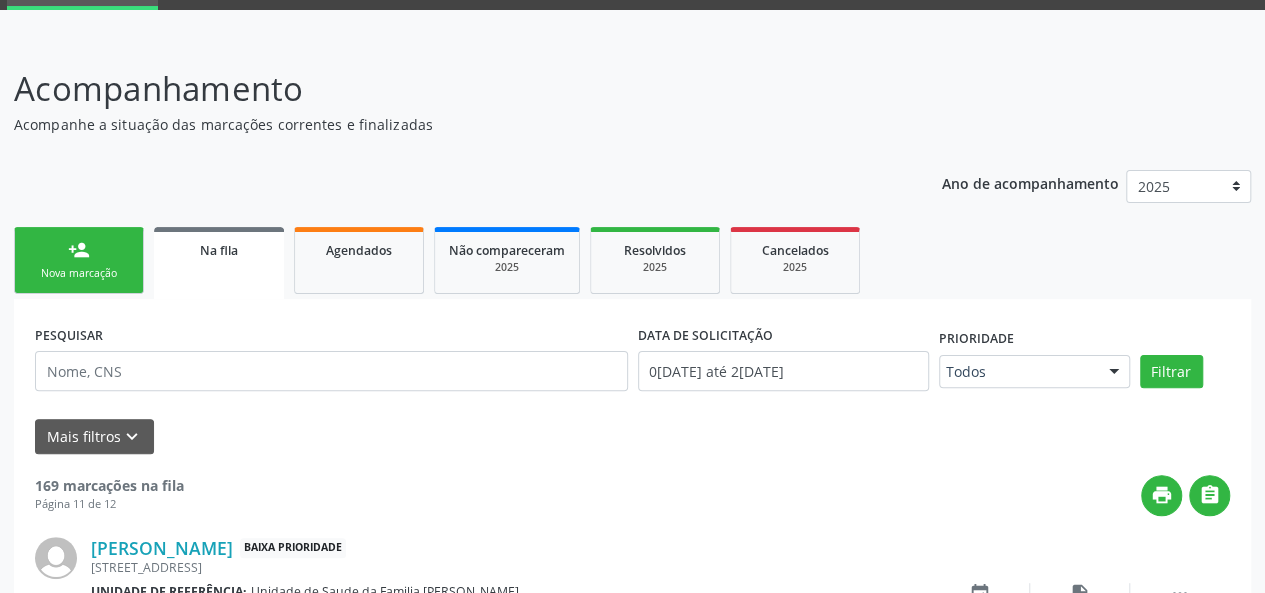 click on "Nova marcação" at bounding box center [79, 273] 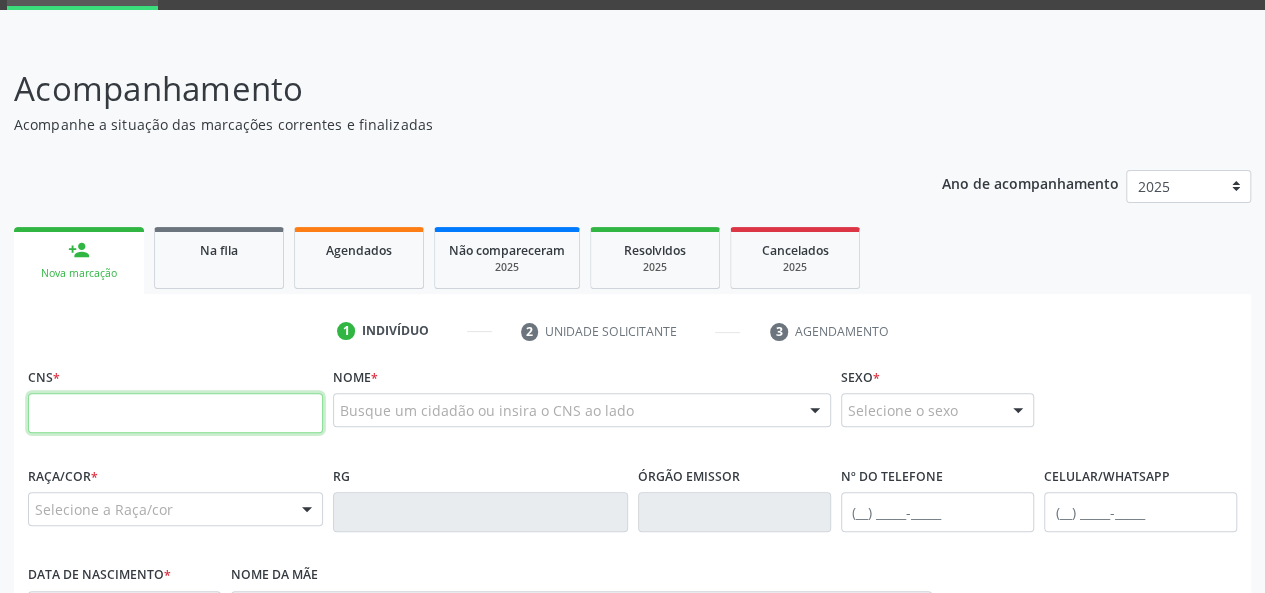paste on "704 0023 8738 9562" 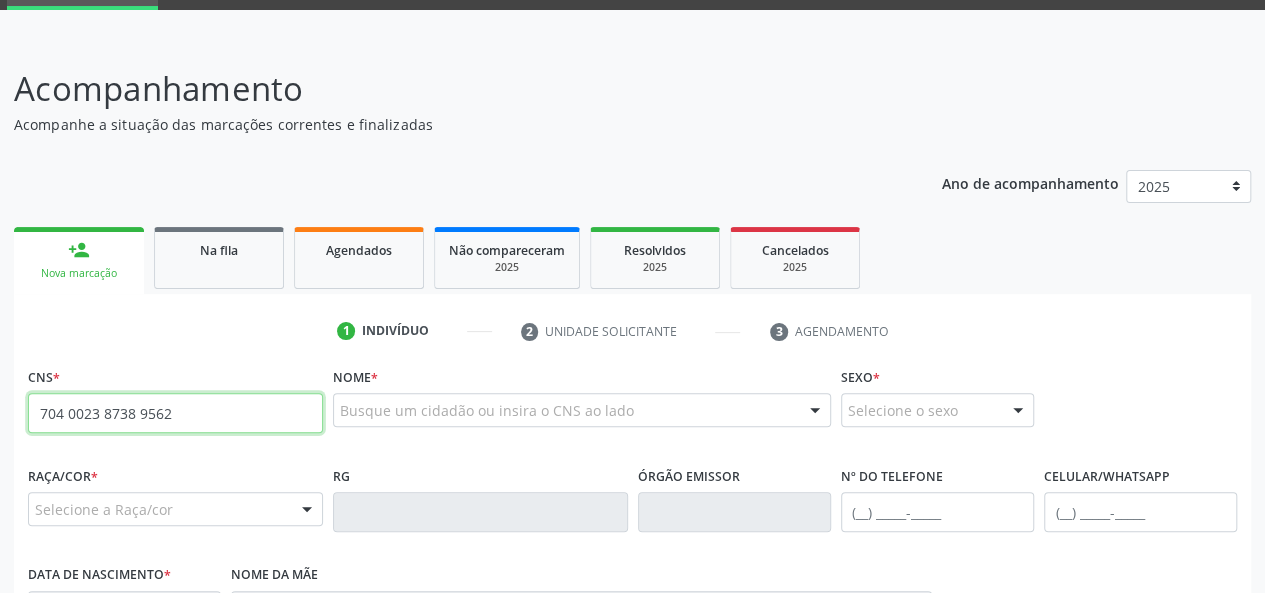 type on "704 0023 8738 9562" 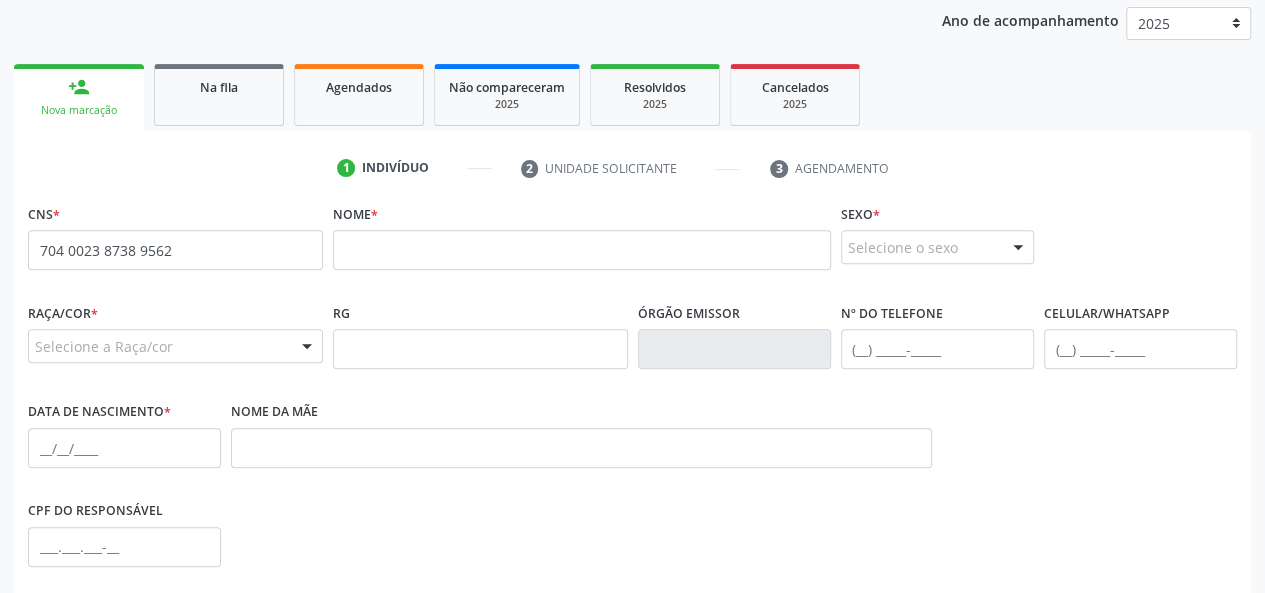 scroll, scrollTop: 300, scrollLeft: 0, axis: vertical 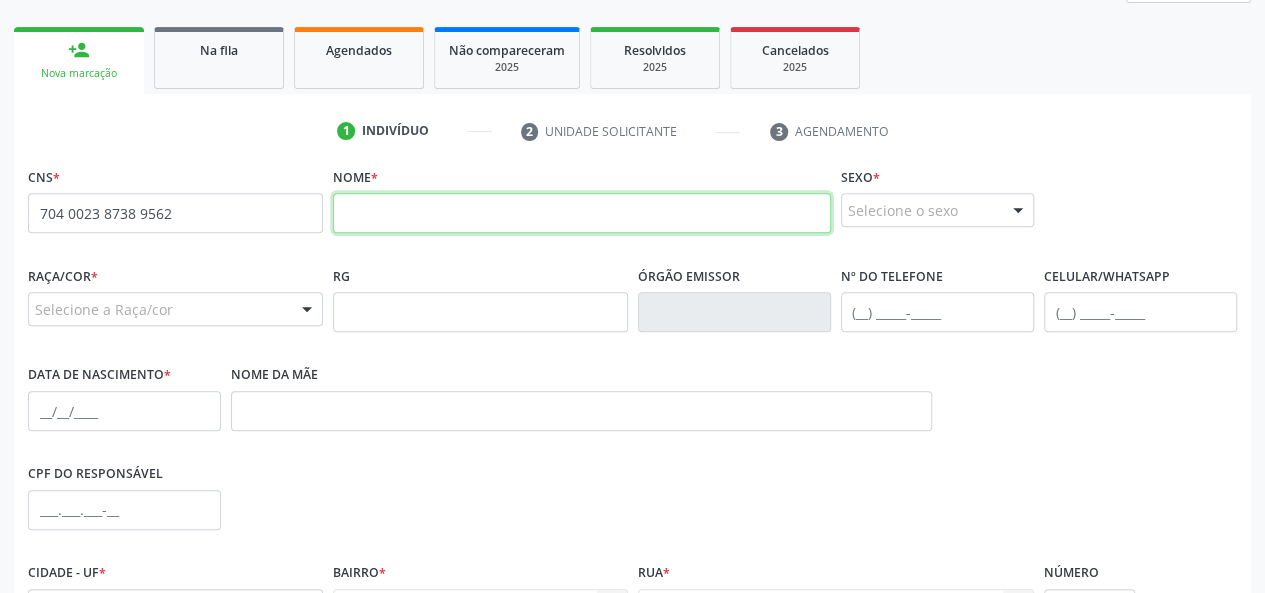 click at bounding box center (582, 213) 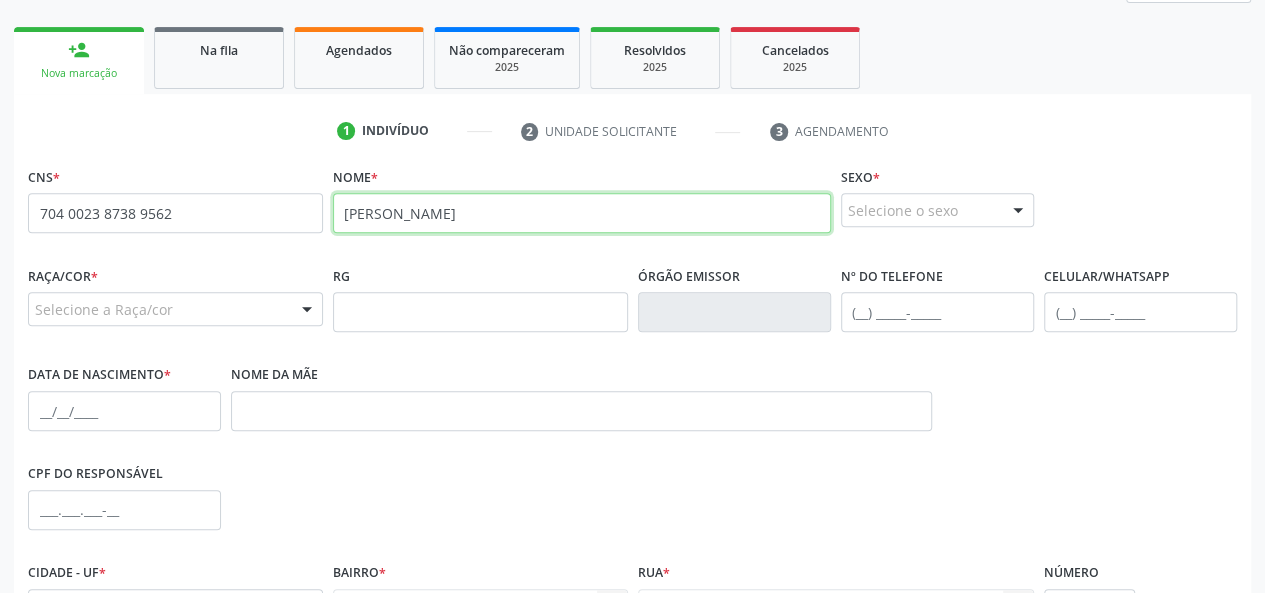 type on "Lucas Rafael Cardoso Santana" 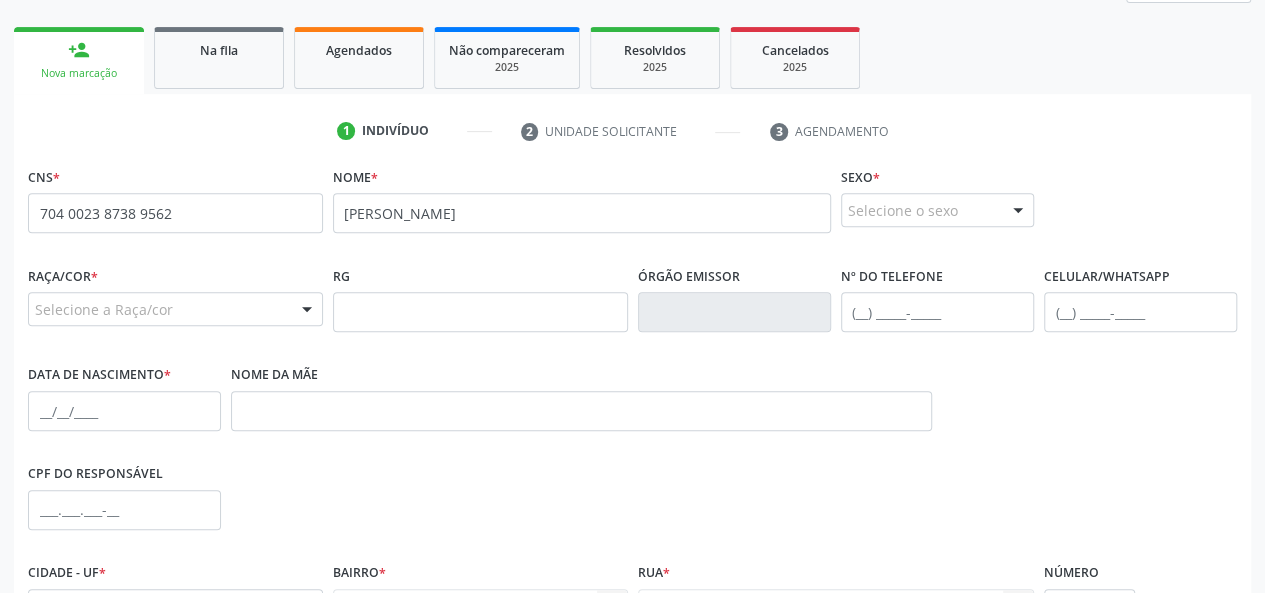 click on "Selecione o sexo" at bounding box center [937, 210] 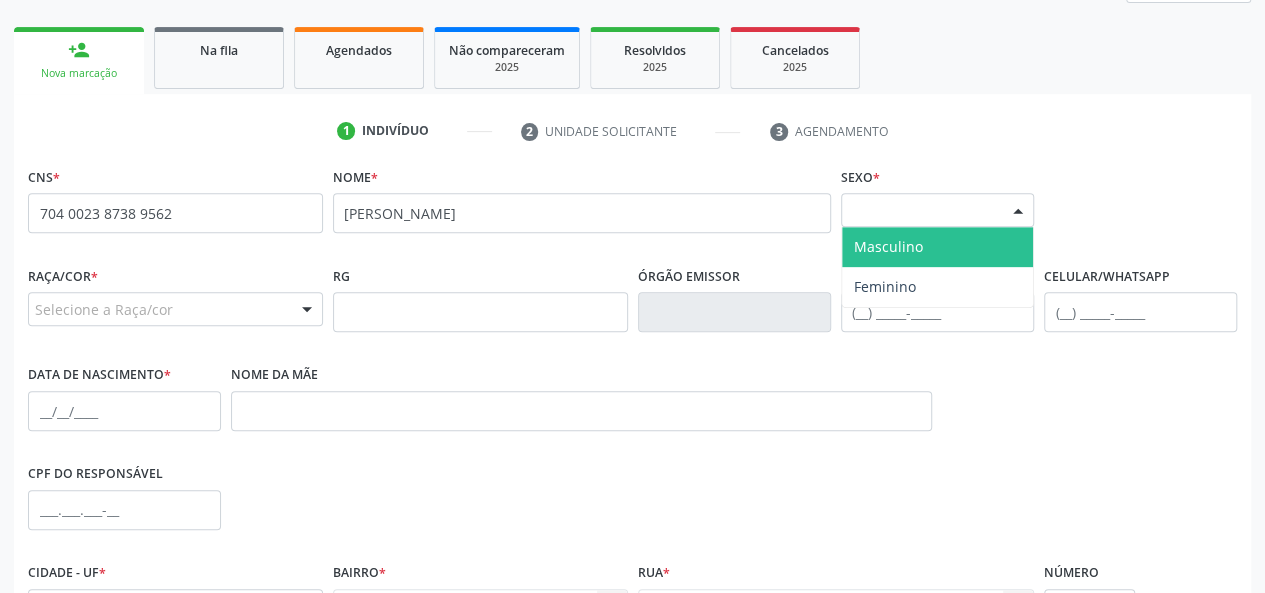 click on "Masculino" at bounding box center [937, 247] 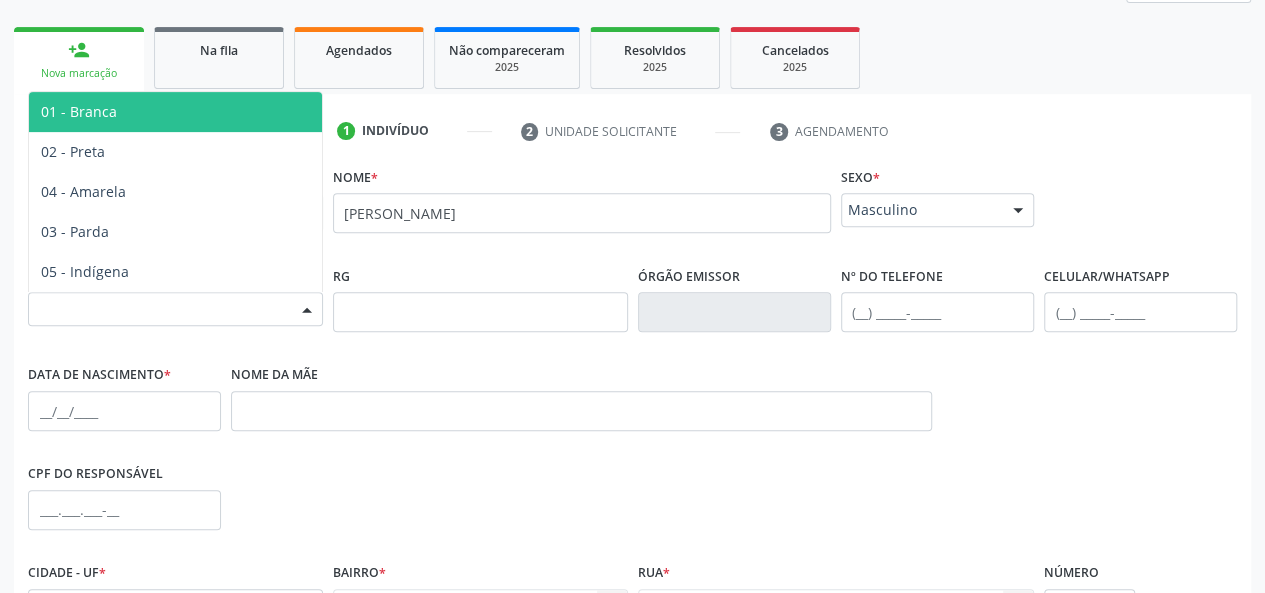 click on "Selecione a Raça/cor" at bounding box center [175, 309] 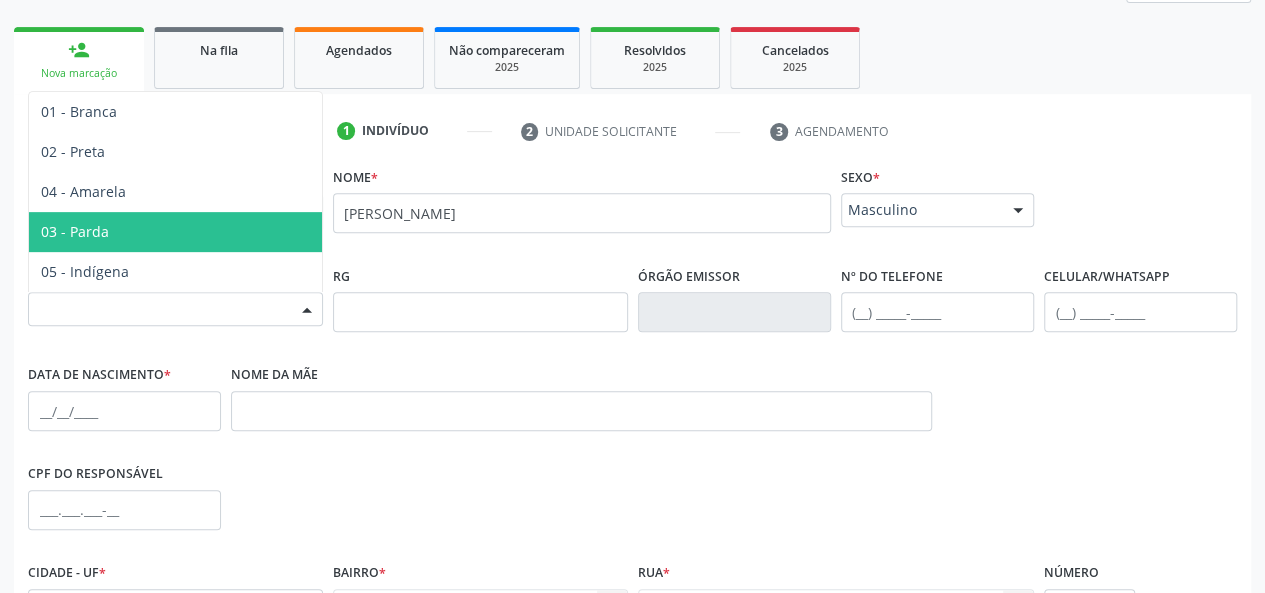 click on "03 - Parda" at bounding box center (175, 232) 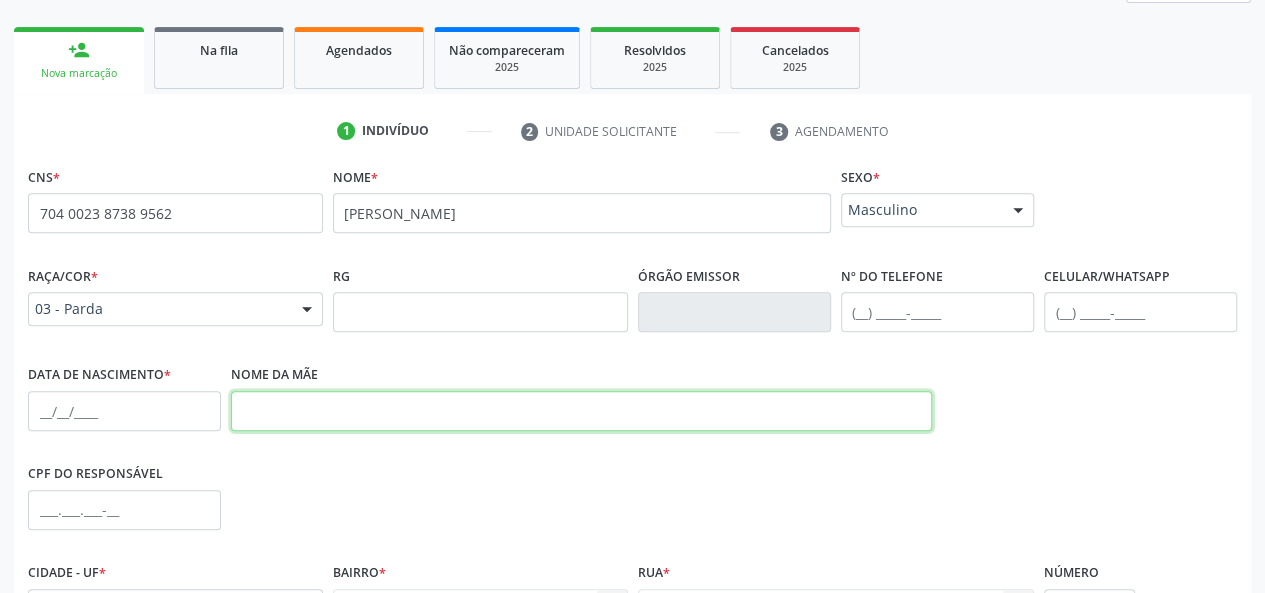 paste on "Rosimeire Cardoso da Silva" 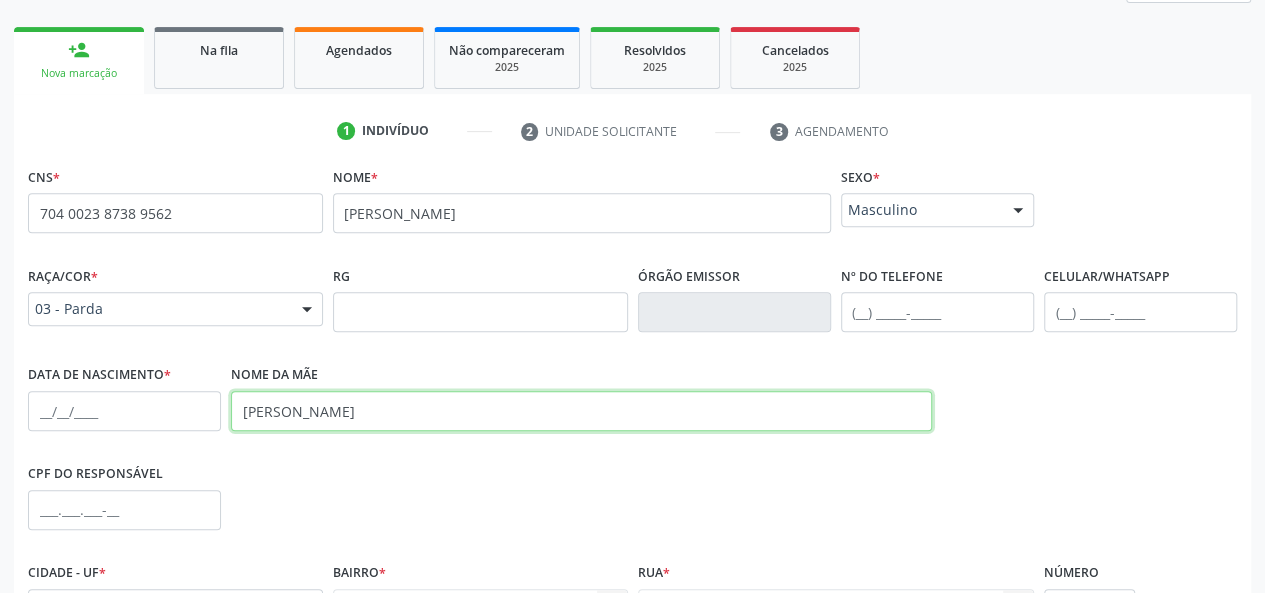type on "Rosimeire Cardoso da Silva" 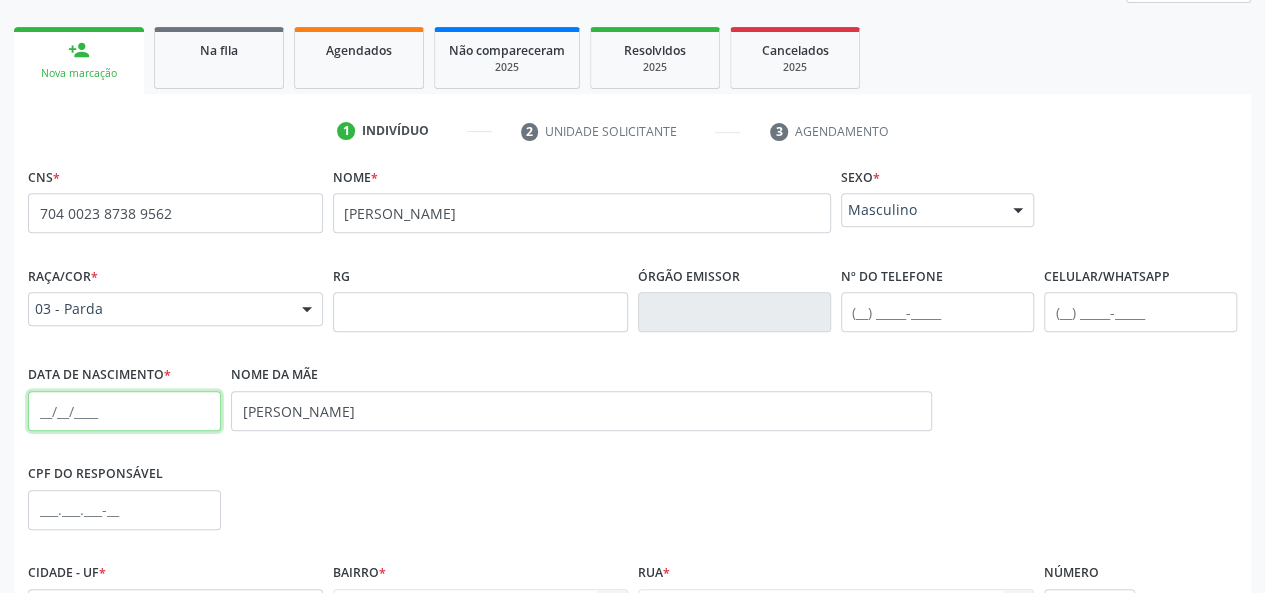 paste on "13/05/2002" 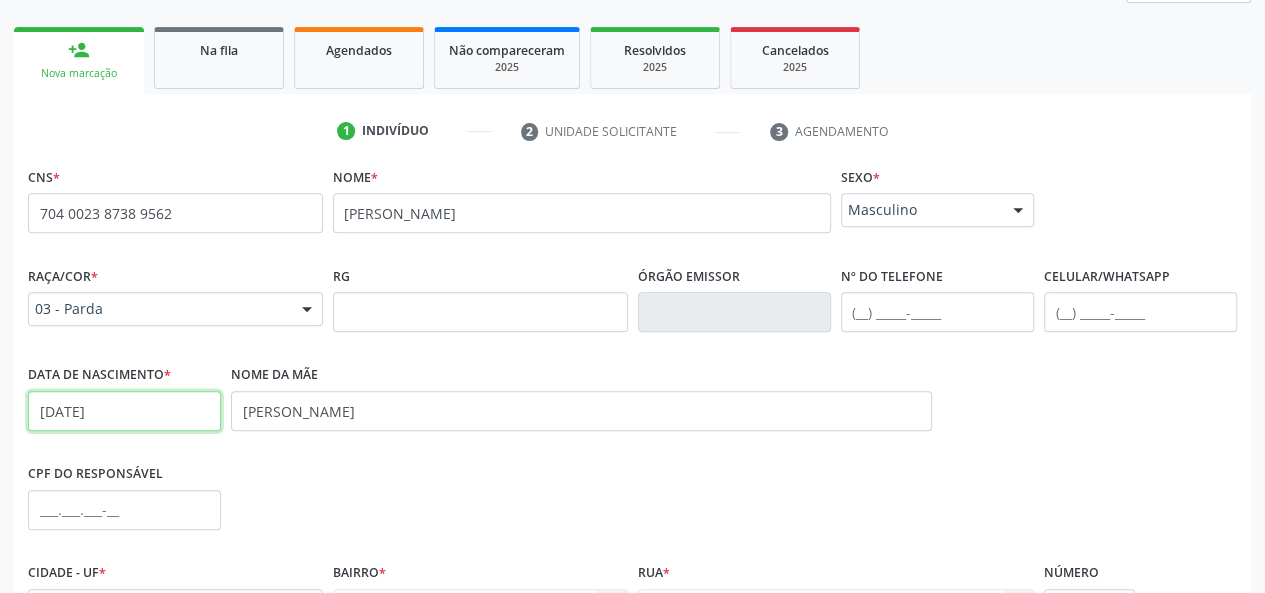 type on "13/05/2002" 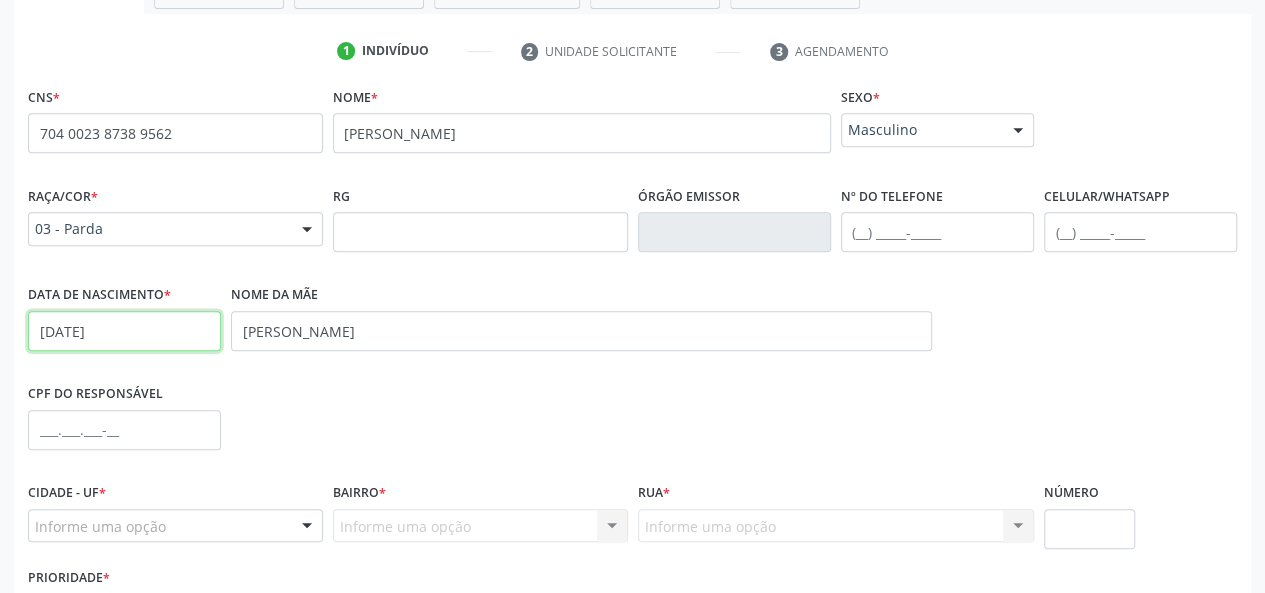 scroll, scrollTop: 500, scrollLeft: 0, axis: vertical 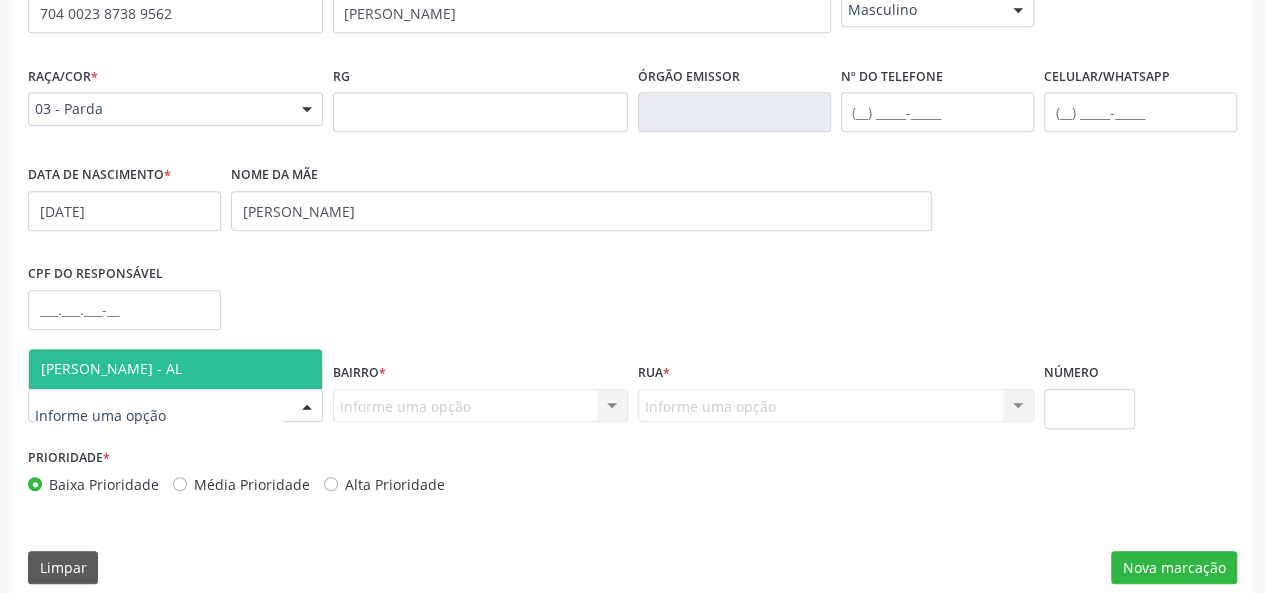 click on "[PERSON_NAME] - AL" at bounding box center [111, 368] 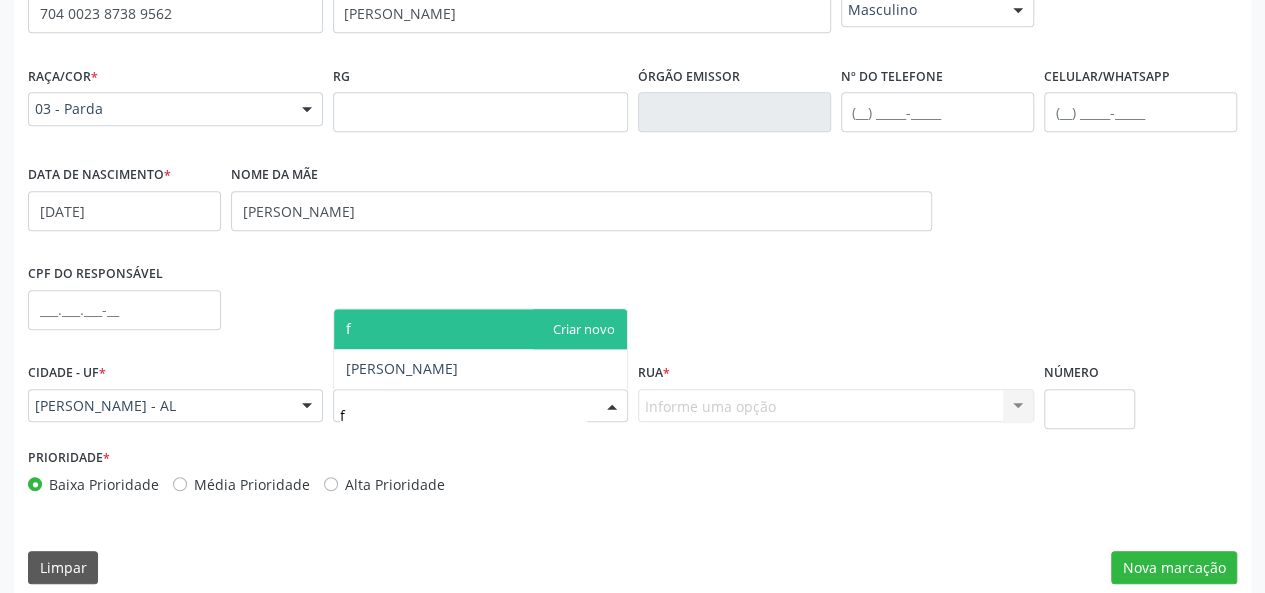 type on "fr" 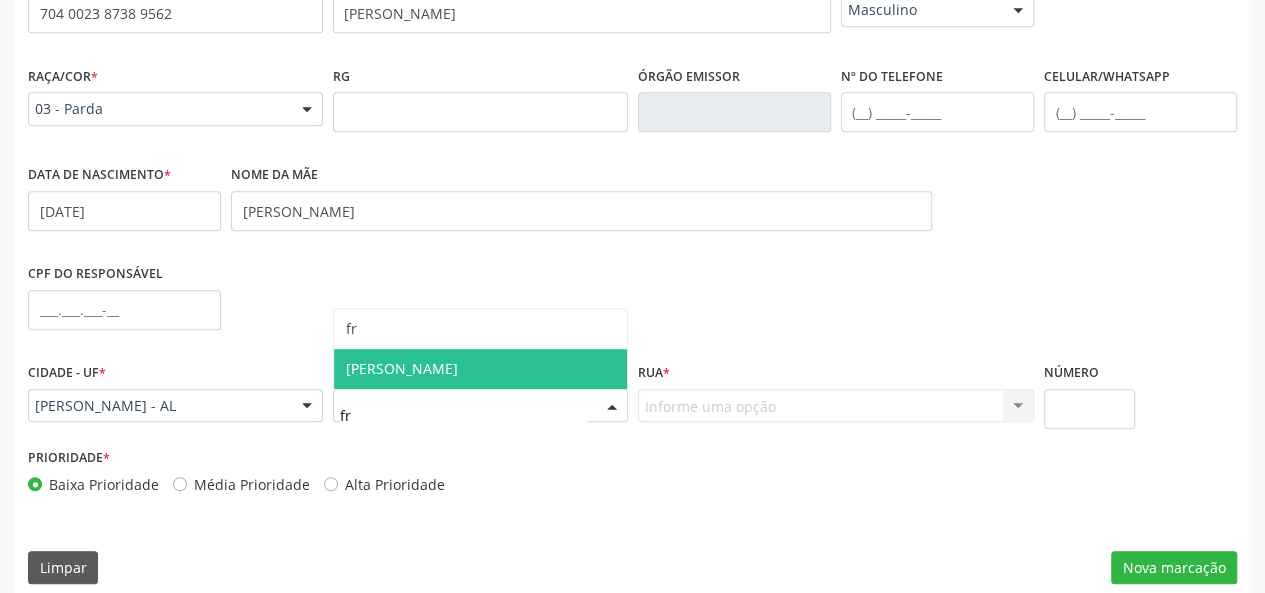 drag, startPoint x: 376, startPoint y: 341, endPoint x: 376, endPoint y: 357, distance: 16 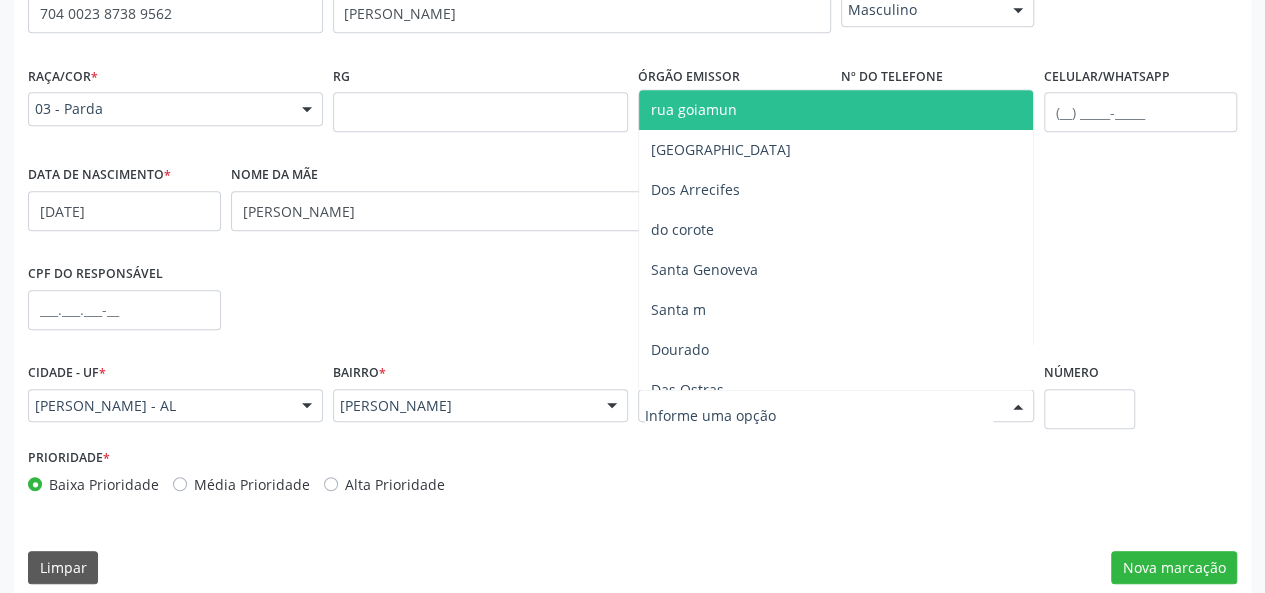 type on "c" 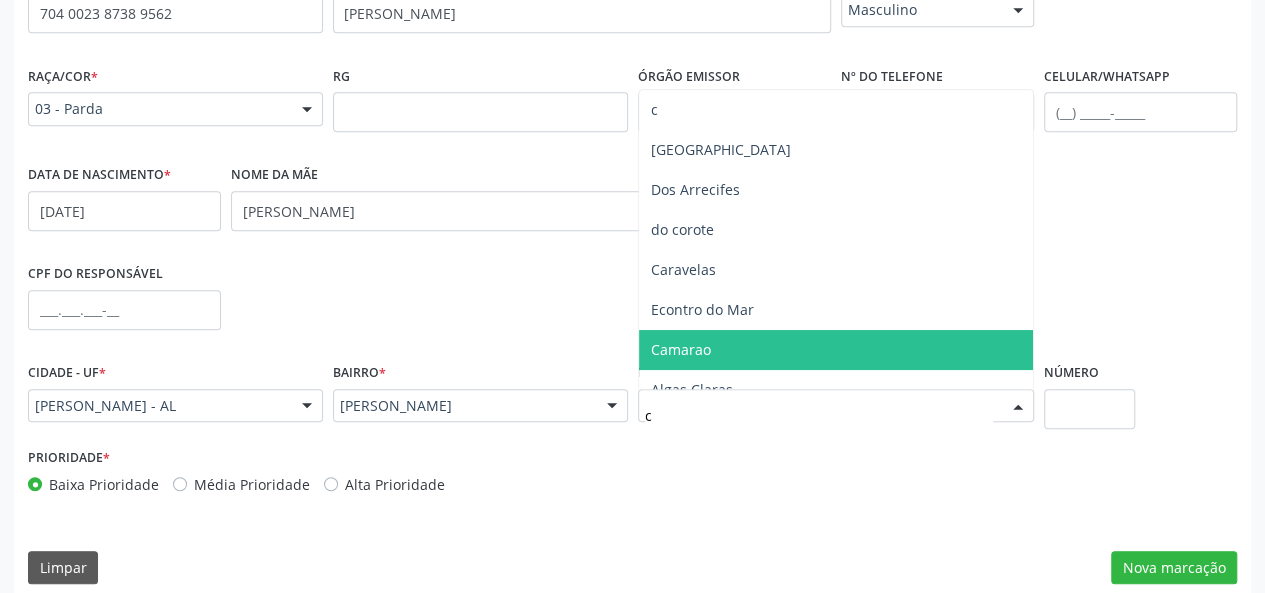 click on "Camarao" at bounding box center (681, 349) 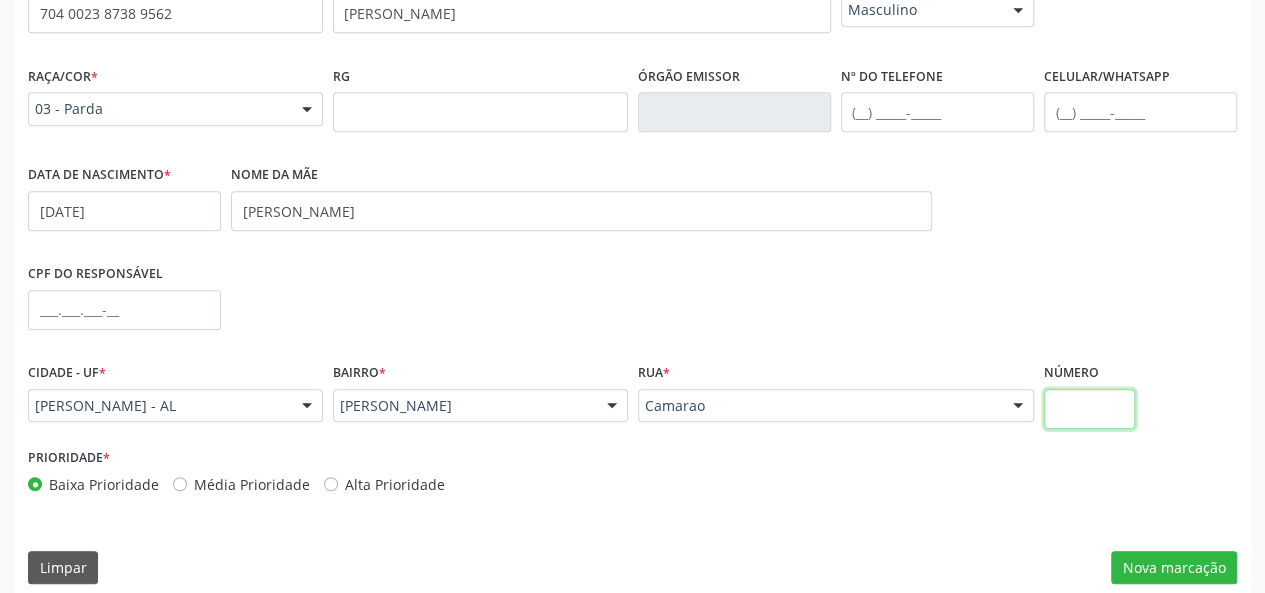 click at bounding box center (1090, 409) 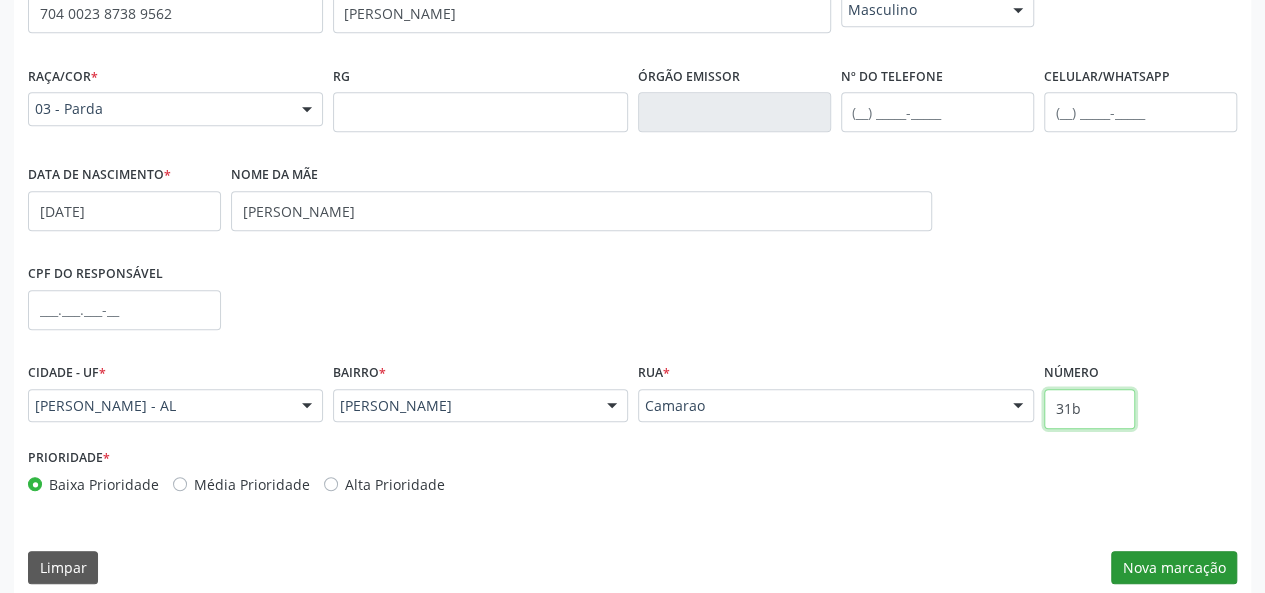 type on "31b" 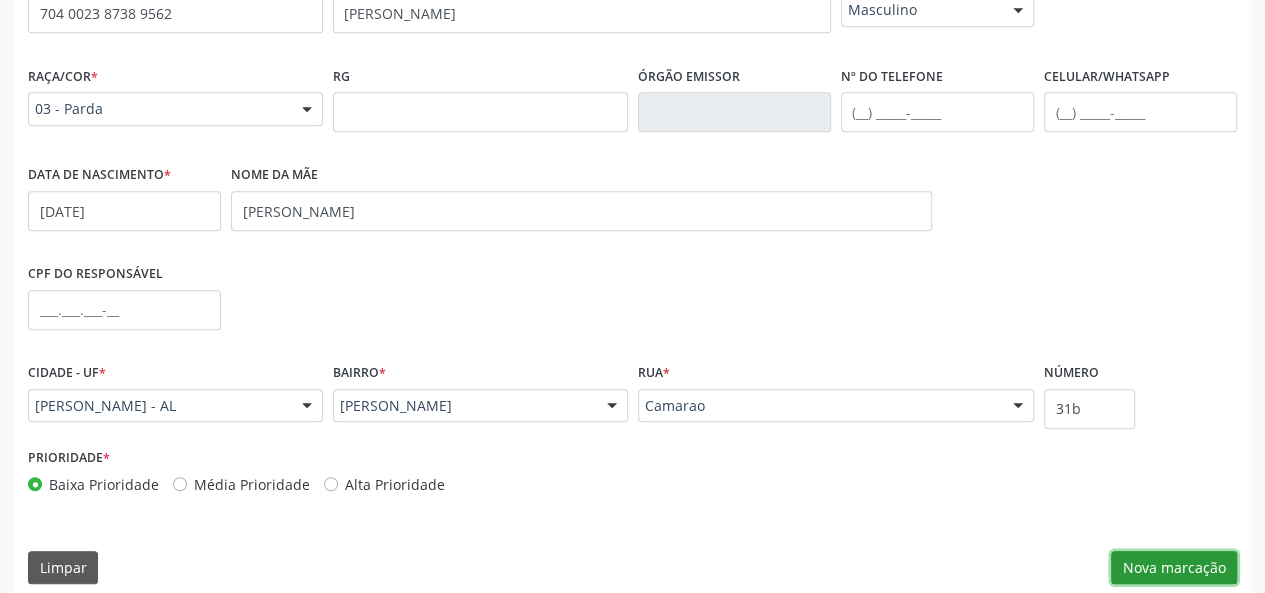 click on "Nova marcação" at bounding box center (1174, 568) 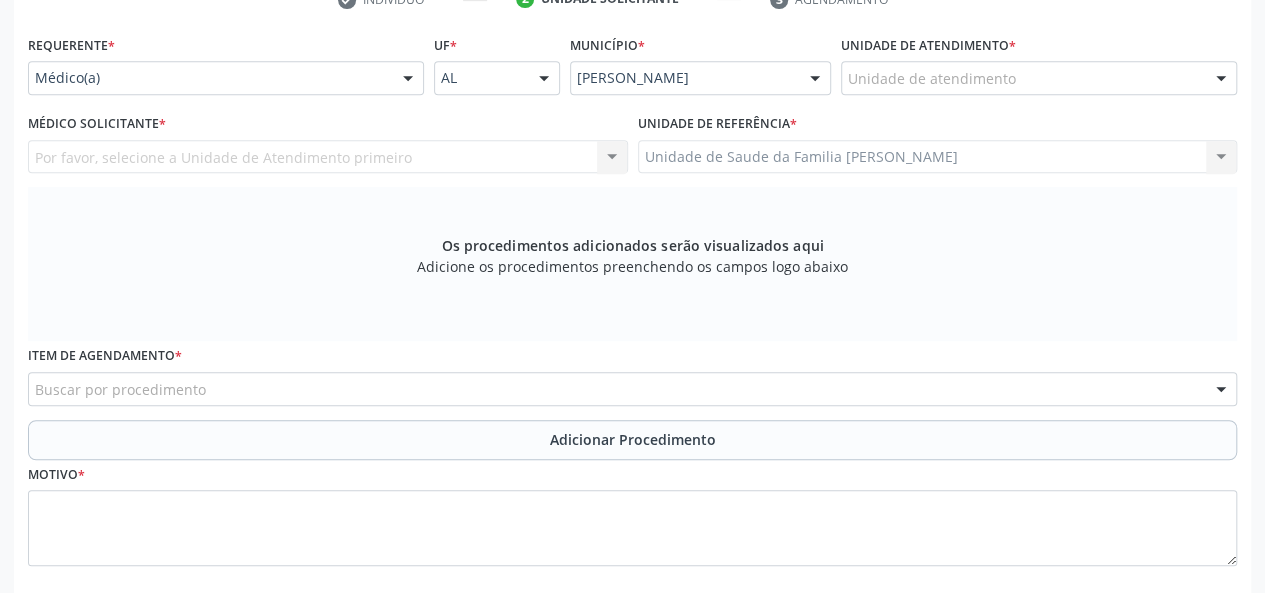 scroll, scrollTop: 400, scrollLeft: 0, axis: vertical 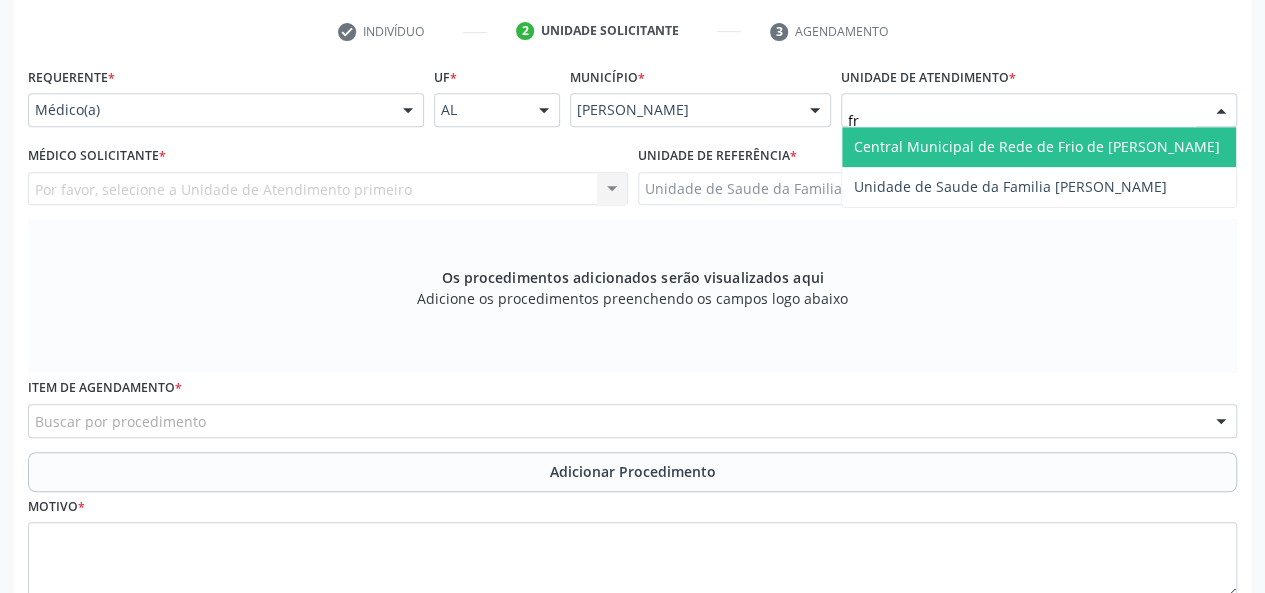 type on "fra" 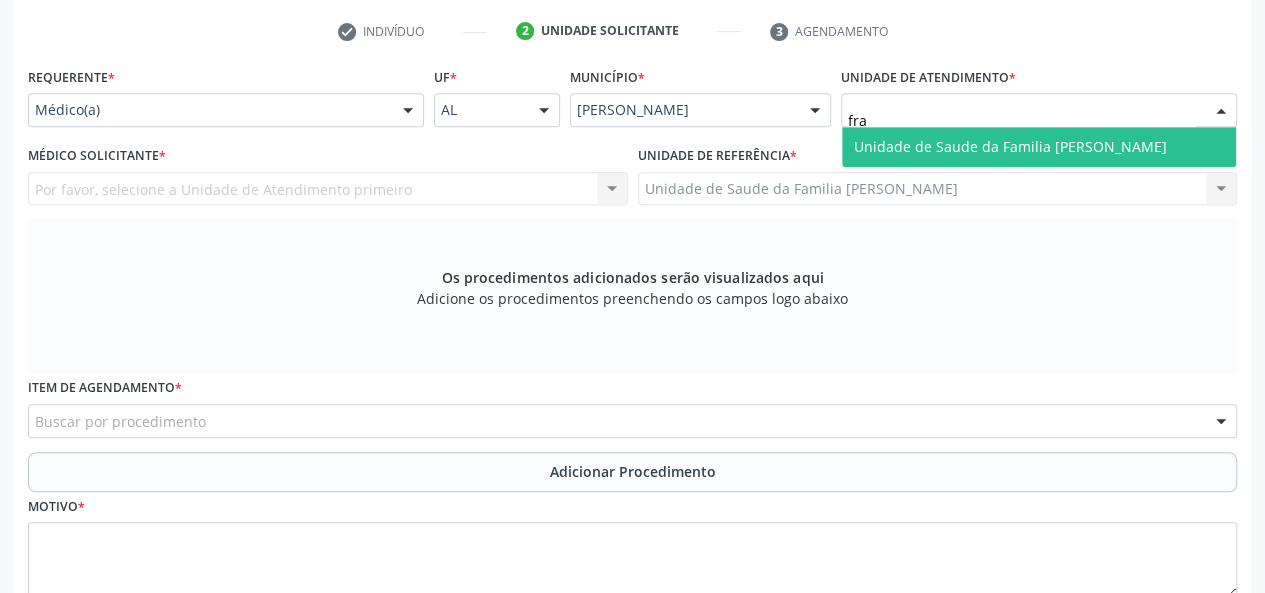 click on "Unidade de Saude da Familia [PERSON_NAME]" at bounding box center (1039, 147) 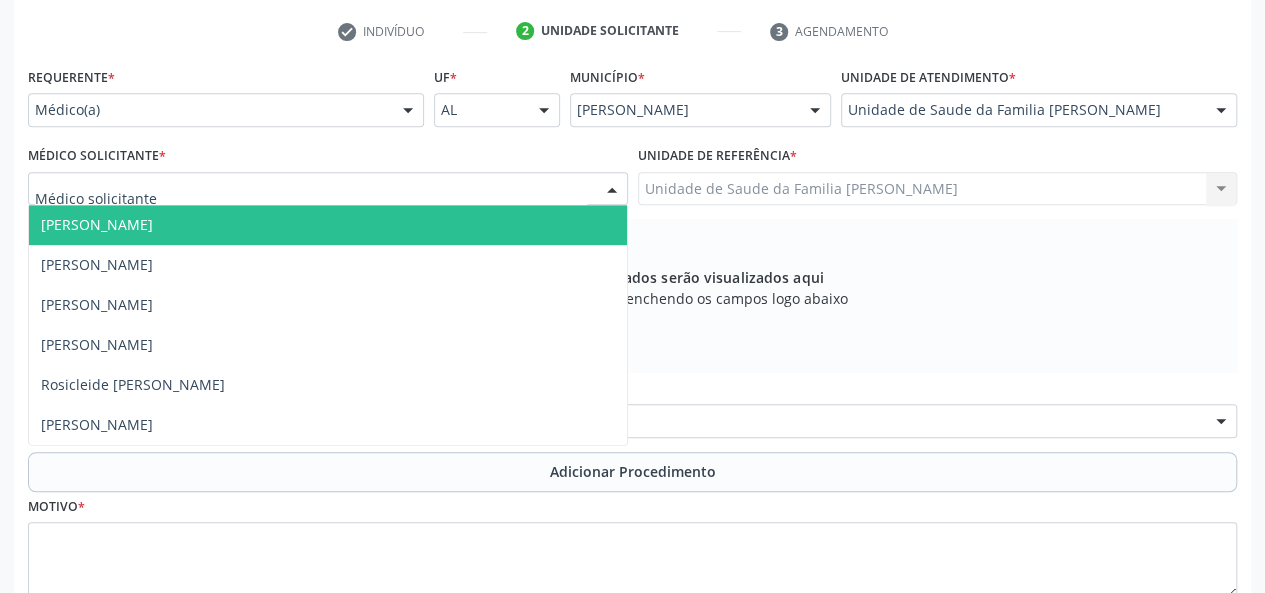 drag, startPoint x: 118, startPoint y: 219, endPoint x: 140, endPoint y: 222, distance: 22.203604 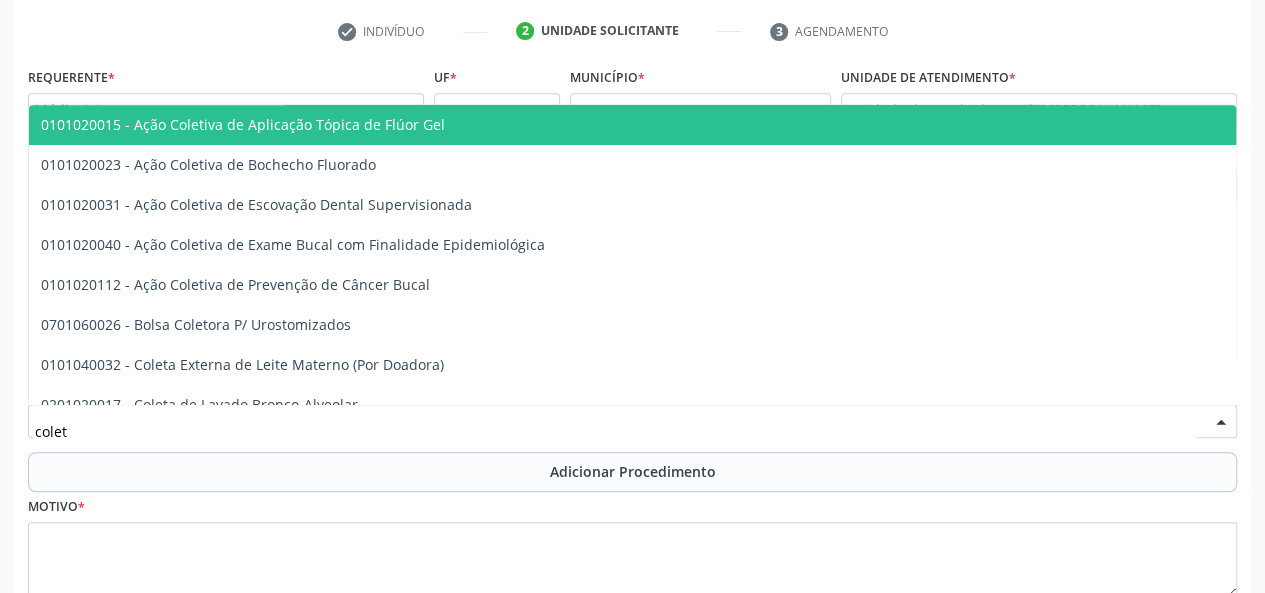 type on "coleta" 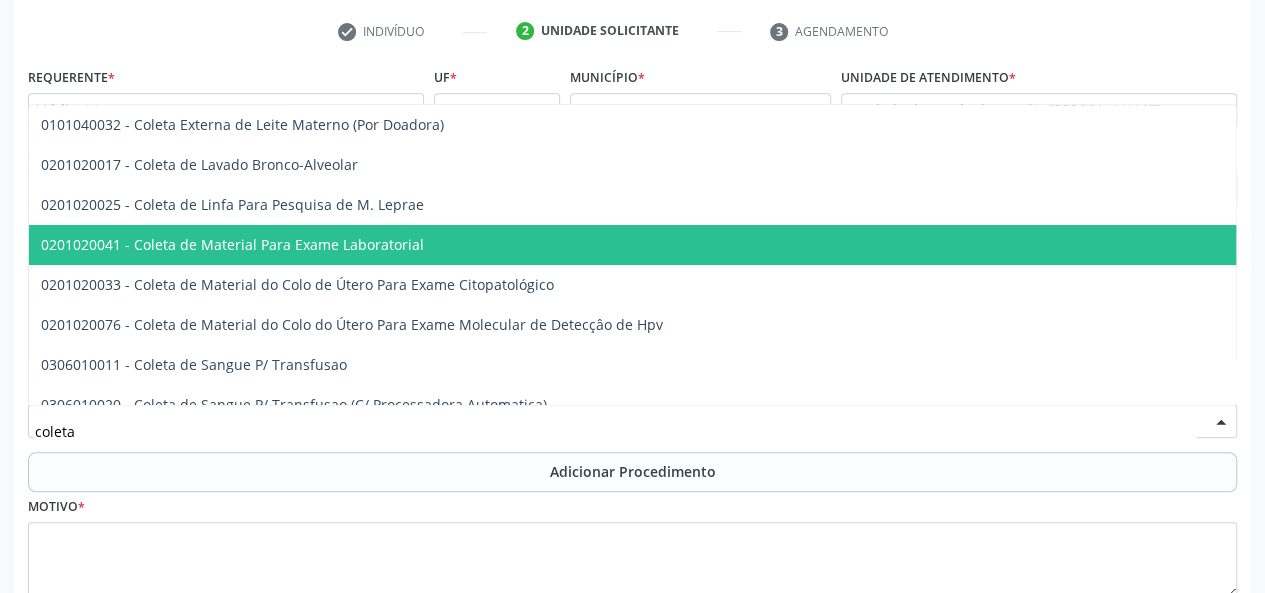click on "0201020041 - Coleta de Material Para Exame Laboratorial" at bounding box center (232, 244) 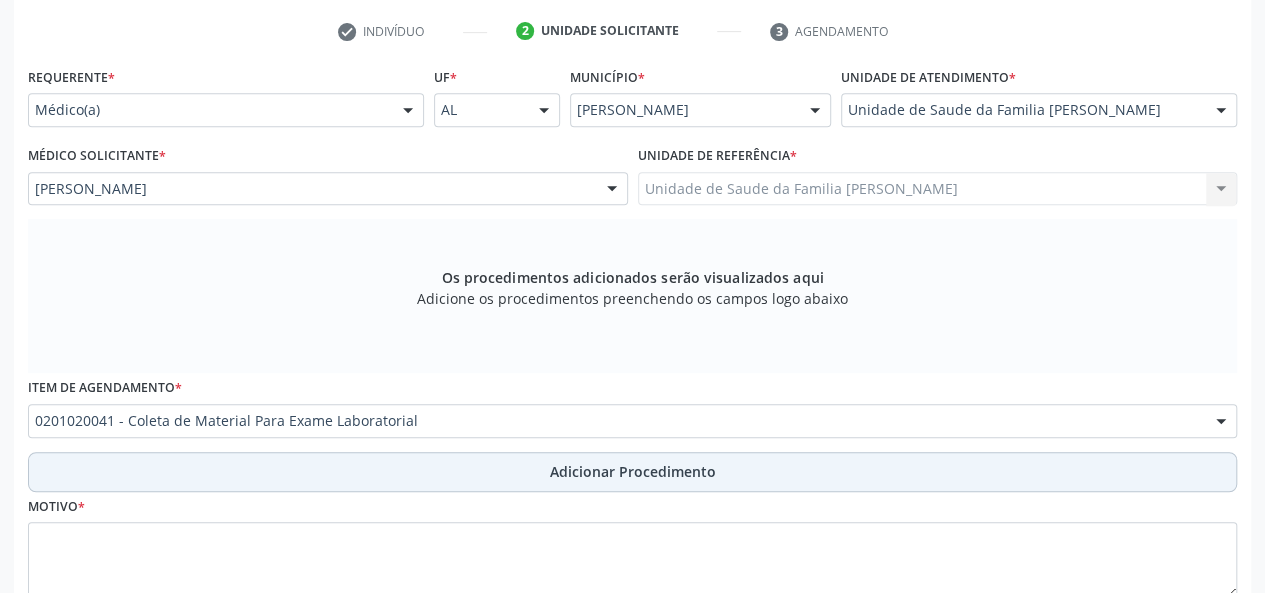 click on "Adicionar Procedimento" at bounding box center [632, 472] 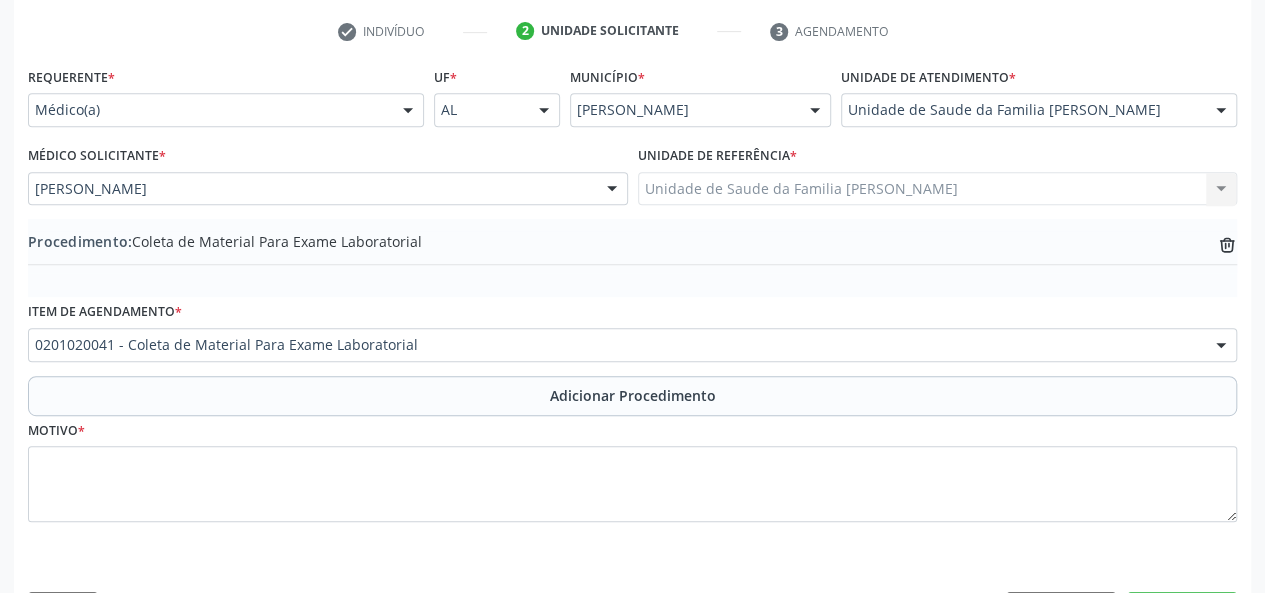scroll, scrollTop: 458, scrollLeft: 0, axis: vertical 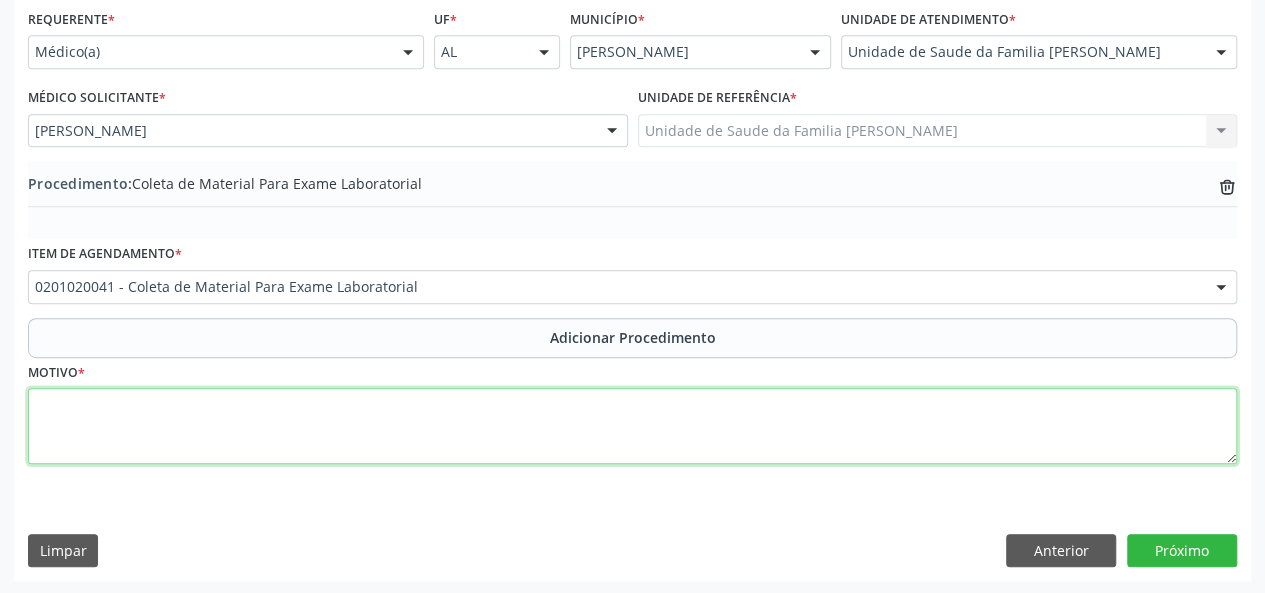 click at bounding box center (632, 426) 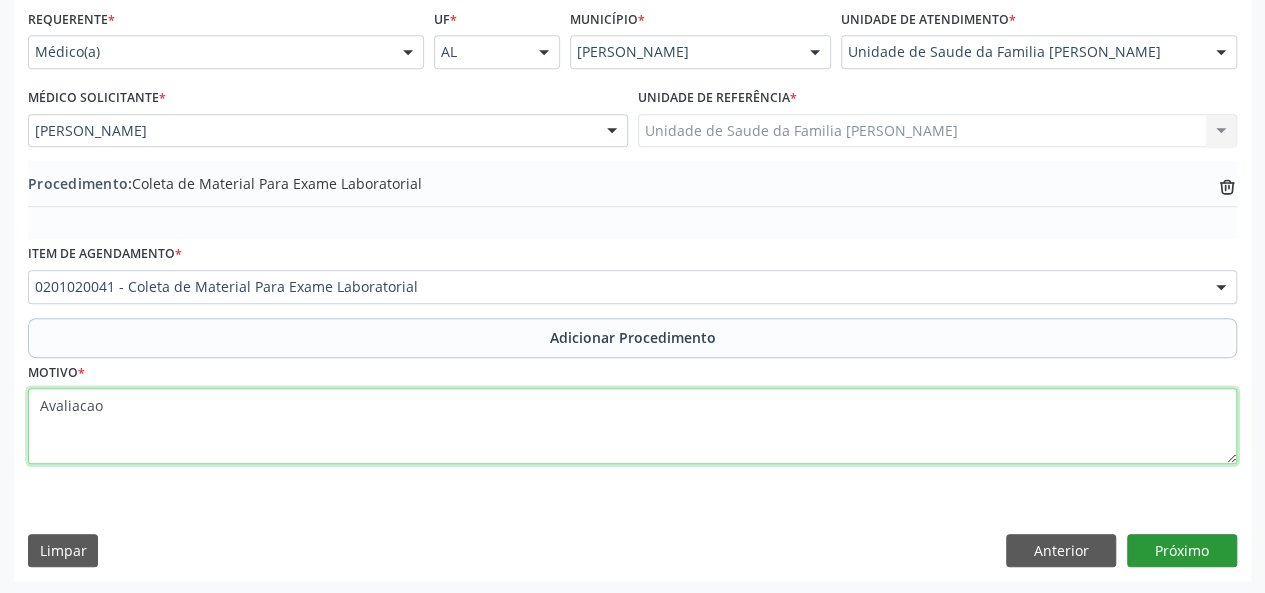 type on "Avaliacao" 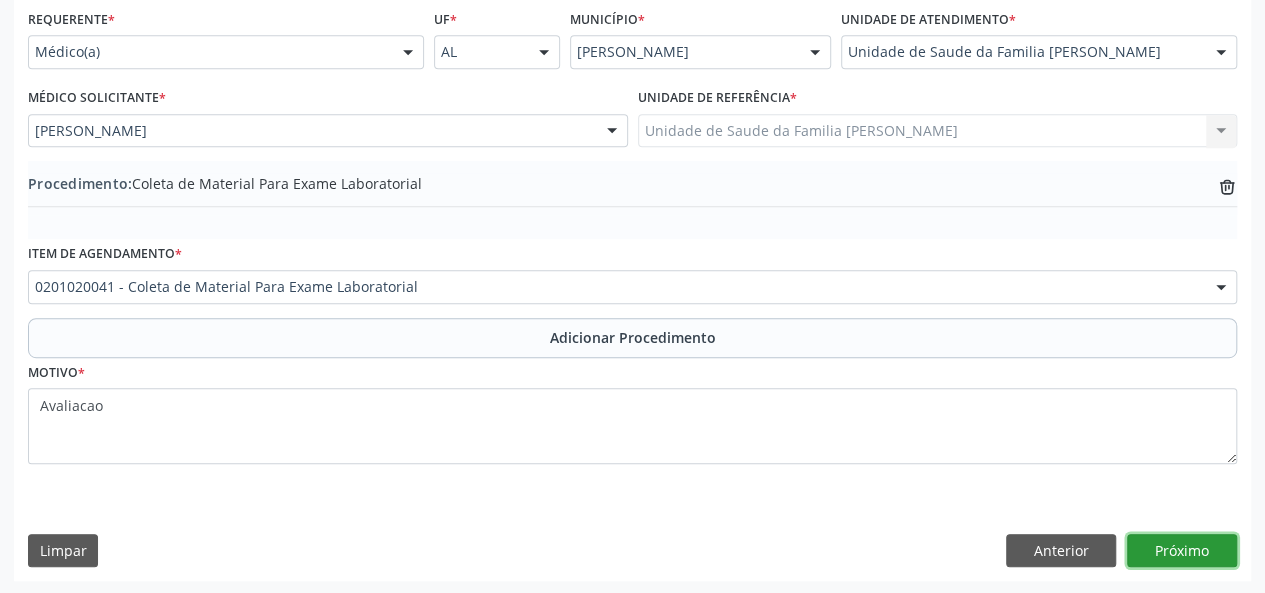 click on "Próximo" at bounding box center (1182, 551) 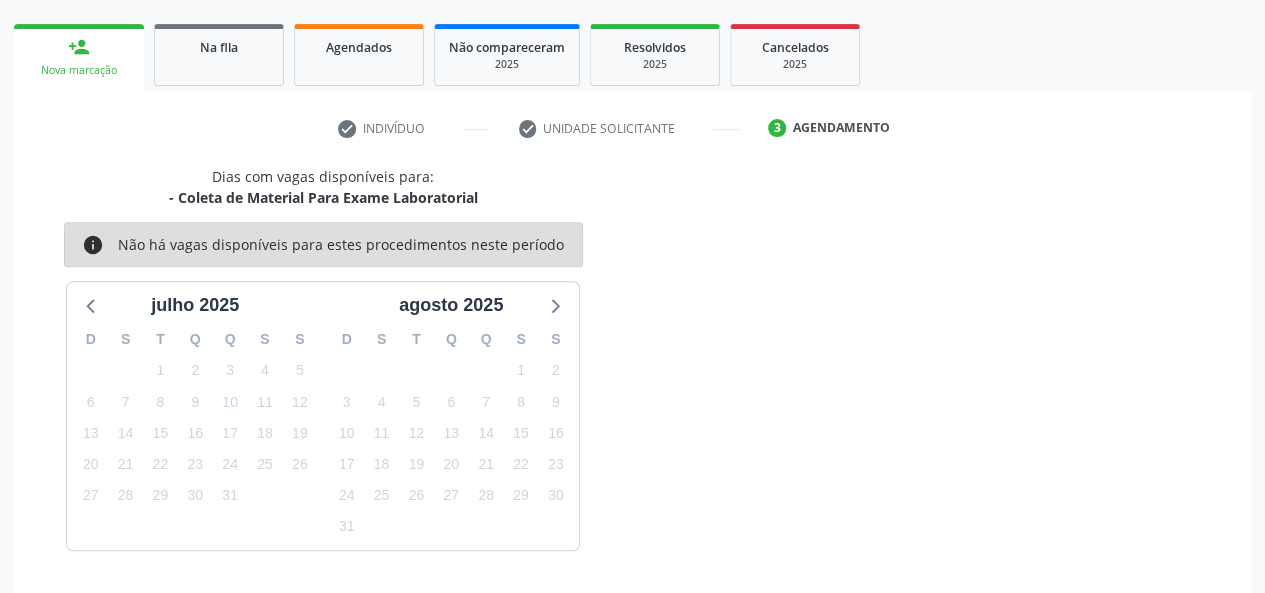 scroll, scrollTop: 362, scrollLeft: 0, axis: vertical 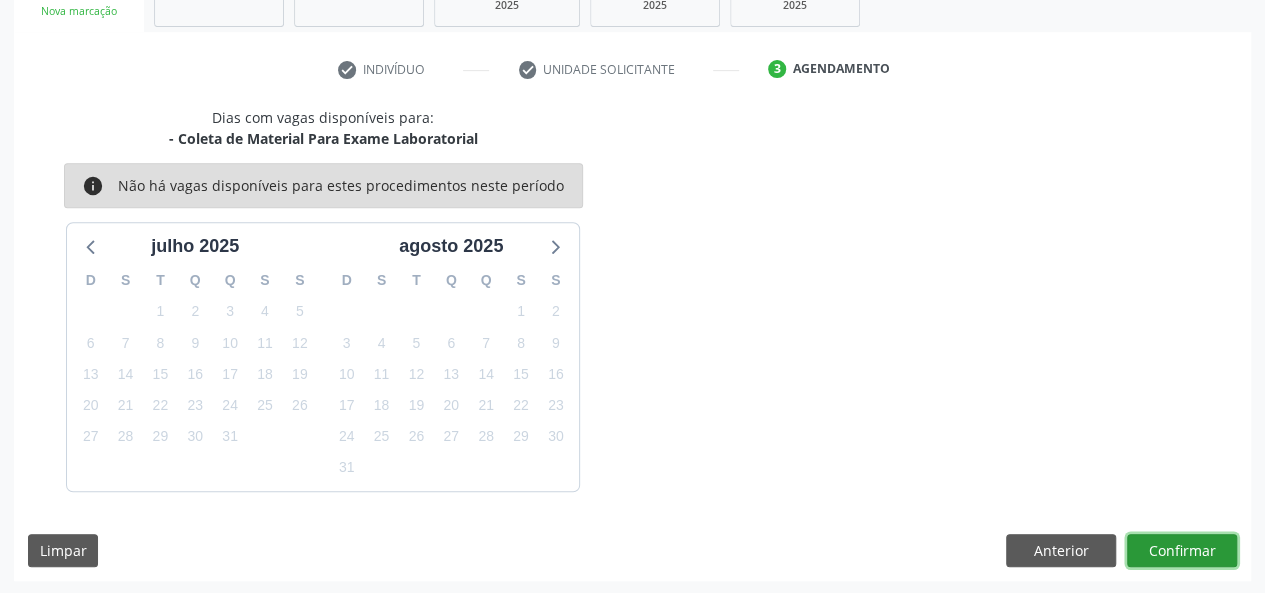 click on "Confirmar" at bounding box center (1182, 551) 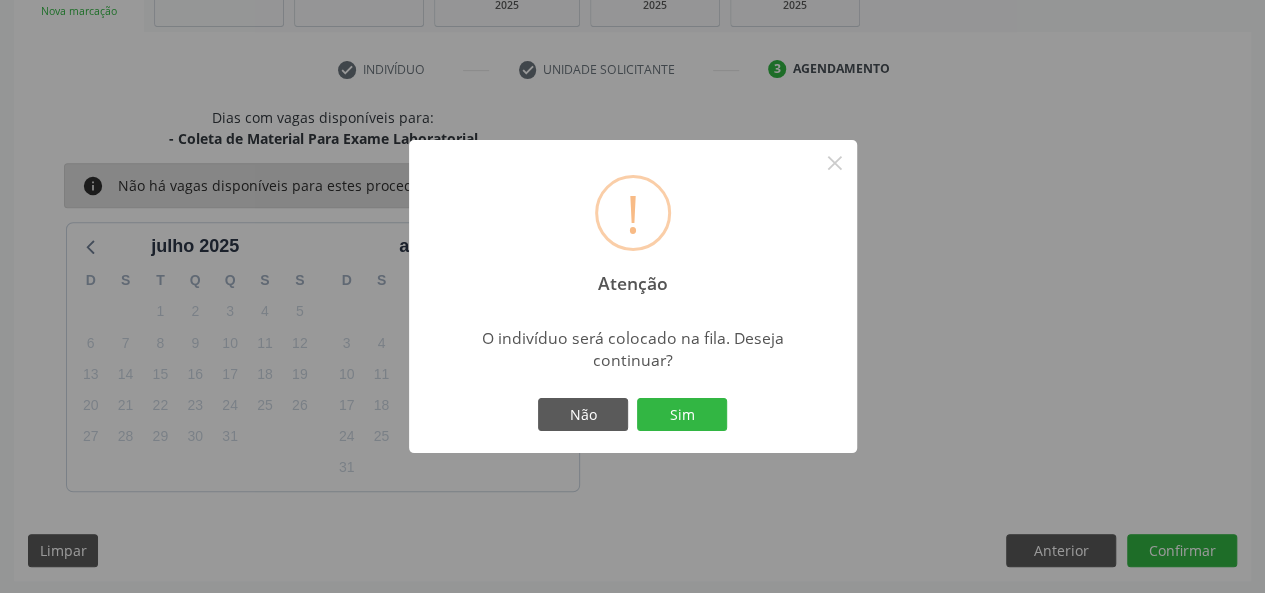 click on "Não Sim" at bounding box center [633, 415] 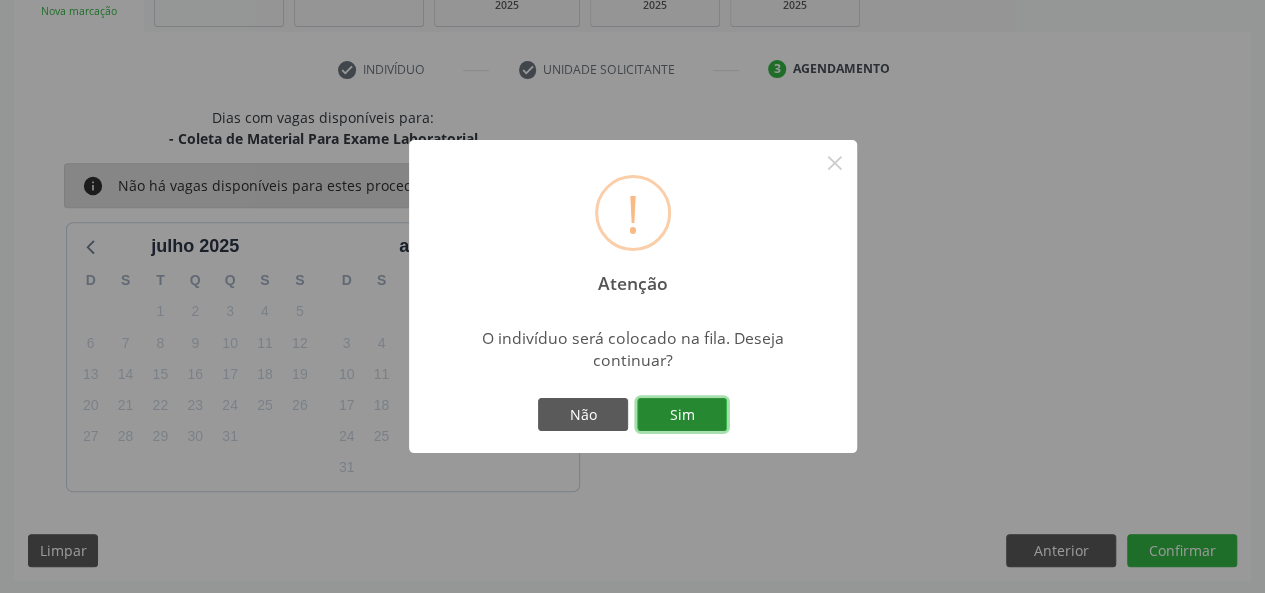 click on "Sim" at bounding box center (682, 415) 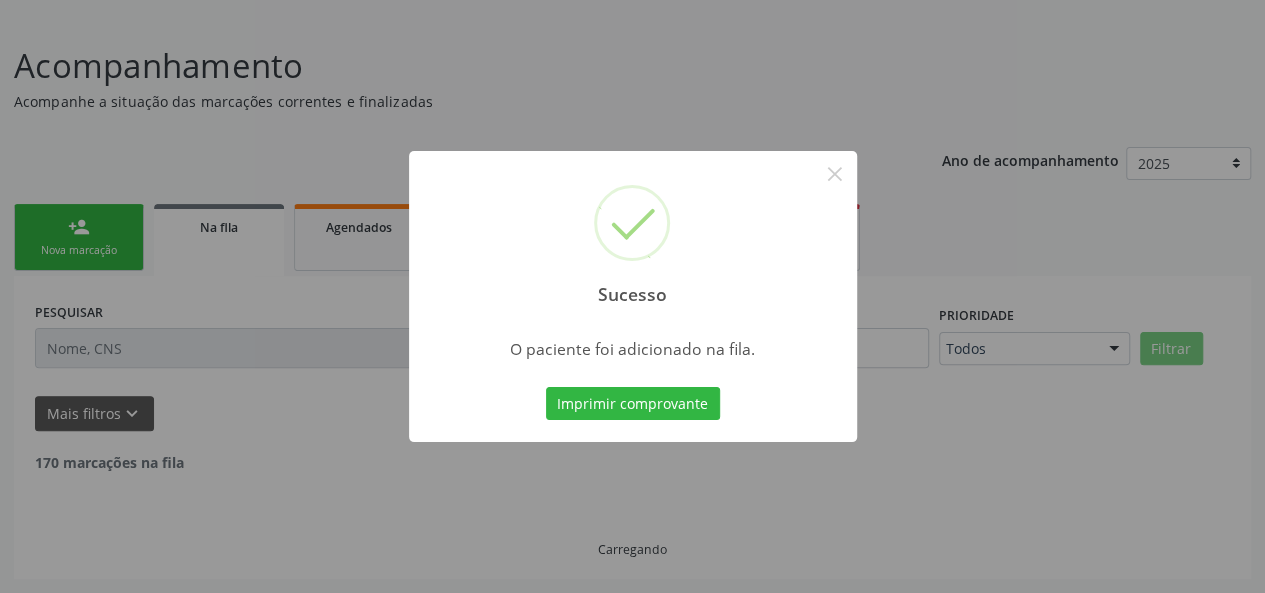 scroll, scrollTop: 100, scrollLeft: 0, axis: vertical 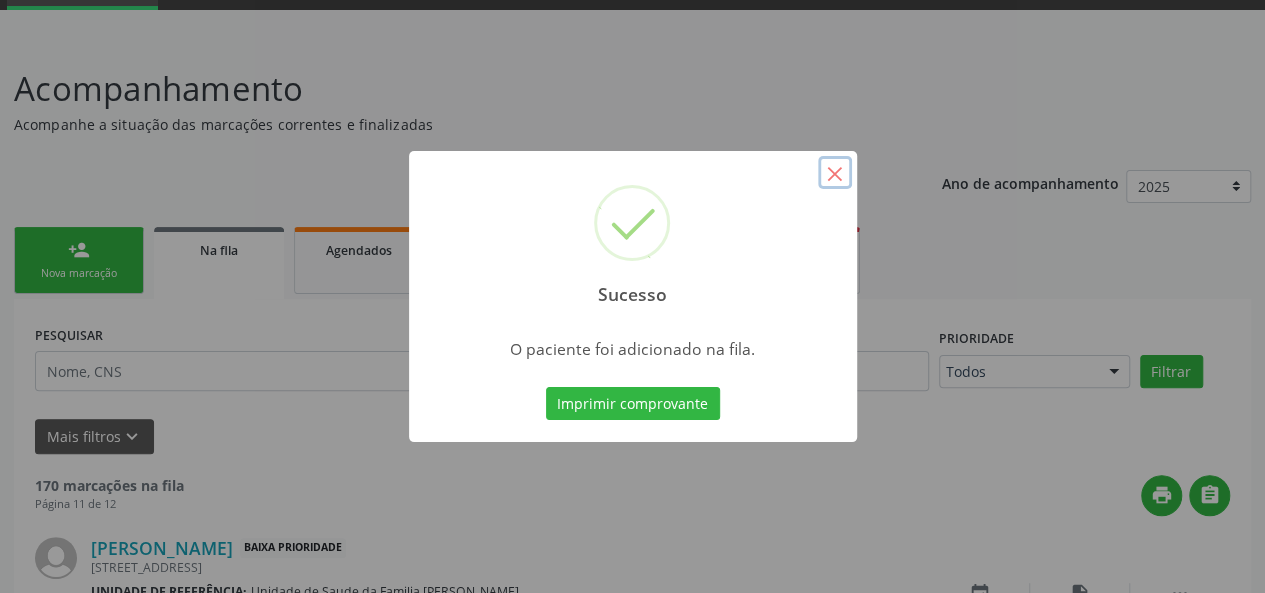 click on "×" at bounding box center (835, 173) 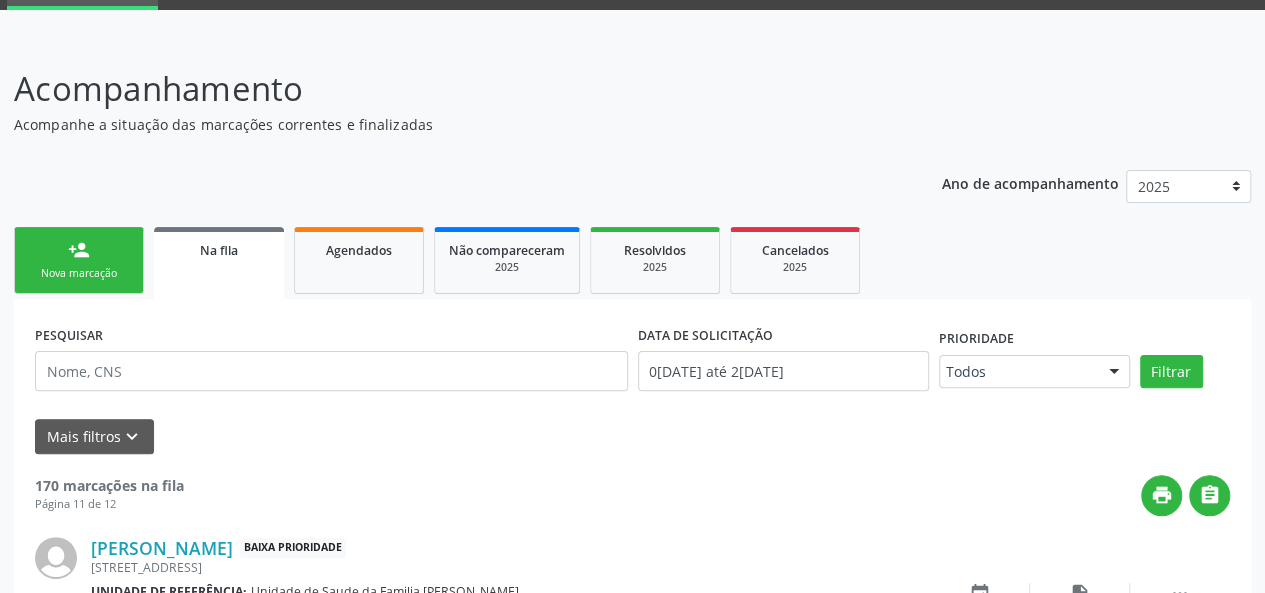 click on "person_add" at bounding box center (79, 250) 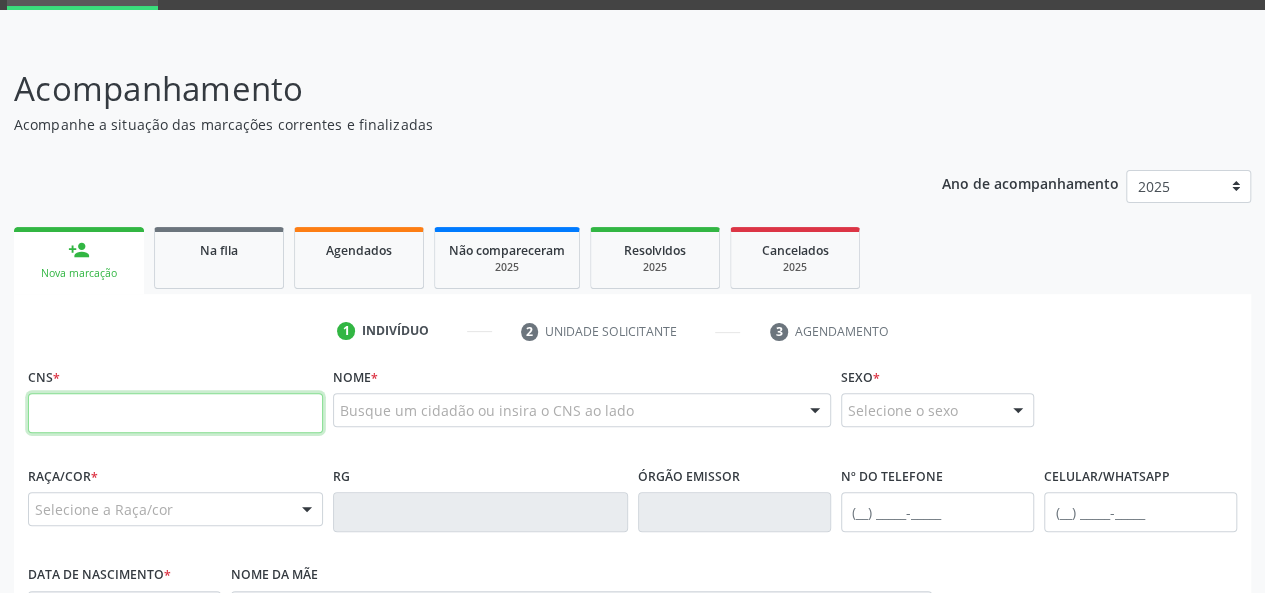 click at bounding box center (175, 413) 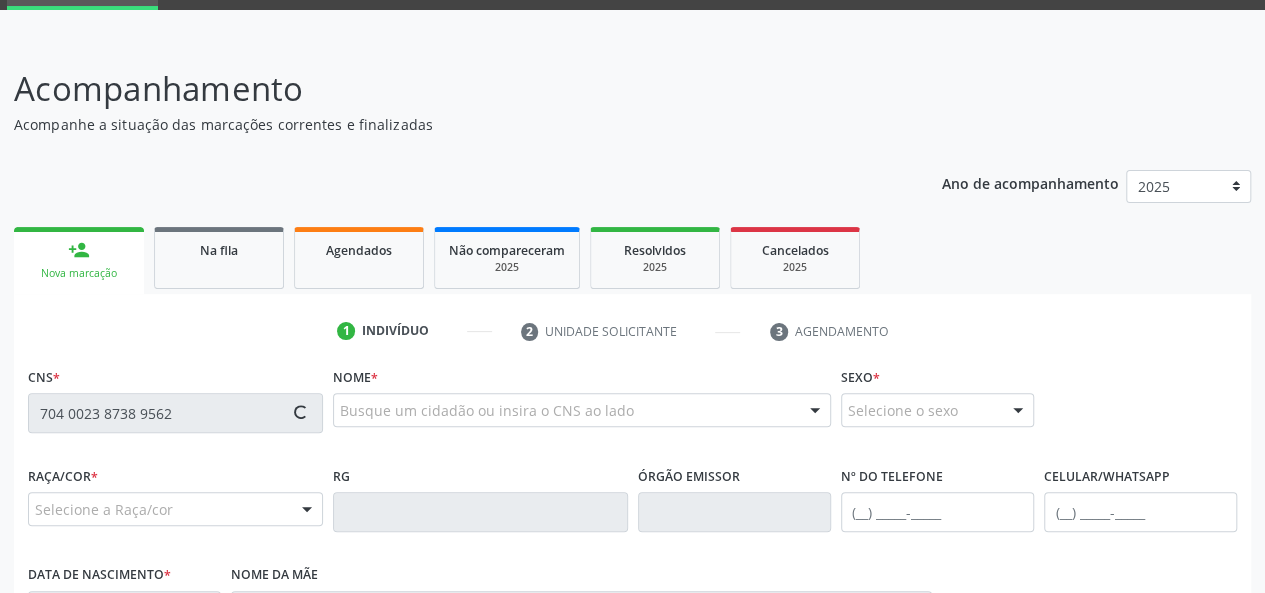 type on "704 0023 8738 9562" 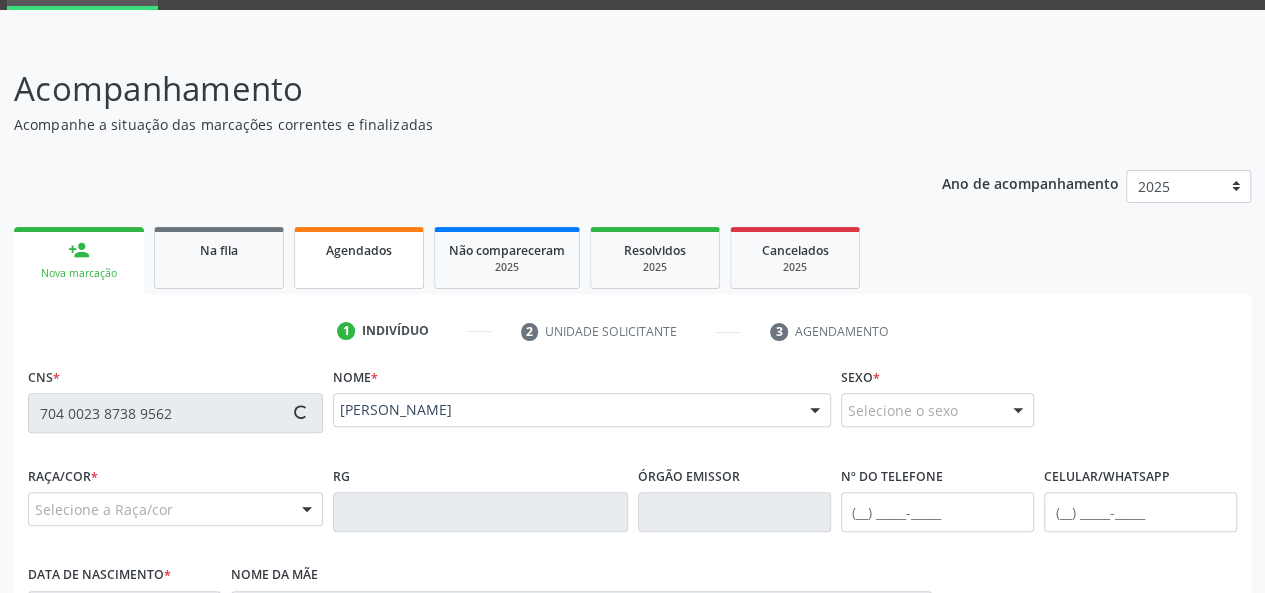 type on "13/05/2002" 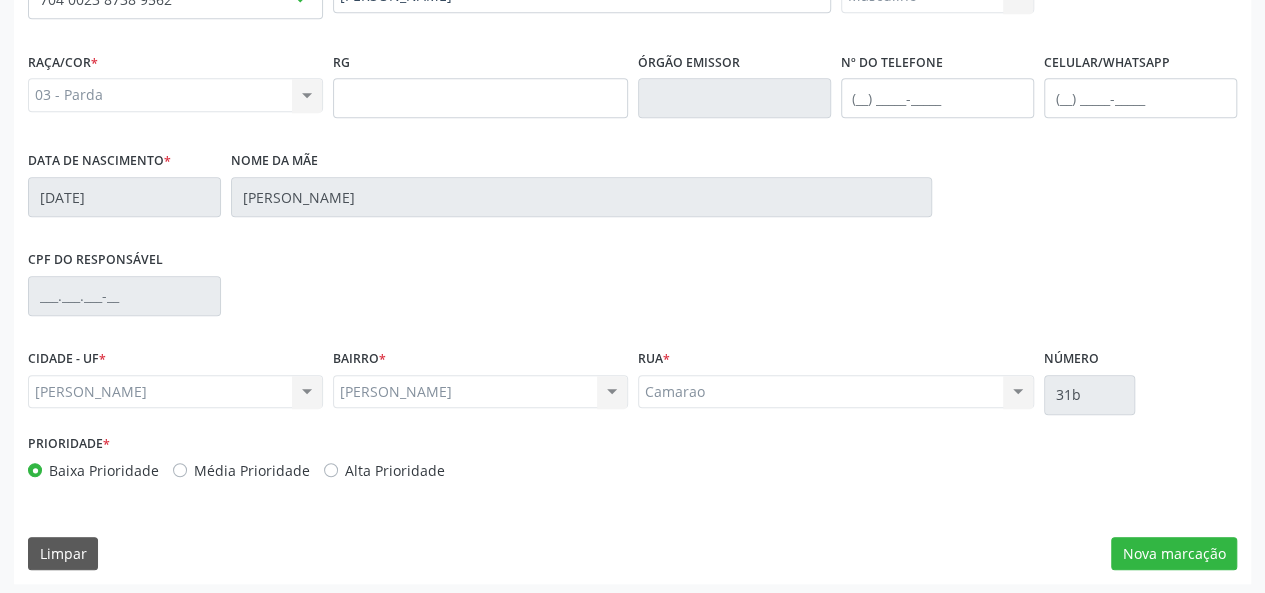 scroll, scrollTop: 518, scrollLeft: 0, axis: vertical 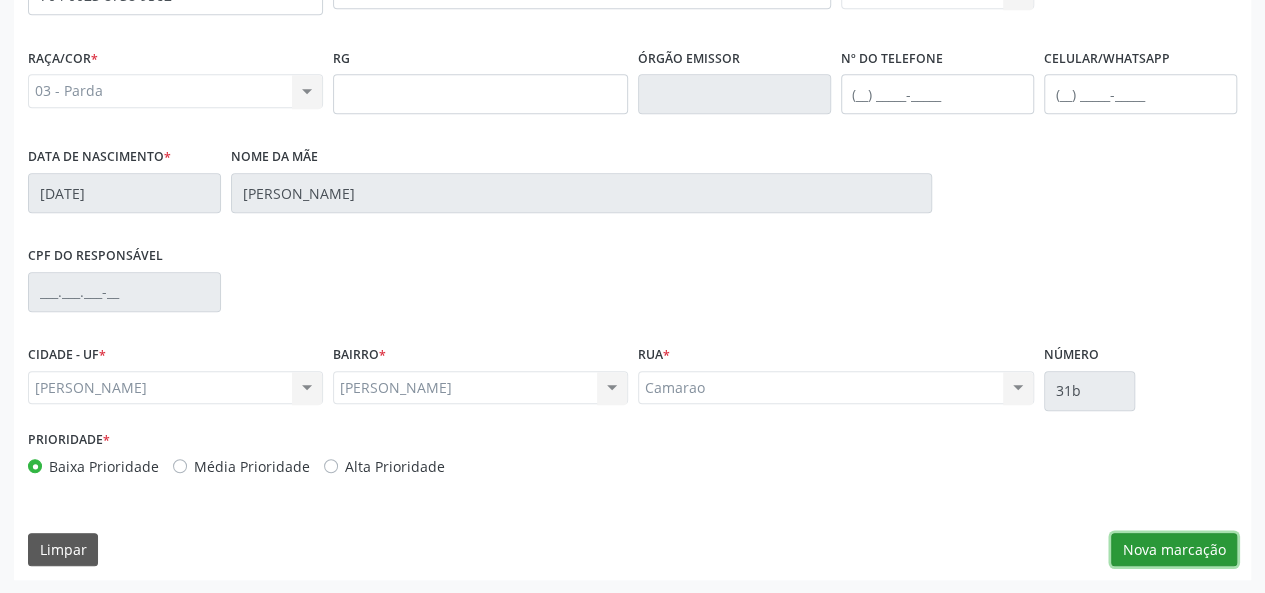 click on "Nova marcação" at bounding box center (1174, 550) 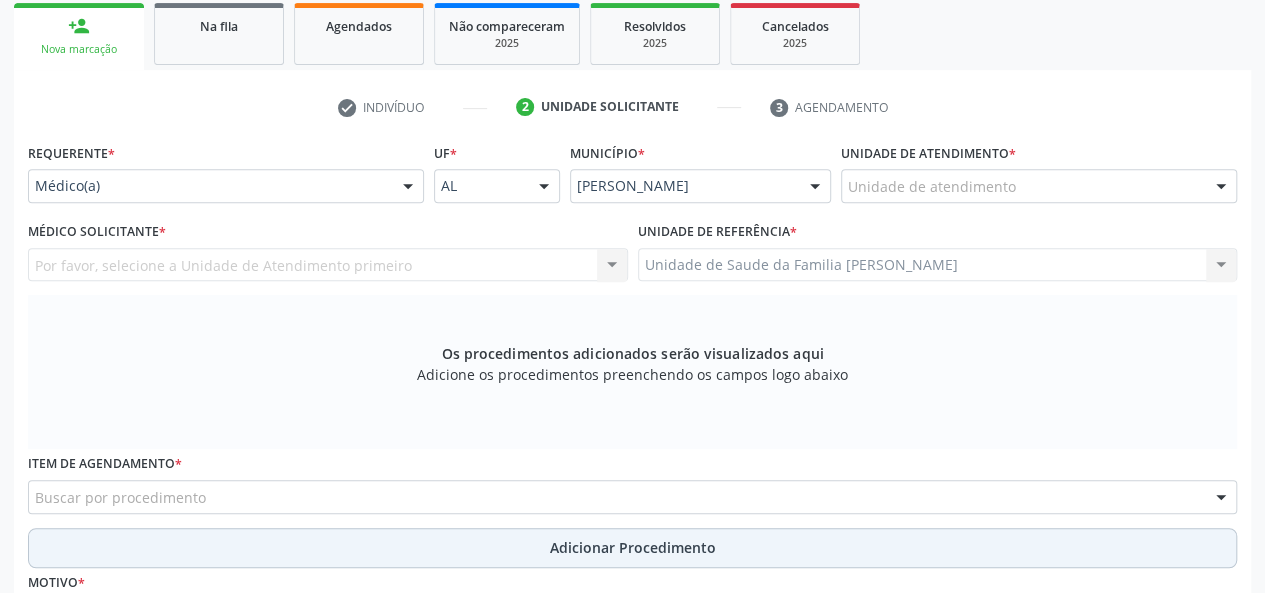 scroll, scrollTop: 318, scrollLeft: 0, axis: vertical 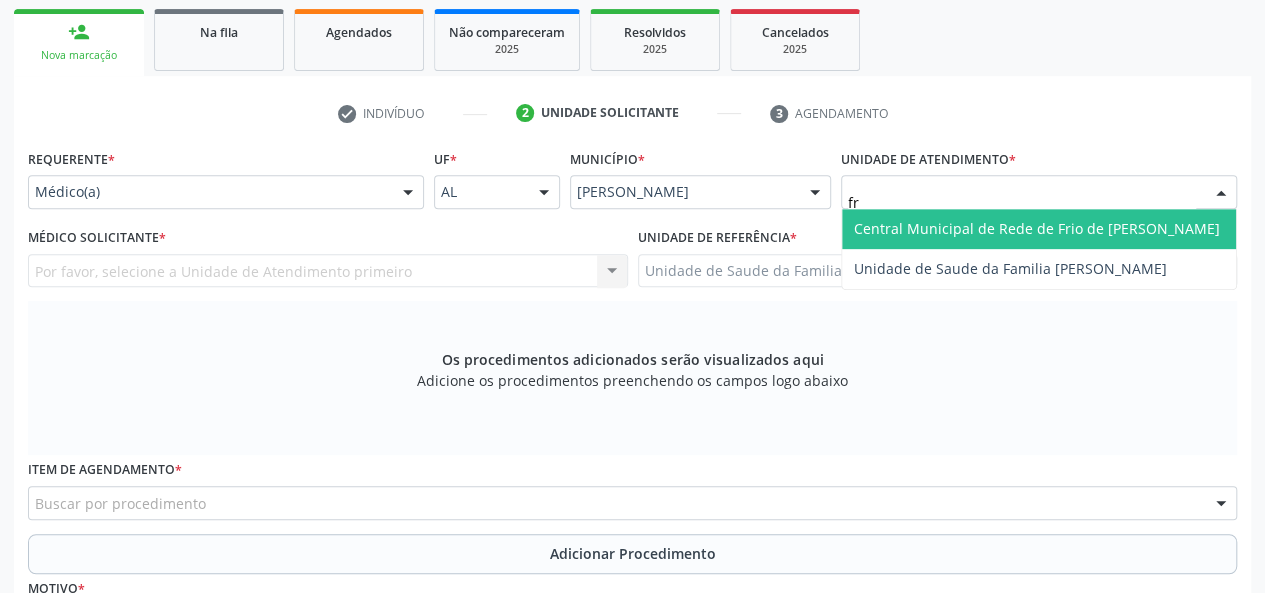 type on "fra" 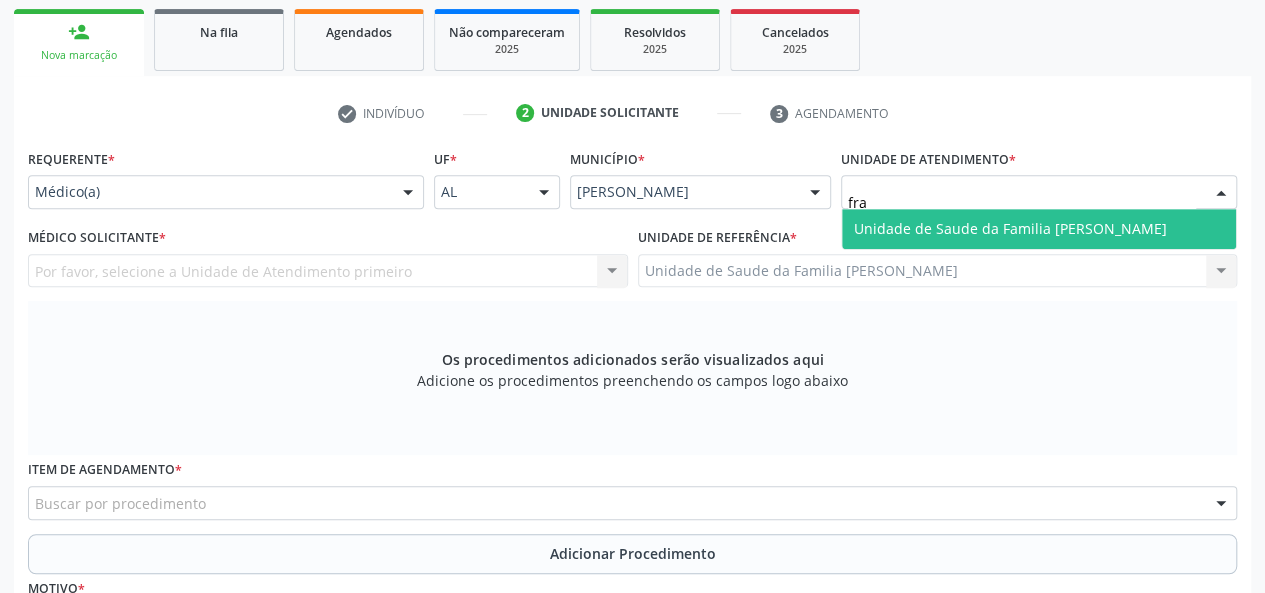 click on "Unidade de Saude da Familia [PERSON_NAME]" at bounding box center (1010, 228) 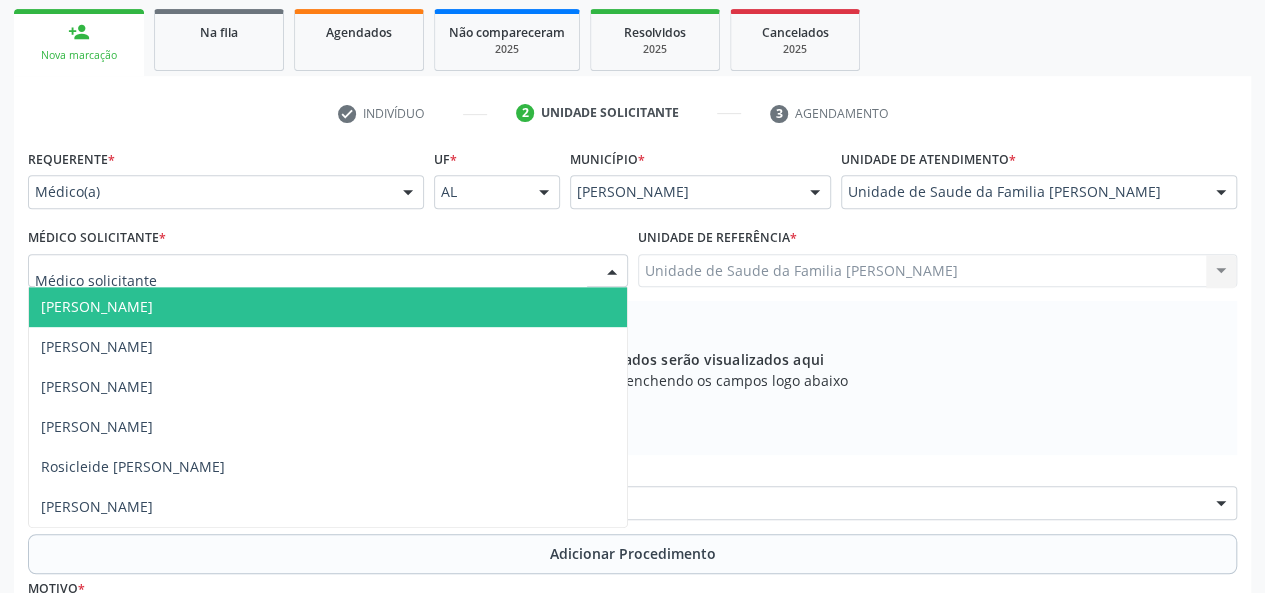 click on "[PERSON_NAME]" at bounding box center [97, 306] 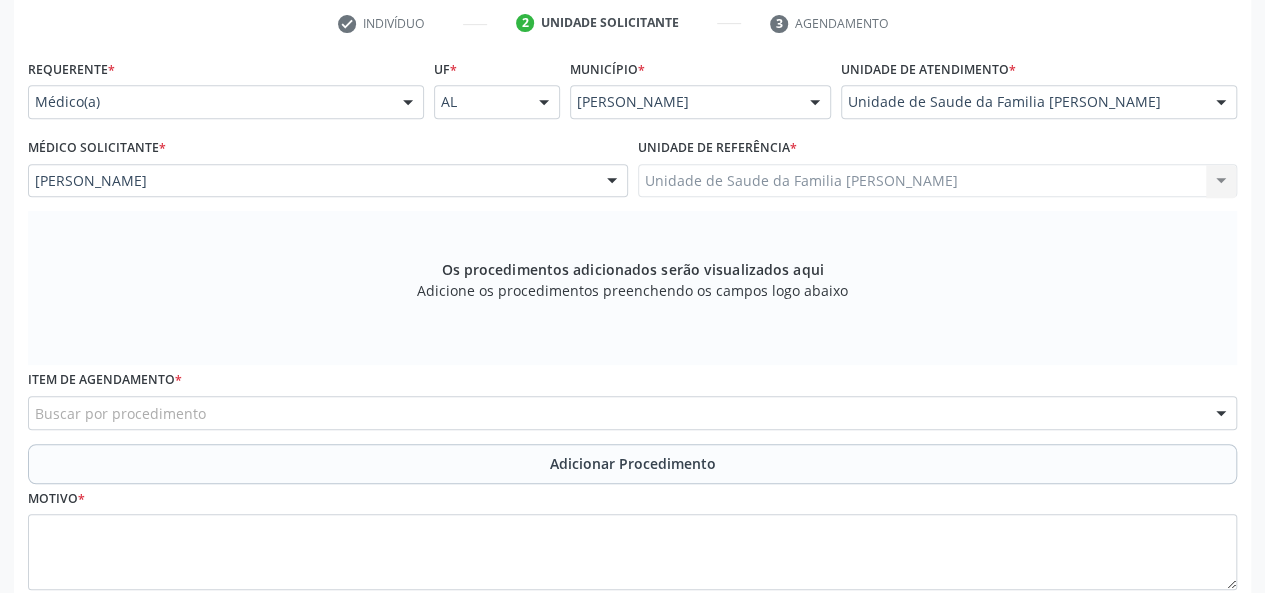 scroll, scrollTop: 518, scrollLeft: 0, axis: vertical 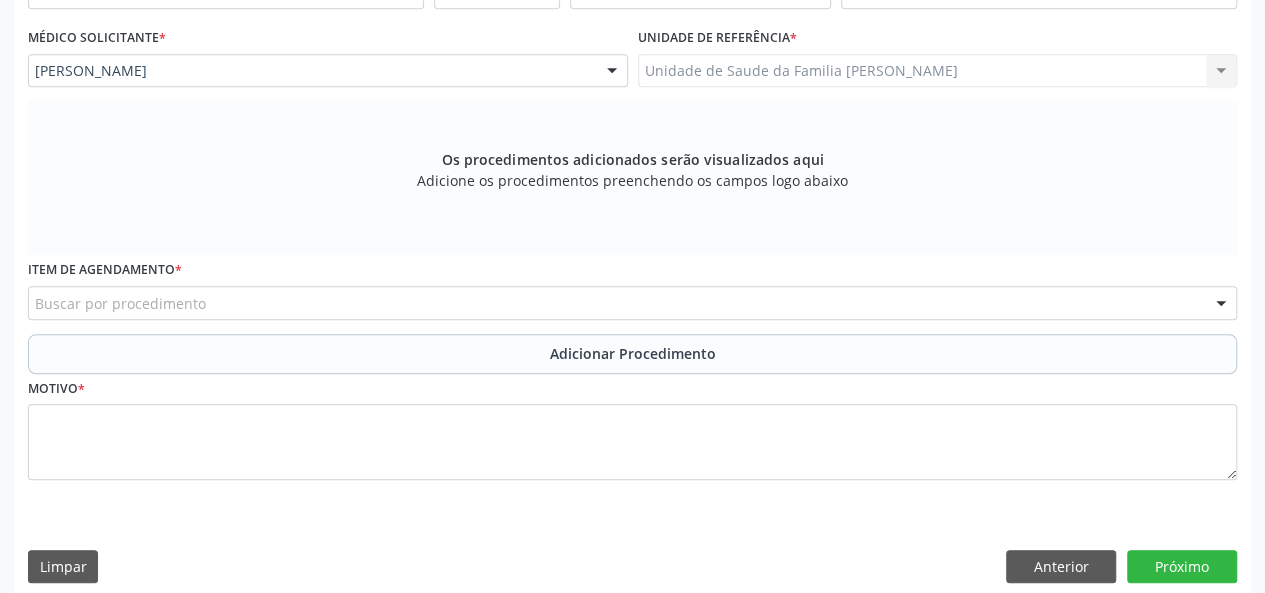 click on "Buscar por procedimento" at bounding box center (632, 303) 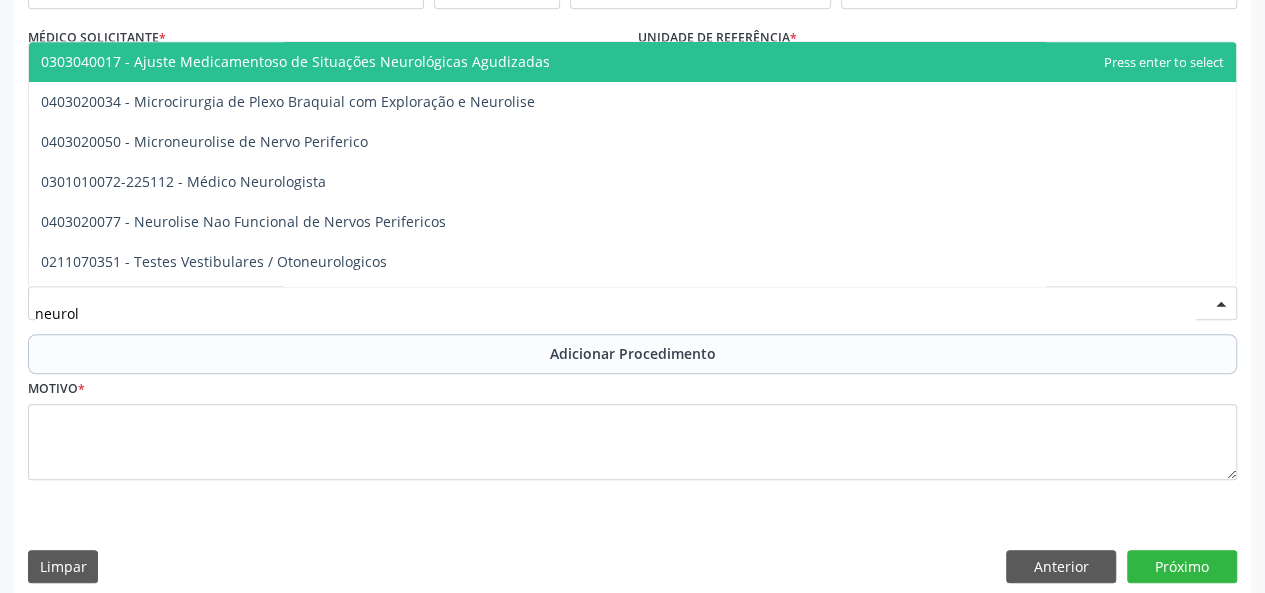 type on "neurolo" 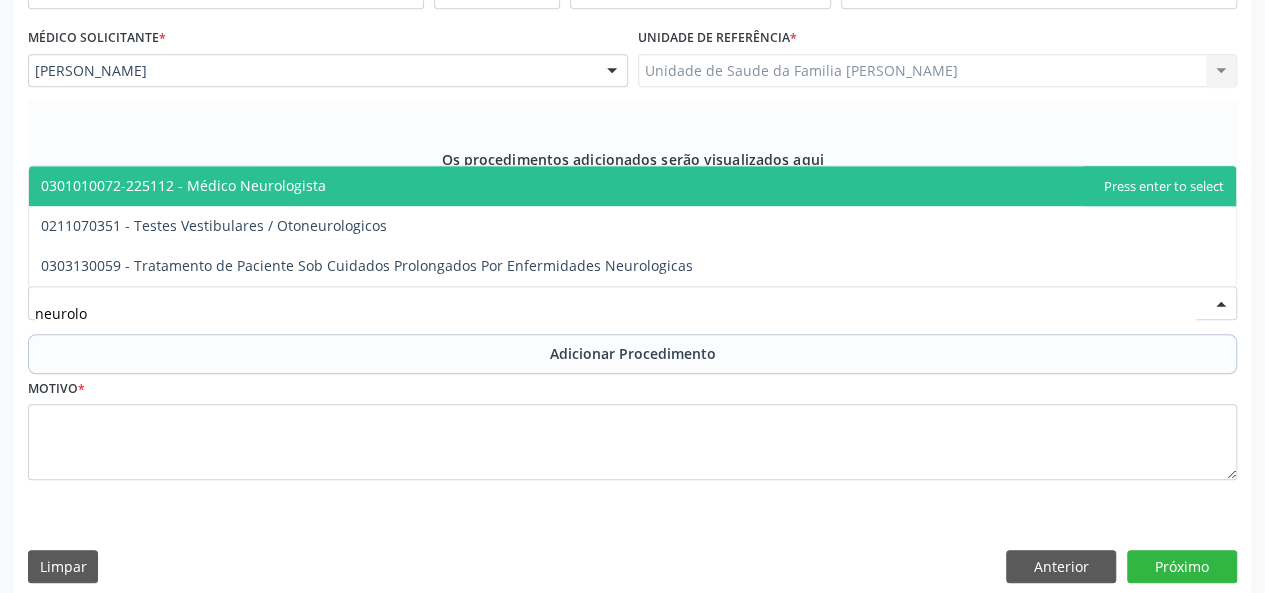 click on "0301010072-225112 - Médico Neurologista" at bounding box center [183, 185] 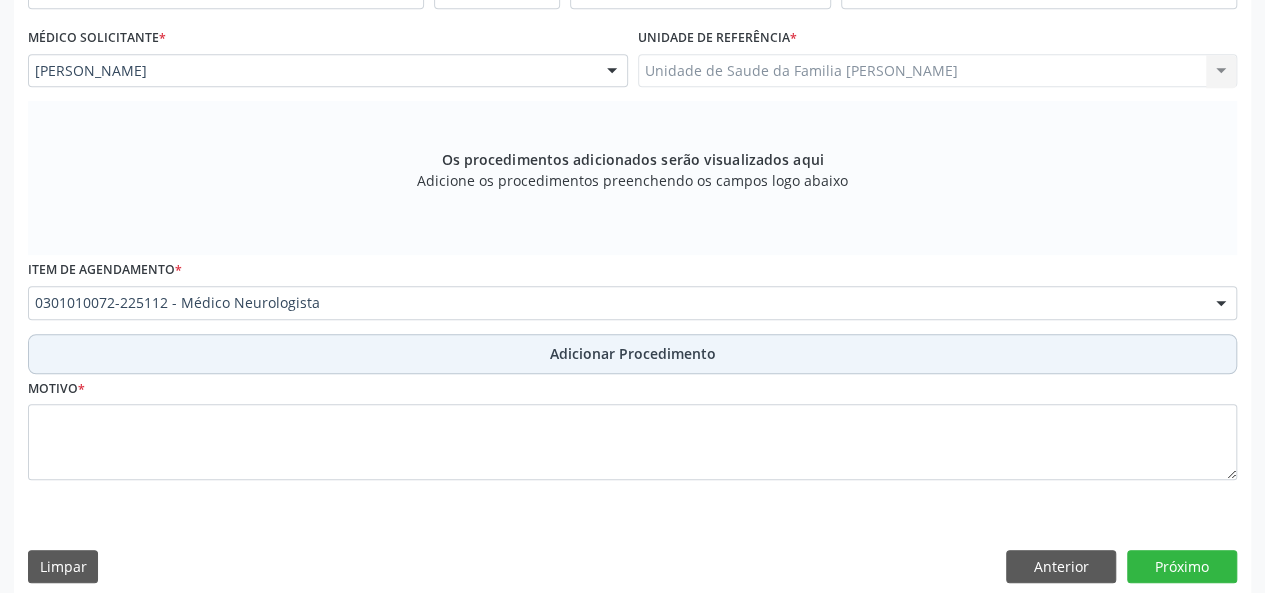 click on "Adicionar Procedimento" at bounding box center (633, 353) 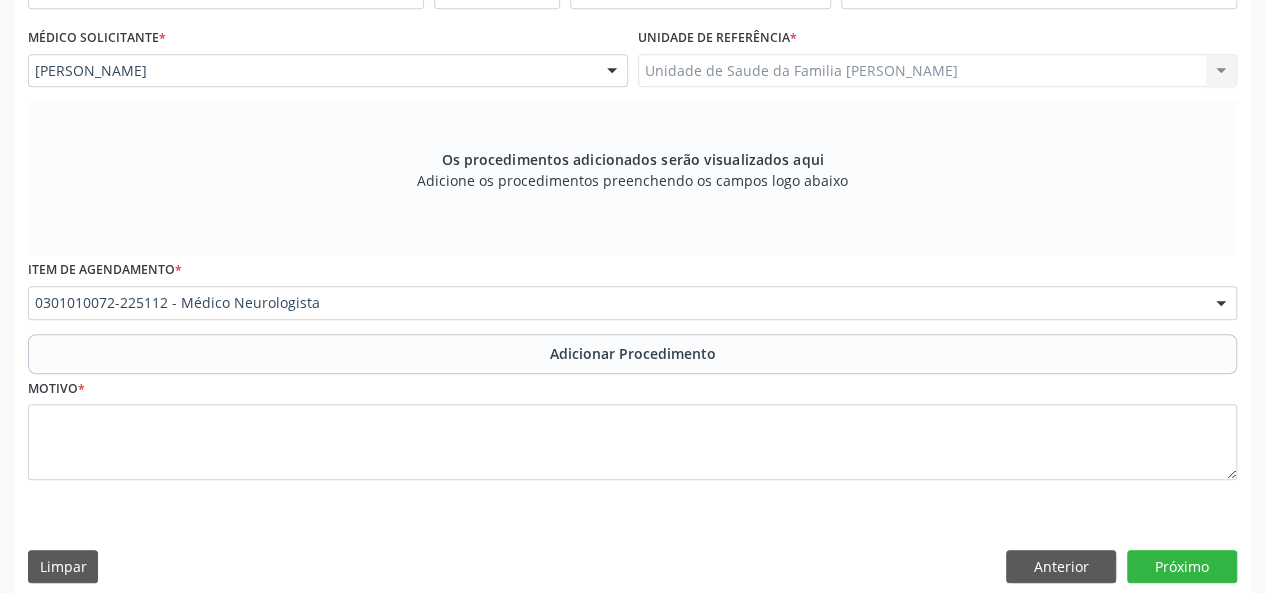 scroll, scrollTop: 458, scrollLeft: 0, axis: vertical 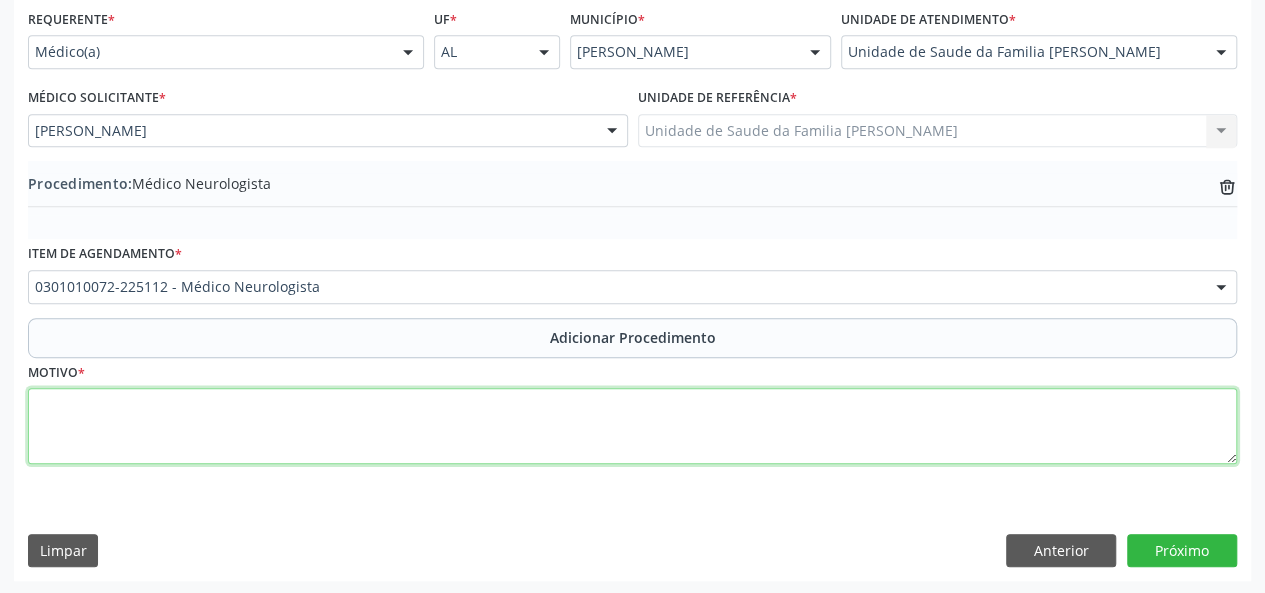 click at bounding box center [632, 426] 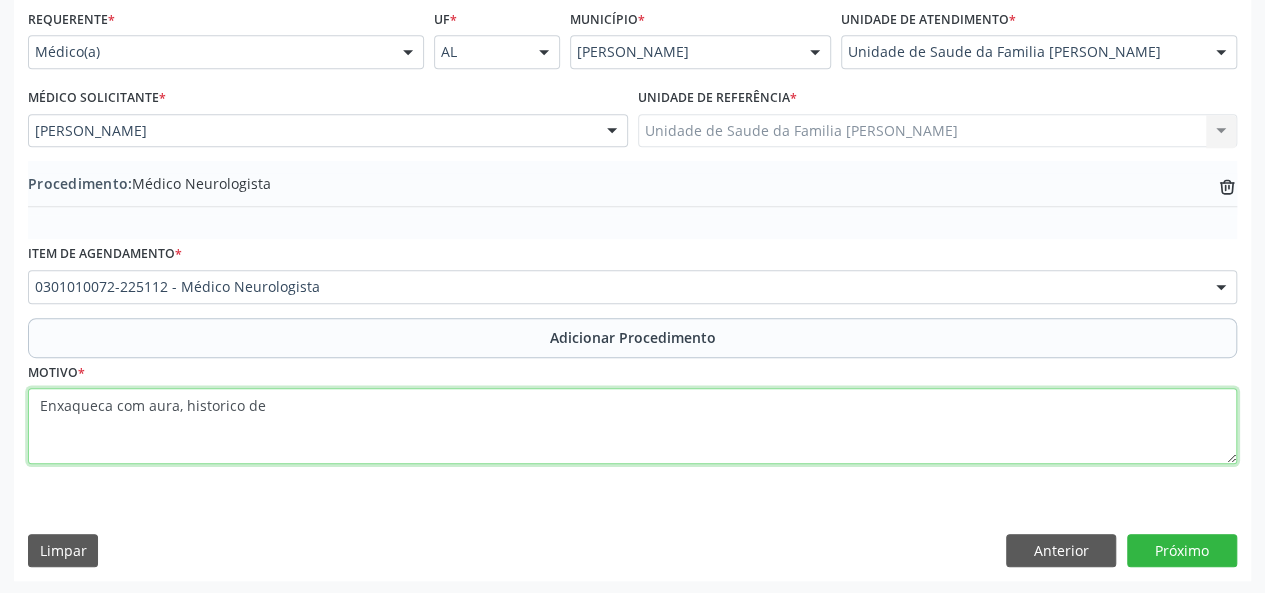 click on "Enxaqueca com aura, historico de" at bounding box center [632, 426] 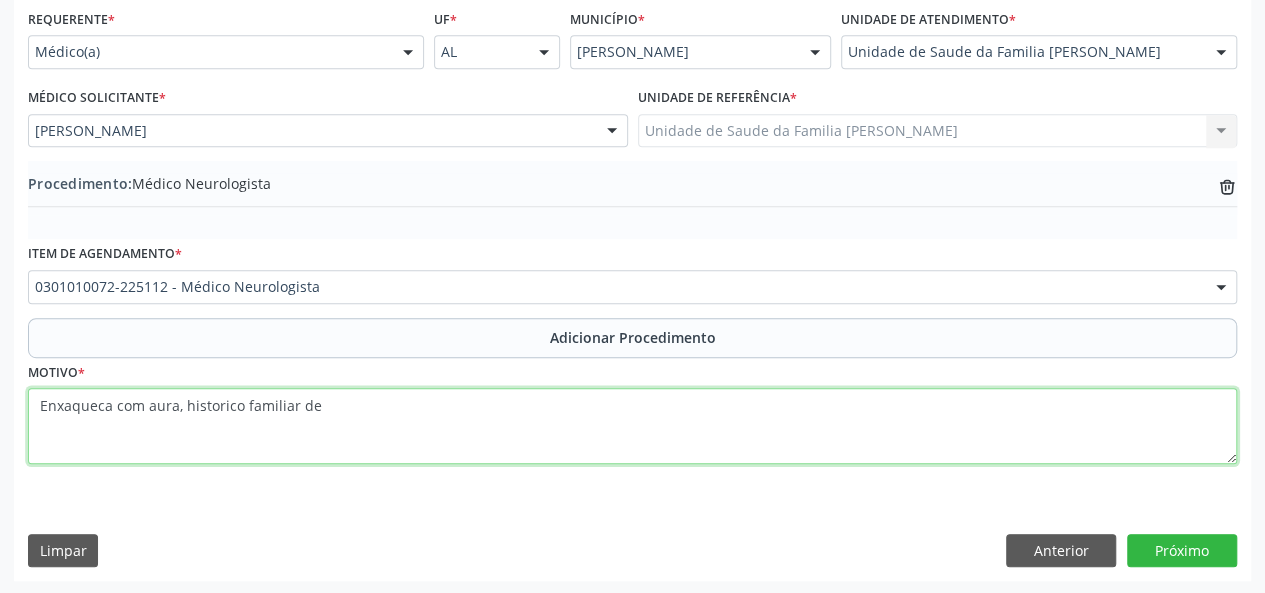 click on "Enxaqueca com aura, historico familiar de" at bounding box center [632, 426] 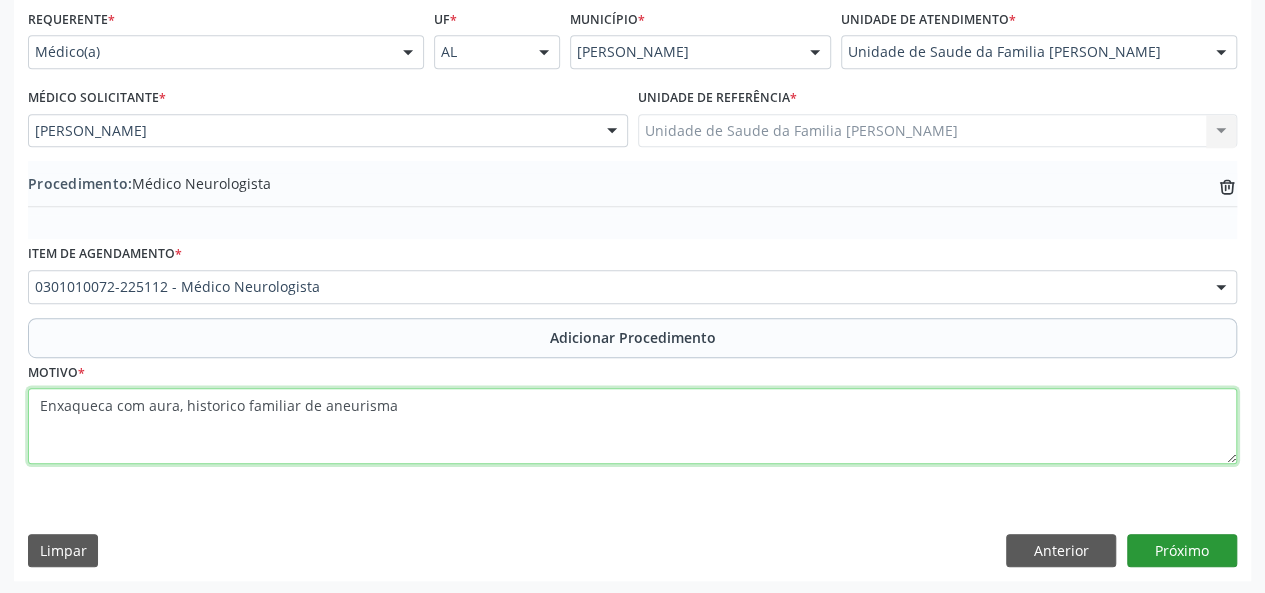 type on "Enxaqueca com aura, historico familiar de aneurisma" 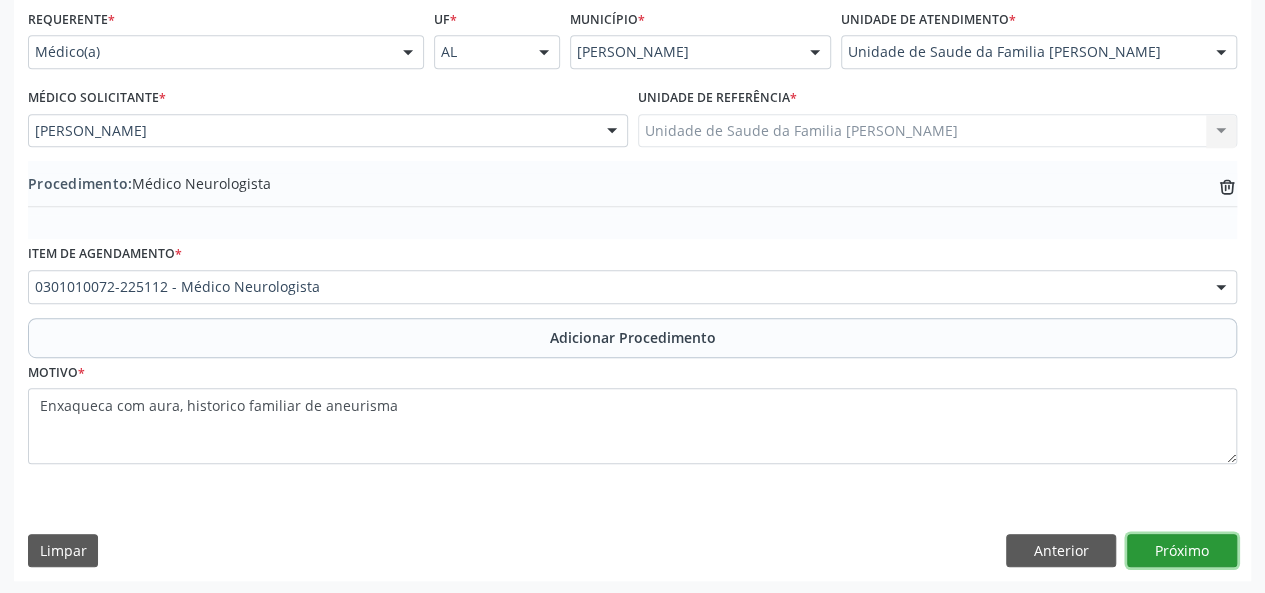 click on "Próximo" at bounding box center [1182, 551] 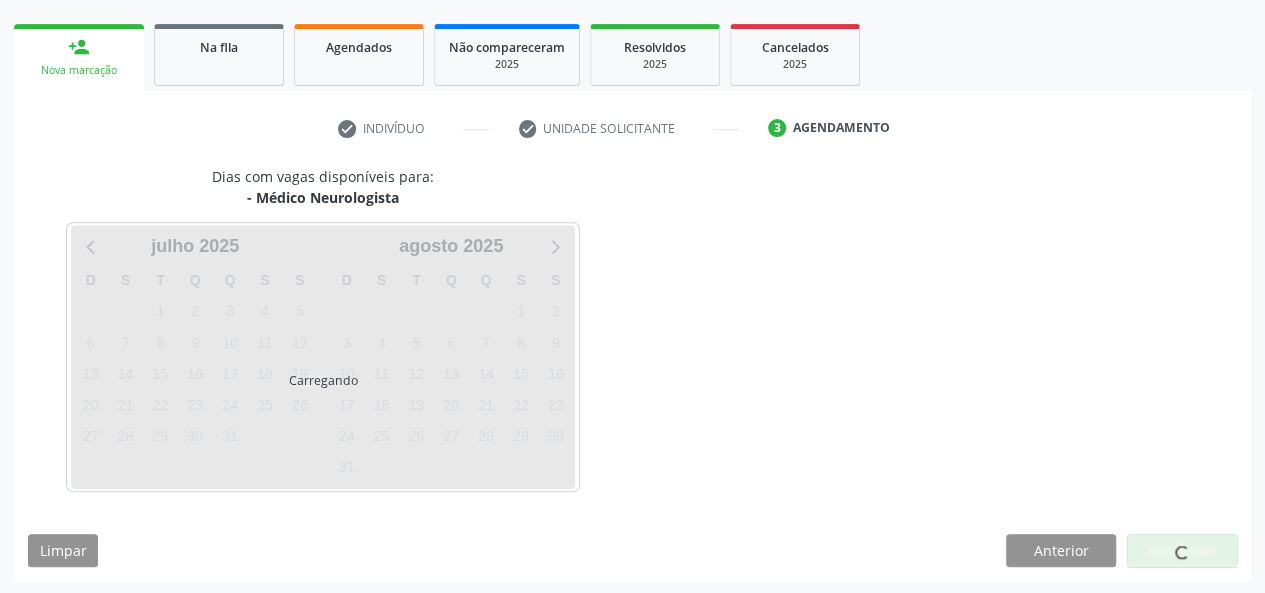 scroll, scrollTop: 362, scrollLeft: 0, axis: vertical 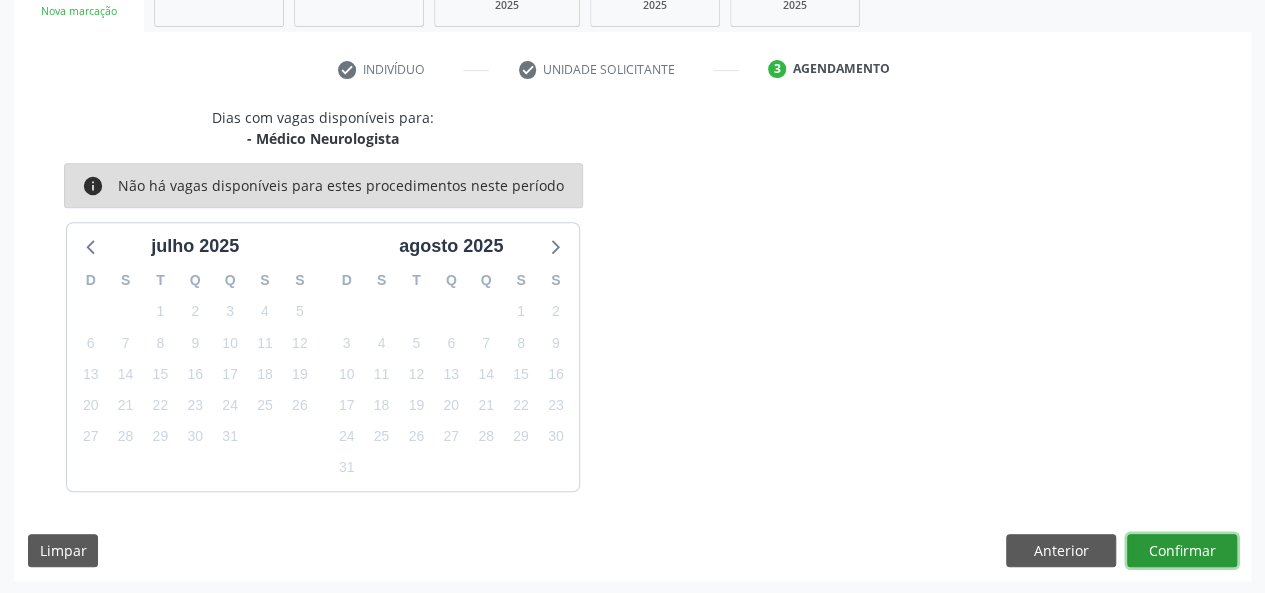 click on "Confirmar" at bounding box center (1182, 551) 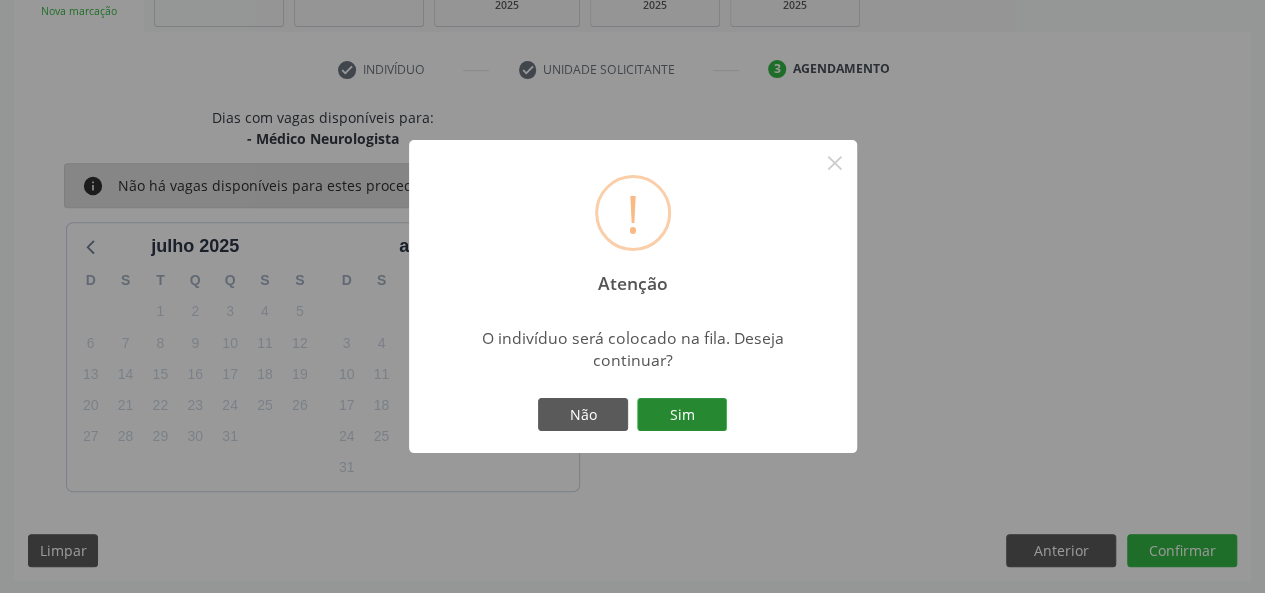 click on "Sim" at bounding box center (682, 415) 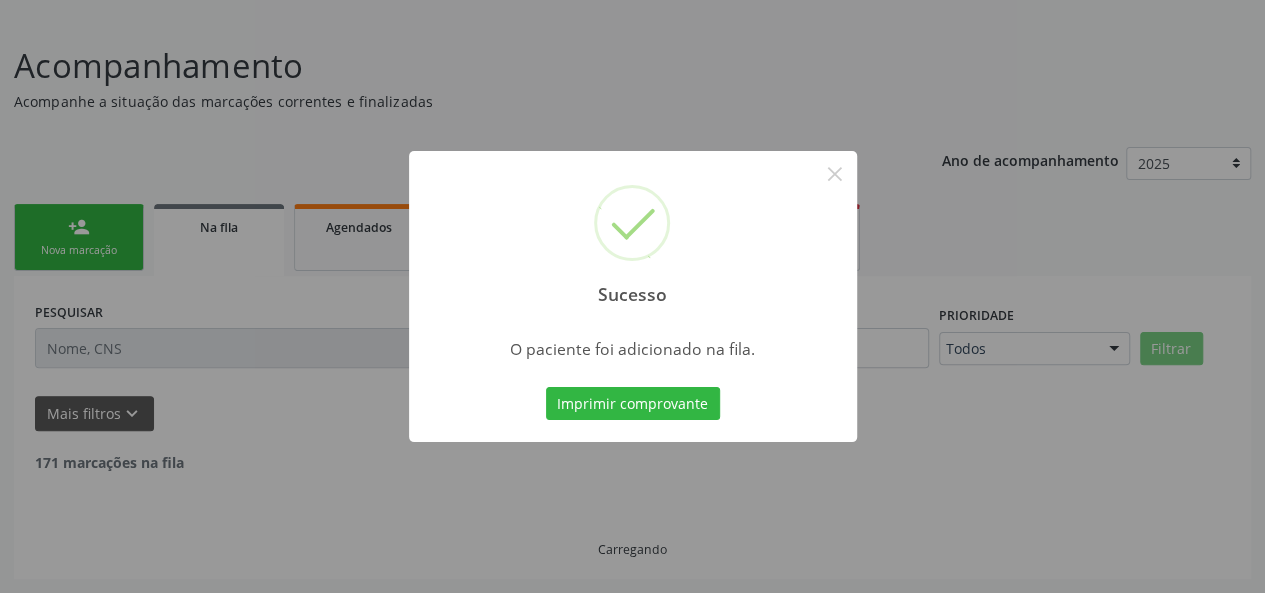 scroll, scrollTop: 100, scrollLeft: 0, axis: vertical 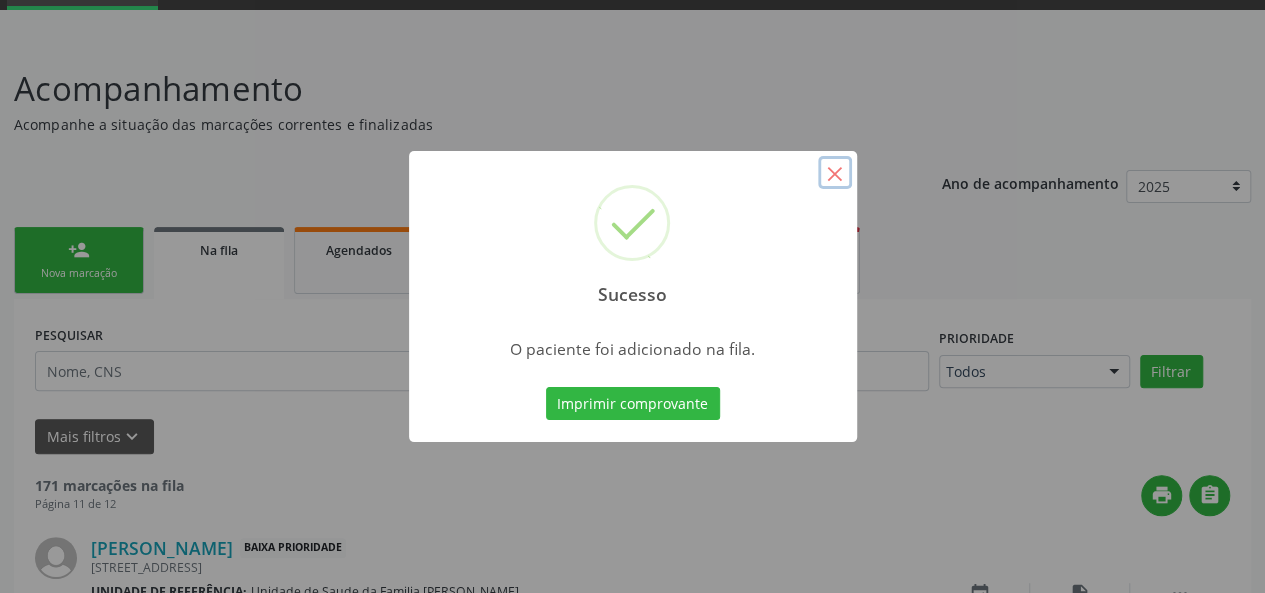 click on "×" at bounding box center (835, 173) 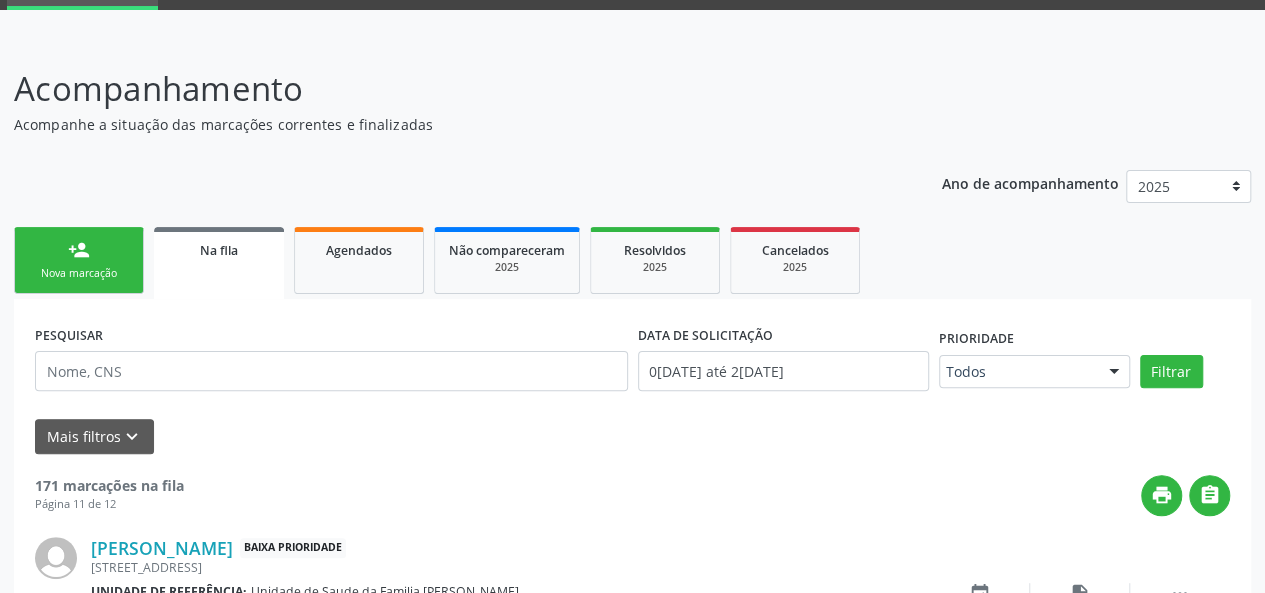 click on "person_add" at bounding box center (79, 250) 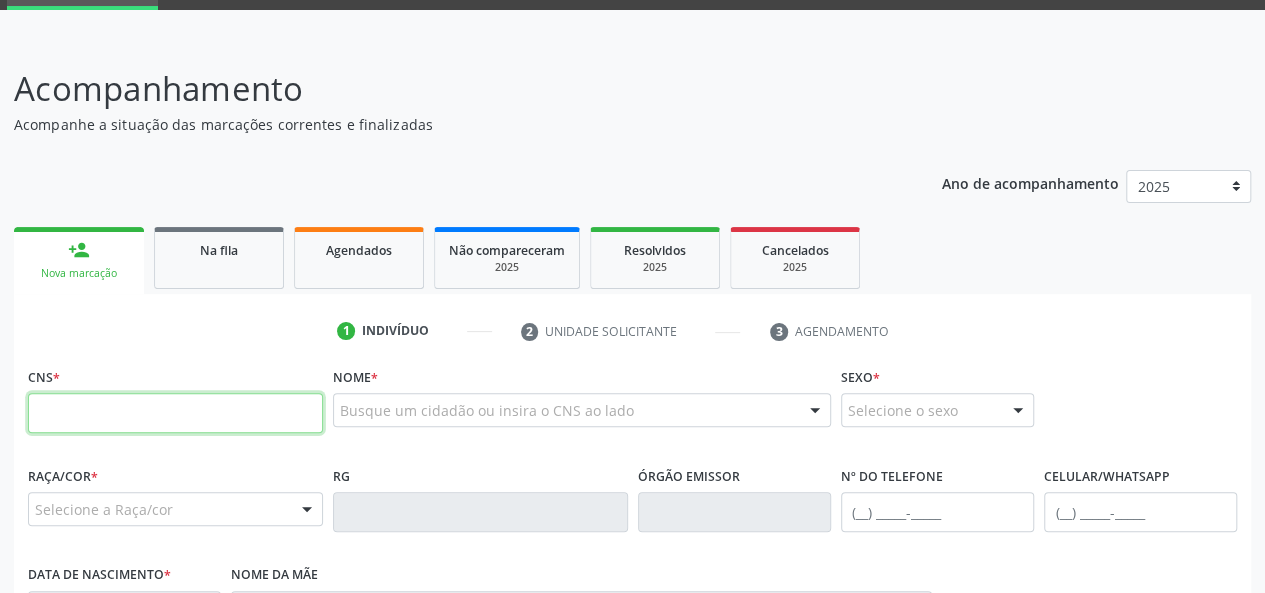 click at bounding box center [175, 413] 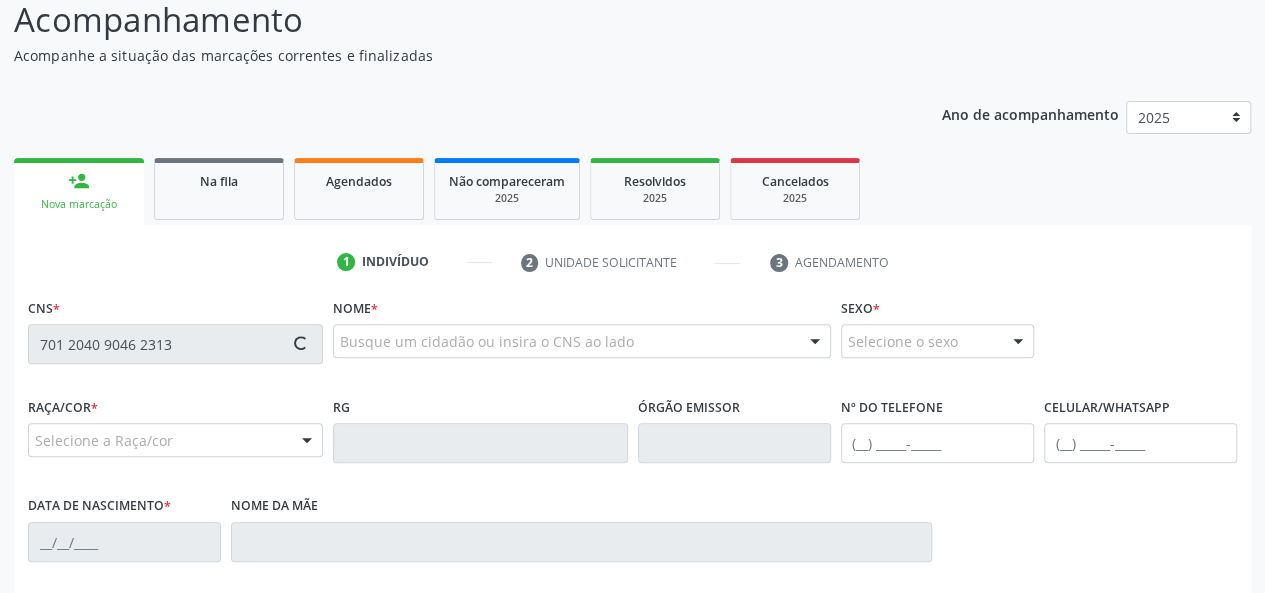 scroll, scrollTop: 200, scrollLeft: 0, axis: vertical 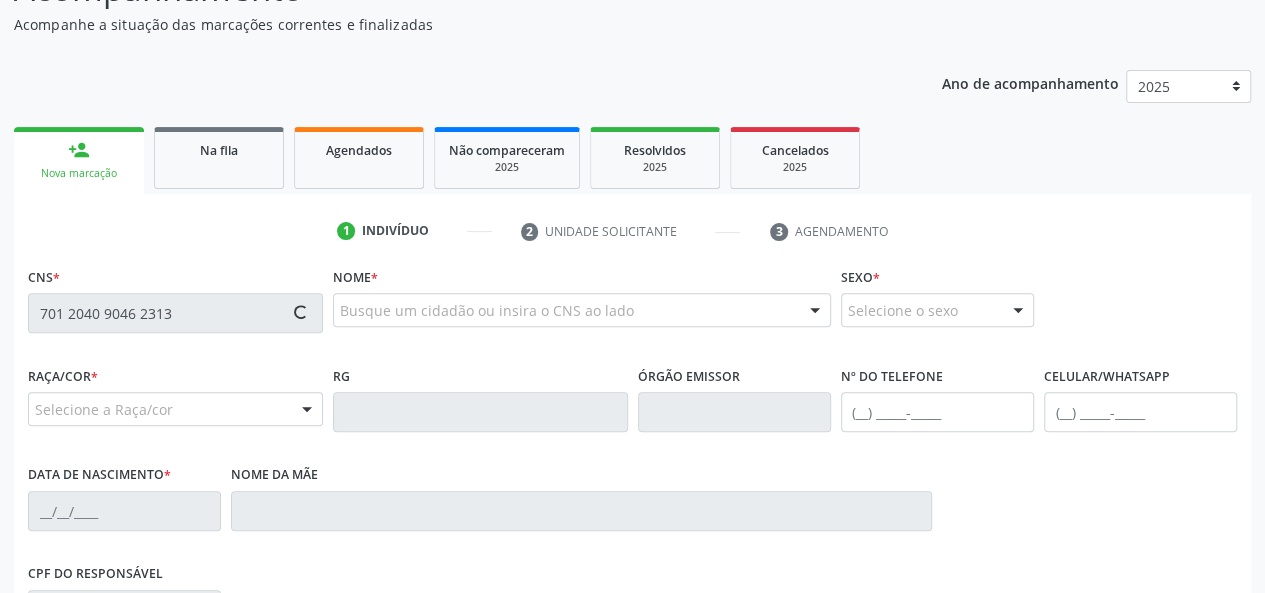 type on "701 2040 9046 2313" 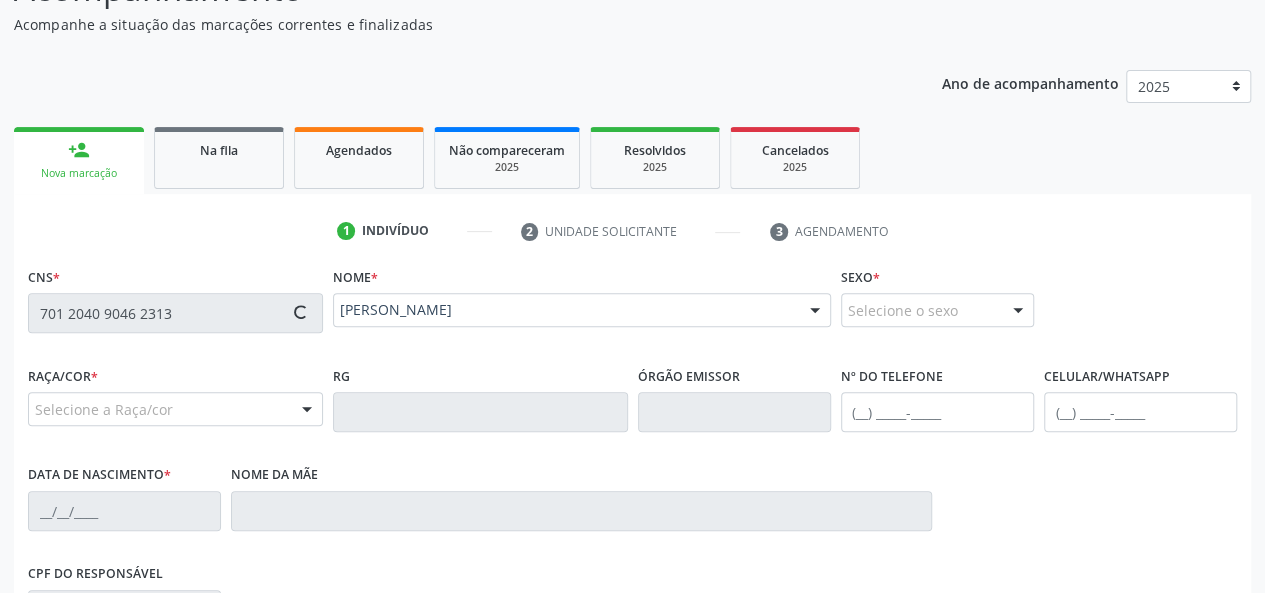 scroll, scrollTop: 500, scrollLeft: 0, axis: vertical 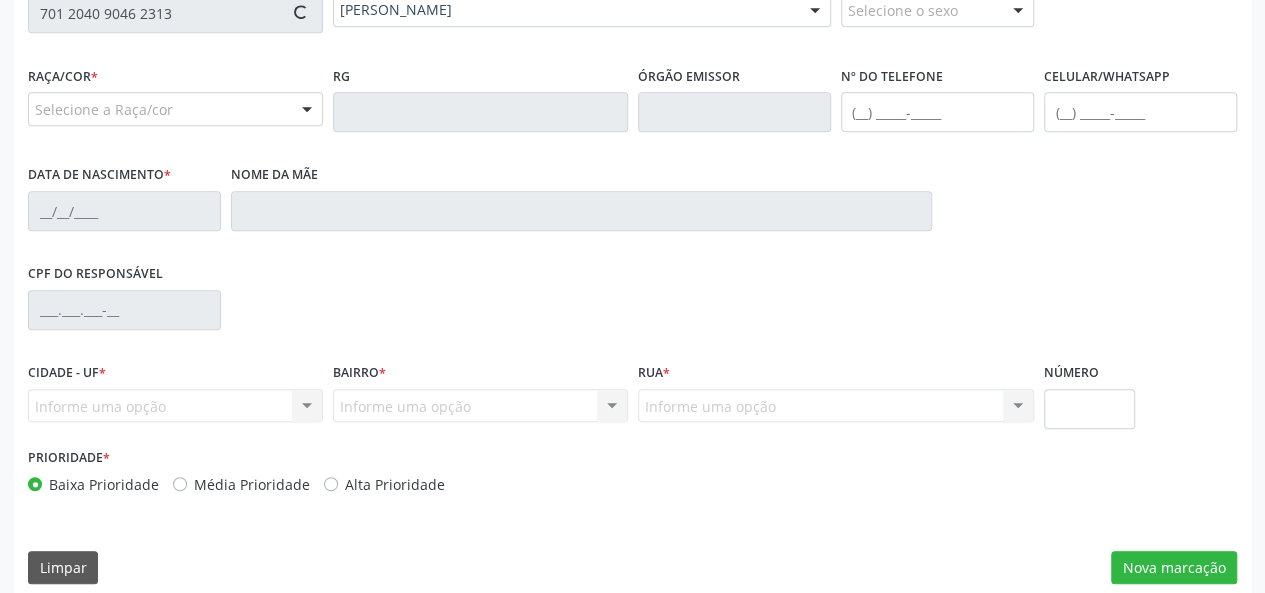 type on "(82) 99661-7280" 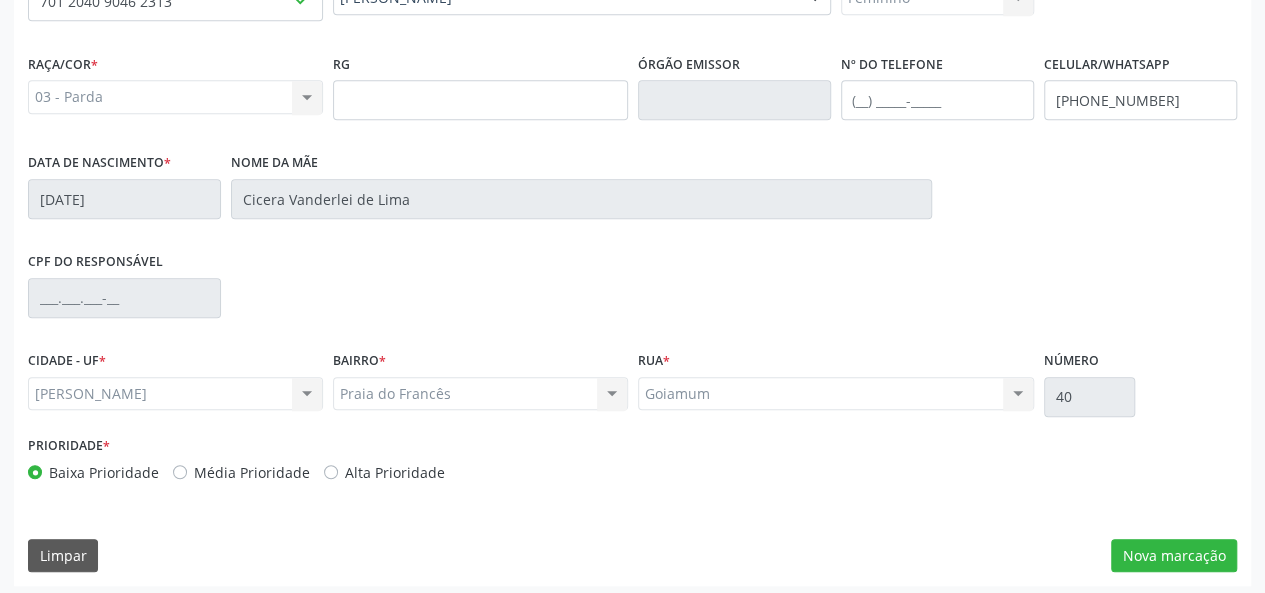 scroll, scrollTop: 518, scrollLeft: 0, axis: vertical 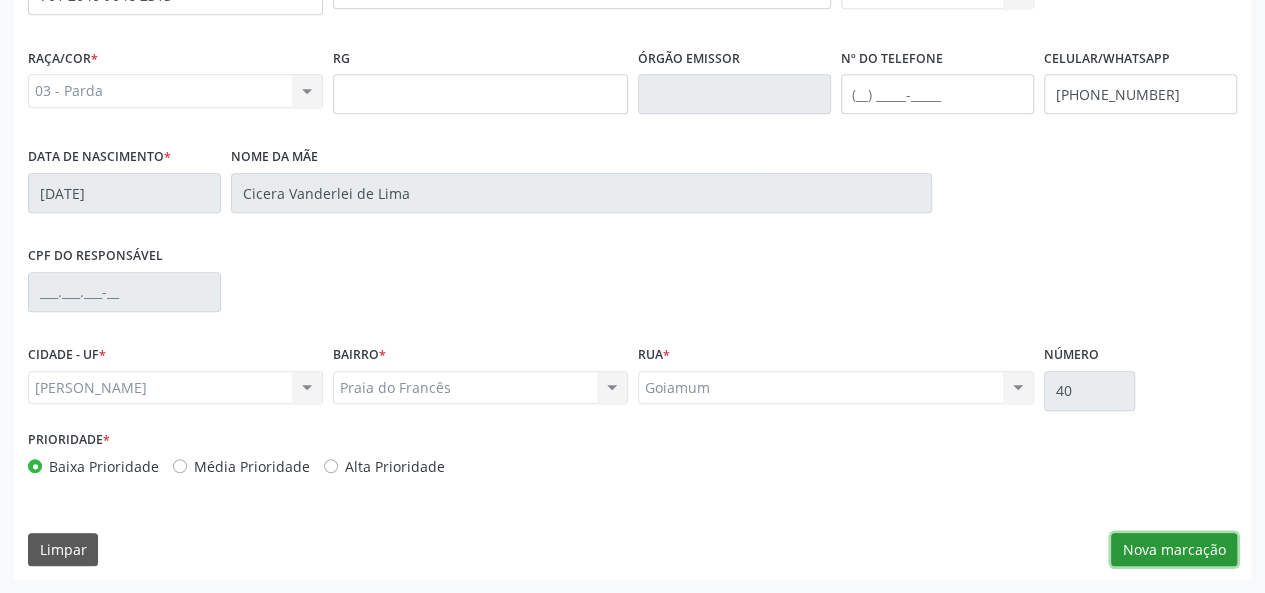 click on "Nova marcação" at bounding box center [1174, 550] 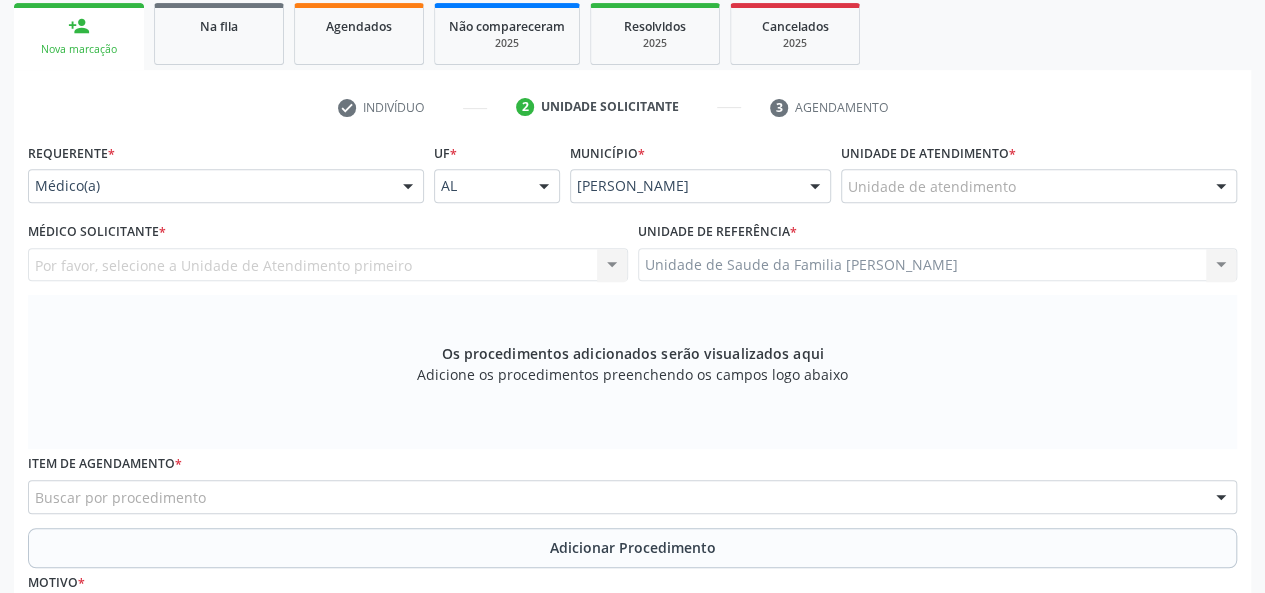 scroll, scrollTop: 318, scrollLeft: 0, axis: vertical 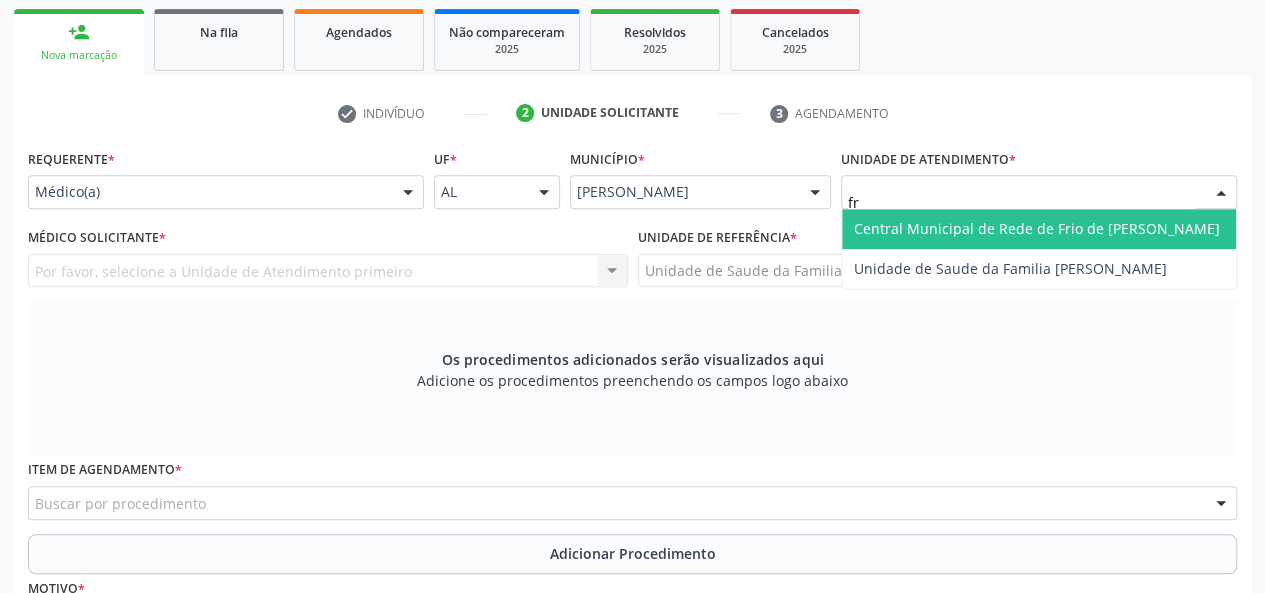 type on "fra" 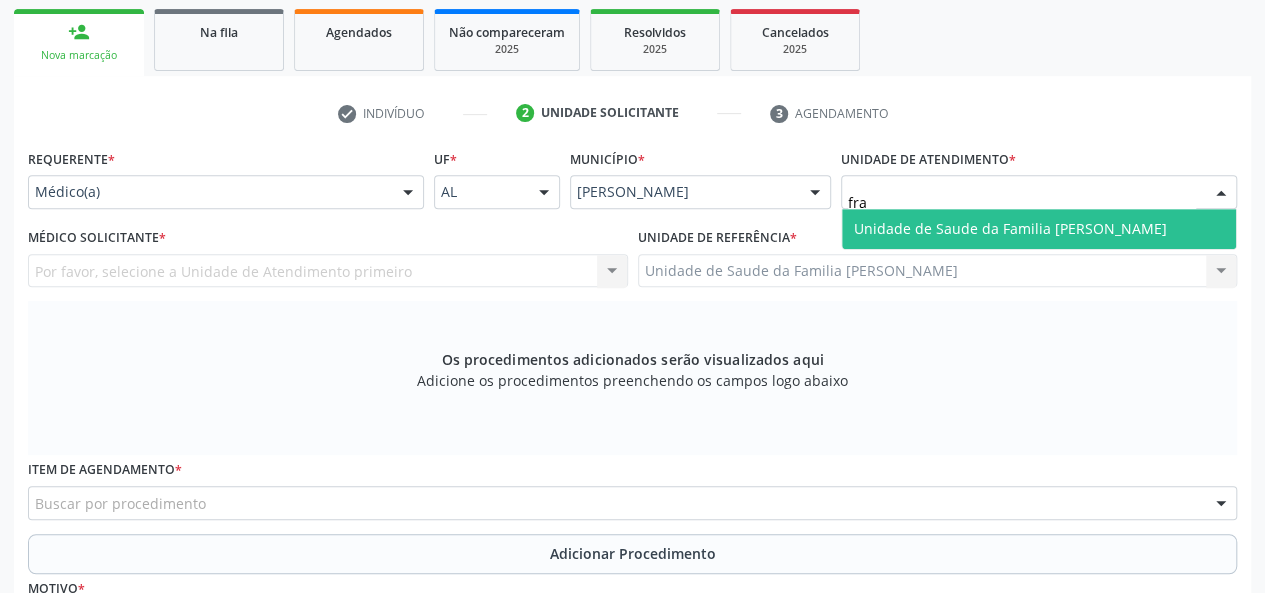 click on "Unidade de Saude da Familia [PERSON_NAME]" at bounding box center [1010, 228] 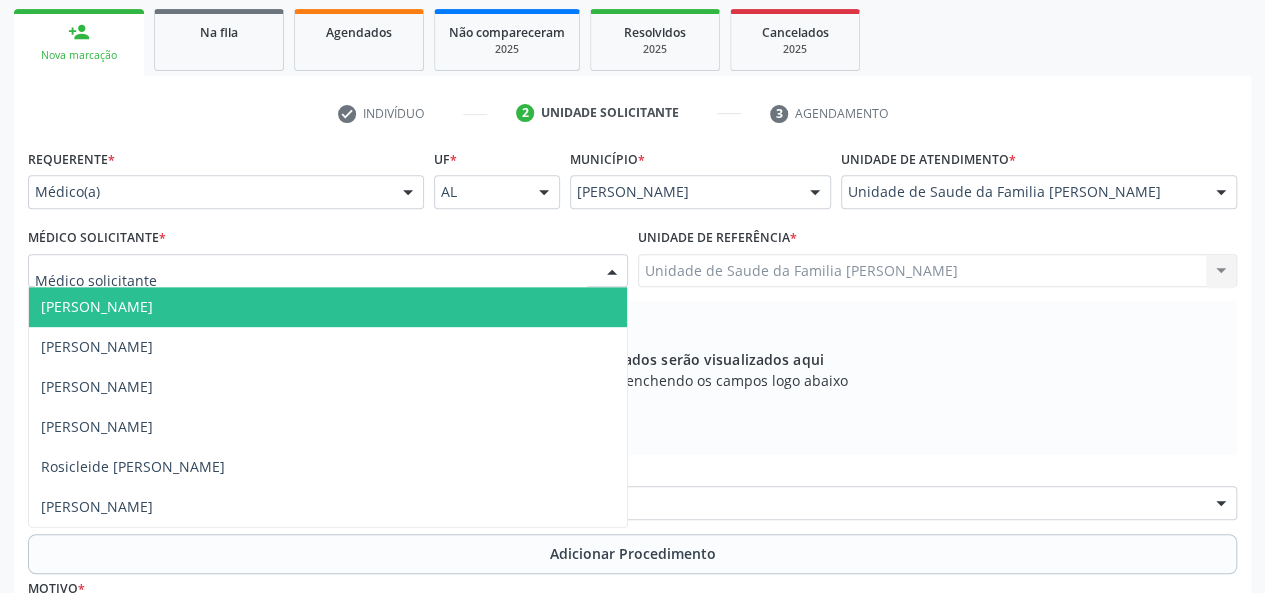 click on "[PERSON_NAME]" at bounding box center [97, 306] 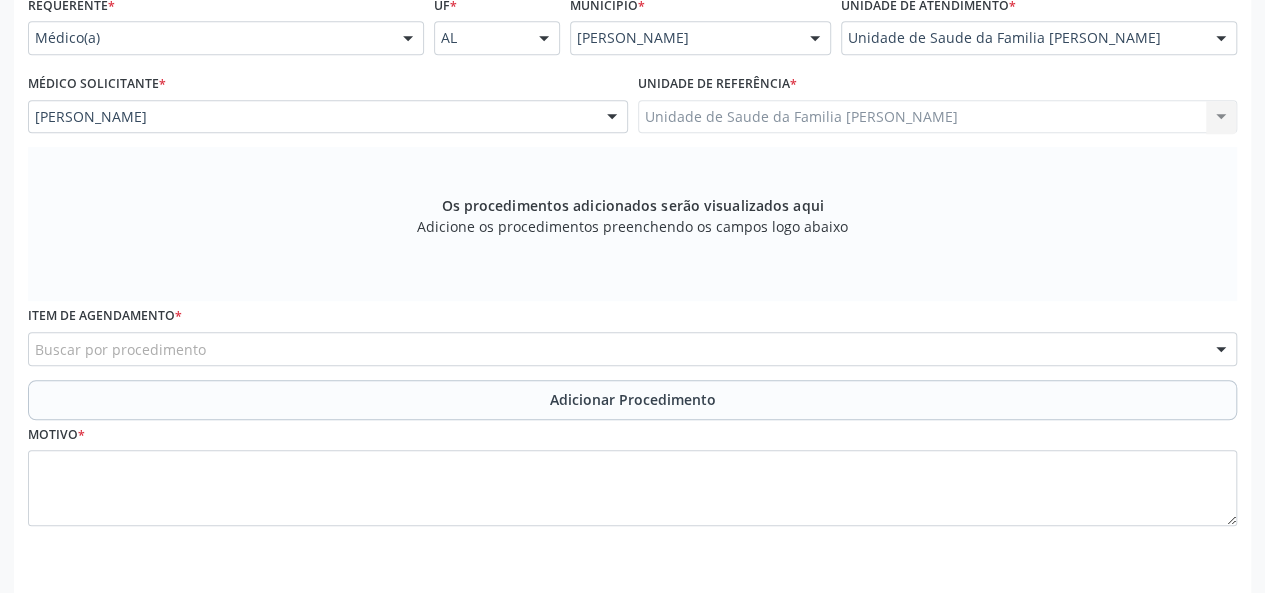 scroll, scrollTop: 518, scrollLeft: 0, axis: vertical 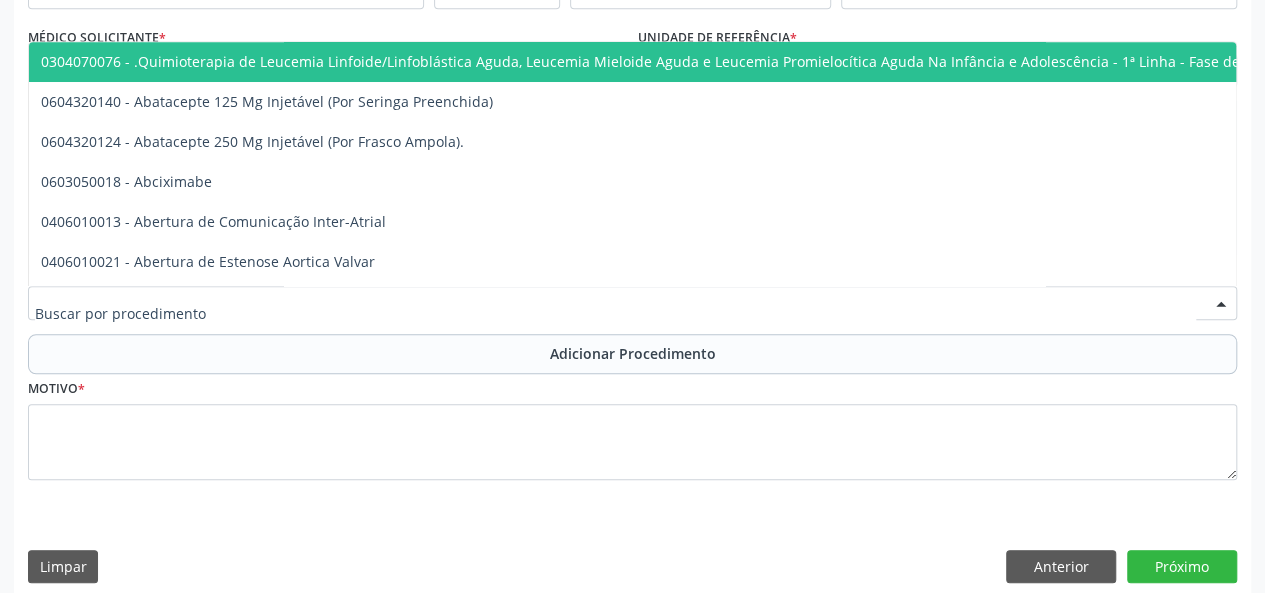 click at bounding box center [632, 303] 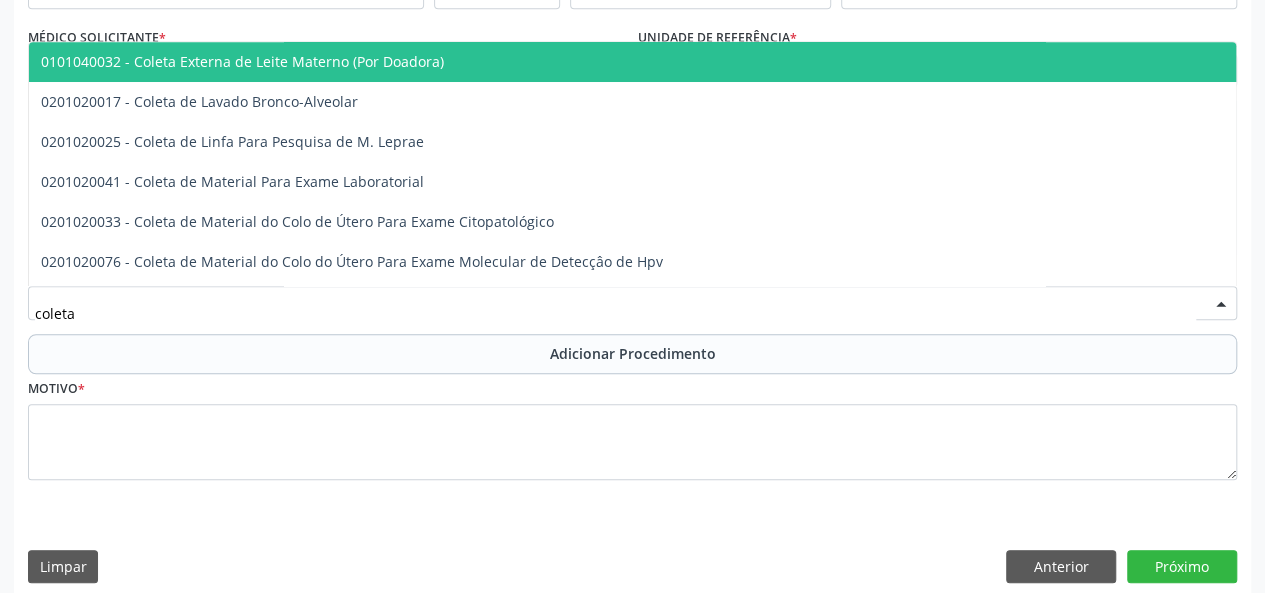 type on "coleta" 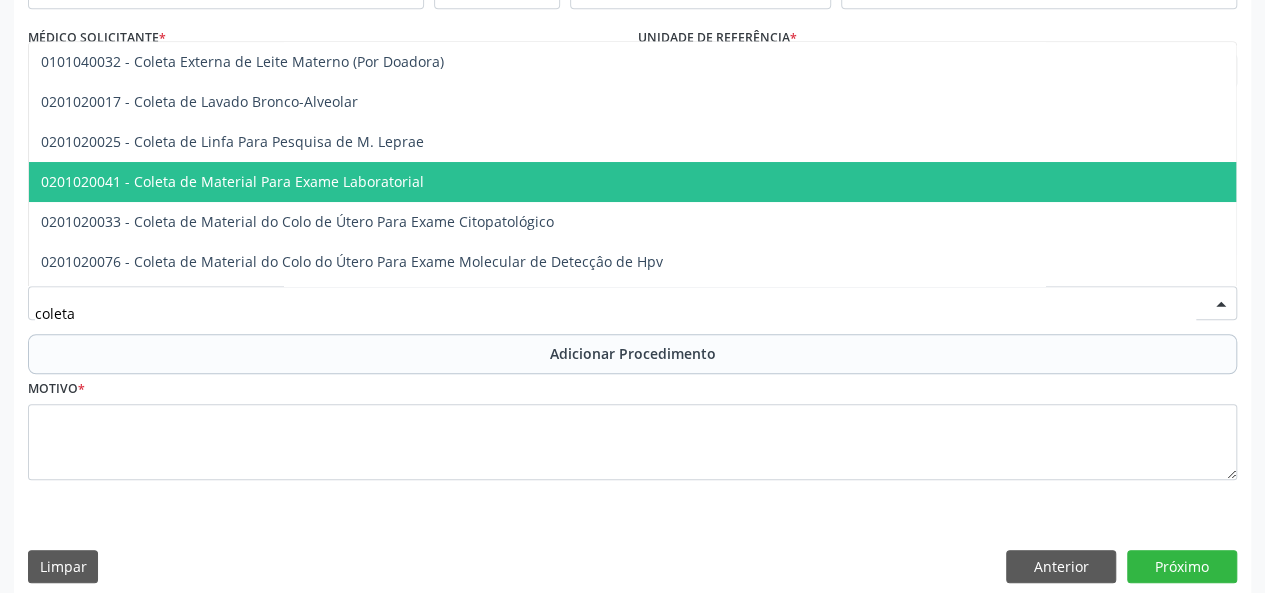 click on "0201020041 - Coleta de Material Para Exame Laboratorial" at bounding box center [232, 181] 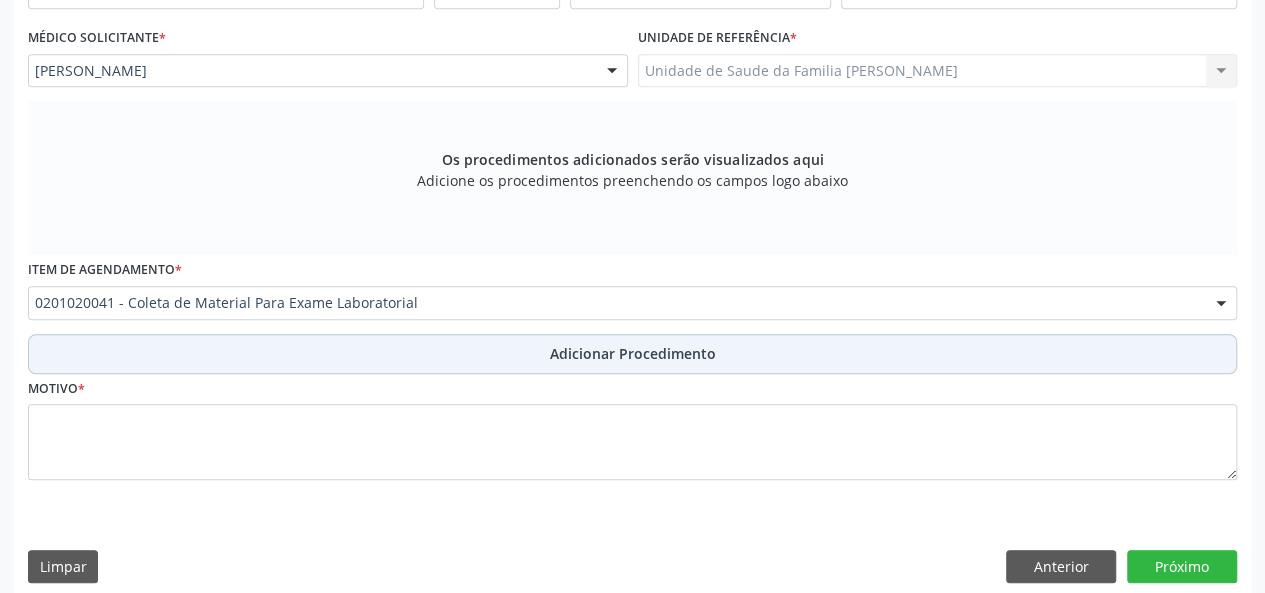 click on "Adicionar Procedimento" at bounding box center [633, 353] 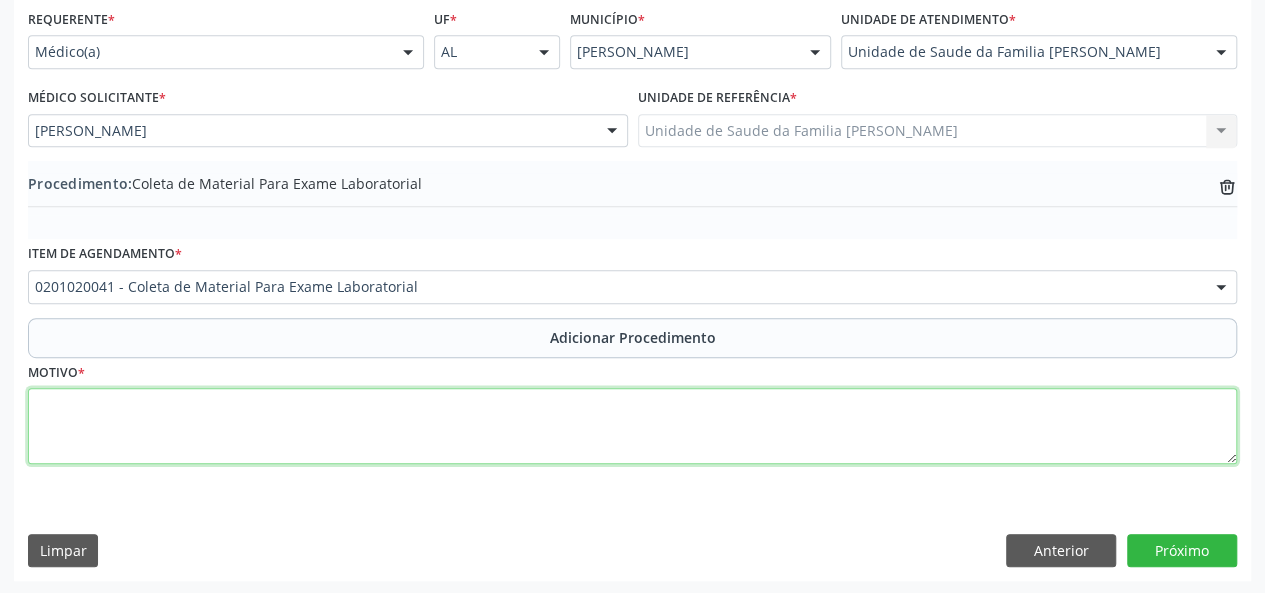 click at bounding box center [632, 426] 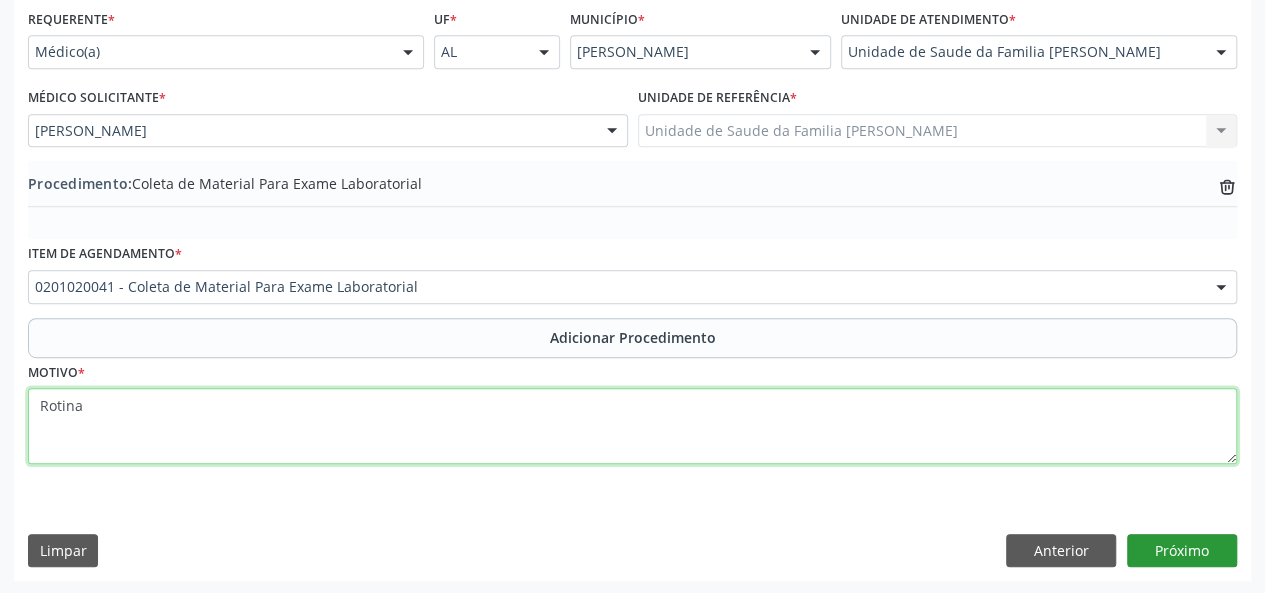 type on "Rotina" 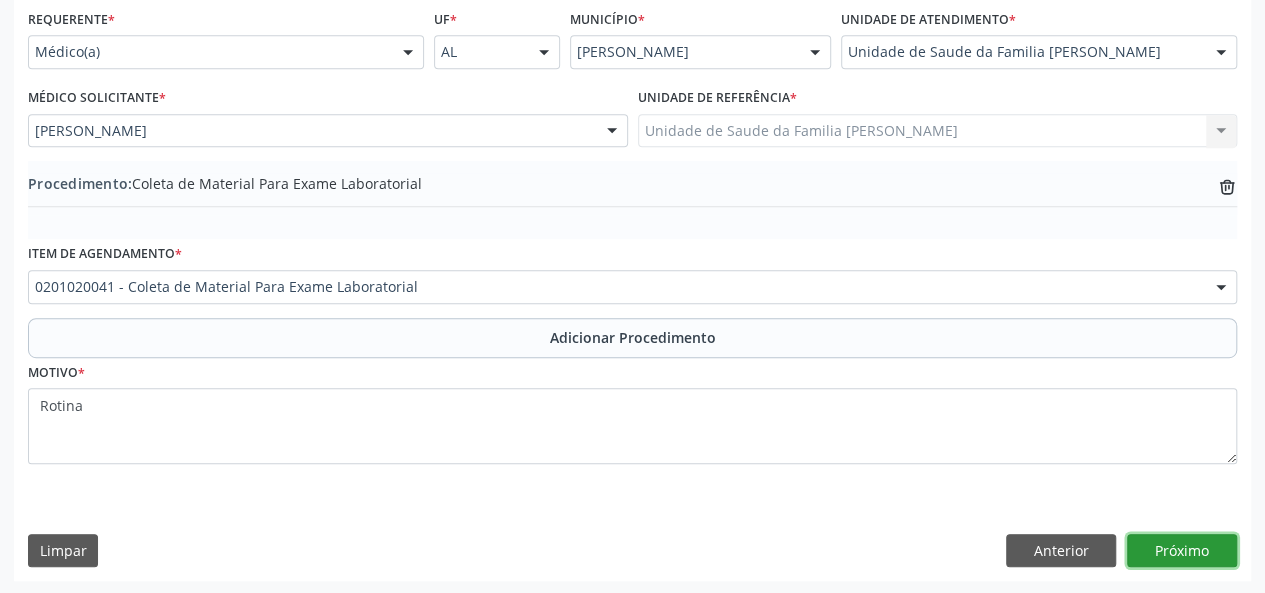 click on "Próximo" at bounding box center [1182, 551] 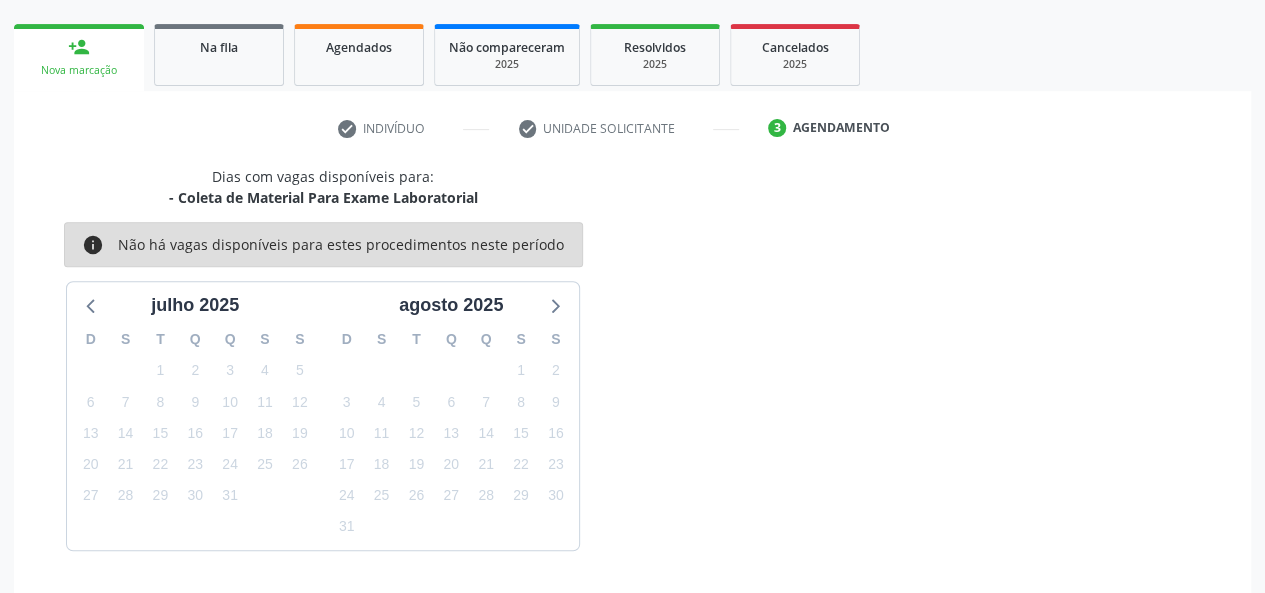 scroll, scrollTop: 362, scrollLeft: 0, axis: vertical 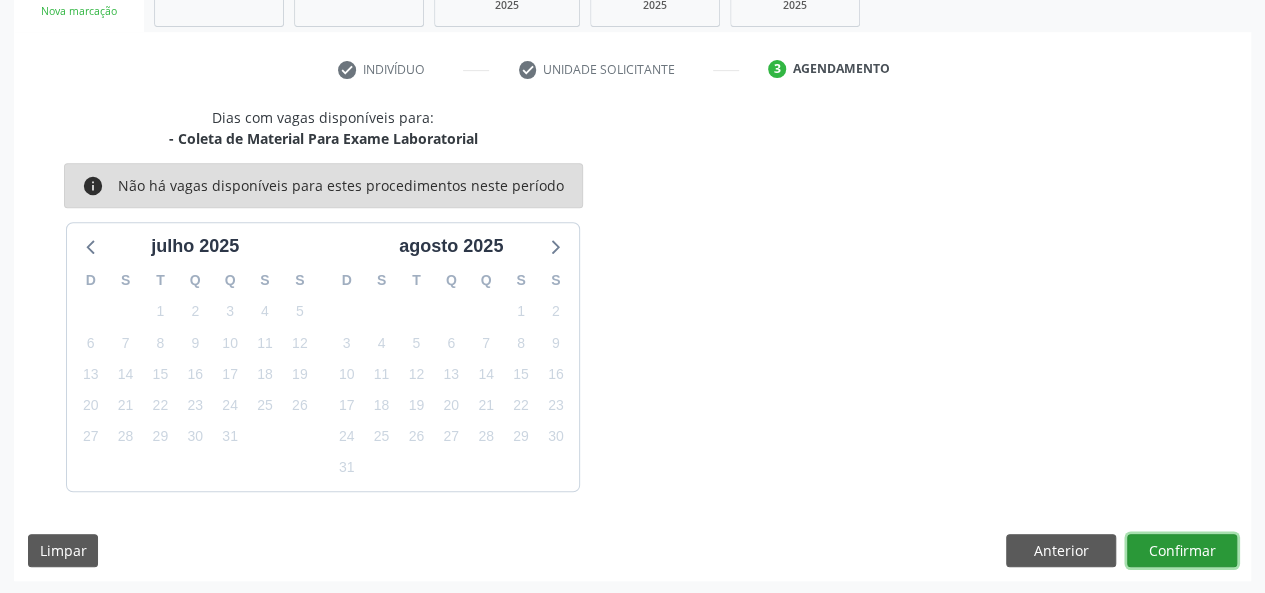 click on "Confirmar" at bounding box center [1182, 551] 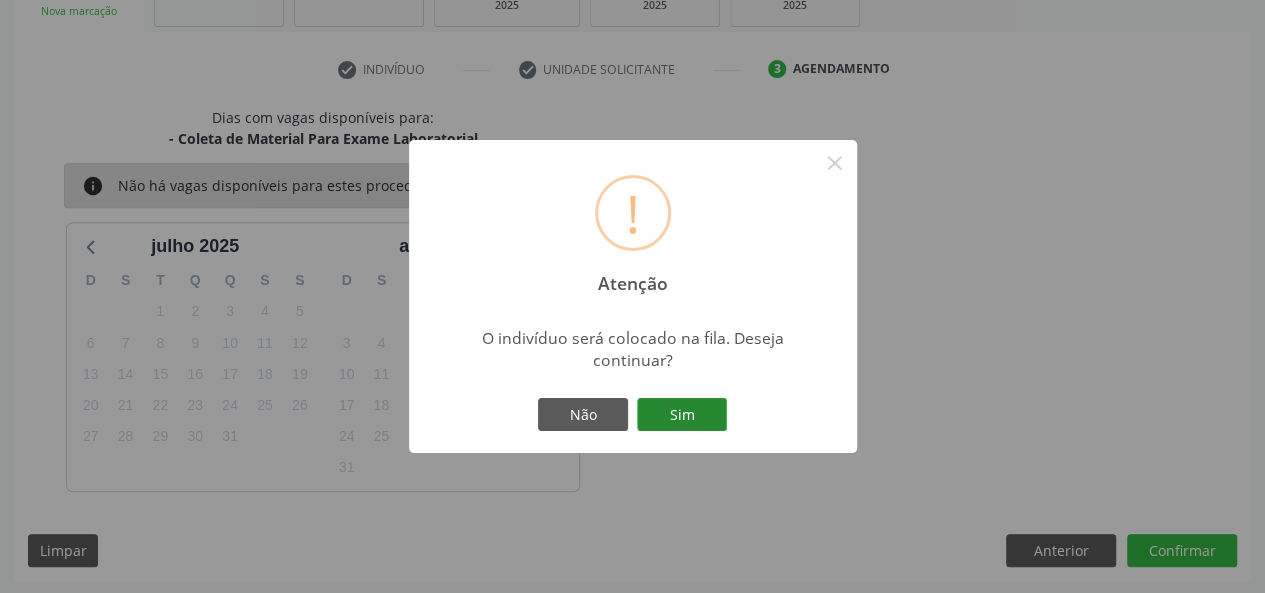 click on "Sim" at bounding box center (682, 415) 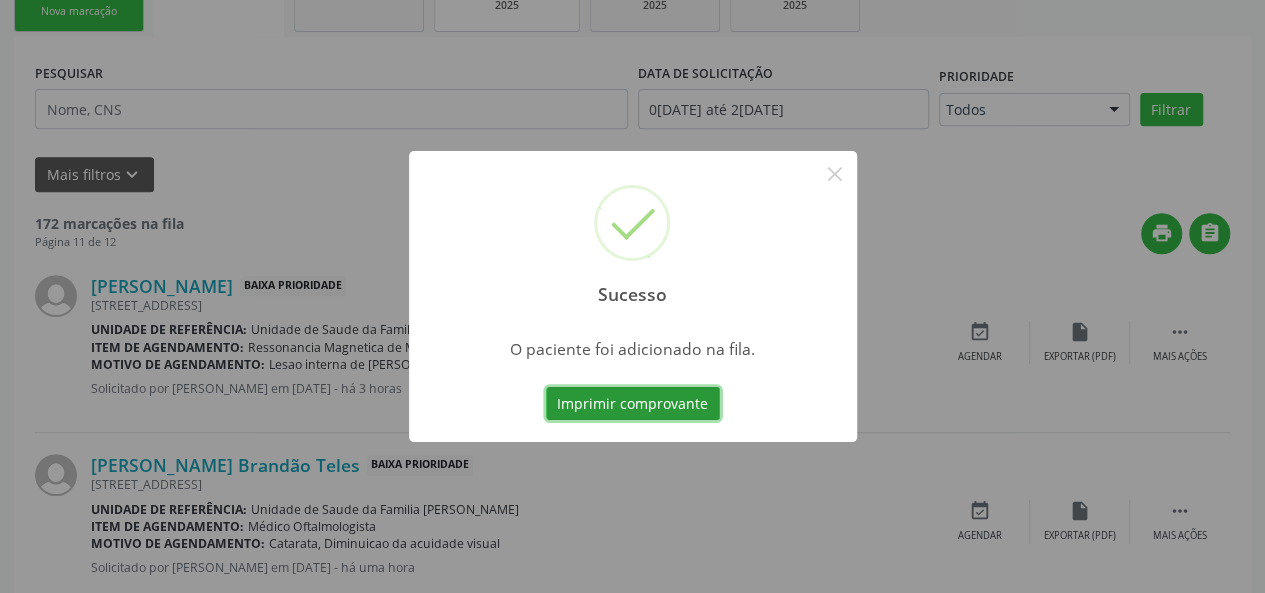 scroll, scrollTop: 100, scrollLeft: 0, axis: vertical 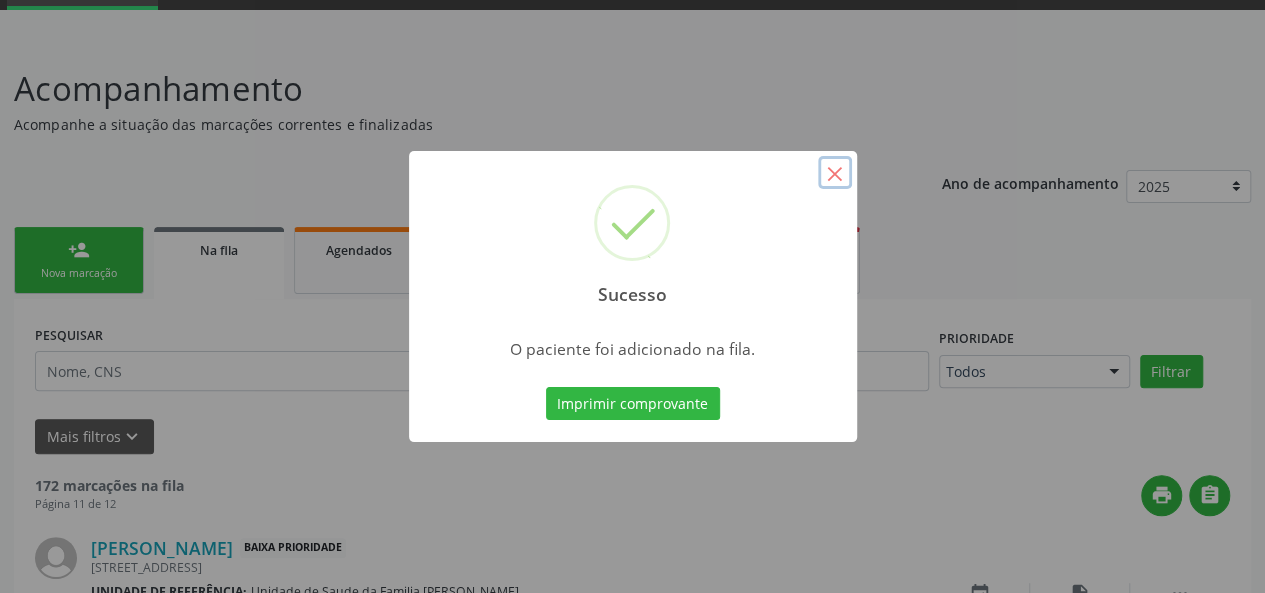 click on "×" at bounding box center (835, 173) 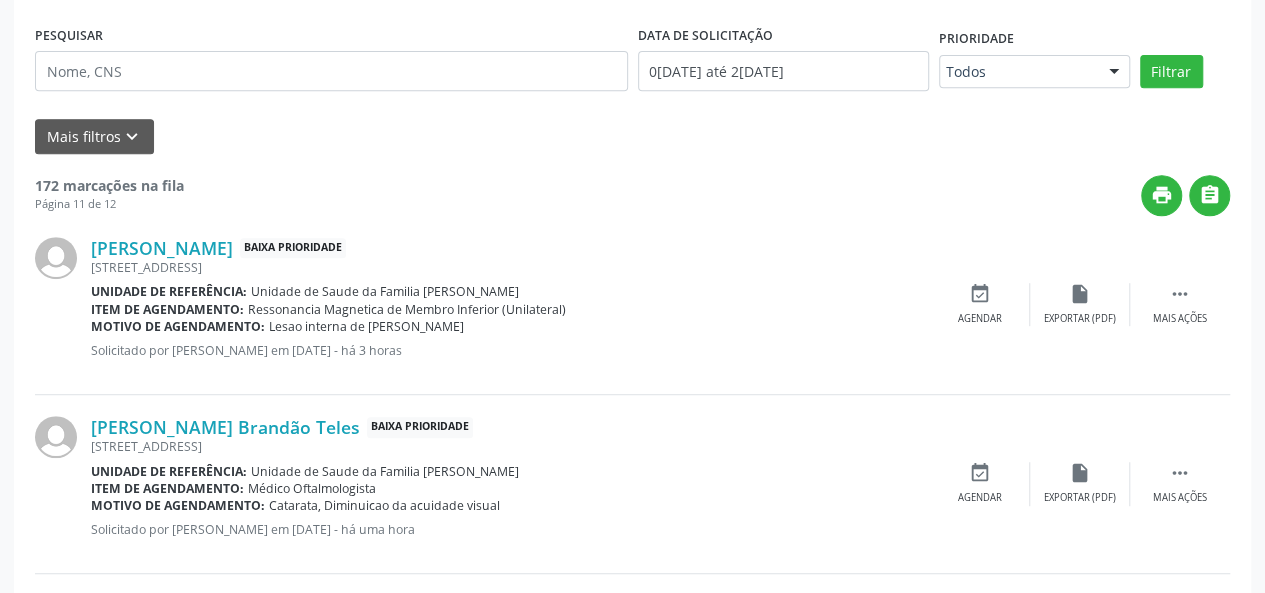 scroll, scrollTop: 200, scrollLeft: 0, axis: vertical 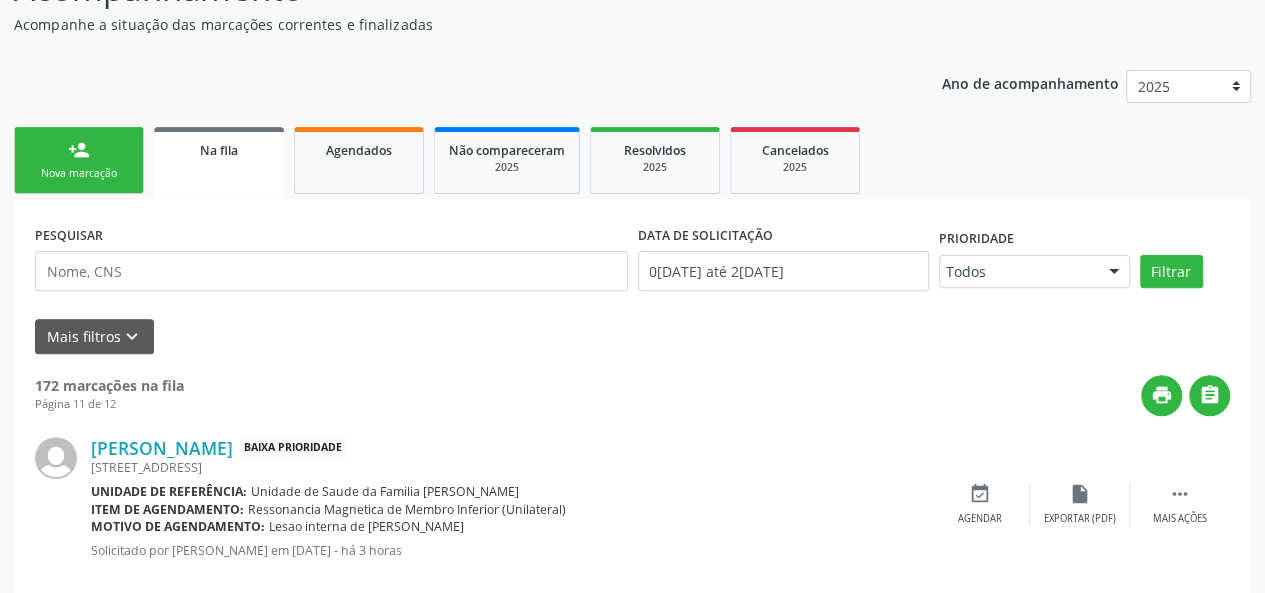 click on "person_add" at bounding box center (79, 150) 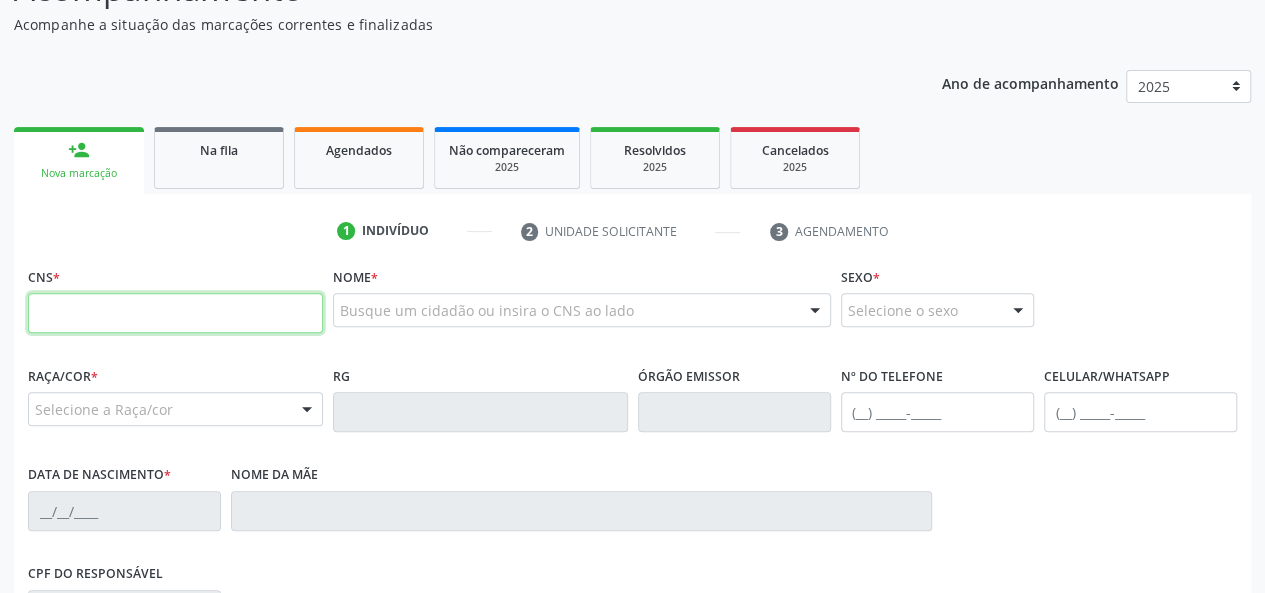 click at bounding box center (175, 313) 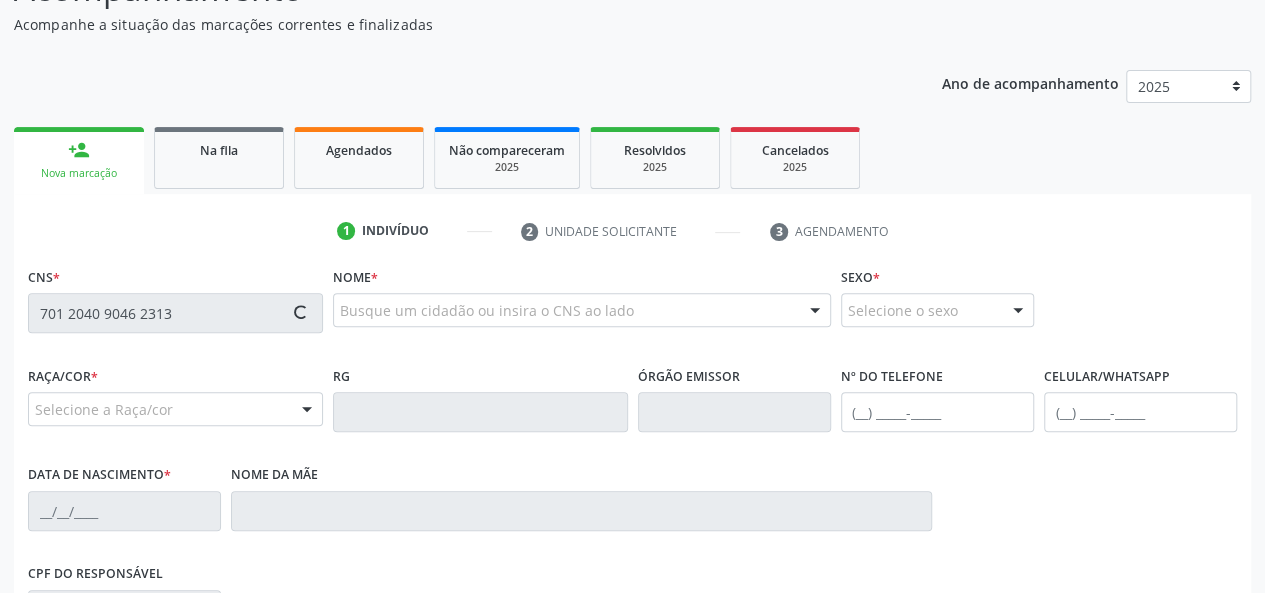 type on "701 2040 9046 2313" 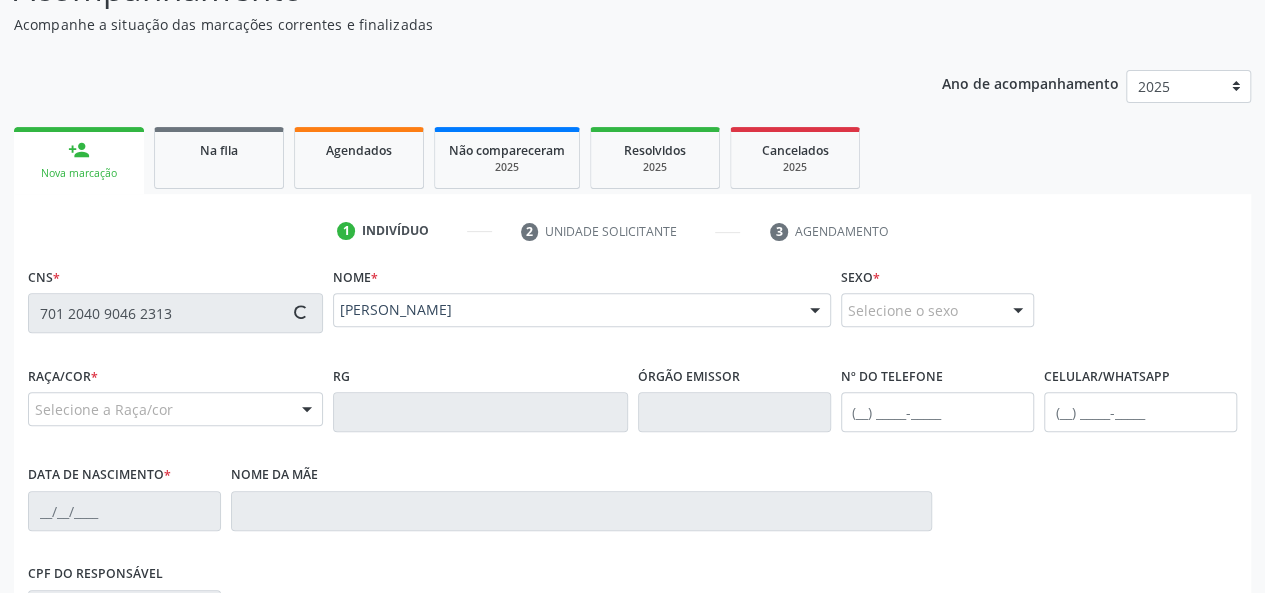 type on "(82) 99661-7280" 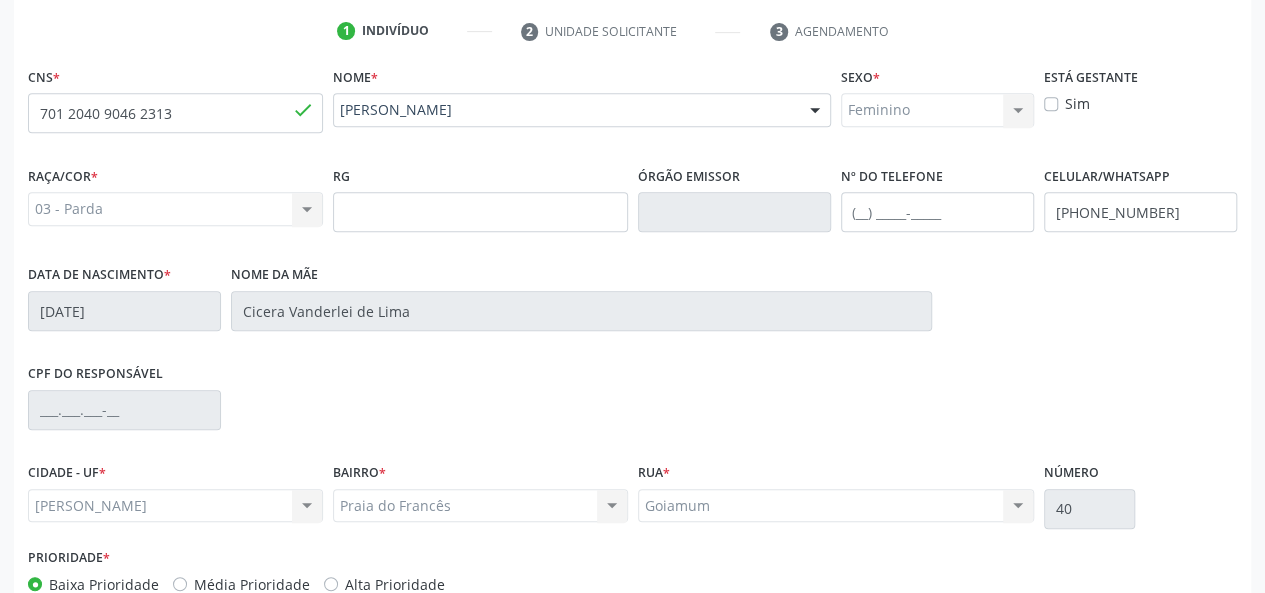 scroll, scrollTop: 500, scrollLeft: 0, axis: vertical 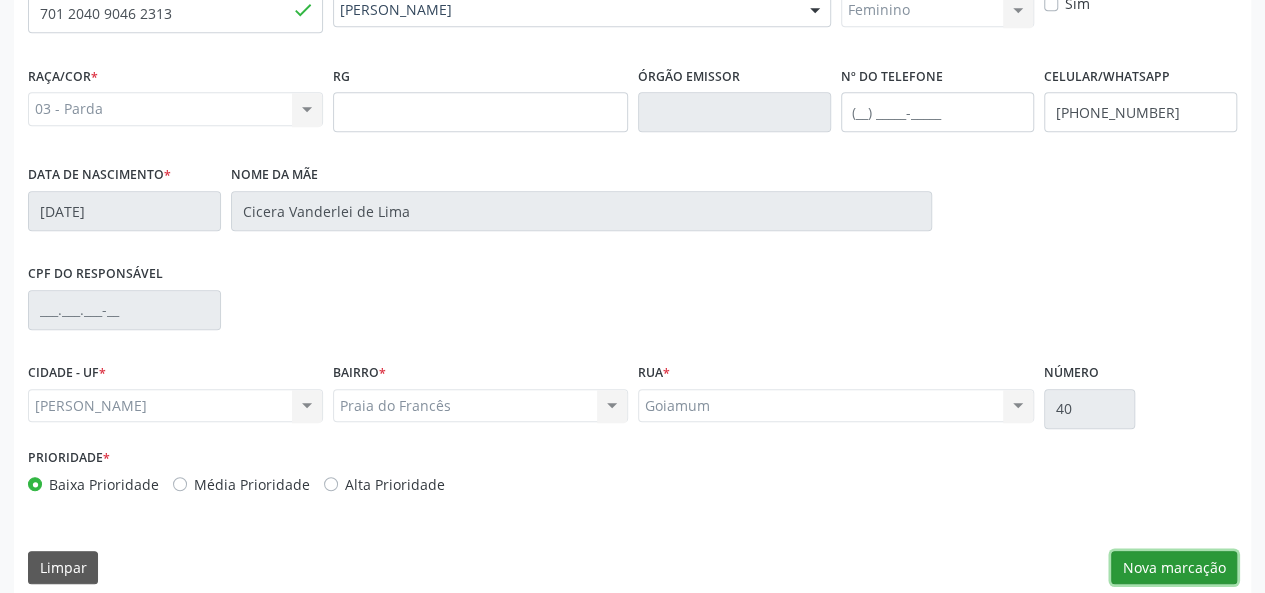 click on "Nova marcação" at bounding box center (1174, 568) 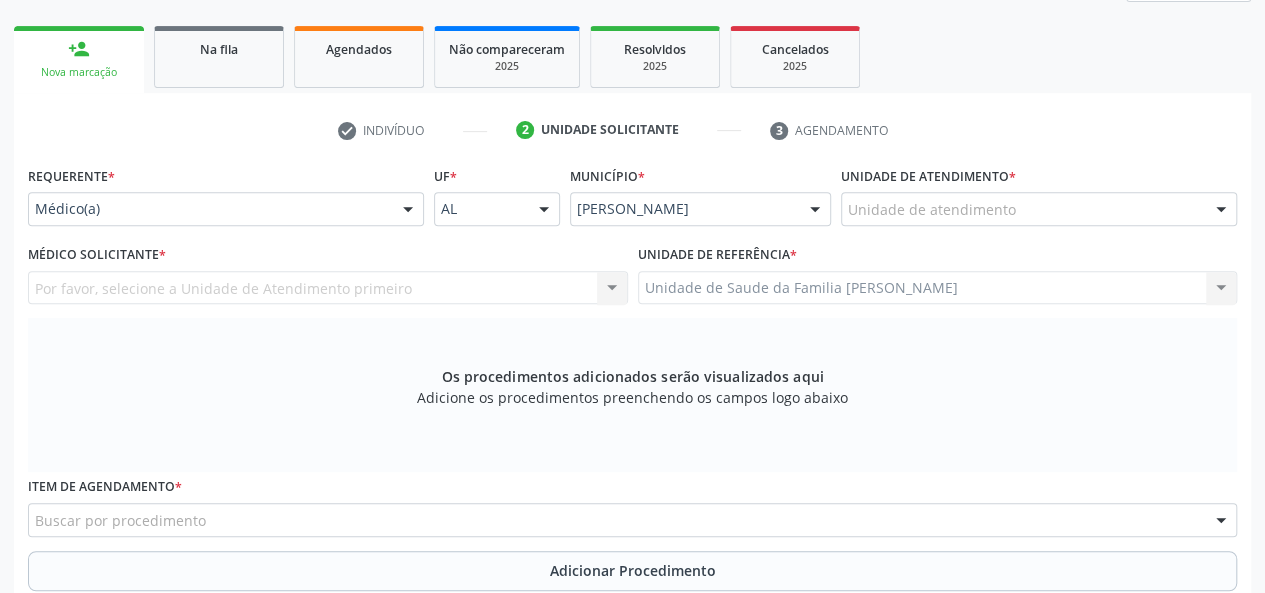 scroll, scrollTop: 300, scrollLeft: 0, axis: vertical 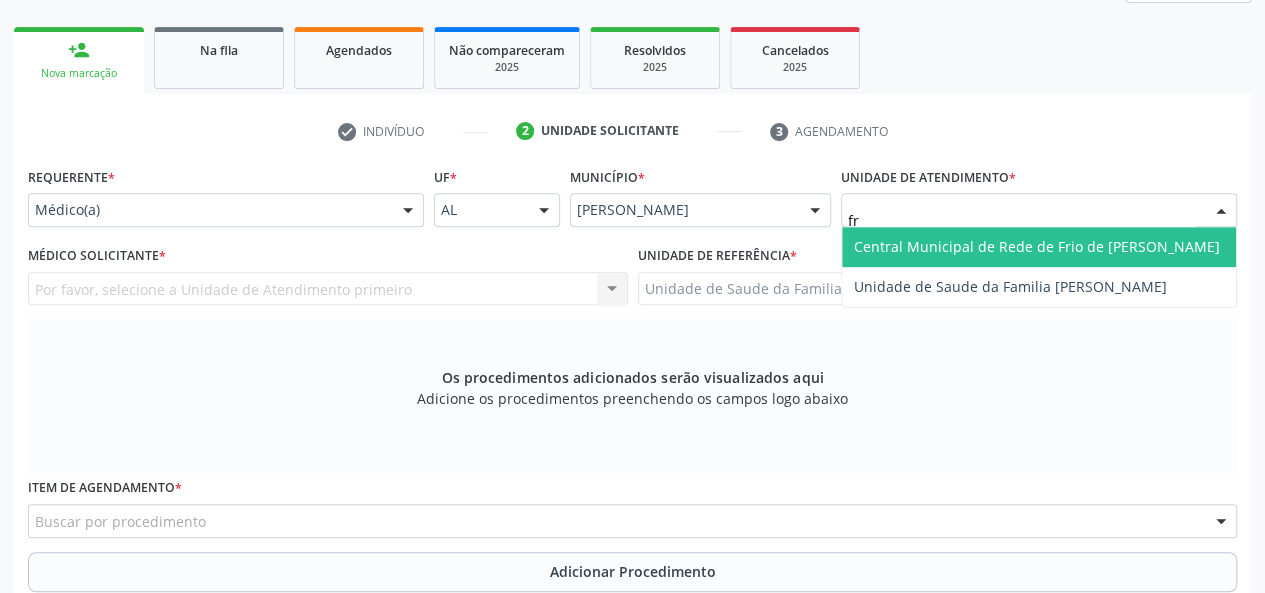 type on "fra" 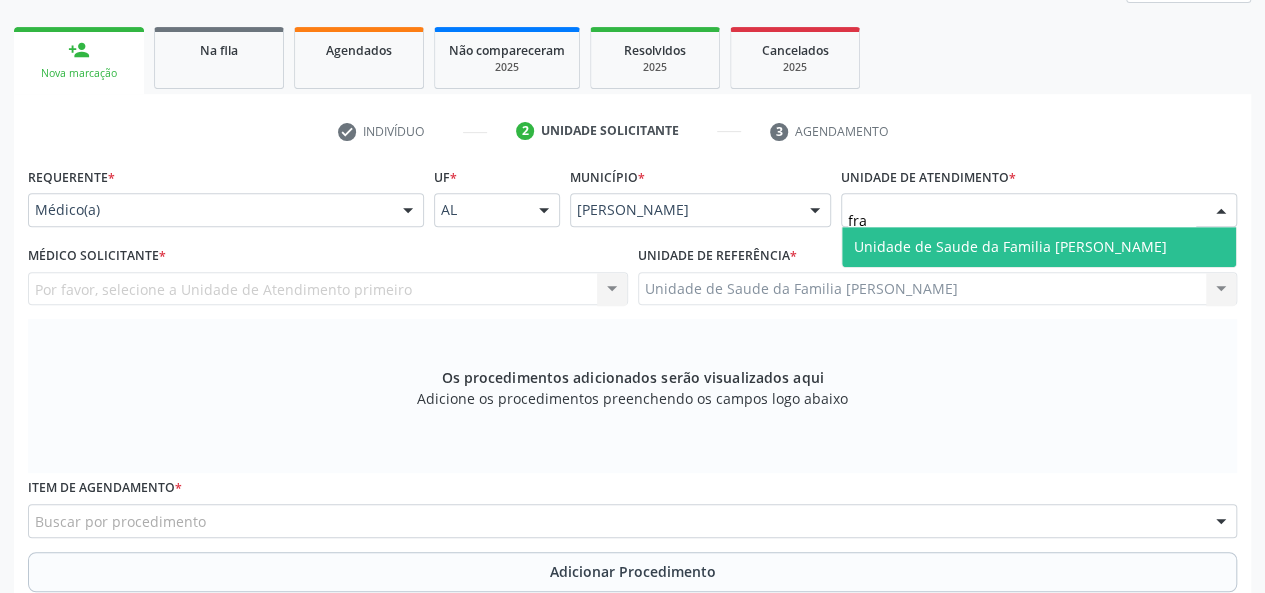 click on "Unidade de Saude da Familia [PERSON_NAME]" at bounding box center (1039, 247) 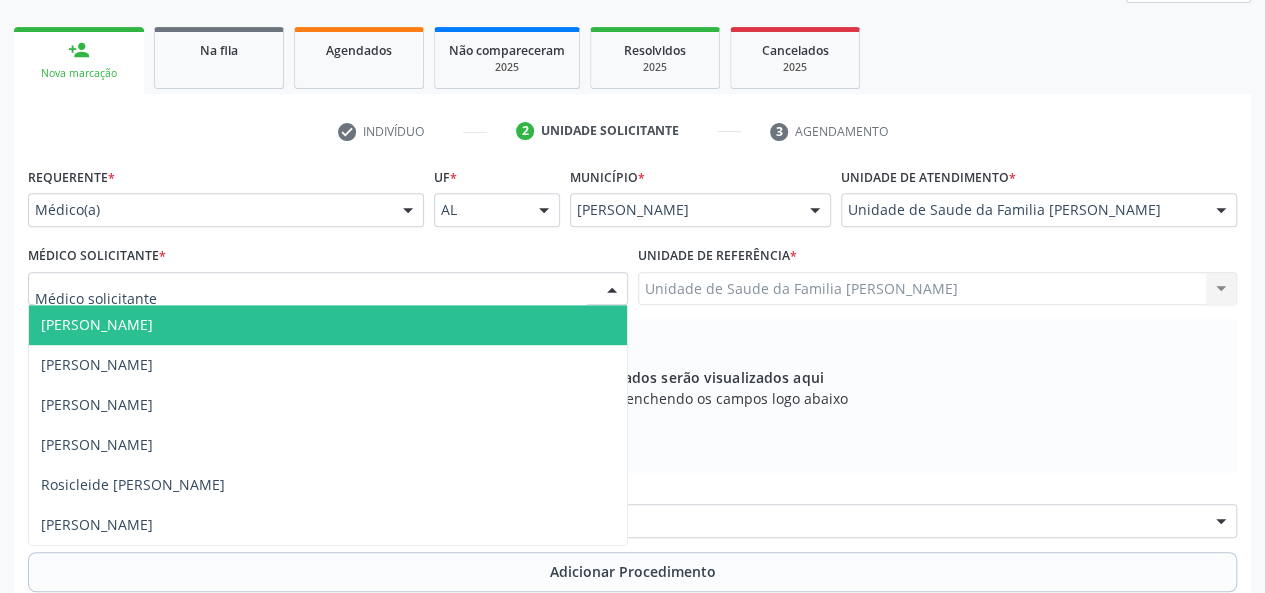 click on "[PERSON_NAME]" at bounding box center [97, 324] 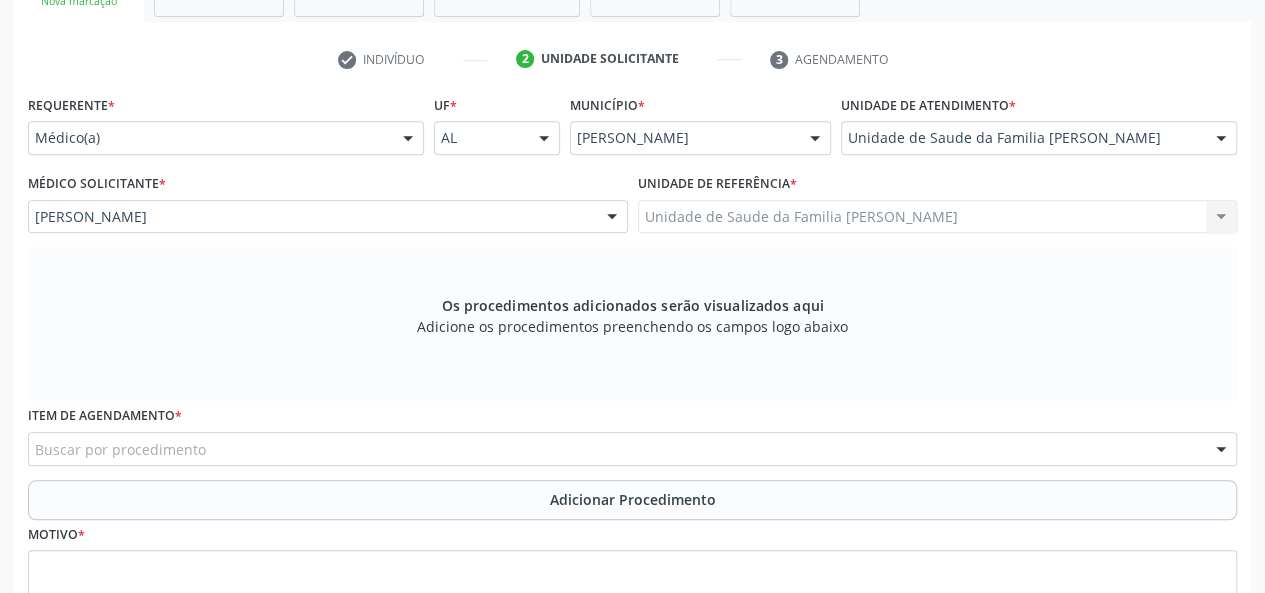 scroll, scrollTop: 500, scrollLeft: 0, axis: vertical 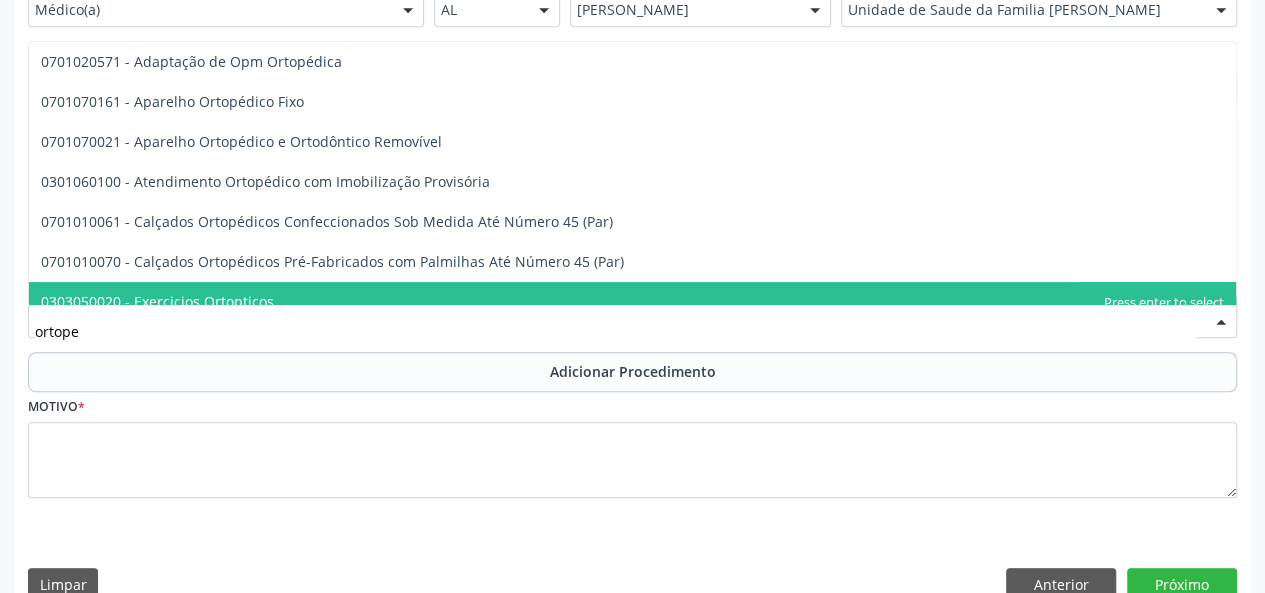 type on "ortoped" 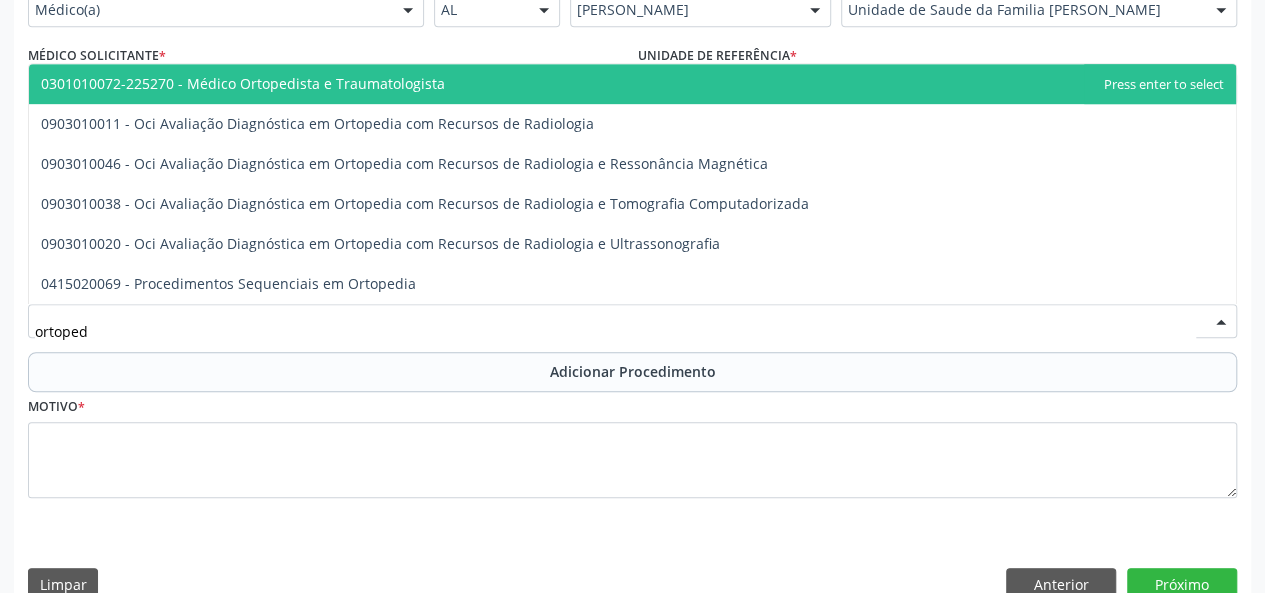 click on "0301010072-225270 - Médico Ortopedista e Traumatologista" at bounding box center [243, 83] 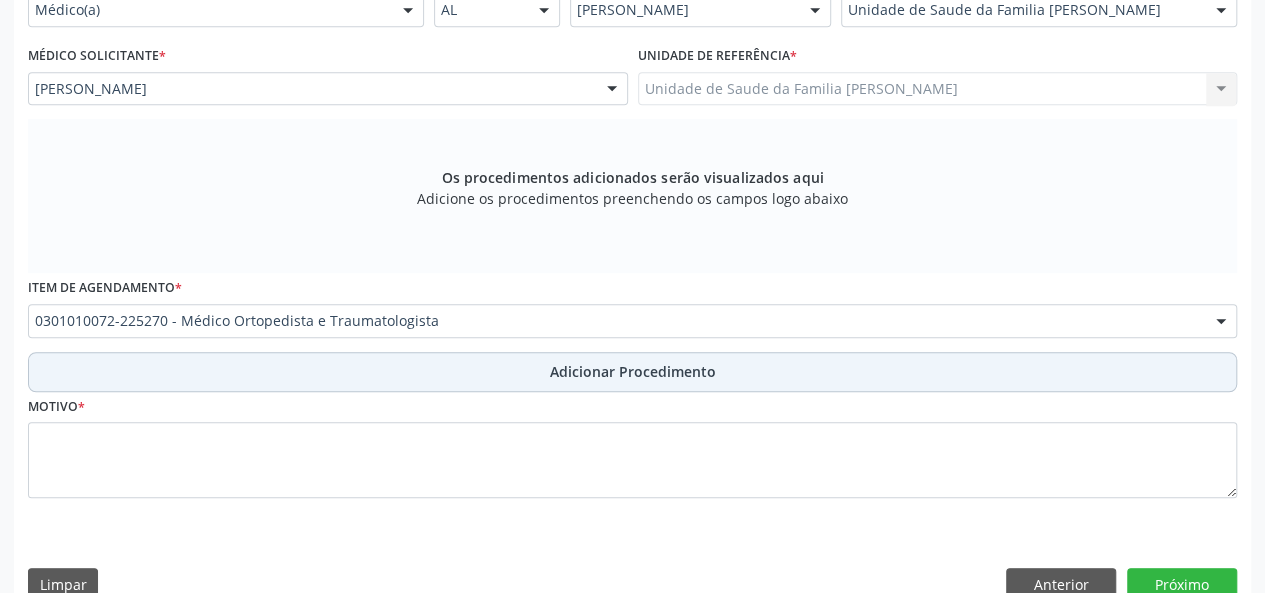 click on "Adicionar Procedimento" at bounding box center (633, 371) 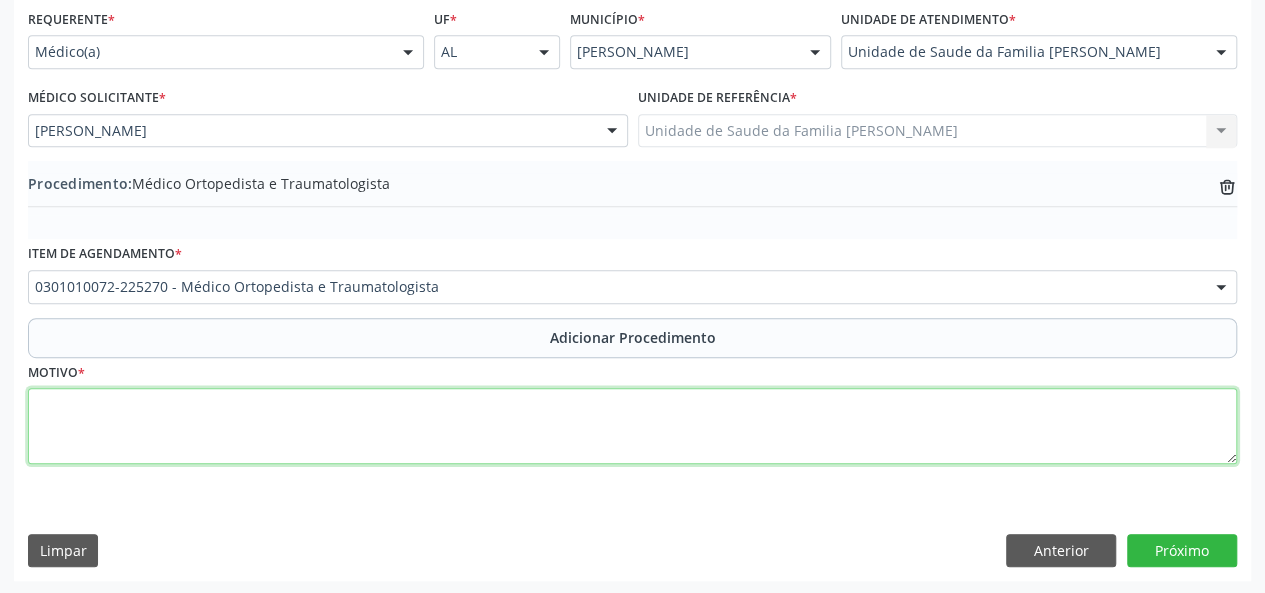 click at bounding box center [632, 426] 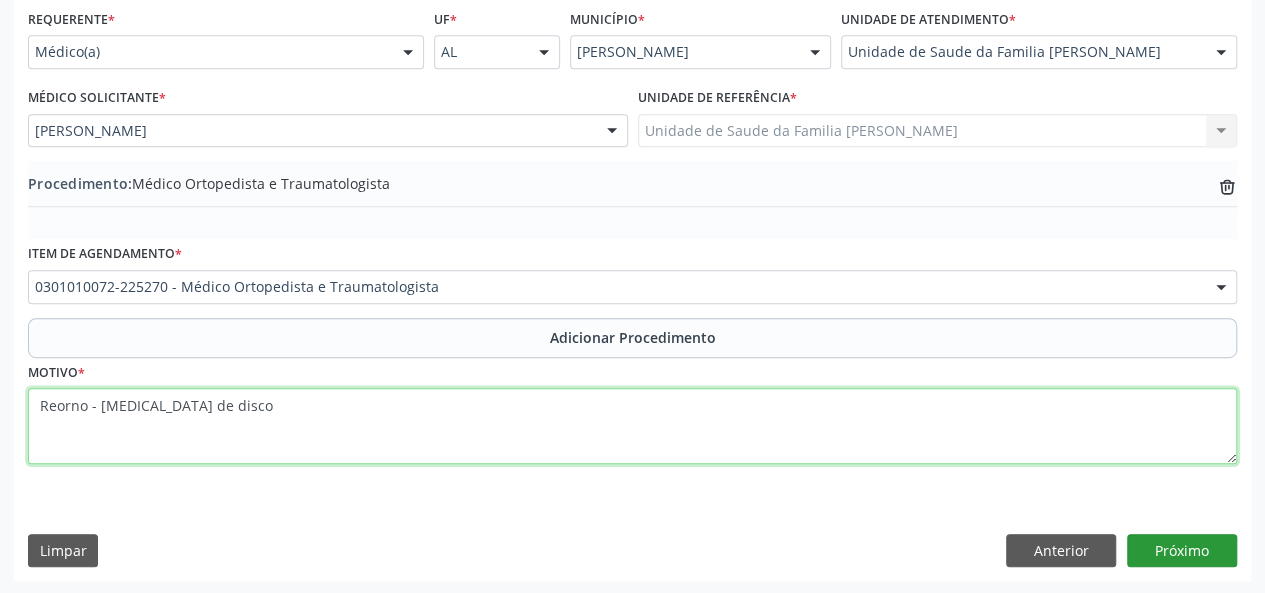 type on "Reorno - Hernia de disco" 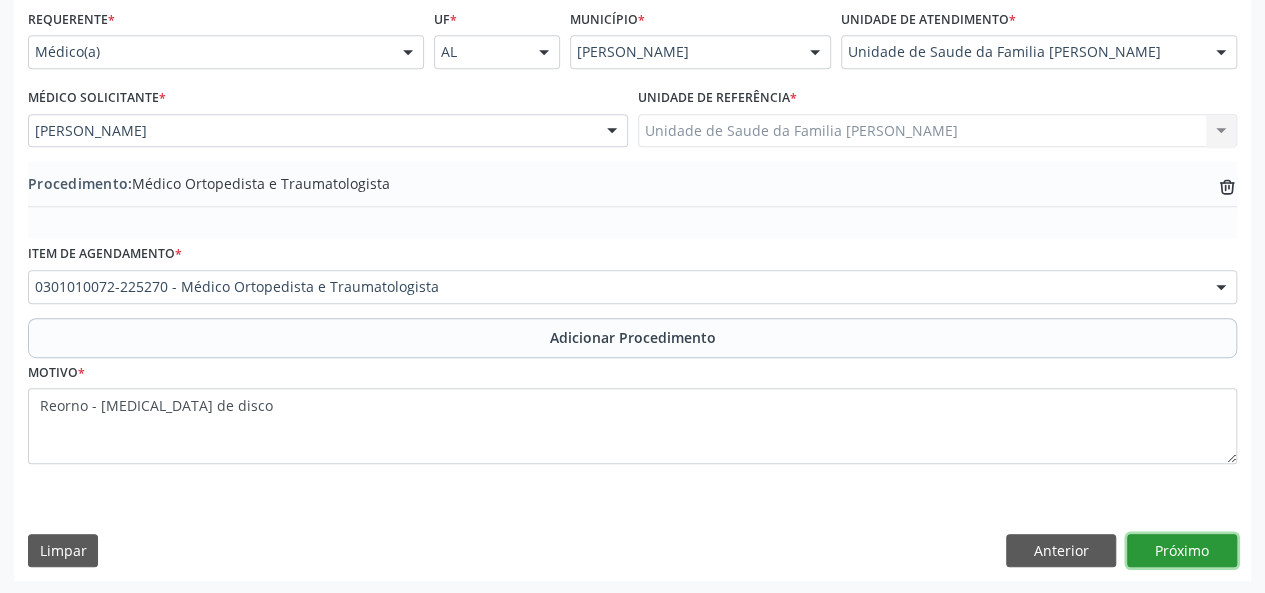 click on "Próximo" at bounding box center [1182, 551] 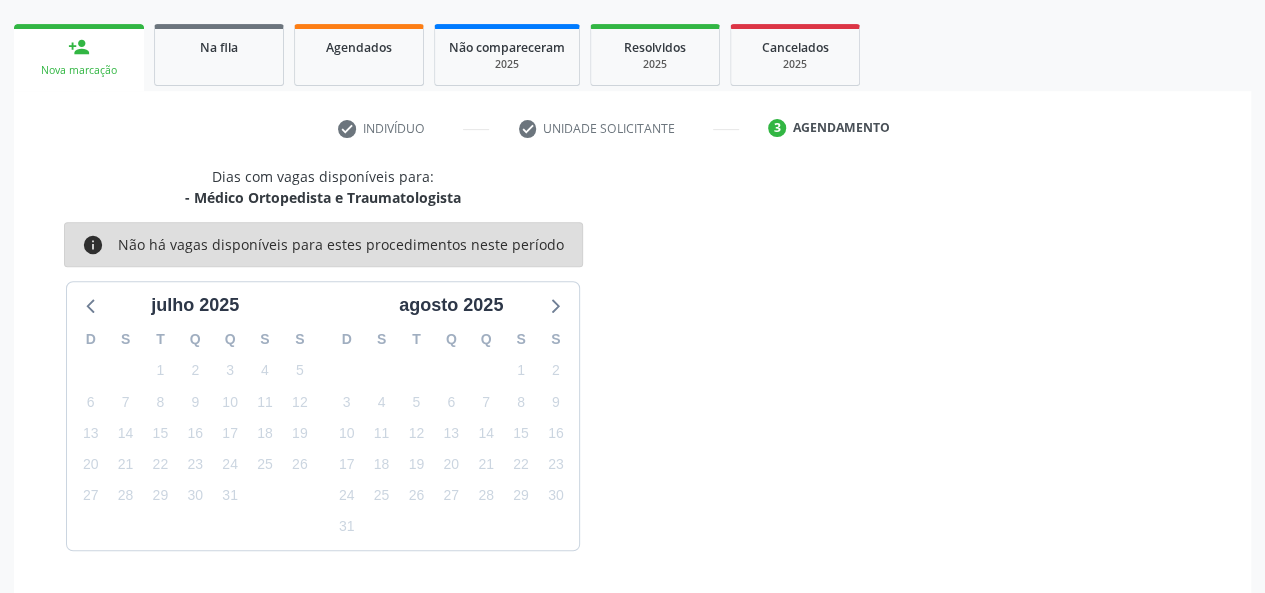 scroll, scrollTop: 362, scrollLeft: 0, axis: vertical 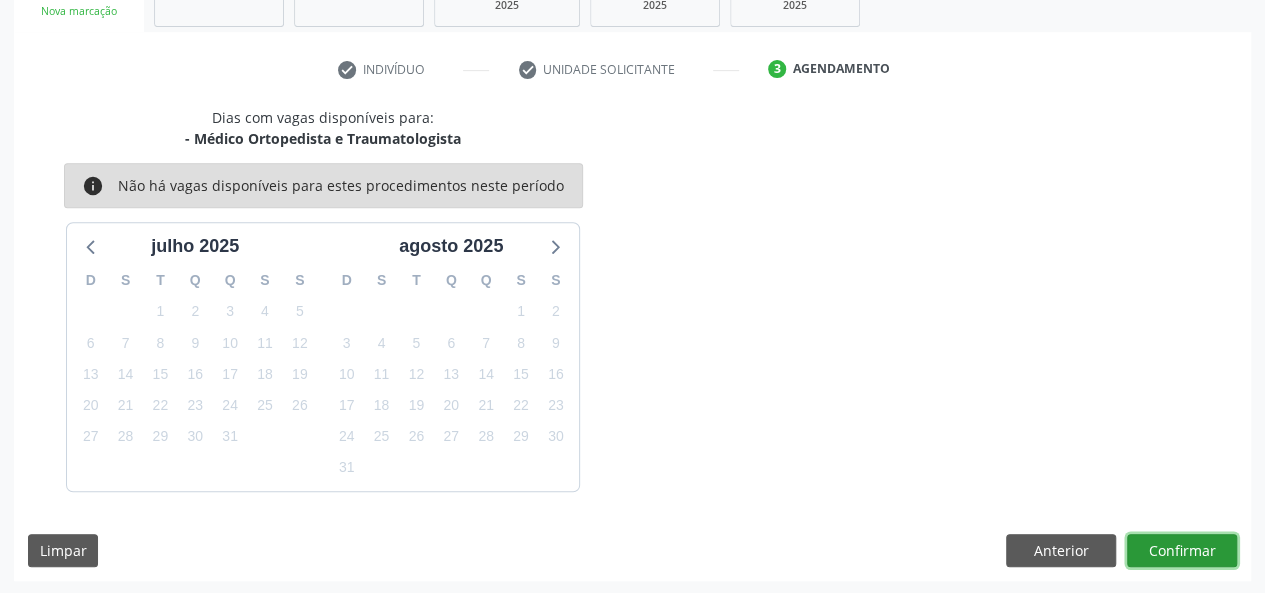 click on "Confirmar" at bounding box center (1182, 551) 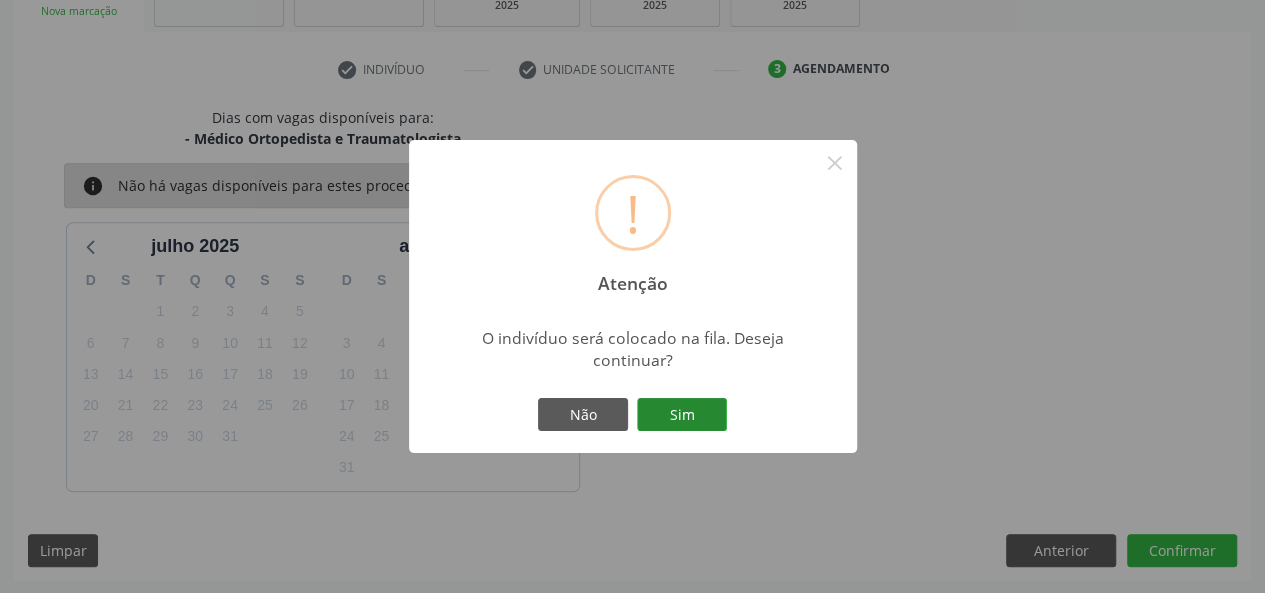click on "Sim" at bounding box center (682, 415) 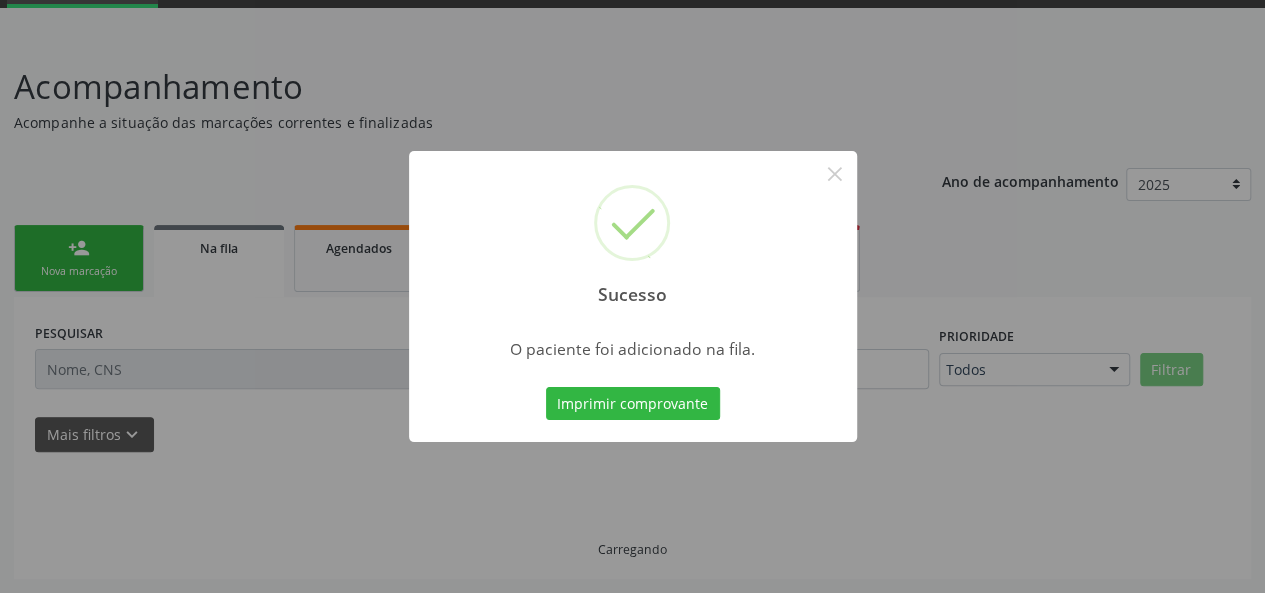 scroll, scrollTop: 100, scrollLeft: 0, axis: vertical 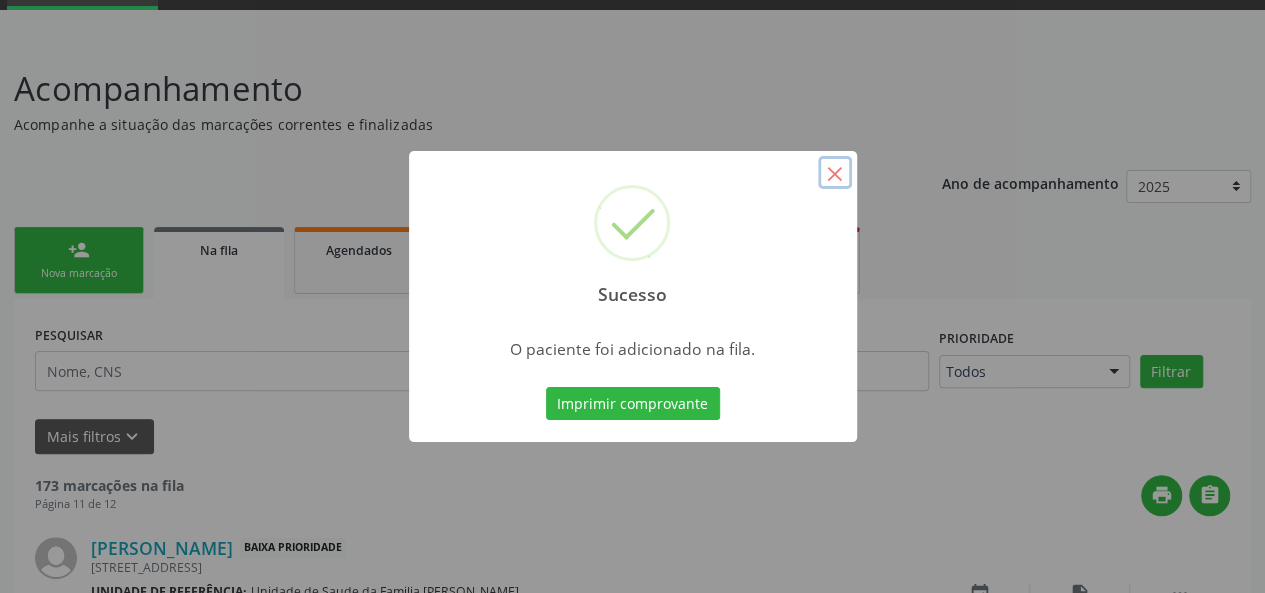 click on "×" at bounding box center (835, 173) 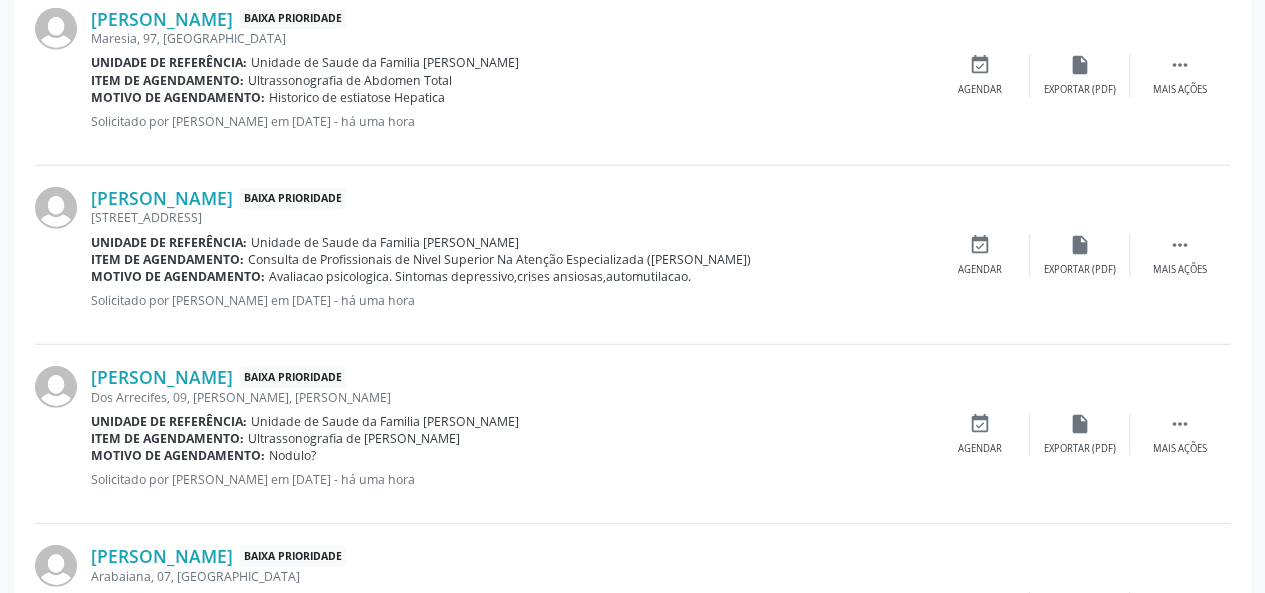 scroll, scrollTop: 2794, scrollLeft: 0, axis: vertical 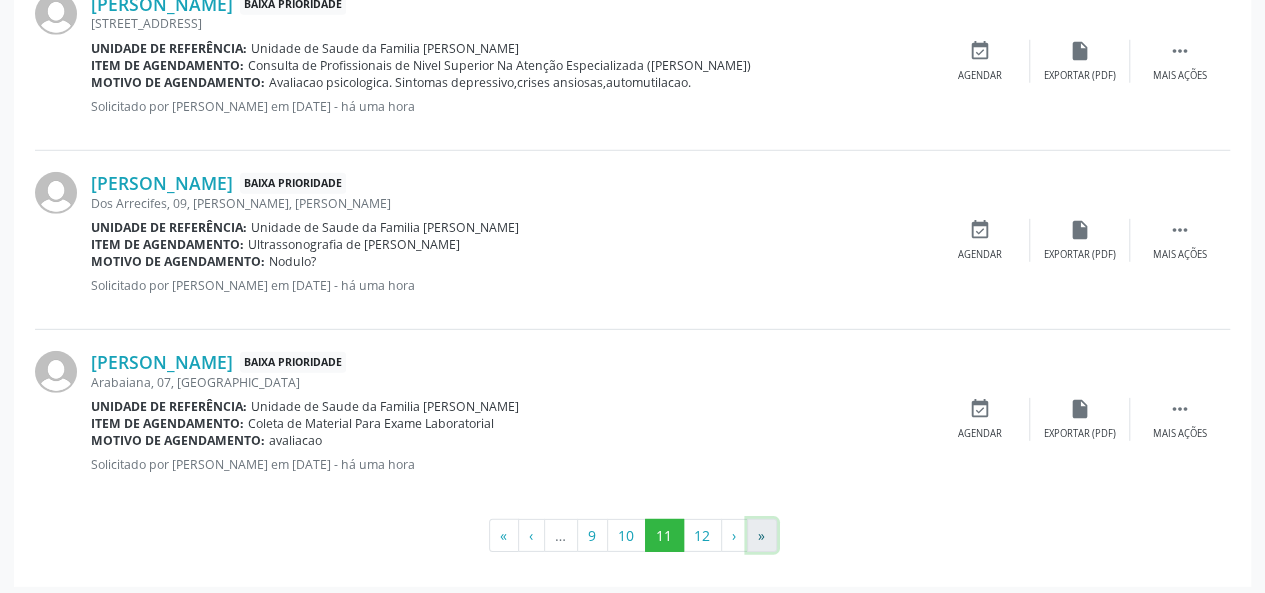 click on "»" at bounding box center [762, 536] 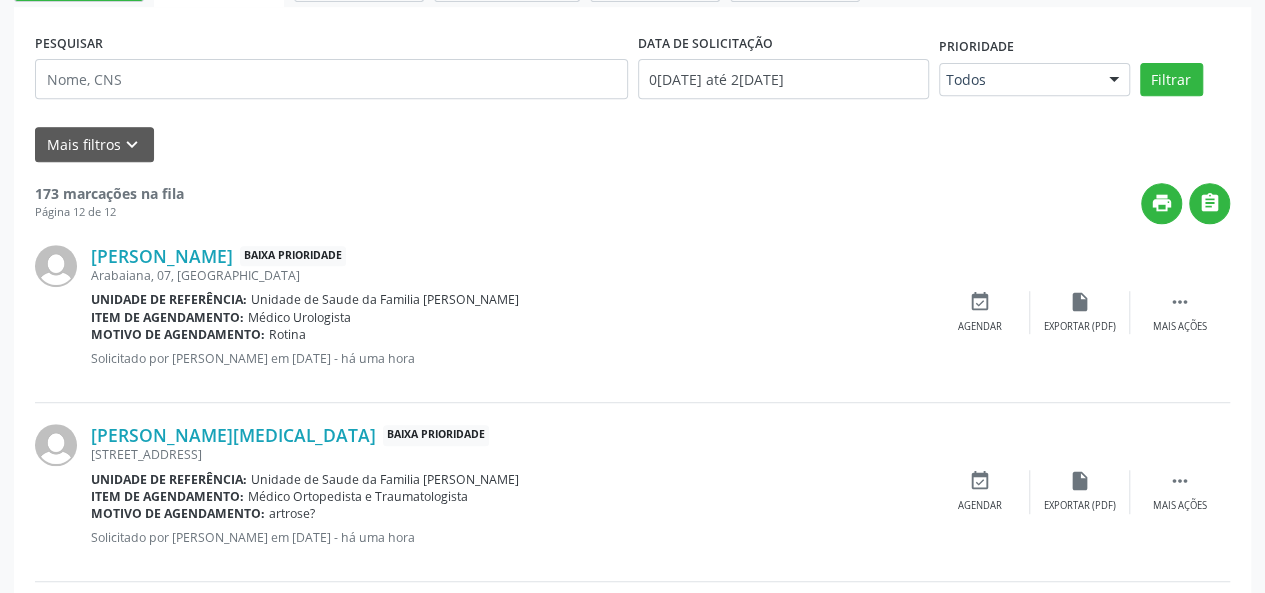 scroll, scrollTop: 0, scrollLeft: 0, axis: both 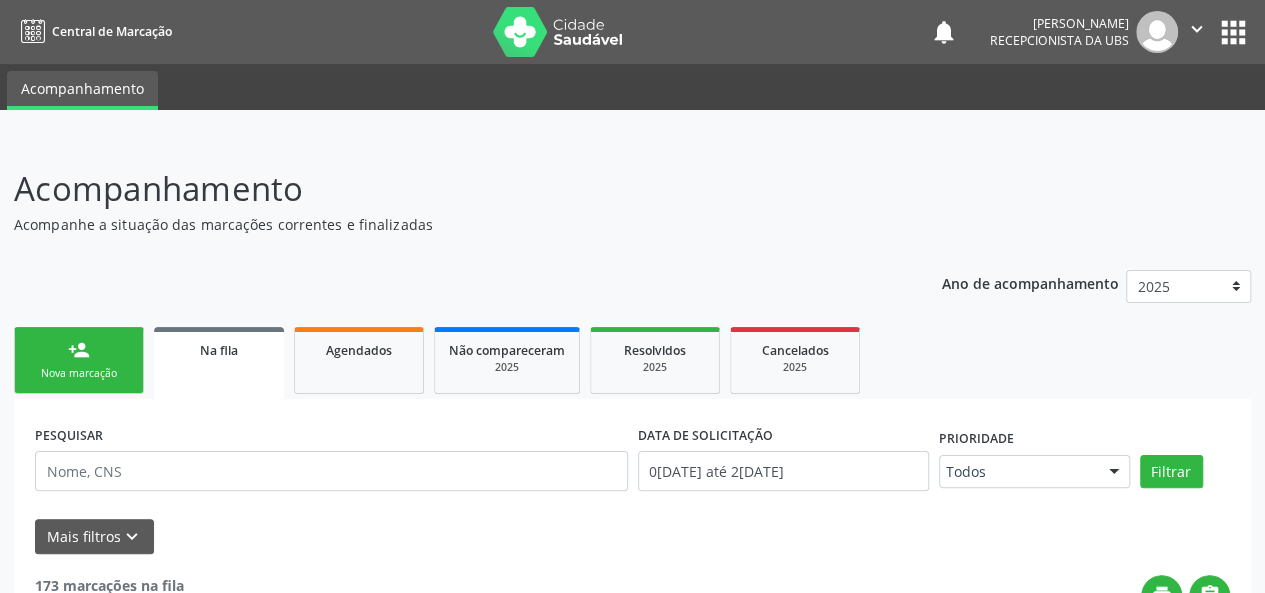 drag, startPoint x: 81, startPoint y: 358, endPoint x: 16, endPoint y: 3, distance: 360.90164 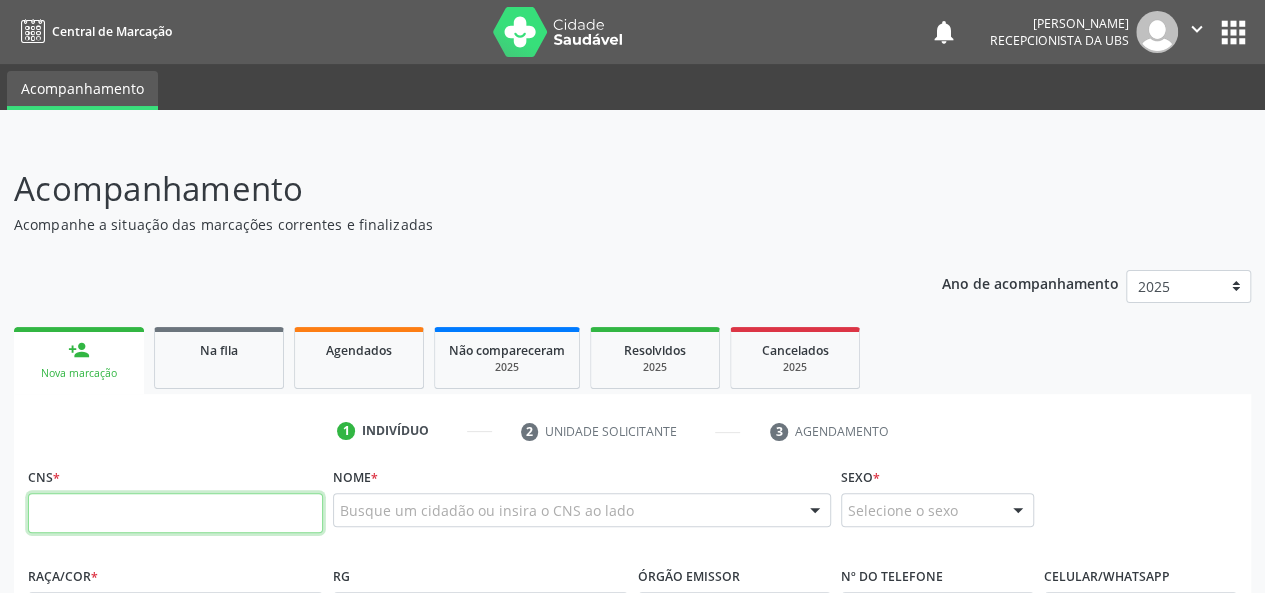 click at bounding box center (175, 513) 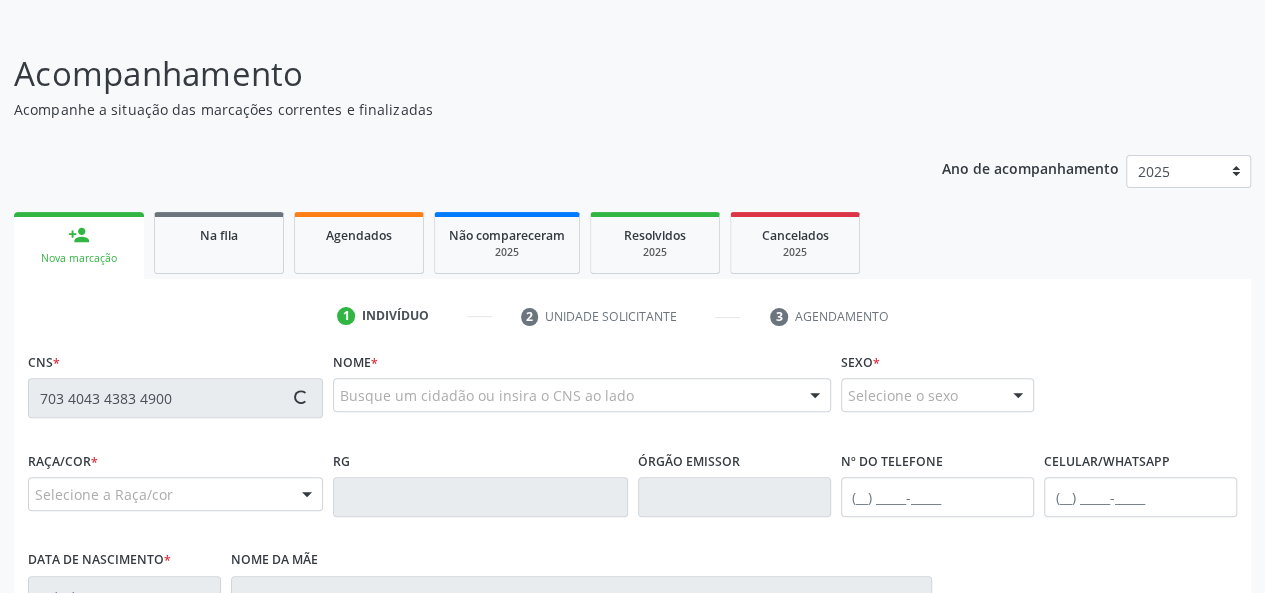 scroll, scrollTop: 300, scrollLeft: 0, axis: vertical 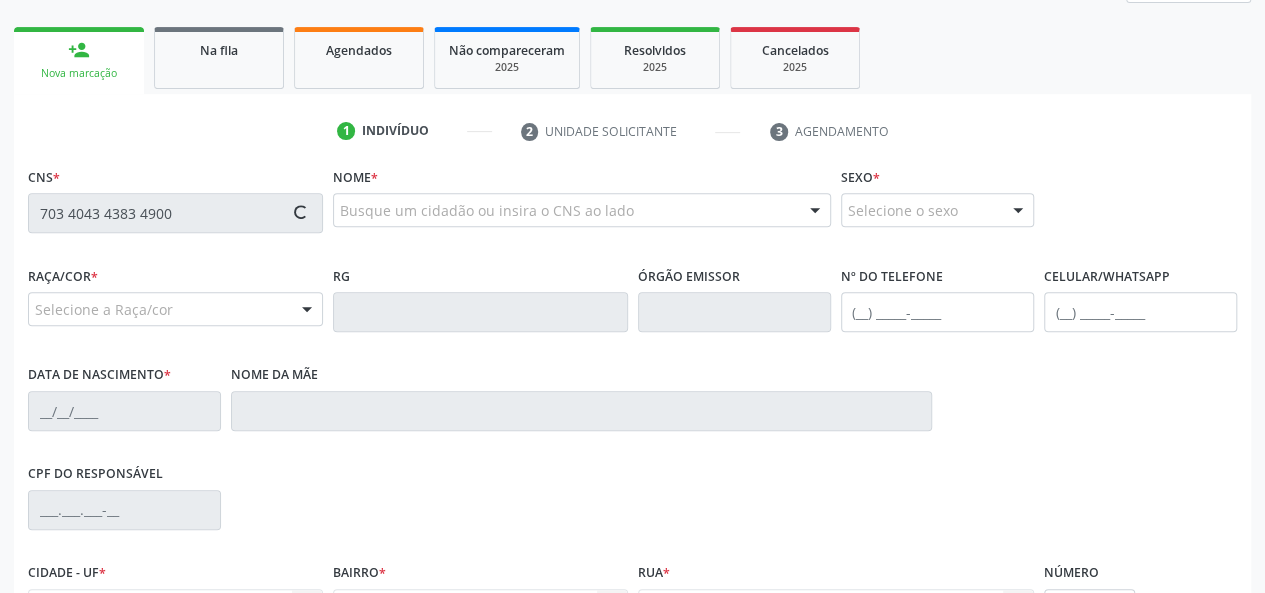 type on "703 4043 4383 4900" 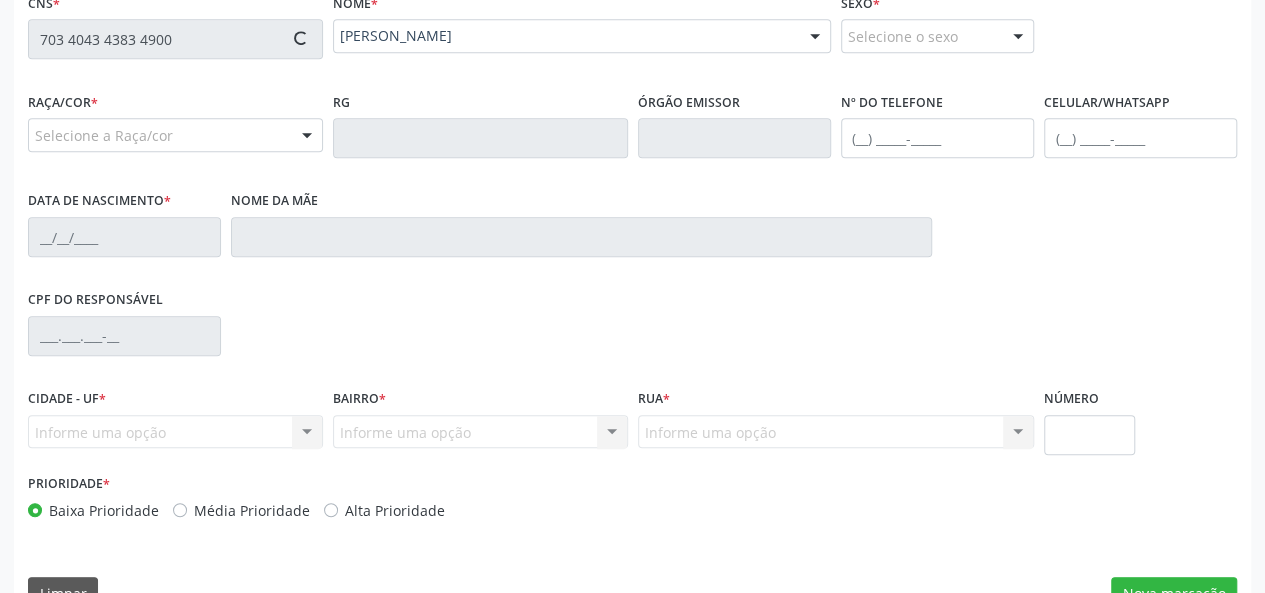 scroll, scrollTop: 500, scrollLeft: 0, axis: vertical 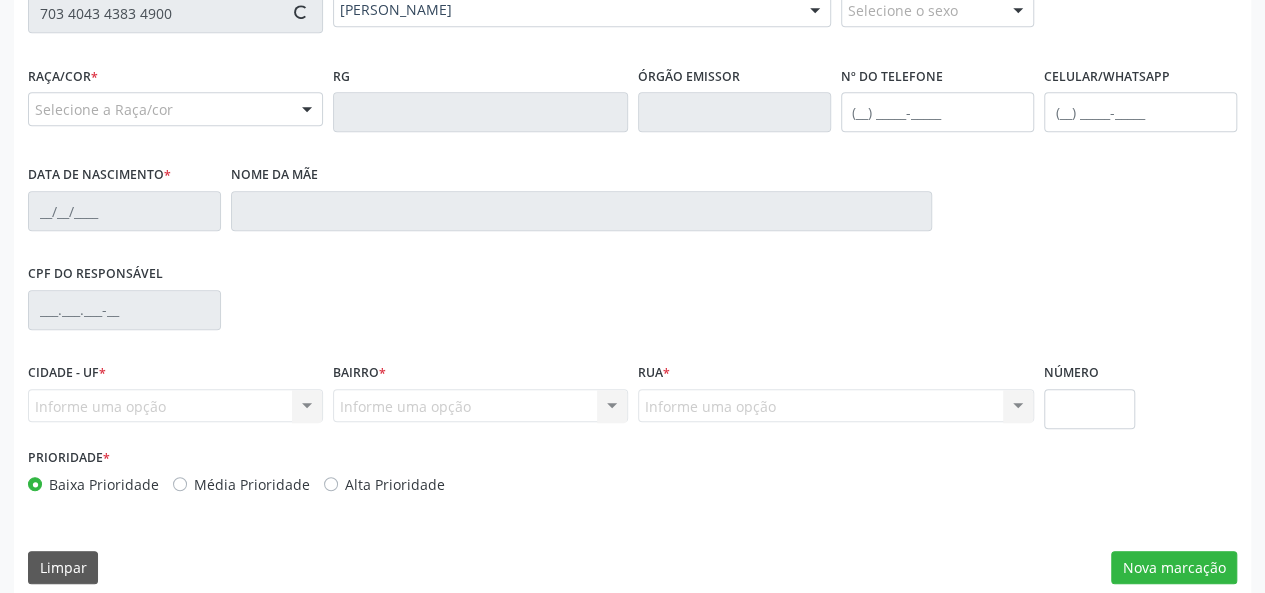 type on "(82) 99139-0852" 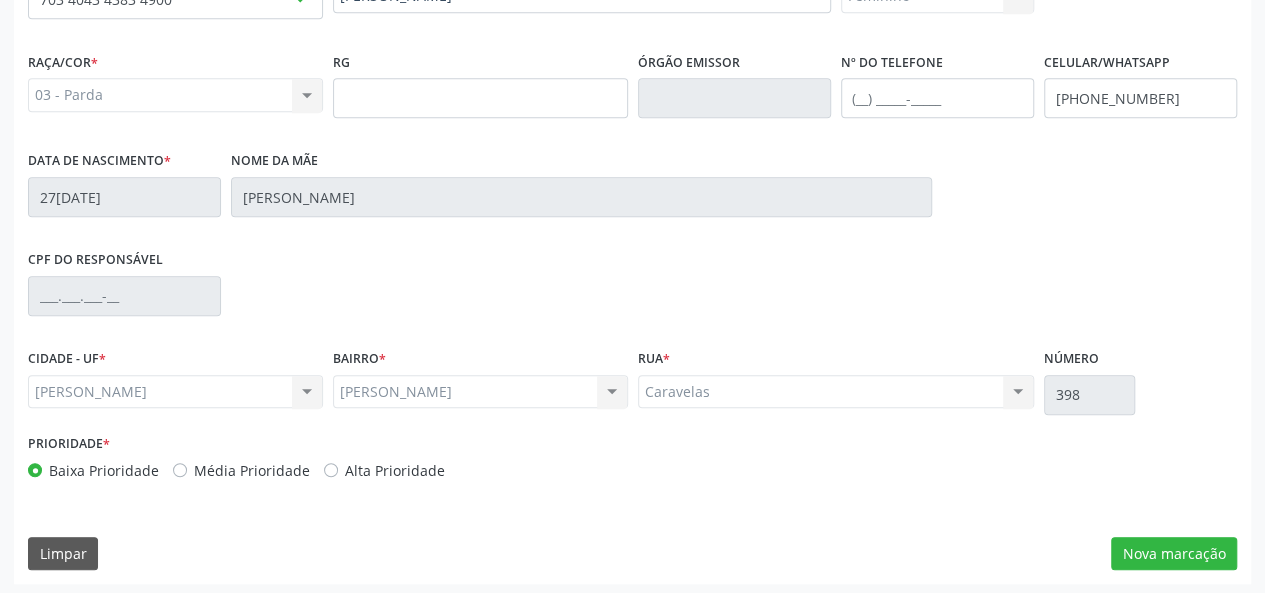 scroll, scrollTop: 518, scrollLeft: 0, axis: vertical 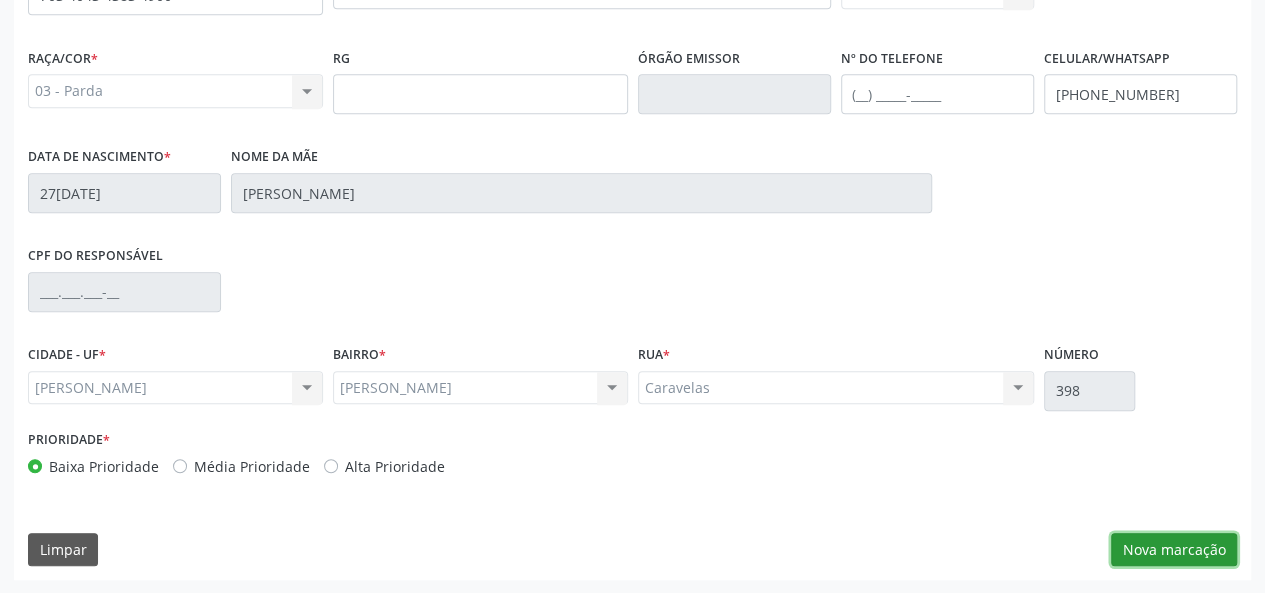 click on "Nova marcação" at bounding box center [1174, 550] 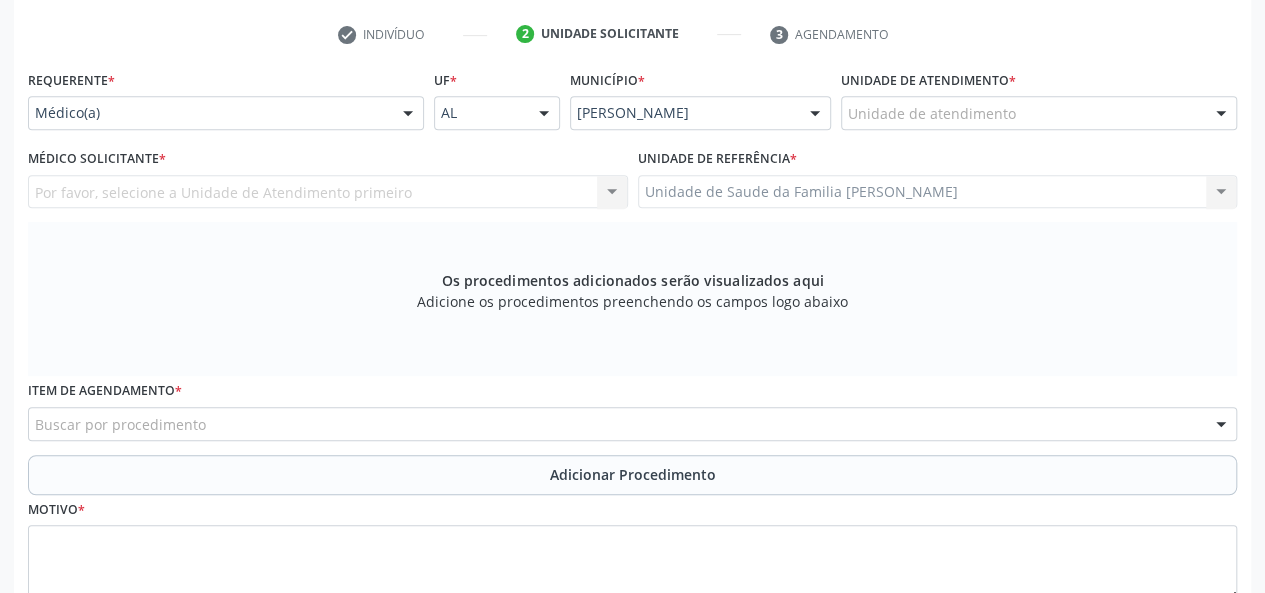 scroll, scrollTop: 218, scrollLeft: 0, axis: vertical 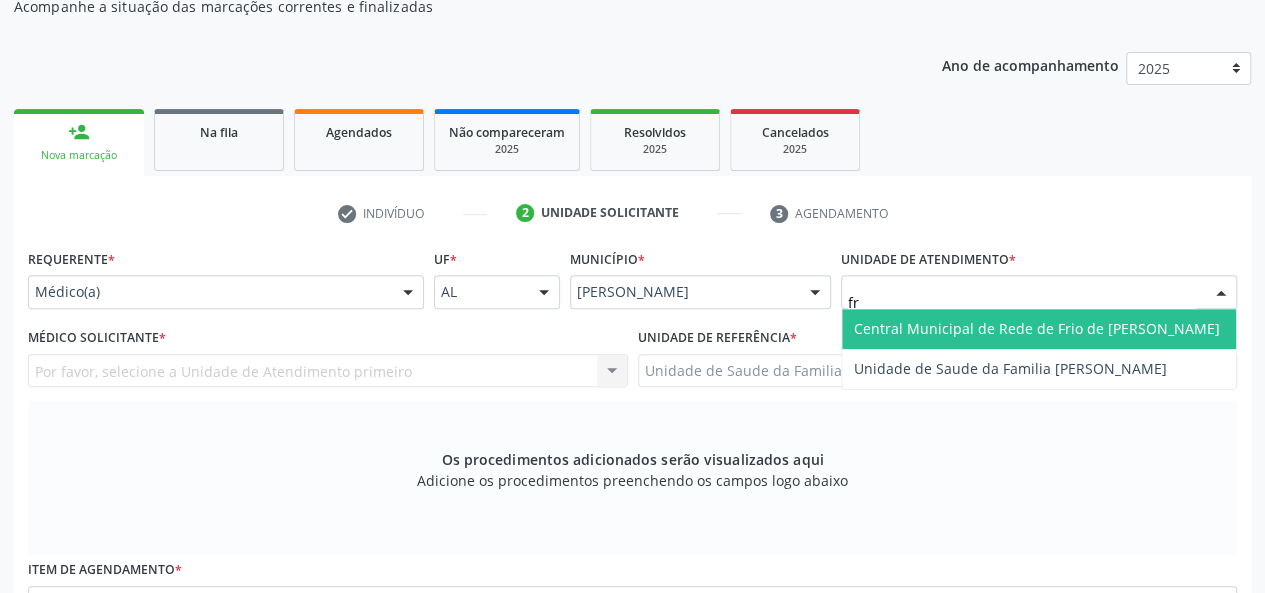 type on "fra" 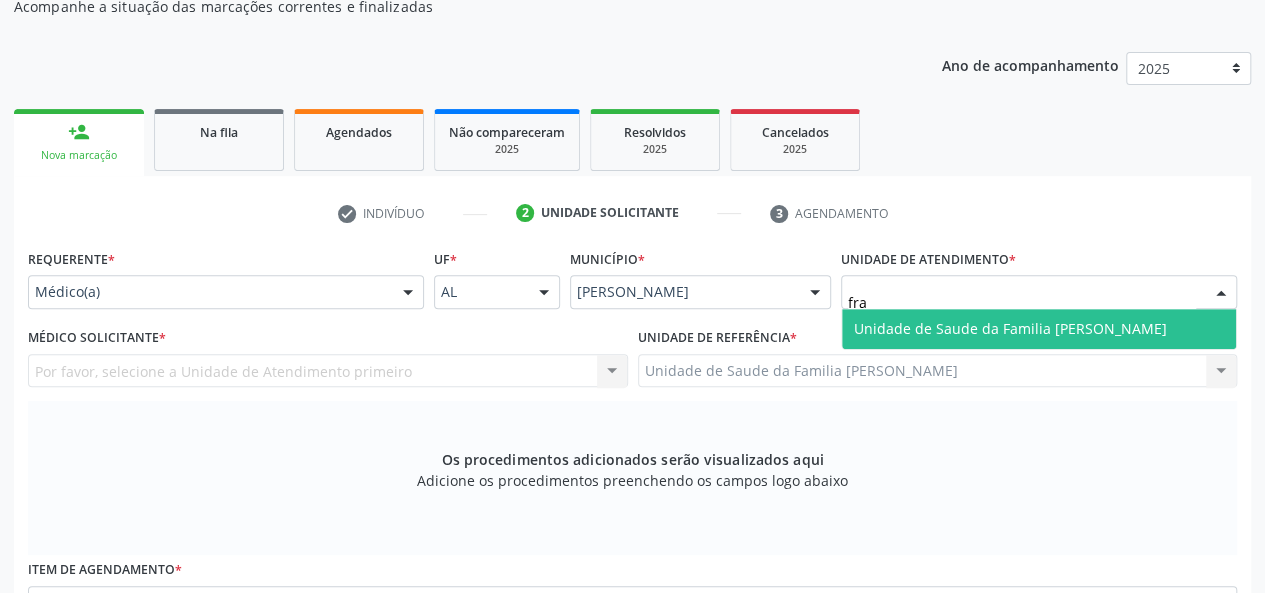 click on "Unidade de Saude da Familia [PERSON_NAME]" at bounding box center [1039, 329] 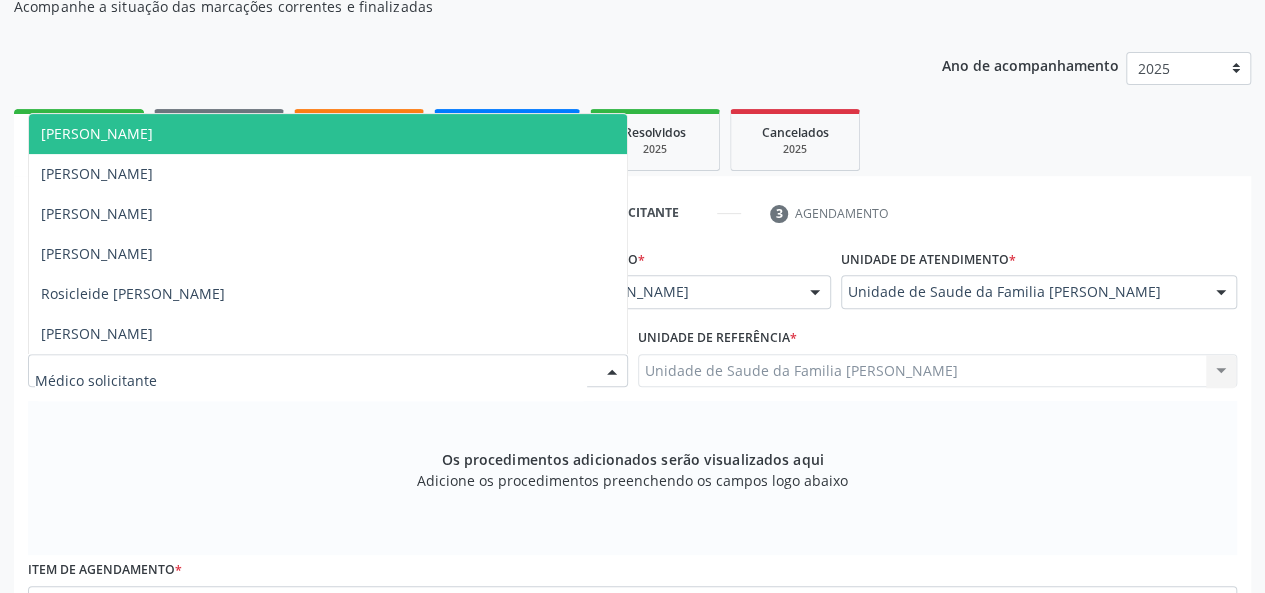 click on "[PERSON_NAME]" at bounding box center (97, 133) 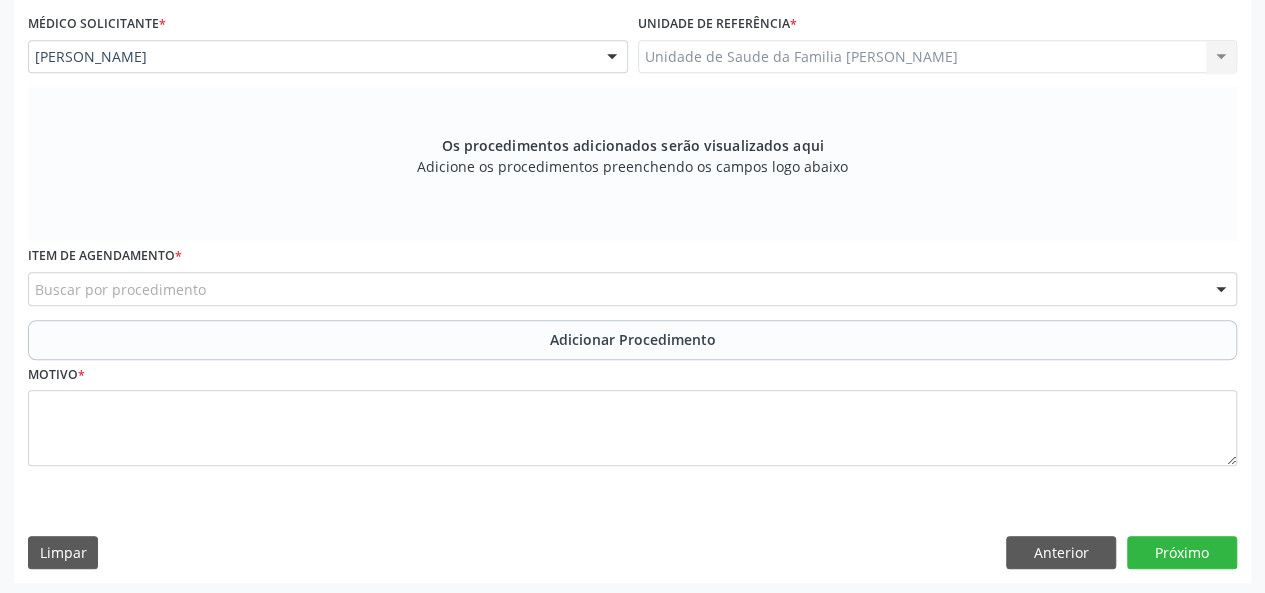 scroll, scrollTop: 534, scrollLeft: 0, axis: vertical 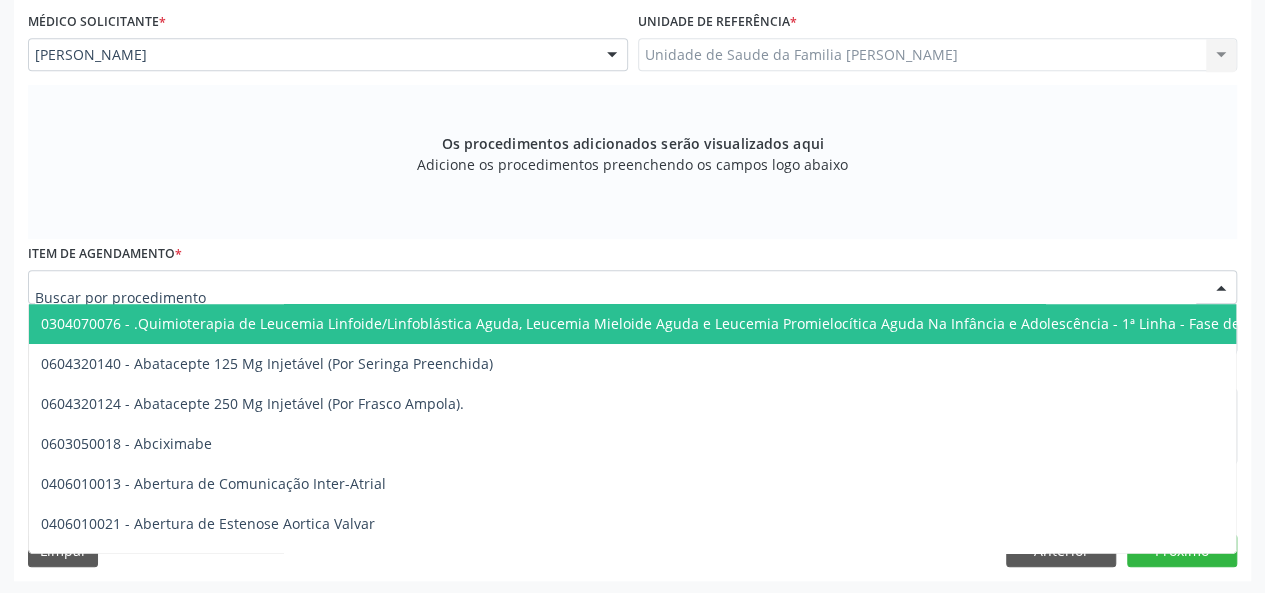 click at bounding box center (632, 287) 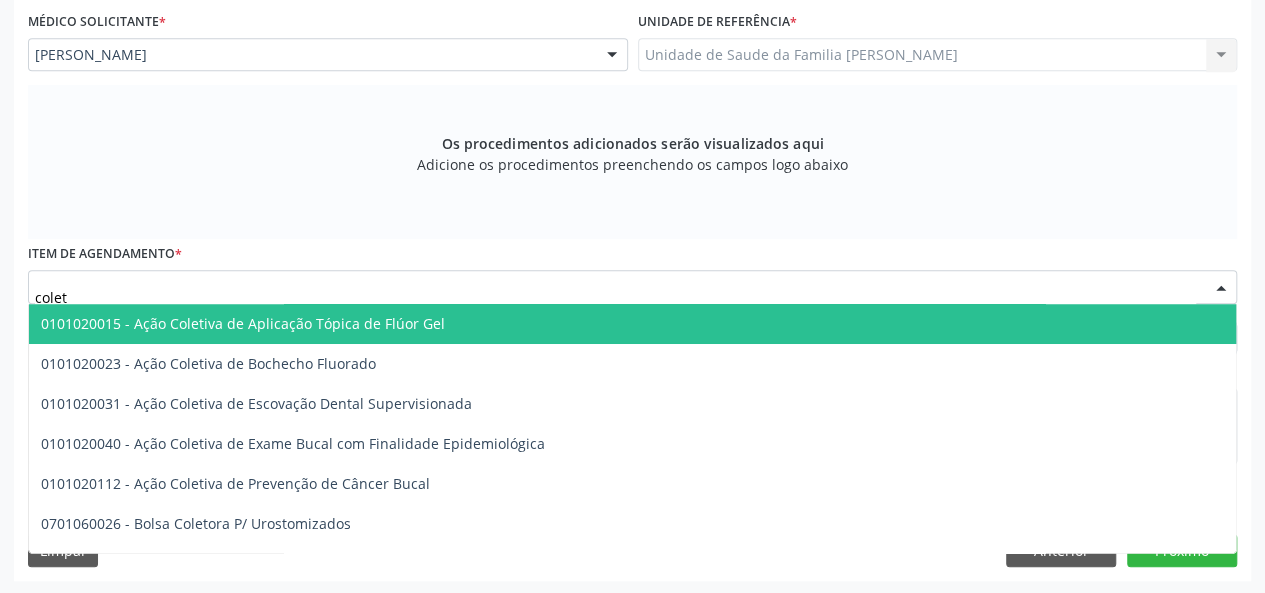 type on "coleta" 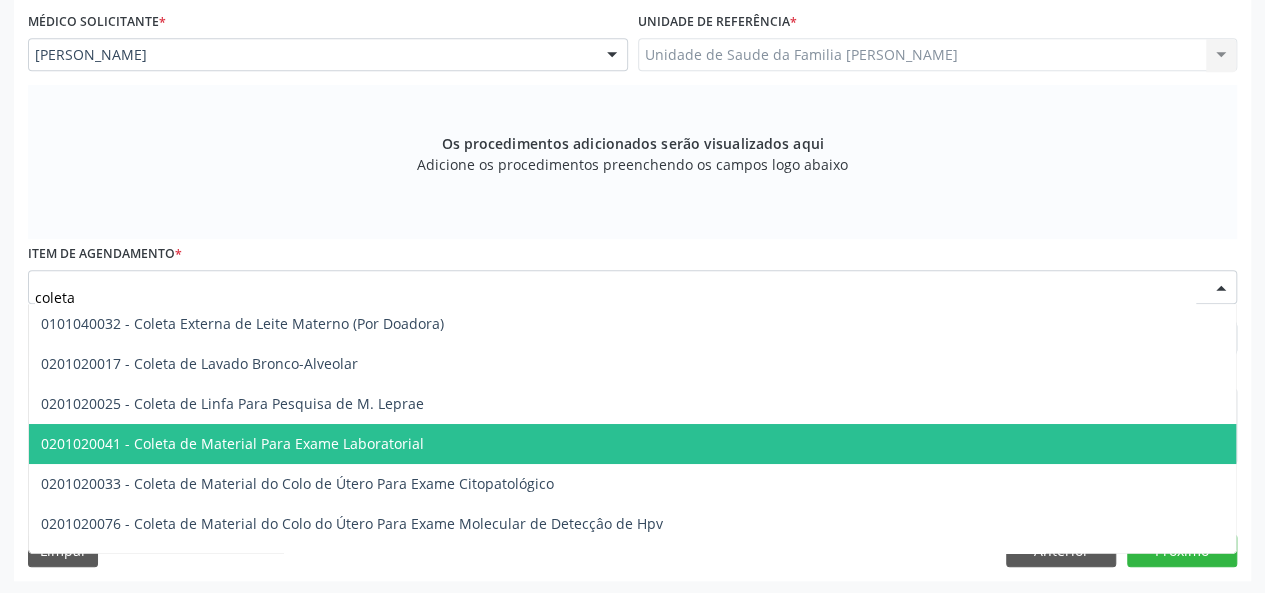 click on "0201020041 - Coleta de Material Para Exame Laboratorial" at bounding box center [750, 444] 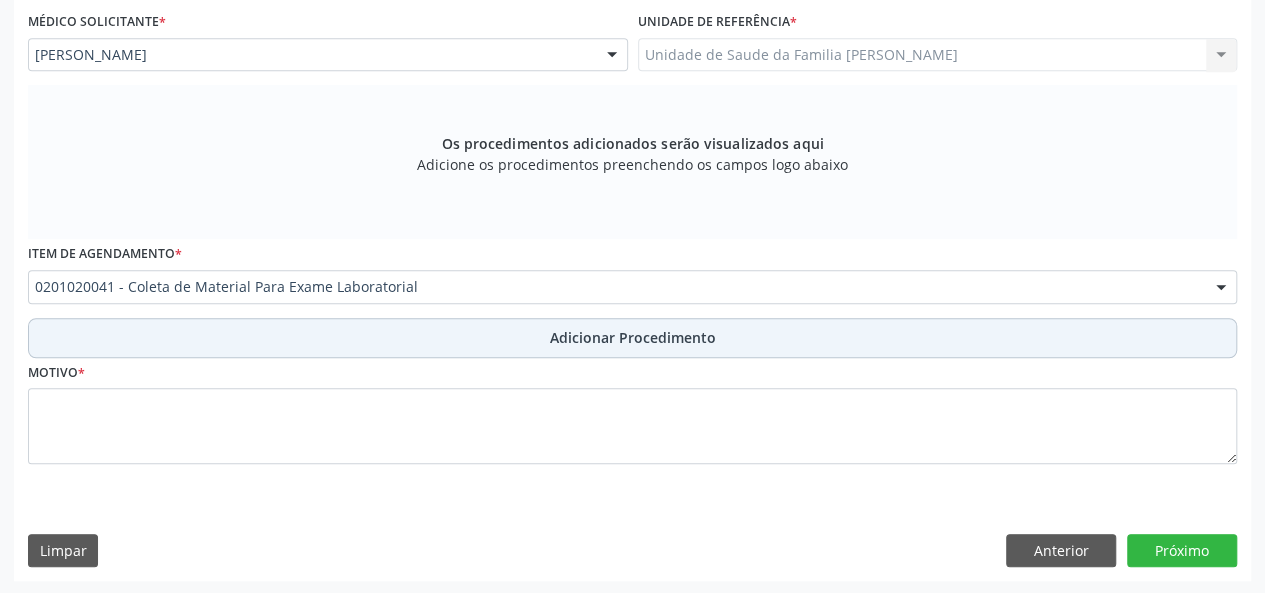 click on "Adicionar Procedimento" at bounding box center [633, 337] 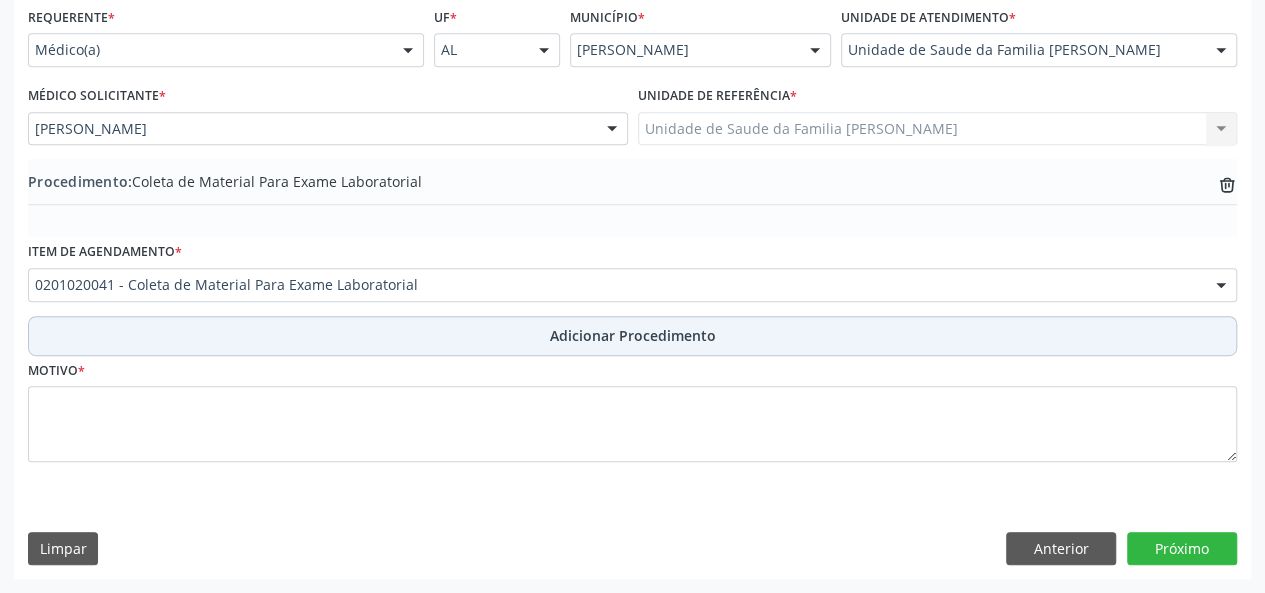 scroll, scrollTop: 458, scrollLeft: 0, axis: vertical 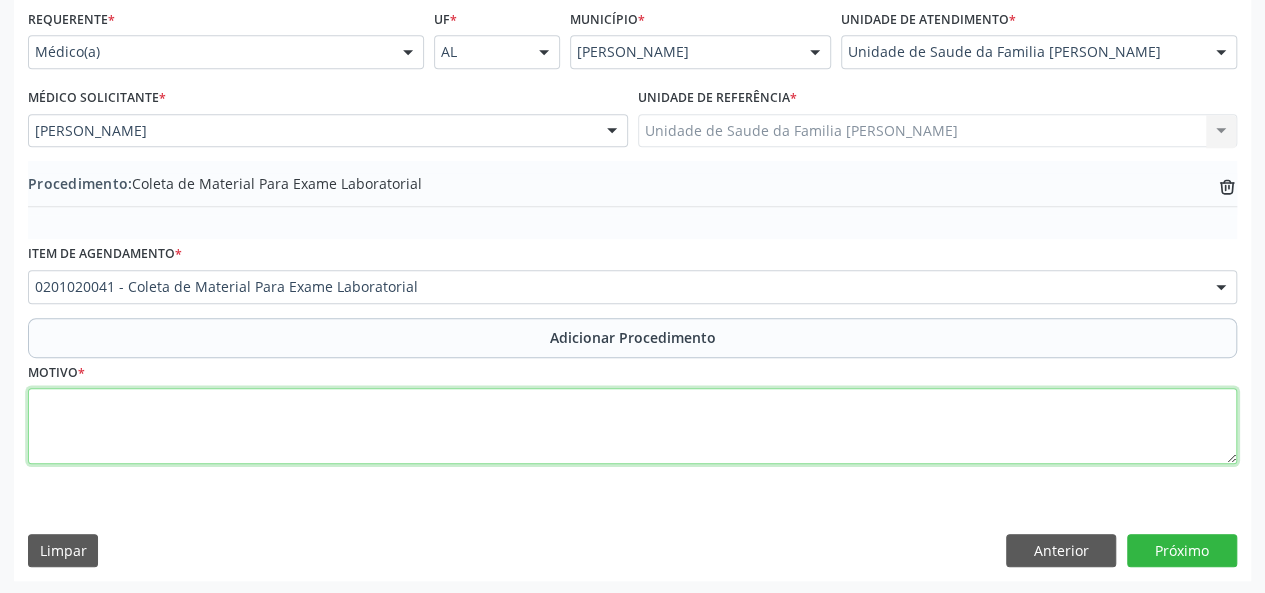 click at bounding box center [632, 426] 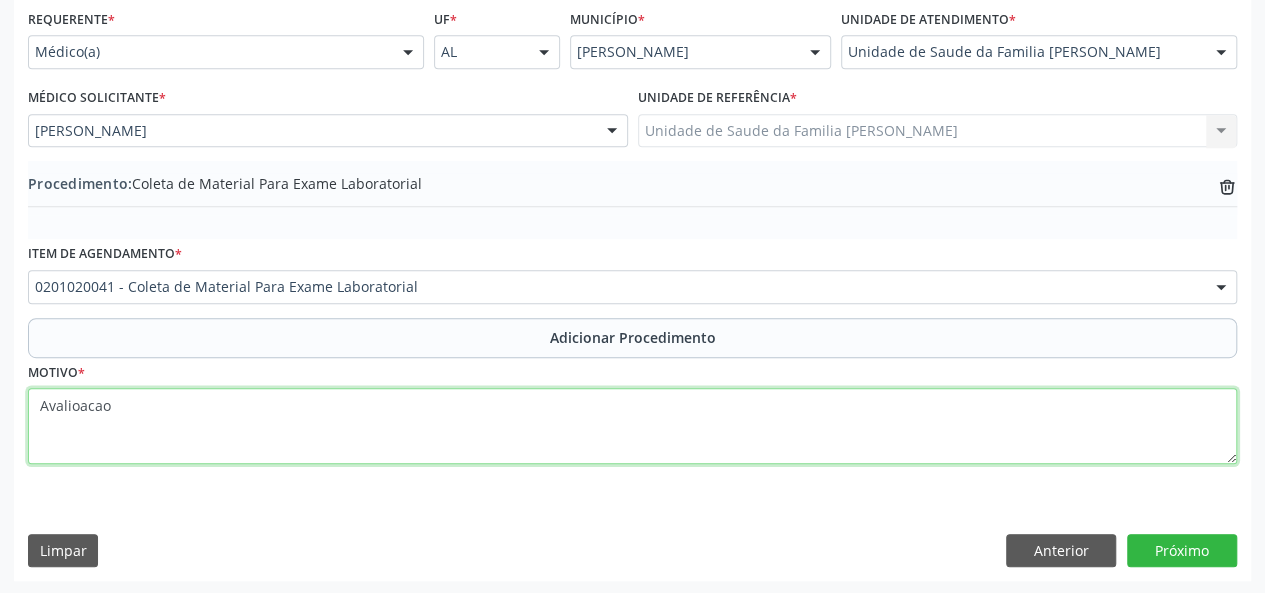 click on "Avalioacao" at bounding box center [632, 426] 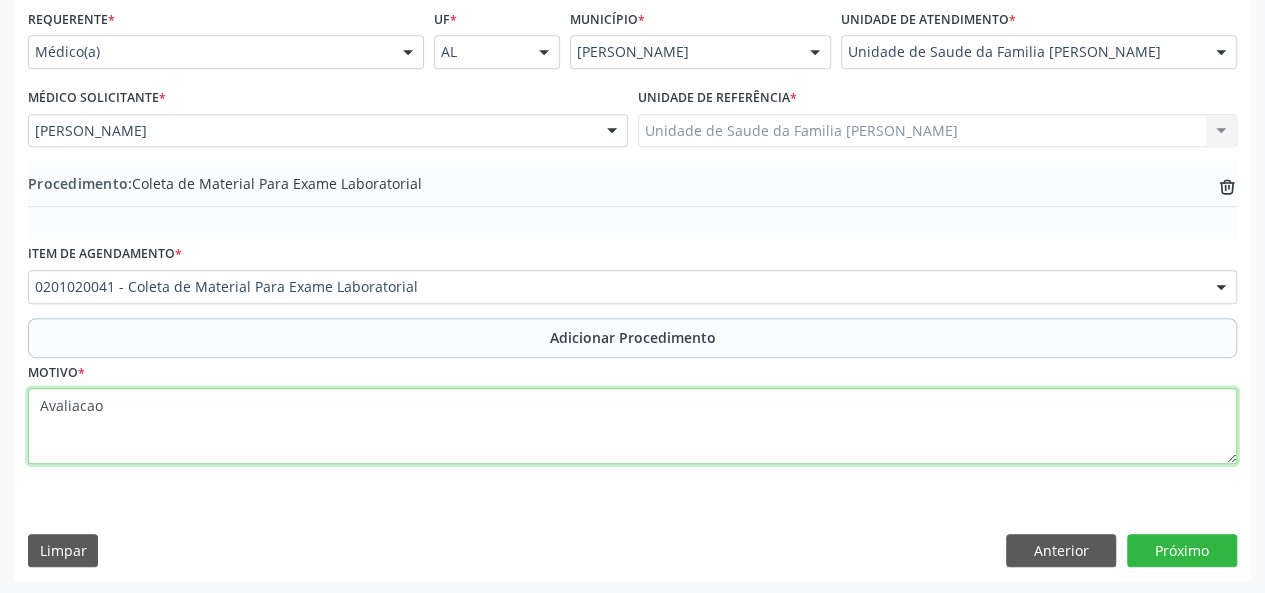type on "Avaliacao" 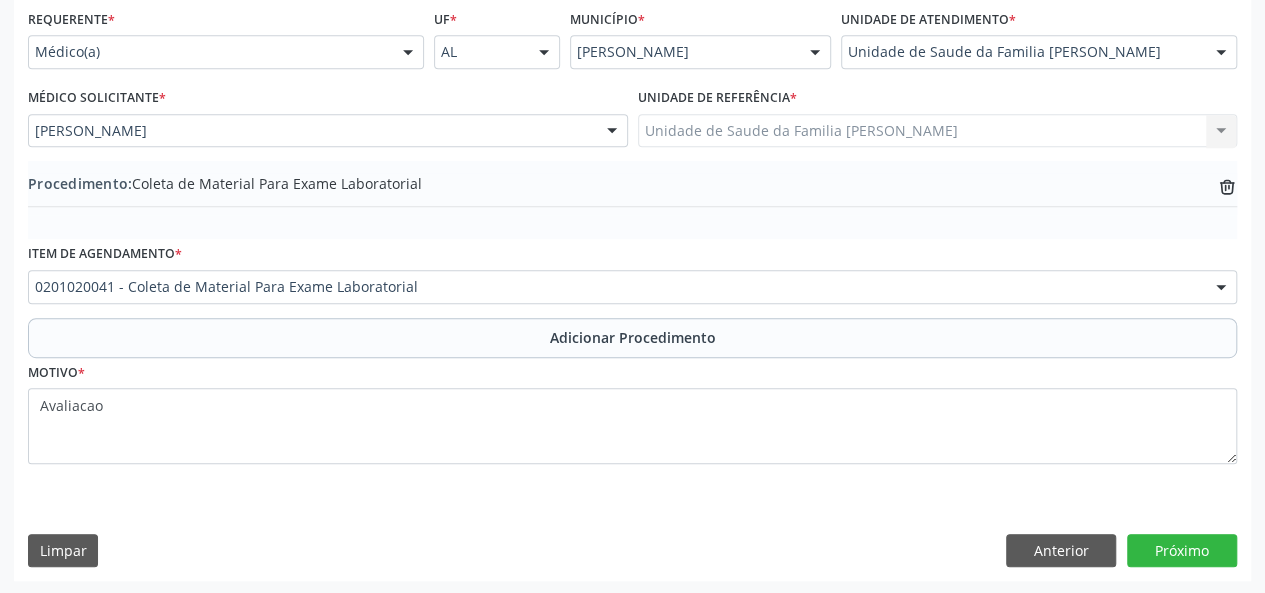 click on "Requerente
*
Médico(a)         Médico(a)   Enfermeiro(a)   Paciente
Nenhum resultado encontrado para: "   "
Não há nenhuma opção para ser exibida.
UF
*
AL         AL
Nenhum resultado encontrado para: "   "
Não há nenhuma opção para ser exibida.
Município
*
Marechal Deodoro         Marechal Deodoro
Nenhum resultado encontrado para: "   "
Não há nenhuma opção para ser exibida.
Unidade de atendimento
*
Unidade de Saude da Familia Frances         Aeronave Baron 58   Aeronave Cessna   Associacao Divina Misericordia   Caps Maria Celia de Araujo Sarmento   Central Municipal de Rede de Frio de Marechal Deodoro   Central de Abastecimento Farmaceutico Caf   Centro Municipal de Especialidade Odontologica   Centro de Parto Normal Imaculada Conceicao   Centro de Saude Professor Estacio de Lima                   Labmar" at bounding box center [632, 292] 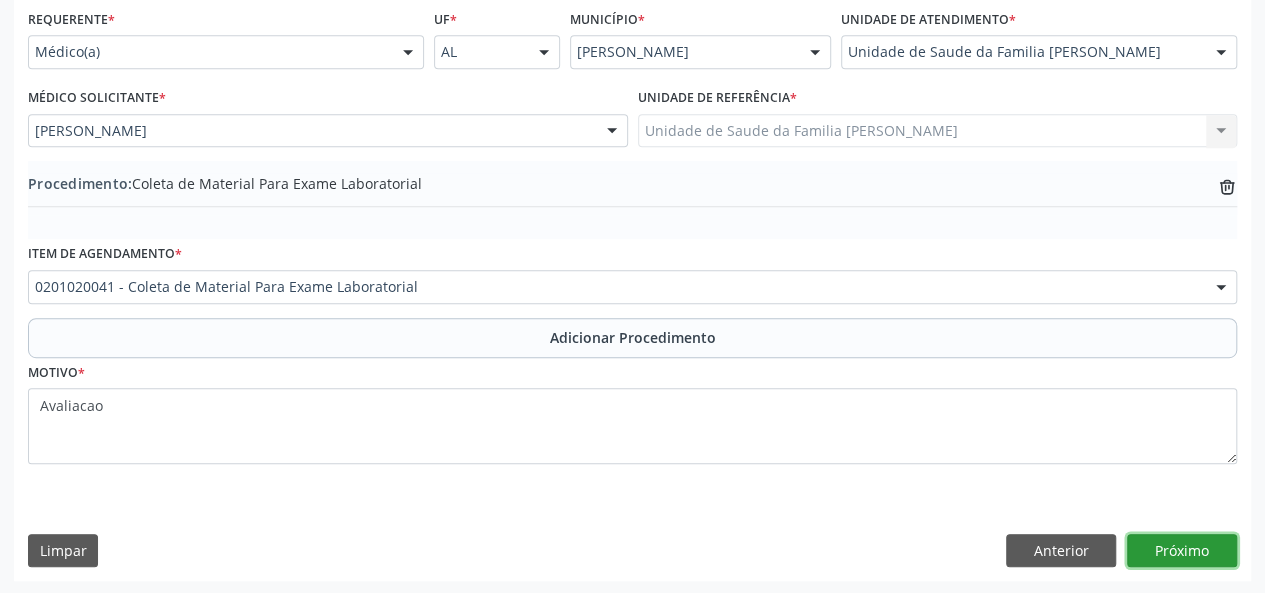 click on "Próximo" at bounding box center (1182, 551) 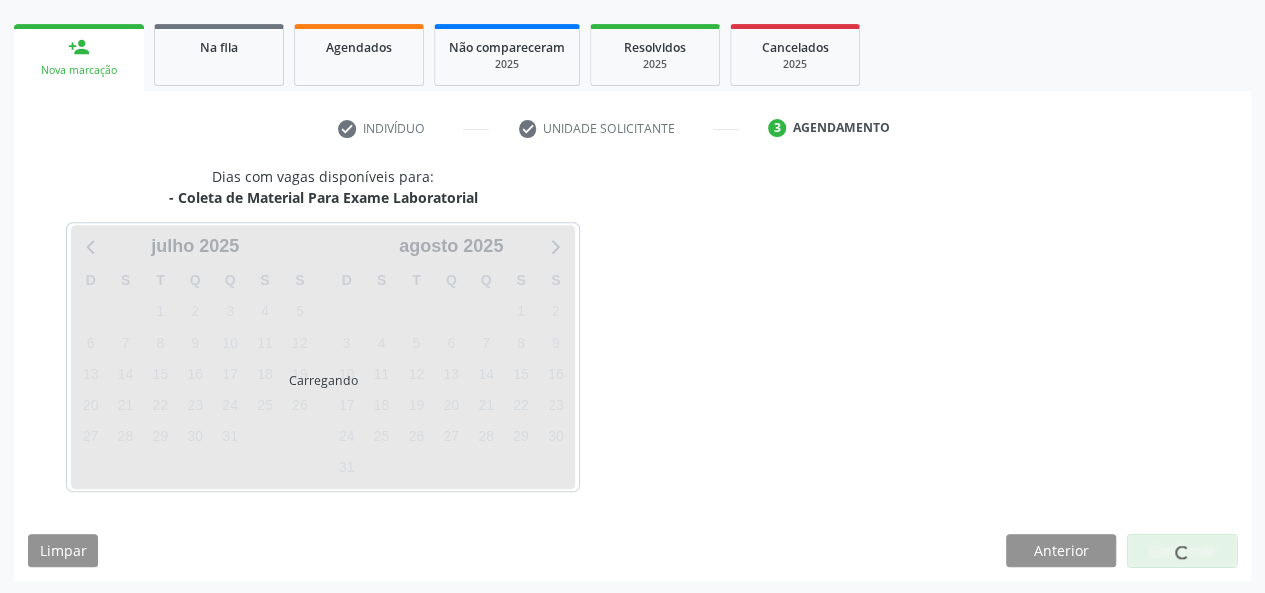 scroll, scrollTop: 362, scrollLeft: 0, axis: vertical 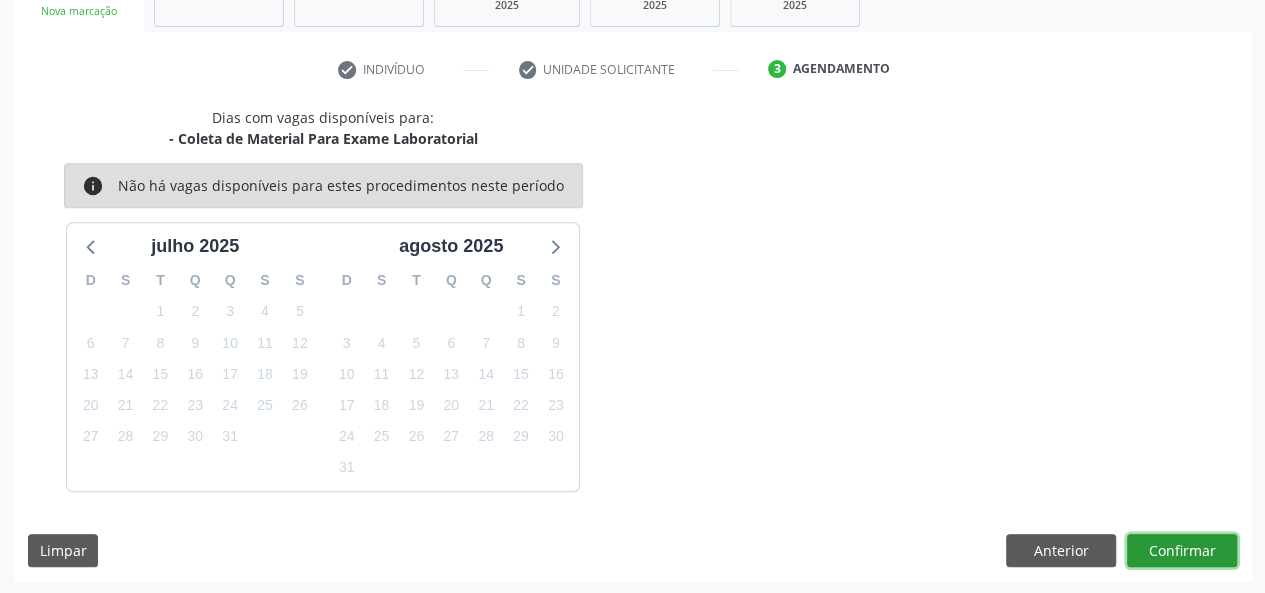 click on "Confirmar" at bounding box center (1182, 551) 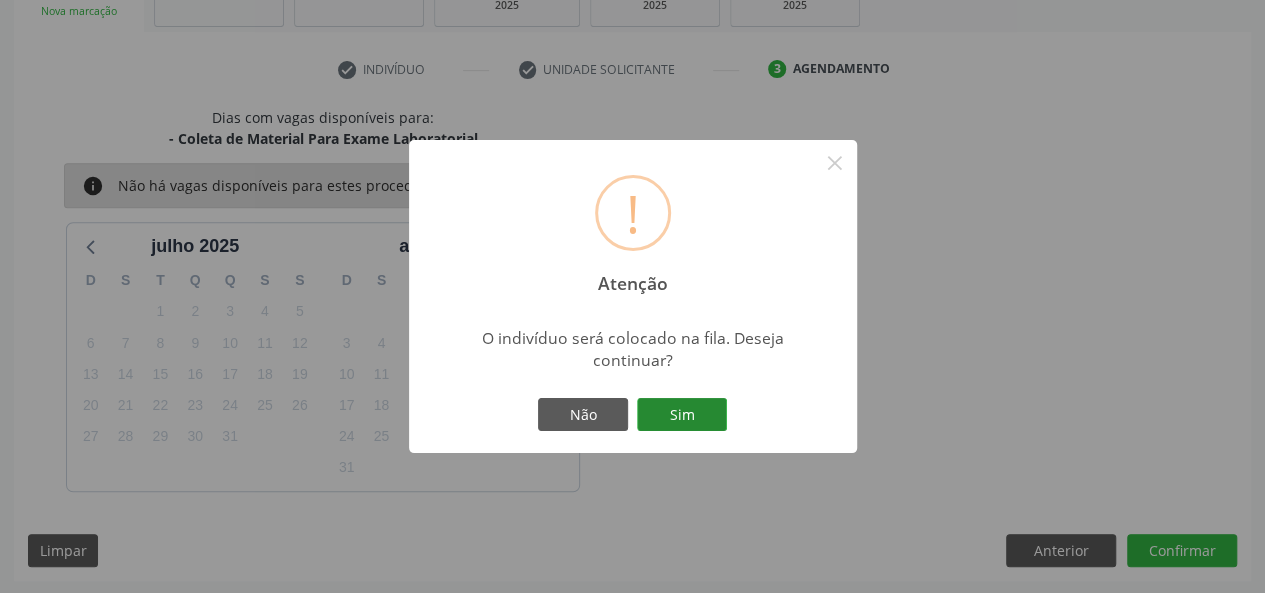 click on "Sim" at bounding box center [682, 415] 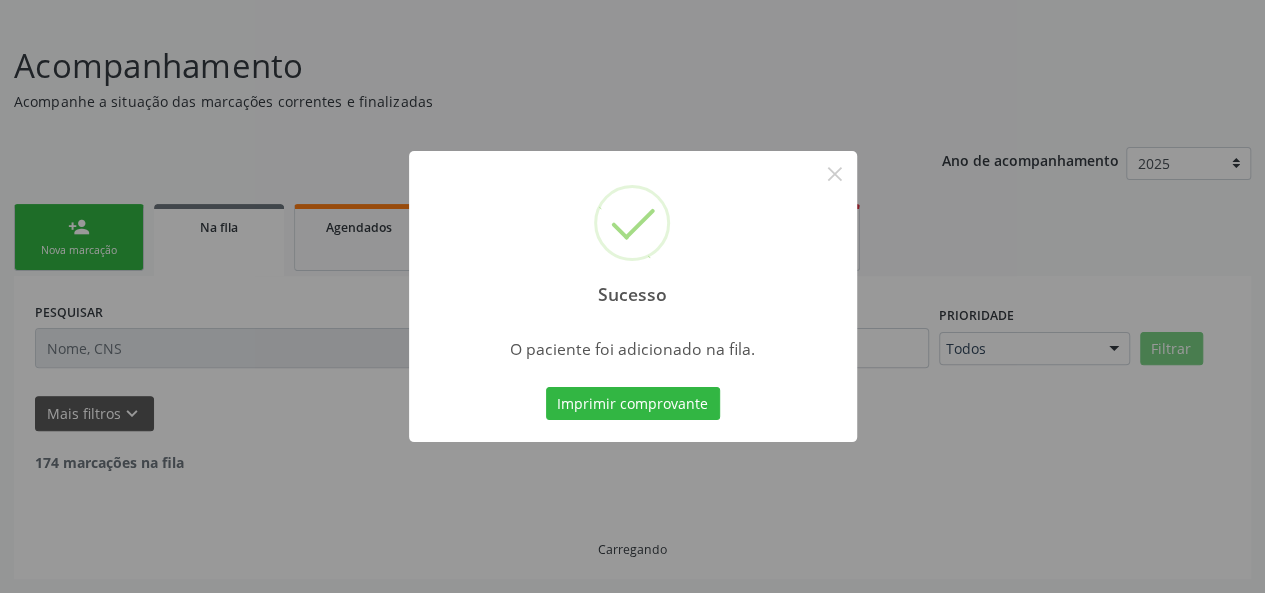 scroll, scrollTop: 100, scrollLeft: 0, axis: vertical 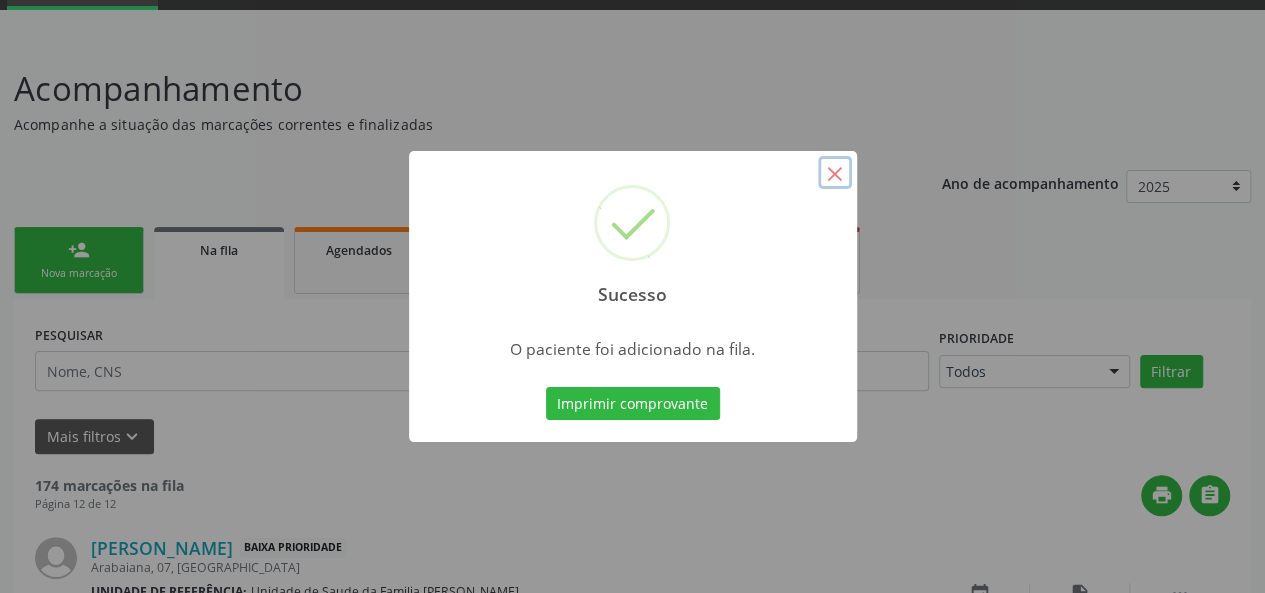 click on "×" at bounding box center (835, 173) 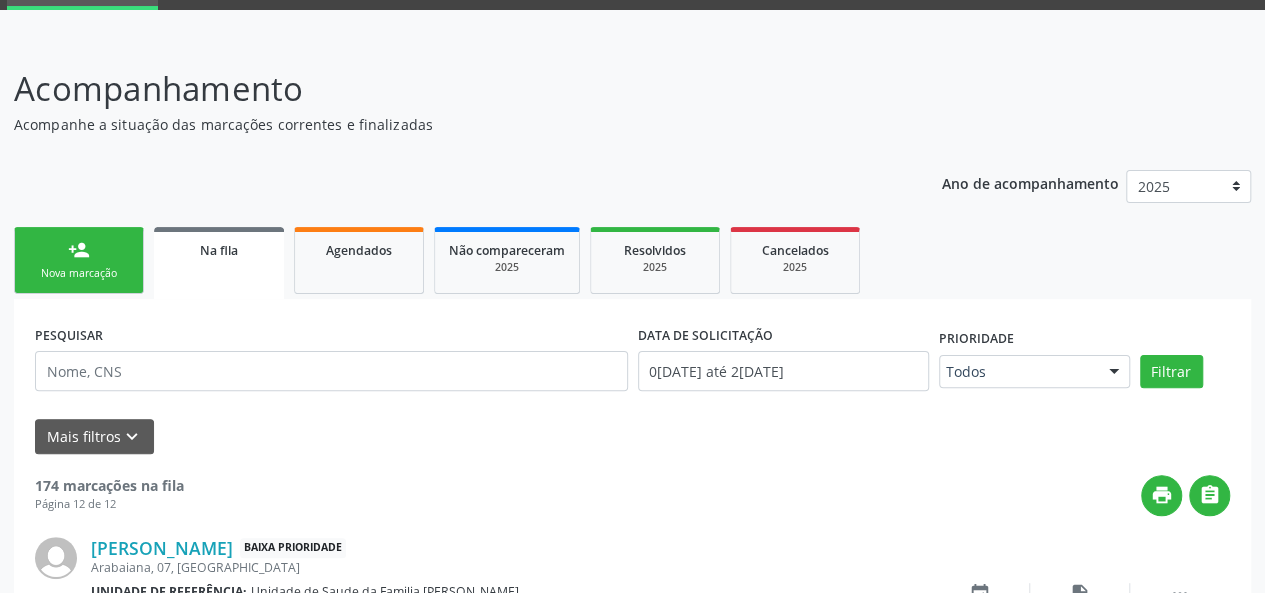click on "Nova marcação" at bounding box center (79, 273) 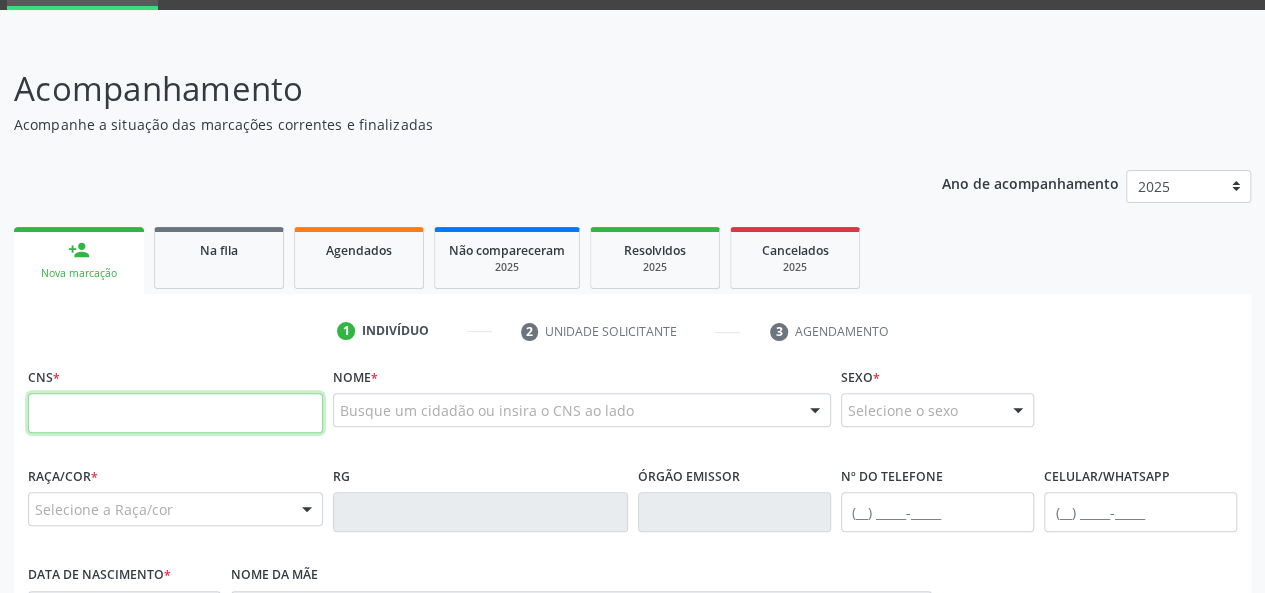 click at bounding box center (175, 413) 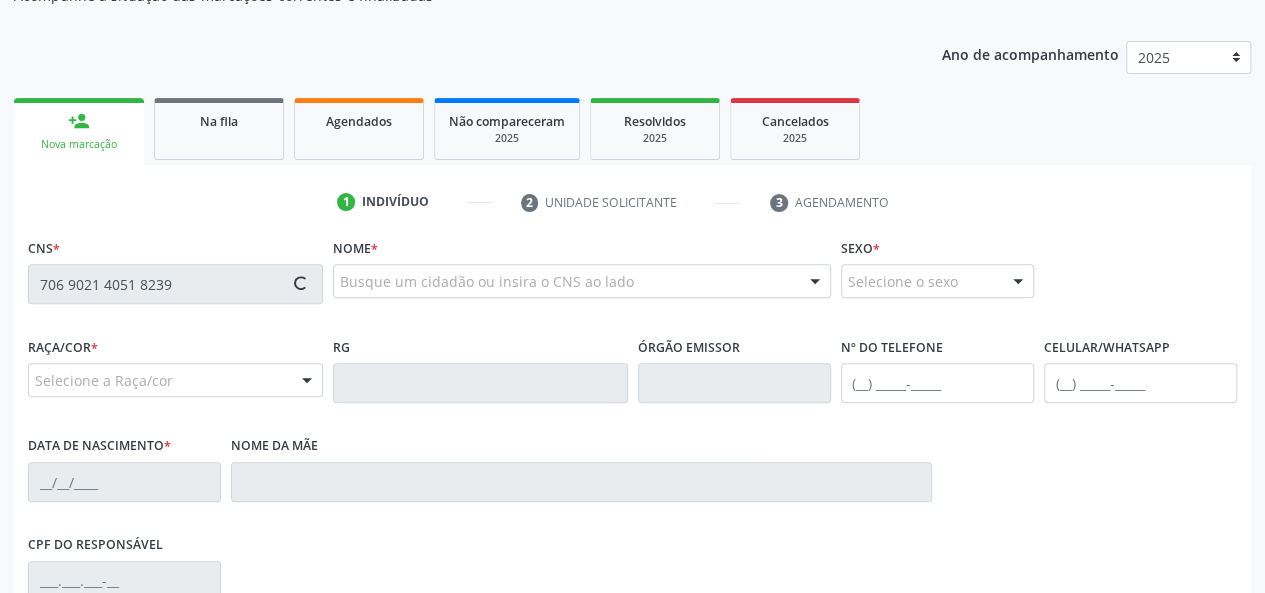 scroll, scrollTop: 300, scrollLeft: 0, axis: vertical 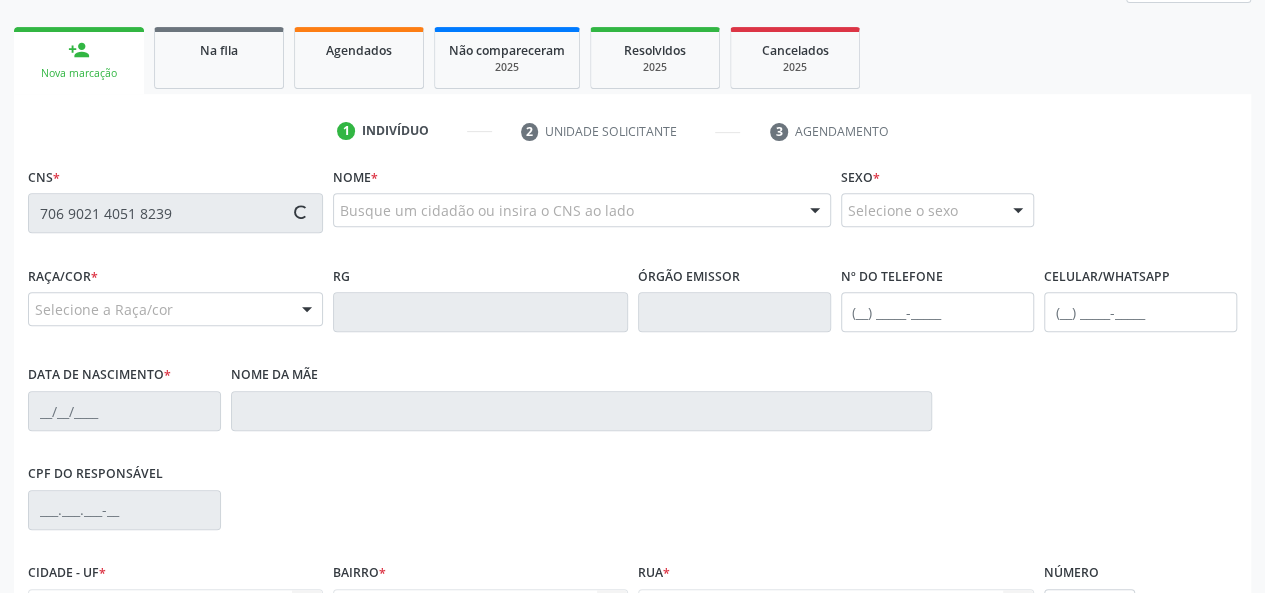 type on "706 9021 4051 8239" 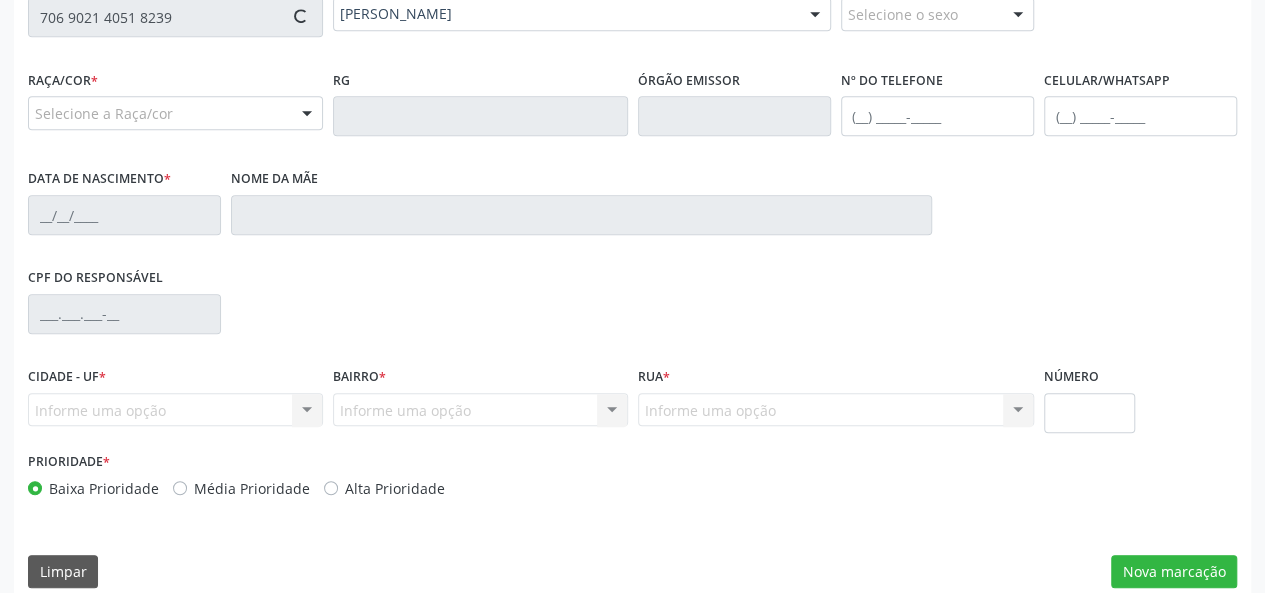 scroll, scrollTop: 518, scrollLeft: 0, axis: vertical 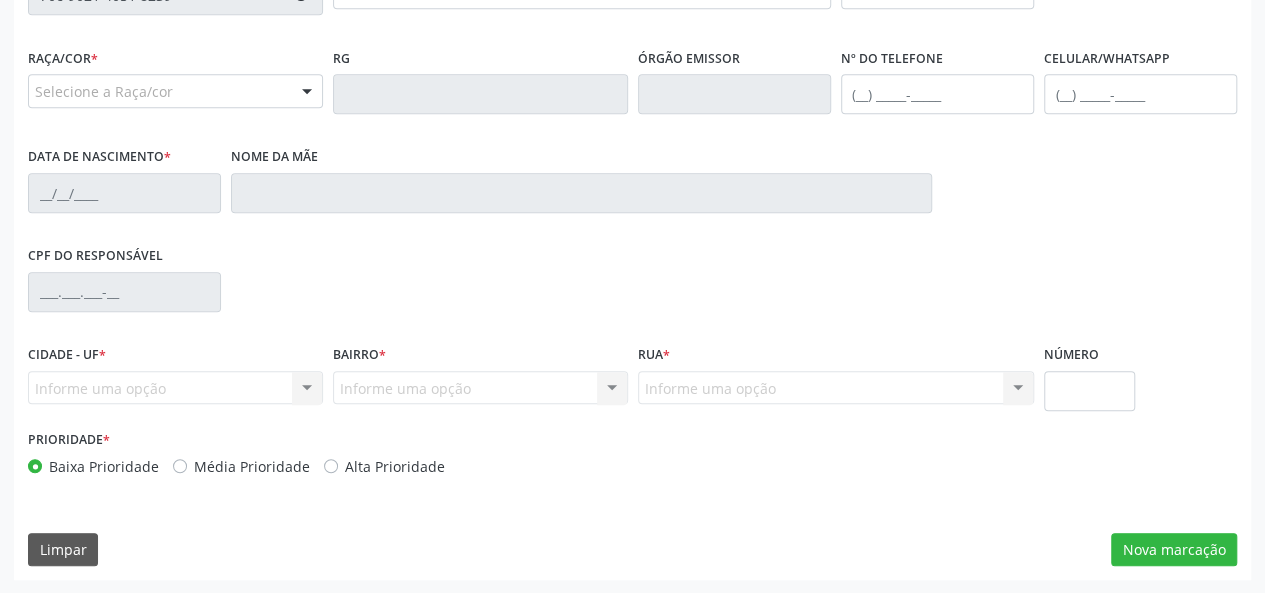type on "(82) 99308-7667" 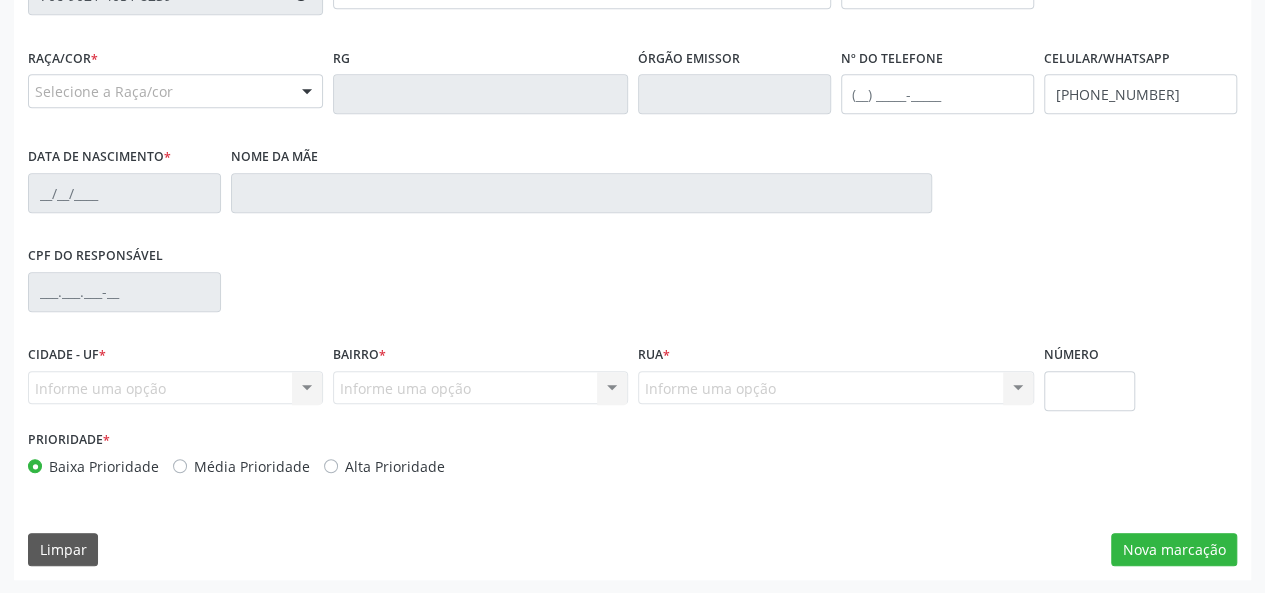 type on "04/09/1966" 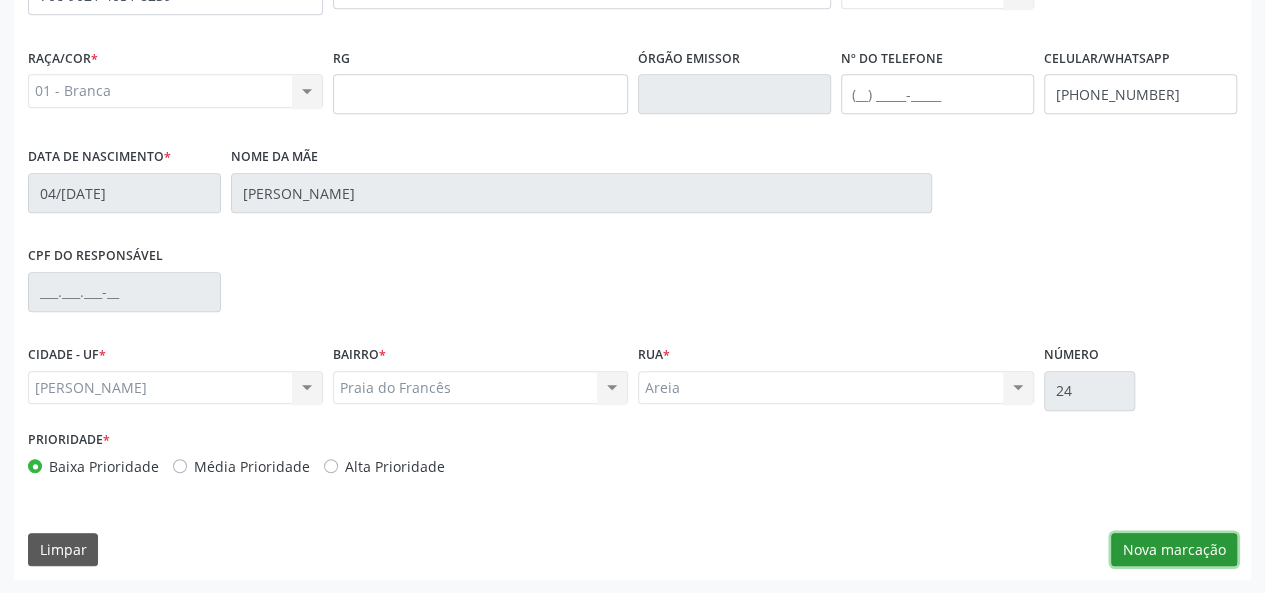 click on "Nova marcação" at bounding box center (1174, 550) 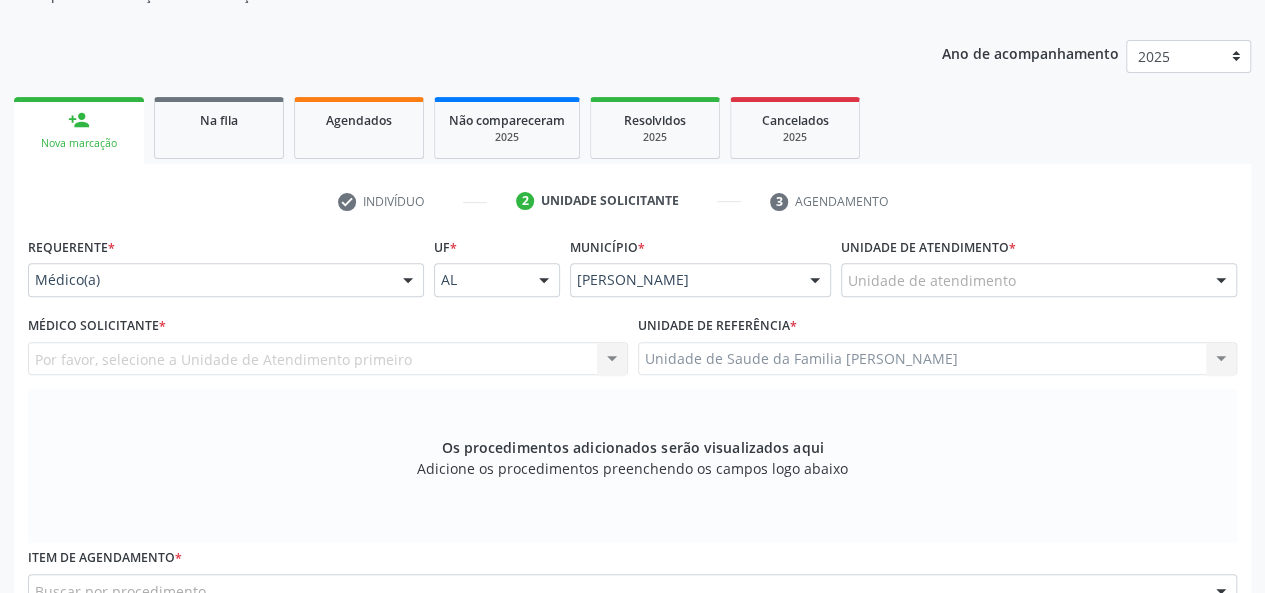 scroll, scrollTop: 218, scrollLeft: 0, axis: vertical 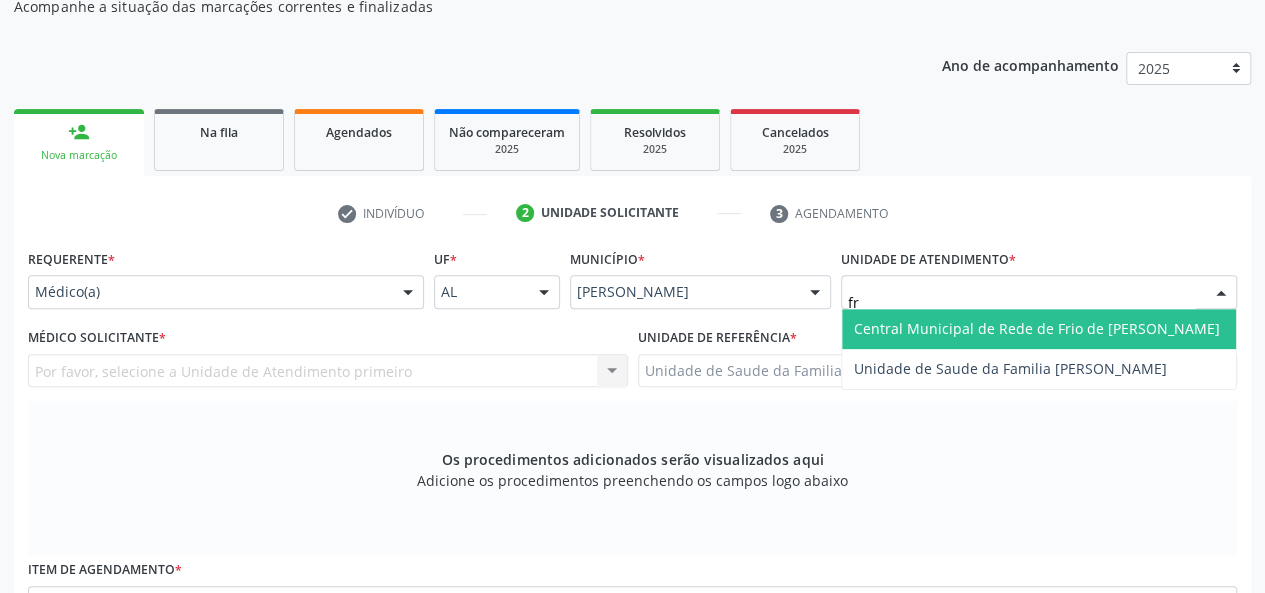 type on "fra" 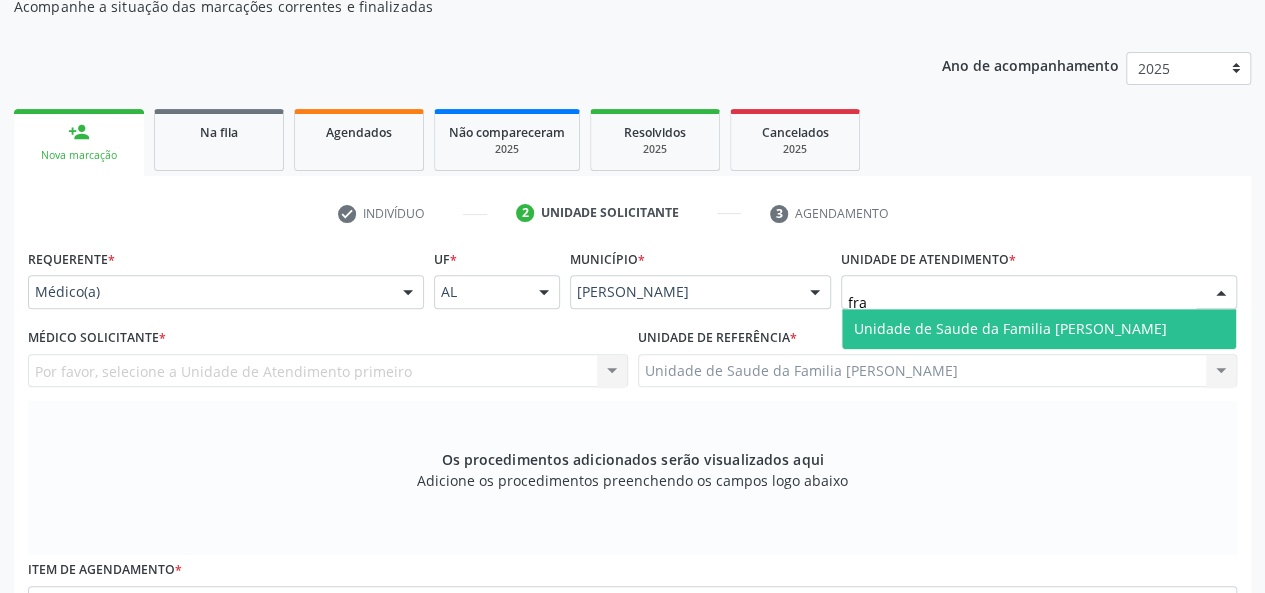 click on "Unidade de Saude da Familia [PERSON_NAME]" at bounding box center [1010, 328] 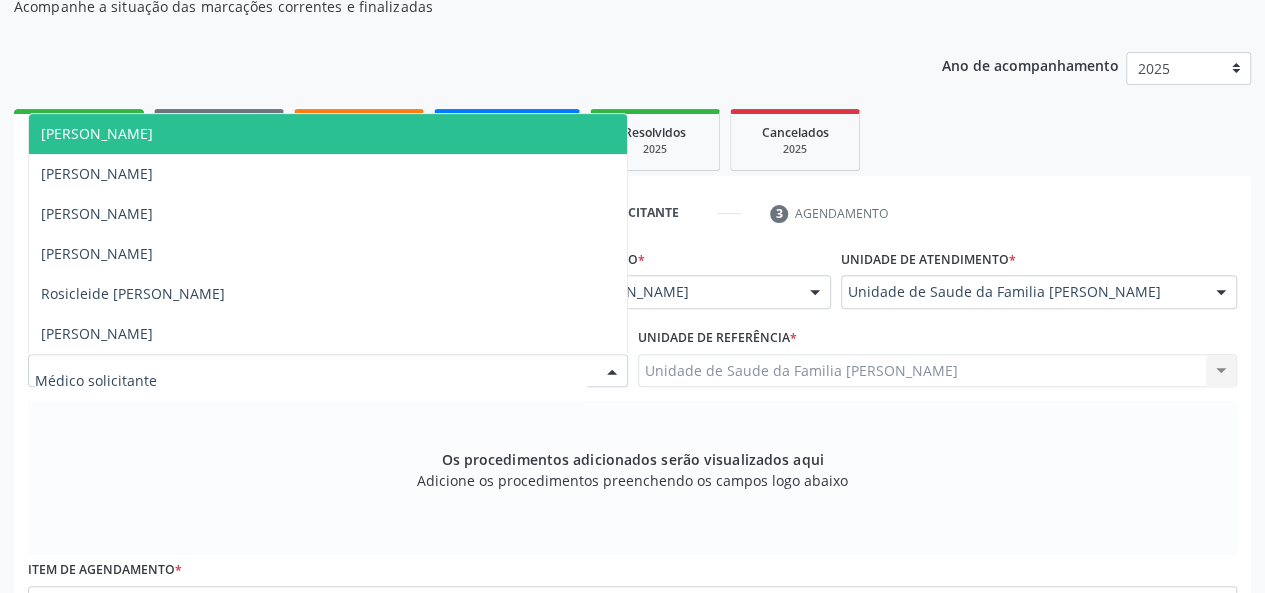 click on "[PERSON_NAME]" at bounding box center [328, 134] 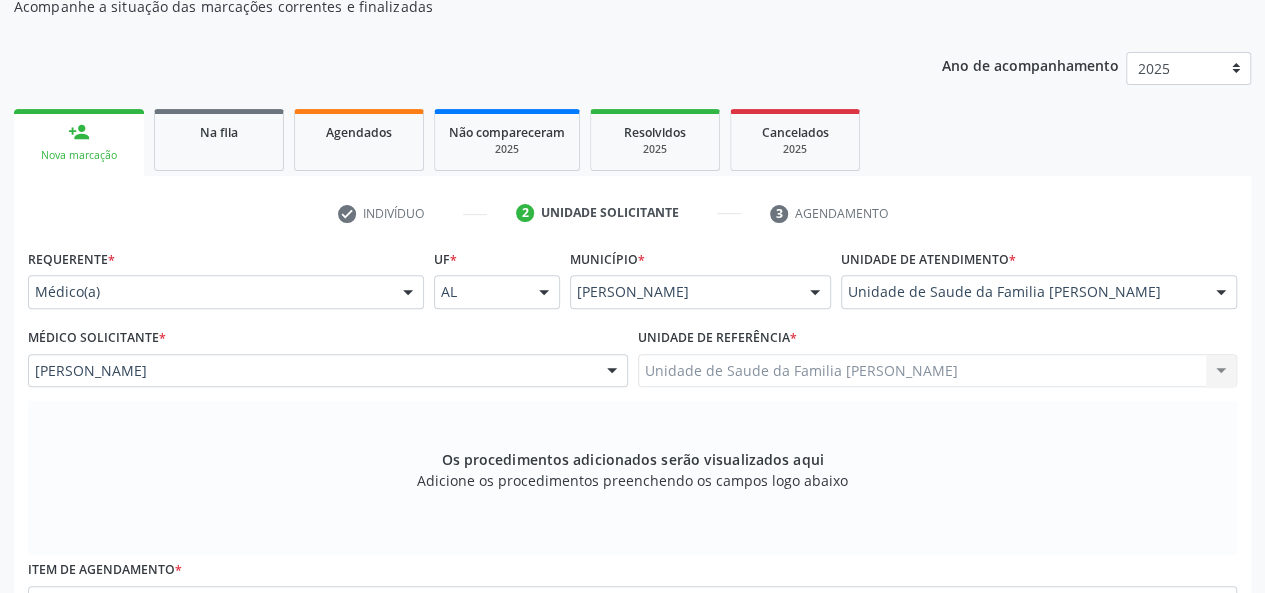 scroll, scrollTop: 418, scrollLeft: 0, axis: vertical 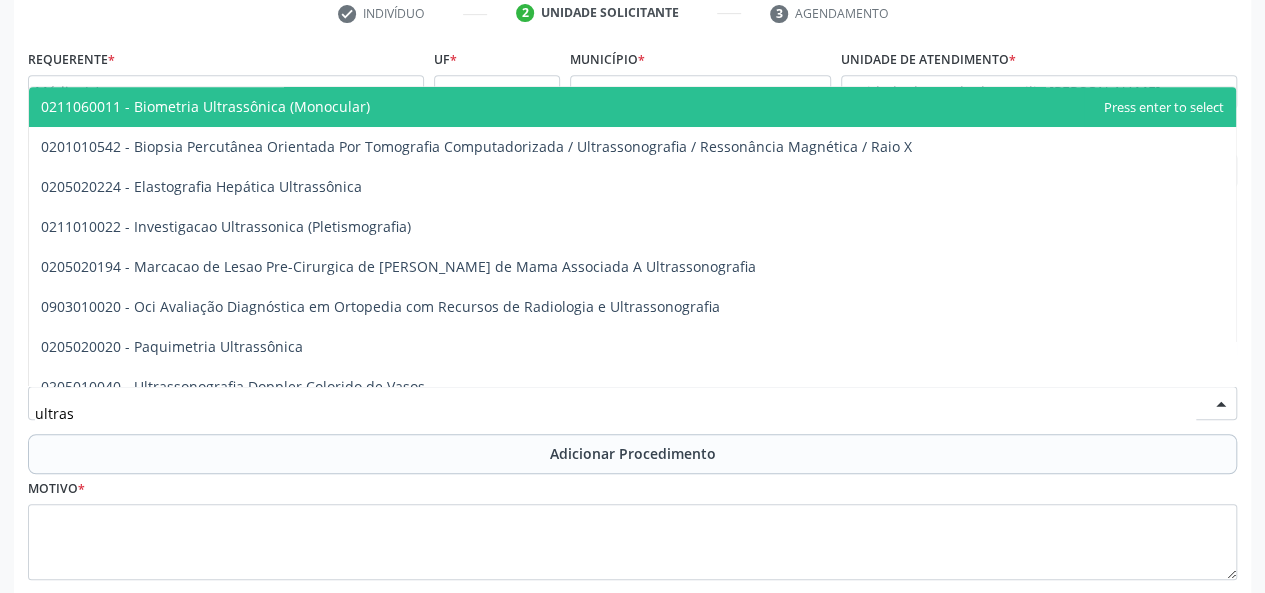 type on "ultrass" 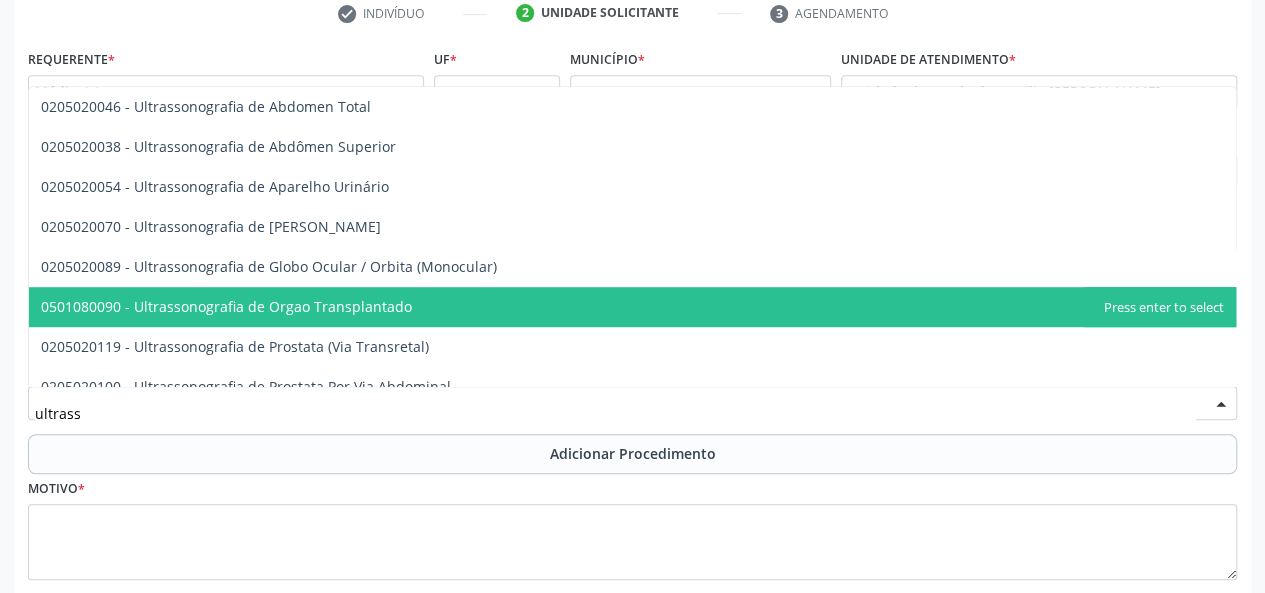 scroll, scrollTop: 700, scrollLeft: 0, axis: vertical 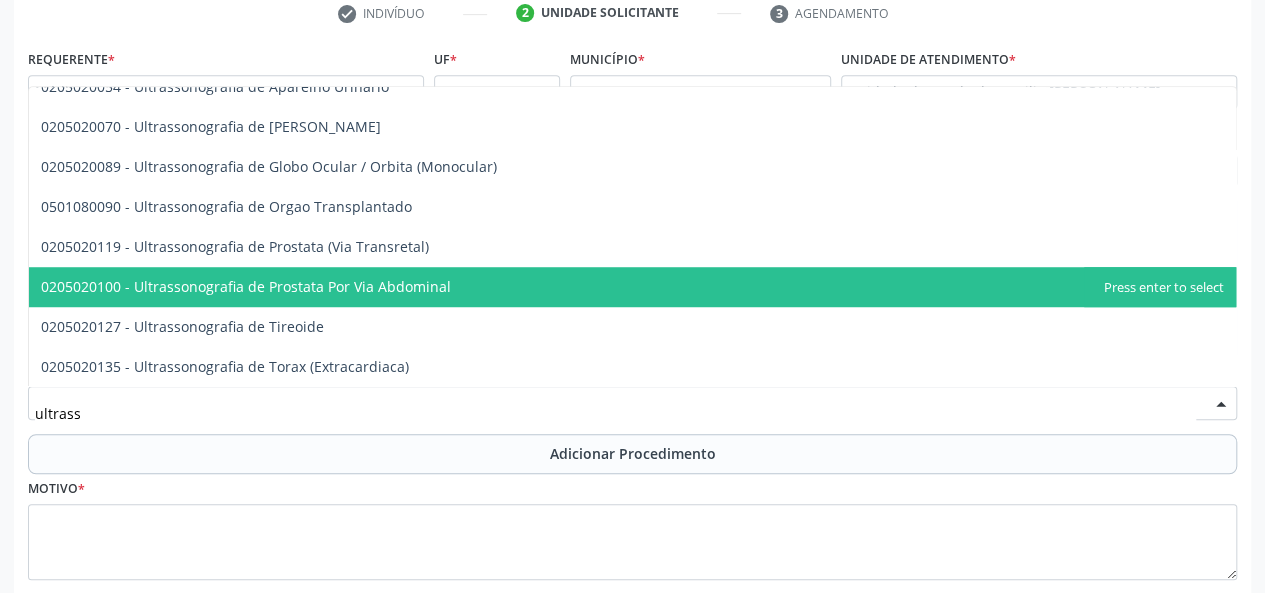 click on "0205020100 - Ultrassonografia de Prostata Por Via Abdominal" at bounding box center (246, 286) 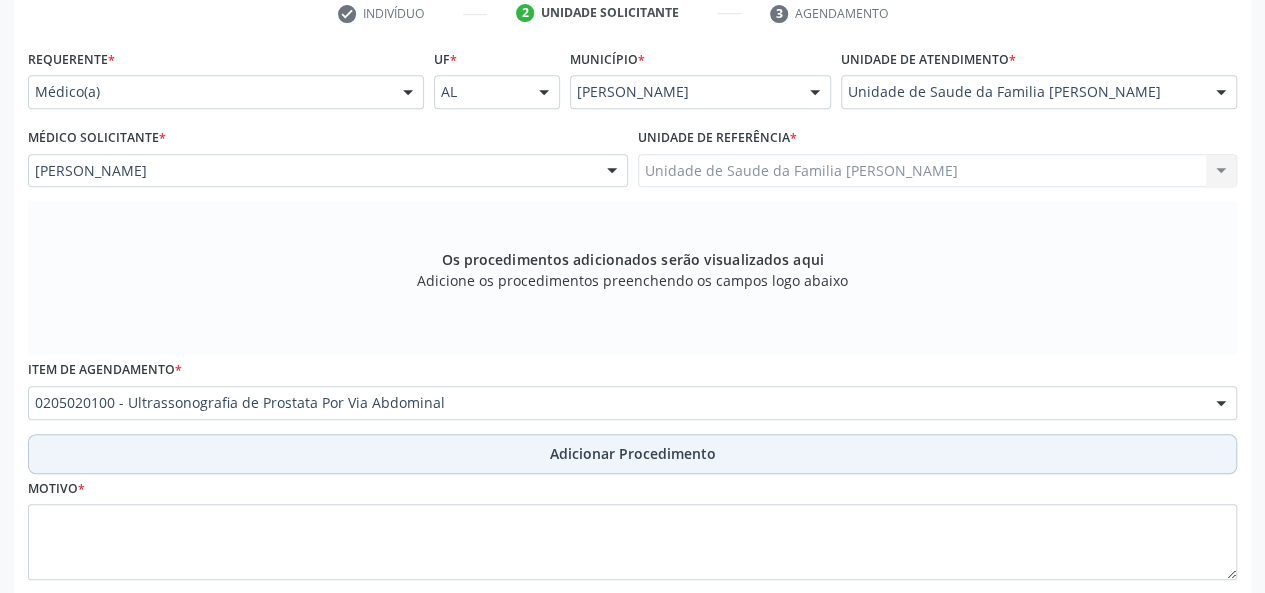 click on "Adicionar Procedimento" at bounding box center (633, 453) 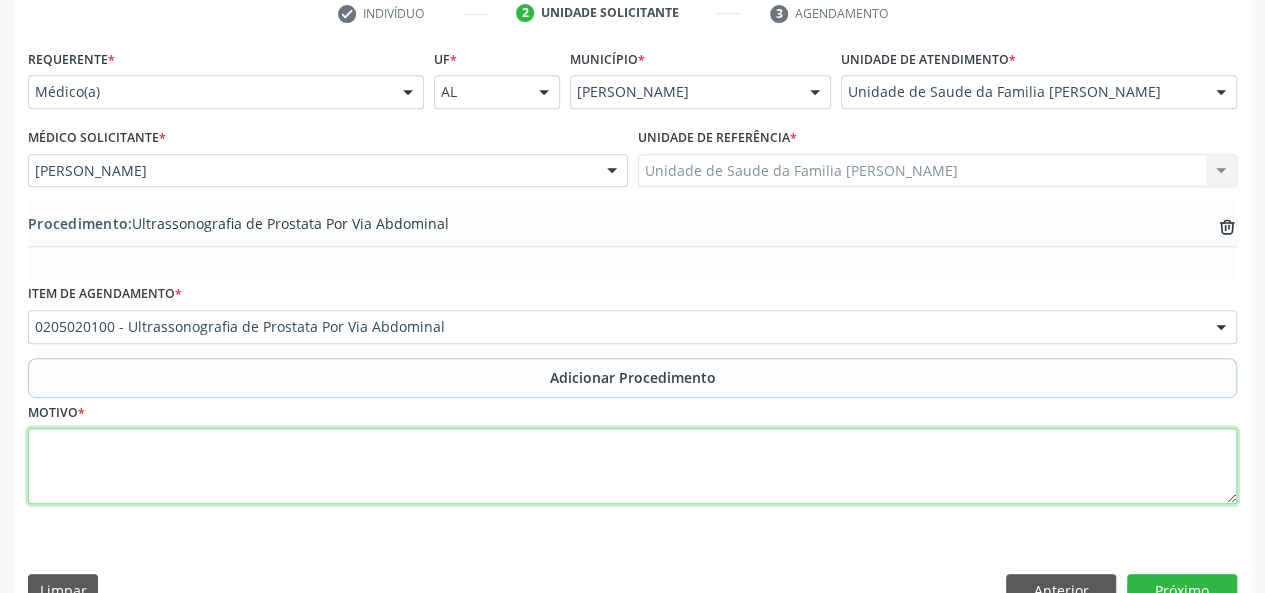 click at bounding box center (632, 466) 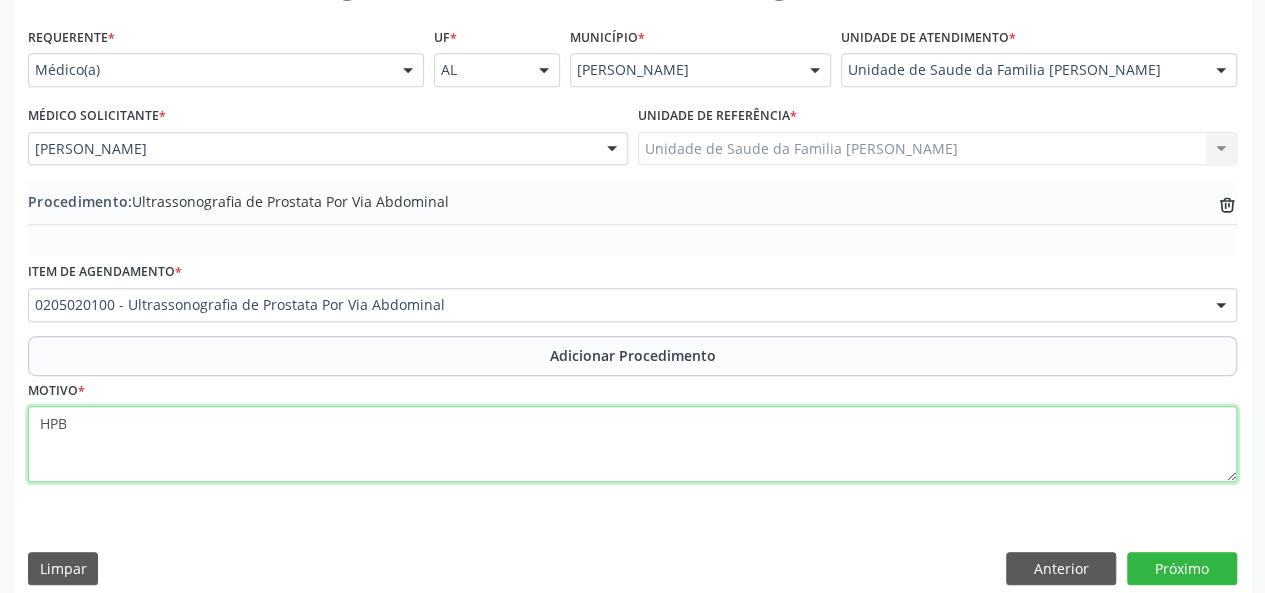 scroll, scrollTop: 458, scrollLeft: 0, axis: vertical 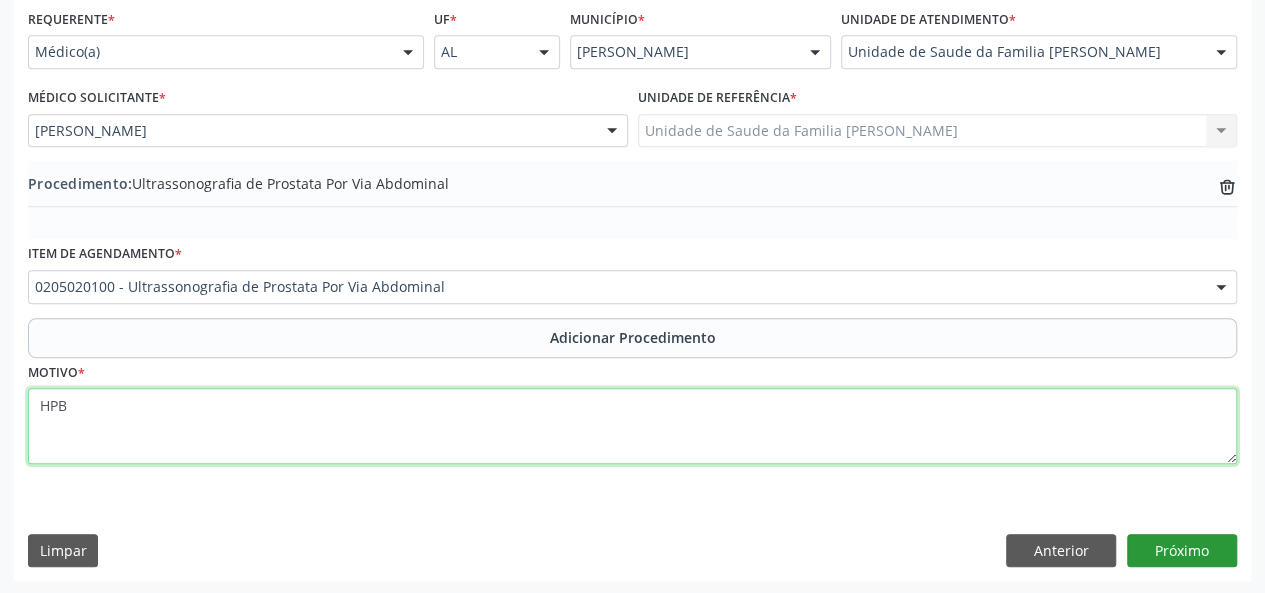 type on "HPB" 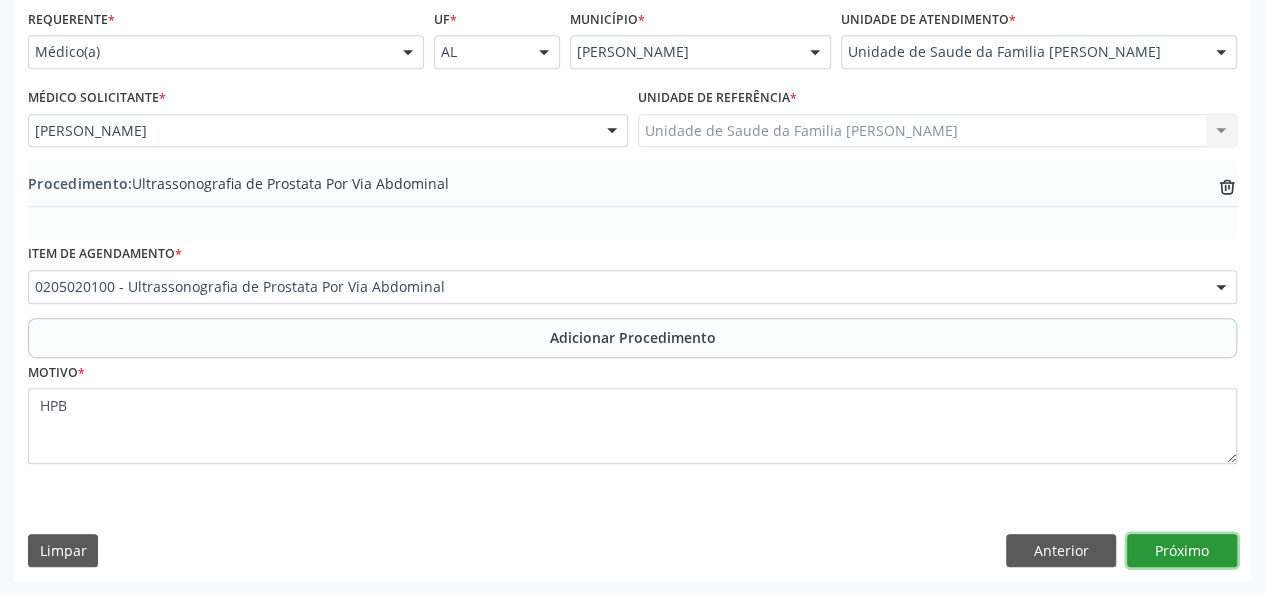 click on "Próximo" at bounding box center (1182, 551) 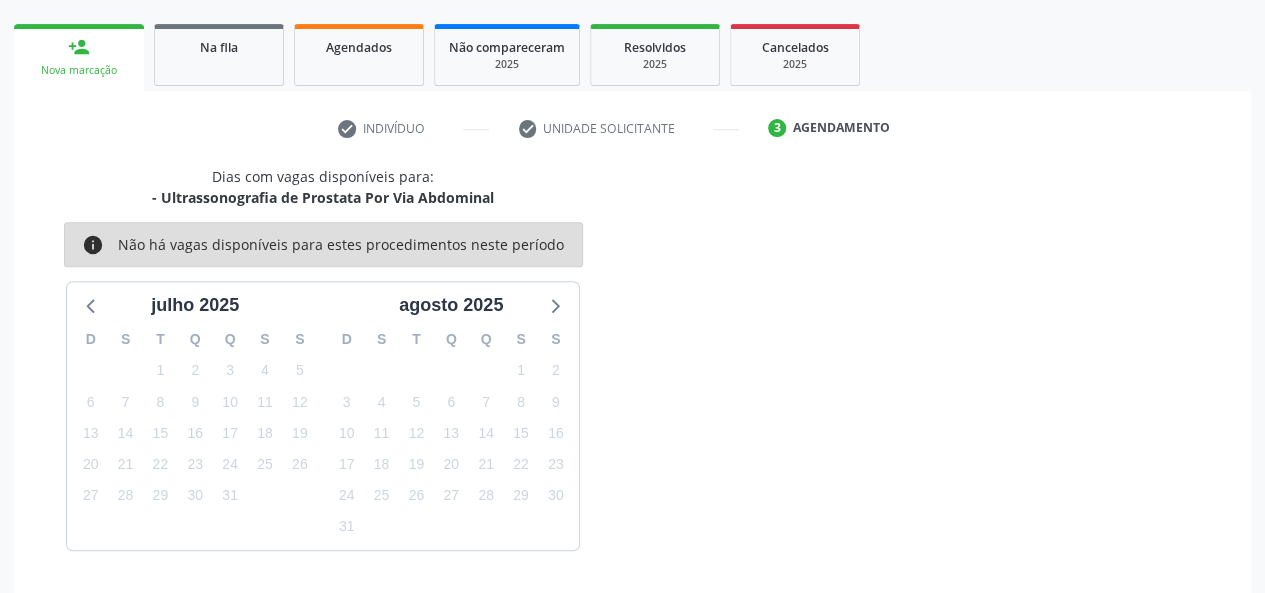 scroll, scrollTop: 362, scrollLeft: 0, axis: vertical 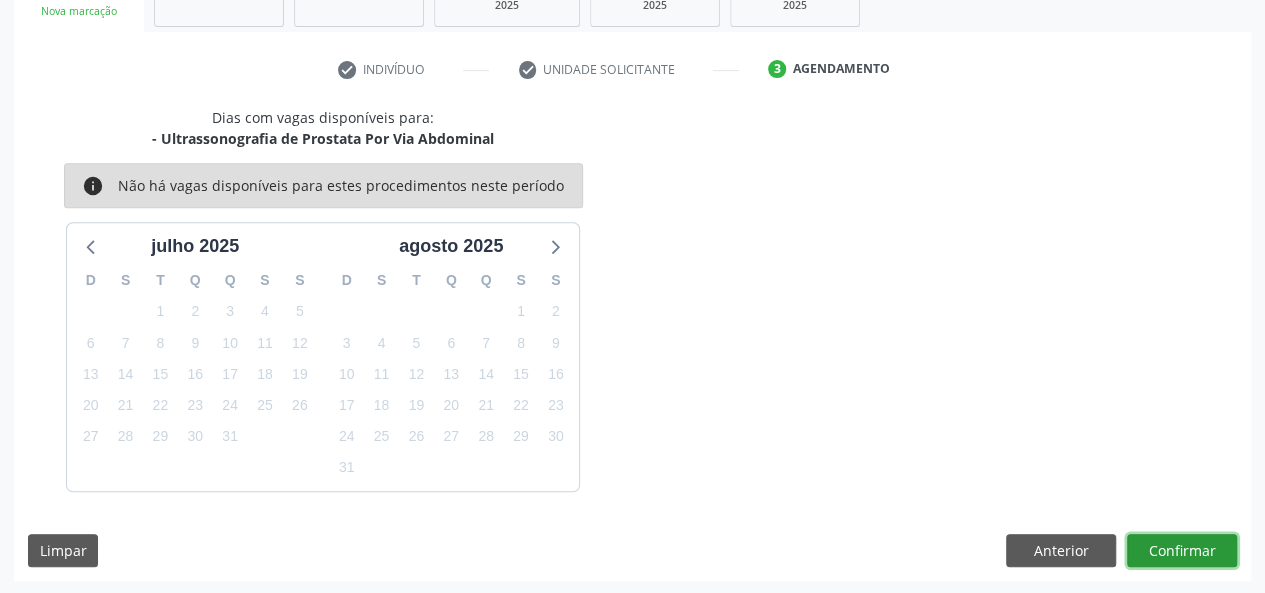 click on "Confirmar" at bounding box center [1182, 551] 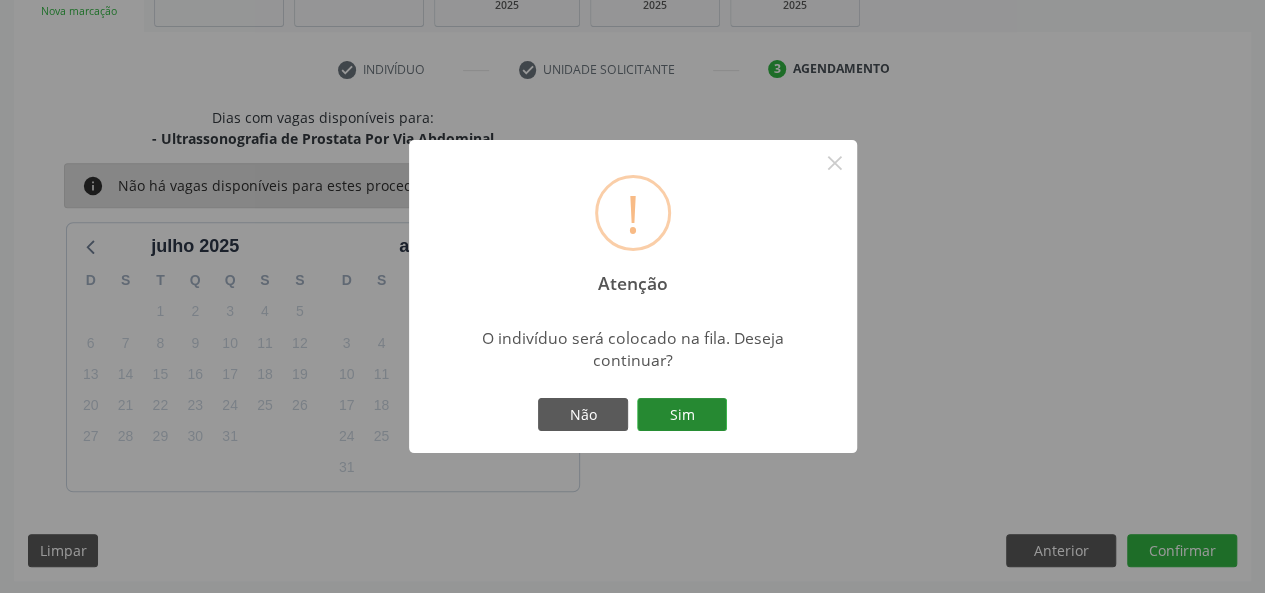 click on "Sim" at bounding box center [682, 415] 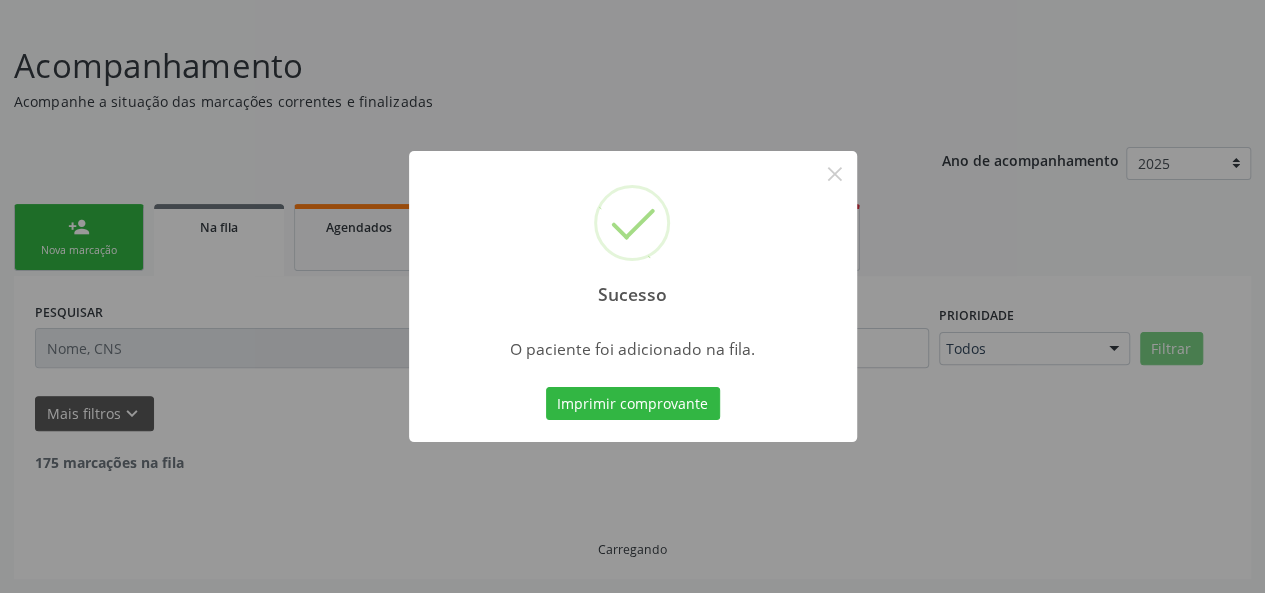 scroll, scrollTop: 100, scrollLeft: 0, axis: vertical 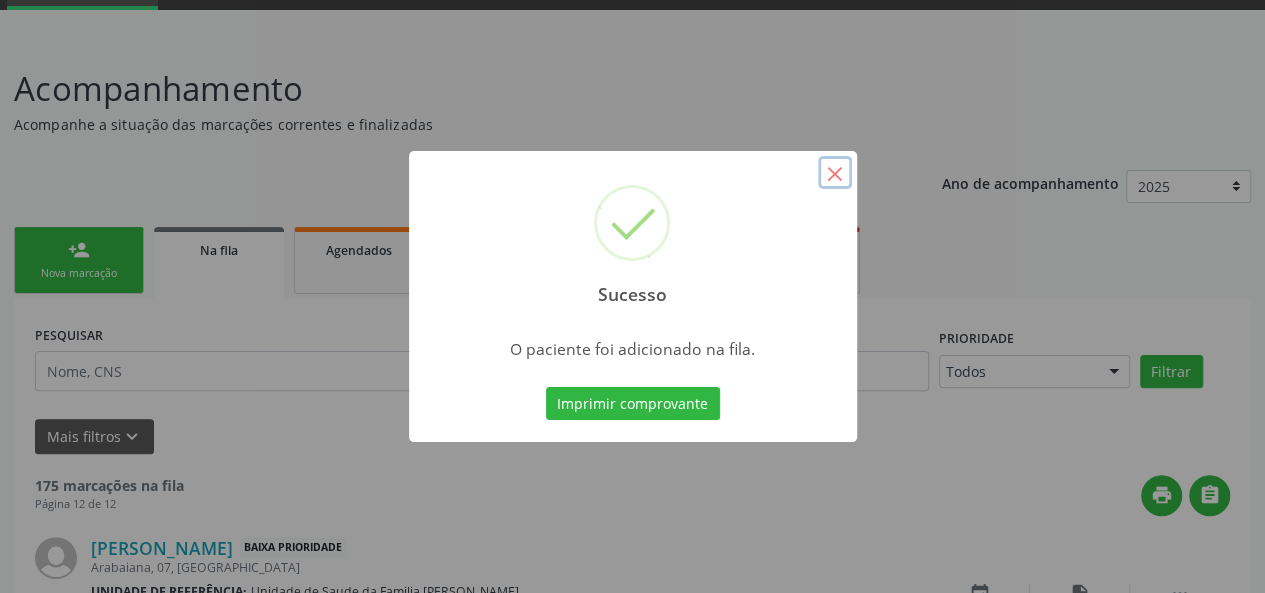 click on "×" at bounding box center [835, 173] 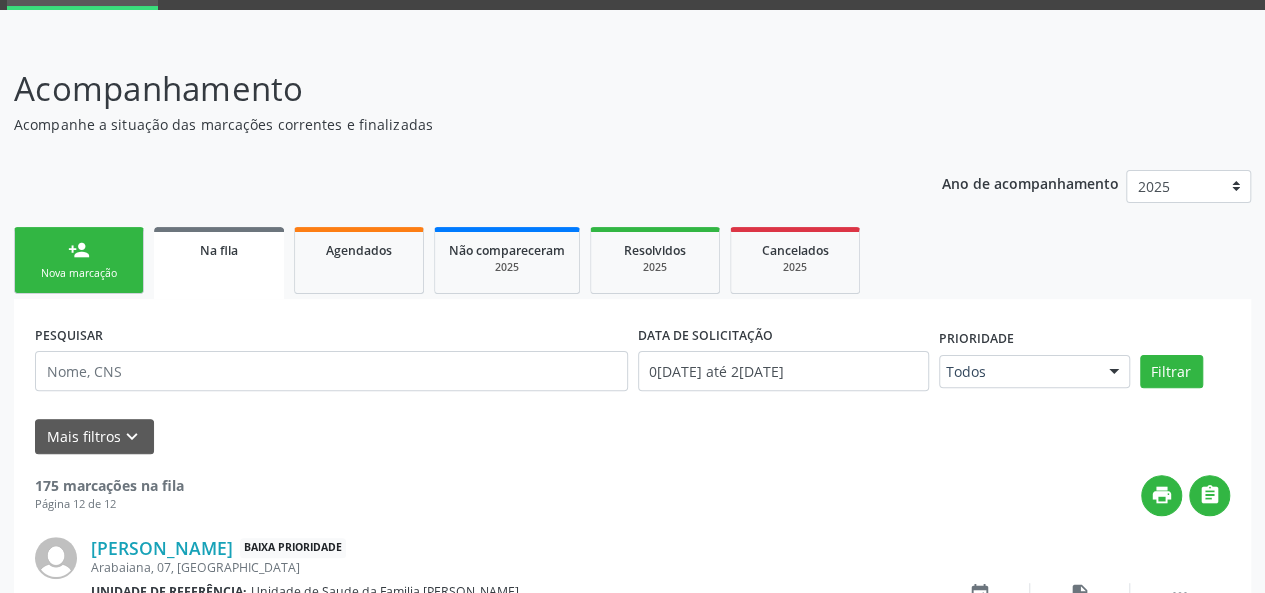click on "person_add
Nova marcação" at bounding box center [79, 260] 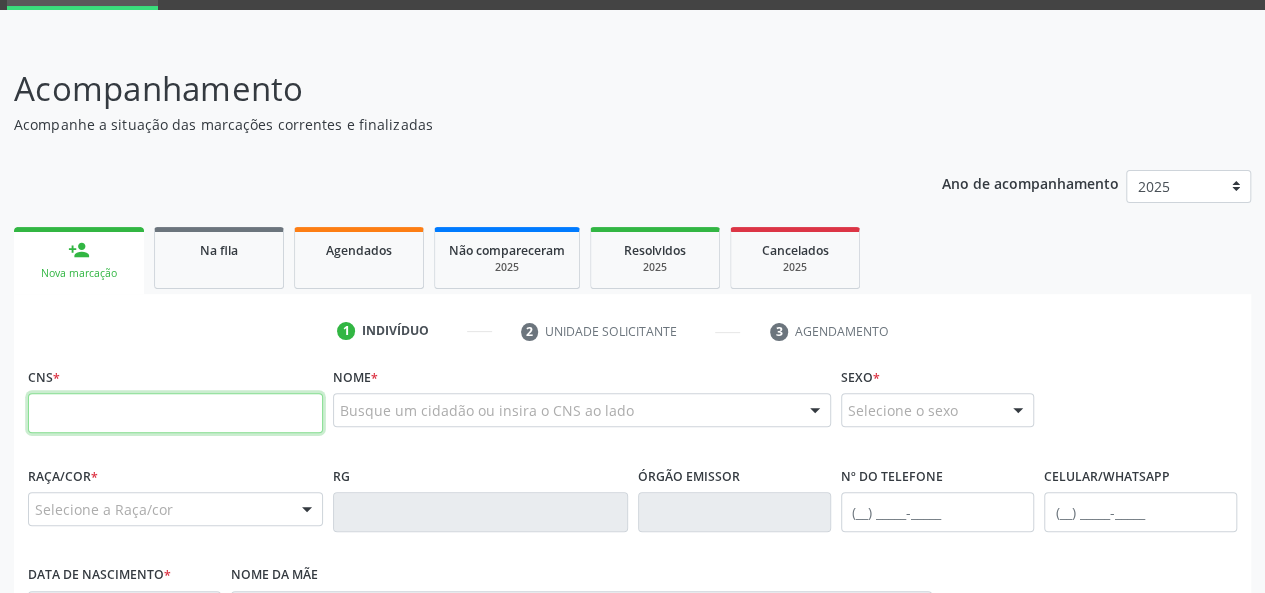 paste on "709 8010 3870 1199" 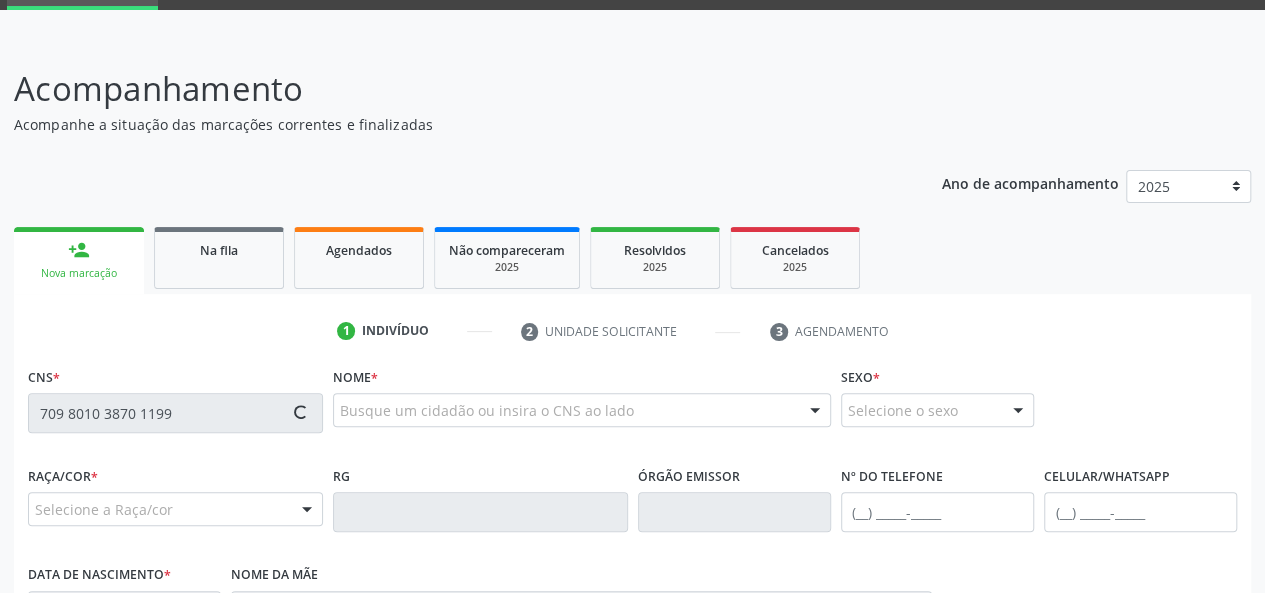 type on "709 8010 3870 1199" 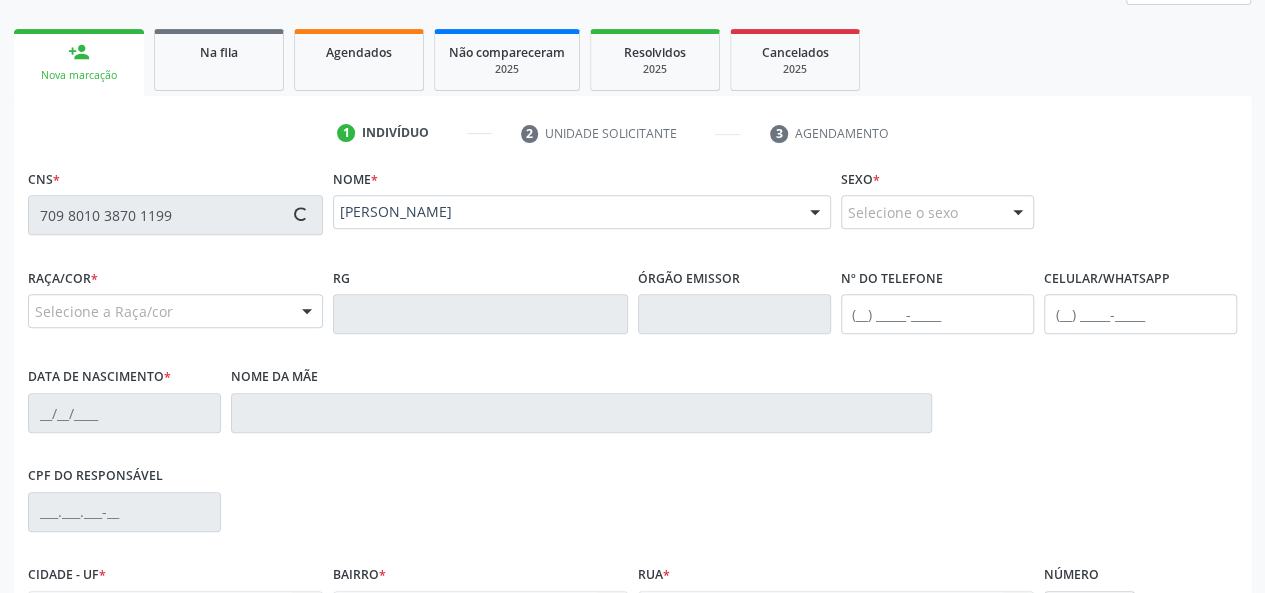 type on "(82) 98817-1886" 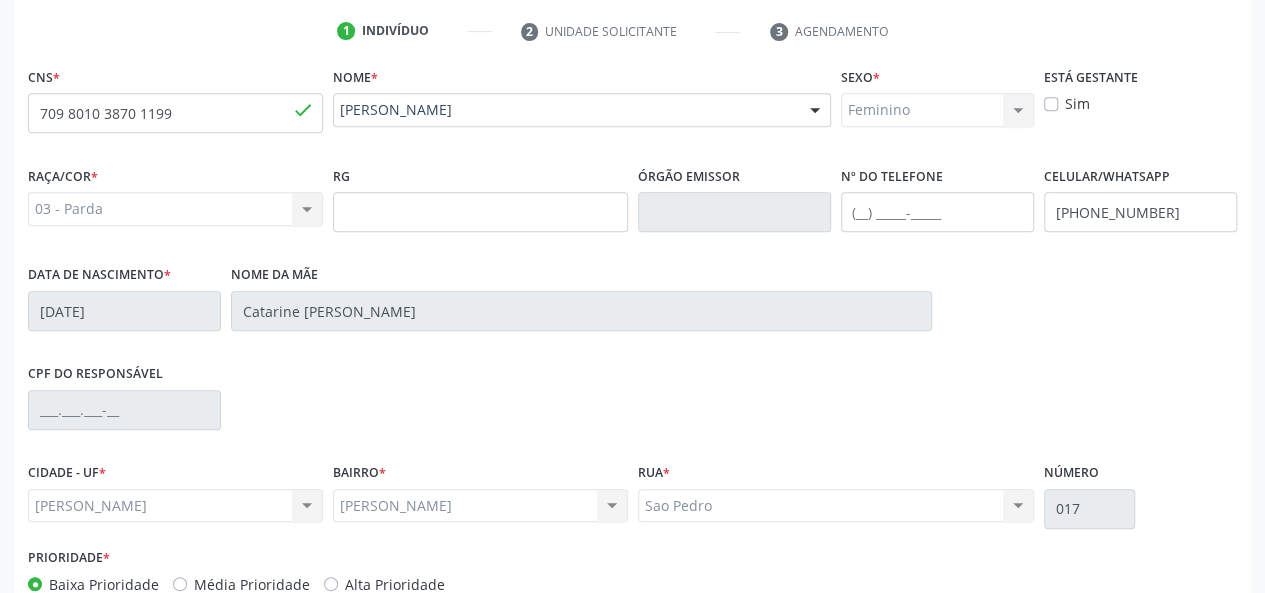 scroll, scrollTop: 518, scrollLeft: 0, axis: vertical 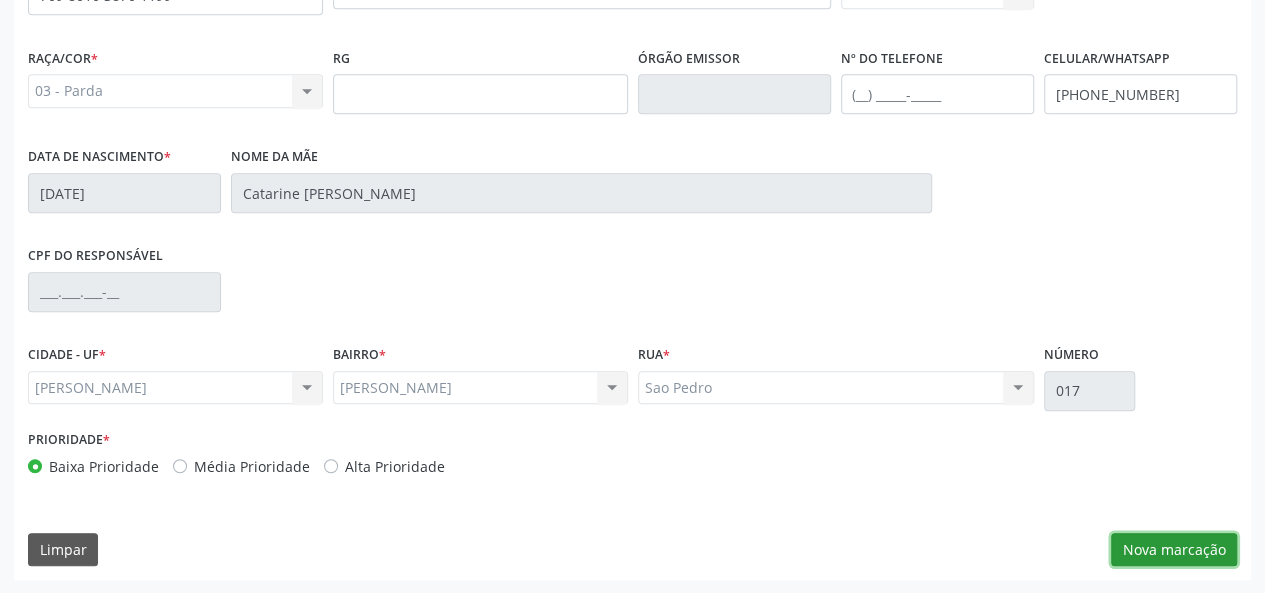 click on "Nova marcação" at bounding box center (1174, 550) 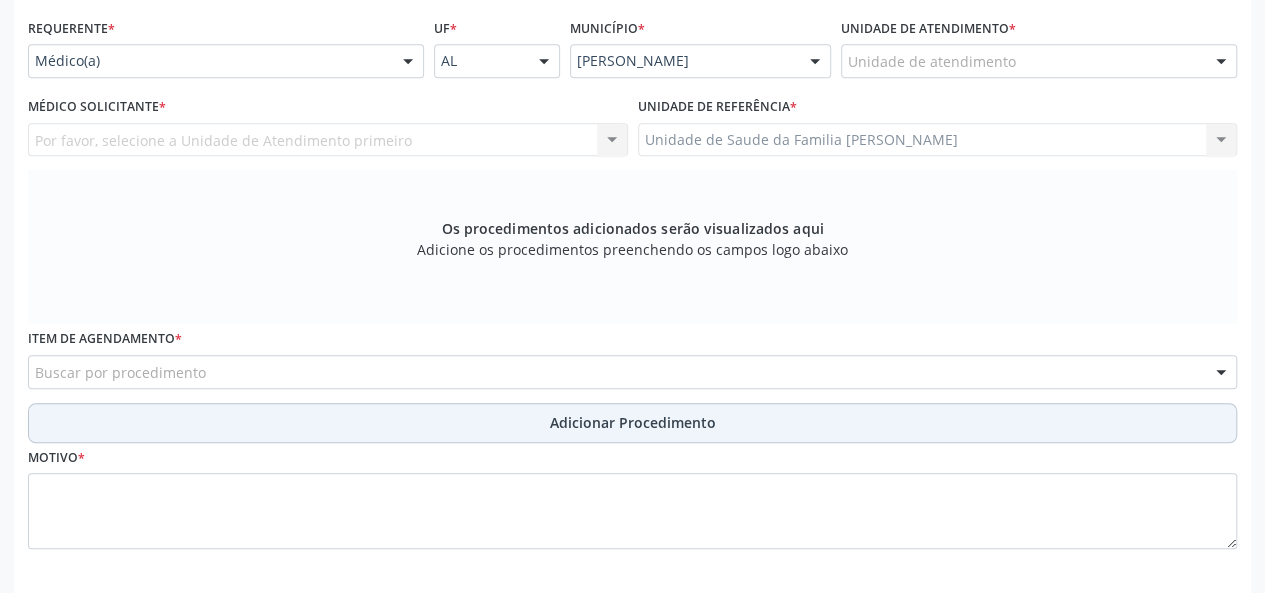 scroll, scrollTop: 418, scrollLeft: 0, axis: vertical 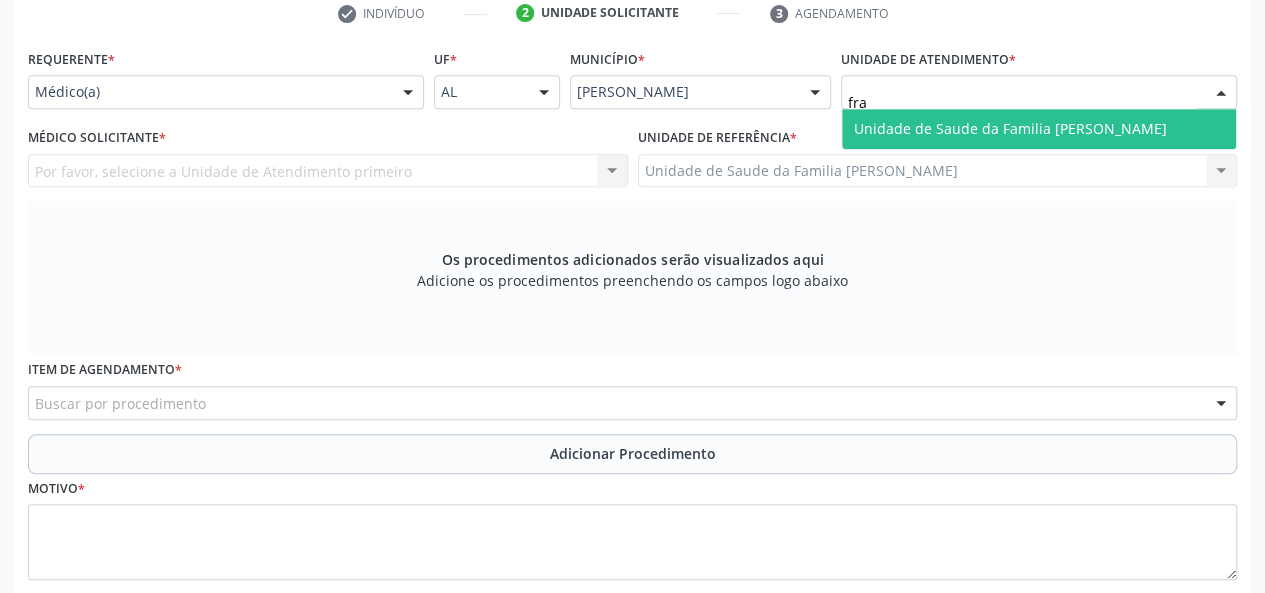click on "Unidade de Saude da Familia [PERSON_NAME]" at bounding box center [1039, 129] 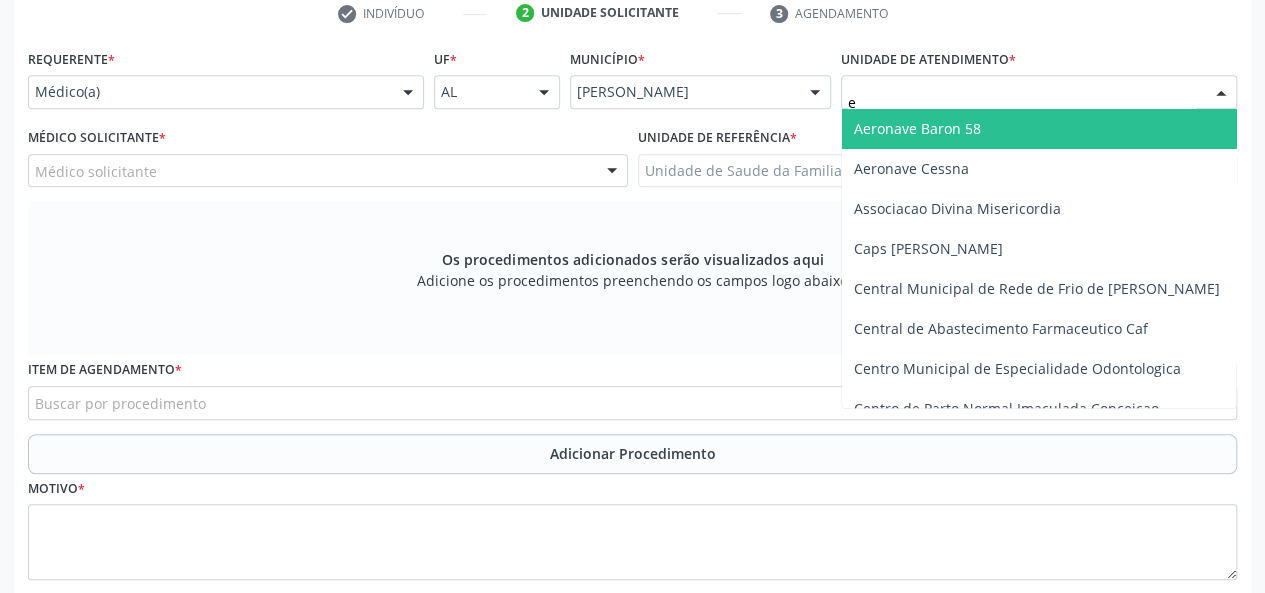type on "es" 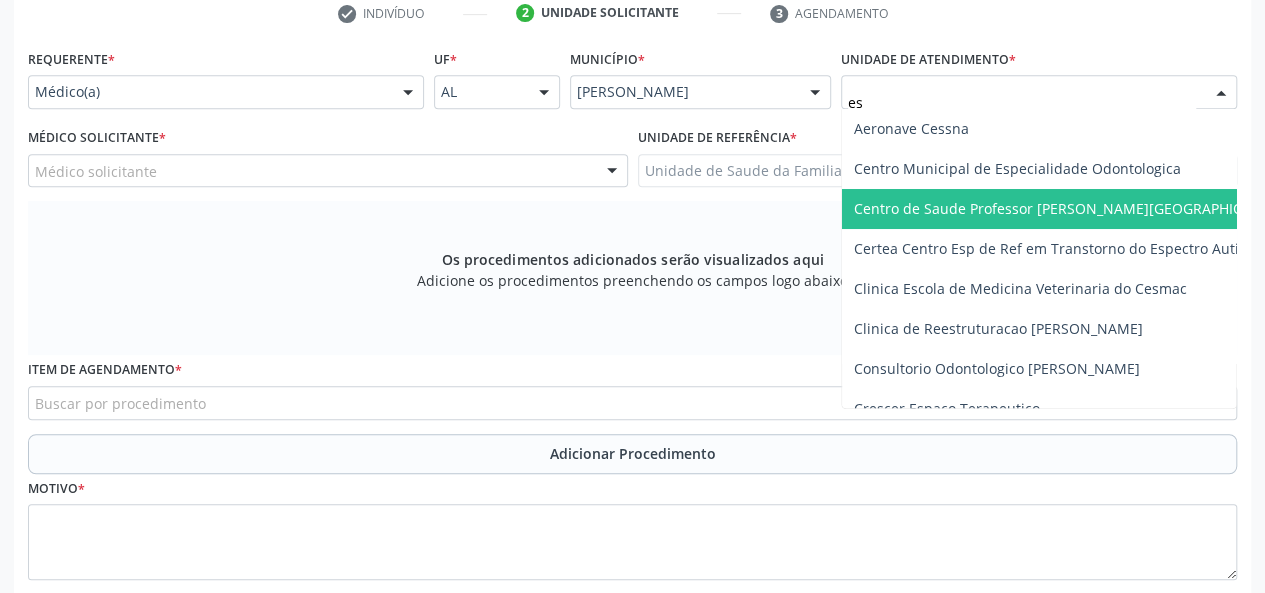 click on "Centro de Saude Professor [PERSON_NAME][GEOGRAPHIC_DATA]" at bounding box center [1071, 208] 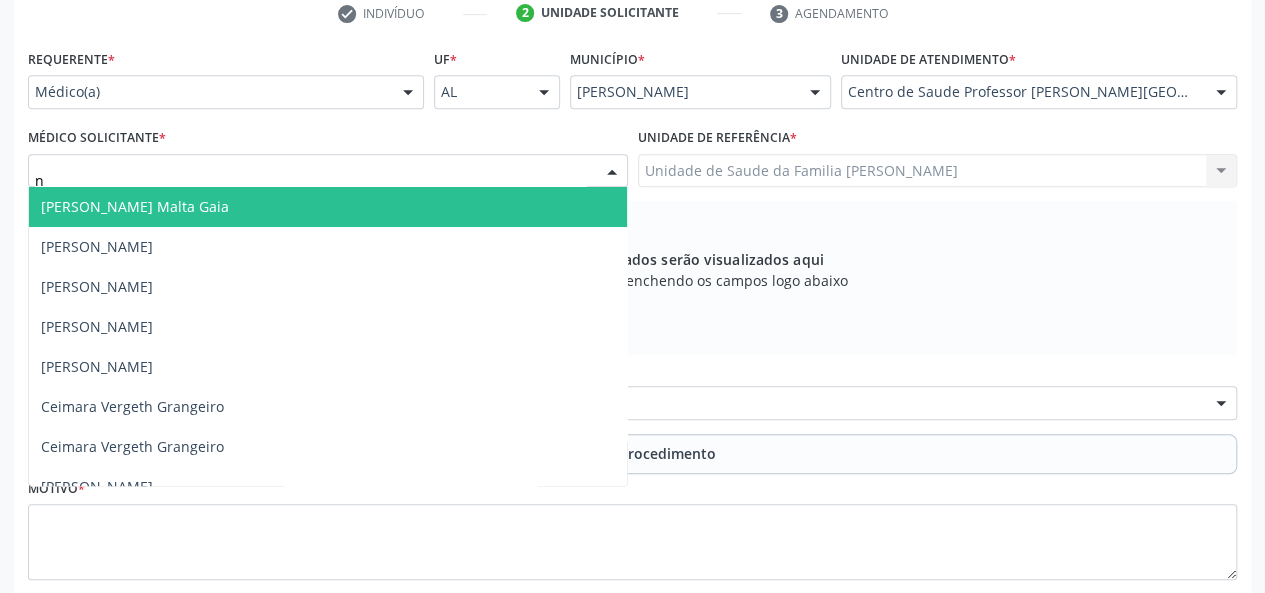 type on "ne" 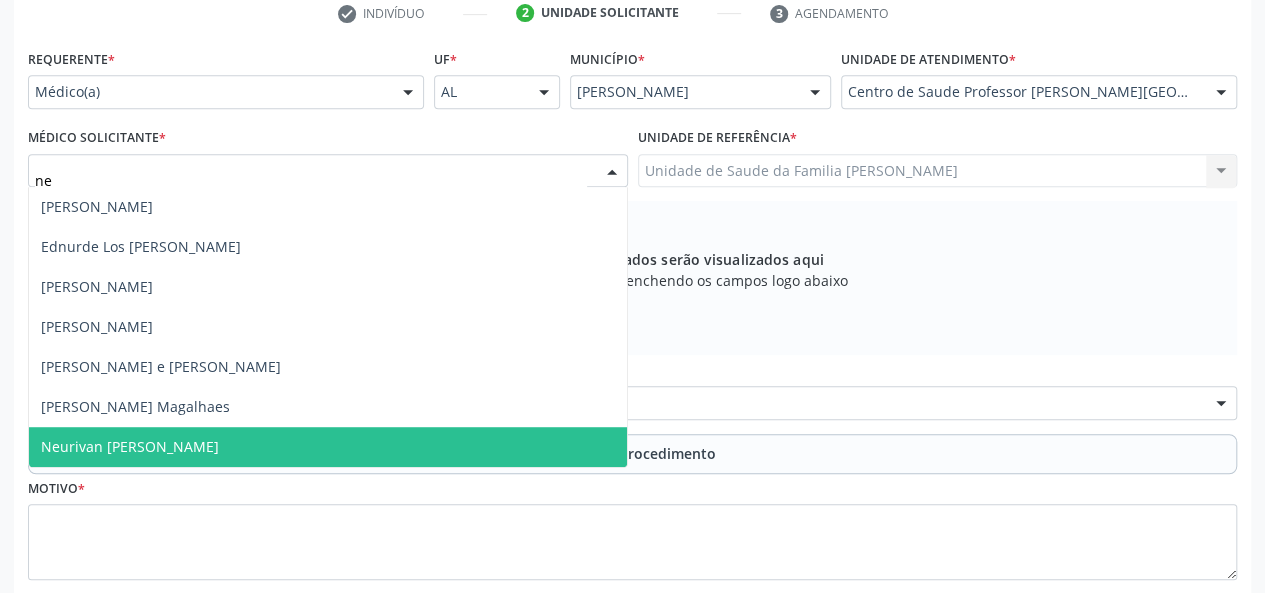 click on "Neurivan [PERSON_NAME]" at bounding box center [130, 446] 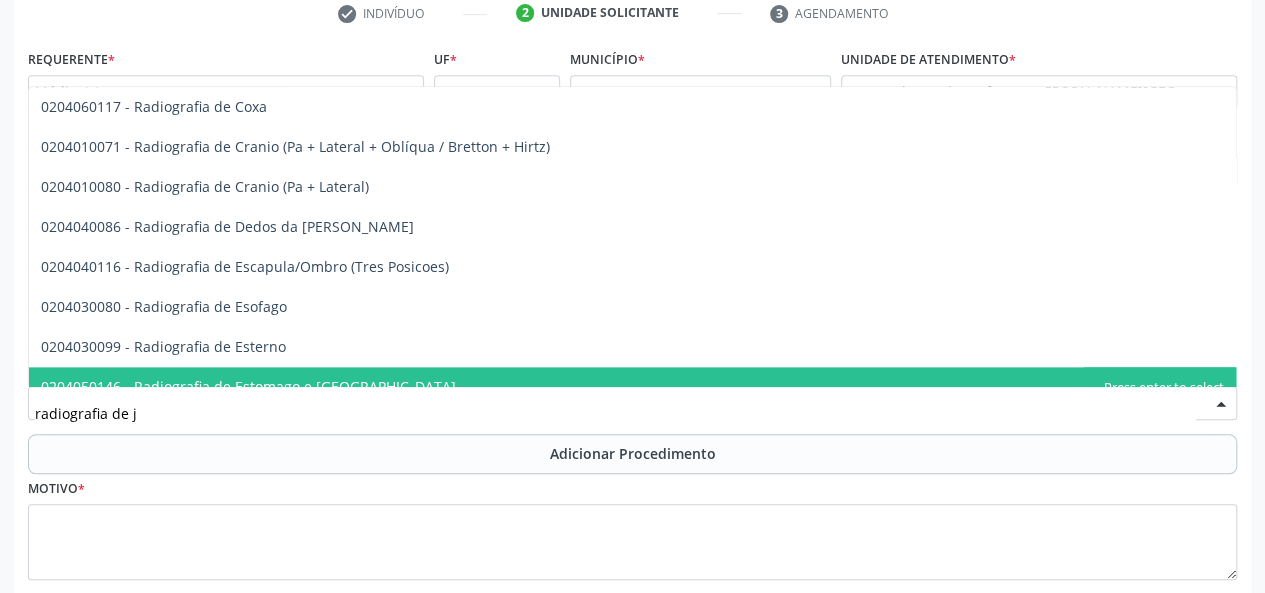 scroll, scrollTop: 0, scrollLeft: 0, axis: both 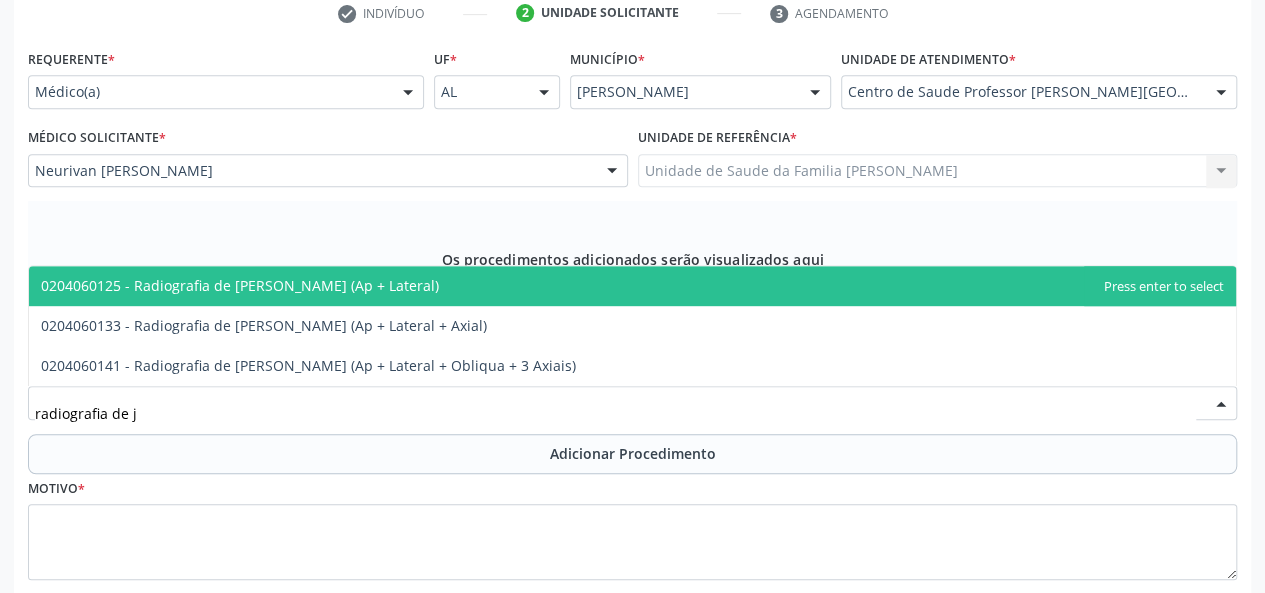 click on "0204060125 - Radiografia de Joelho (Ap + Lateral)" at bounding box center [240, 285] 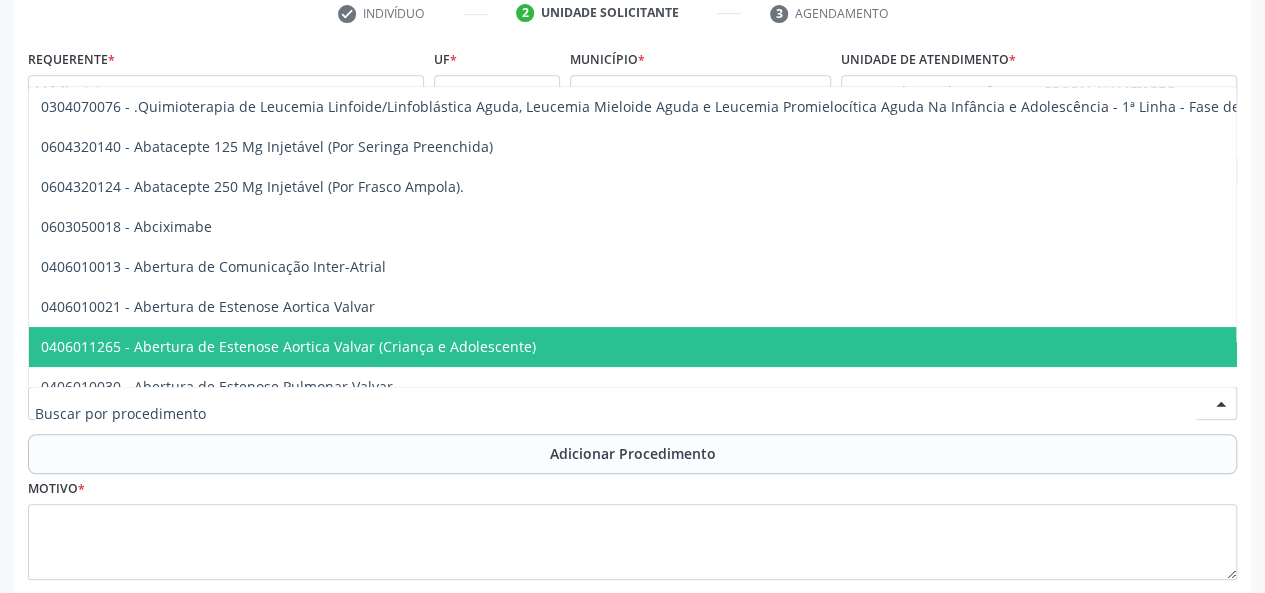 click at bounding box center (615, 413) 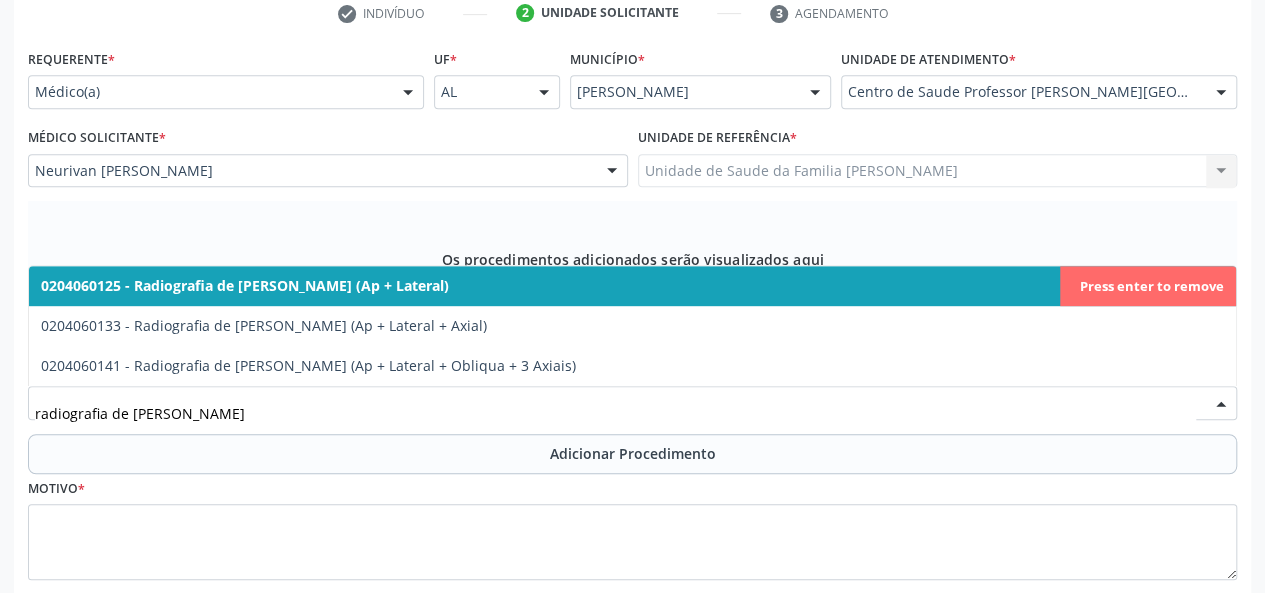 click on "0204060125 - Radiografia de Joelho (Ap + Lateral)" at bounding box center (245, 285) 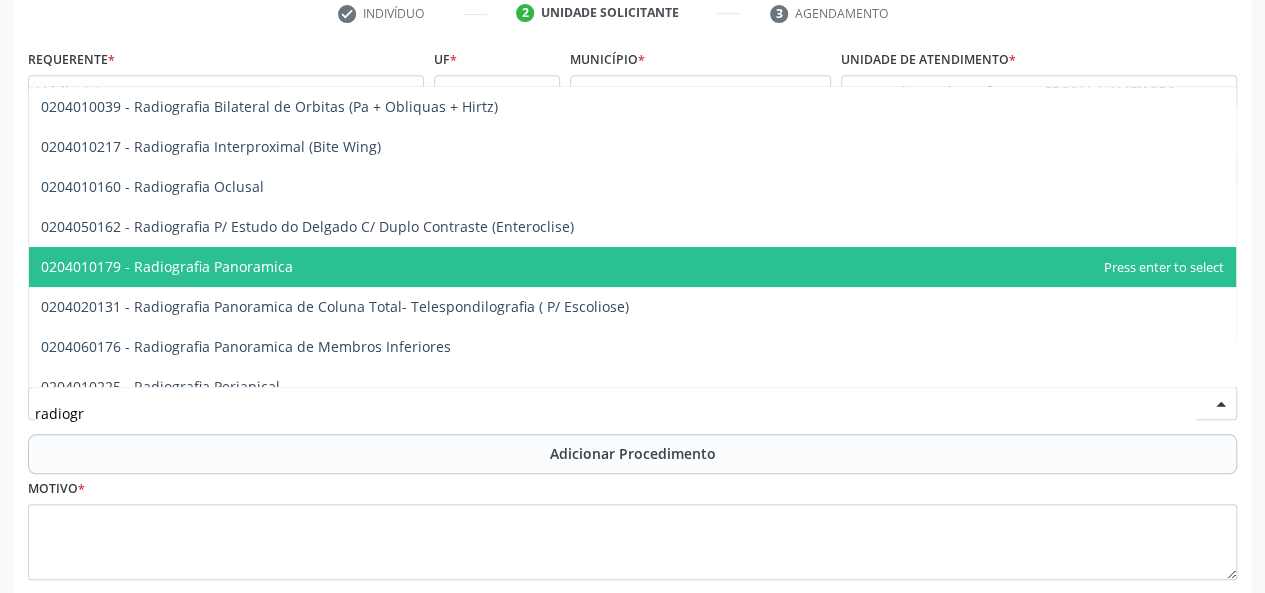 type on "radiogra" 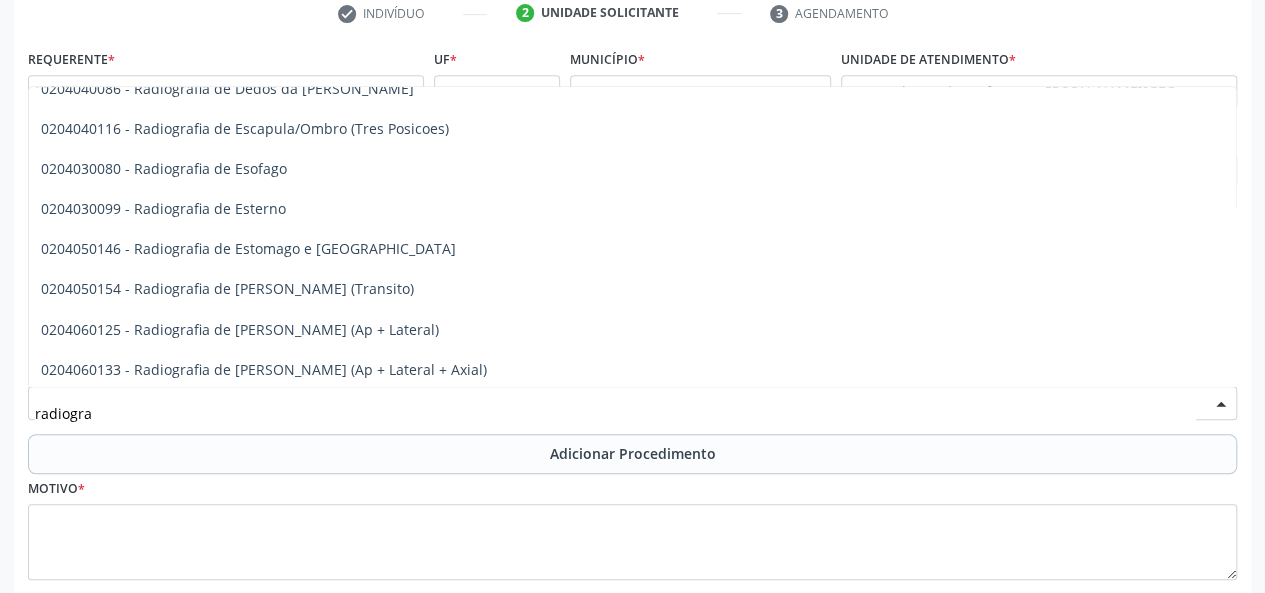 scroll, scrollTop: 1700, scrollLeft: 0, axis: vertical 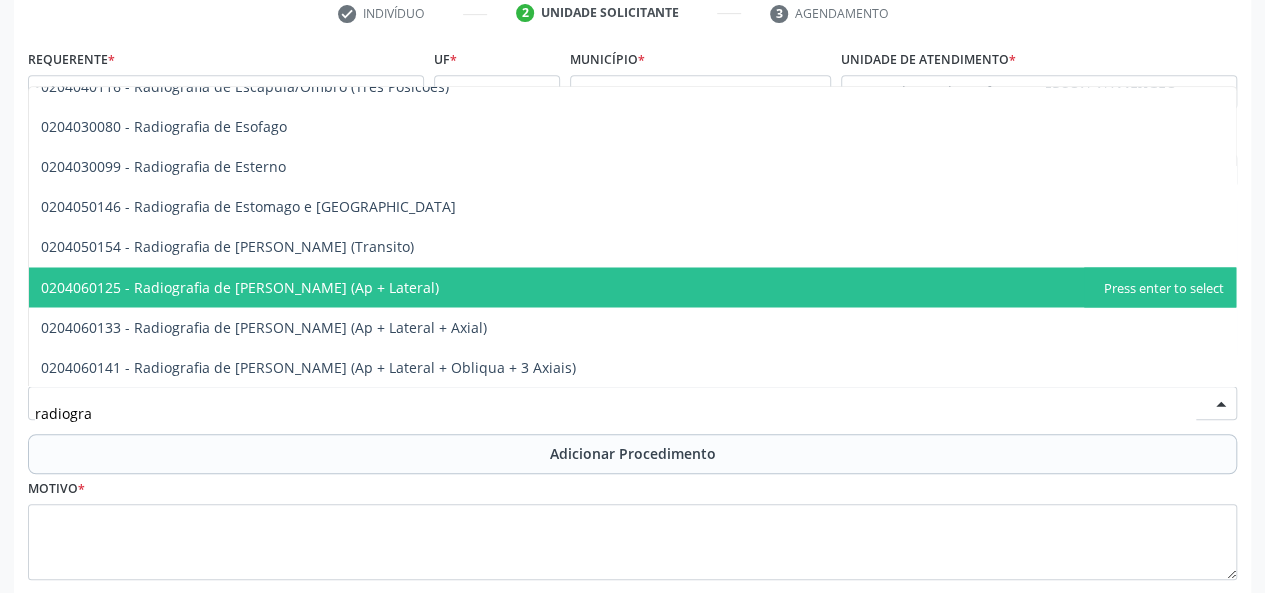 click on "0204060125 - Radiografia de Joelho (Ap + Lateral)" at bounding box center [240, 286] 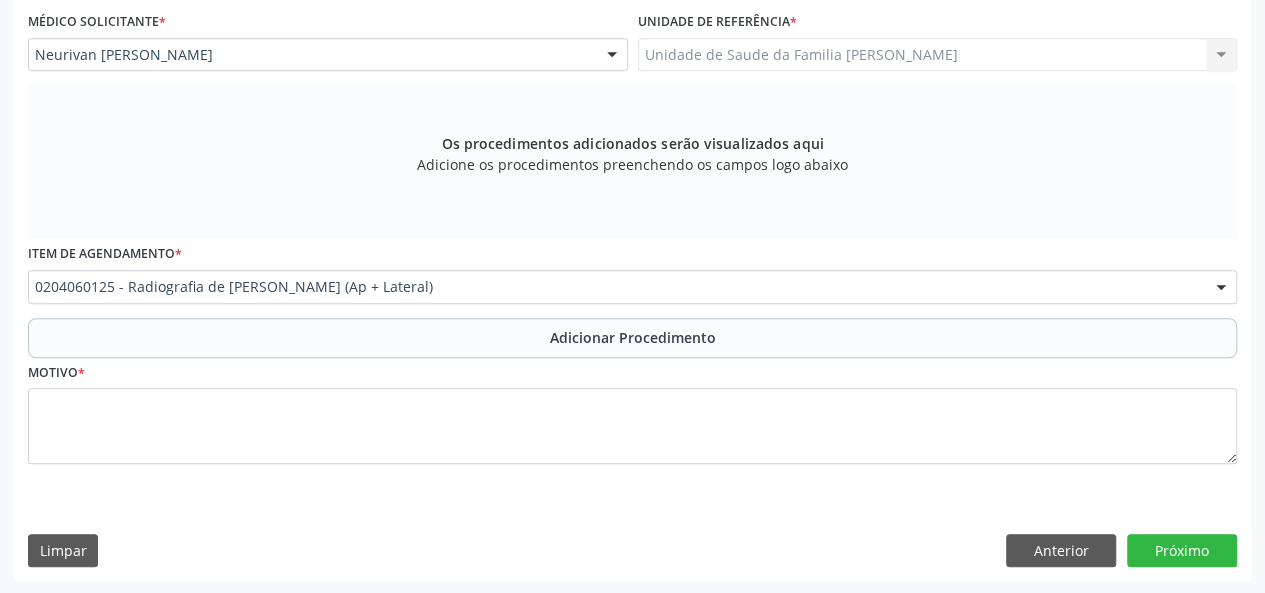 scroll, scrollTop: 534, scrollLeft: 0, axis: vertical 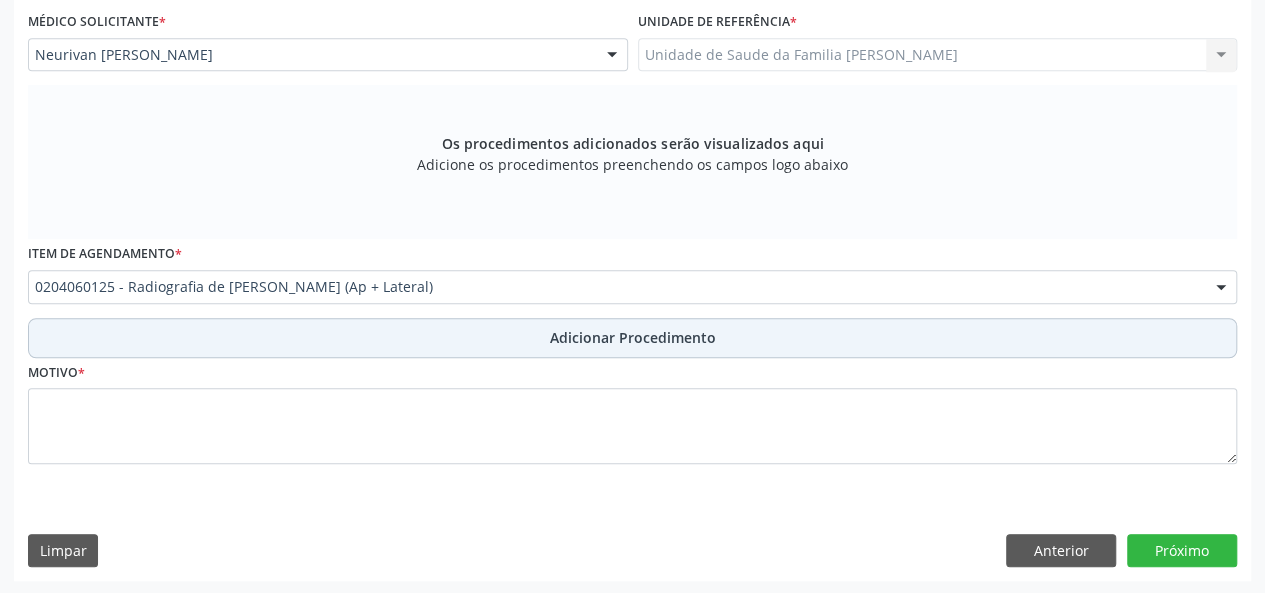 click on "Adicionar Procedimento" at bounding box center (633, 337) 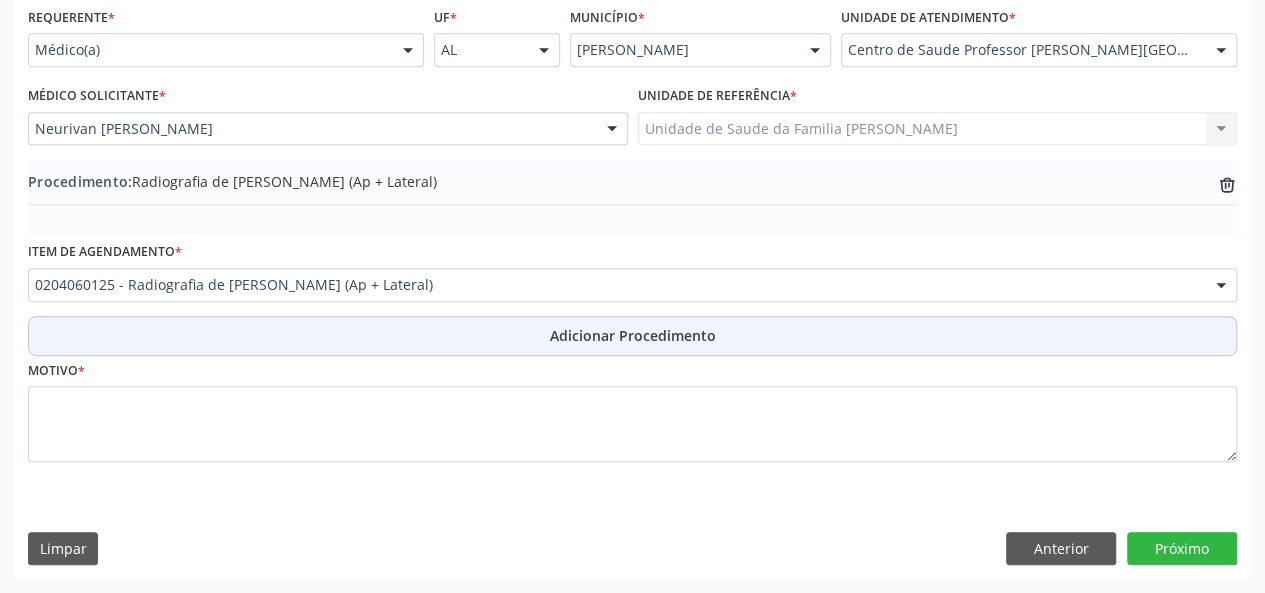 scroll, scrollTop: 458, scrollLeft: 0, axis: vertical 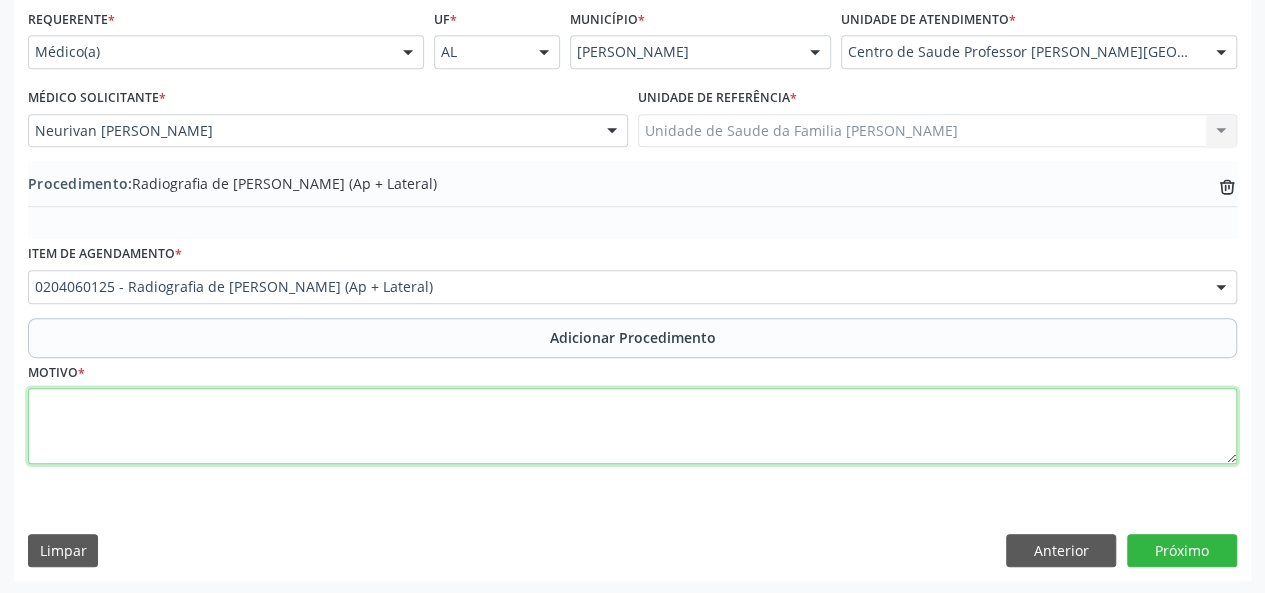 click at bounding box center (632, 426) 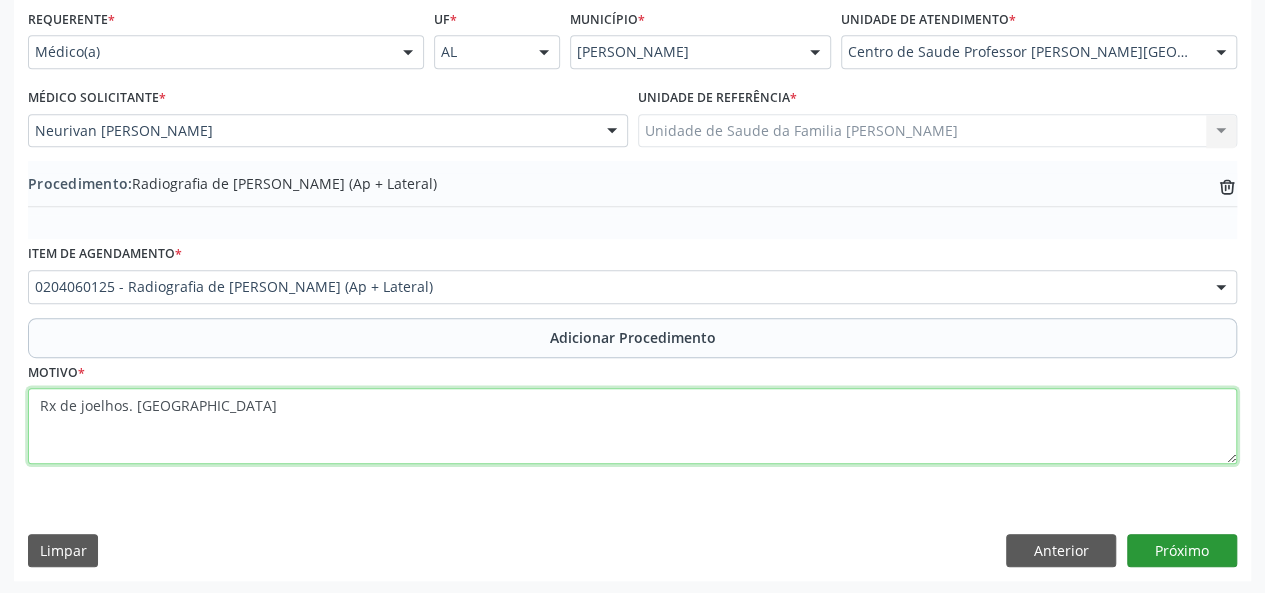 type on "Rx de joelhos. Gonatrose" 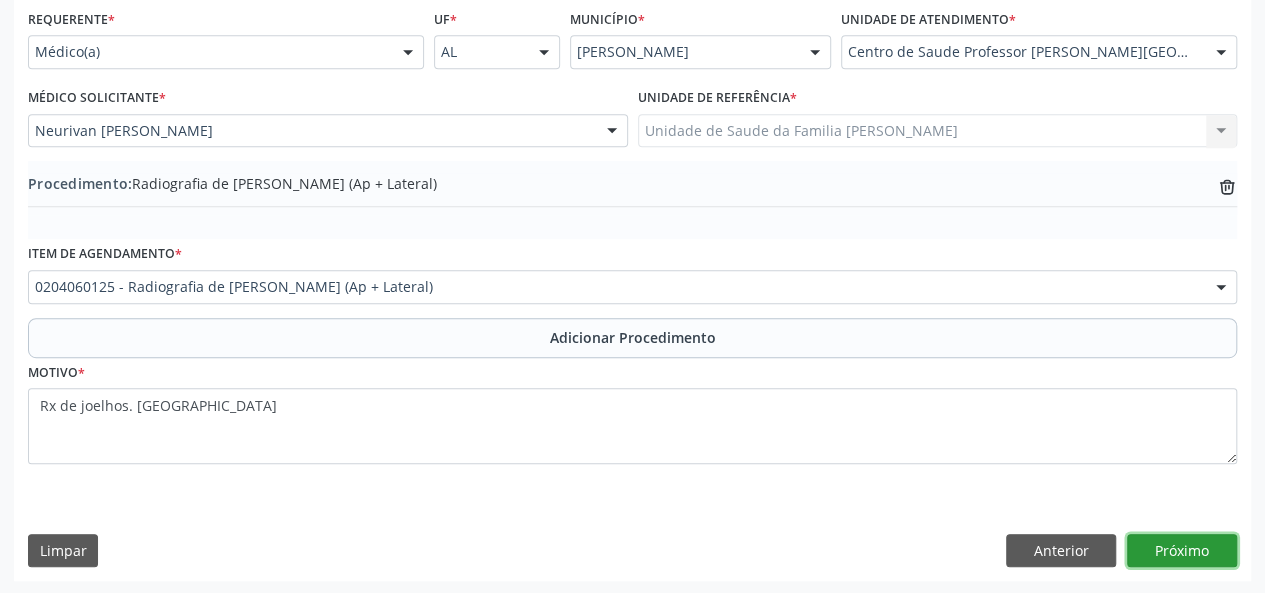 click on "Próximo" at bounding box center [1182, 551] 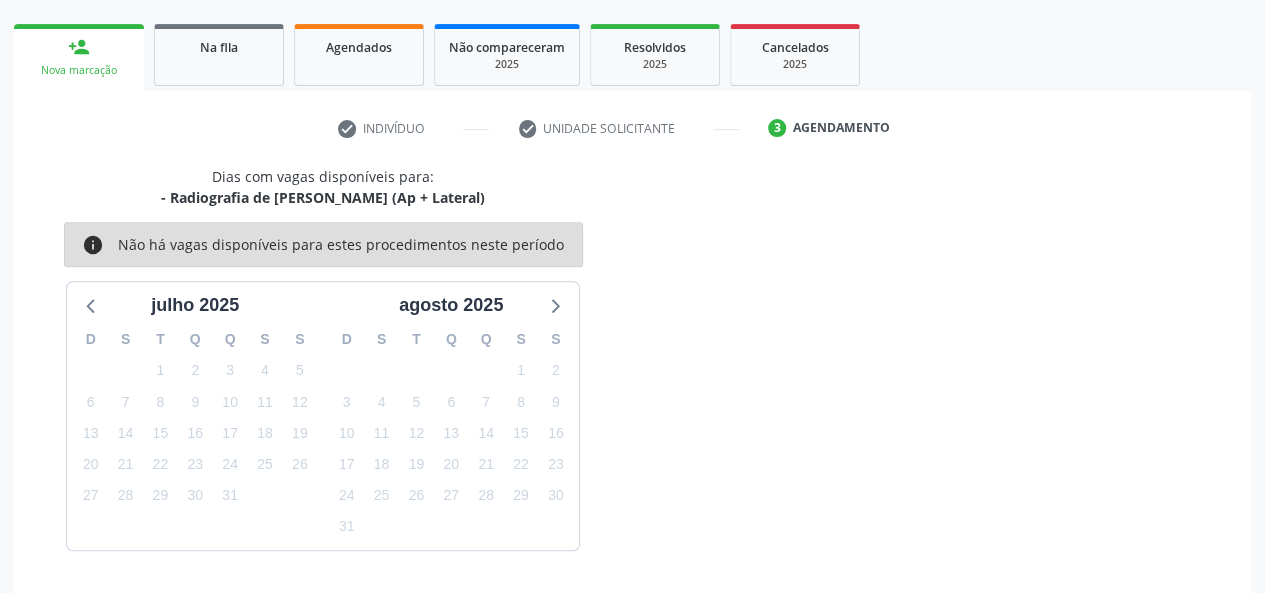 scroll, scrollTop: 362, scrollLeft: 0, axis: vertical 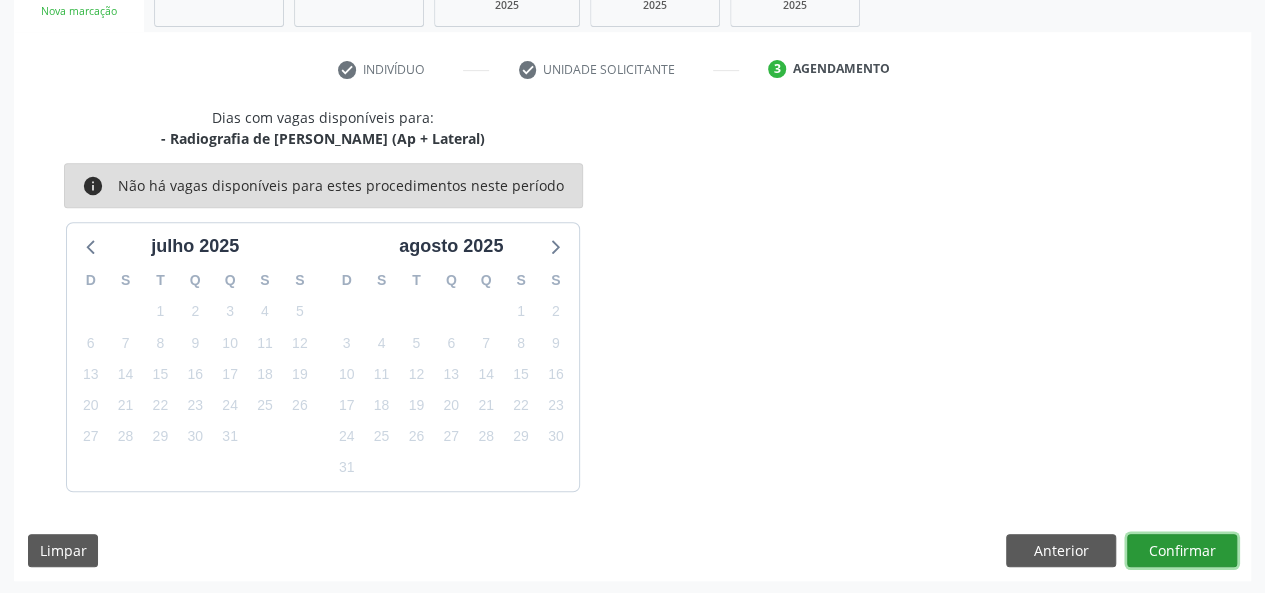 click on "Confirmar" at bounding box center [1182, 551] 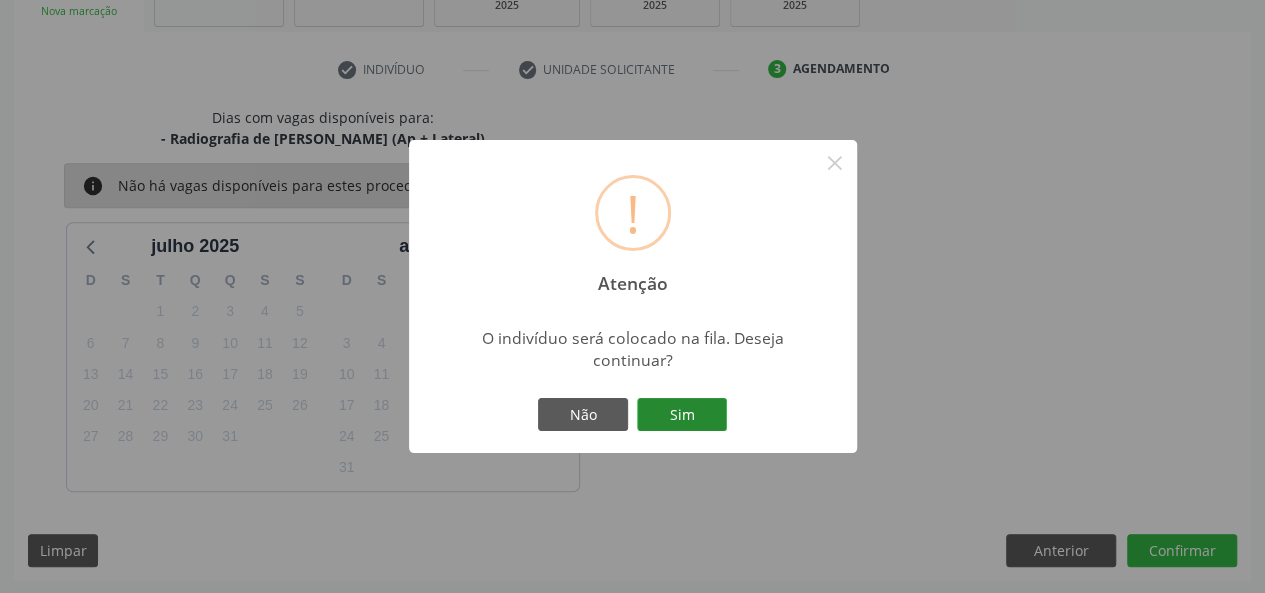 click on "Sim" at bounding box center [682, 415] 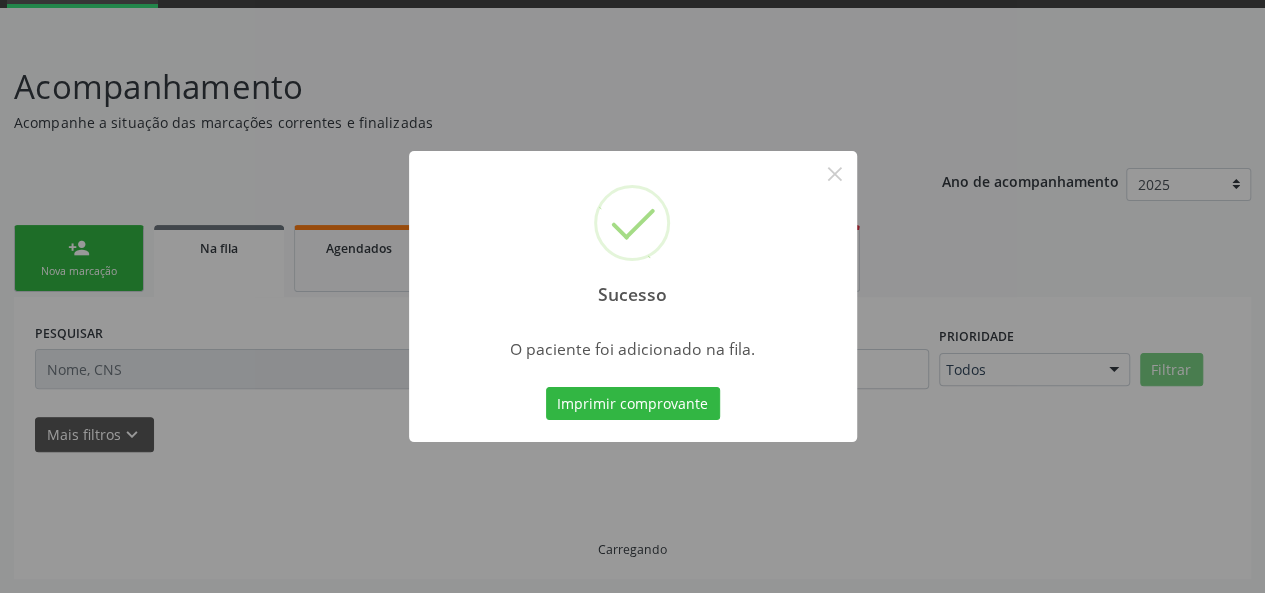 scroll, scrollTop: 100, scrollLeft: 0, axis: vertical 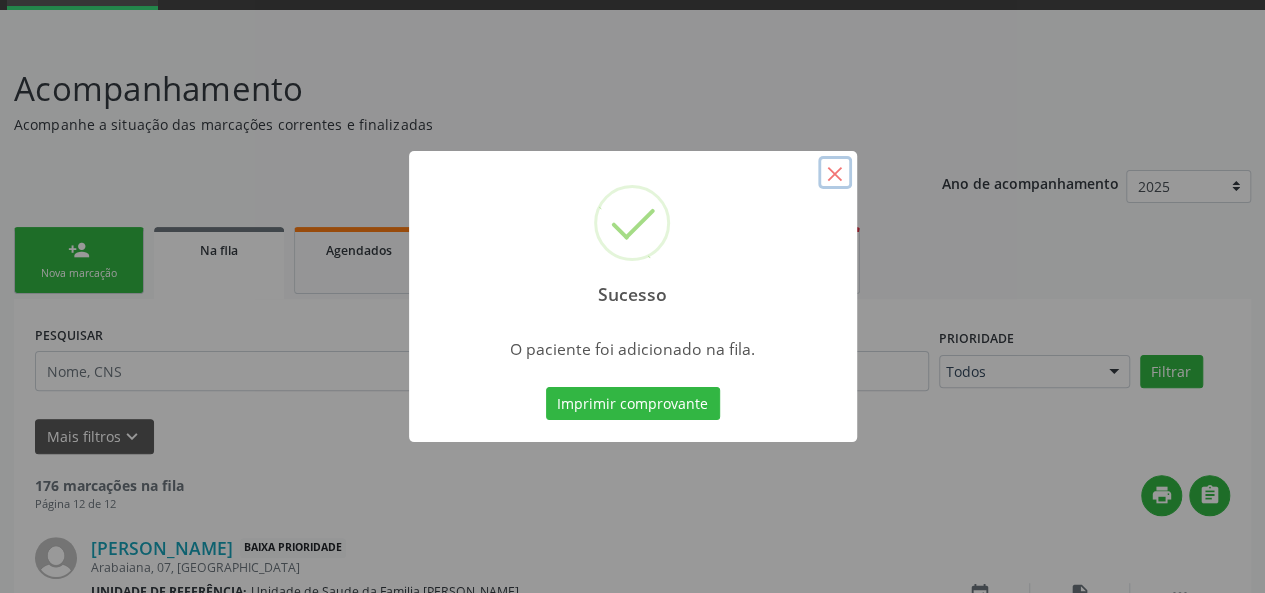 click on "×" at bounding box center (835, 173) 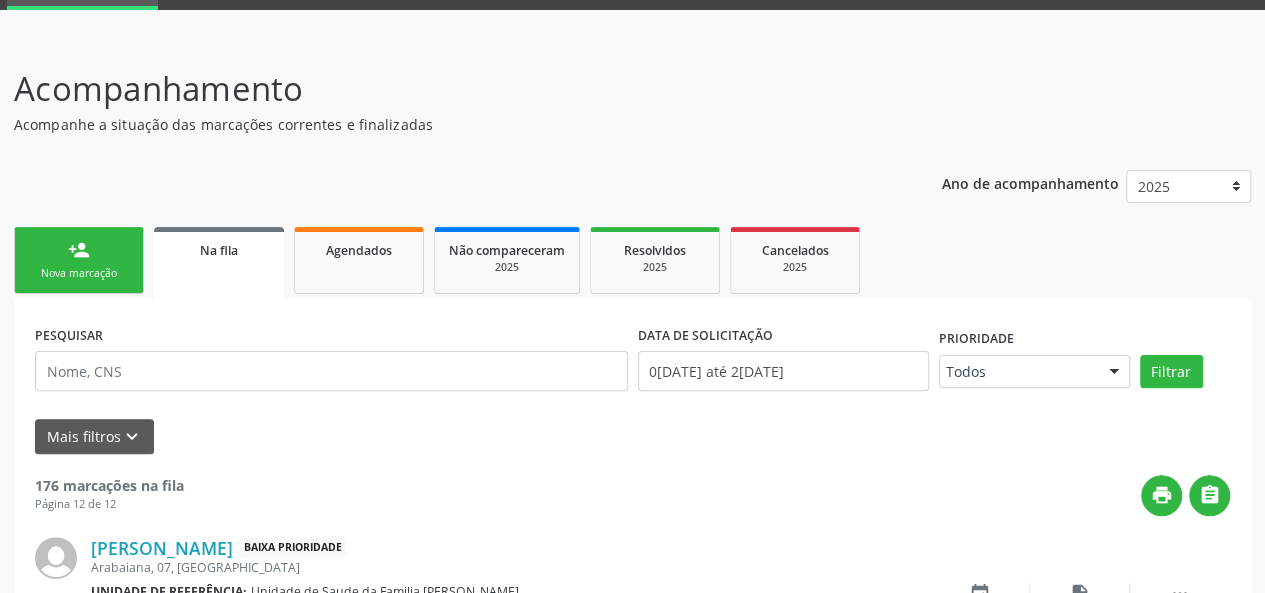 click on "person_add" at bounding box center (79, 250) 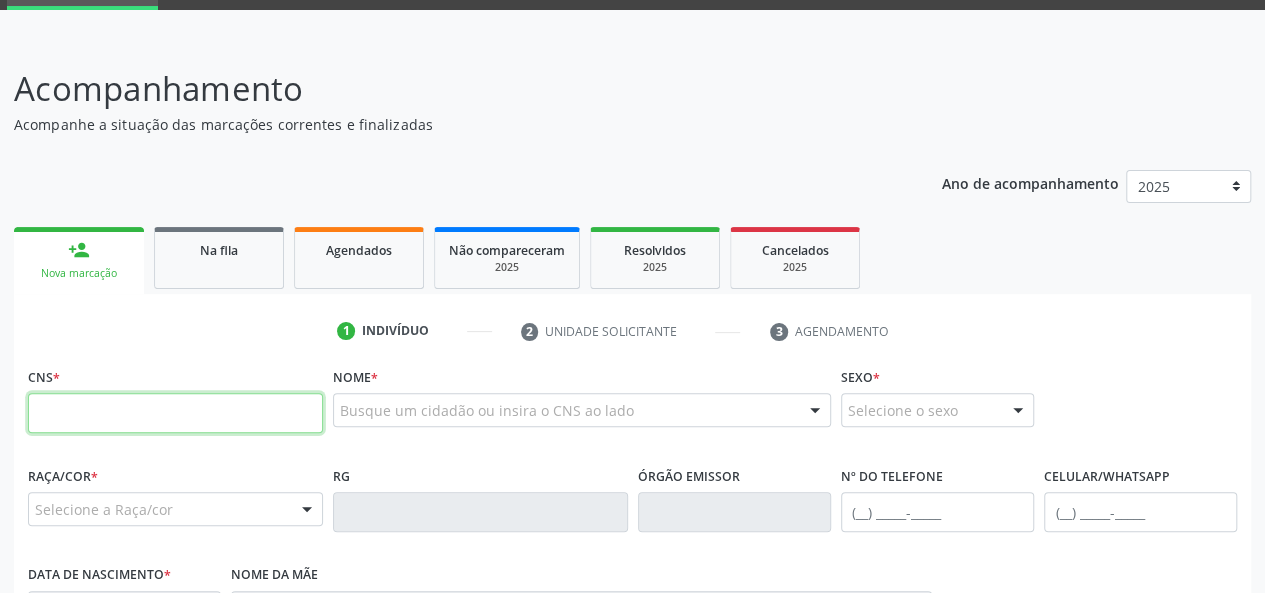 paste on "702 4085 7481 2126" 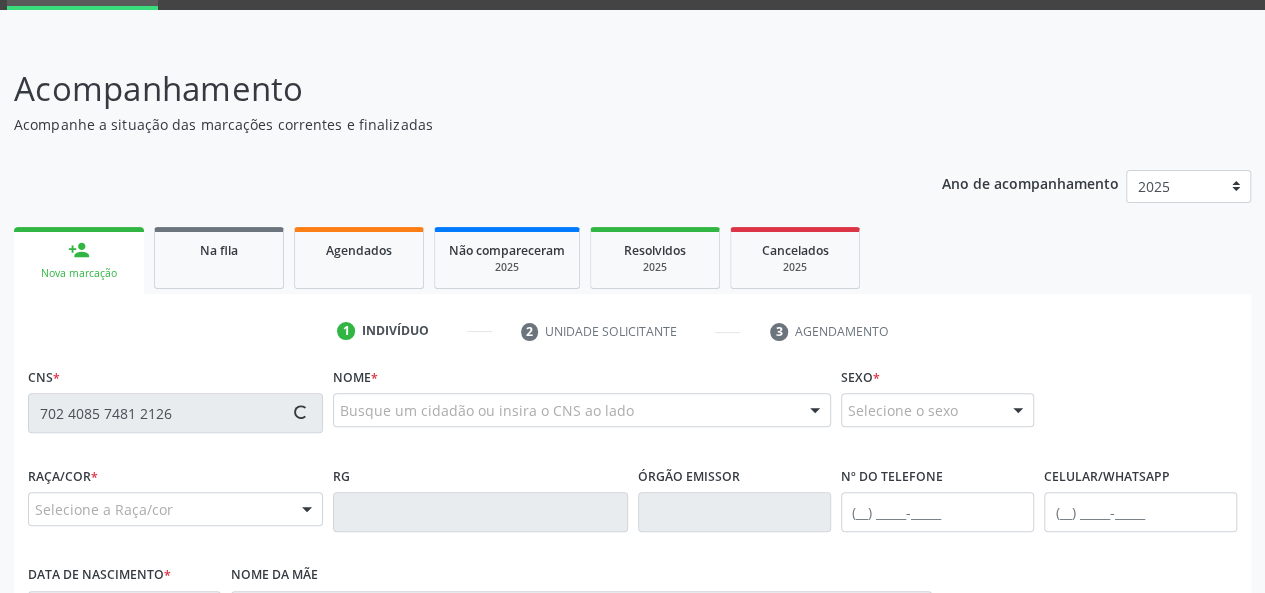 type on "702 4085 7481 2126" 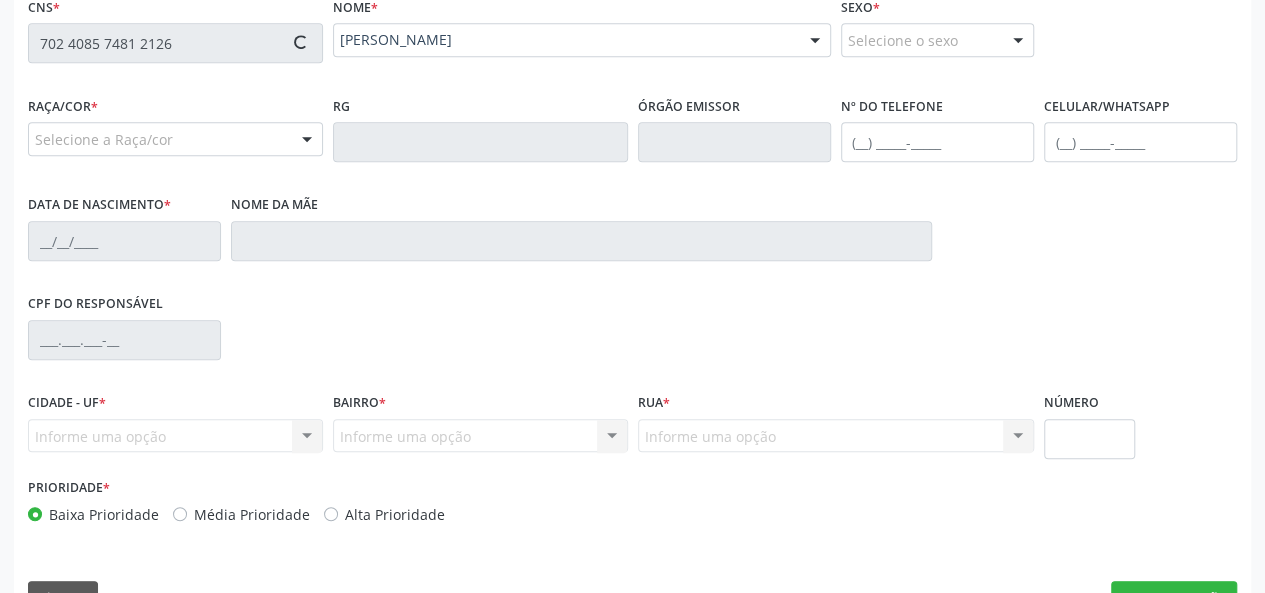 scroll, scrollTop: 500, scrollLeft: 0, axis: vertical 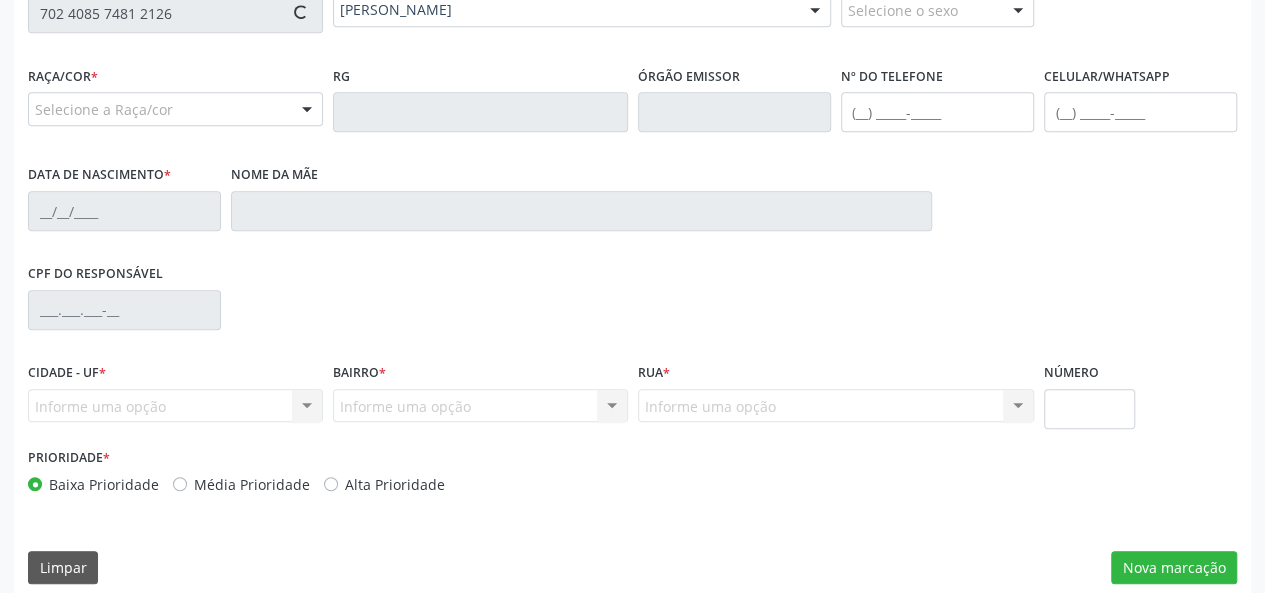 type on "(82) 9916-6181" 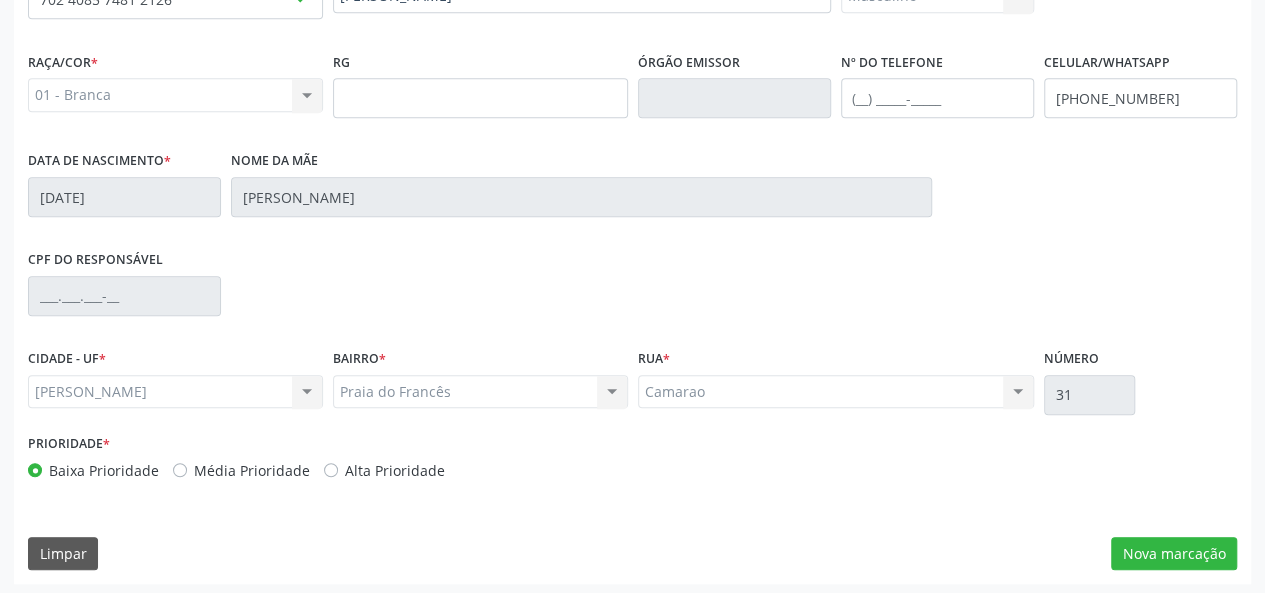 scroll, scrollTop: 518, scrollLeft: 0, axis: vertical 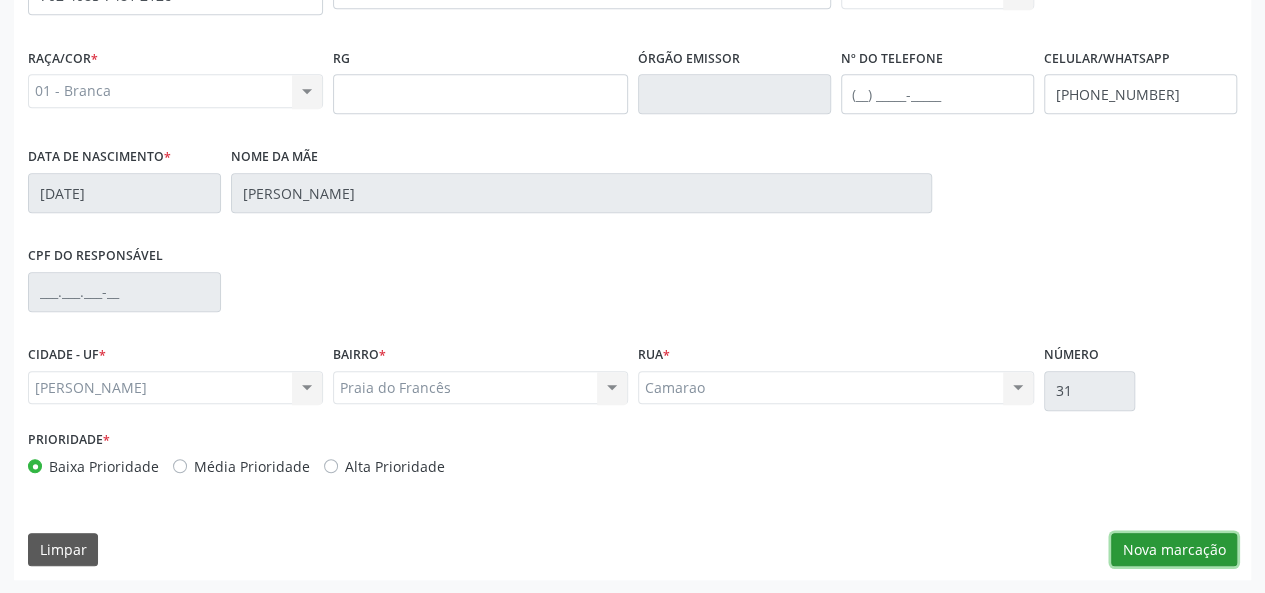 click on "Nova marcação" at bounding box center [1174, 550] 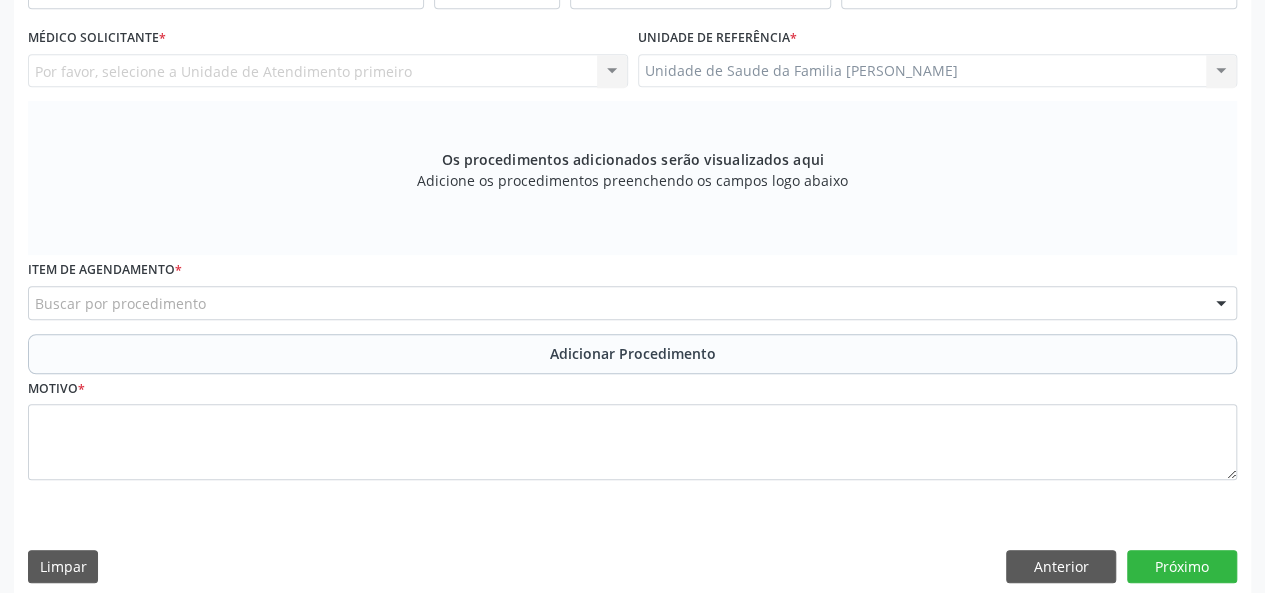 scroll, scrollTop: 318, scrollLeft: 0, axis: vertical 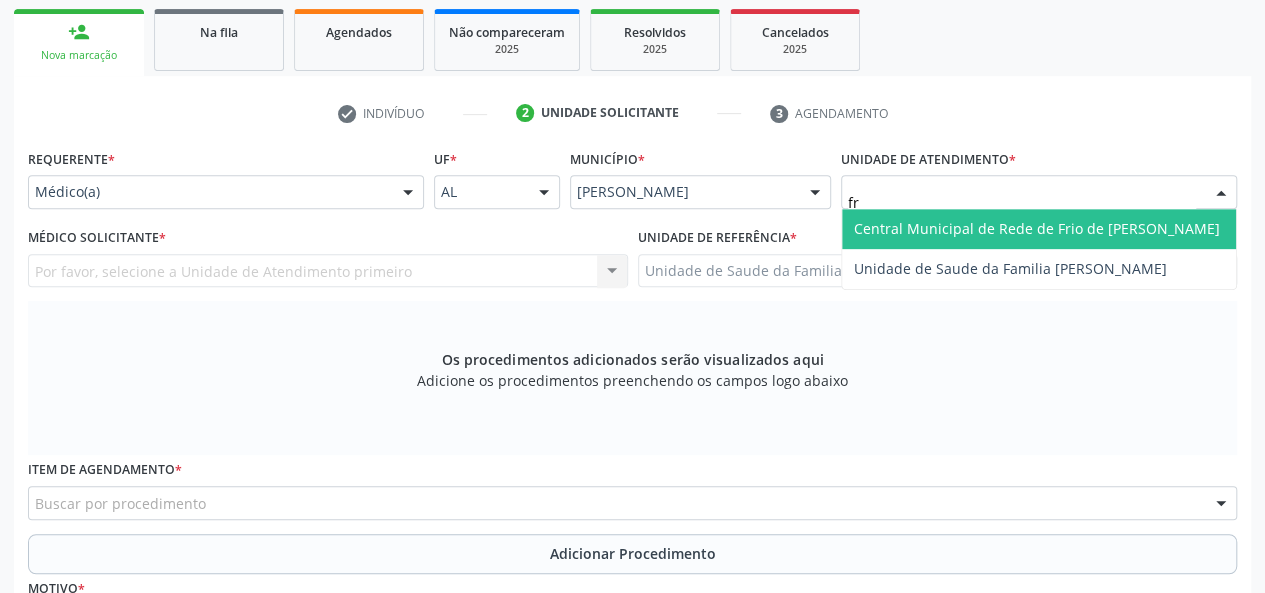 type on "fra" 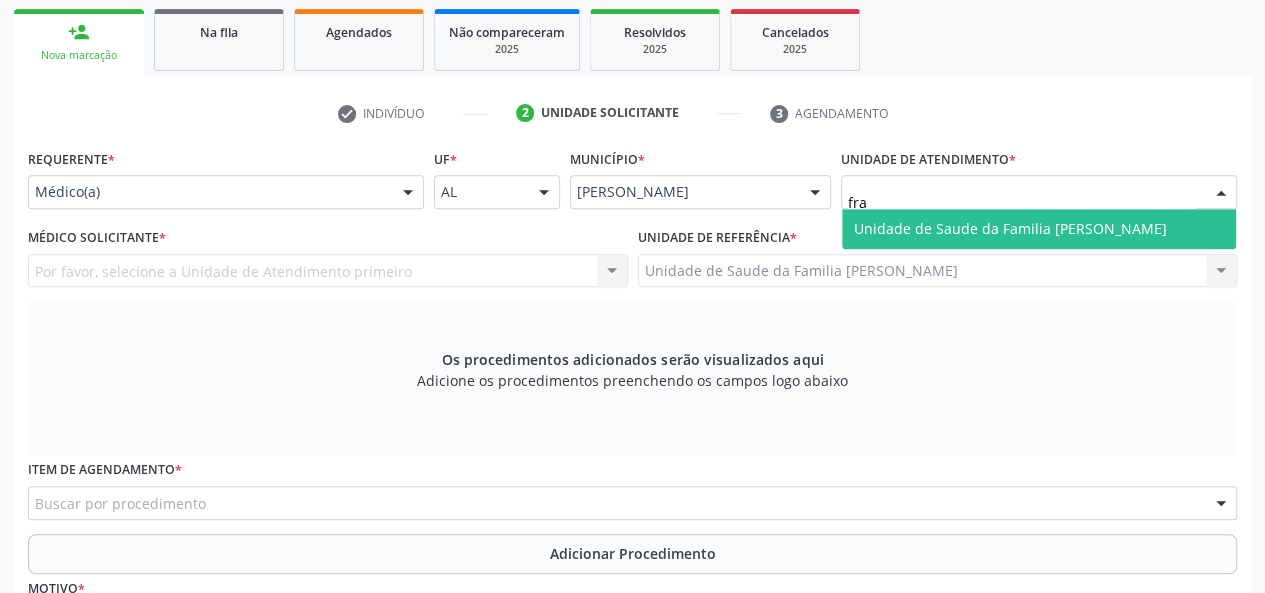 click on "Unidade de Saude da Familia [PERSON_NAME]" at bounding box center (1010, 228) 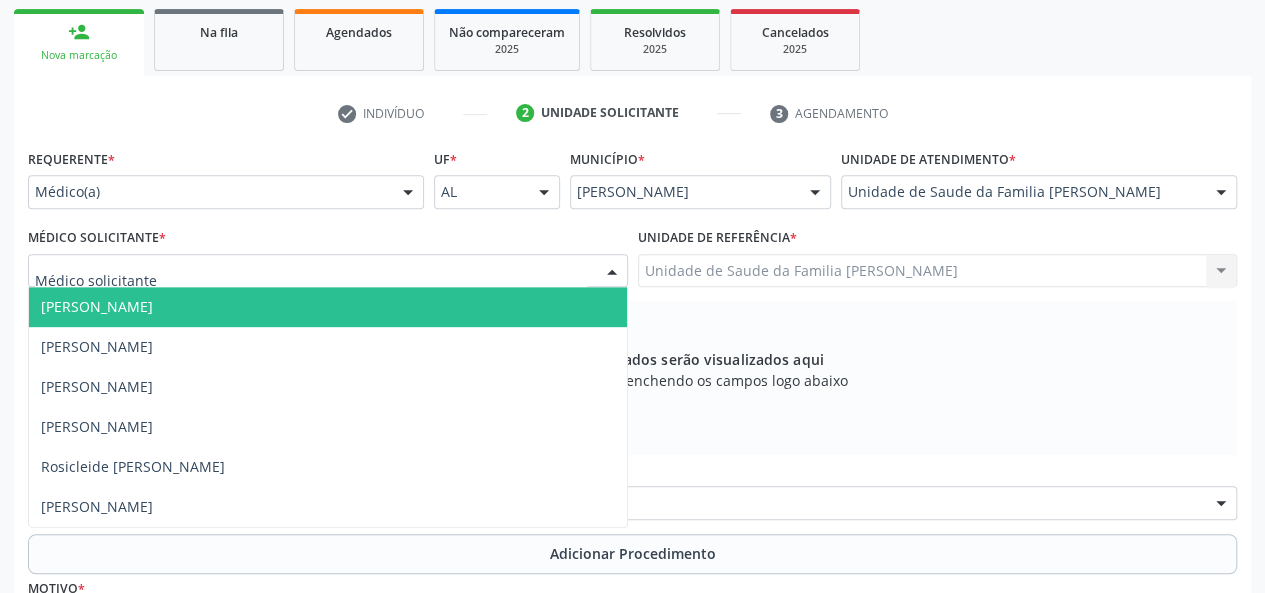 drag, startPoint x: 69, startPoint y: 307, endPoint x: 346, endPoint y: 346, distance: 279.73203 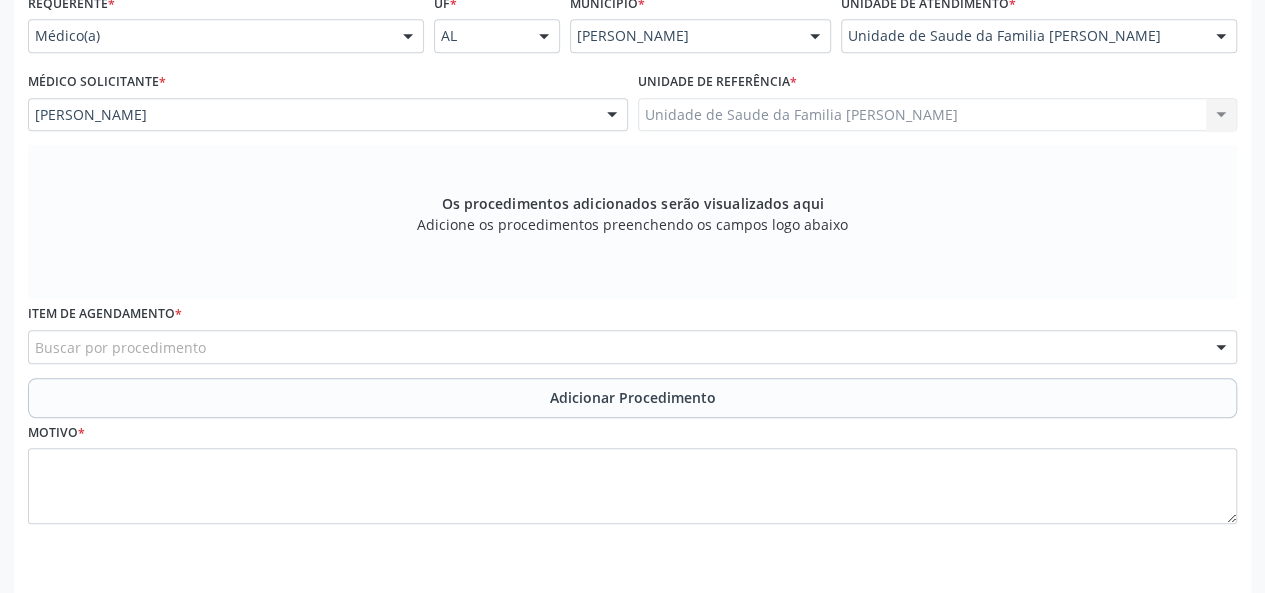 scroll, scrollTop: 534, scrollLeft: 0, axis: vertical 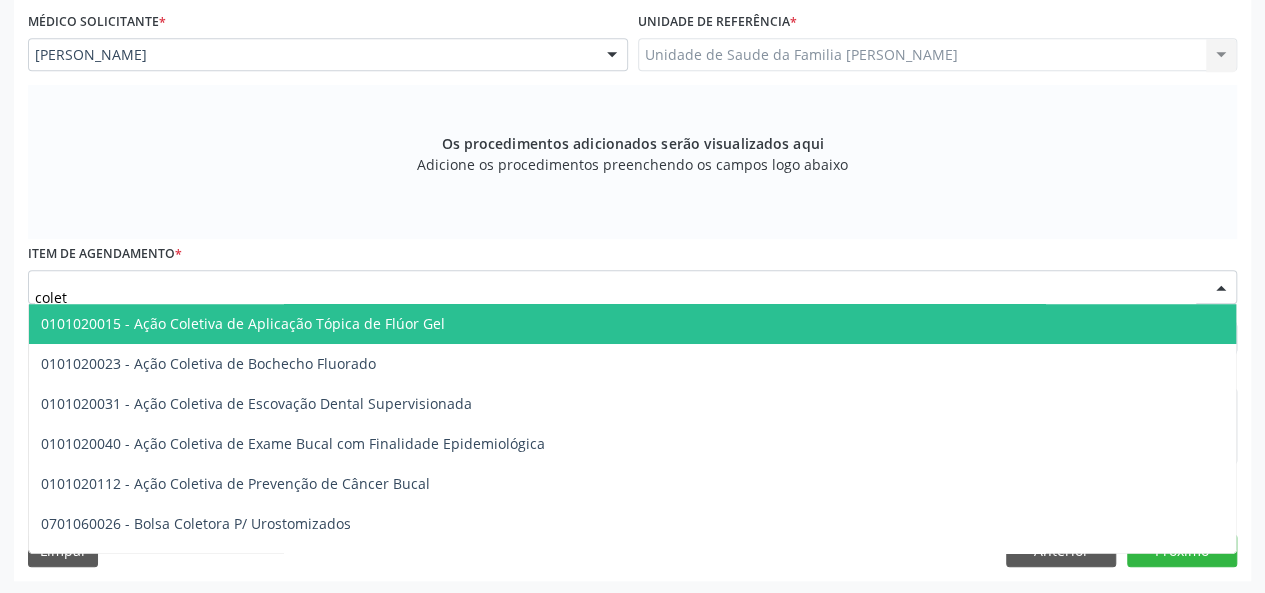 type on "coleta" 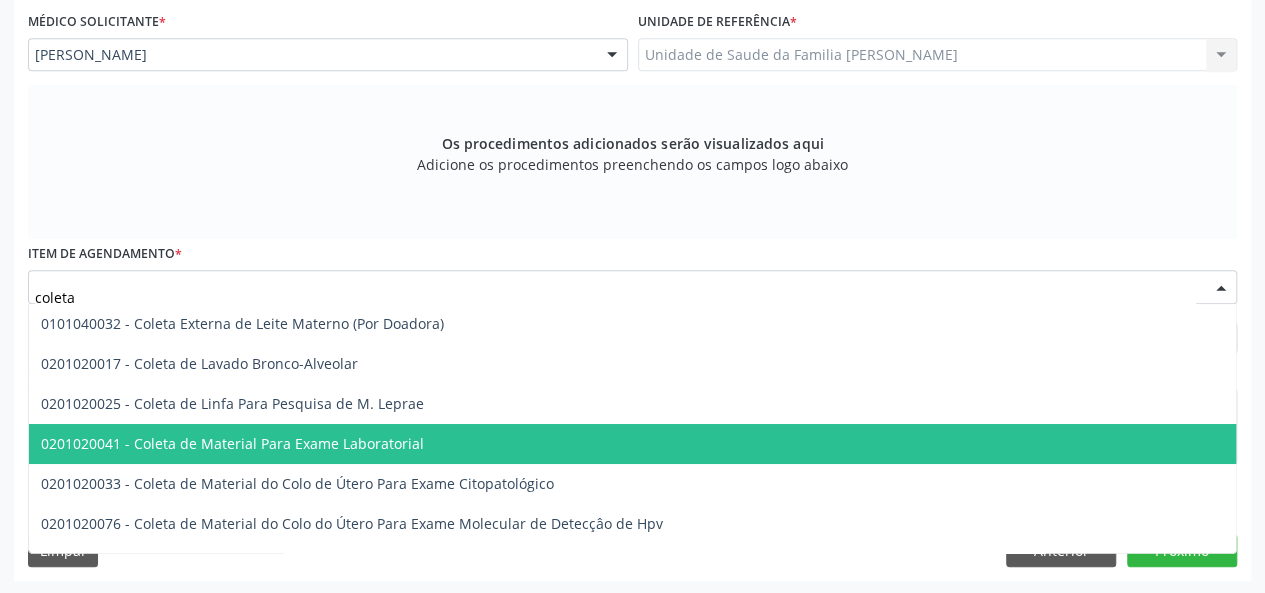 click on "0201020041 - Coleta de Material Para Exame Laboratorial" at bounding box center [232, 443] 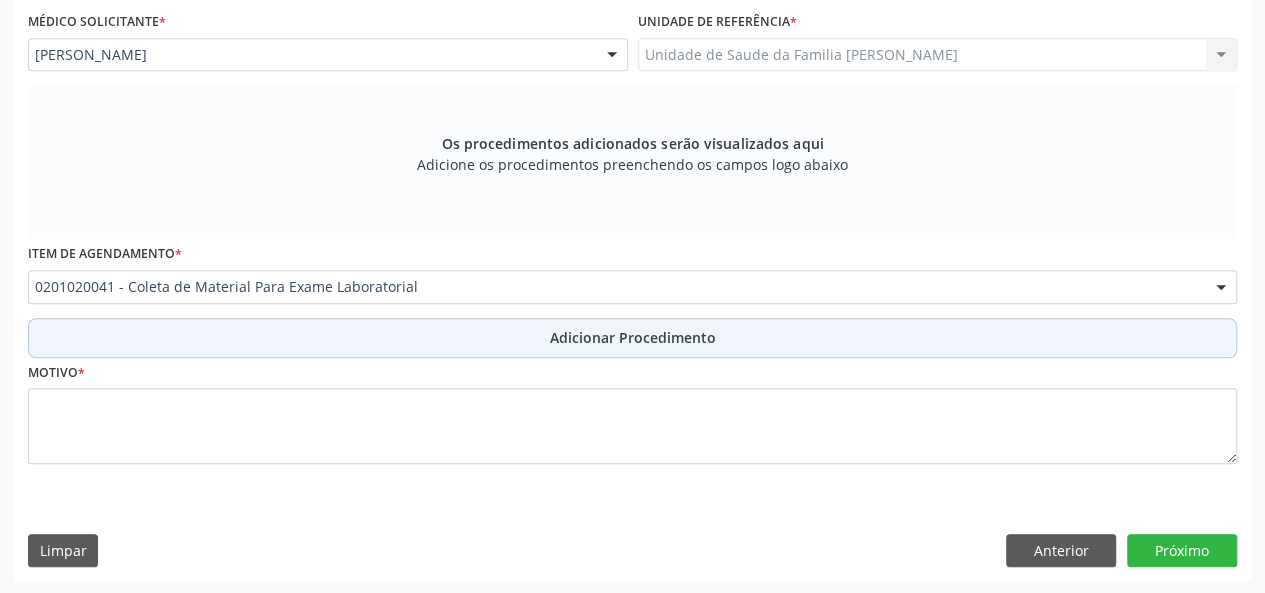 click on "Adicionar Procedimento" at bounding box center (633, 337) 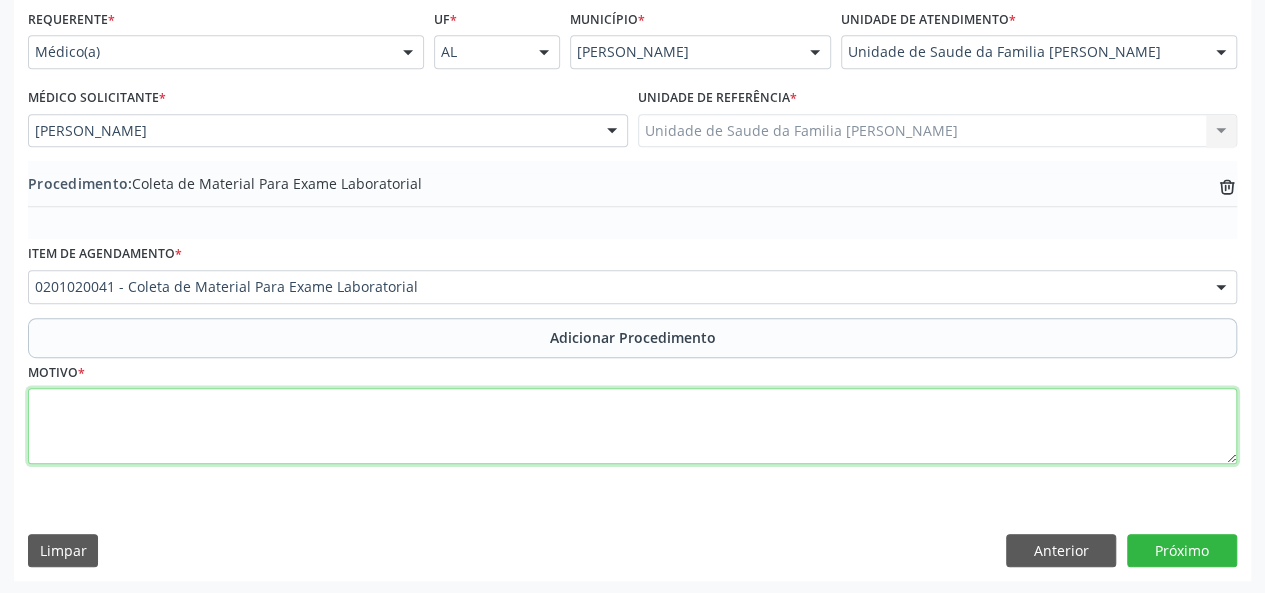 click at bounding box center (632, 426) 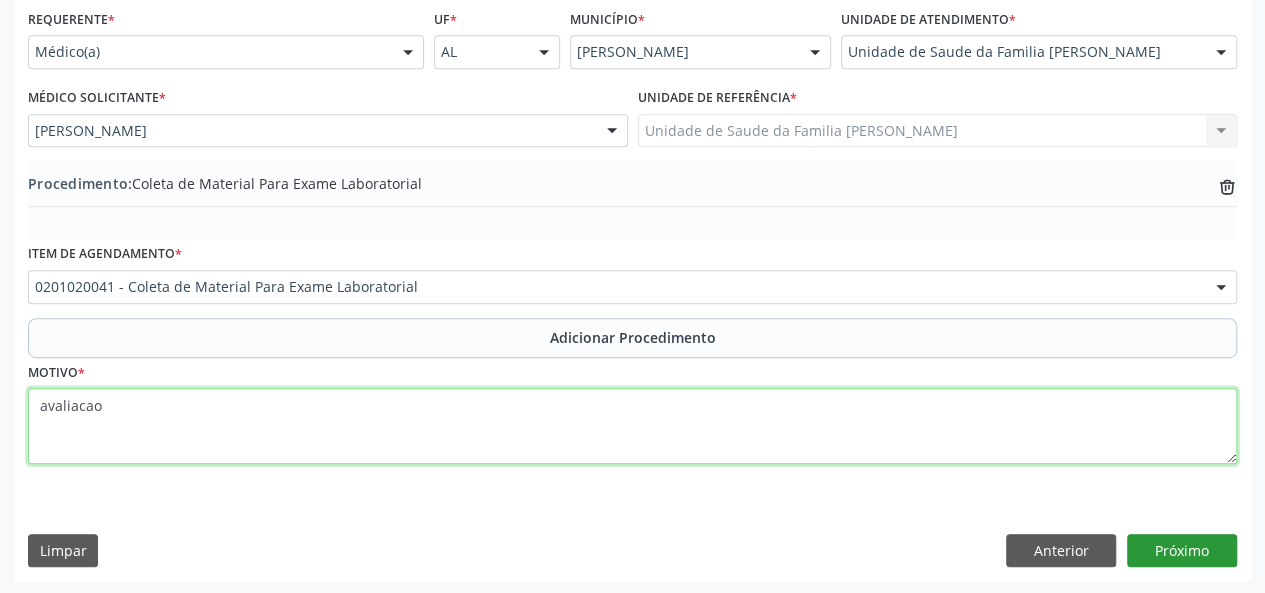 type on "avaliacao" 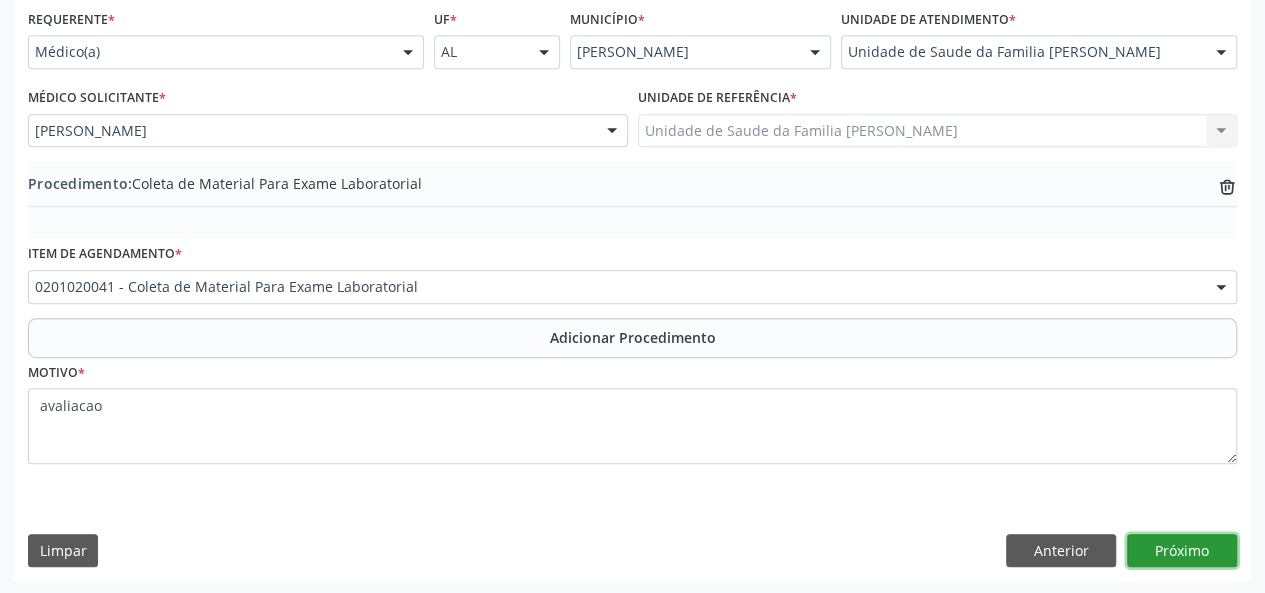 click on "Próximo" at bounding box center (1182, 551) 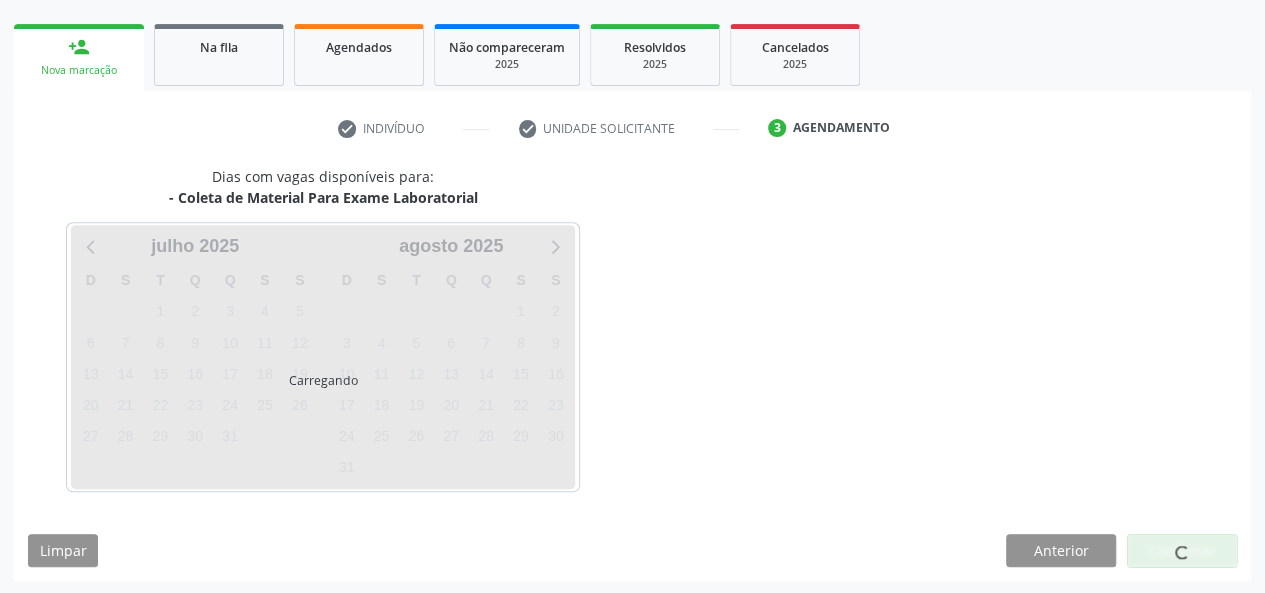scroll, scrollTop: 362, scrollLeft: 0, axis: vertical 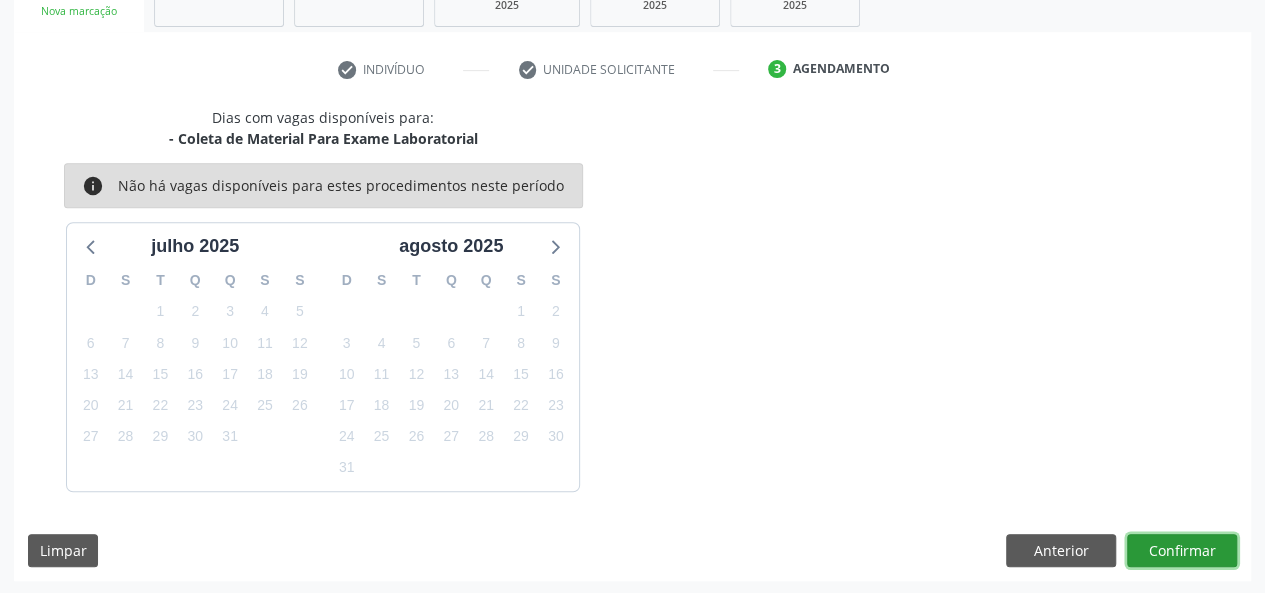 click on "Confirmar" at bounding box center [1182, 551] 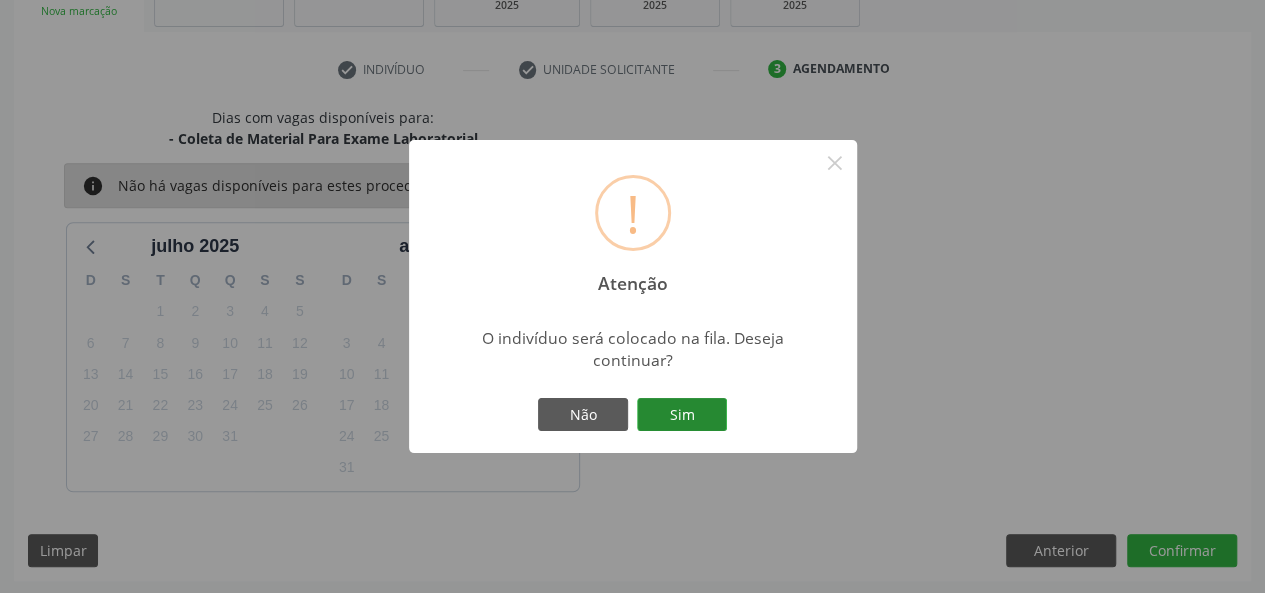 click on "Sim" at bounding box center [682, 415] 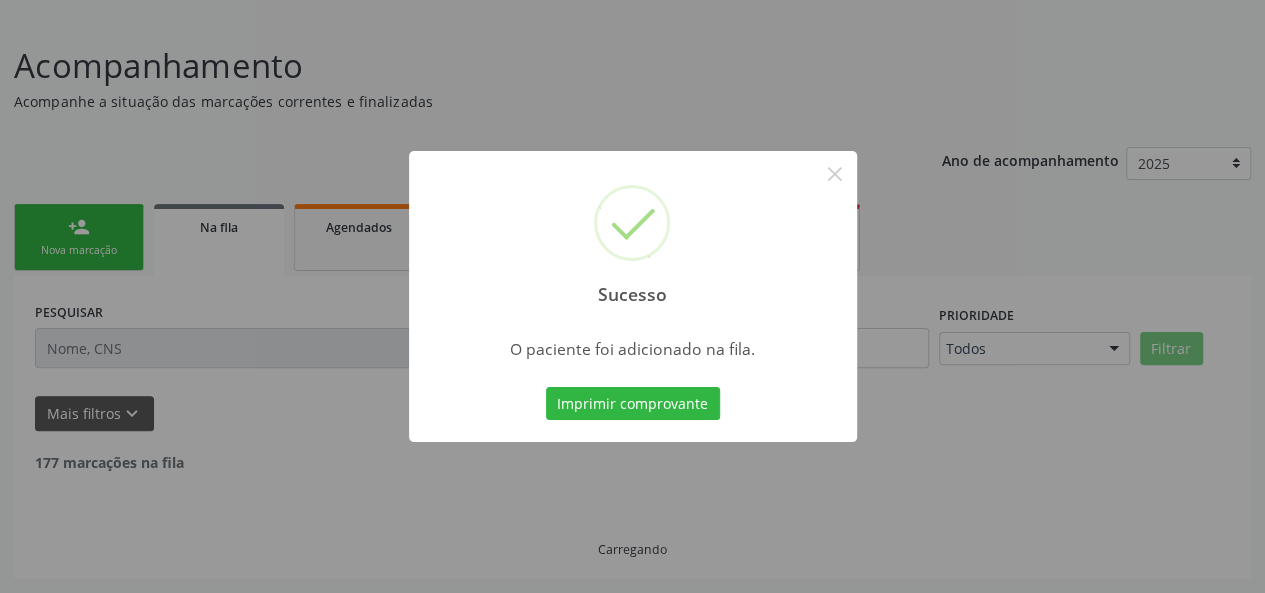 scroll, scrollTop: 100, scrollLeft: 0, axis: vertical 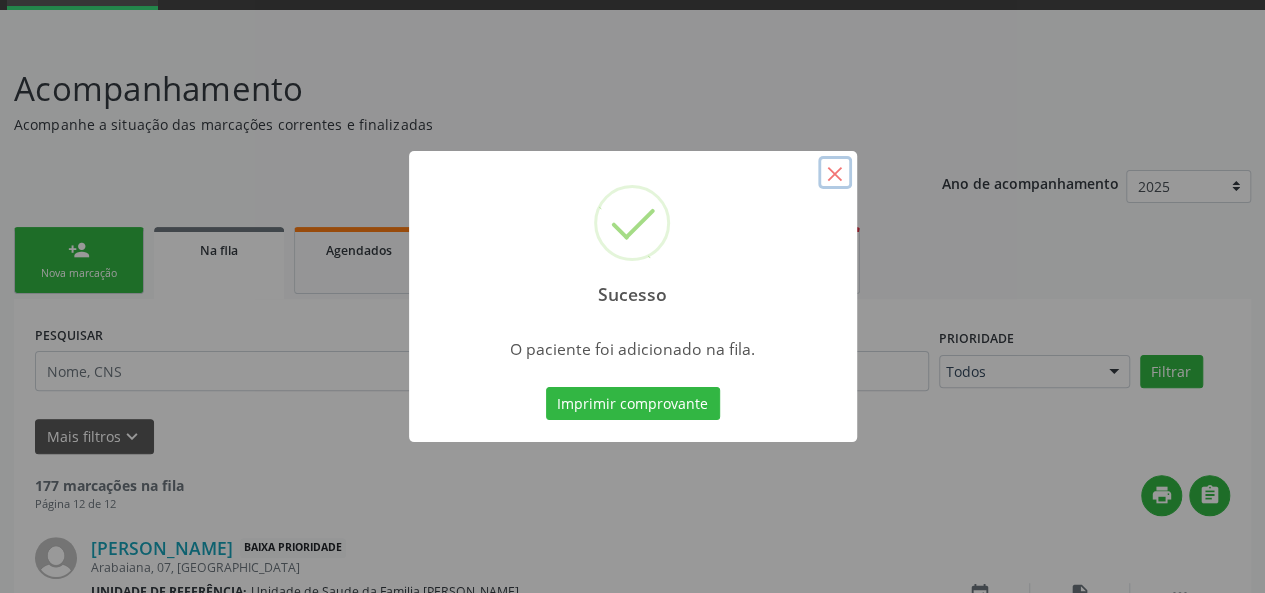 click on "×" at bounding box center (835, 173) 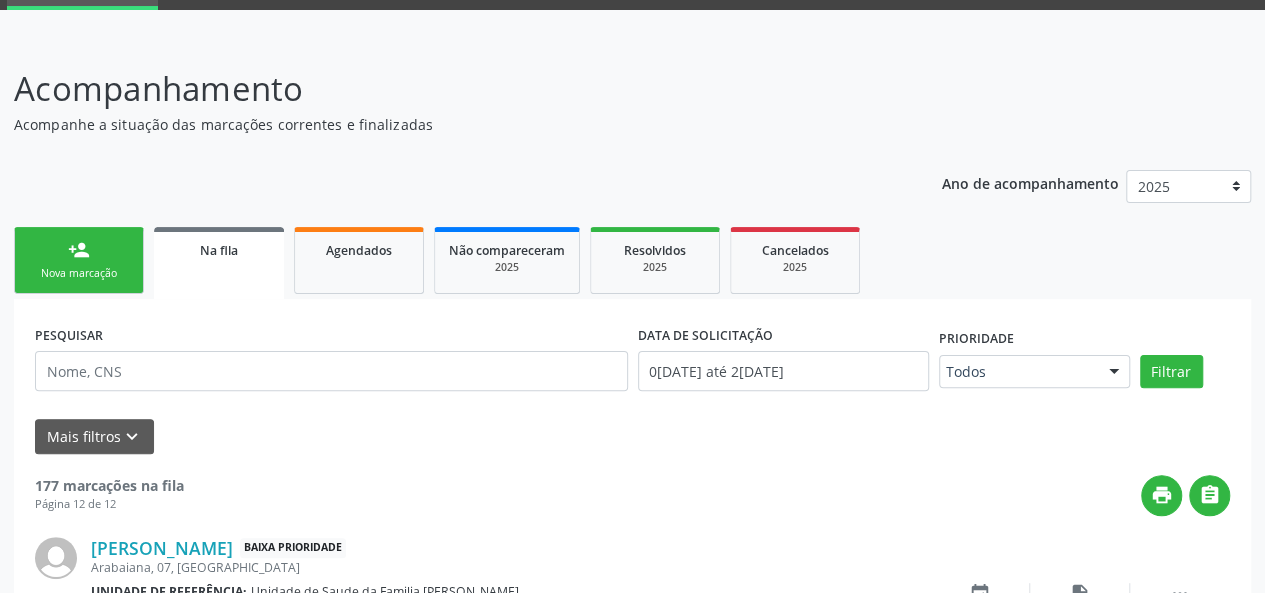 click on "person_add" at bounding box center (79, 250) 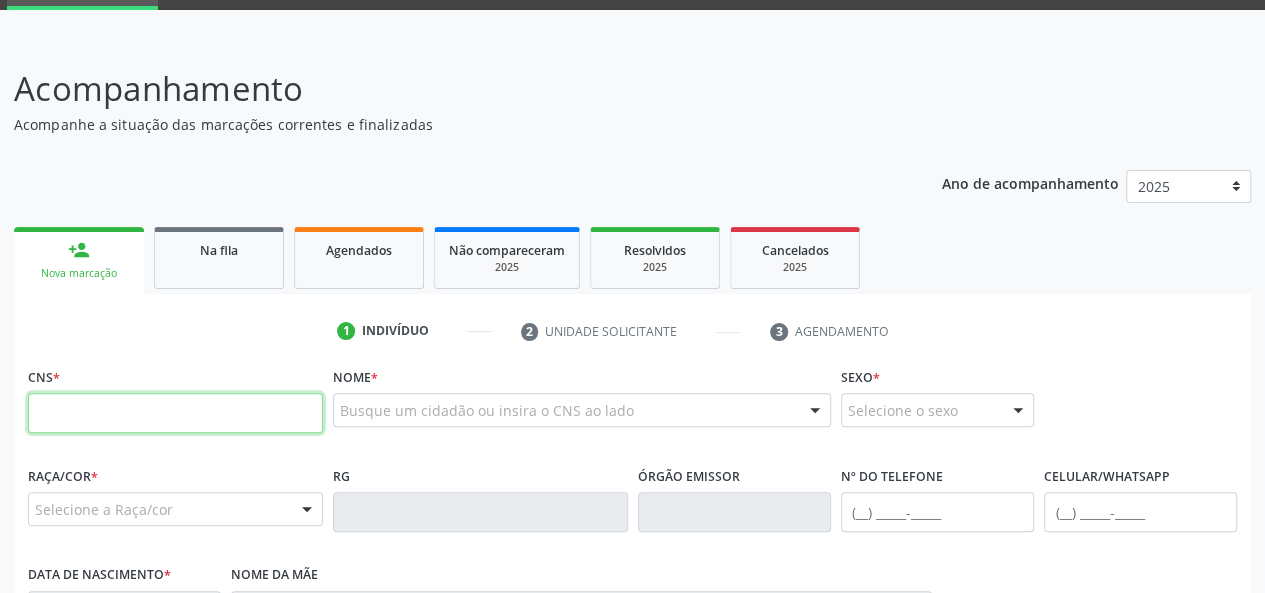 click at bounding box center (175, 413) 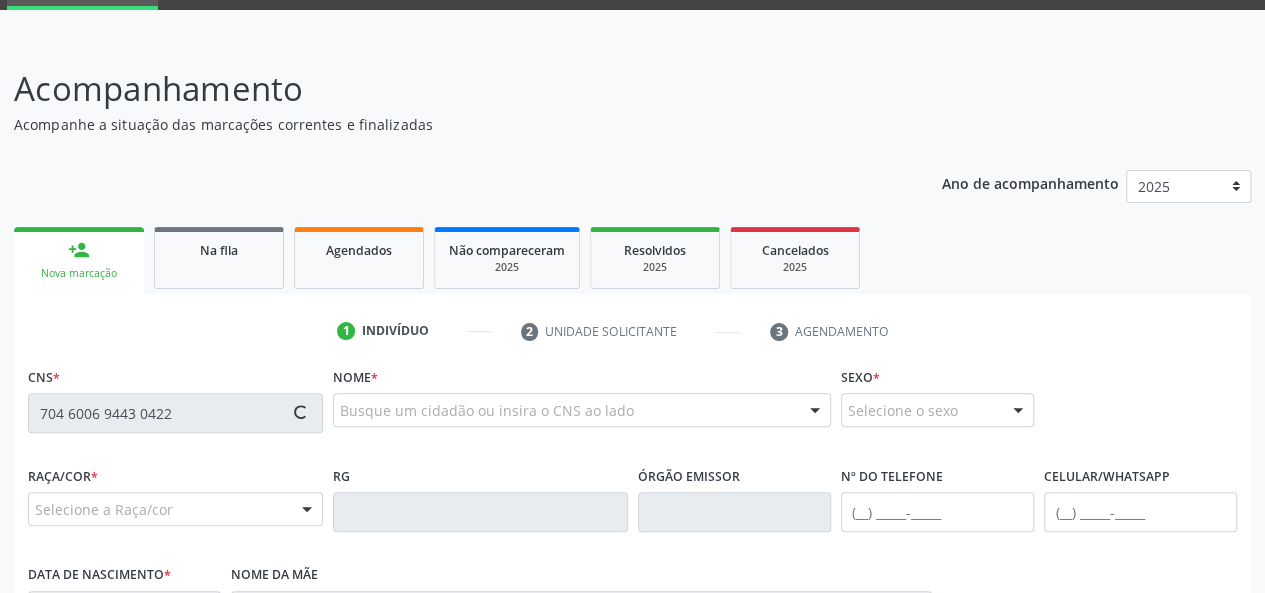 scroll, scrollTop: 200, scrollLeft: 0, axis: vertical 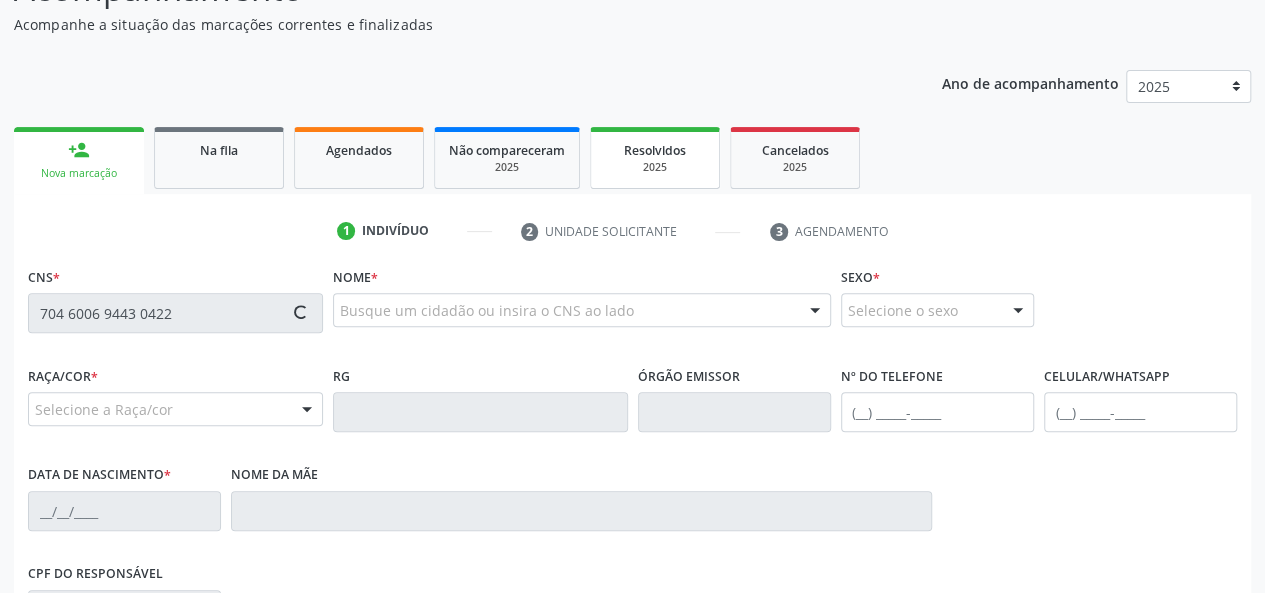 type on "704 6006 9443 0422" 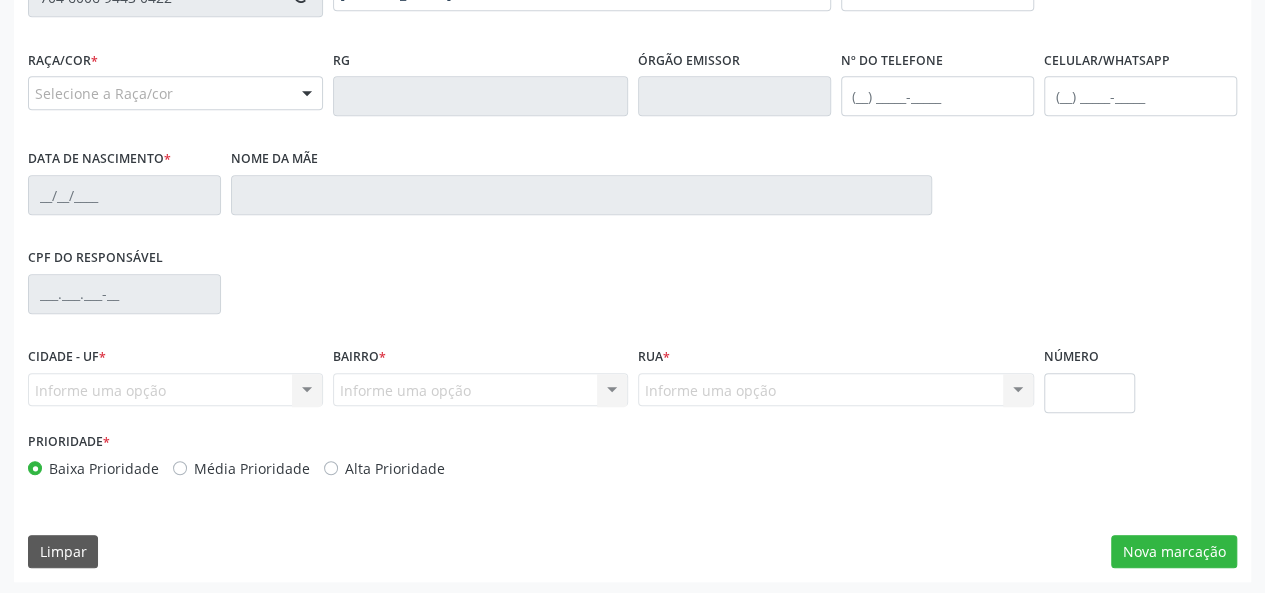scroll, scrollTop: 518, scrollLeft: 0, axis: vertical 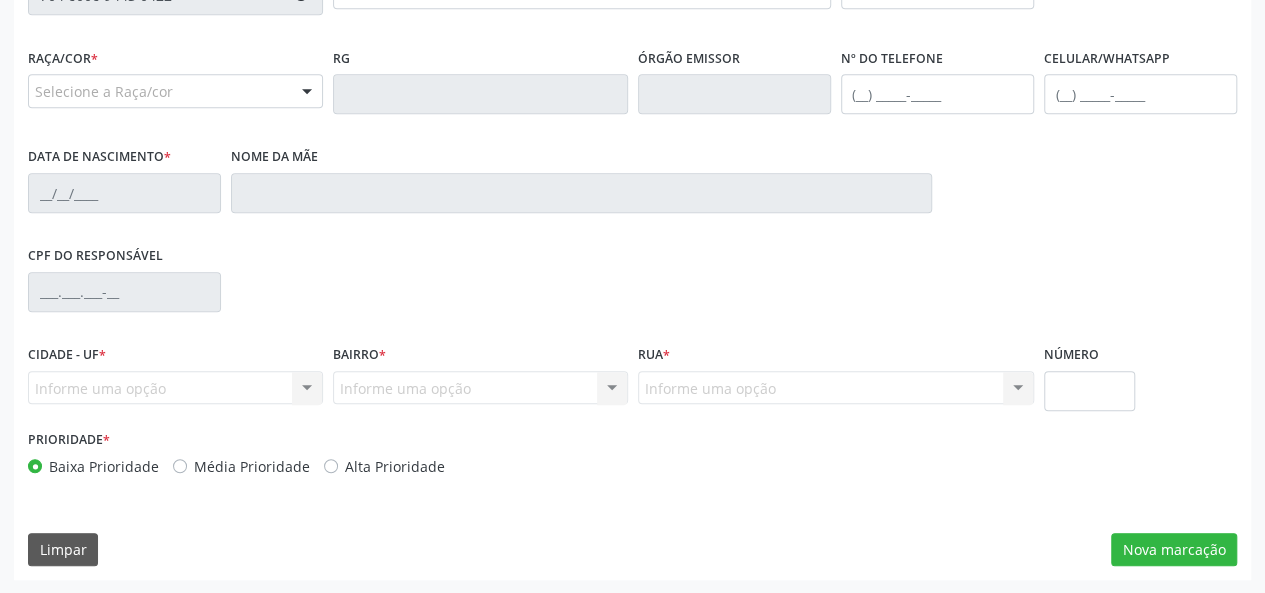 type on "(82) 99196-9482" 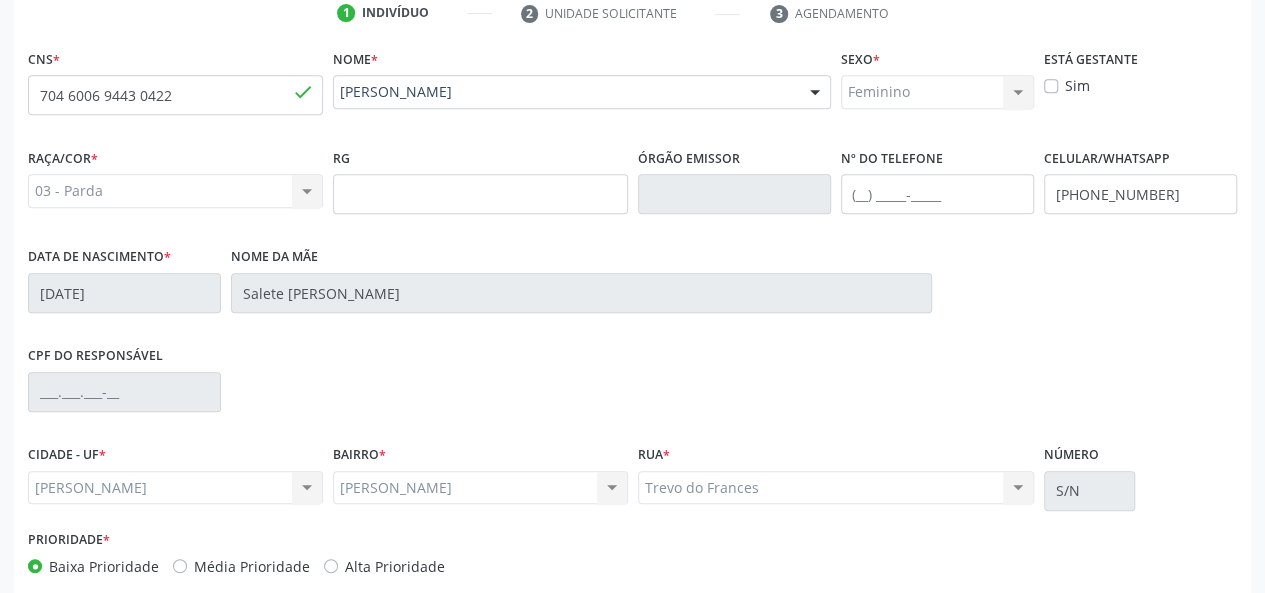 scroll, scrollTop: 518, scrollLeft: 0, axis: vertical 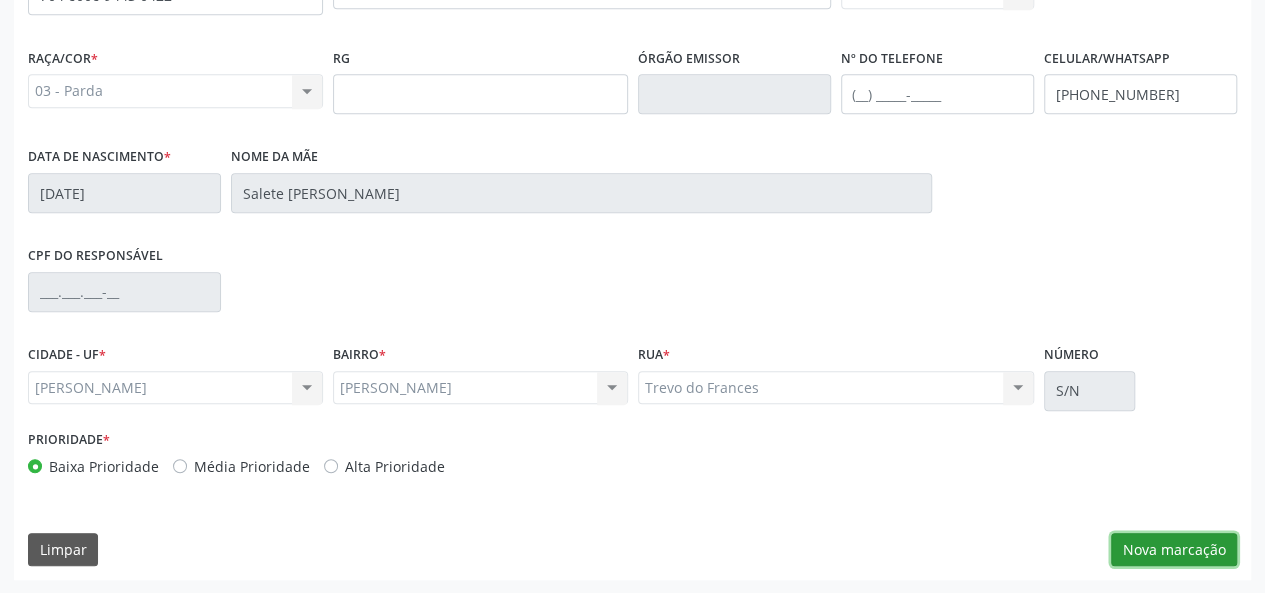 click on "Nova marcação" at bounding box center [1174, 550] 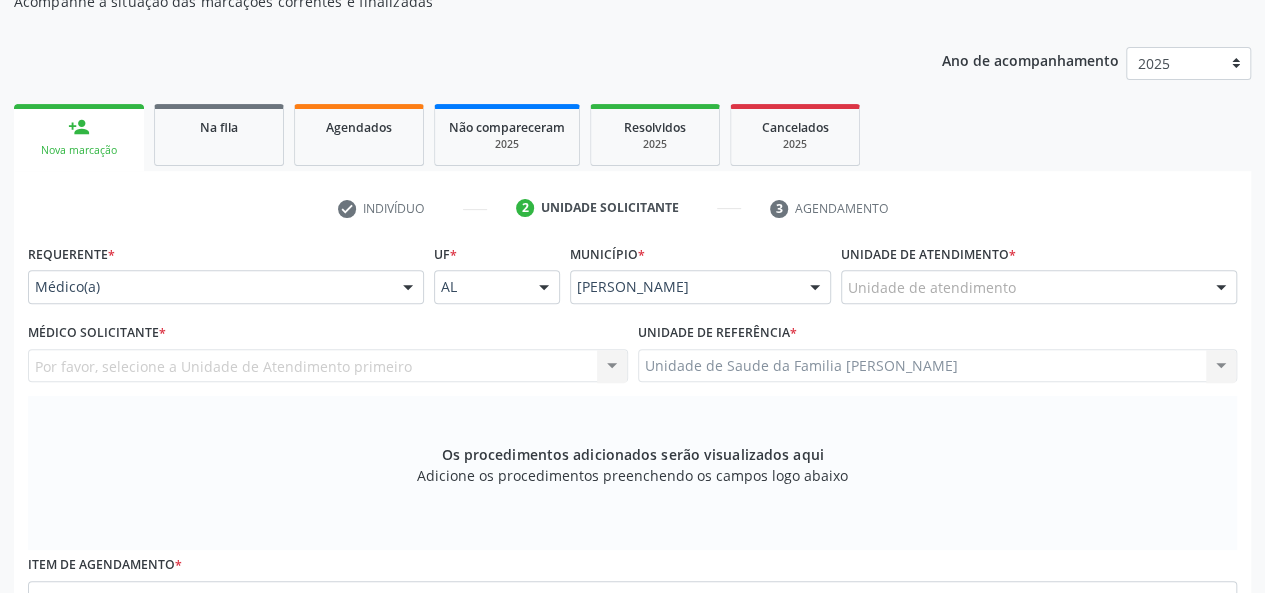 scroll, scrollTop: 218, scrollLeft: 0, axis: vertical 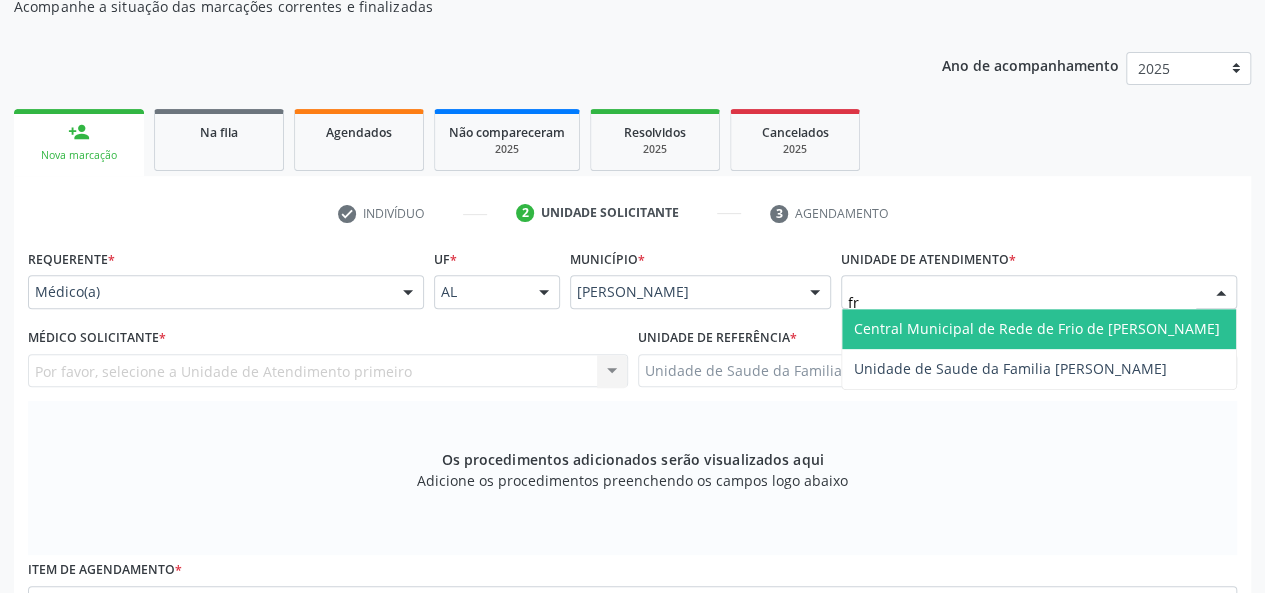 type on "fra" 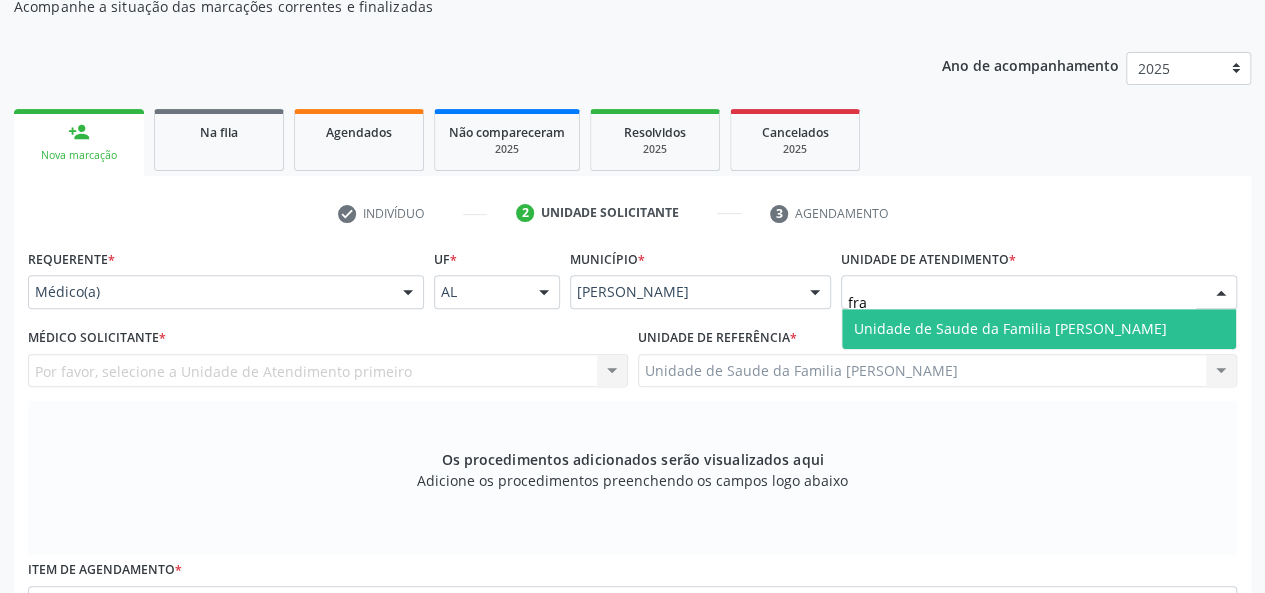 click on "Unidade de Saude da Familia [PERSON_NAME]" at bounding box center (1039, 329) 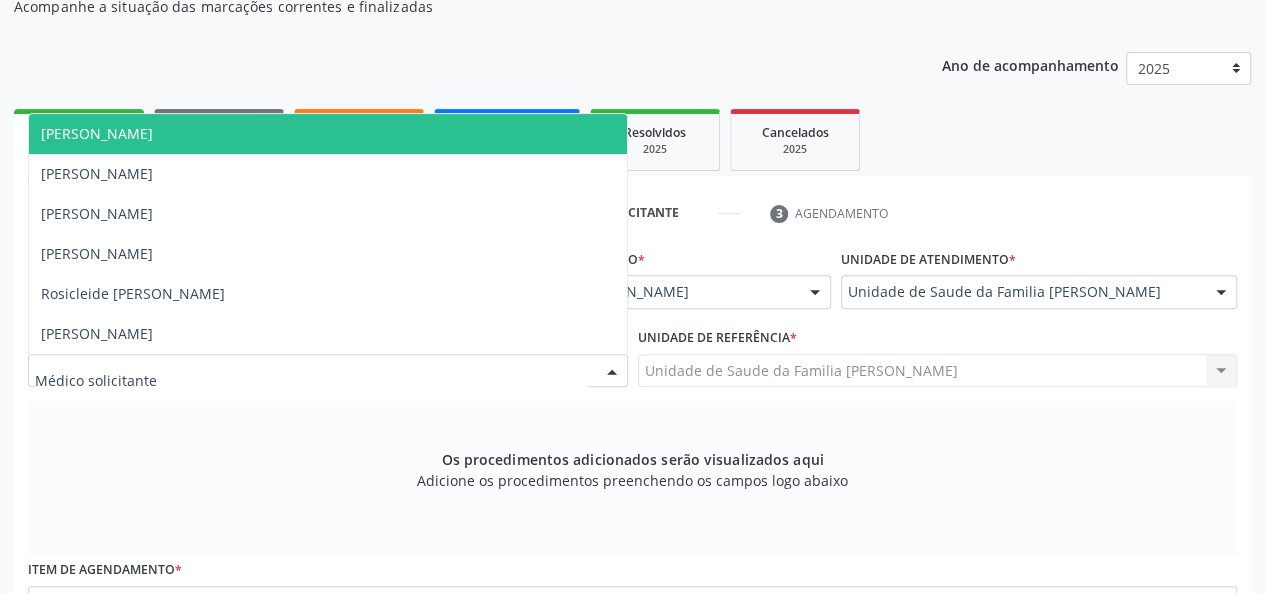 click on "[PERSON_NAME]" at bounding box center [328, 134] 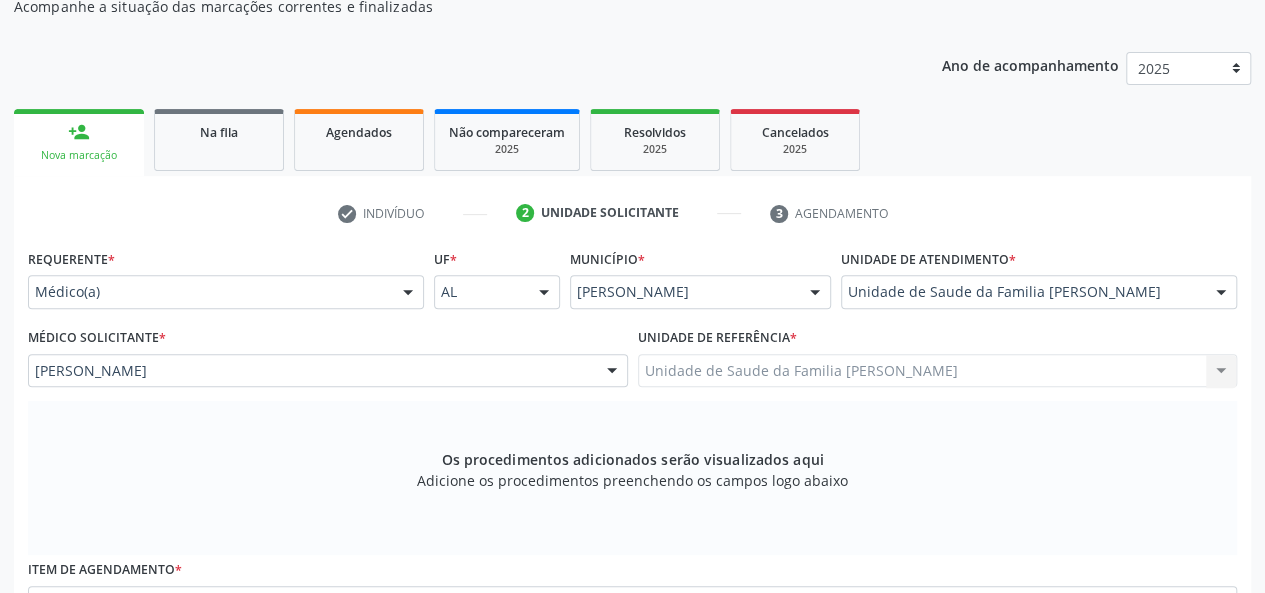 scroll, scrollTop: 518, scrollLeft: 0, axis: vertical 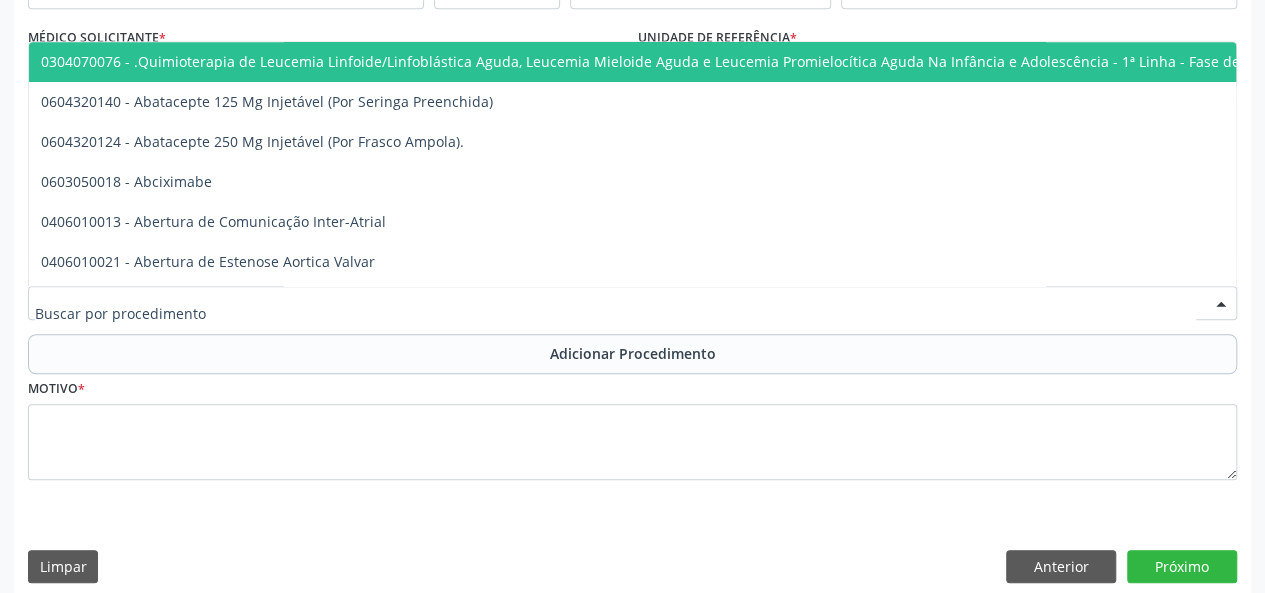 click at bounding box center [632, 303] 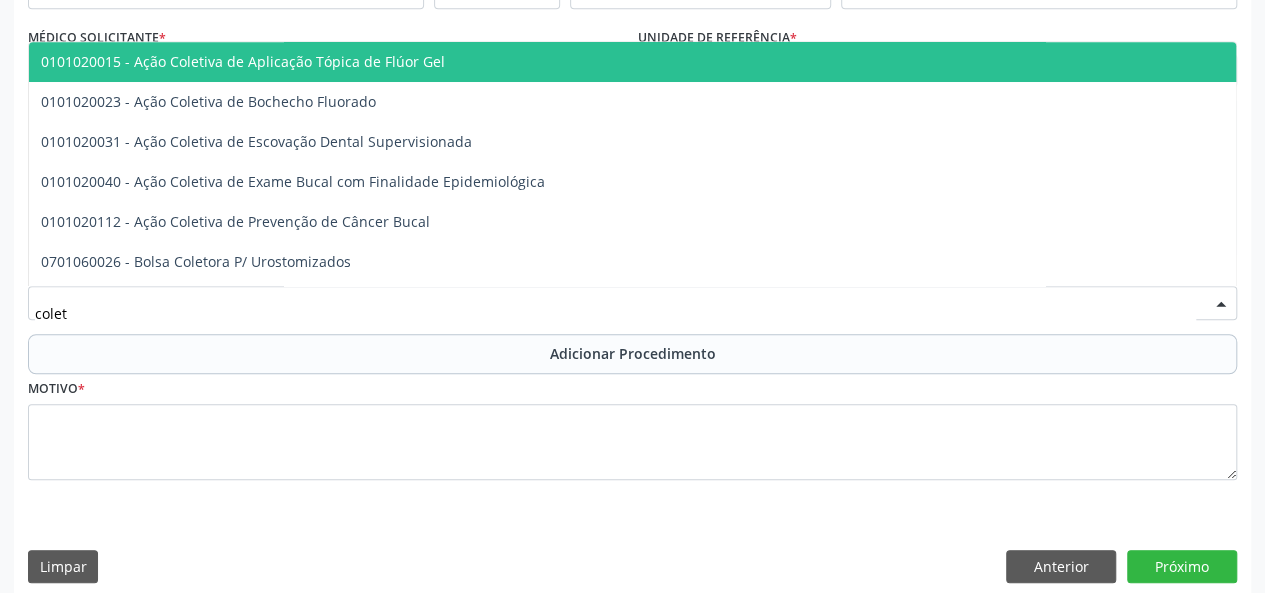 type on "coleta" 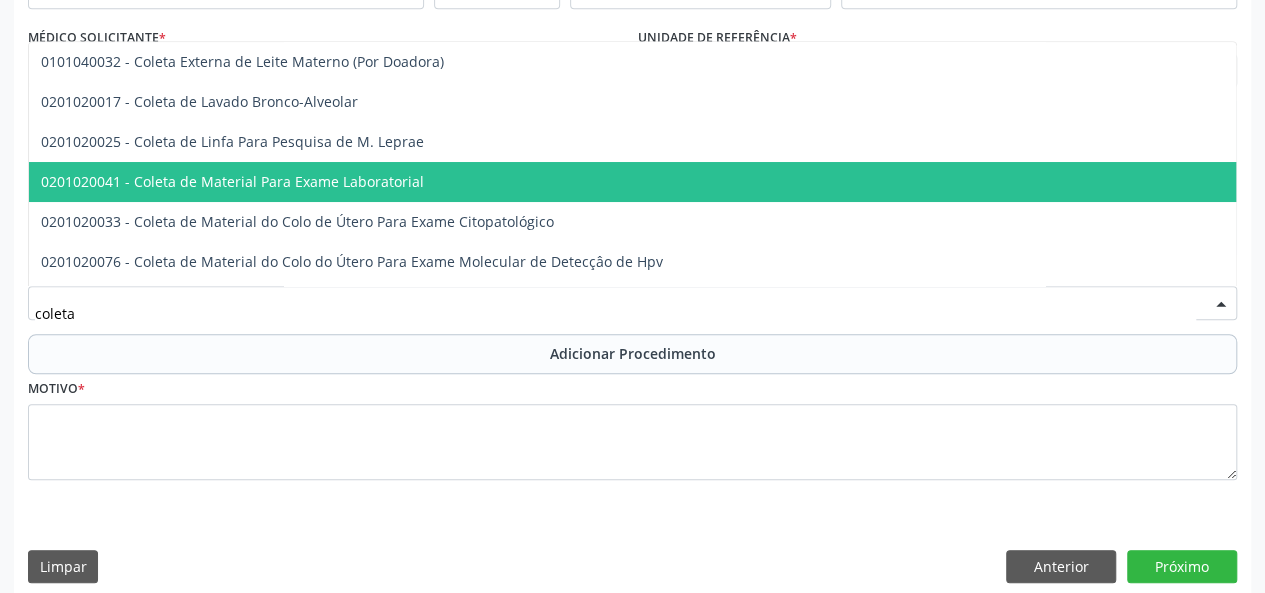 click on "0201020041 - Coleta de Material Para Exame Laboratorial" at bounding box center [232, 181] 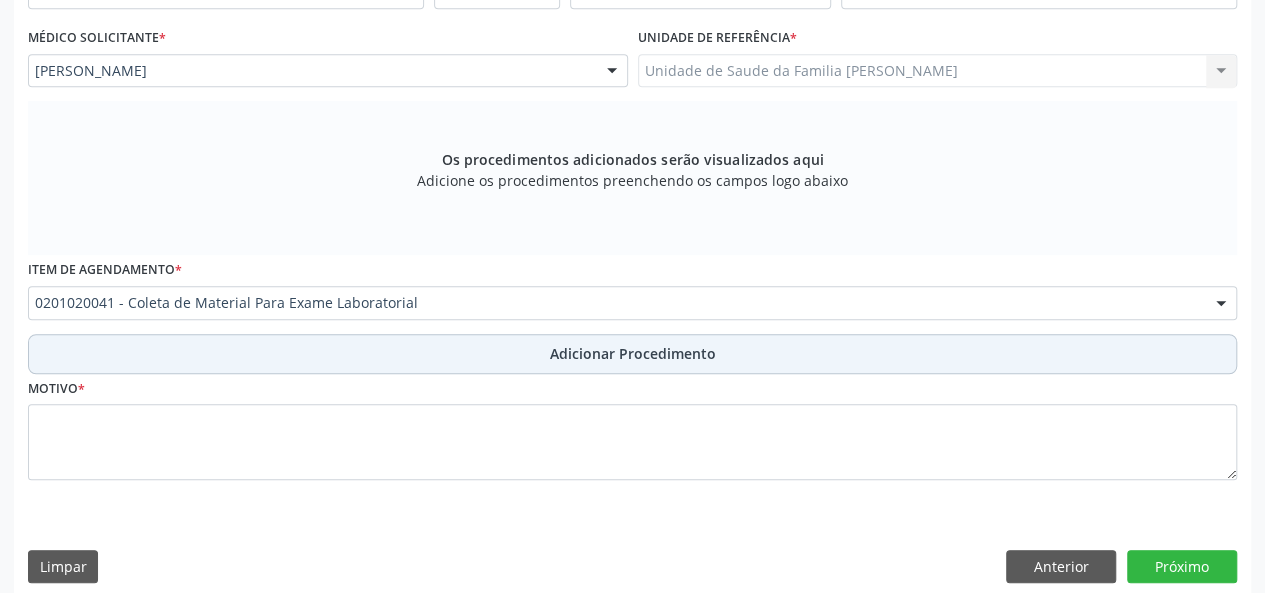 click on "Adicionar Procedimento" at bounding box center [633, 353] 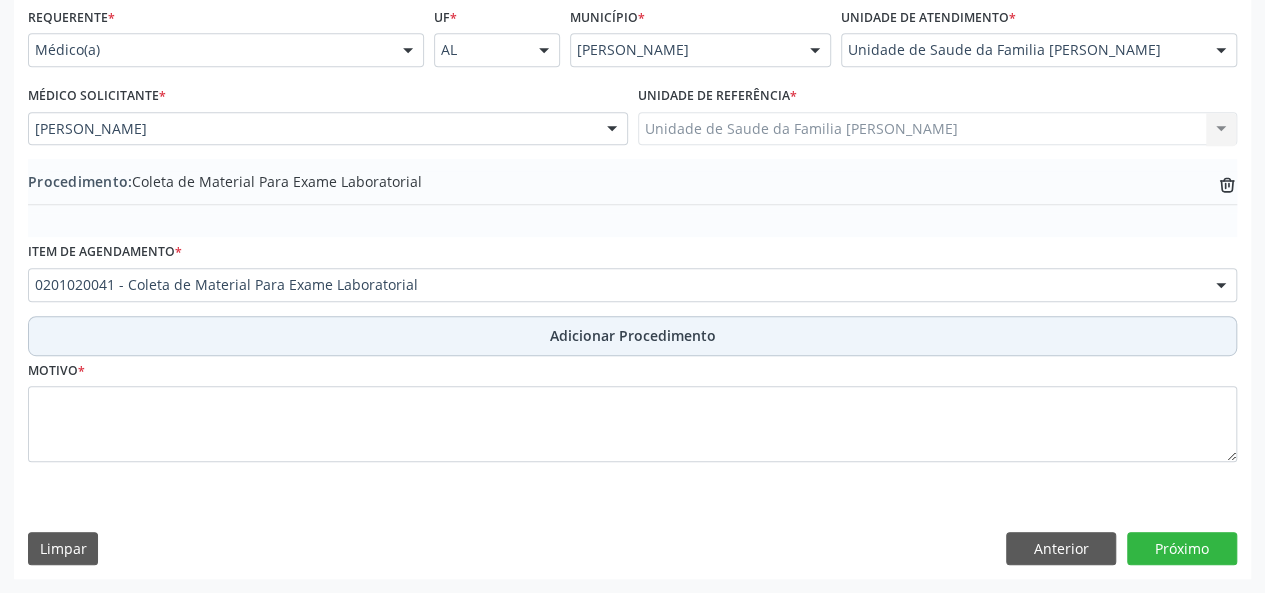 scroll, scrollTop: 458, scrollLeft: 0, axis: vertical 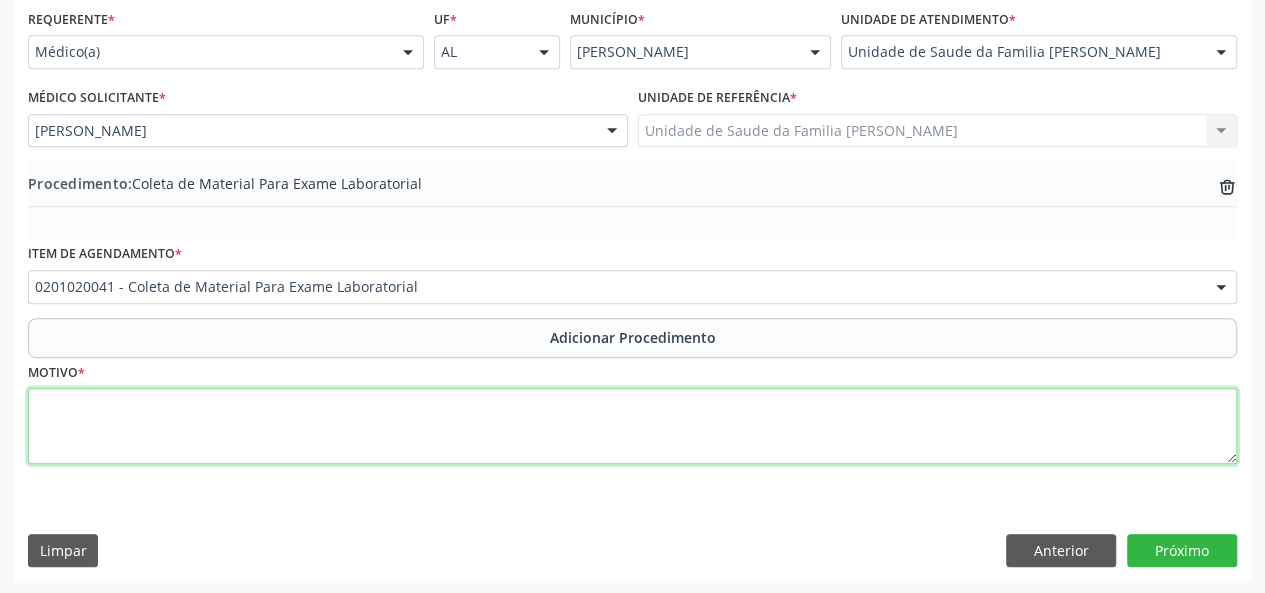 click at bounding box center [632, 426] 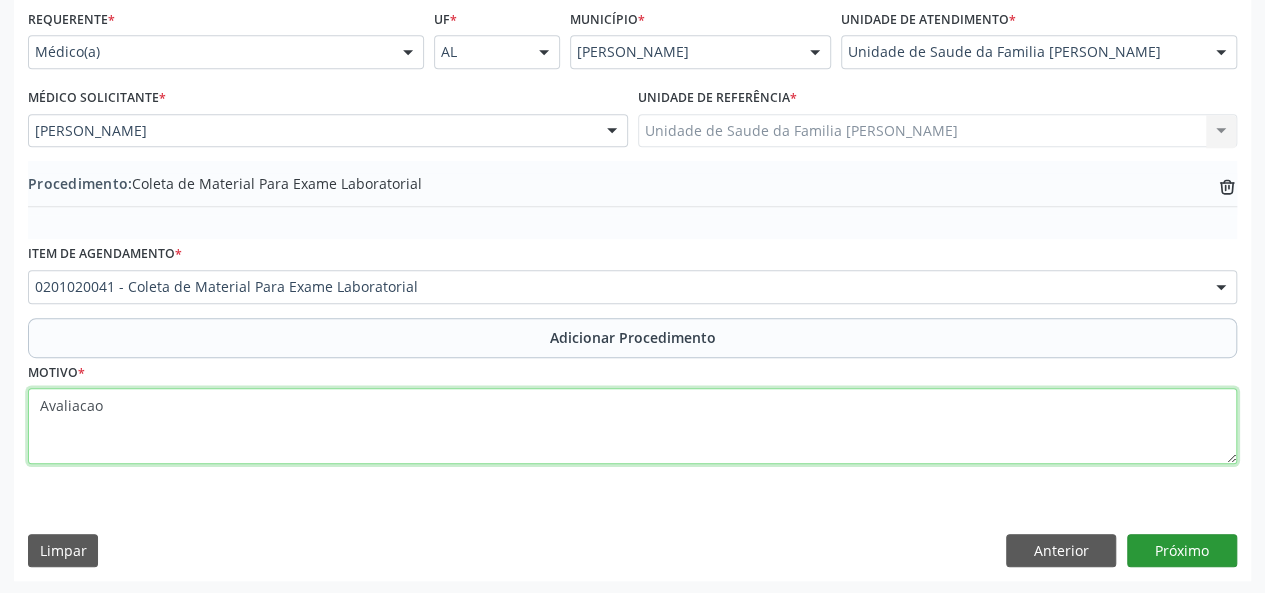 type on "Avaliacao" 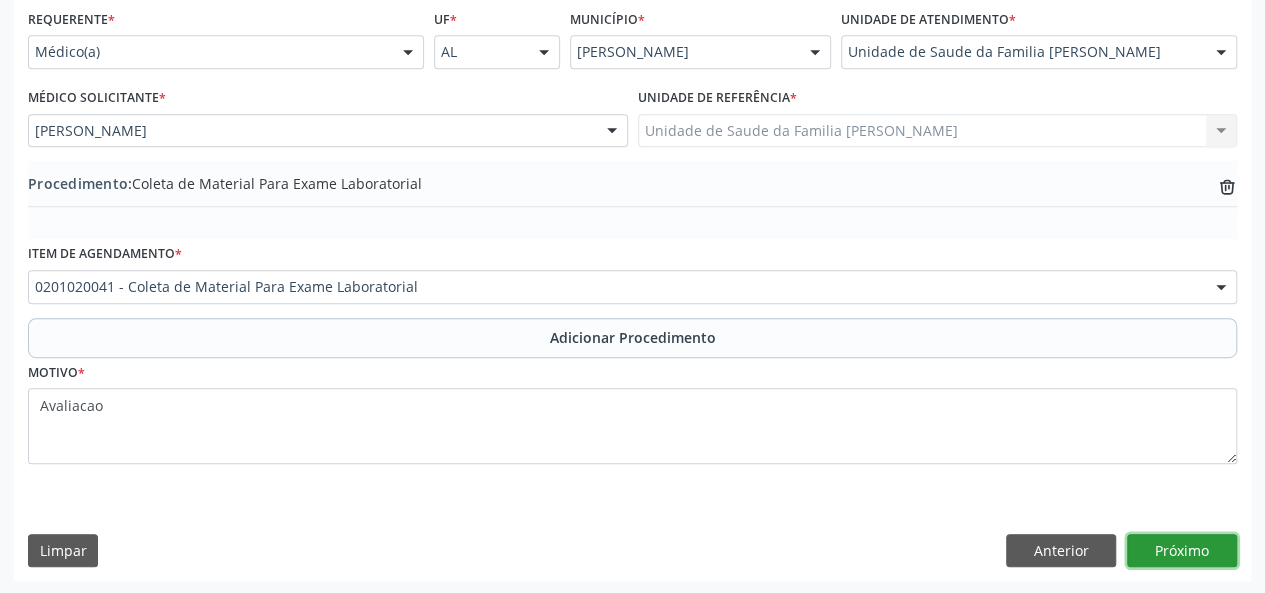 click on "Próximo" at bounding box center [1182, 551] 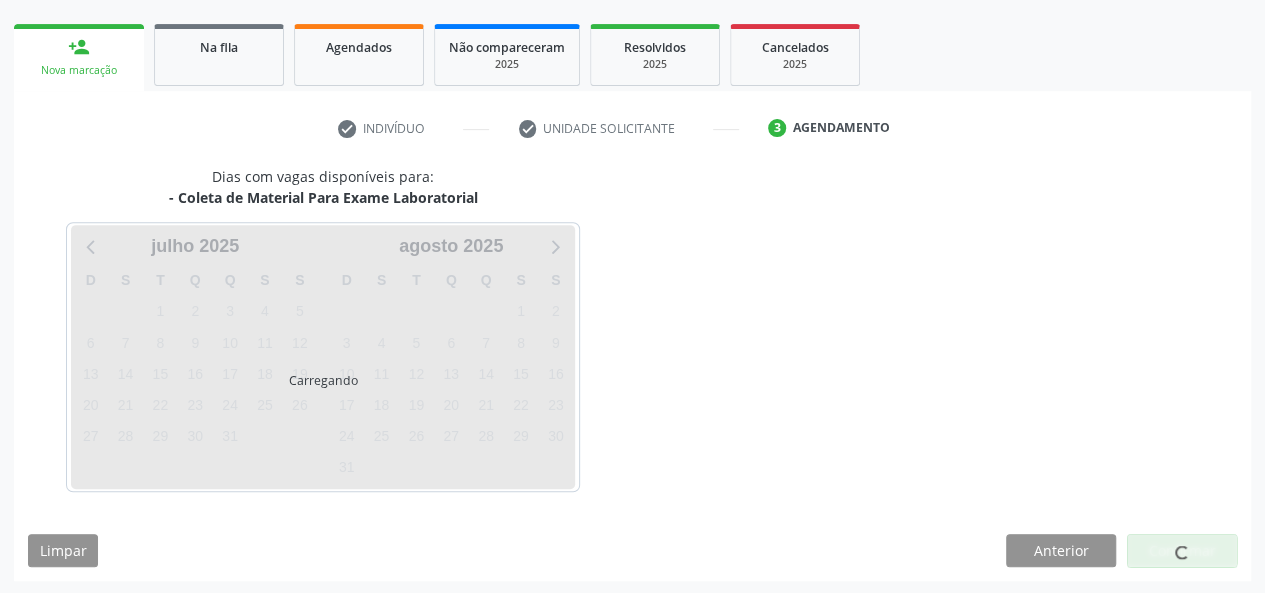 scroll, scrollTop: 362, scrollLeft: 0, axis: vertical 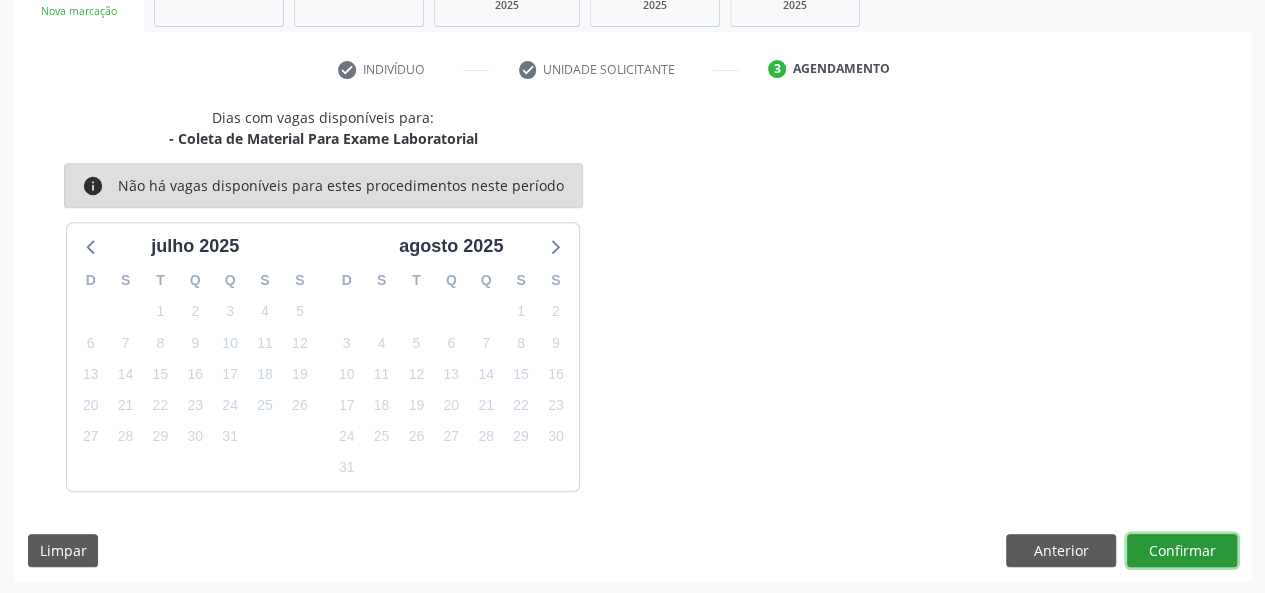 click on "Confirmar" at bounding box center (1182, 551) 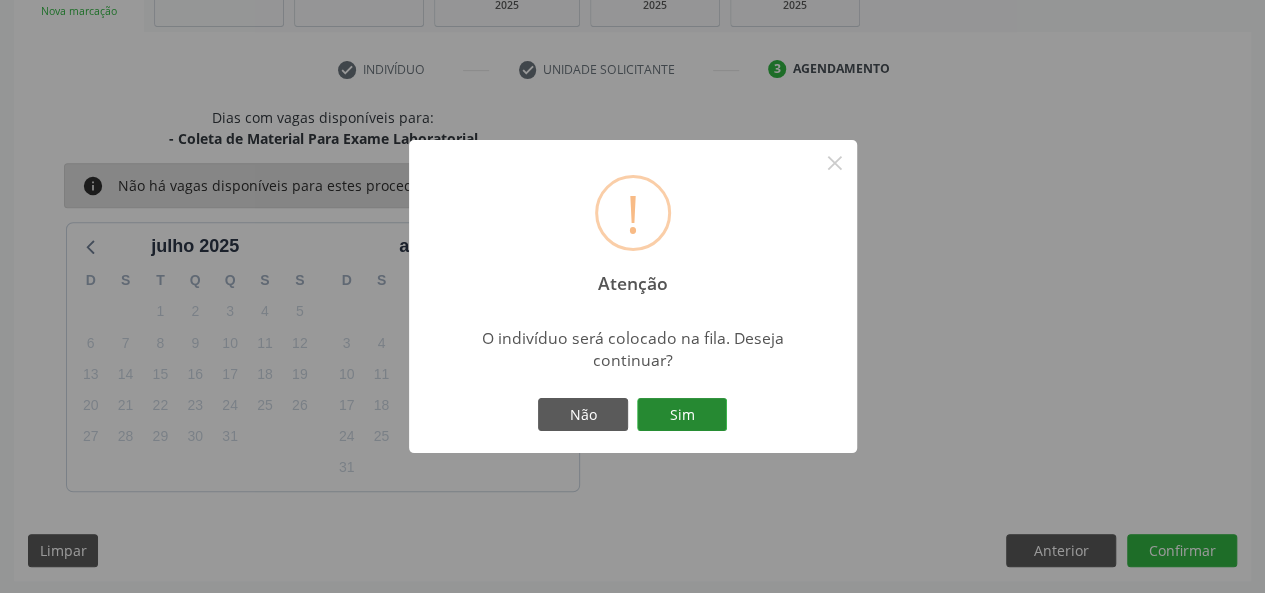 click on "Sim" at bounding box center (682, 415) 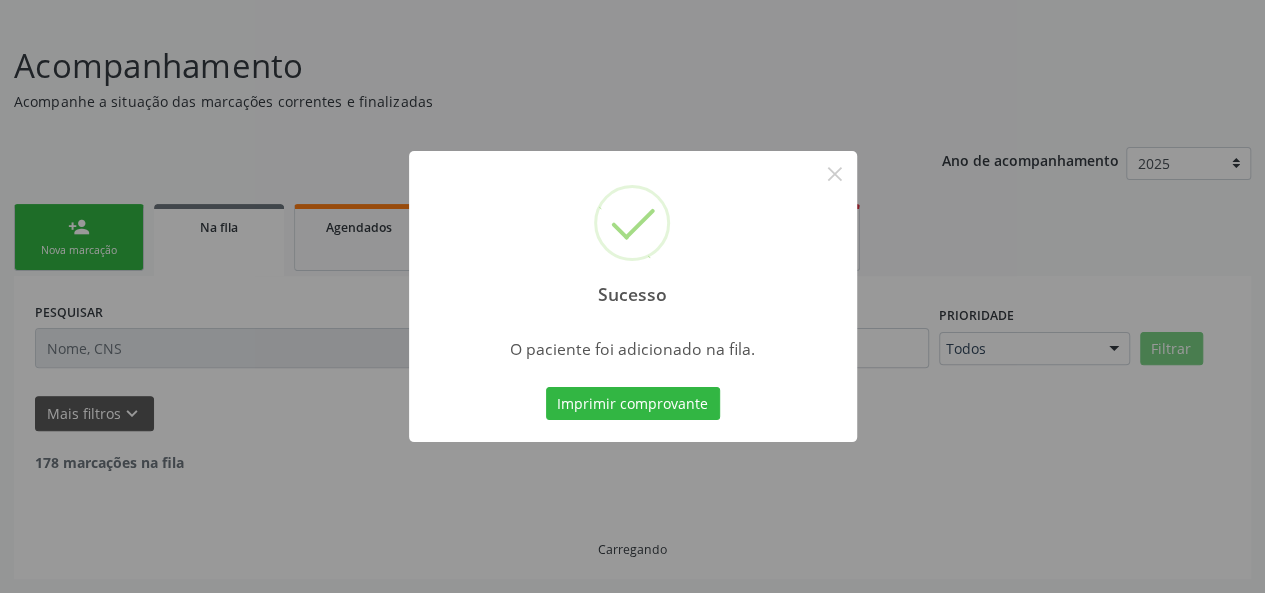 scroll, scrollTop: 100, scrollLeft: 0, axis: vertical 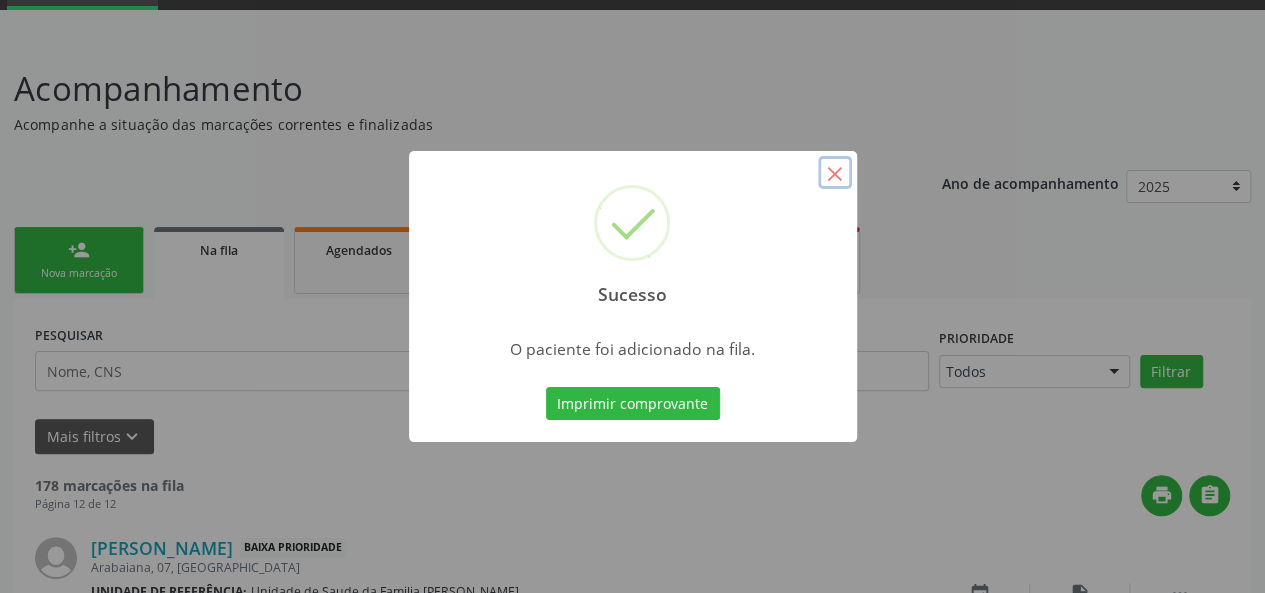 click on "×" at bounding box center [835, 173] 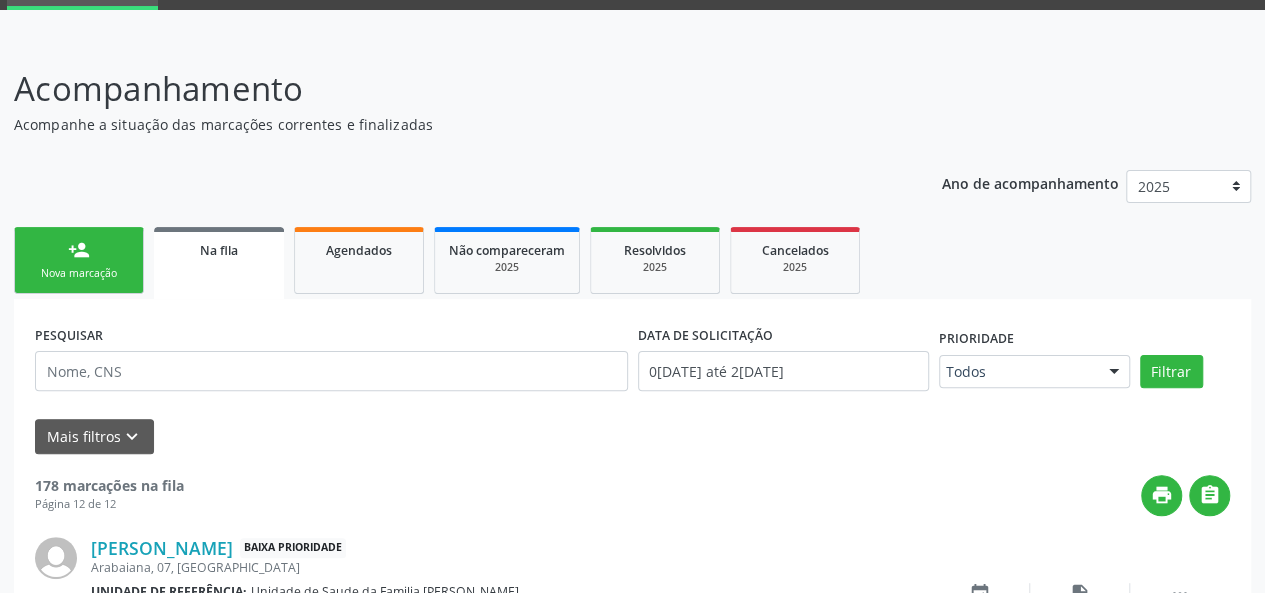 click on "person_add
Nova marcação" at bounding box center [79, 260] 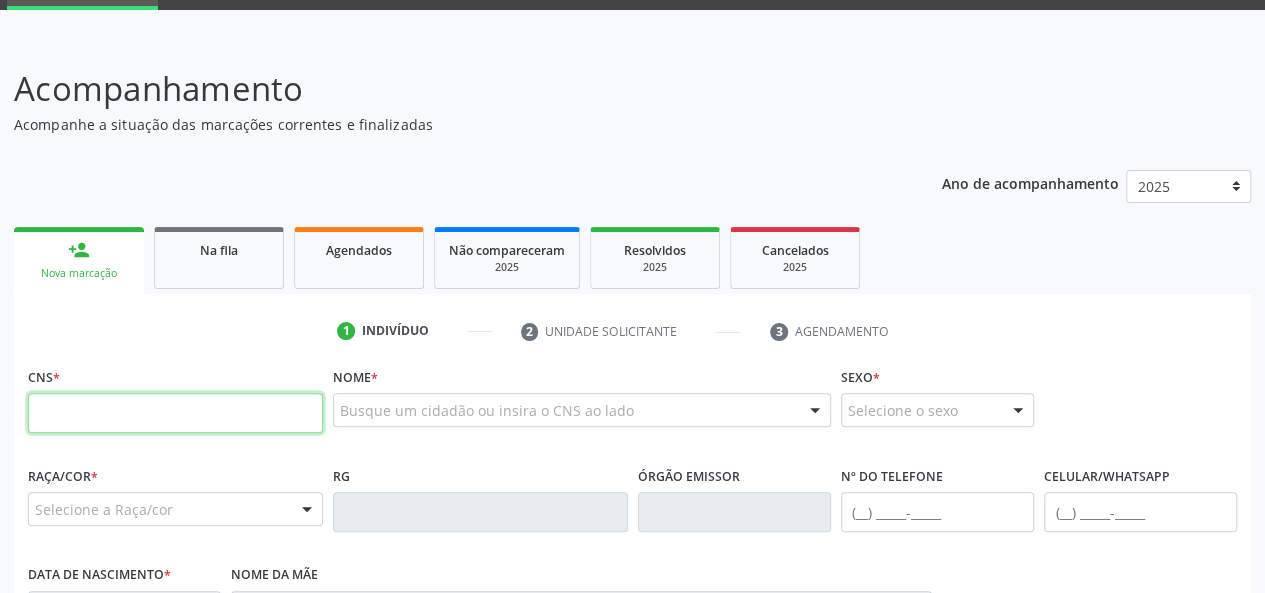 click at bounding box center (175, 413) 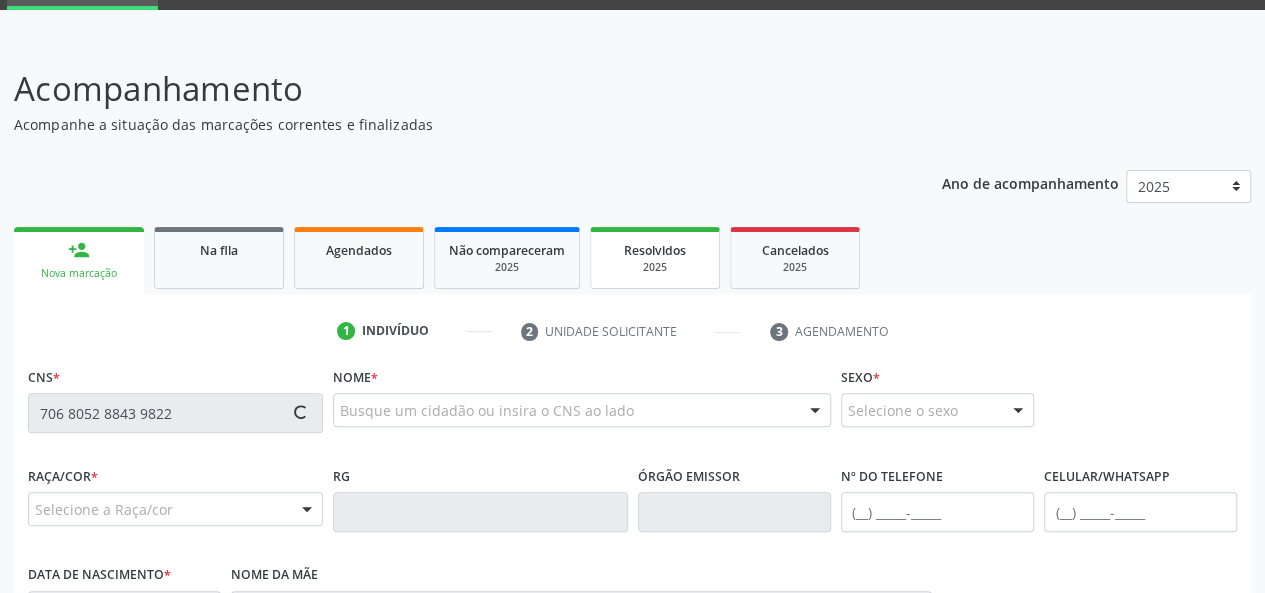 type on "706 8052 8843 9822" 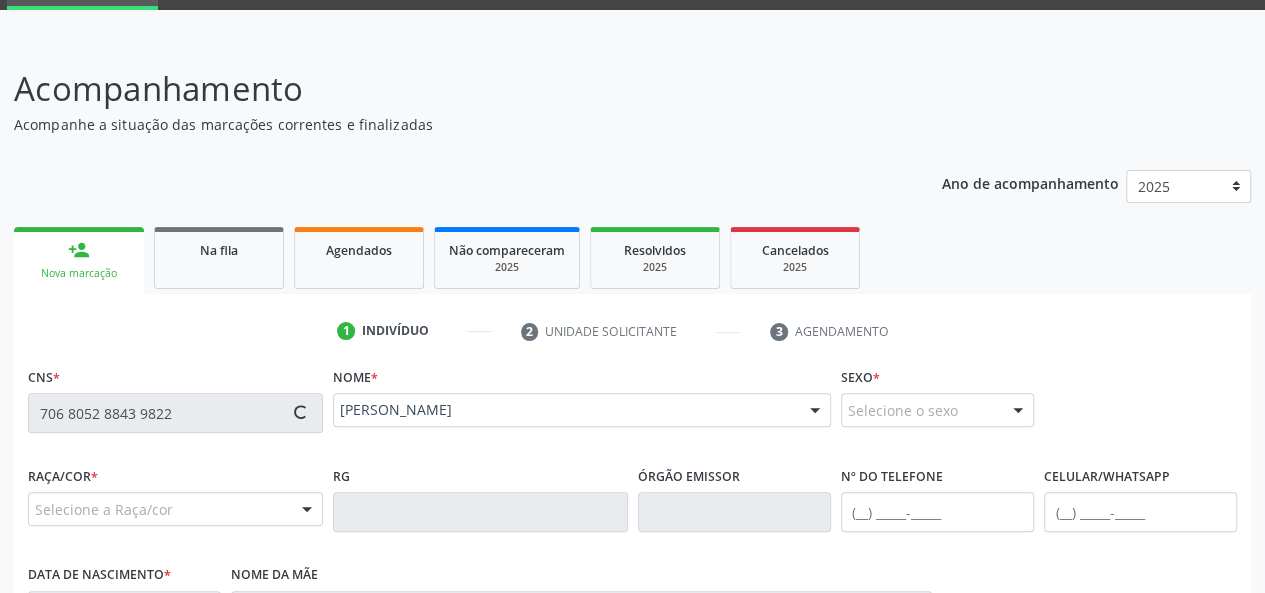 type on "(82) 99607-0155" 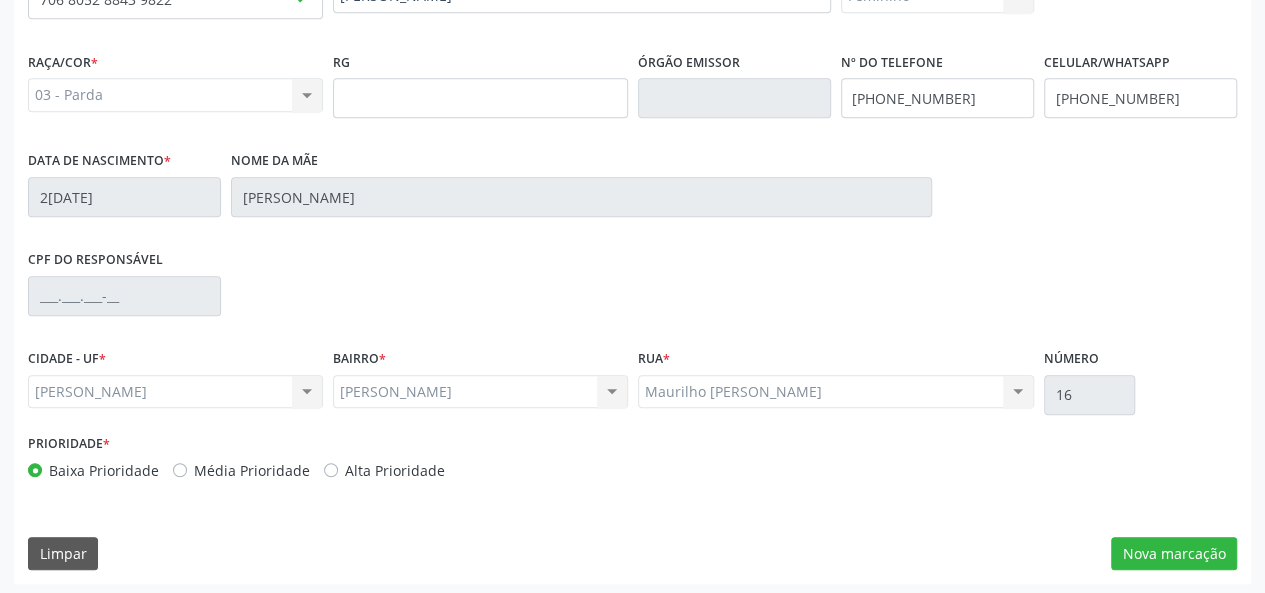 scroll, scrollTop: 518, scrollLeft: 0, axis: vertical 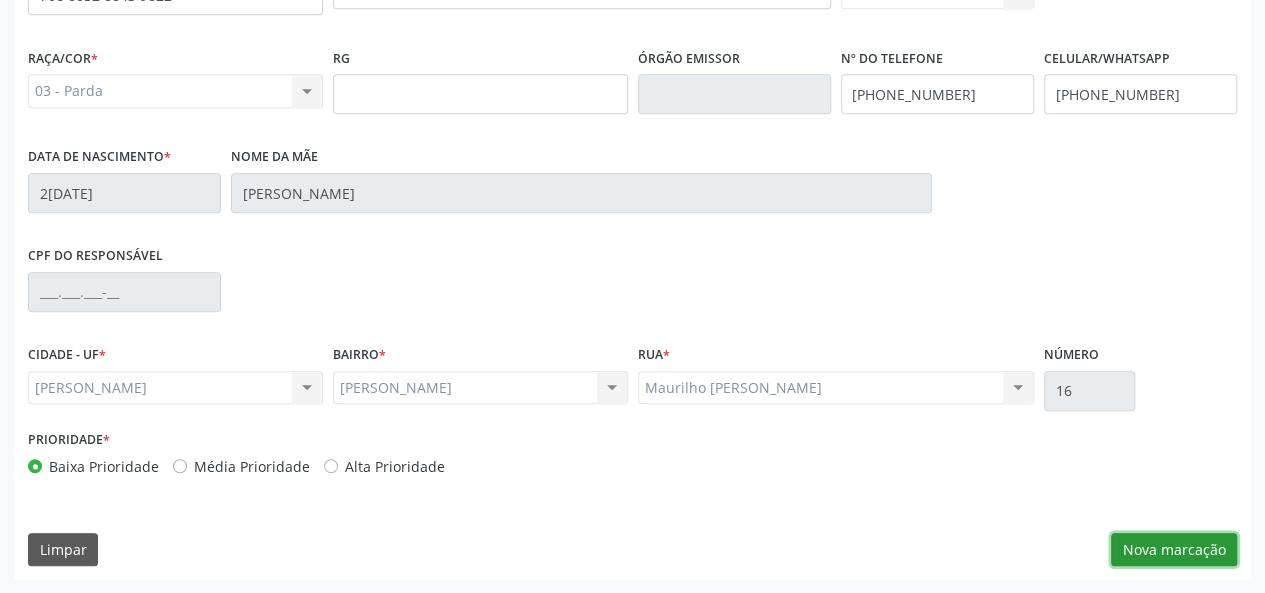 click on "Nova marcação" at bounding box center [1174, 550] 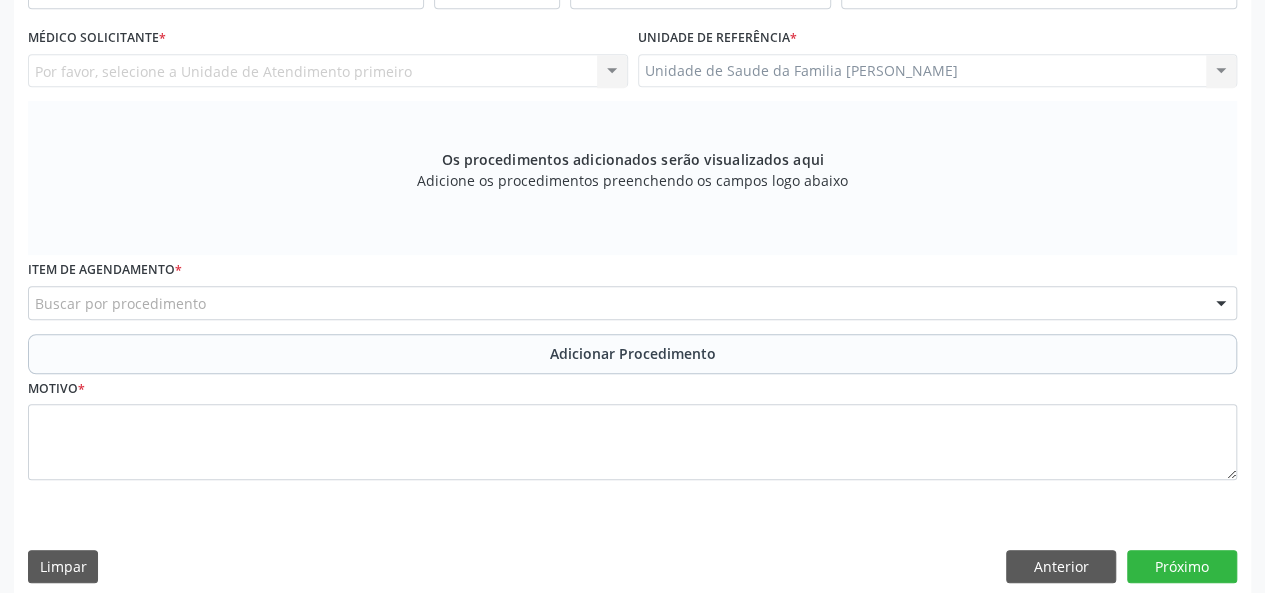 scroll, scrollTop: 218, scrollLeft: 0, axis: vertical 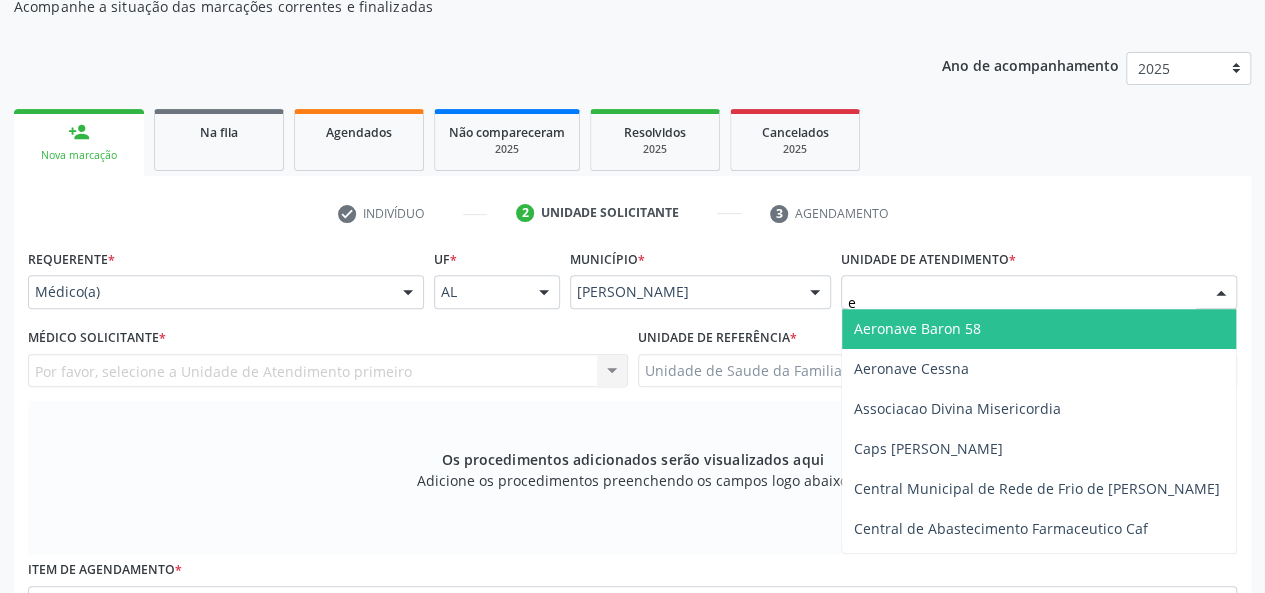 type on "es" 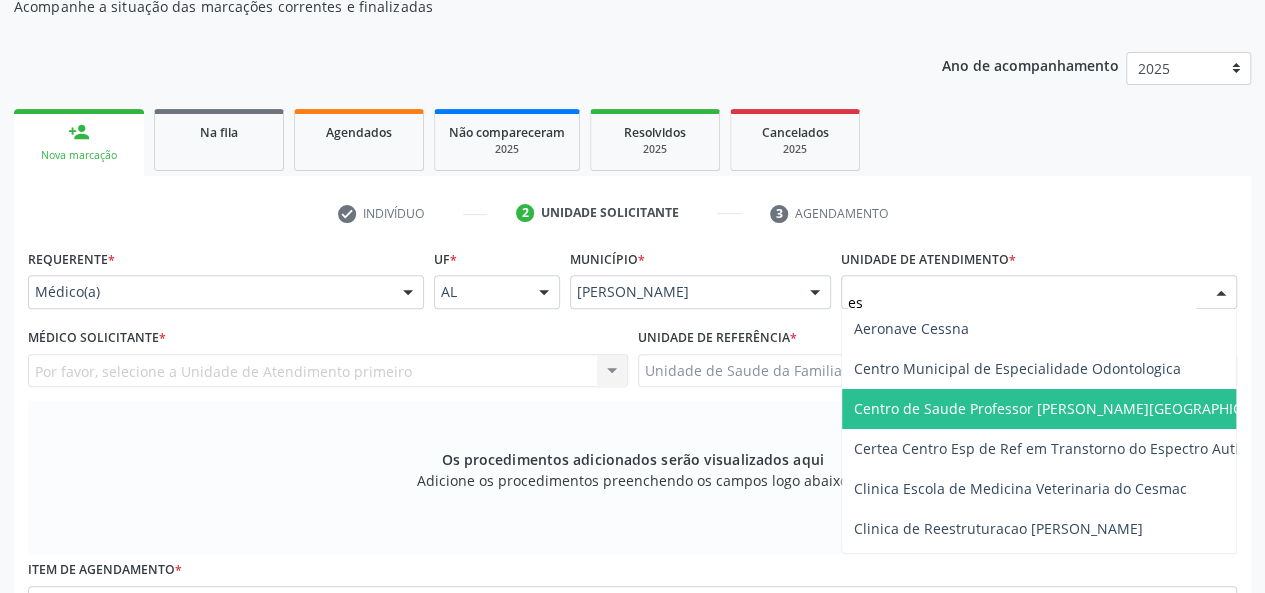 click on "Centro de Saude Professor [PERSON_NAME][GEOGRAPHIC_DATA]" at bounding box center (1071, 408) 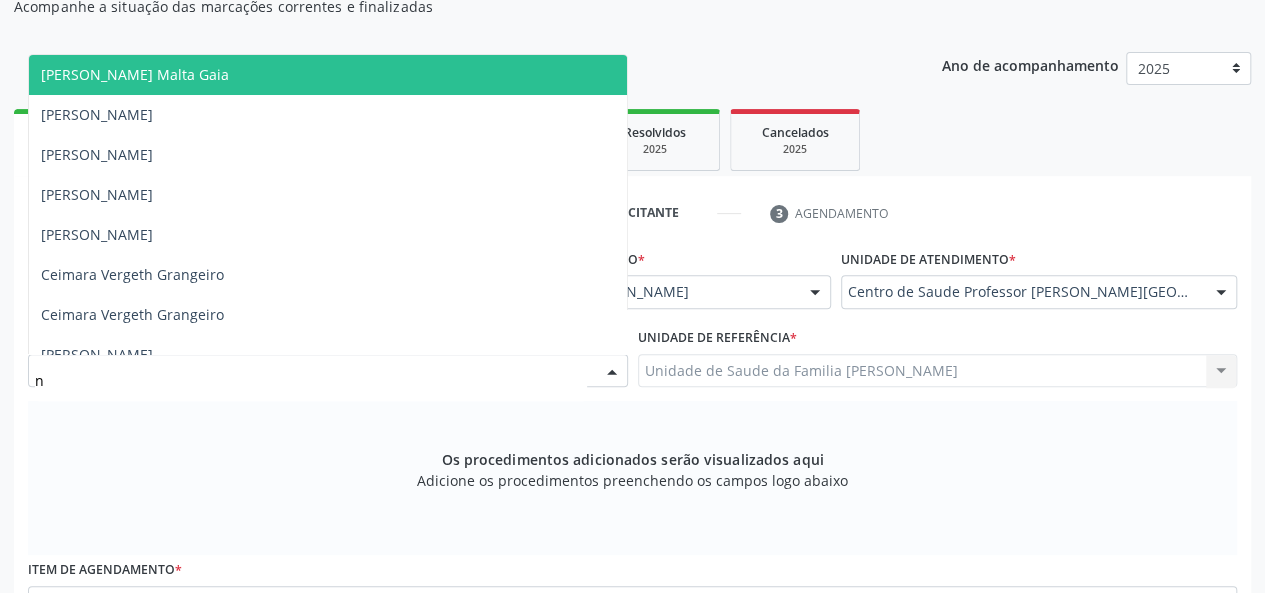 type on "ne" 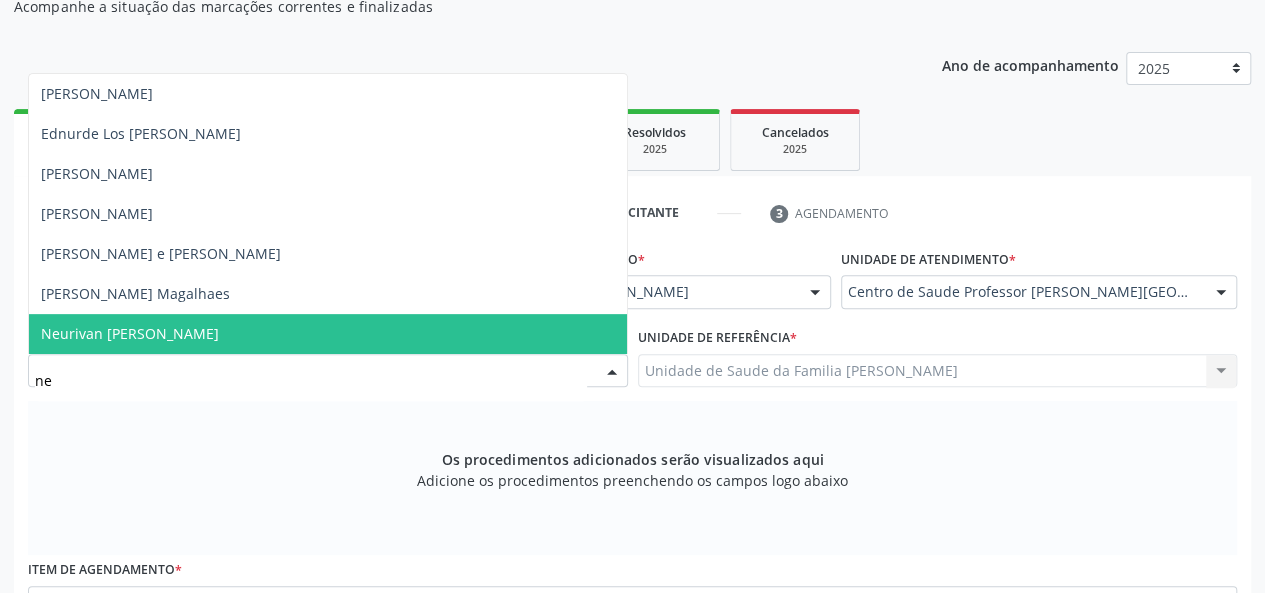 click on "Neurivan [PERSON_NAME]" at bounding box center (130, 333) 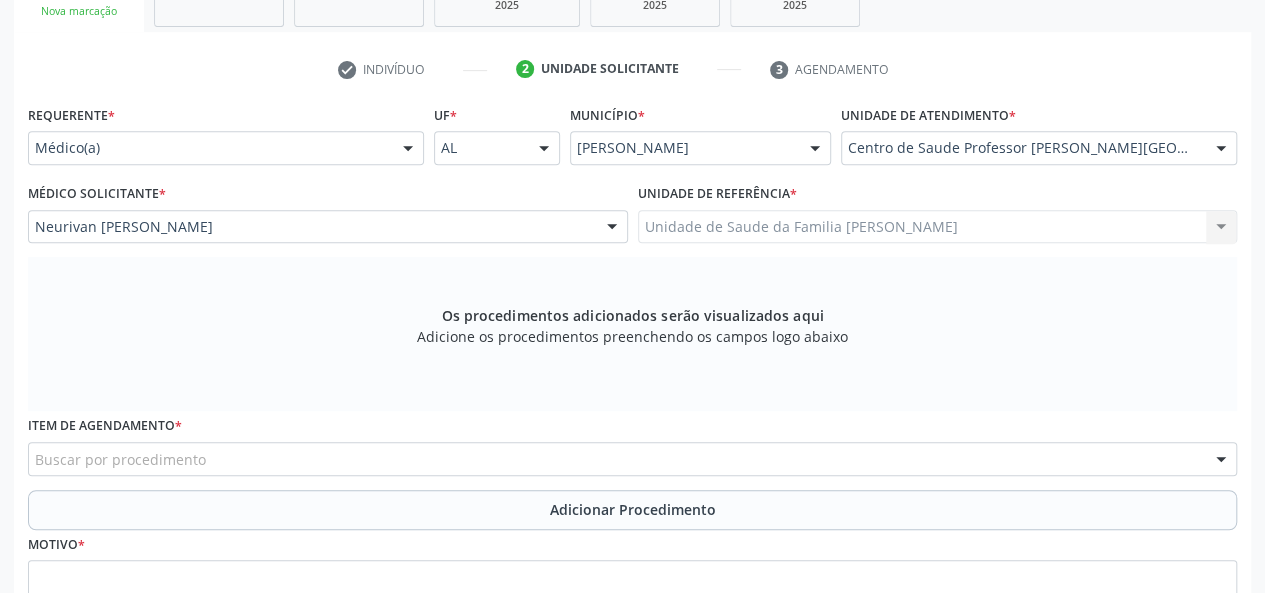 scroll, scrollTop: 534, scrollLeft: 0, axis: vertical 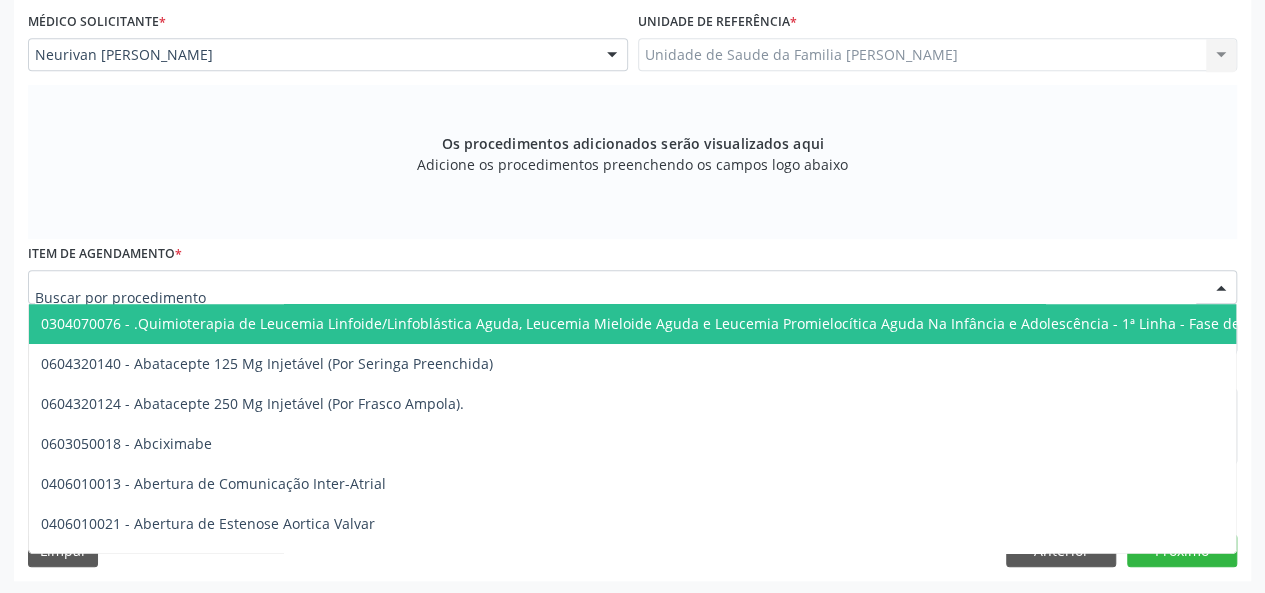 click at bounding box center (632, 287) 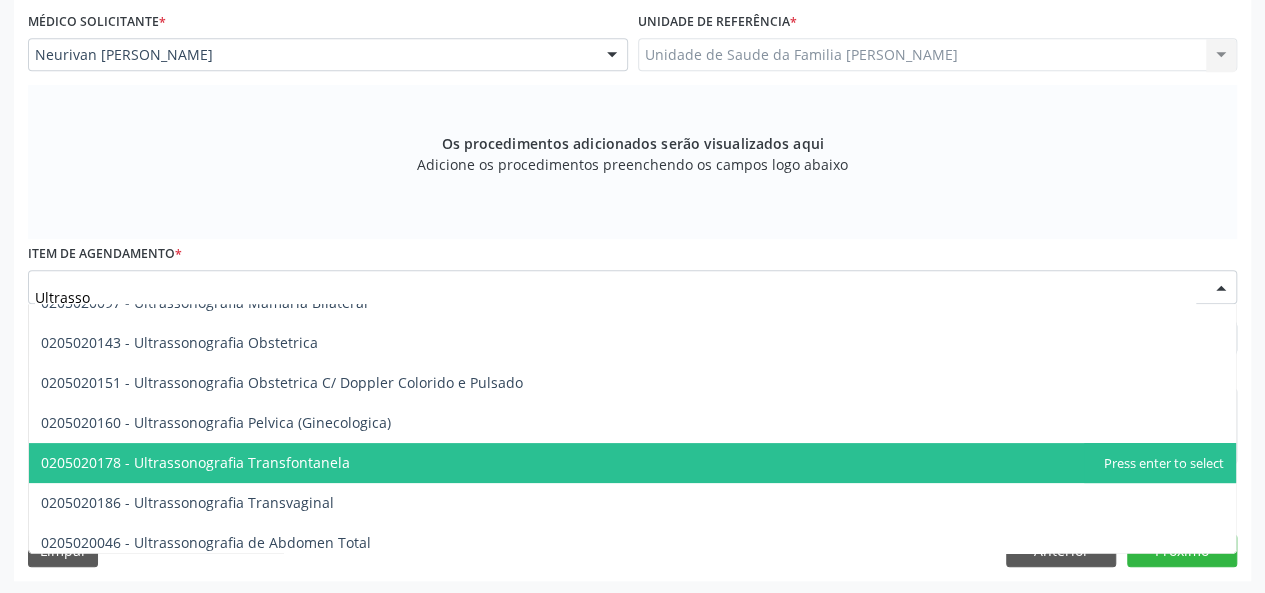 scroll, scrollTop: 230, scrollLeft: 0, axis: vertical 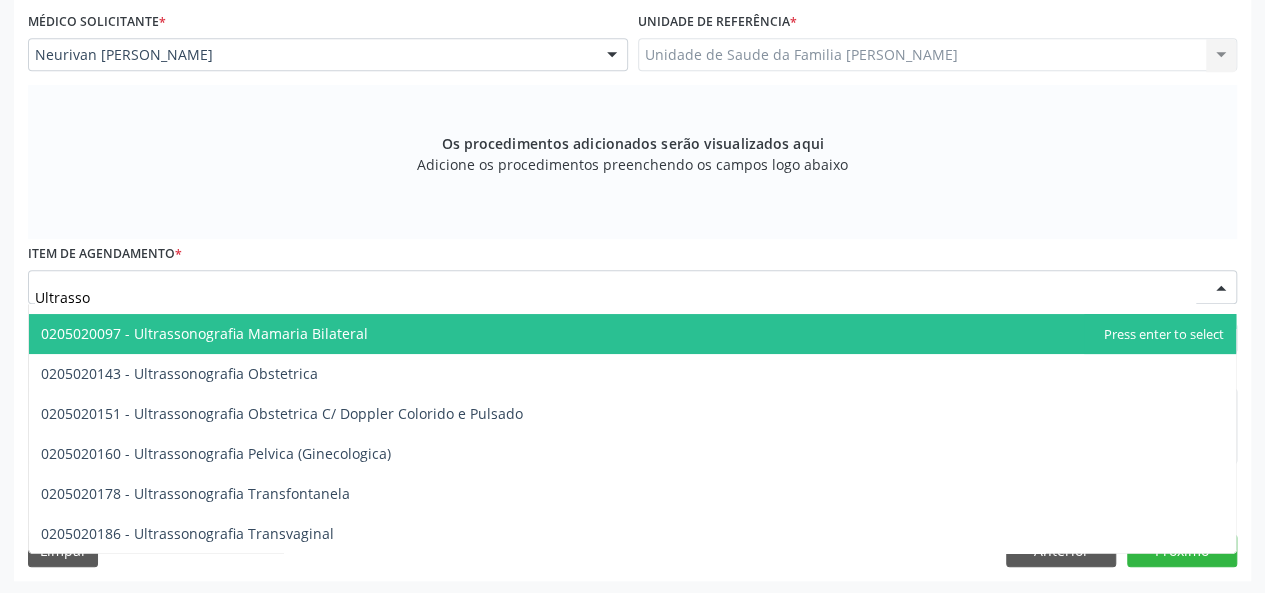 click on "Ultrasso" at bounding box center (615, 297) 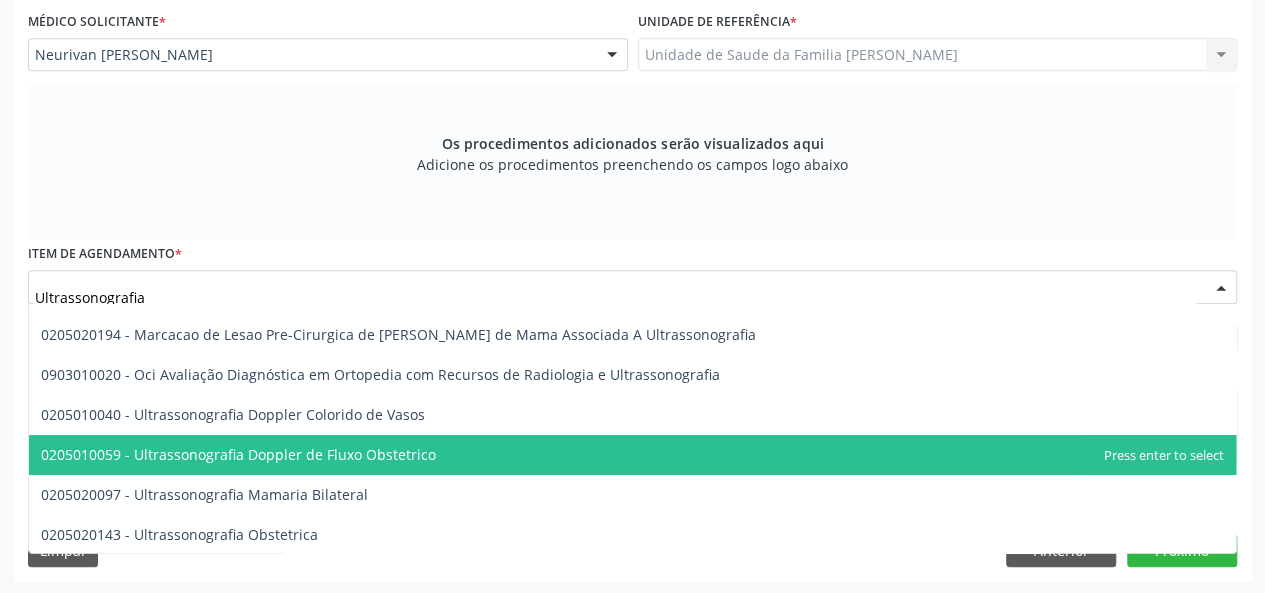 scroll, scrollTop: 0, scrollLeft: 0, axis: both 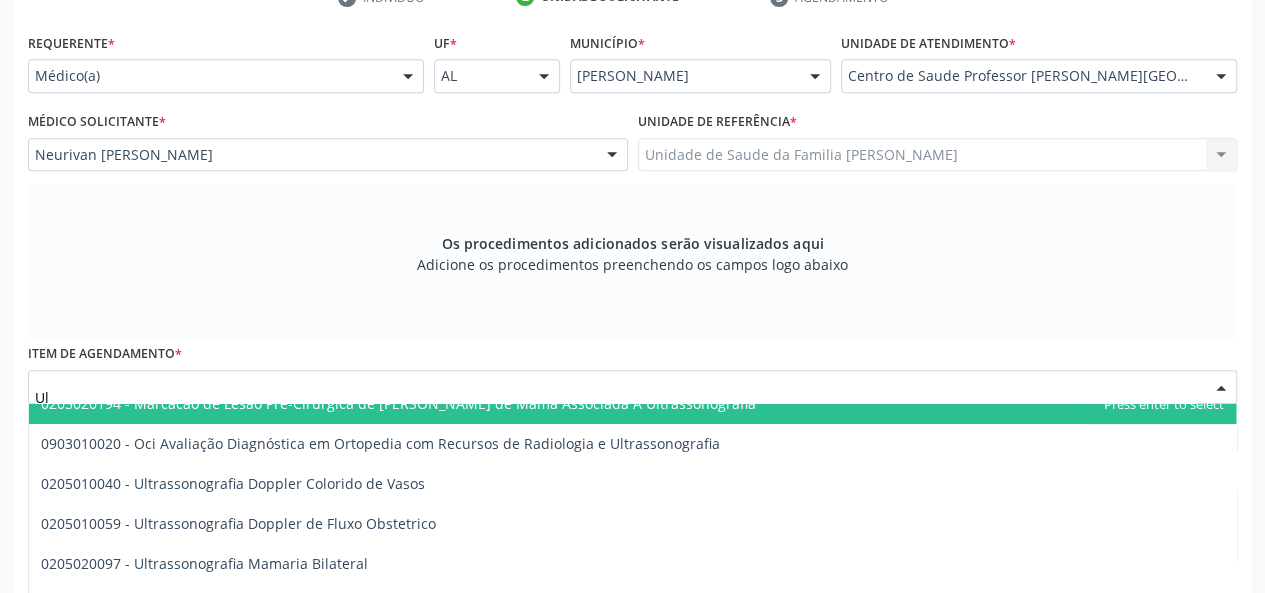 type on "U" 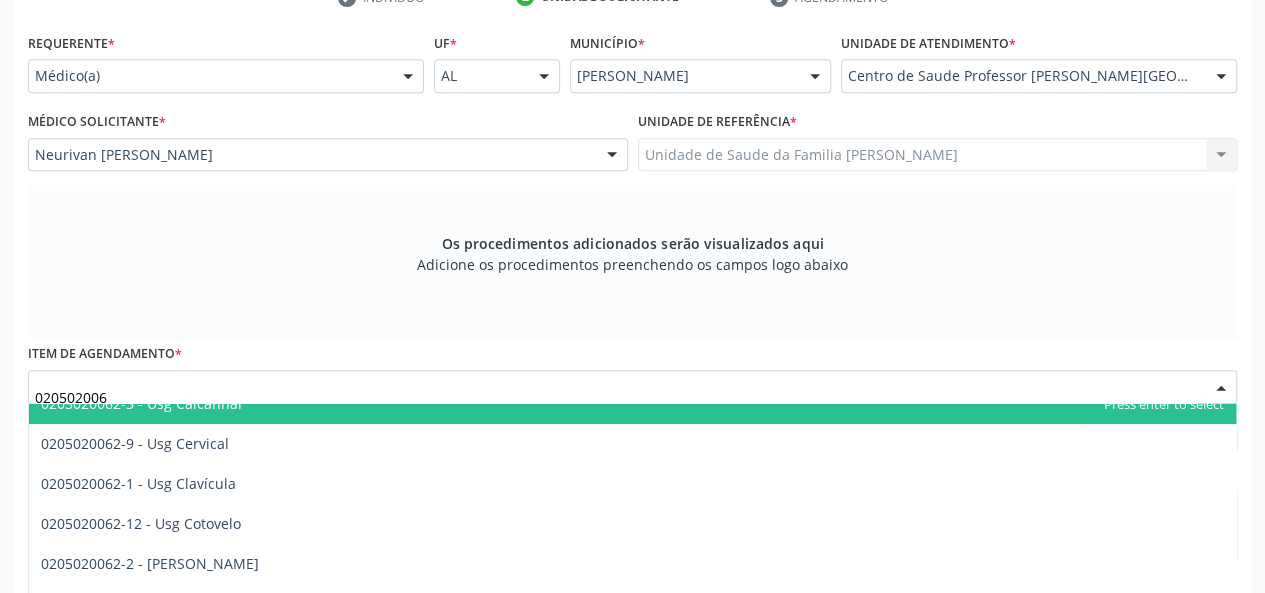 type on "0205020062" 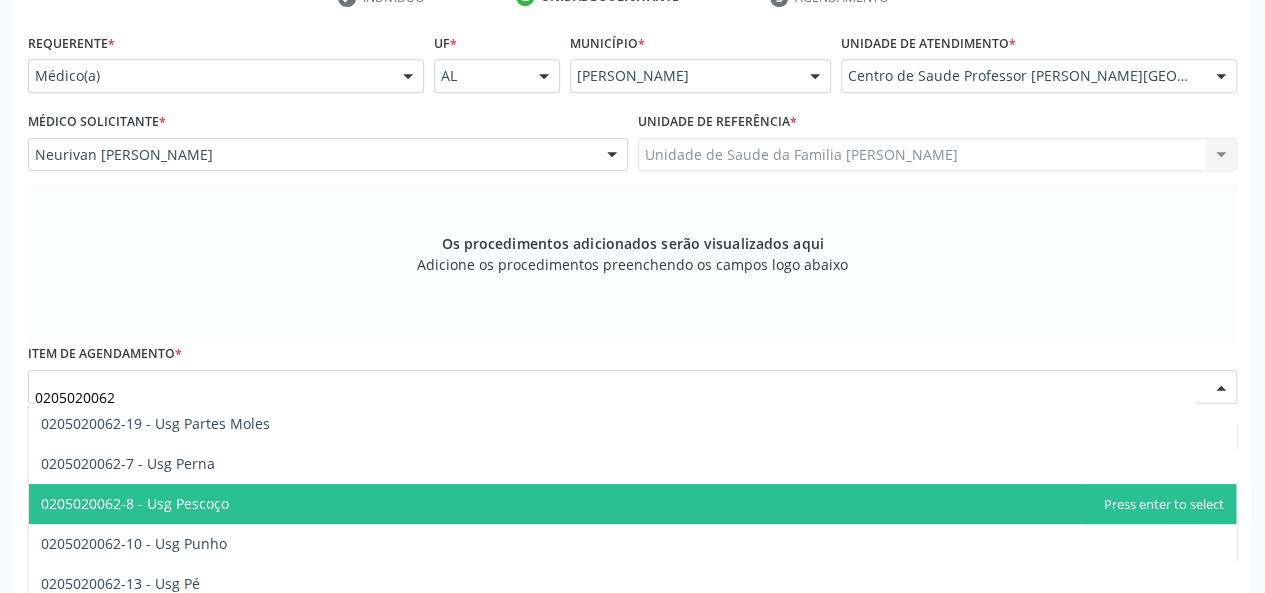 scroll, scrollTop: 500, scrollLeft: 0, axis: vertical 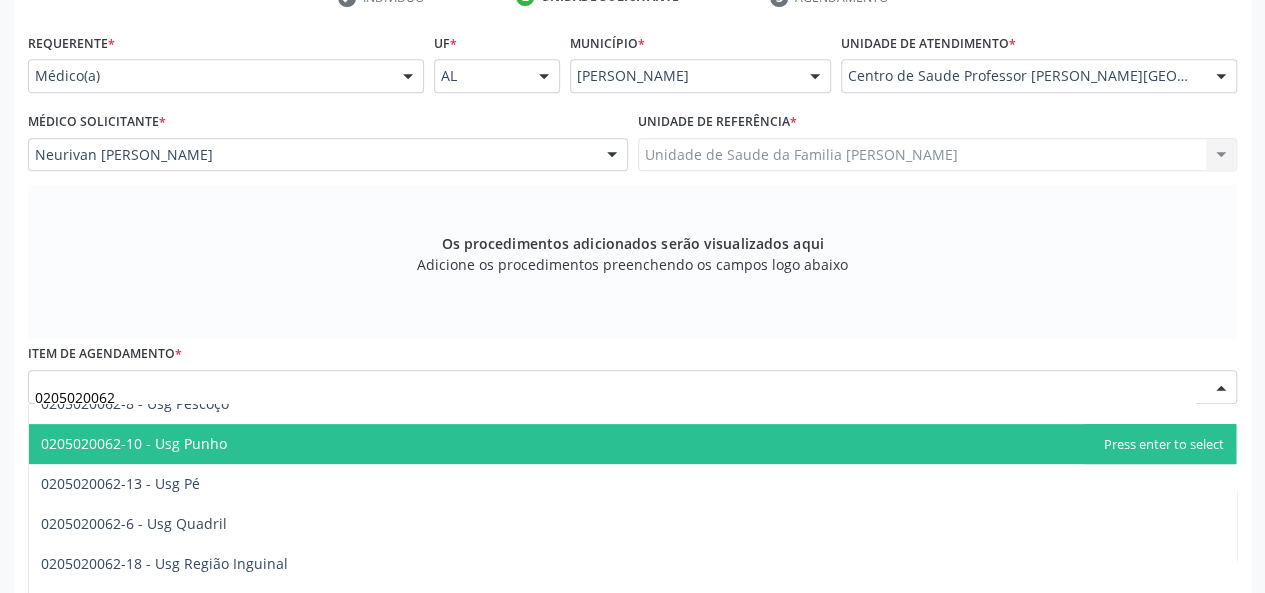 click on "0205020062-10 - Usg Punho" at bounding box center (632, 444) 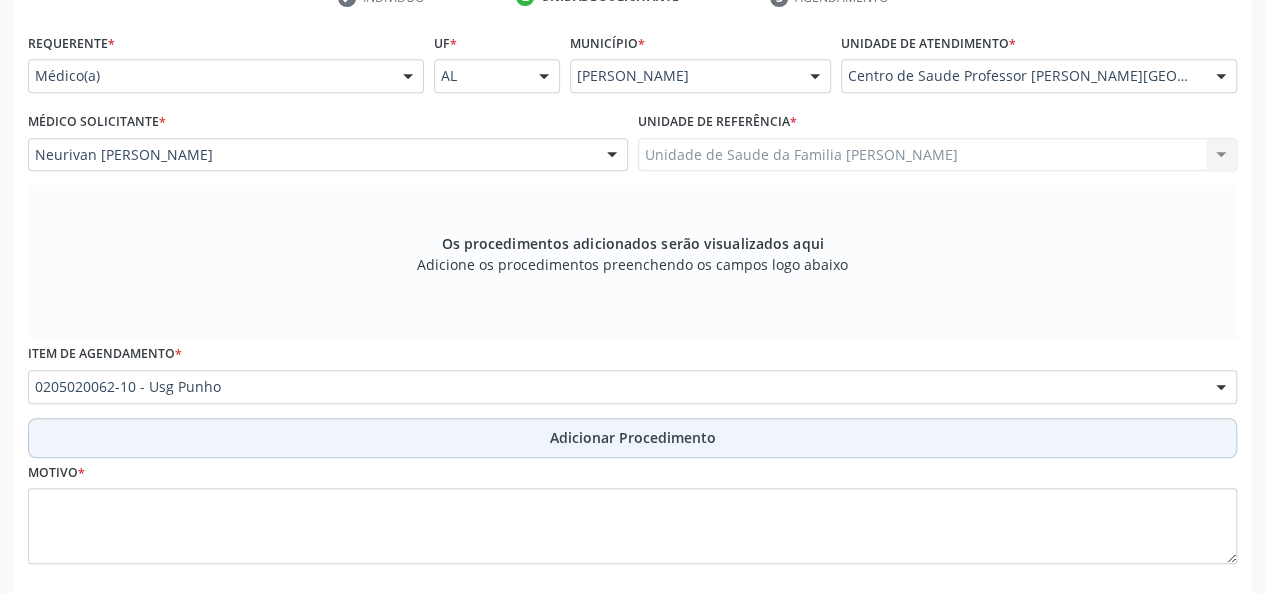 click on "Adicionar Procedimento" at bounding box center (633, 437) 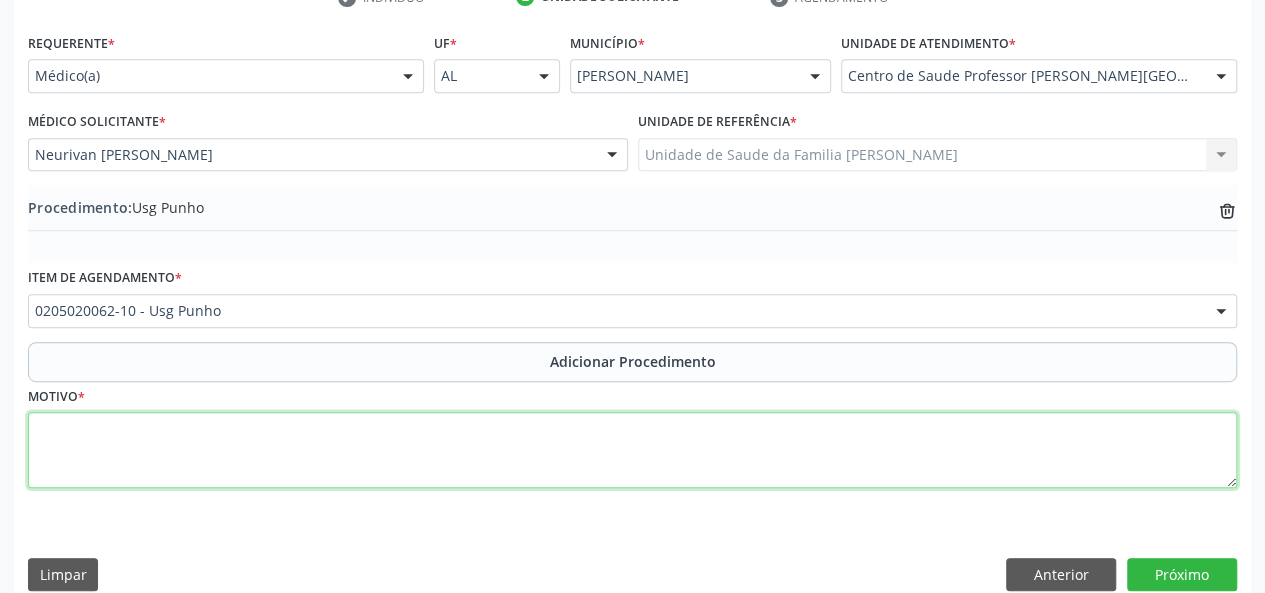 click at bounding box center [632, 450] 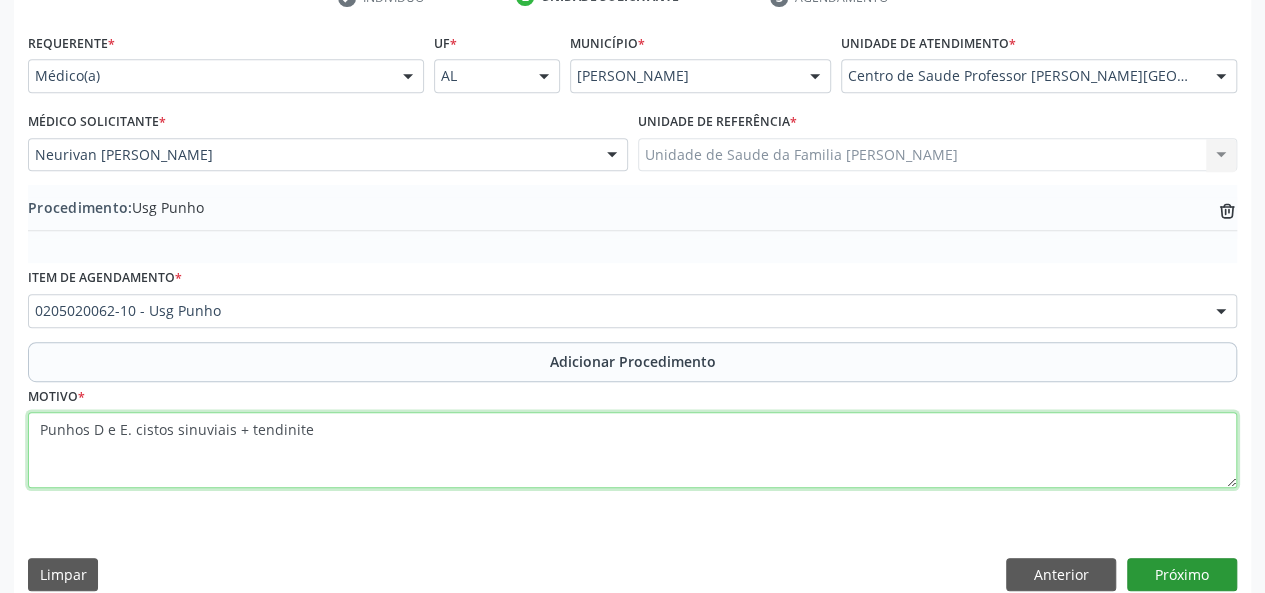 type on "Punhos D e E. cistos sinuviais + tendinite" 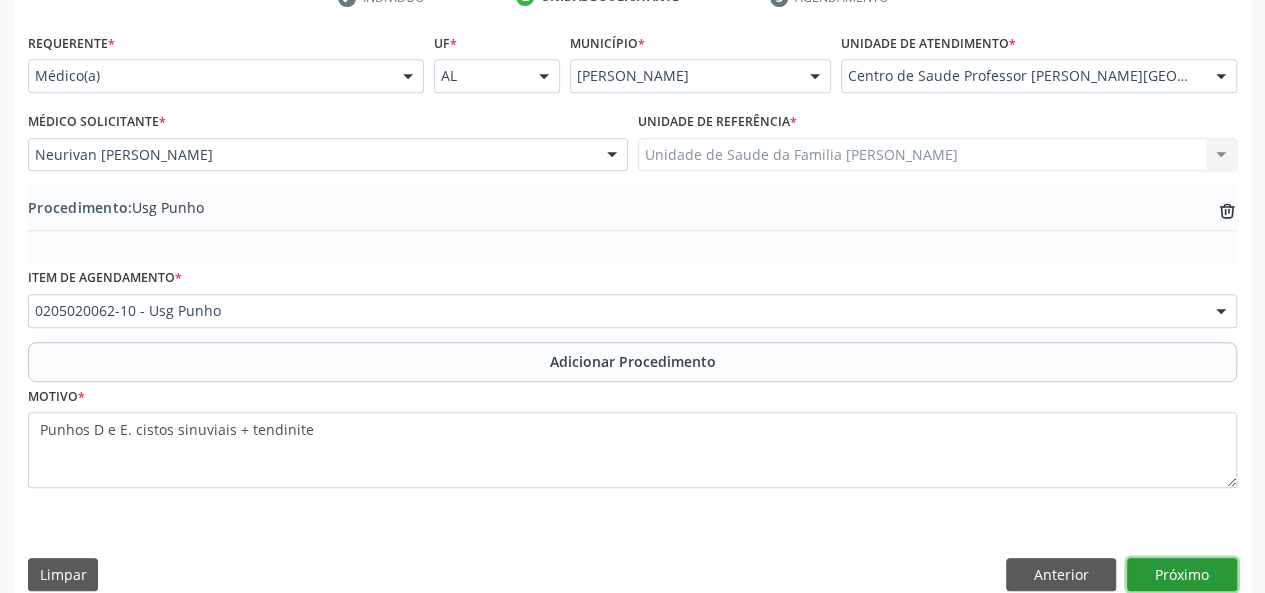 click on "Próximo" at bounding box center [1182, 575] 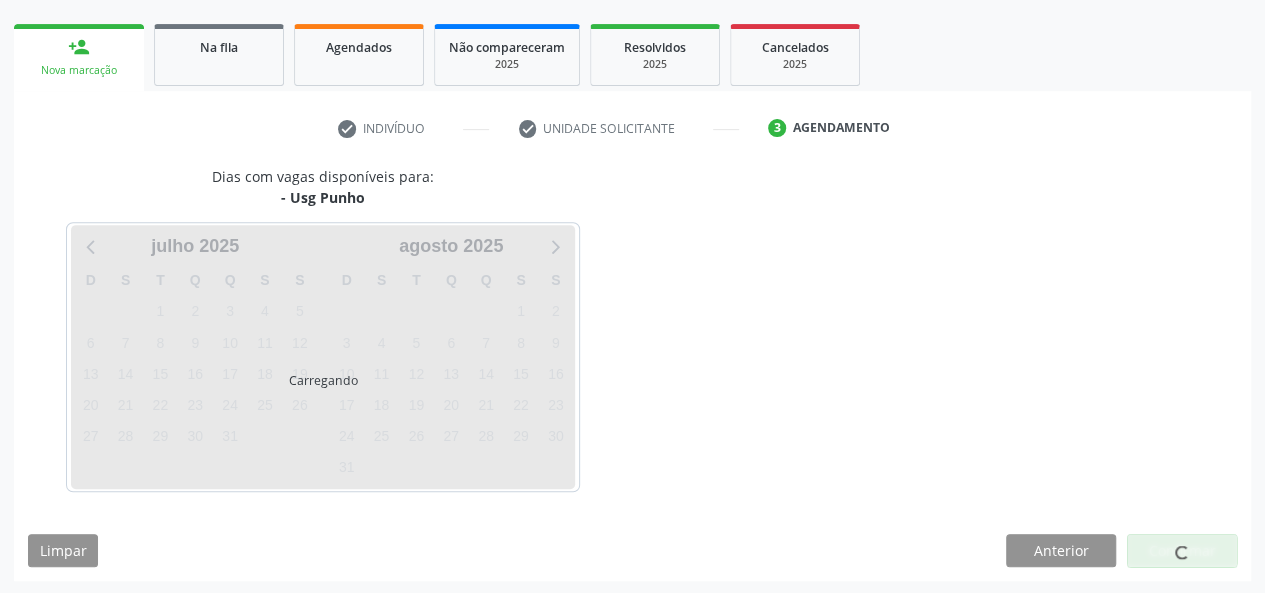 scroll, scrollTop: 362, scrollLeft: 0, axis: vertical 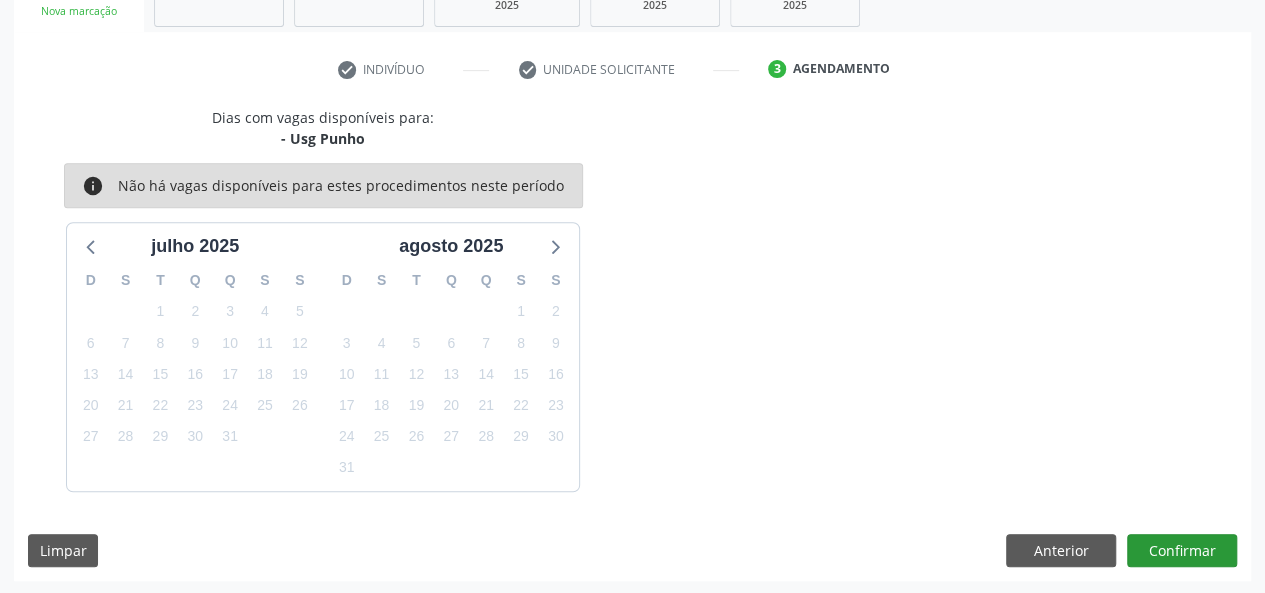 click on "Dias com vagas disponíveis para:
- Usg Punho
info
Não há vagas disponíveis para estes procedimentos neste período
julho 2025 D S T Q Q S S 29 30 1 2 3 4 5 6 7 8 9 10 11 12 13 14 15 16 17 18 19 20 21 22 23 24 25 26 27 28 29 30 31 1 2 3 4 5 6 7 8 9 agosto 2025 D S T Q Q S S 27 28 29 30 31 1 2 3 4 5 6 7 8 9 10 11 12 13 14 15 16 17 18 19 20 21 22 23 24 25 26 27 28 29 30 31 1 2 3 4 5 6
Limpar
Anterior
Confirmar" at bounding box center [632, 344] 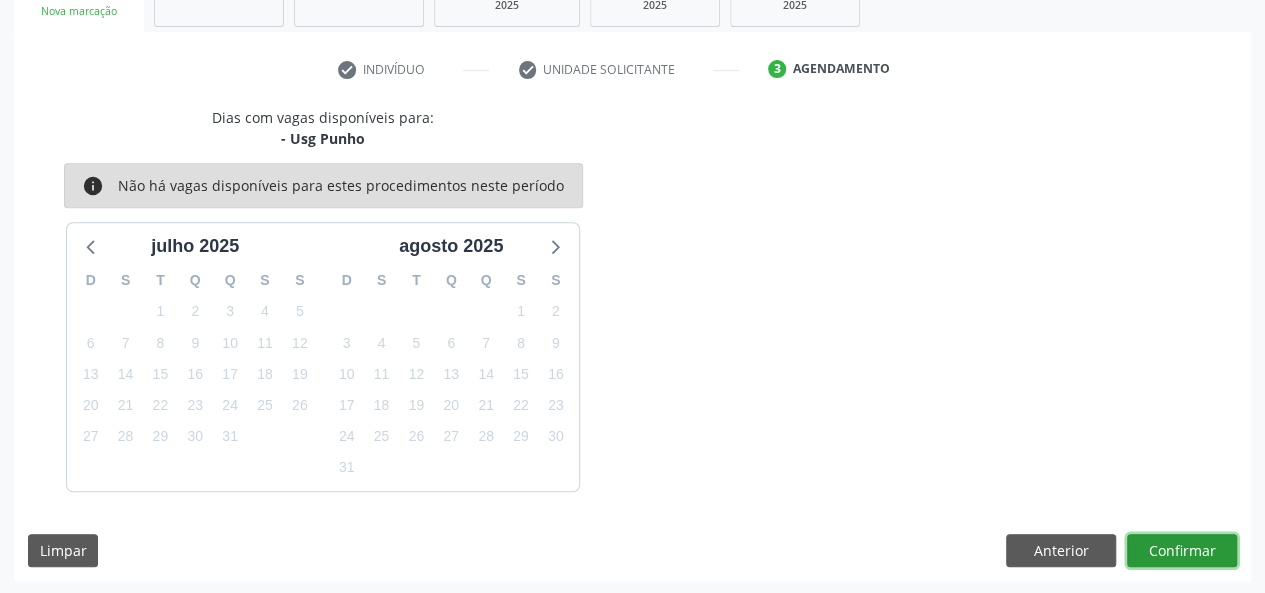 click on "Confirmar" at bounding box center (1182, 551) 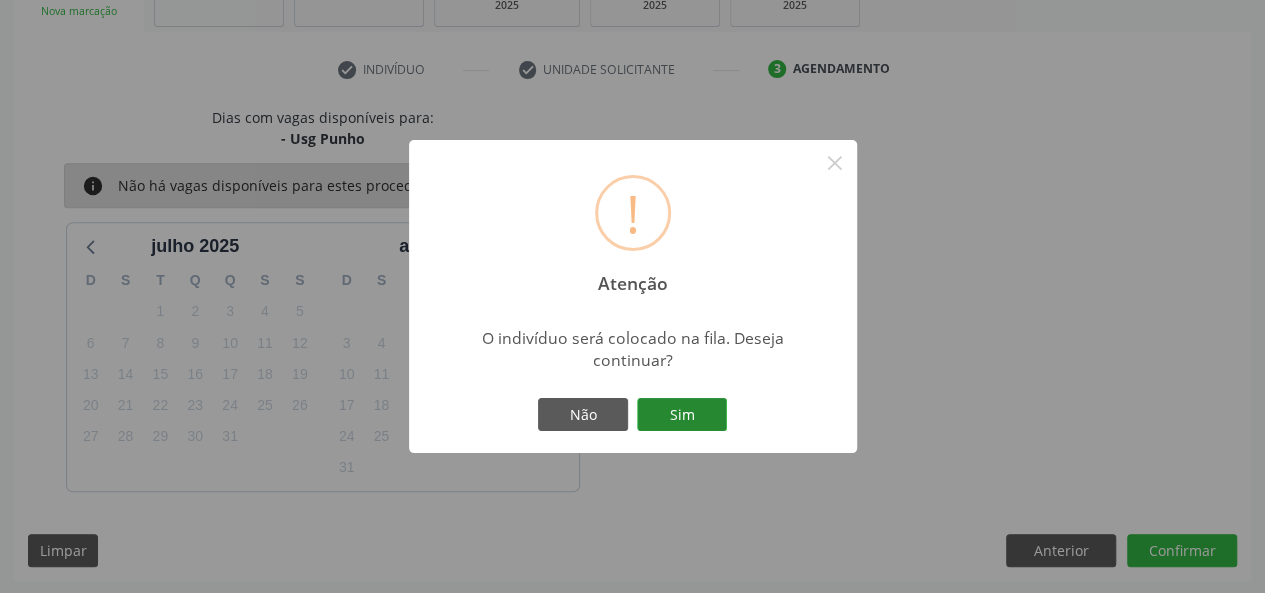 click on "Sim" at bounding box center [682, 415] 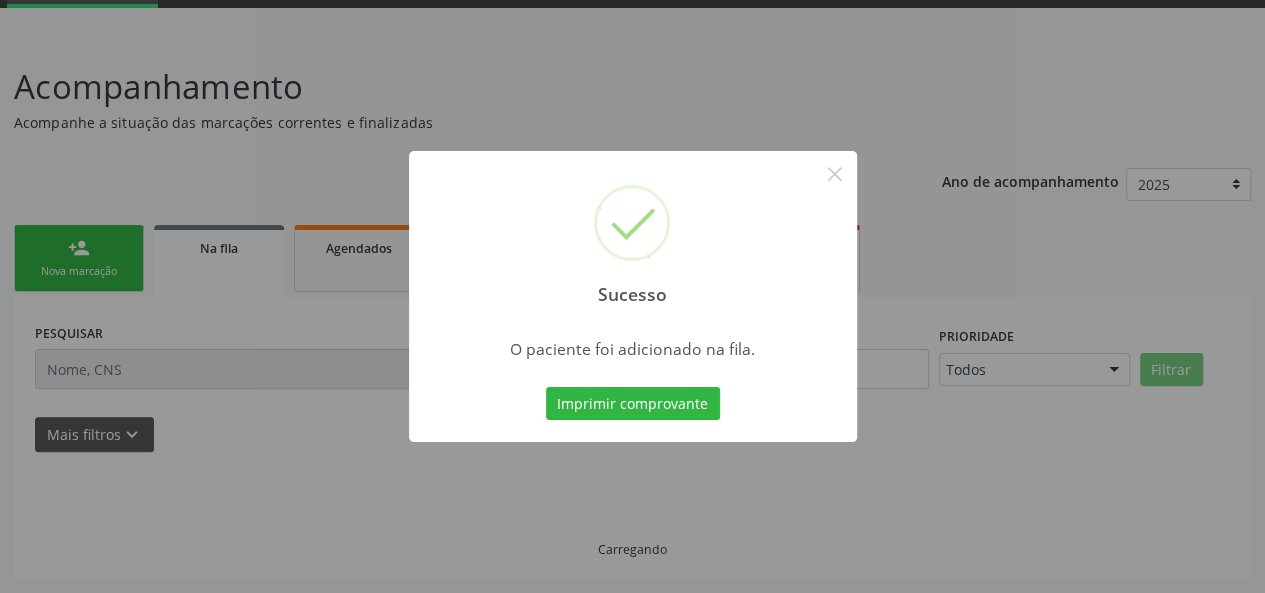 scroll, scrollTop: 100, scrollLeft: 0, axis: vertical 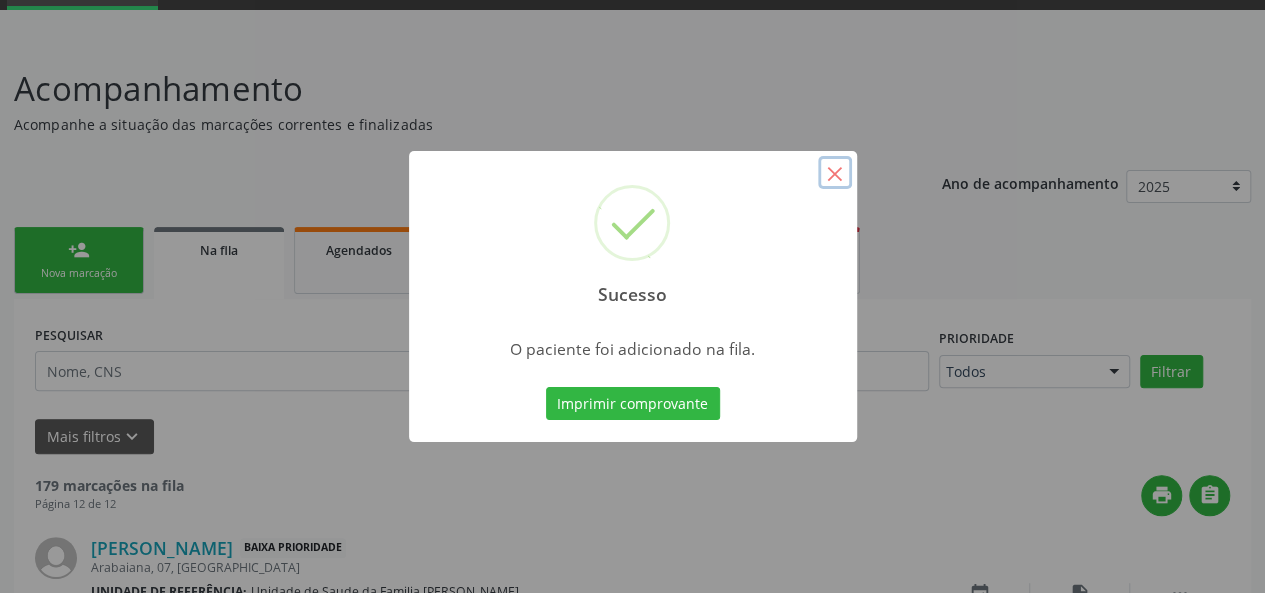 click on "×" at bounding box center [835, 173] 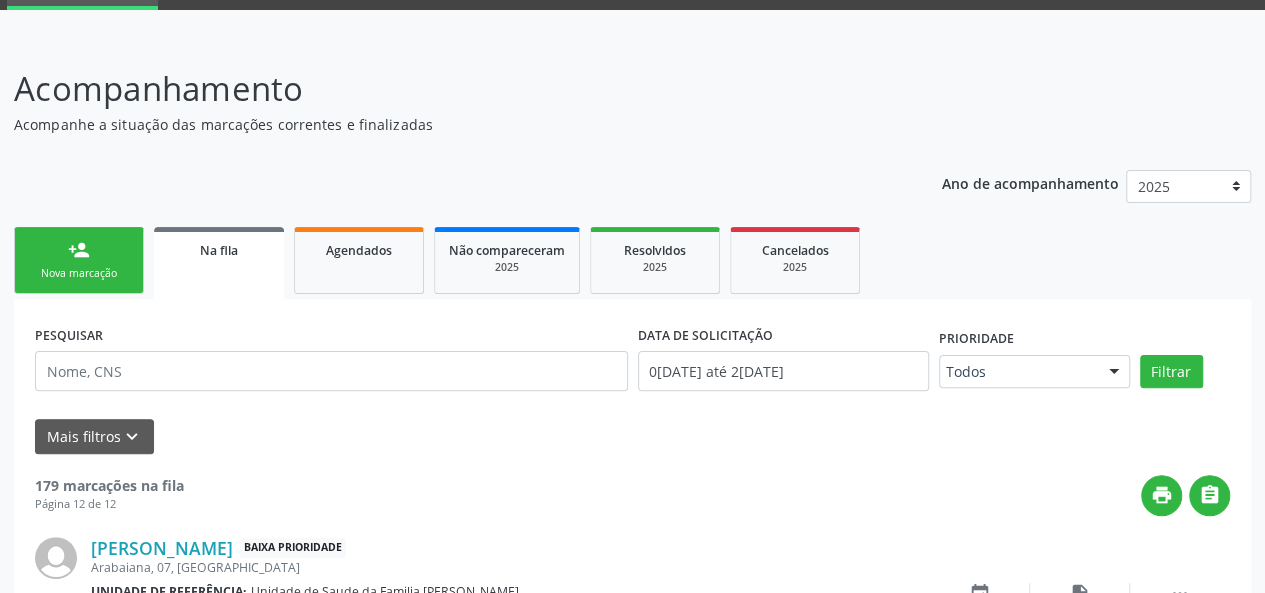 drag, startPoint x: 46, startPoint y: 248, endPoint x: 26, endPoint y: 234, distance: 24.41311 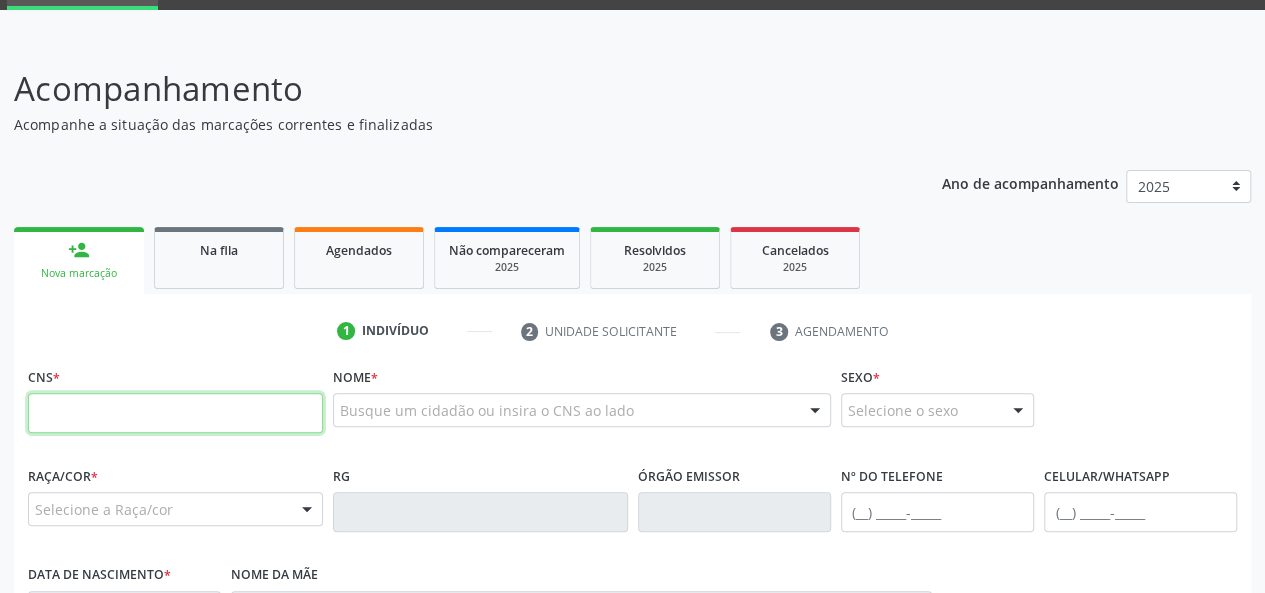 paste on "701 4066 1927 4934" 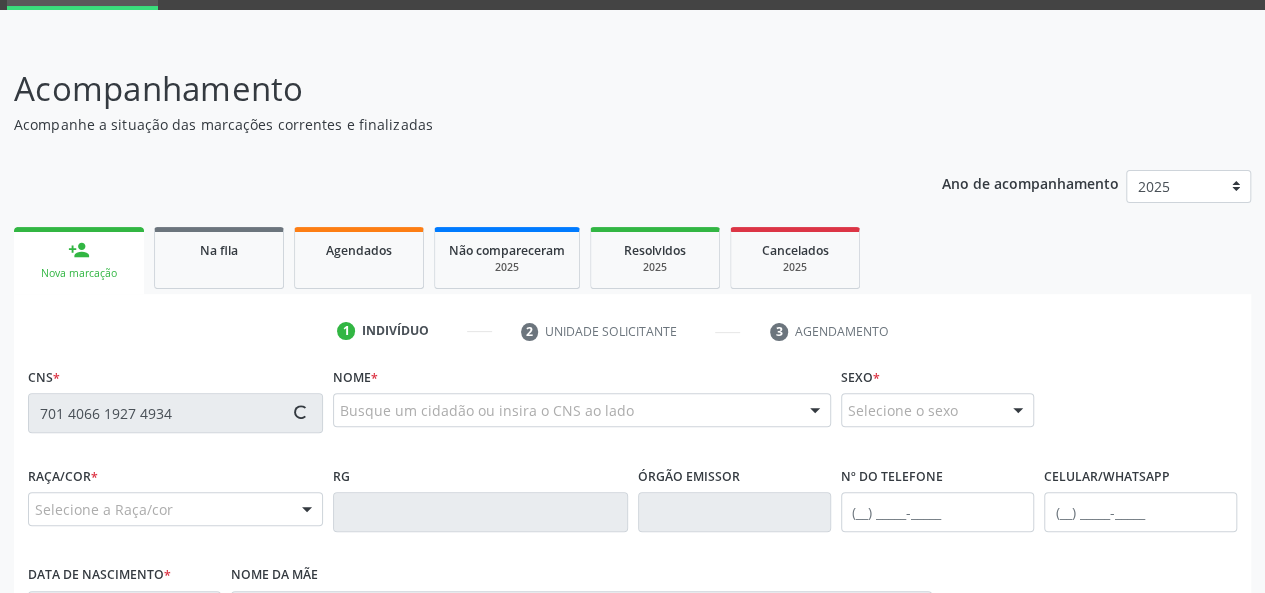 type on "701 4066 1927 4934" 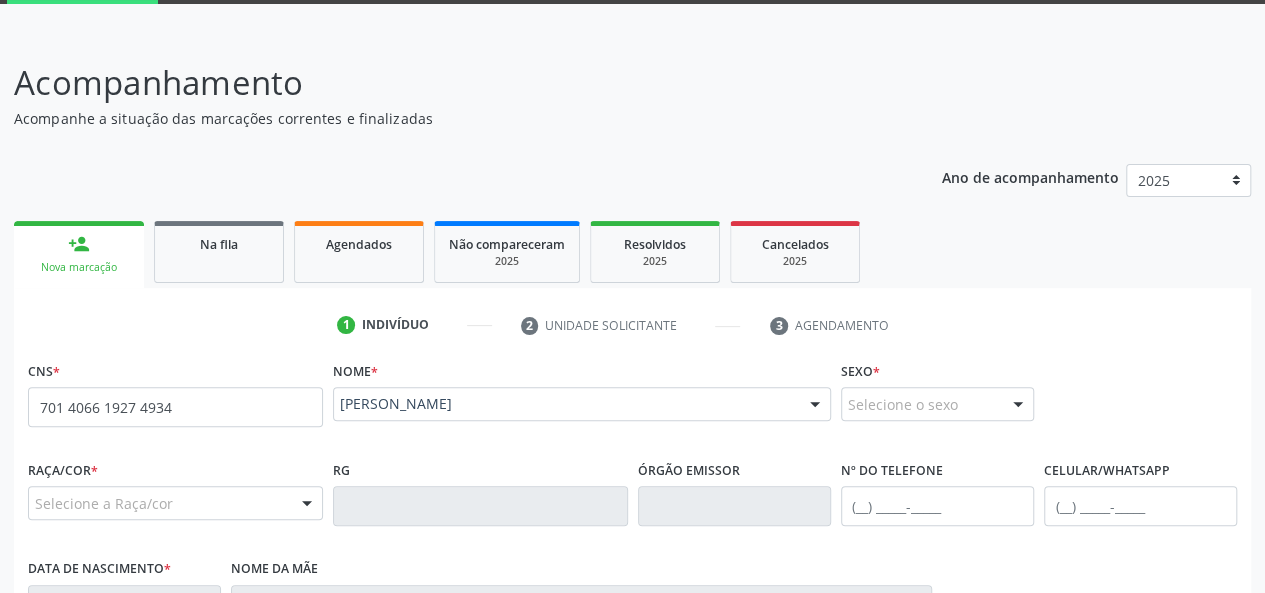 scroll, scrollTop: 200, scrollLeft: 0, axis: vertical 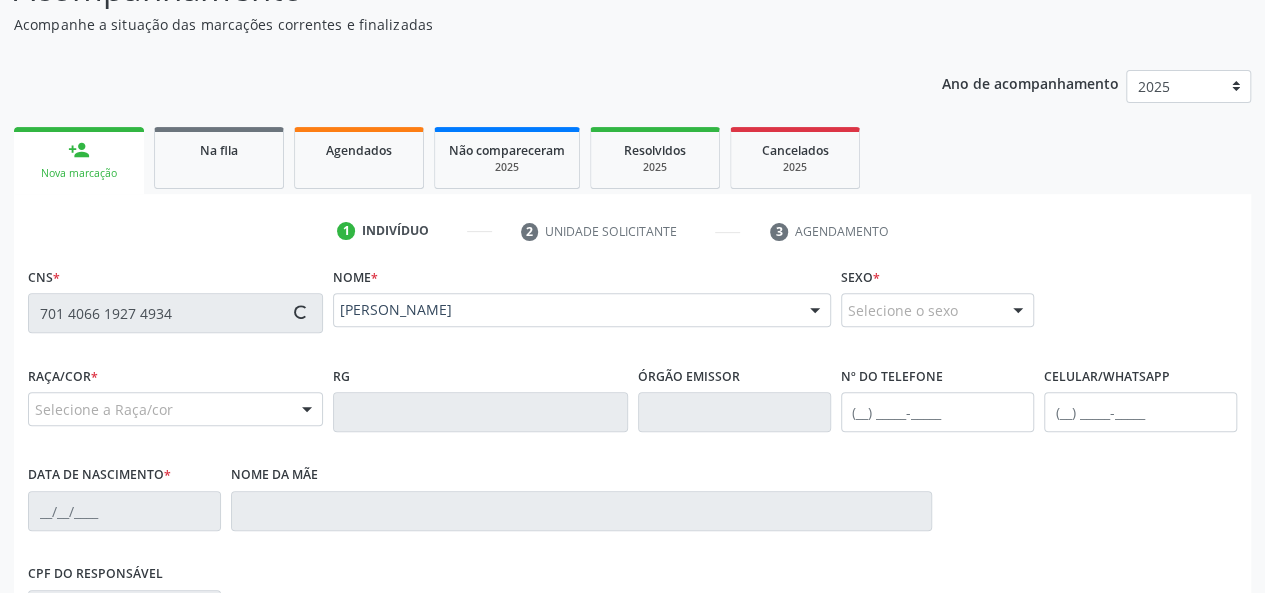 type on "(82) 99136-5491" 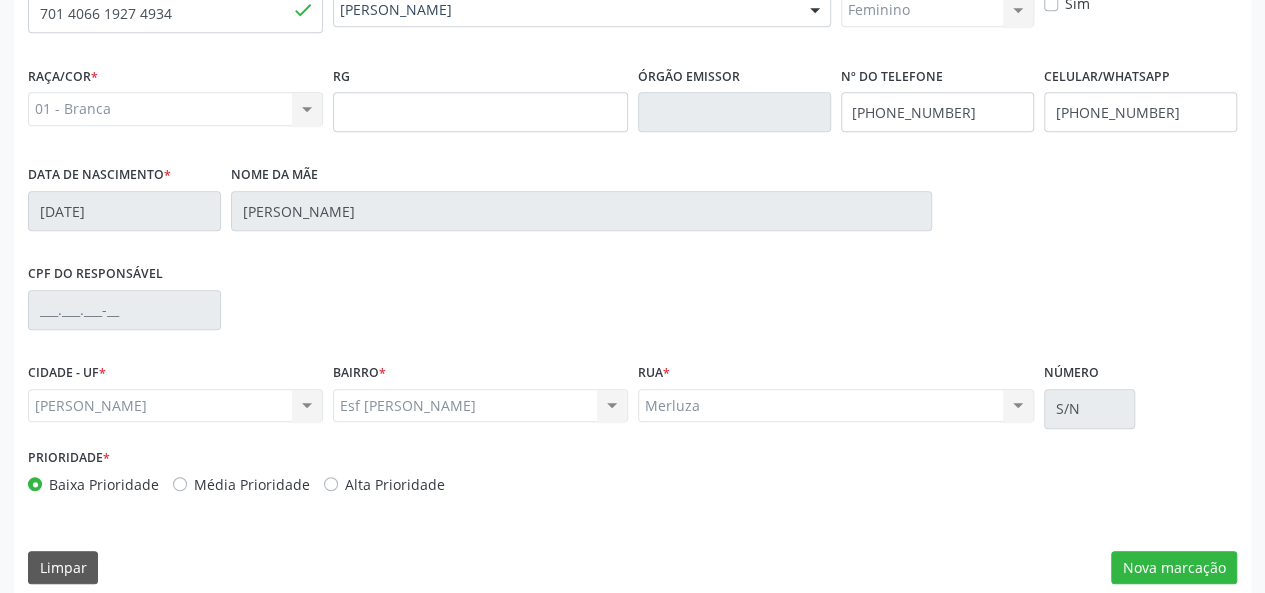 scroll, scrollTop: 518, scrollLeft: 0, axis: vertical 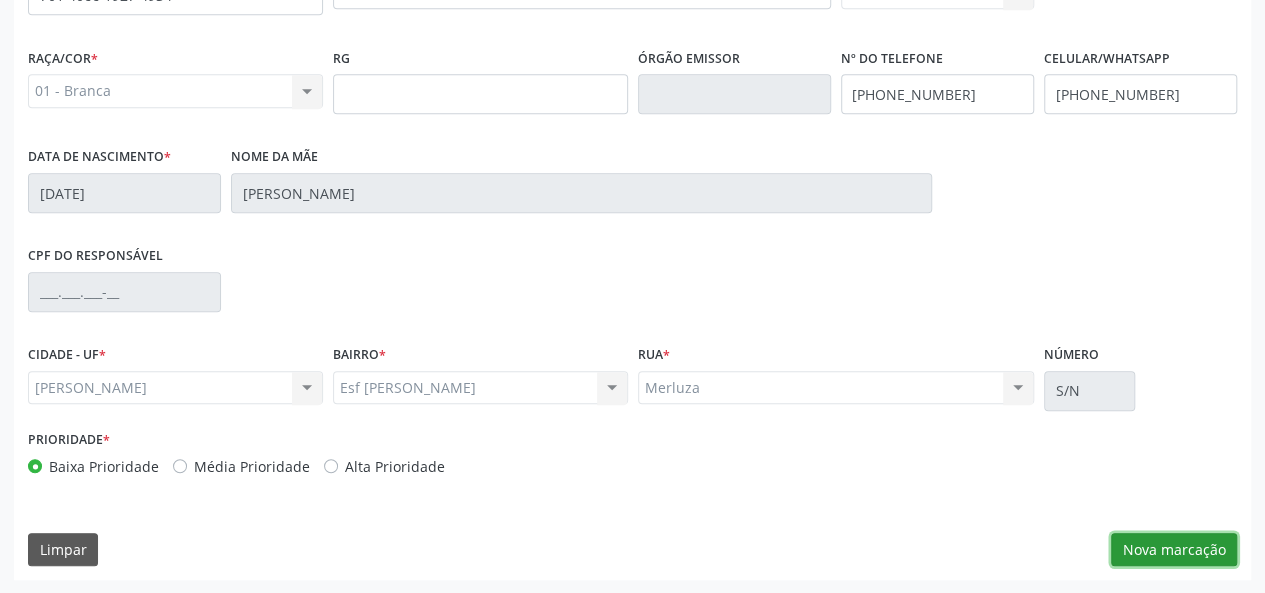 click on "Nova marcação" at bounding box center [1174, 550] 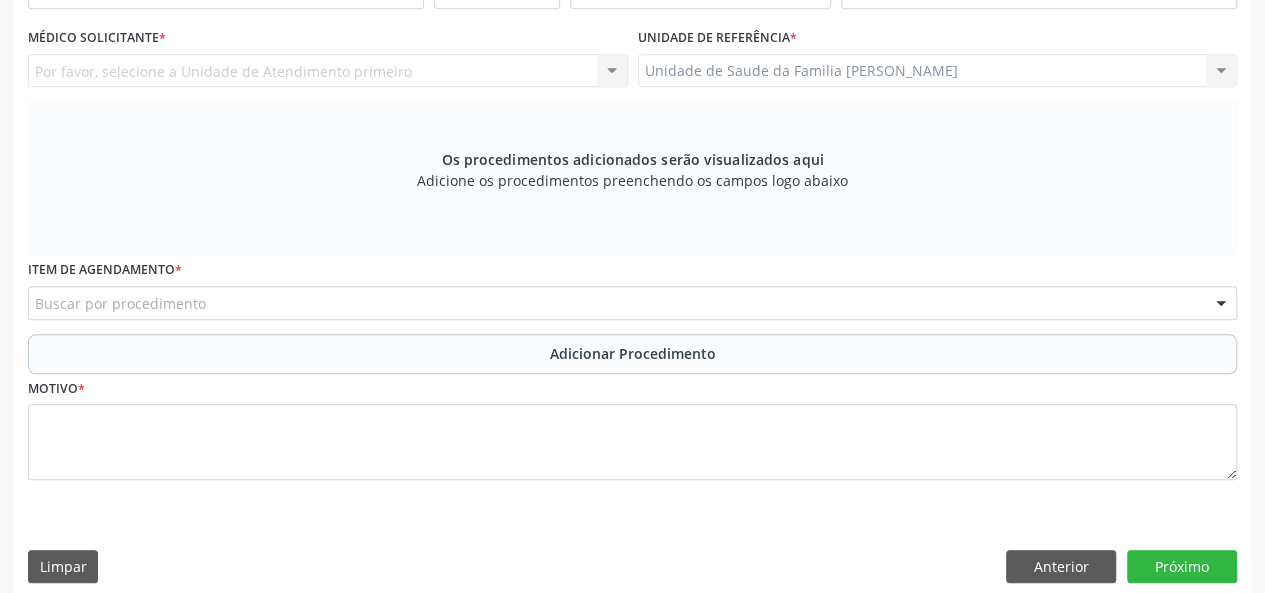 scroll, scrollTop: 318, scrollLeft: 0, axis: vertical 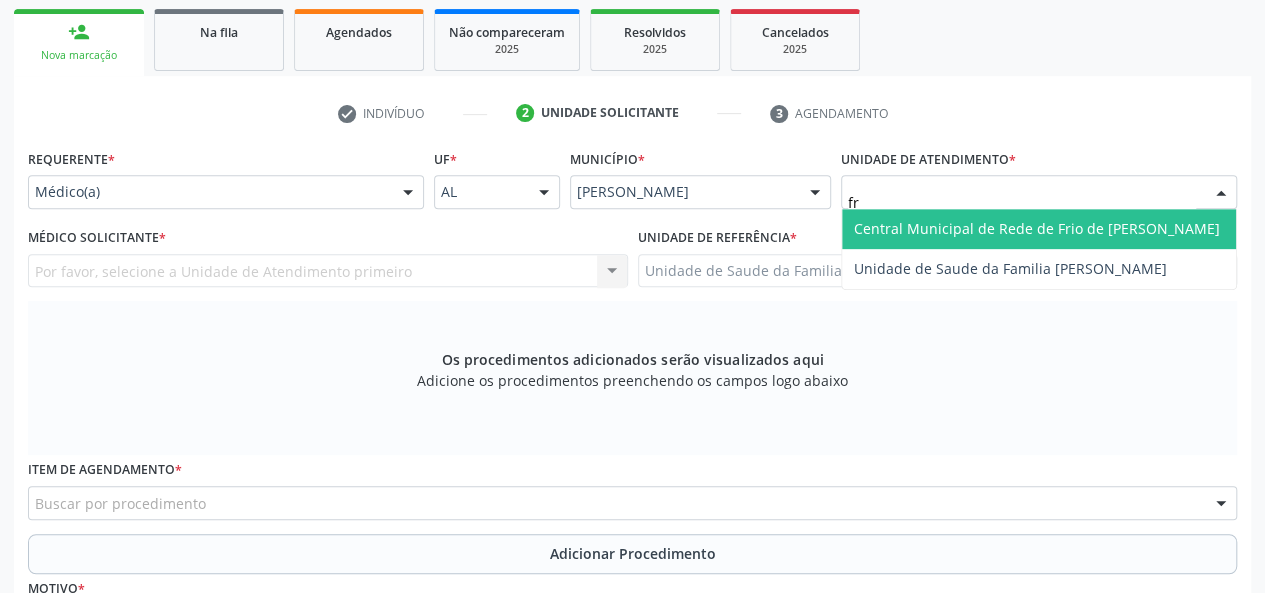 type on "fra" 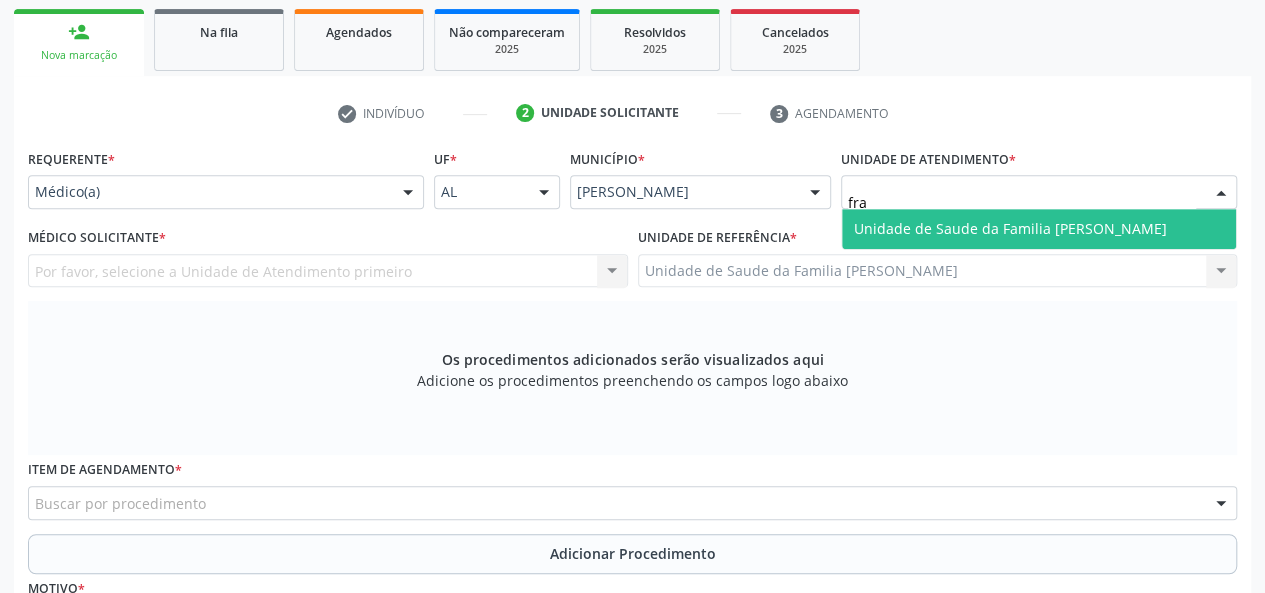 click on "Unidade de Saude da Familia [PERSON_NAME]" at bounding box center [1010, 228] 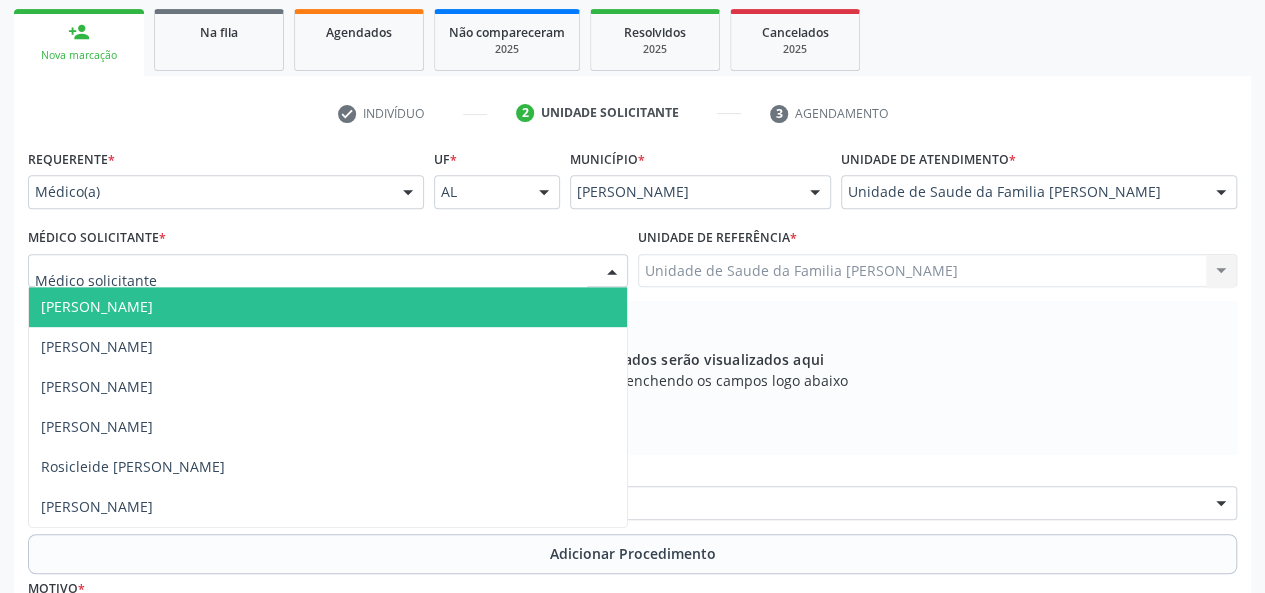 click on "[PERSON_NAME]" at bounding box center [97, 306] 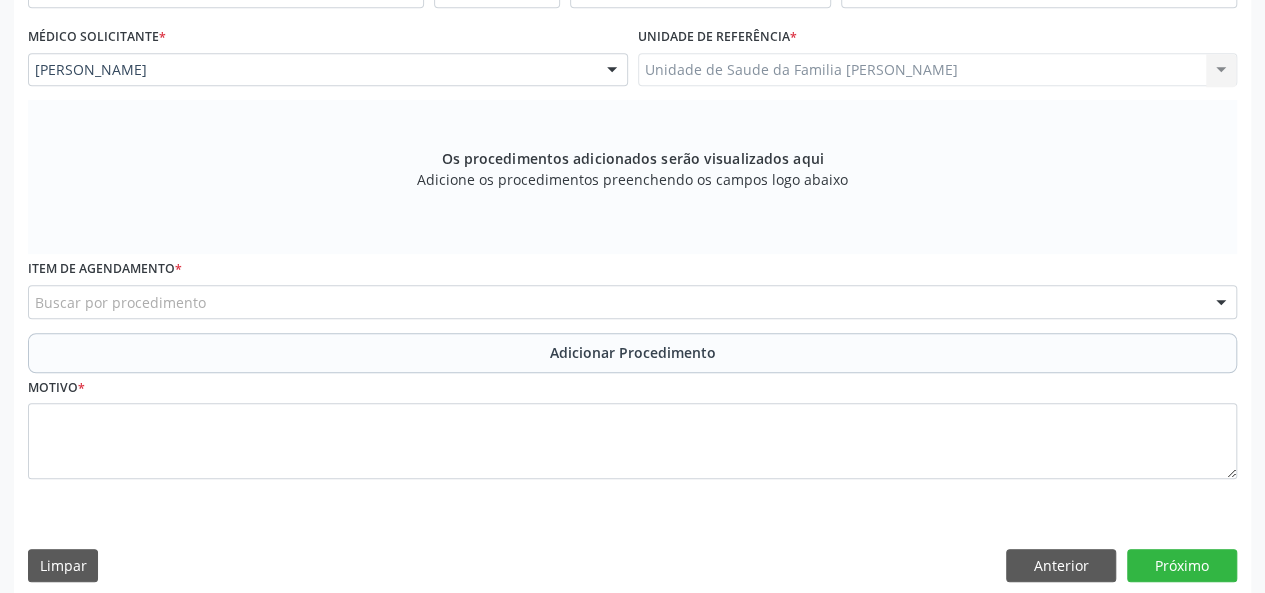 scroll, scrollTop: 534, scrollLeft: 0, axis: vertical 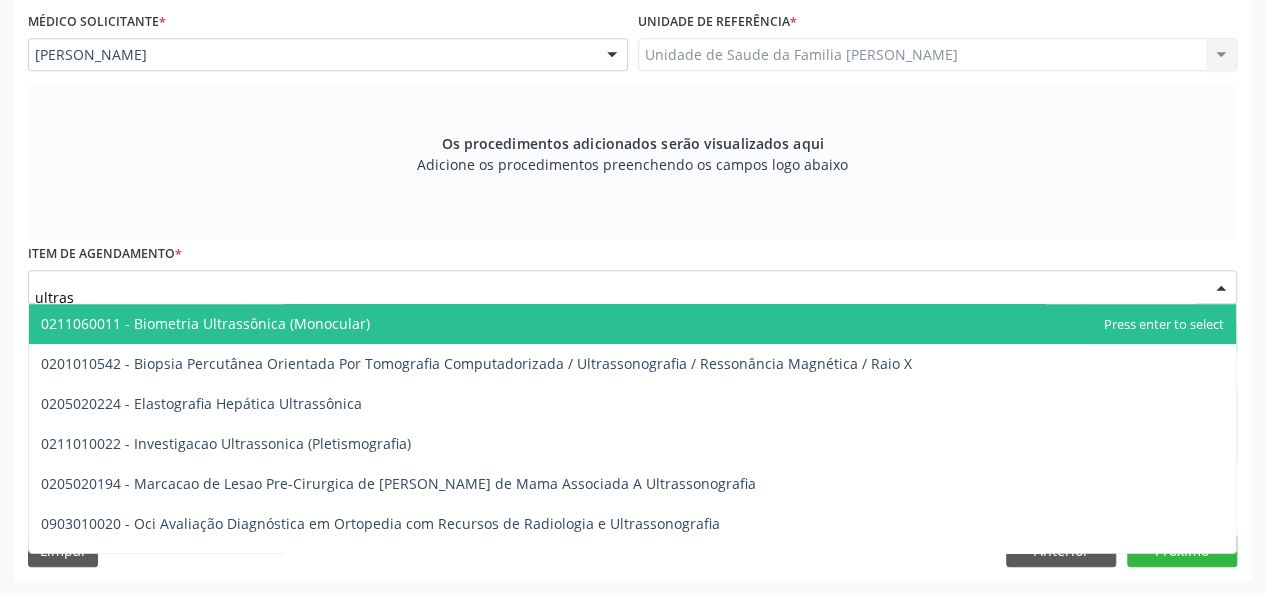type on "ultrass" 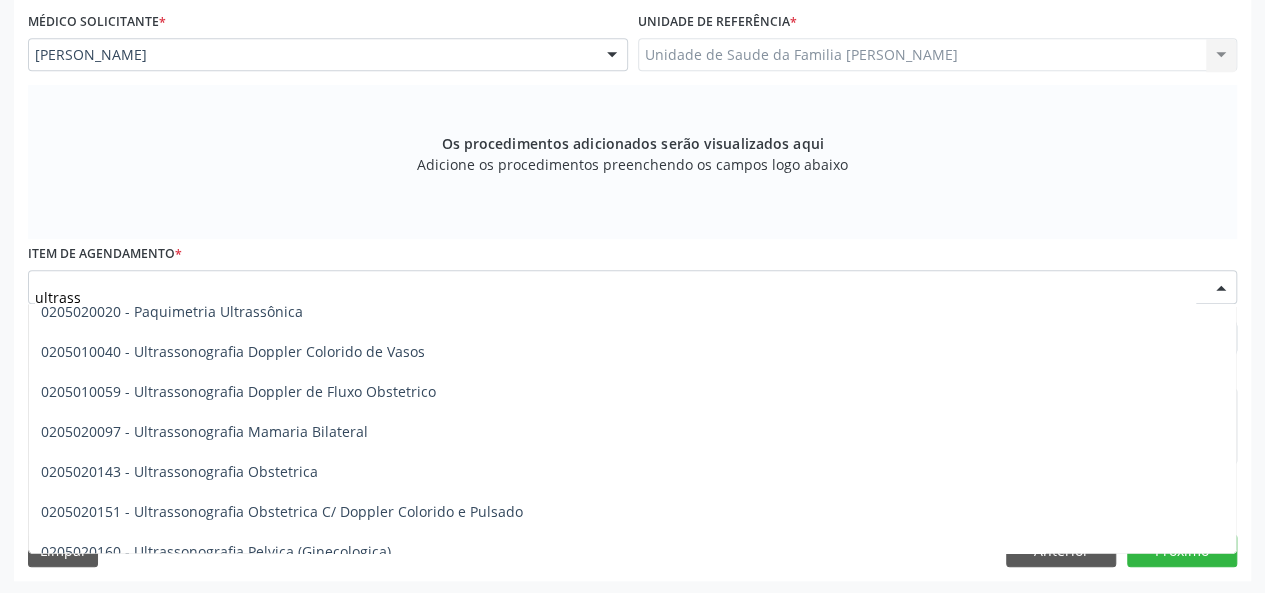 scroll, scrollTop: 300, scrollLeft: 0, axis: vertical 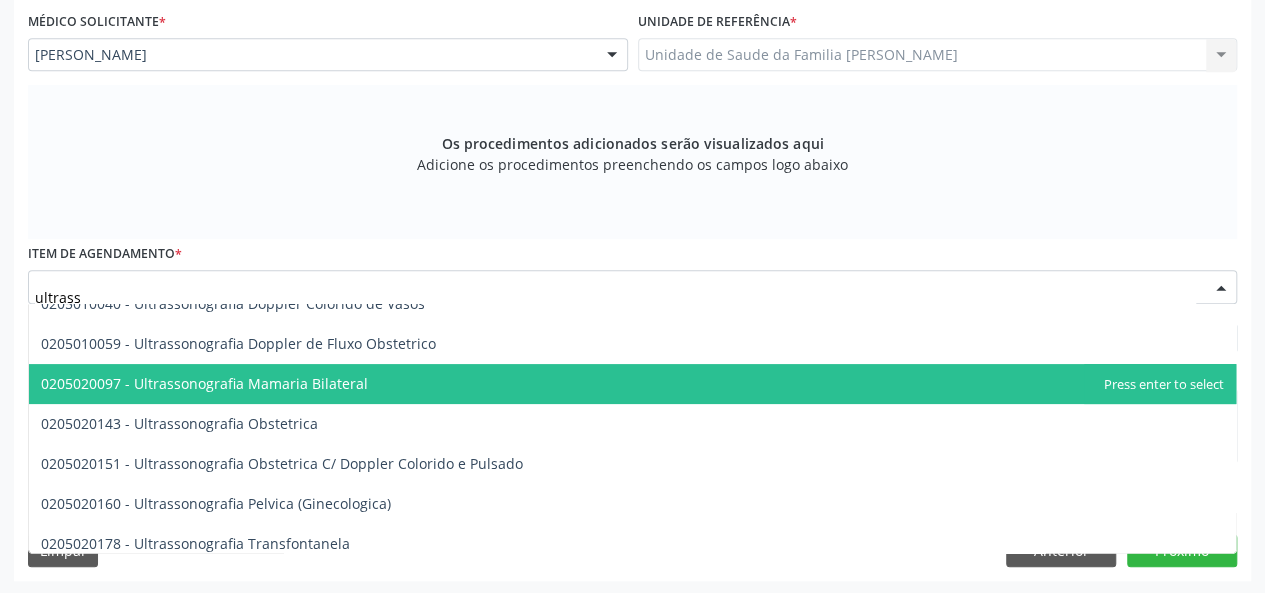 click on "0205020097 - Ultrassonografia Mamaria Bilateral" at bounding box center [632, 384] 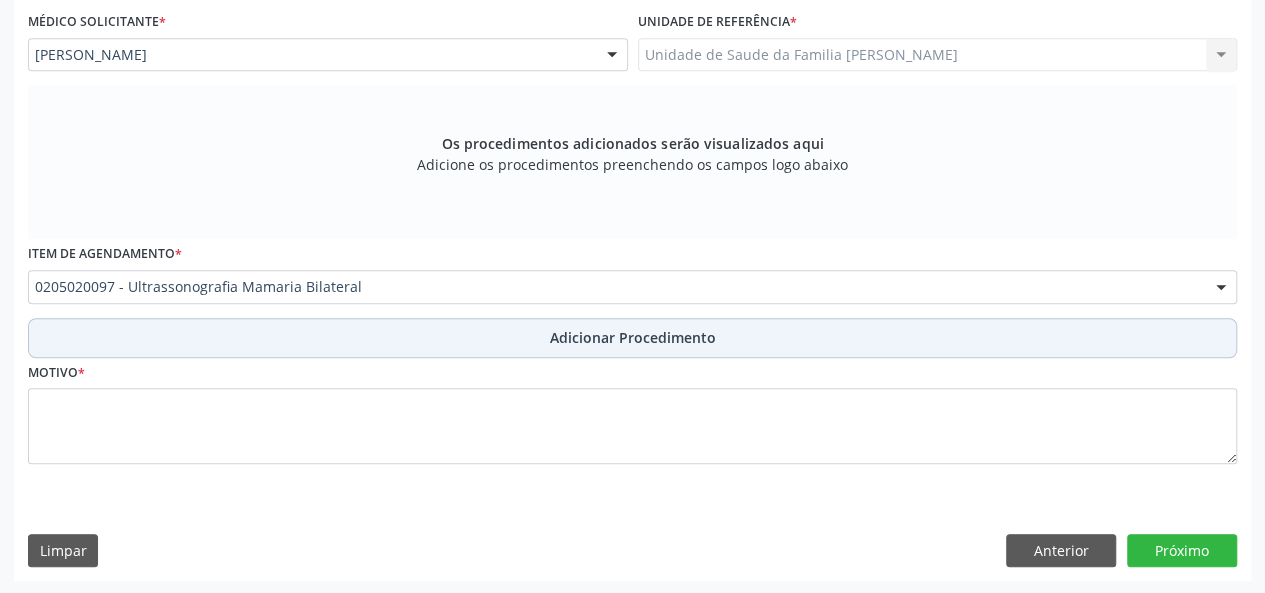 click on "Adicionar Procedimento" at bounding box center [633, 337] 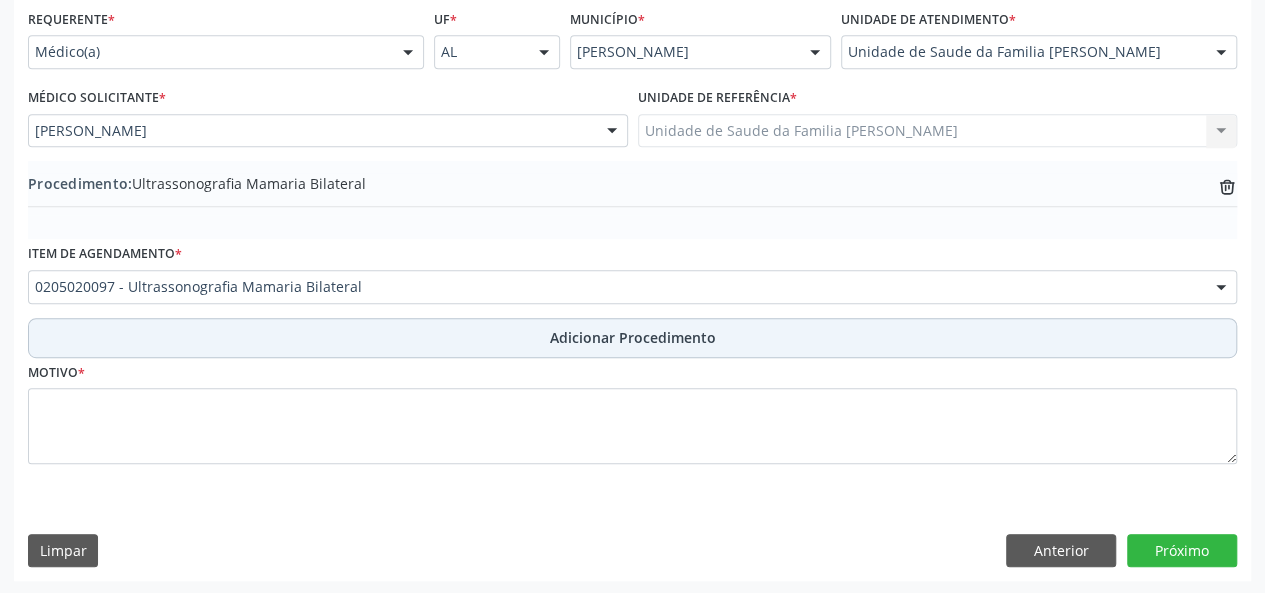 click on "Adicionar Procedimento" at bounding box center [632, 338] 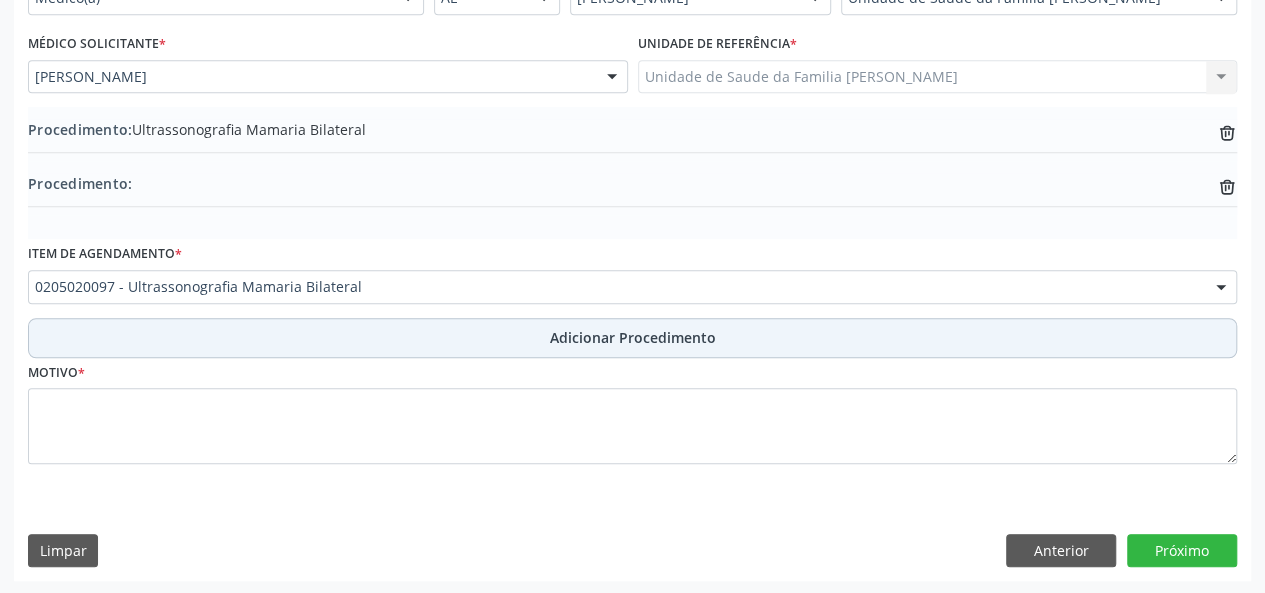 type 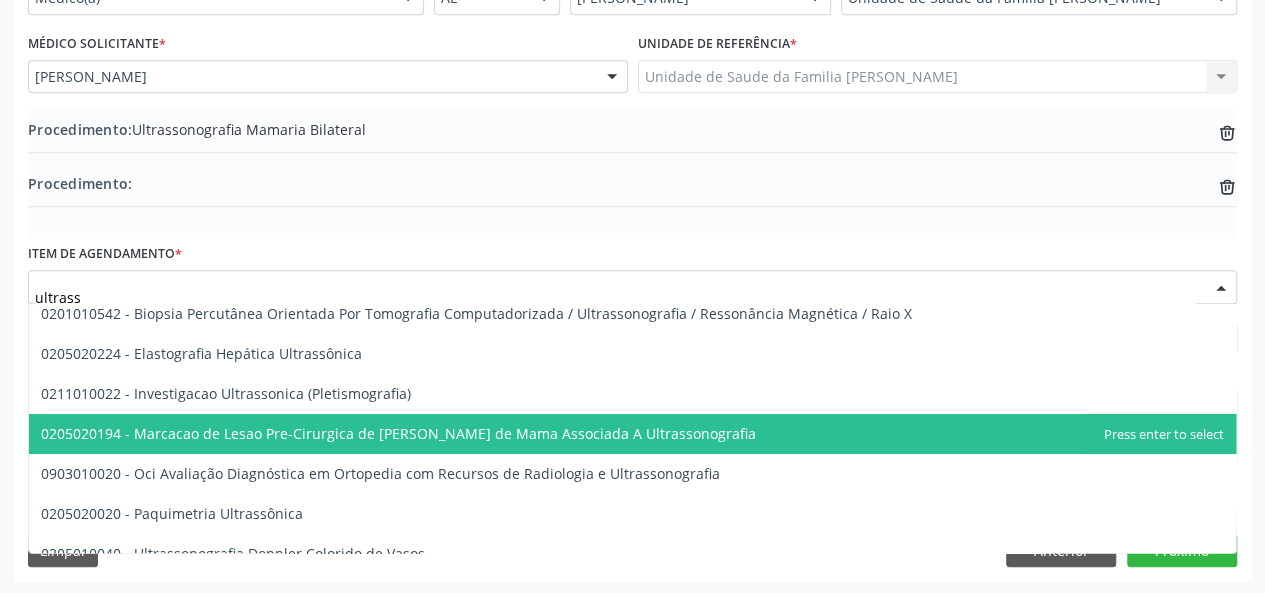 scroll, scrollTop: 0, scrollLeft: 0, axis: both 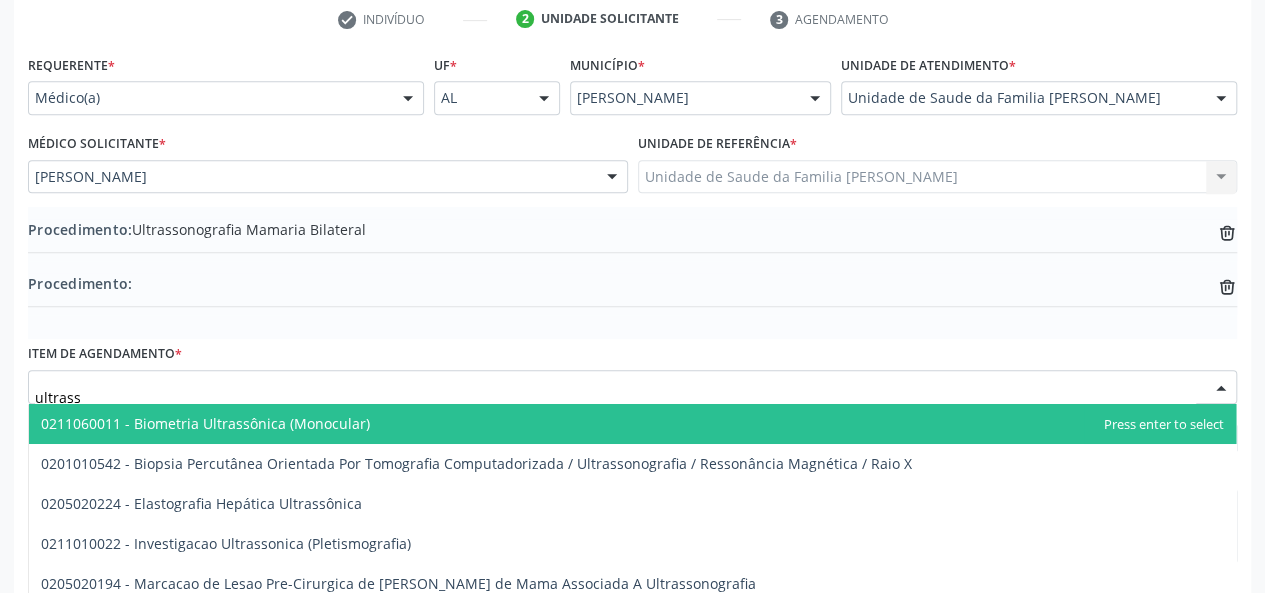 click on "ultrass" at bounding box center (615, 397) 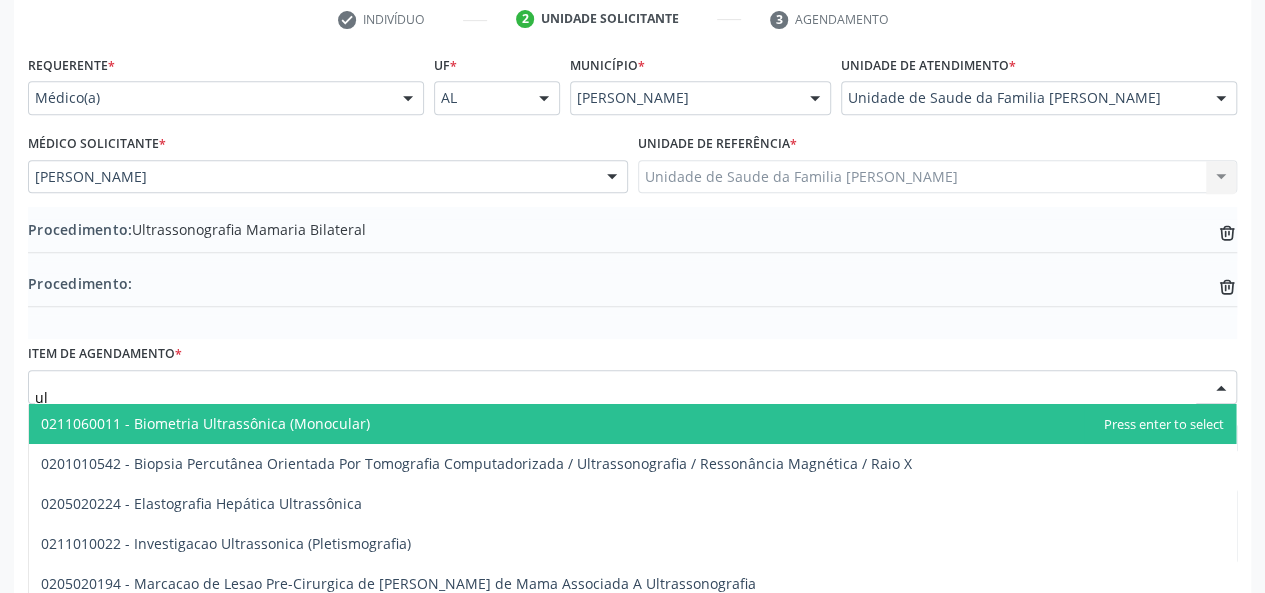 type on "u" 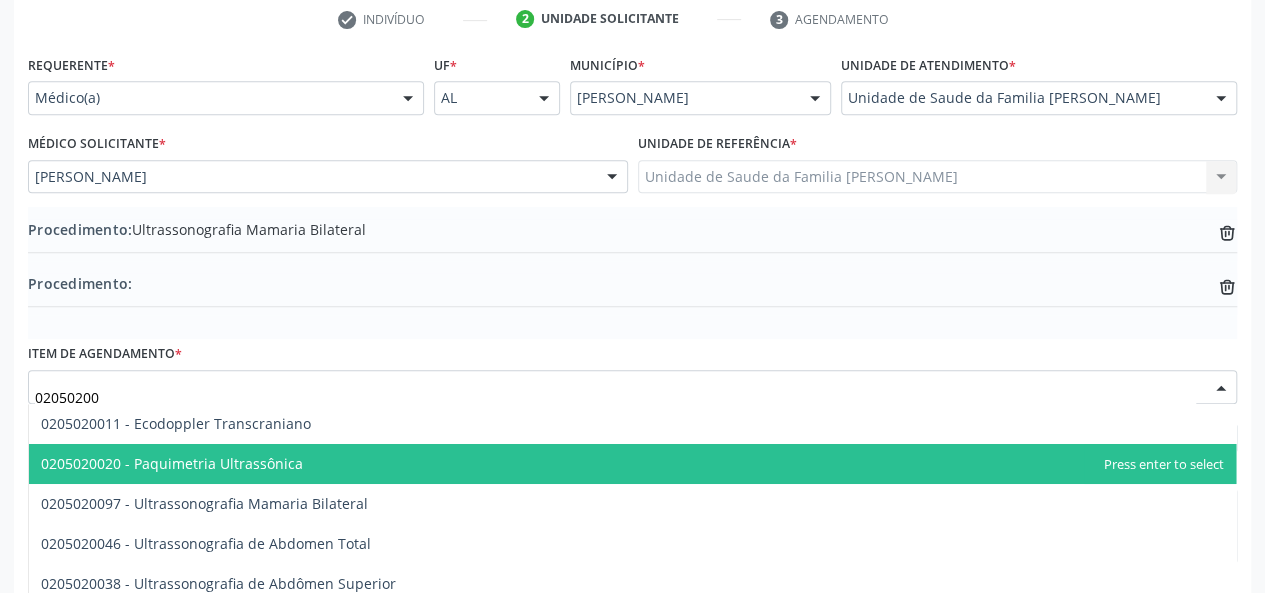 scroll, scrollTop: 100, scrollLeft: 0, axis: vertical 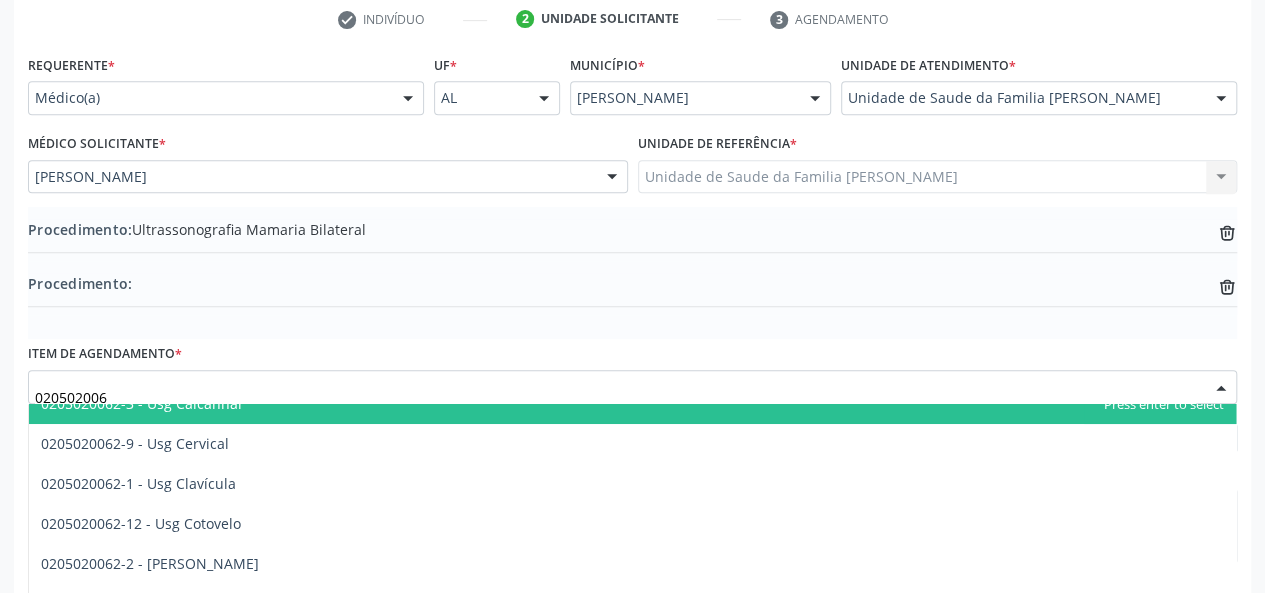 type on "0205020062" 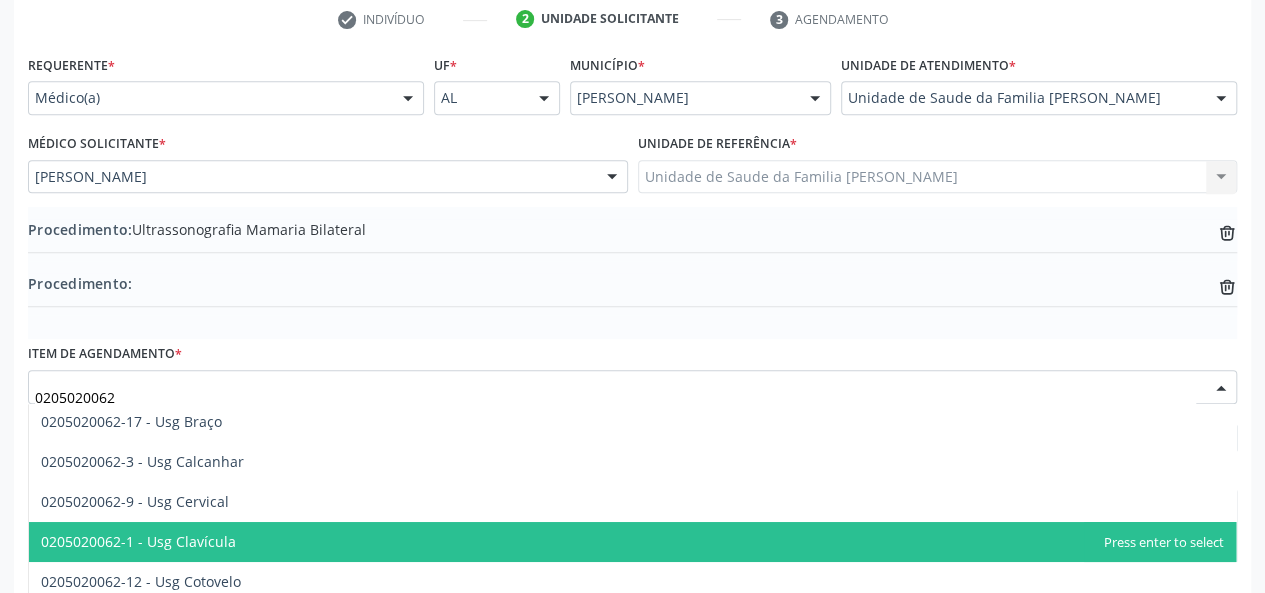 scroll, scrollTop: 0, scrollLeft: 0, axis: both 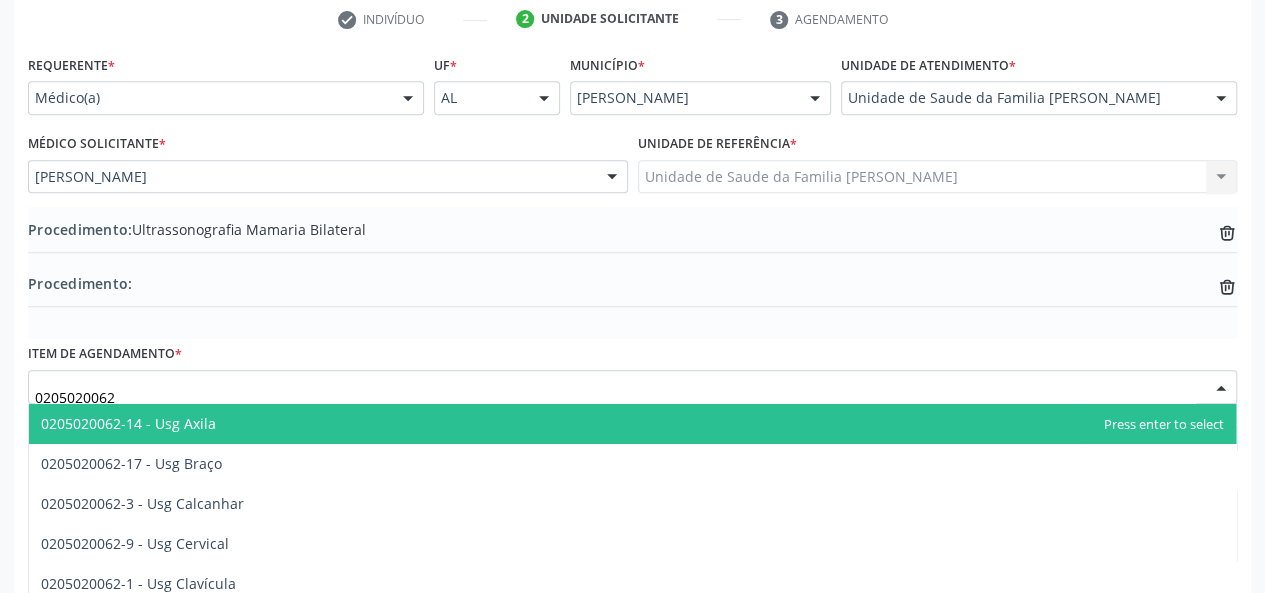 click on "0205020062-14 - Usg Axila" at bounding box center [632, 424] 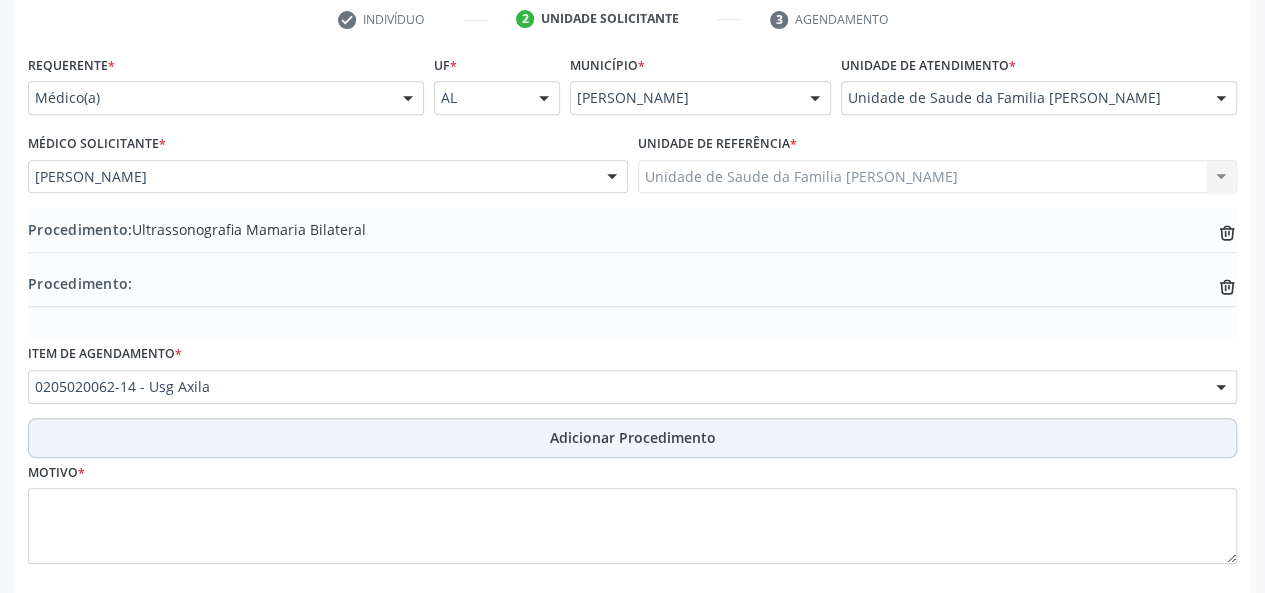 click on "Adicionar Procedimento" at bounding box center [633, 437] 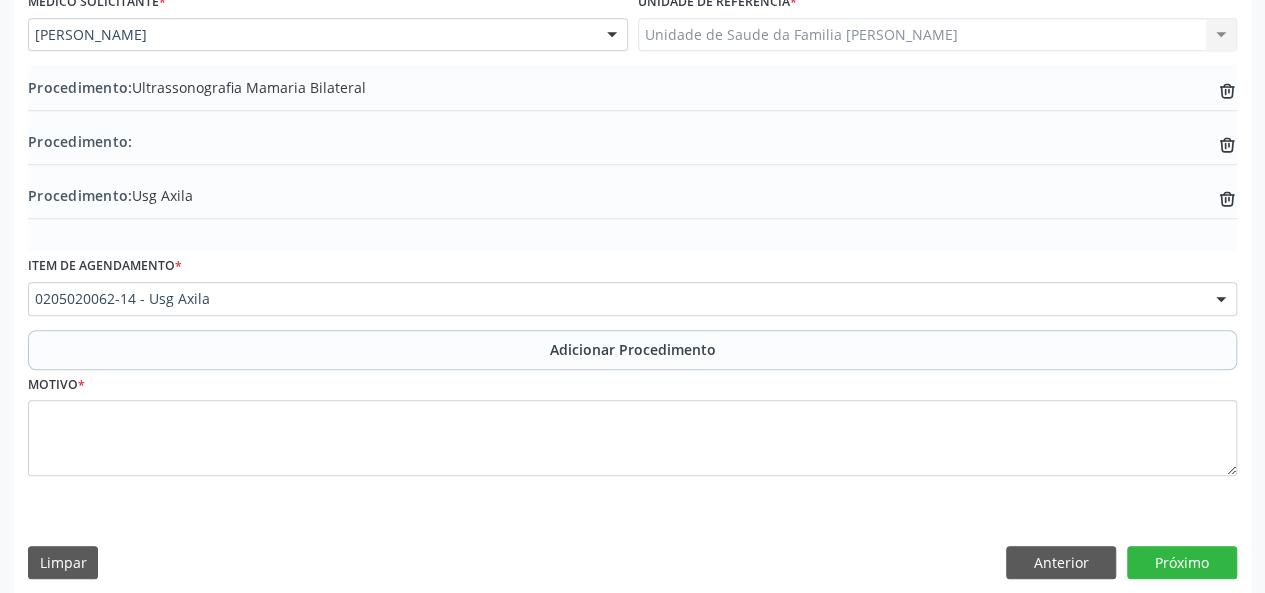scroll, scrollTop: 566, scrollLeft: 0, axis: vertical 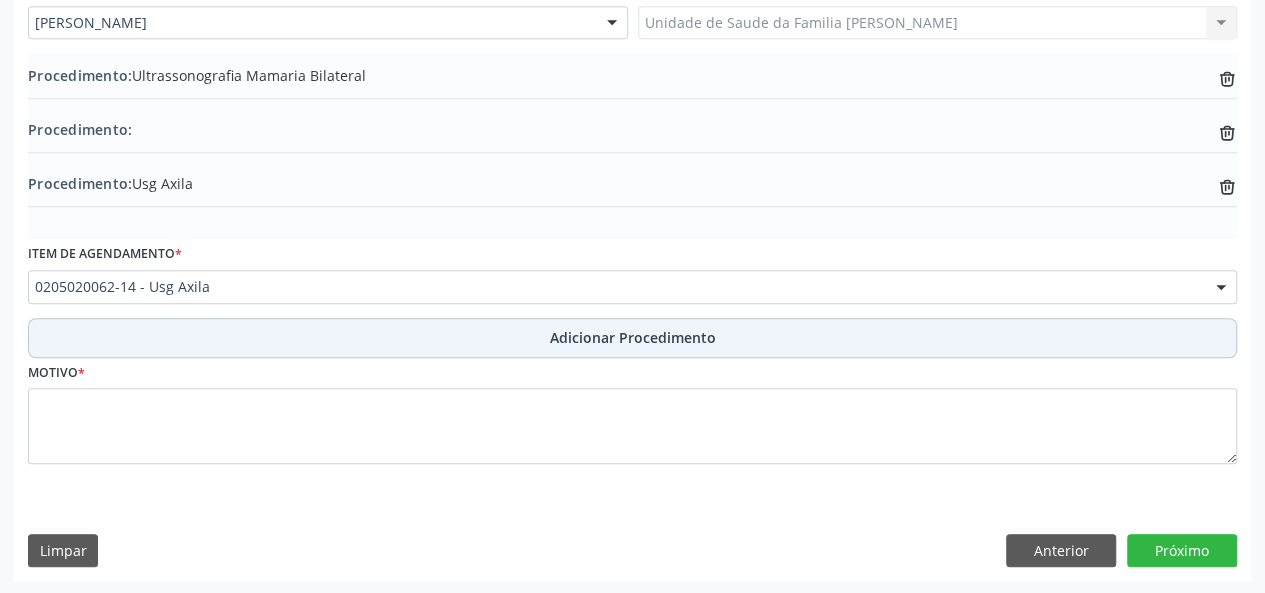 click on "Adicionar Procedimento" at bounding box center [633, 337] 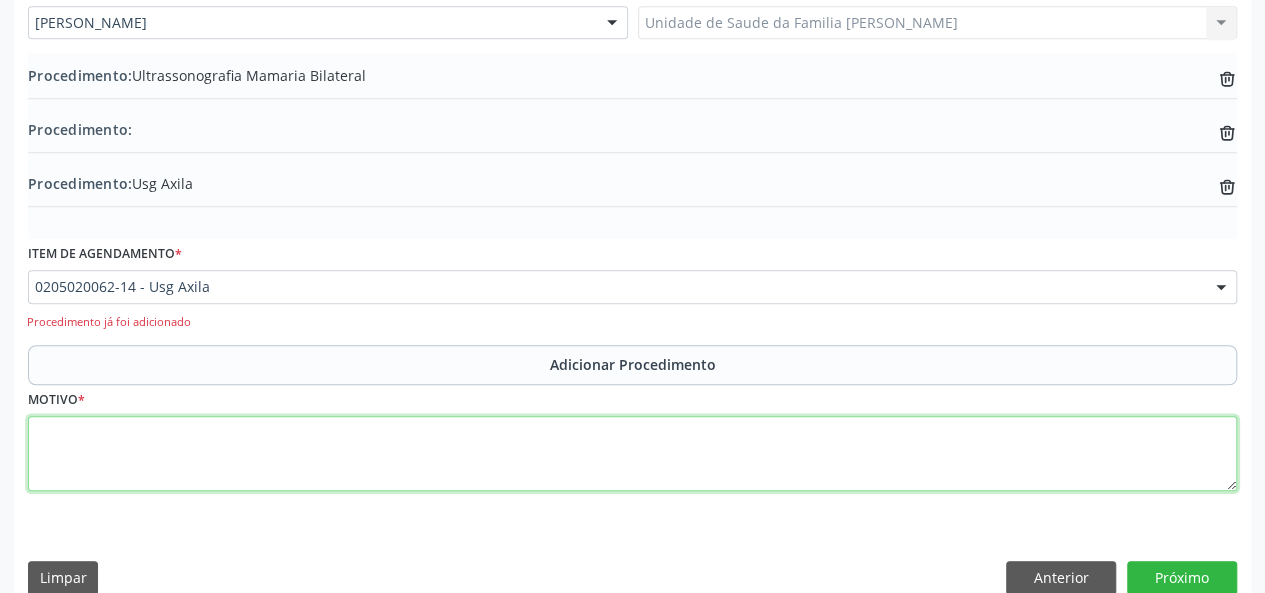 click at bounding box center [632, 454] 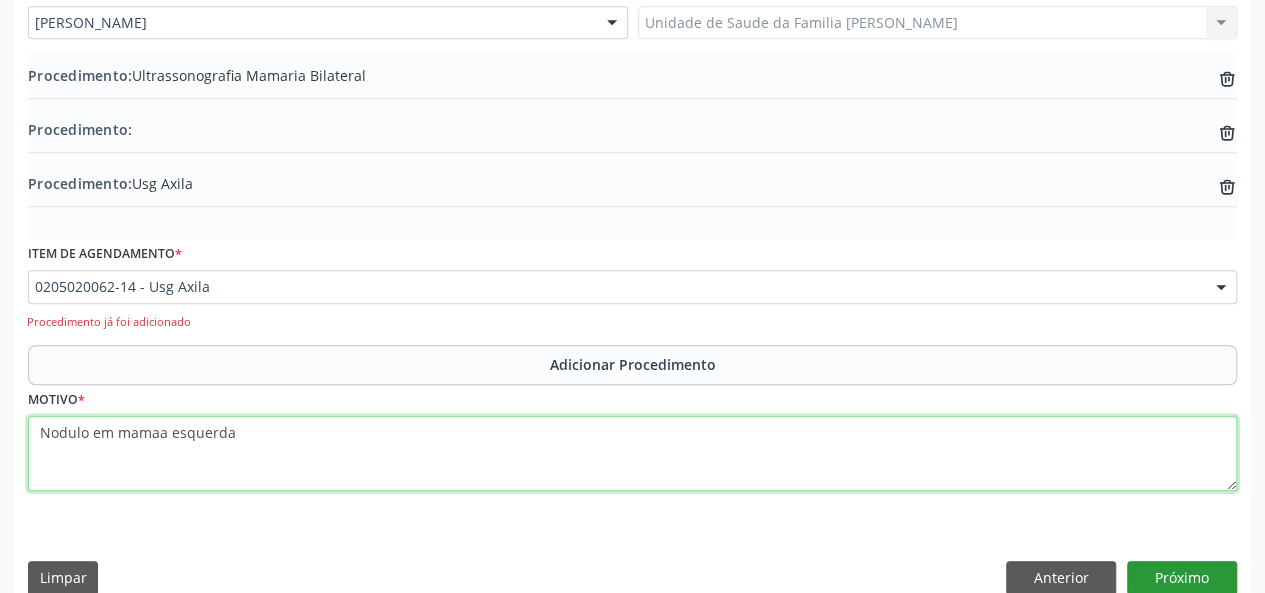 type on "Nodulo em mamaa esquerda" 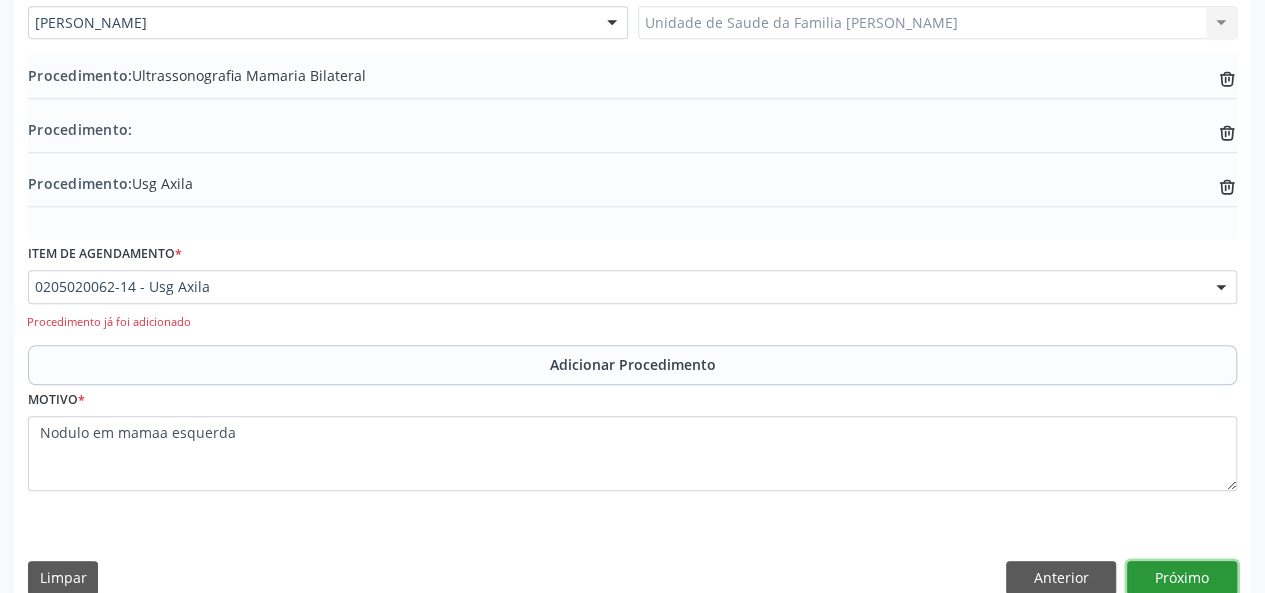 click on "Próximo" at bounding box center (1182, 578) 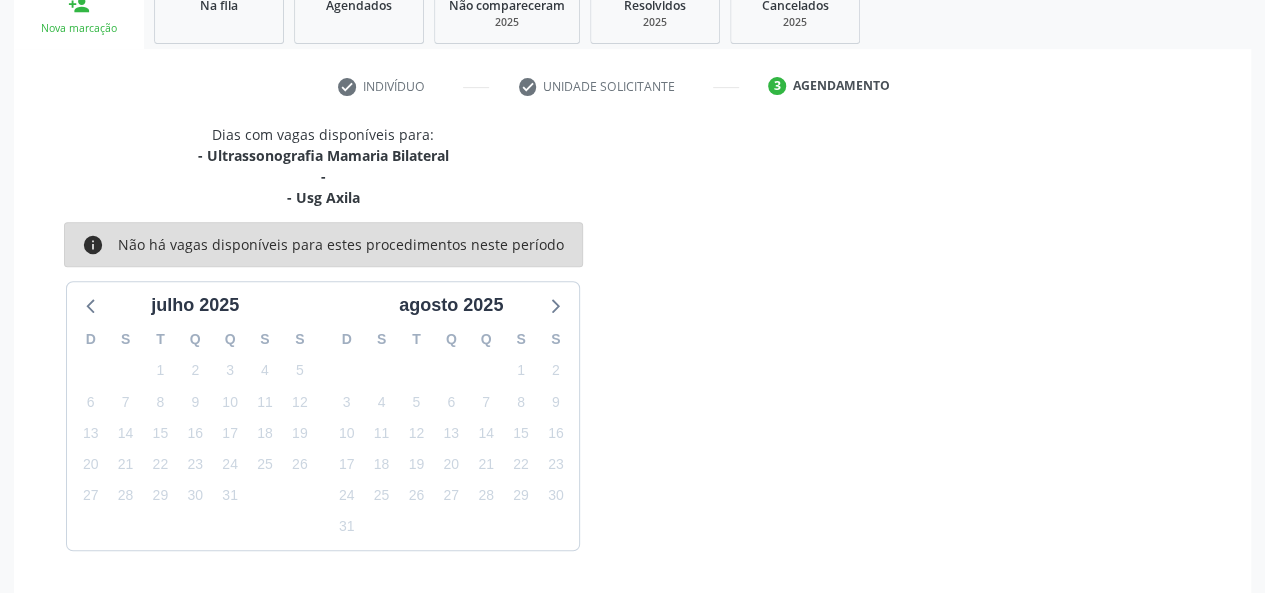 scroll, scrollTop: 404, scrollLeft: 0, axis: vertical 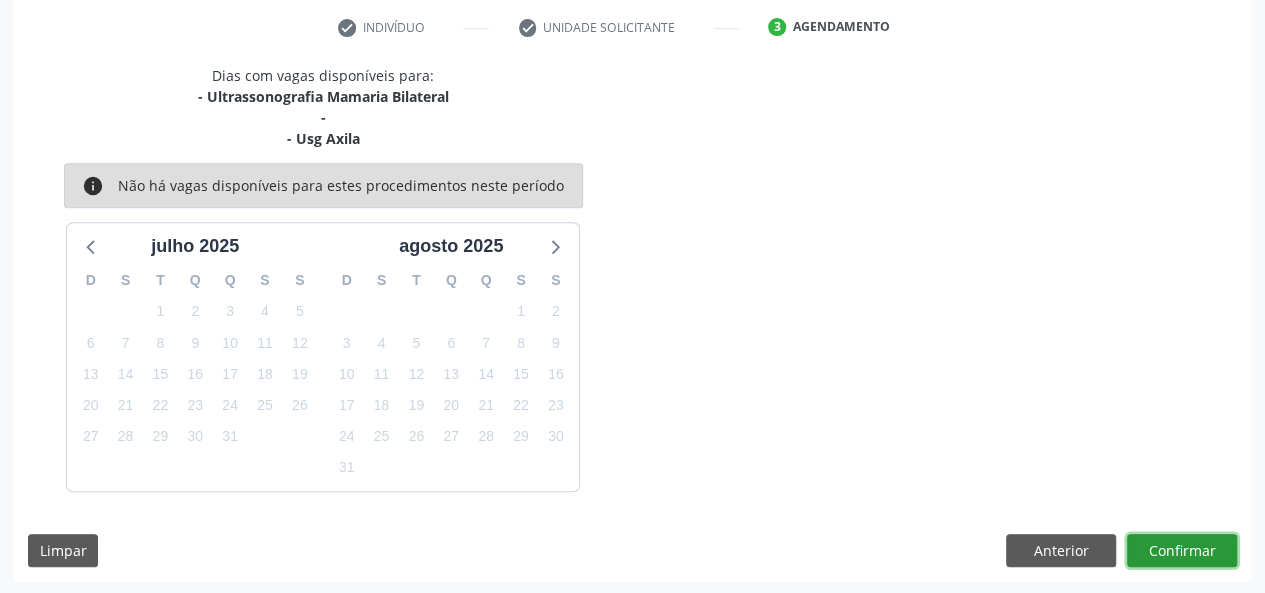 click on "Confirmar" at bounding box center (1182, 551) 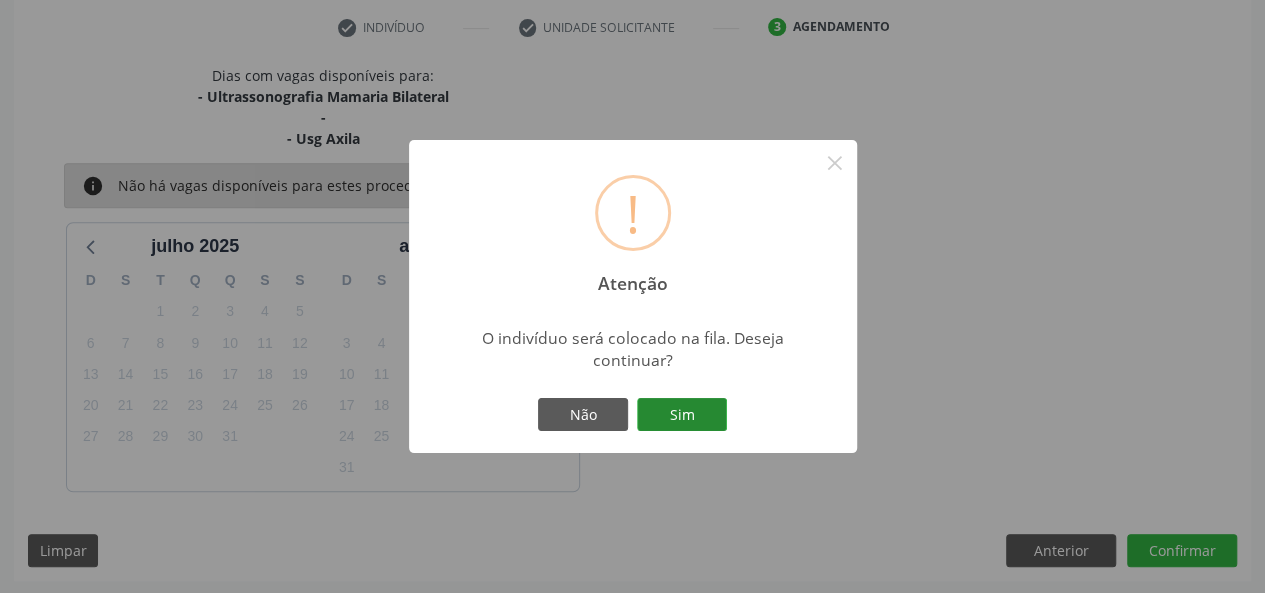 click on "Sim" at bounding box center (682, 415) 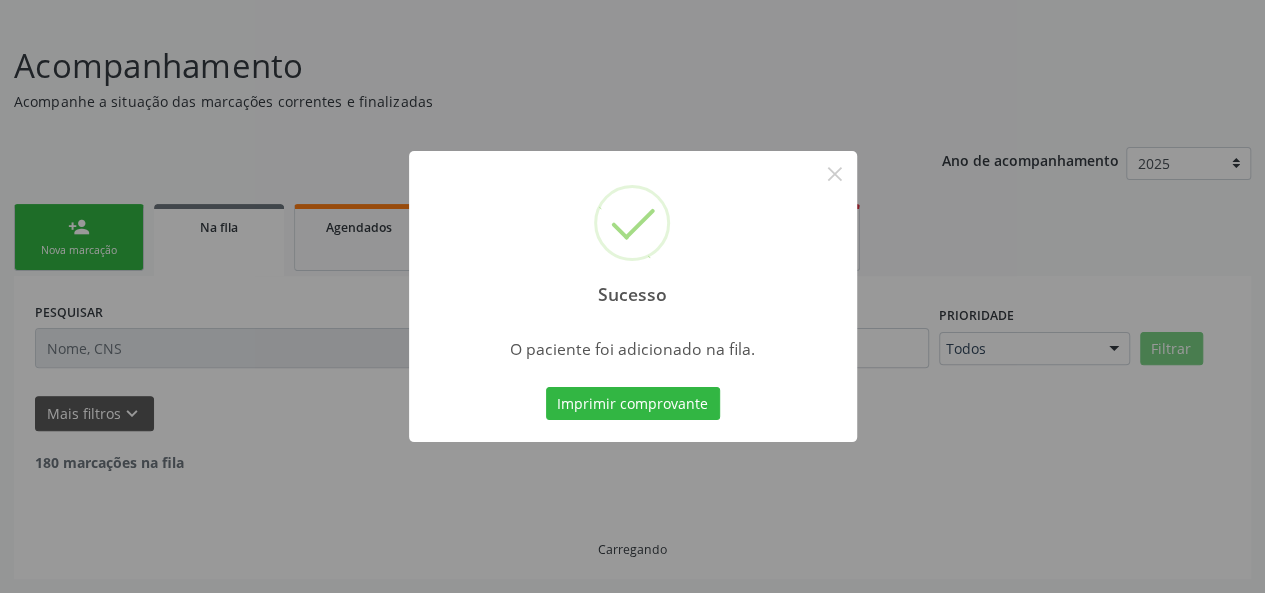 scroll, scrollTop: 100, scrollLeft: 0, axis: vertical 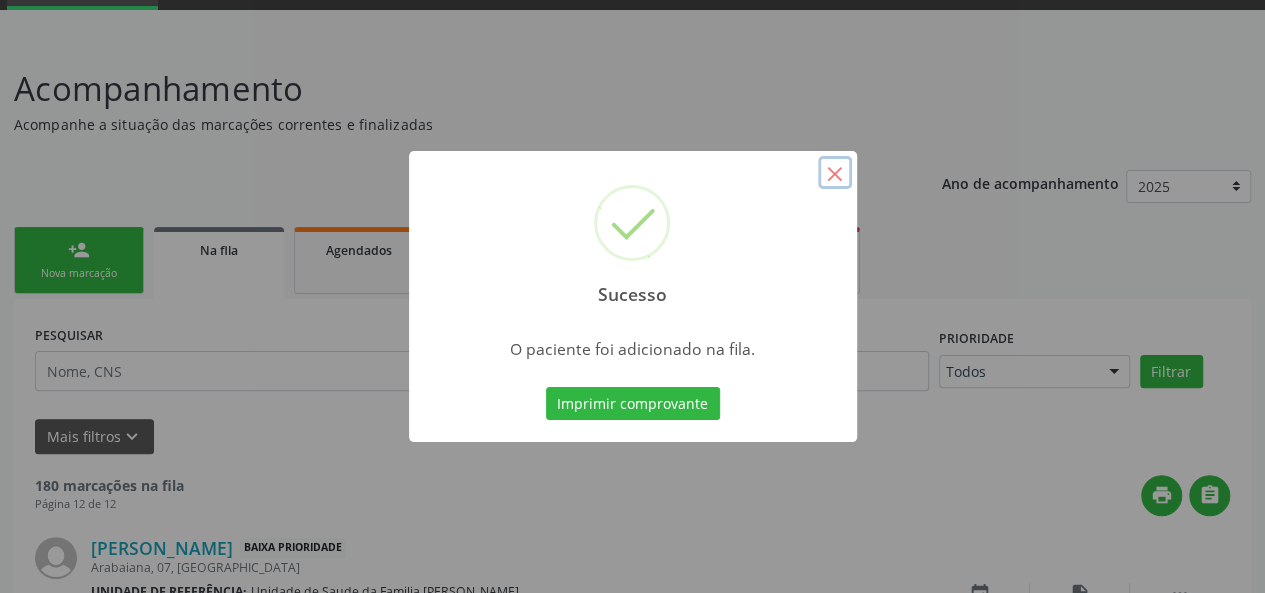 click on "×" at bounding box center [835, 173] 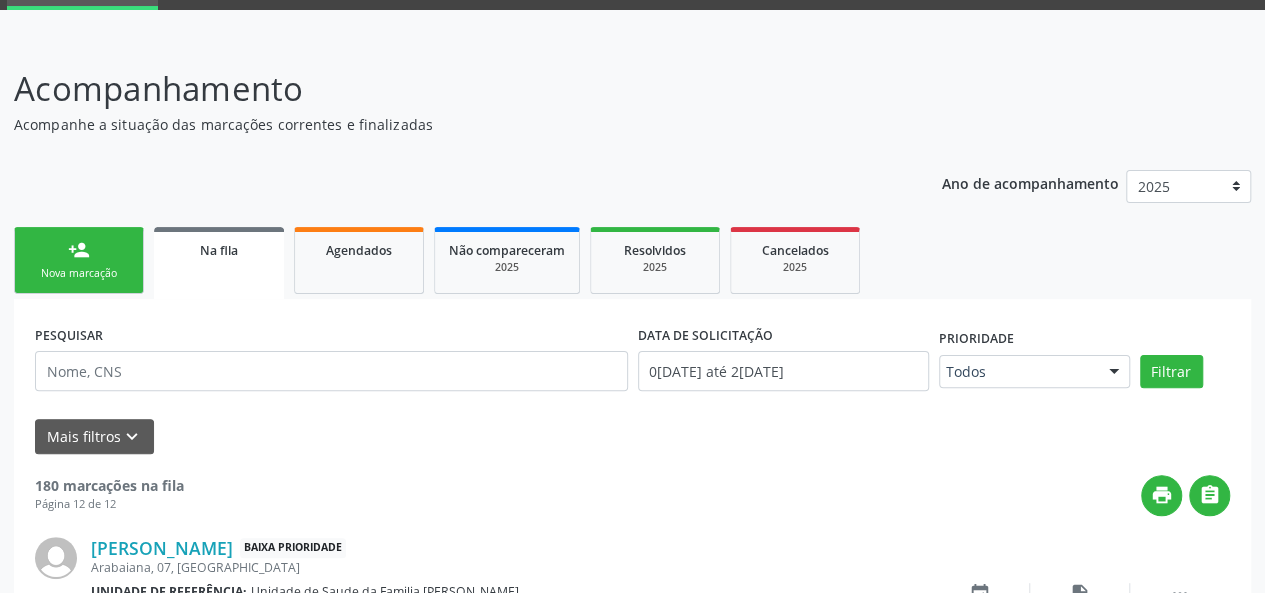 click on "person_add
Nova marcação" at bounding box center (79, 260) 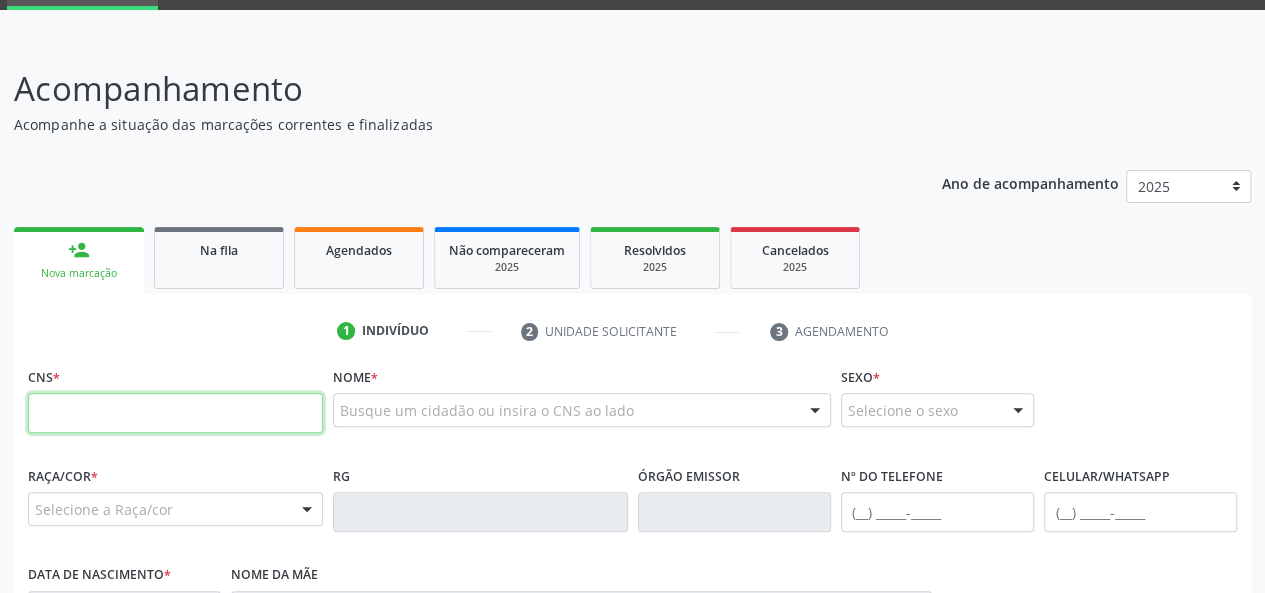 click at bounding box center [175, 413] 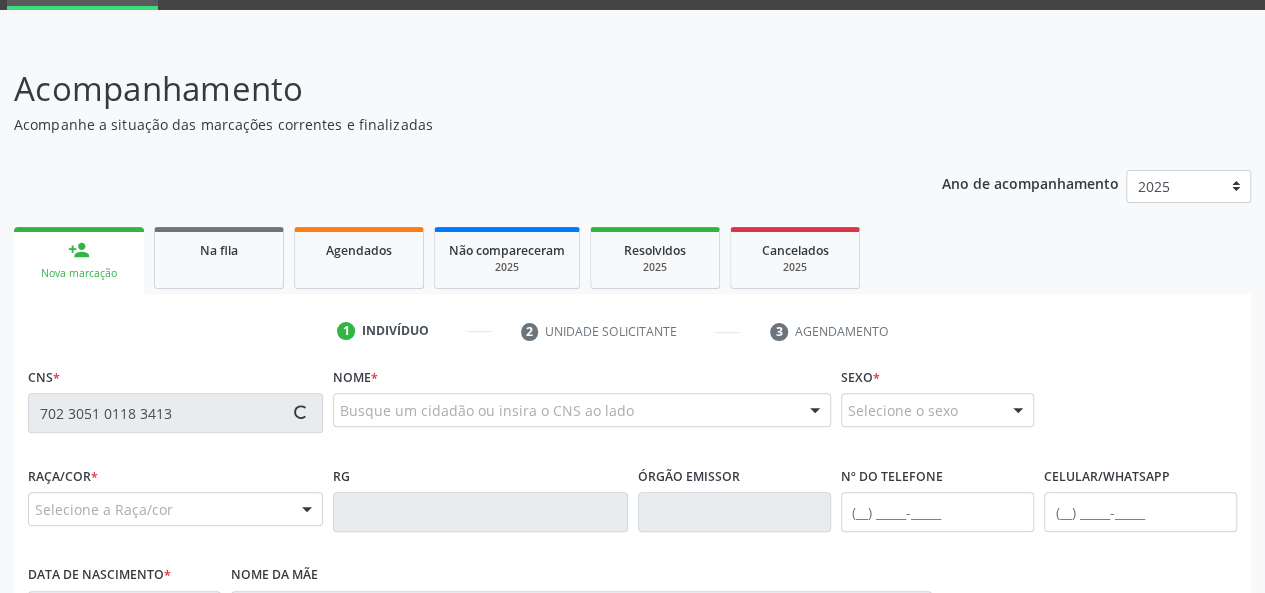 type on "702 3051 0118 3413" 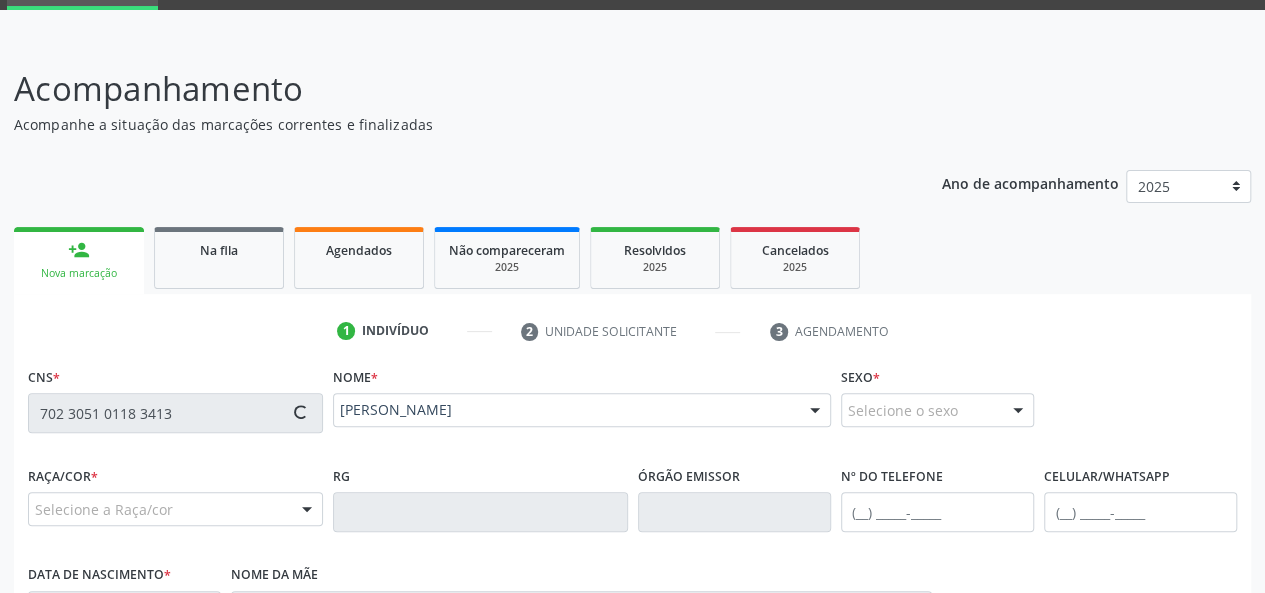 type on "(82) 99355-0606" 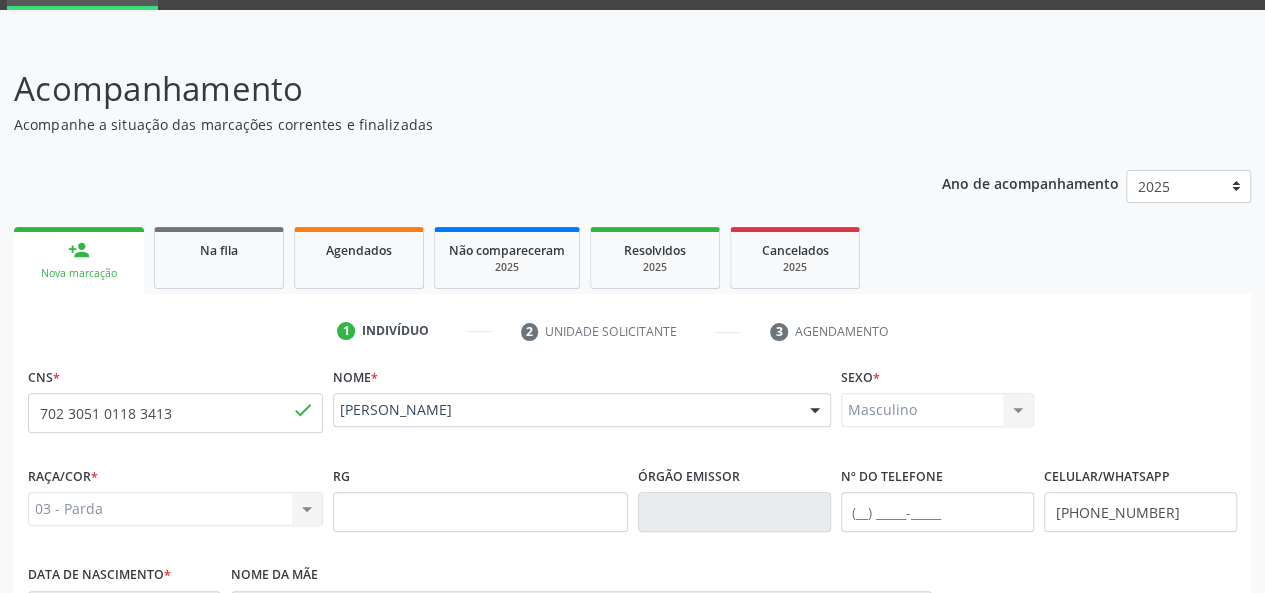 scroll, scrollTop: 500, scrollLeft: 0, axis: vertical 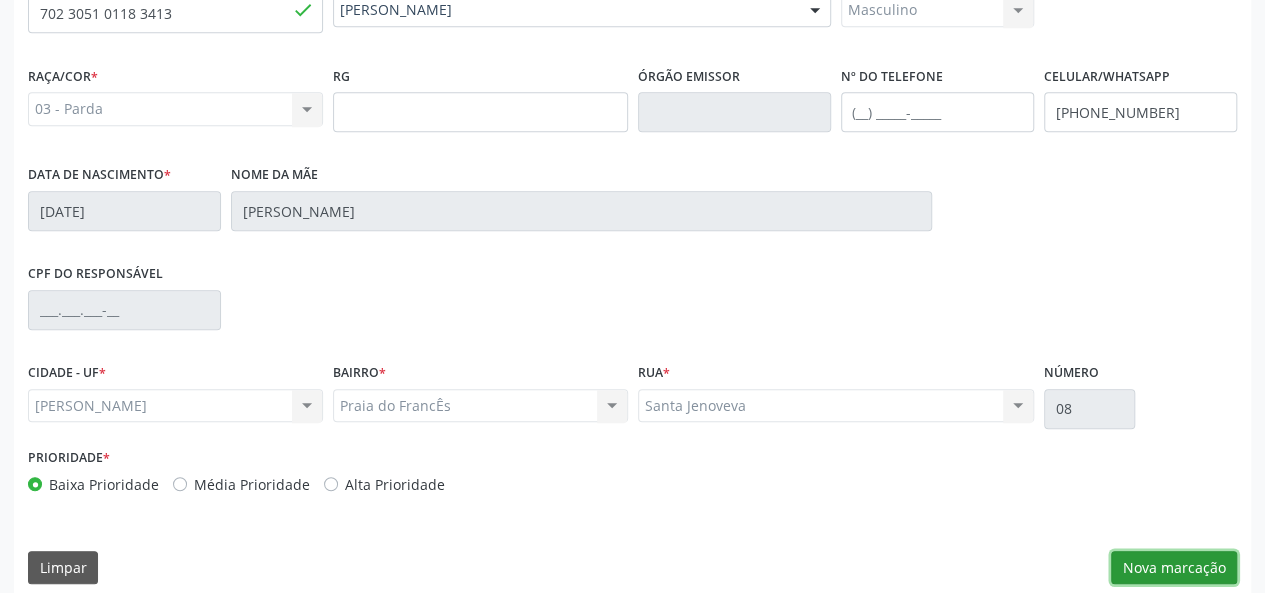 click on "Nova marcação" at bounding box center [1174, 568] 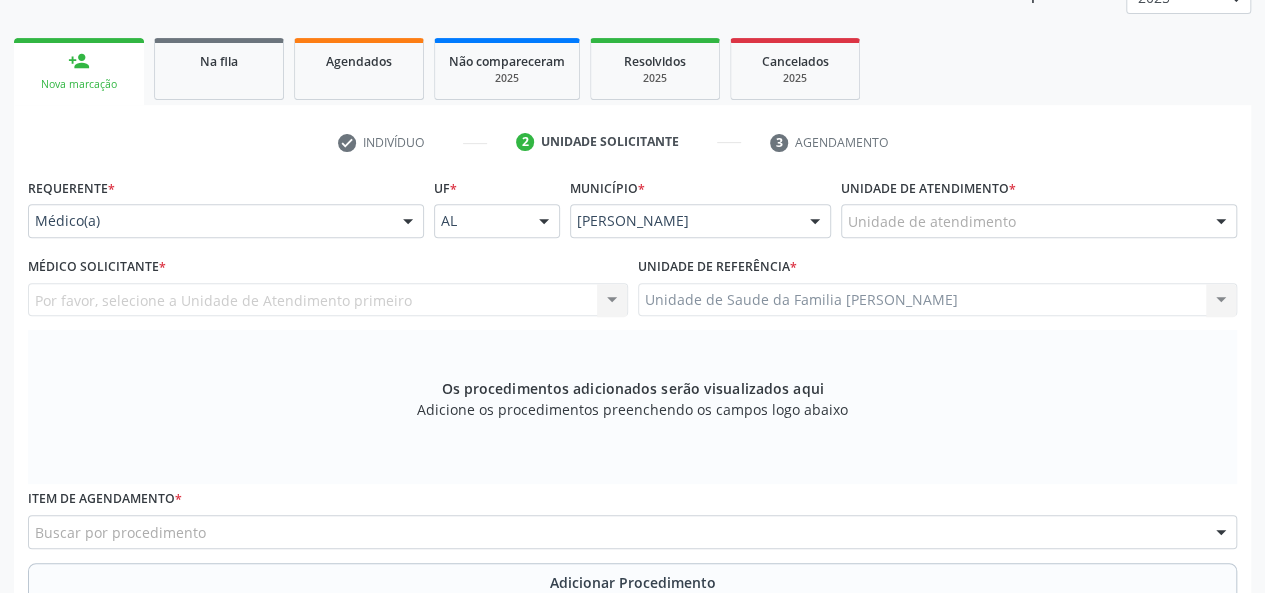 scroll, scrollTop: 200, scrollLeft: 0, axis: vertical 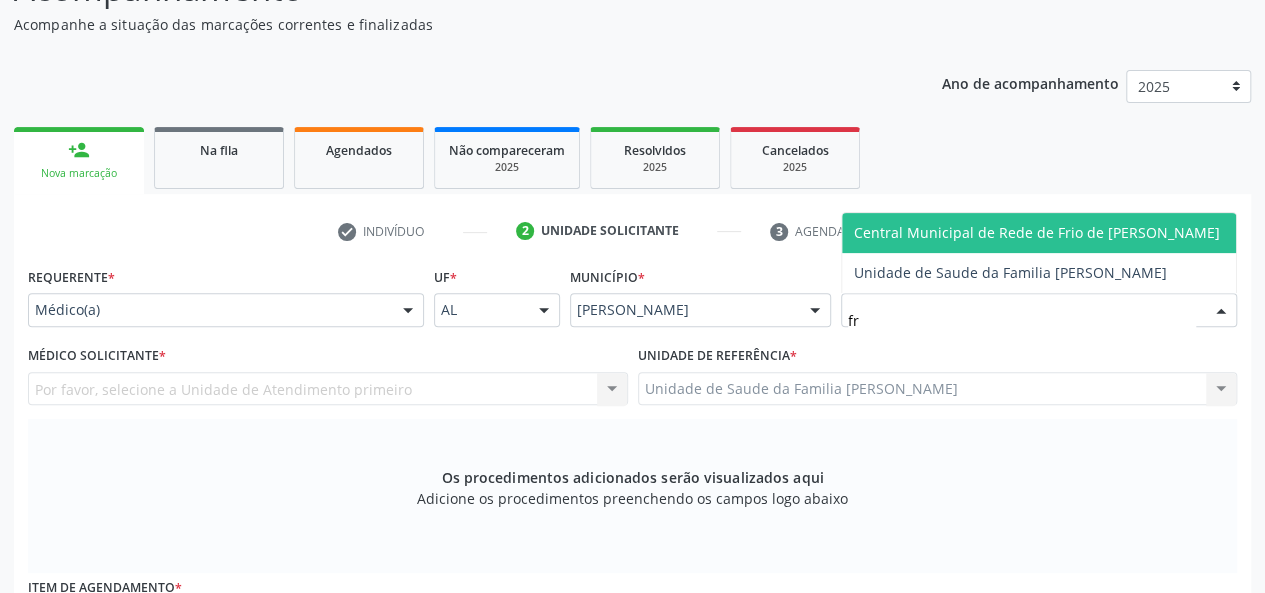 type on "fra" 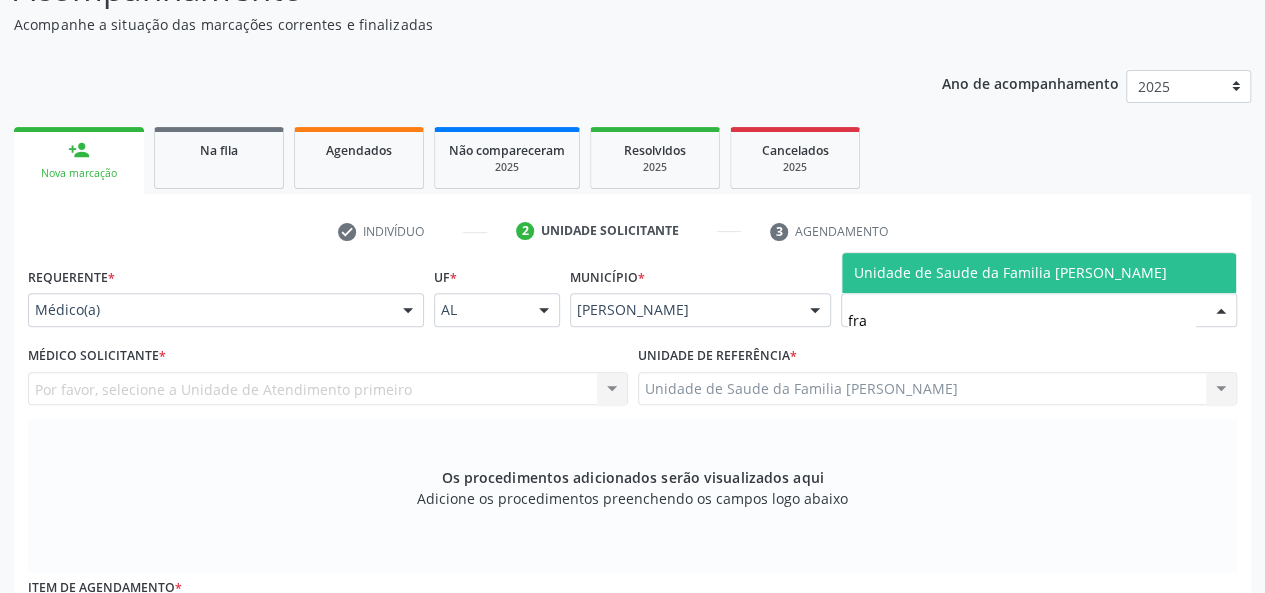 click on "Unidade de Saude da Familia [PERSON_NAME]" at bounding box center (1010, 272) 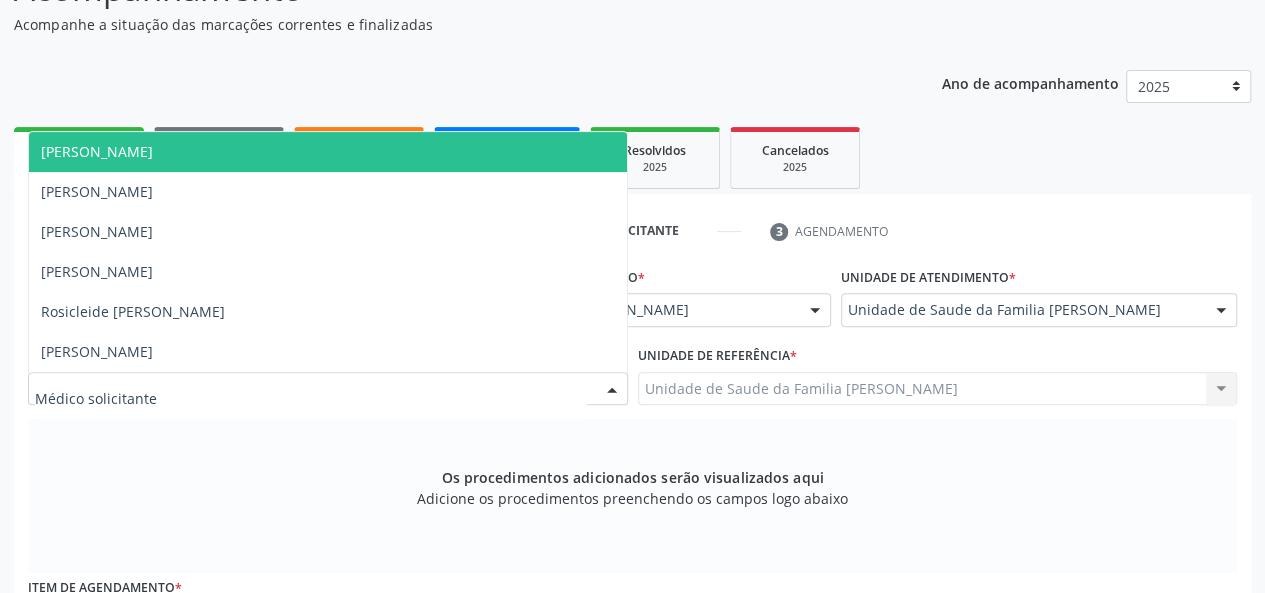 click on "[PERSON_NAME]" at bounding box center (97, 151) 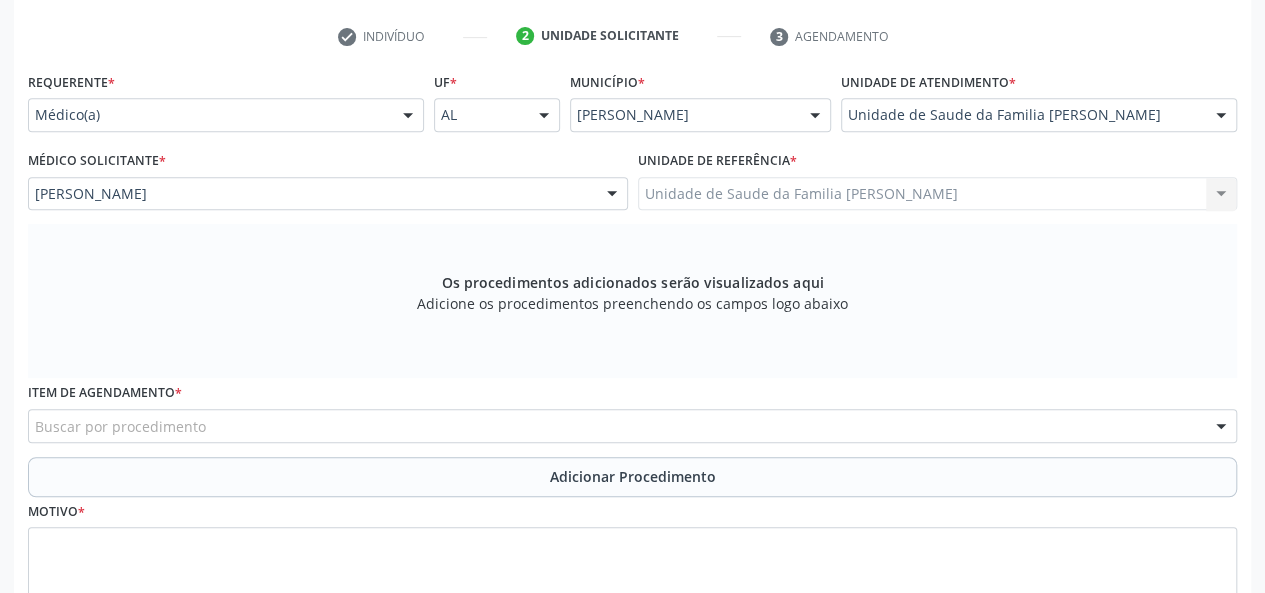 scroll, scrollTop: 400, scrollLeft: 0, axis: vertical 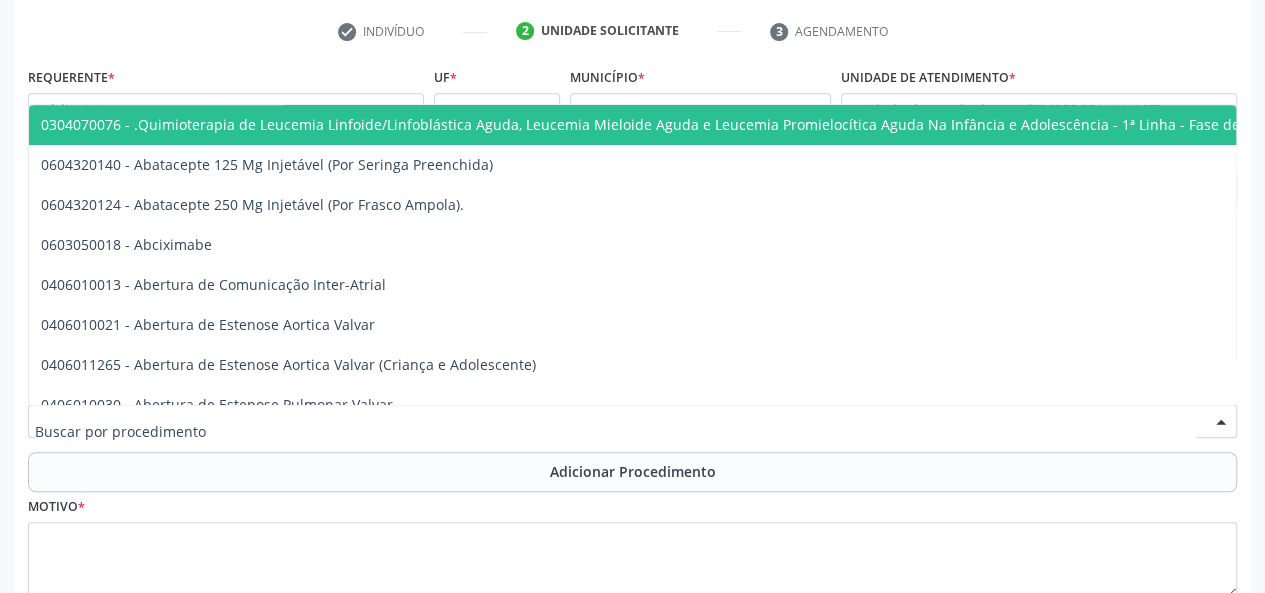 click at bounding box center [632, 421] 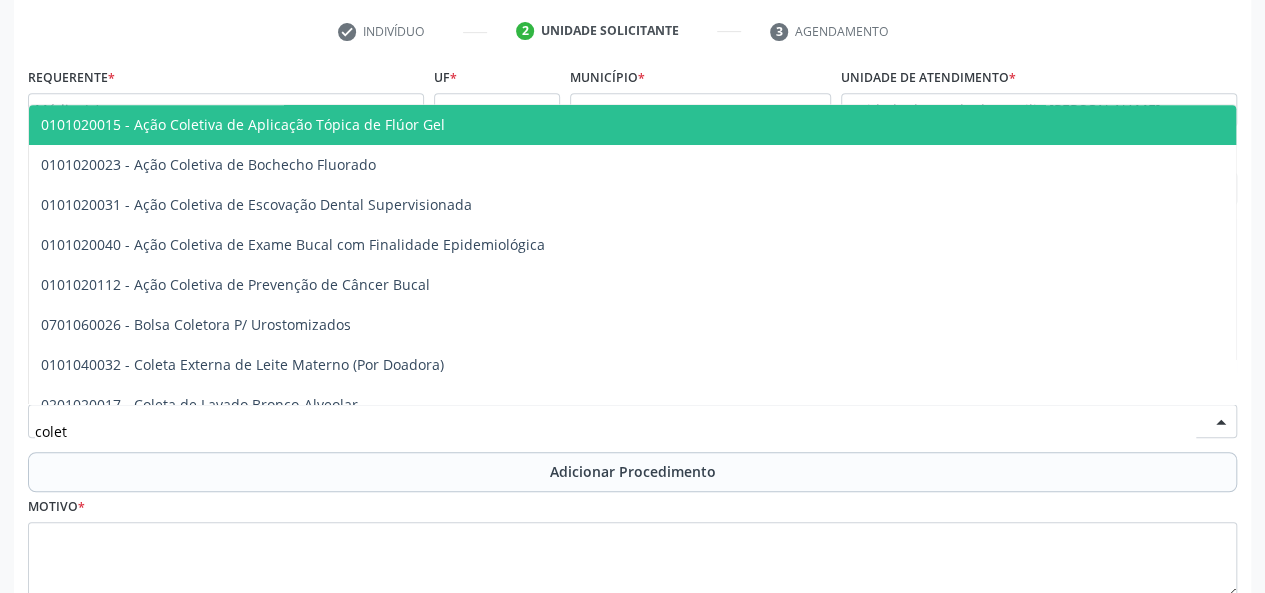 type on "coleta" 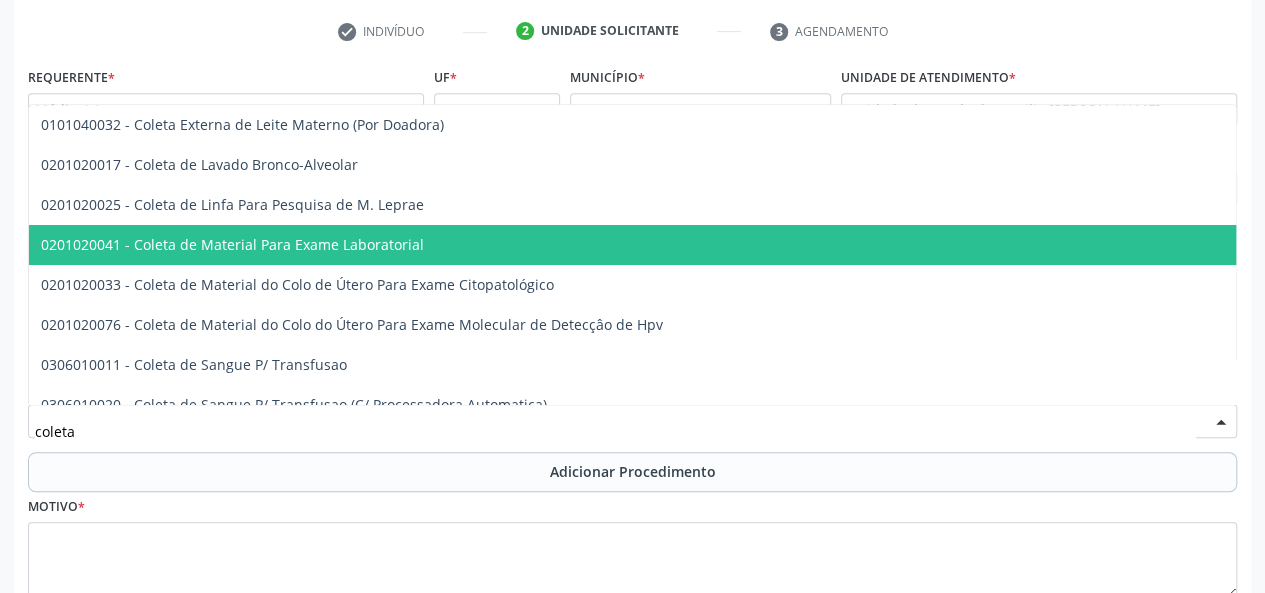 click on "0201020041 - Coleta de Material Para Exame Laboratorial" at bounding box center [232, 244] 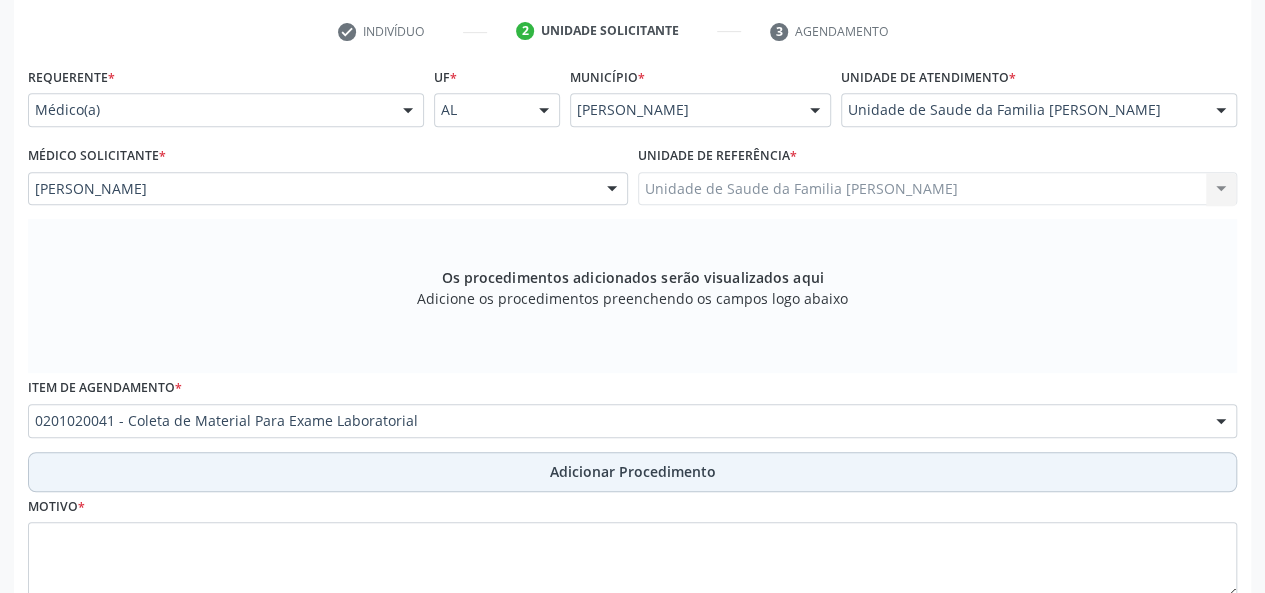 click on "Adicionar Procedimento" at bounding box center [633, 471] 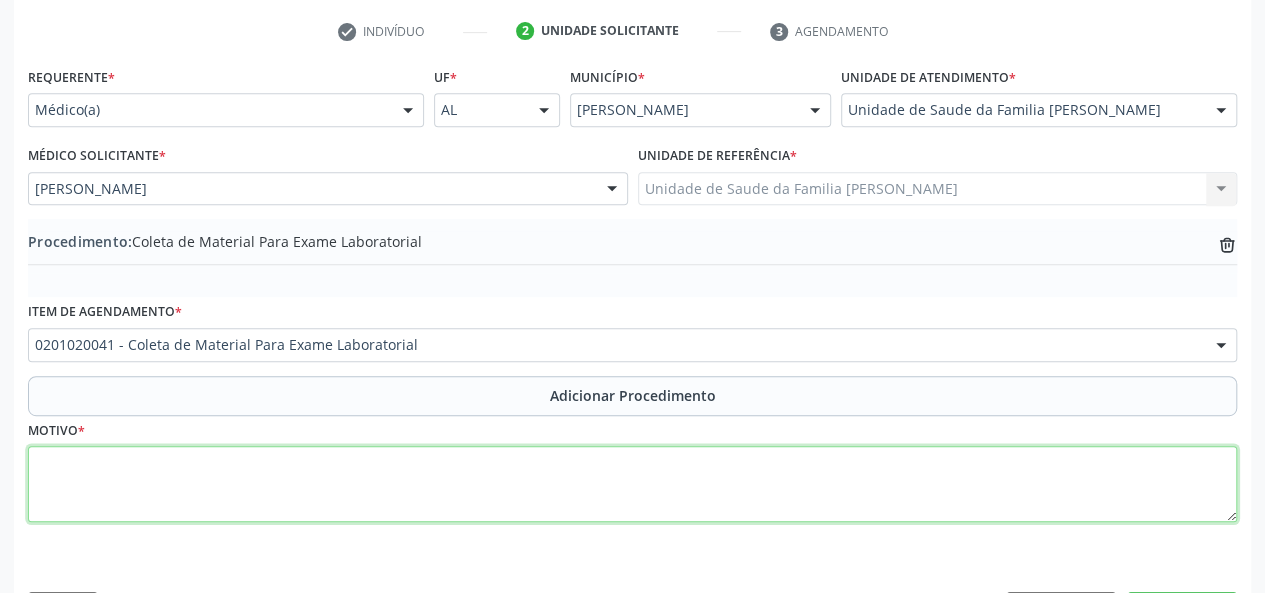 click at bounding box center (632, 484) 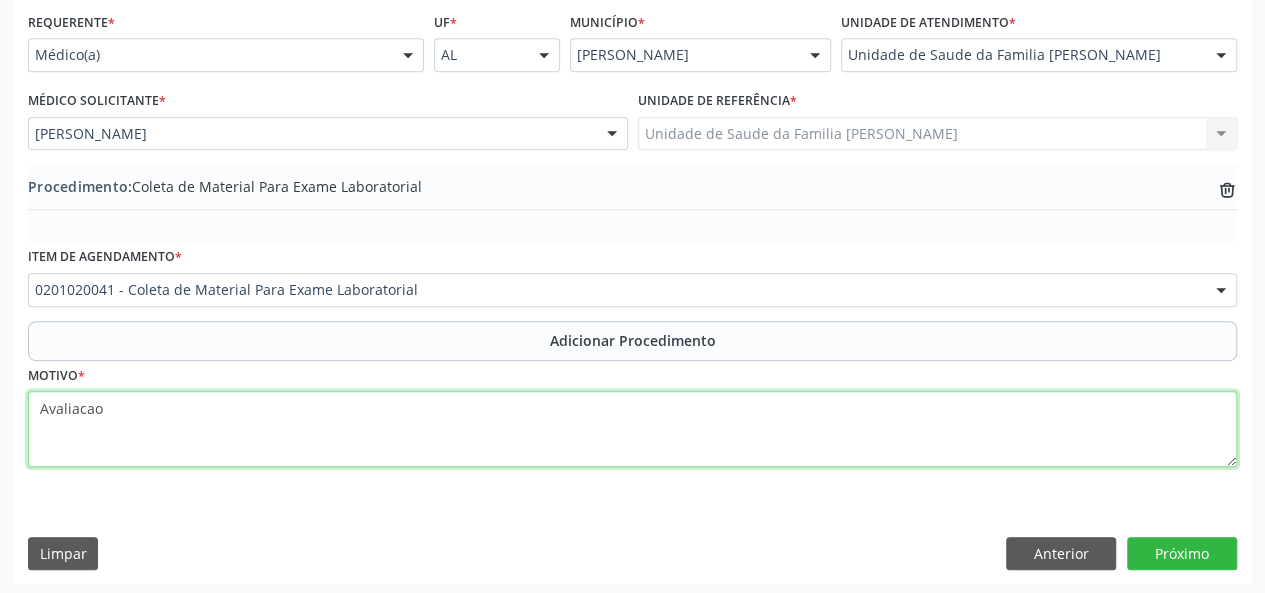 scroll, scrollTop: 458, scrollLeft: 0, axis: vertical 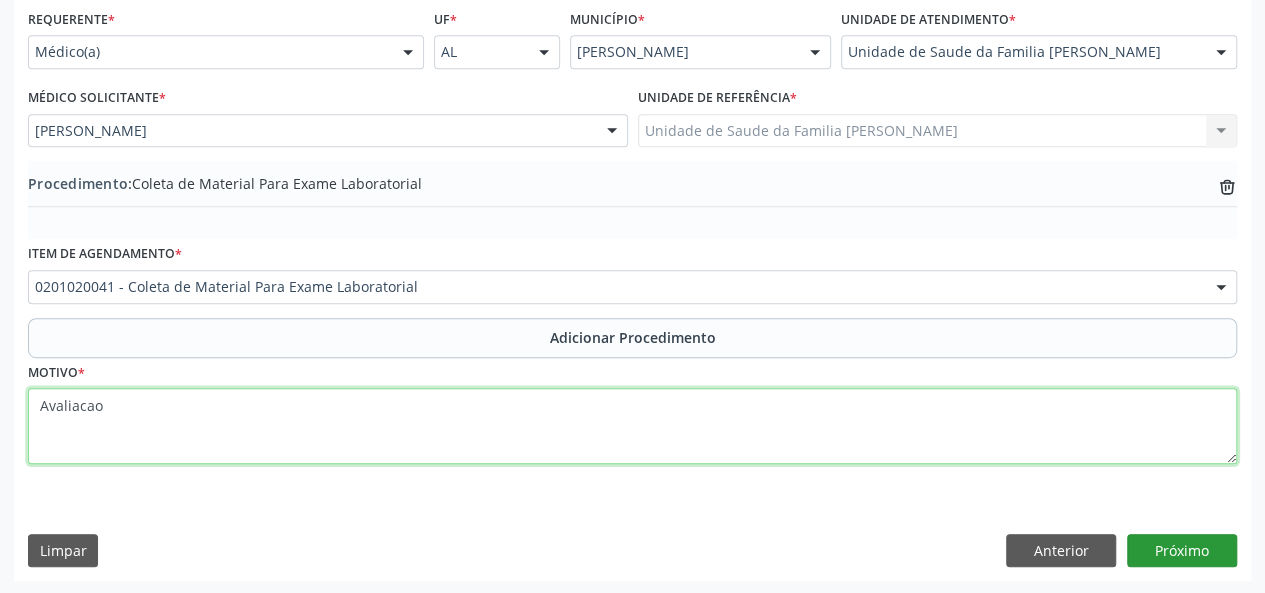 type on "Avaliacao" 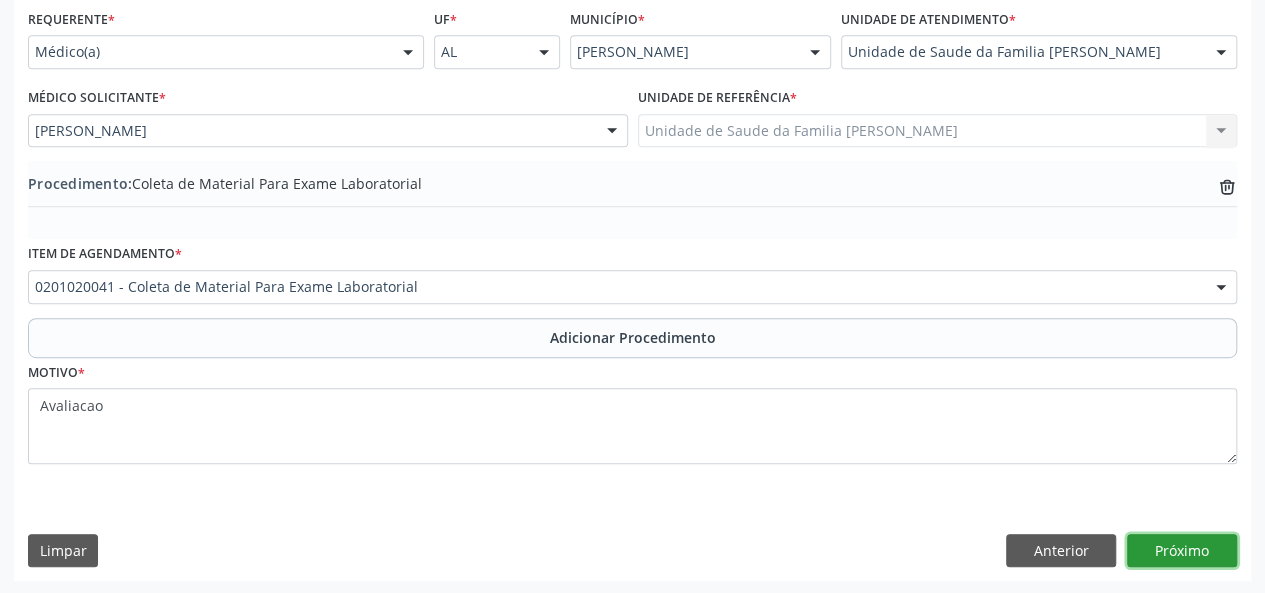 click on "Próximo" at bounding box center (1182, 551) 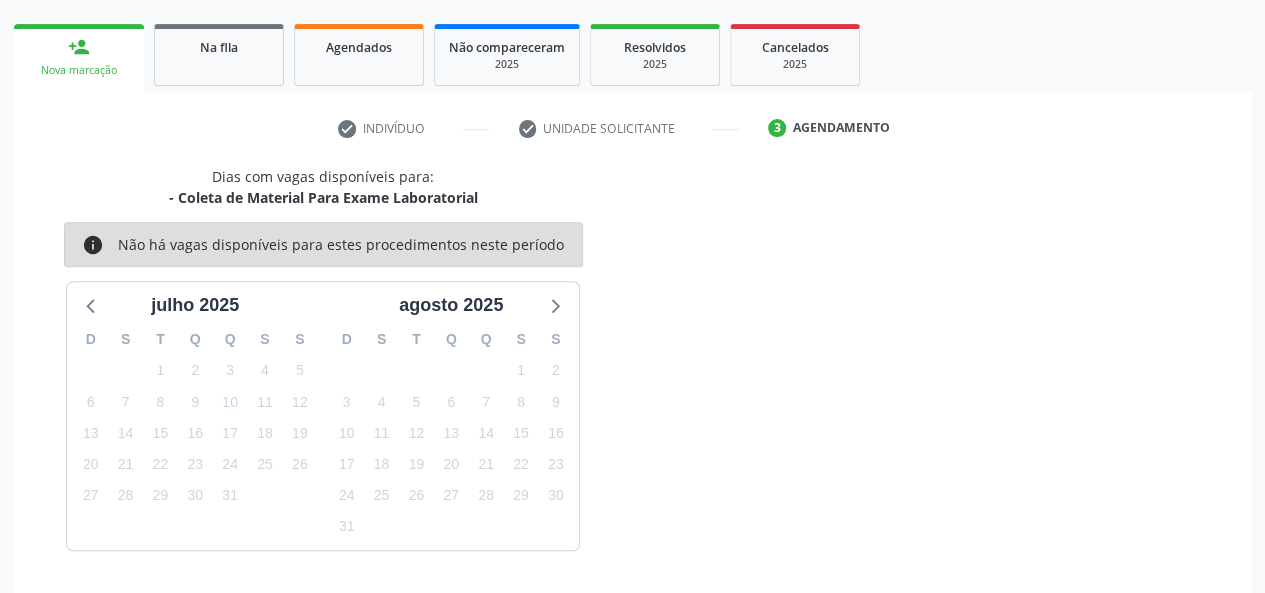 scroll, scrollTop: 362, scrollLeft: 0, axis: vertical 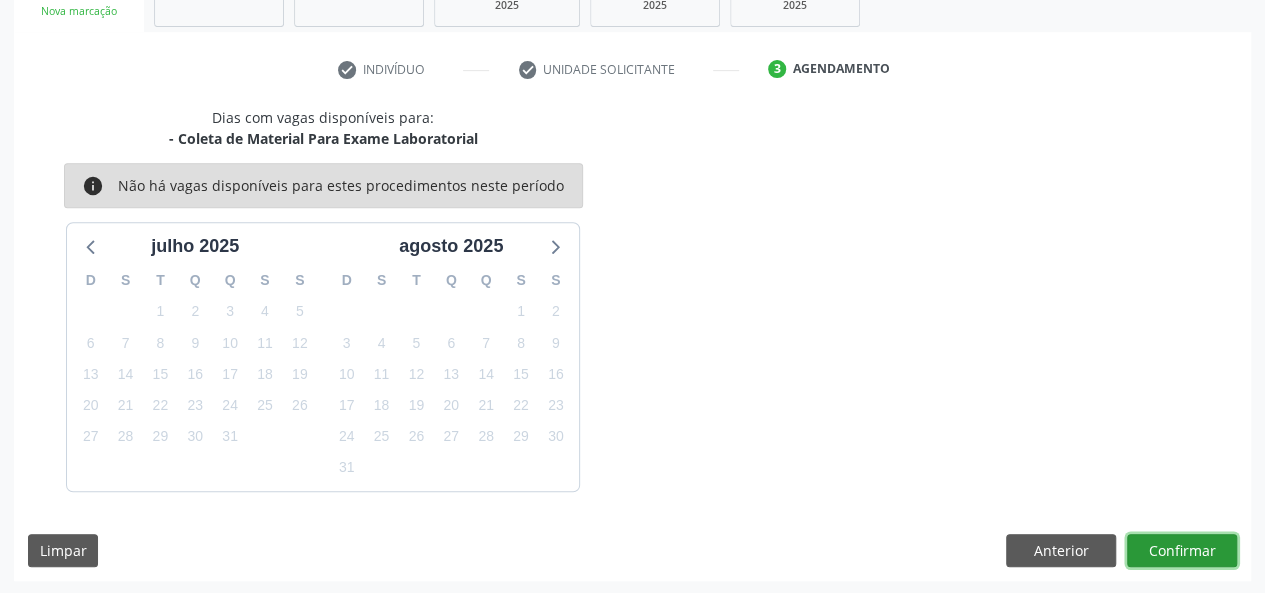 click on "Confirmar" at bounding box center [1182, 551] 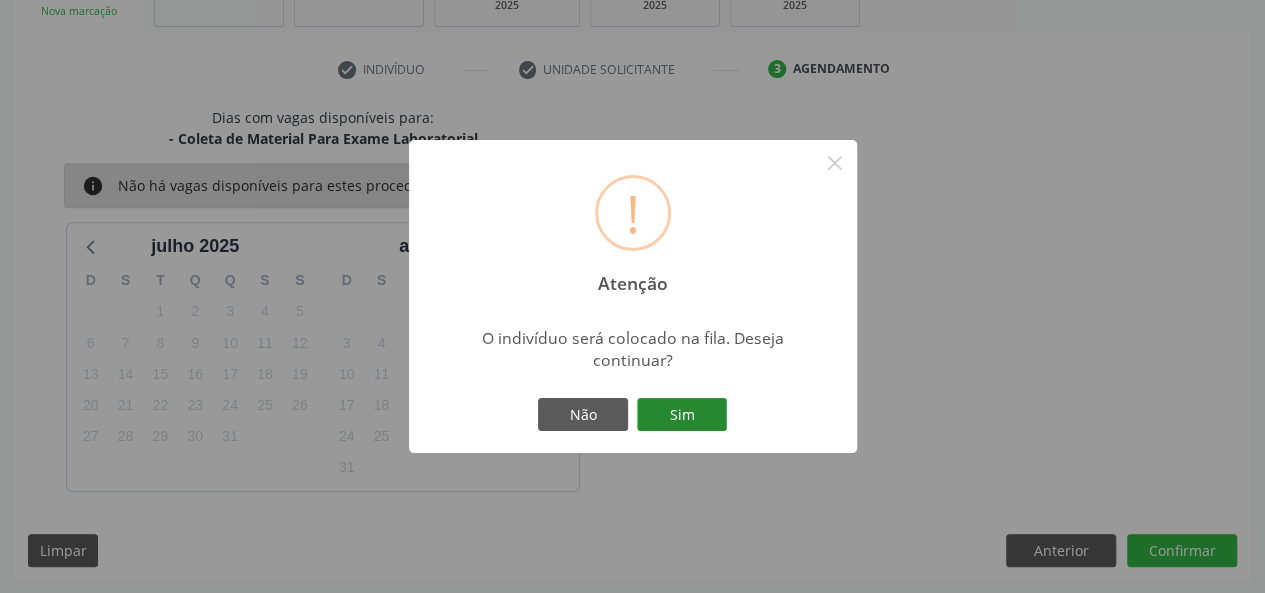 click on "Sim" at bounding box center (682, 415) 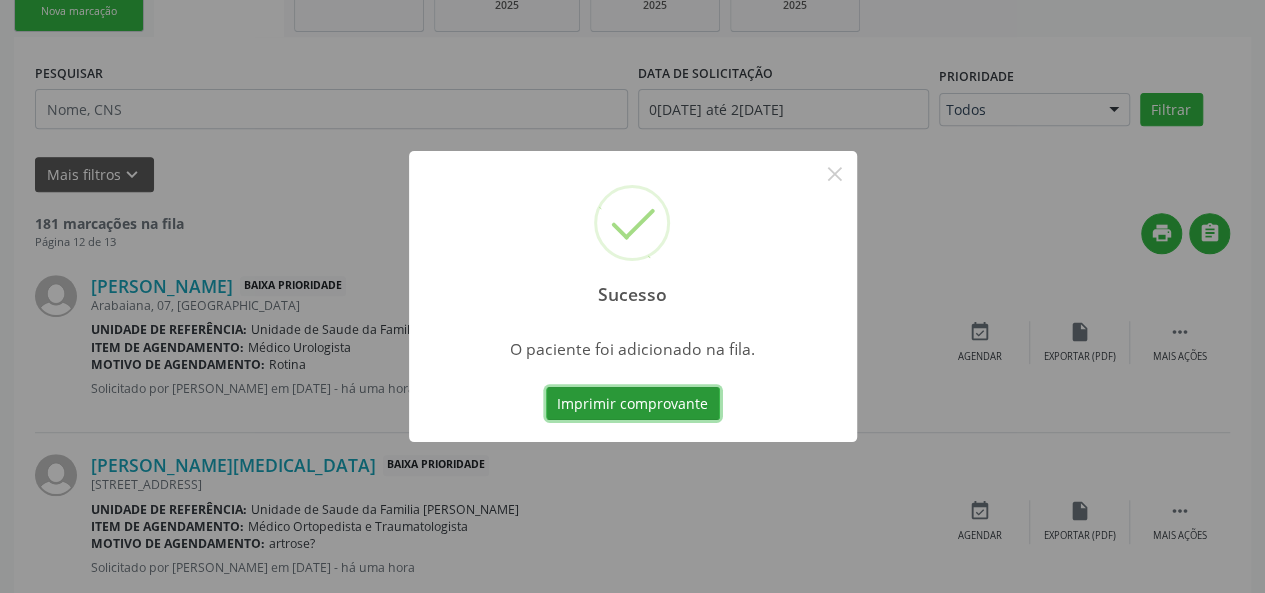scroll, scrollTop: 100, scrollLeft: 0, axis: vertical 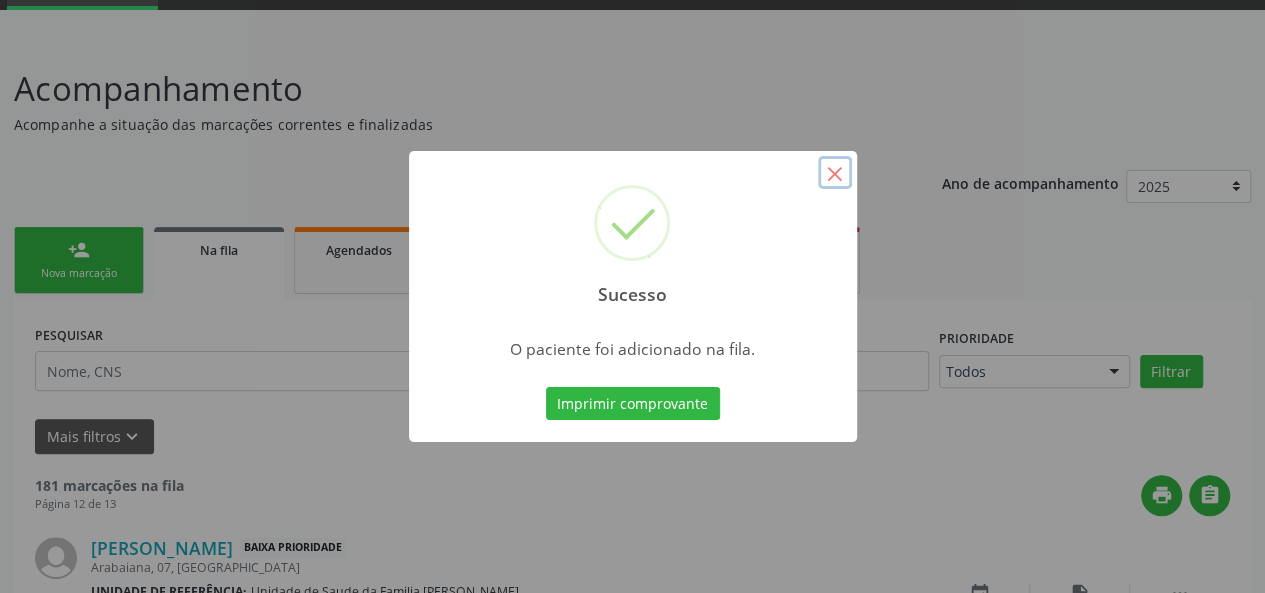 click on "×" at bounding box center (835, 173) 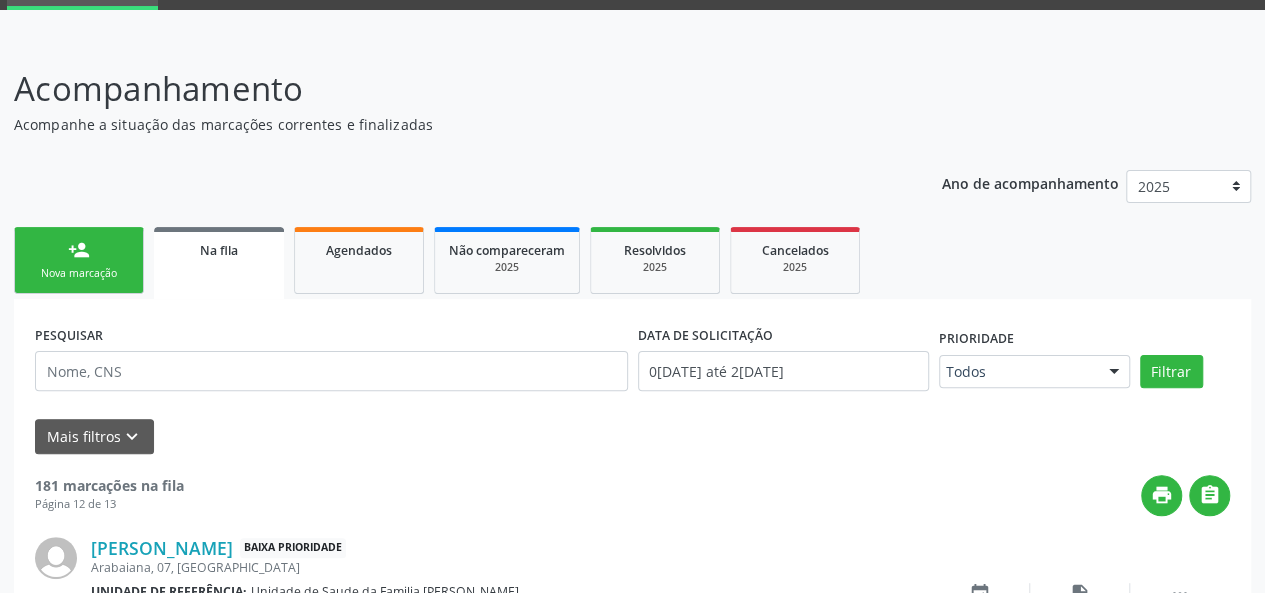 click on "person_add
Nova marcação" at bounding box center (79, 260) 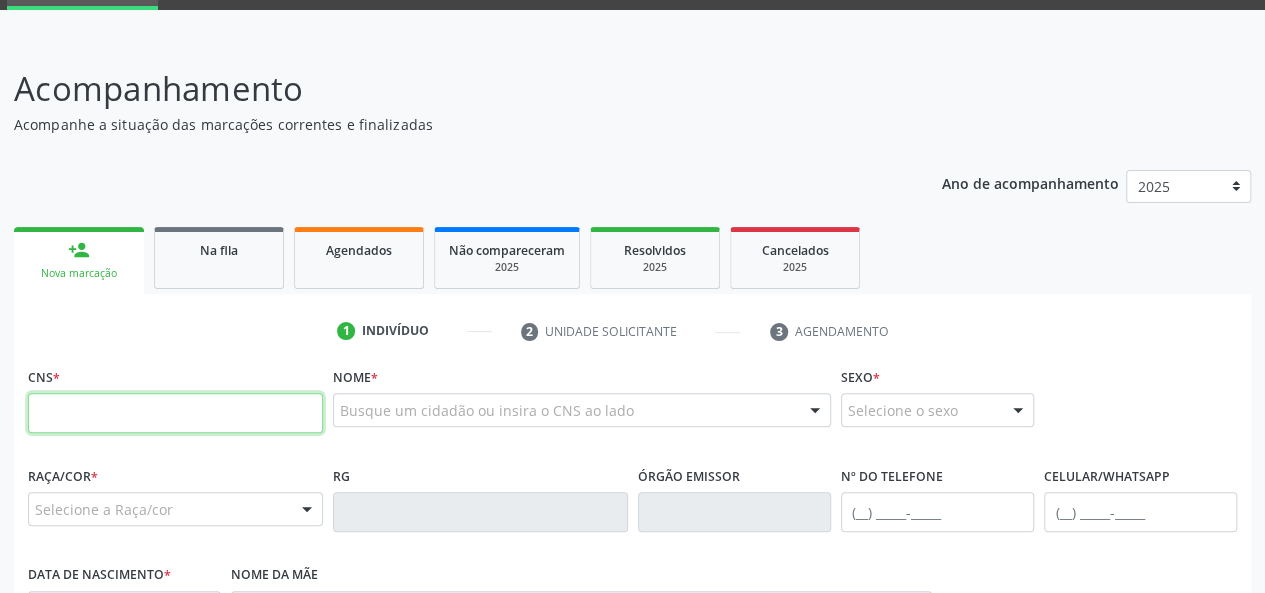 paste on "702 0058 7361 8985" 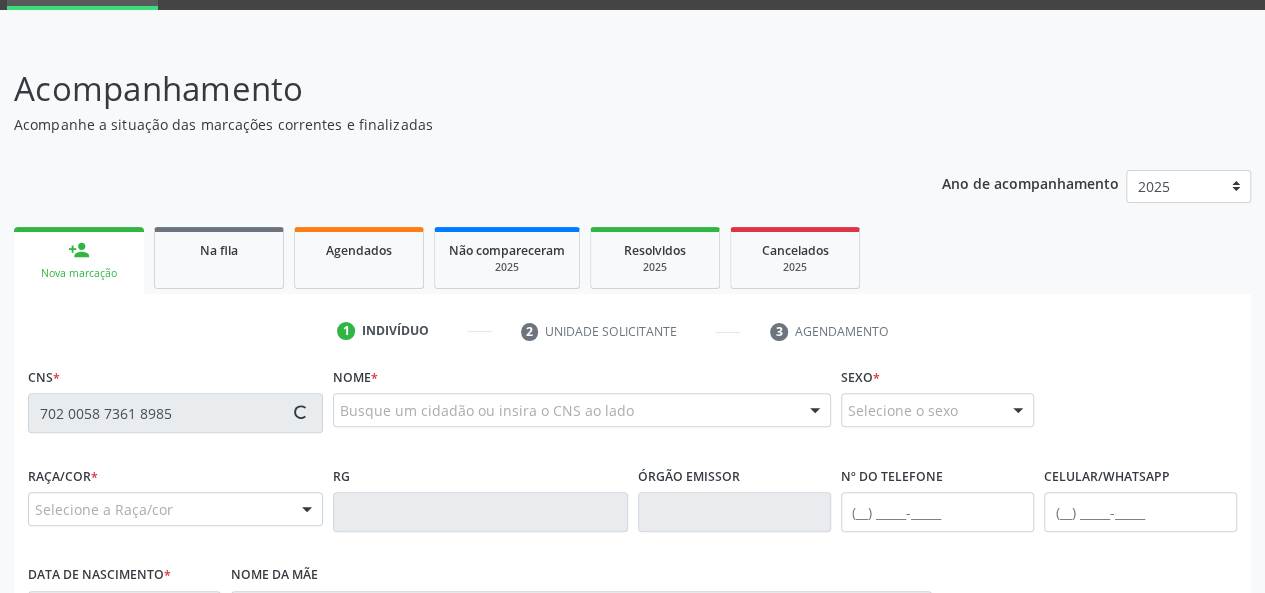 type on "702 0058 7361 8985" 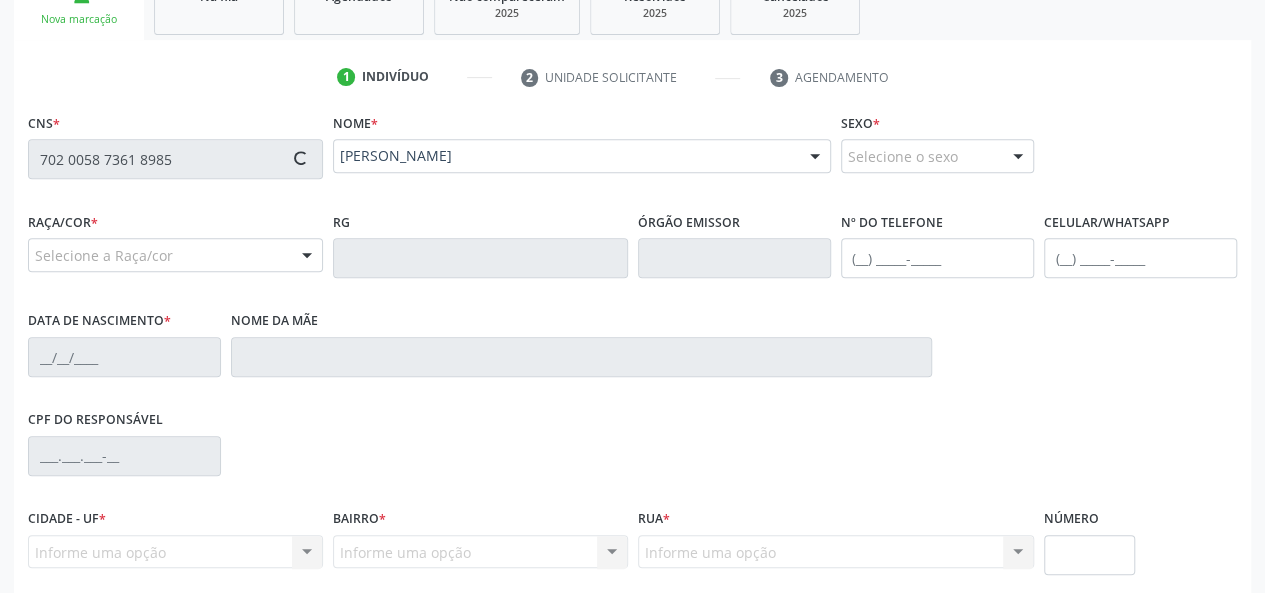 scroll, scrollTop: 400, scrollLeft: 0, axis: vertical 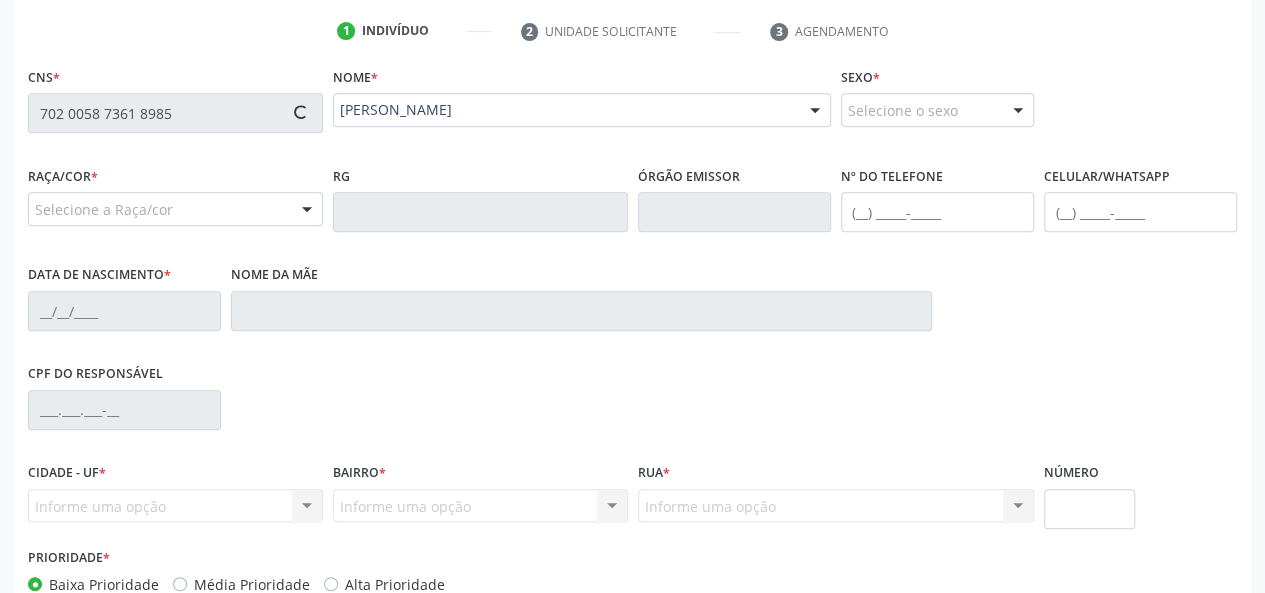 type on "(82) 99355-0606" 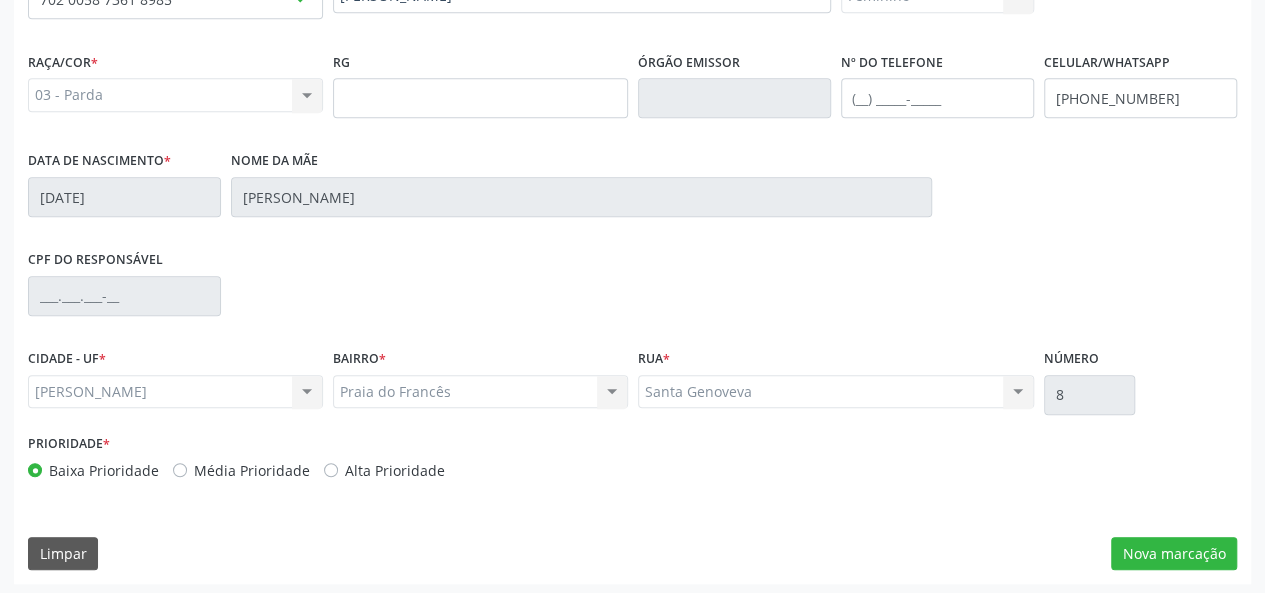 scroll, scrollTop: 518, scrollLeft: 0, axis: vertical 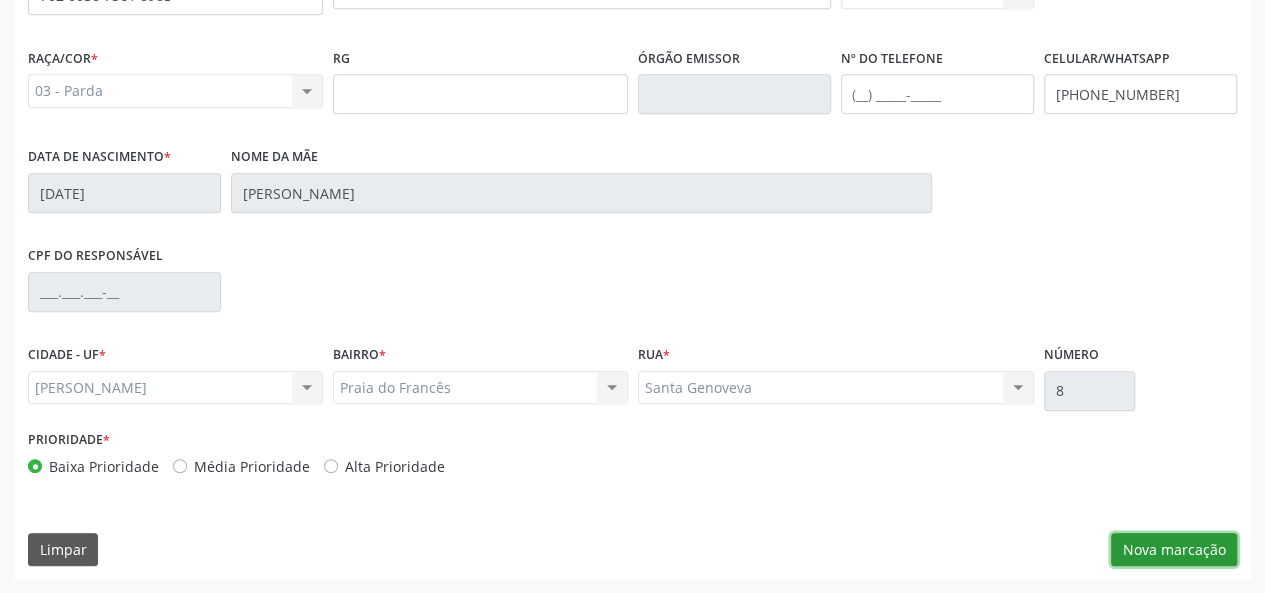 click on "Nova marcação" at bounding box center [1174, 550] 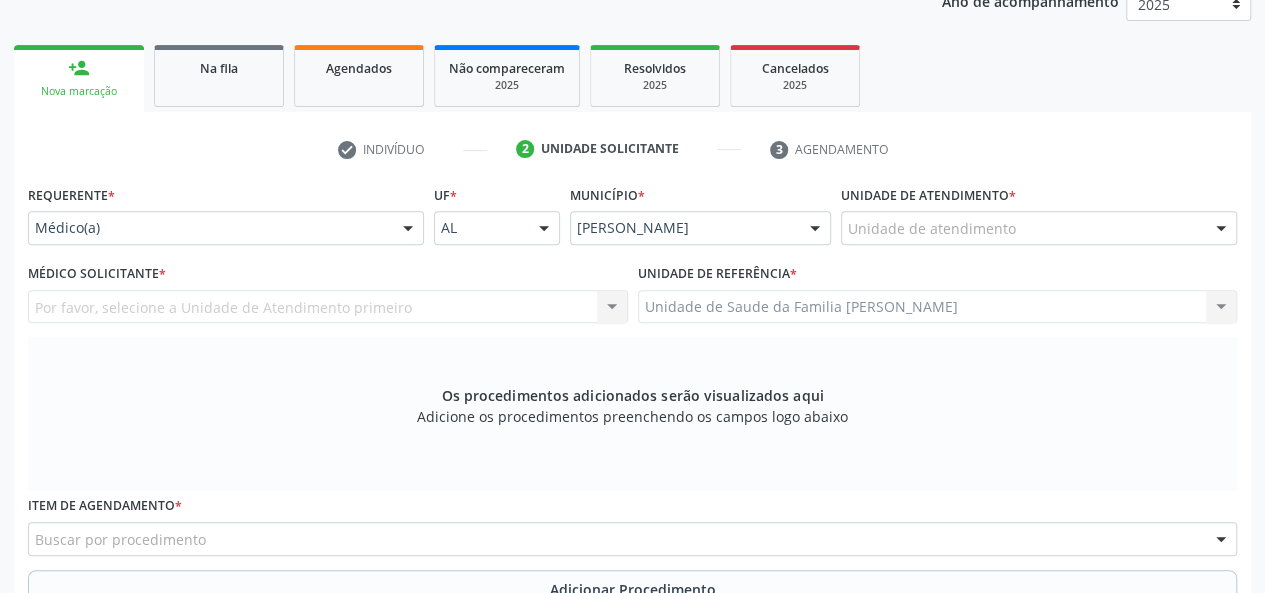 scroll, scrollTop: 218, scrollLeft: 0, axis: vertical 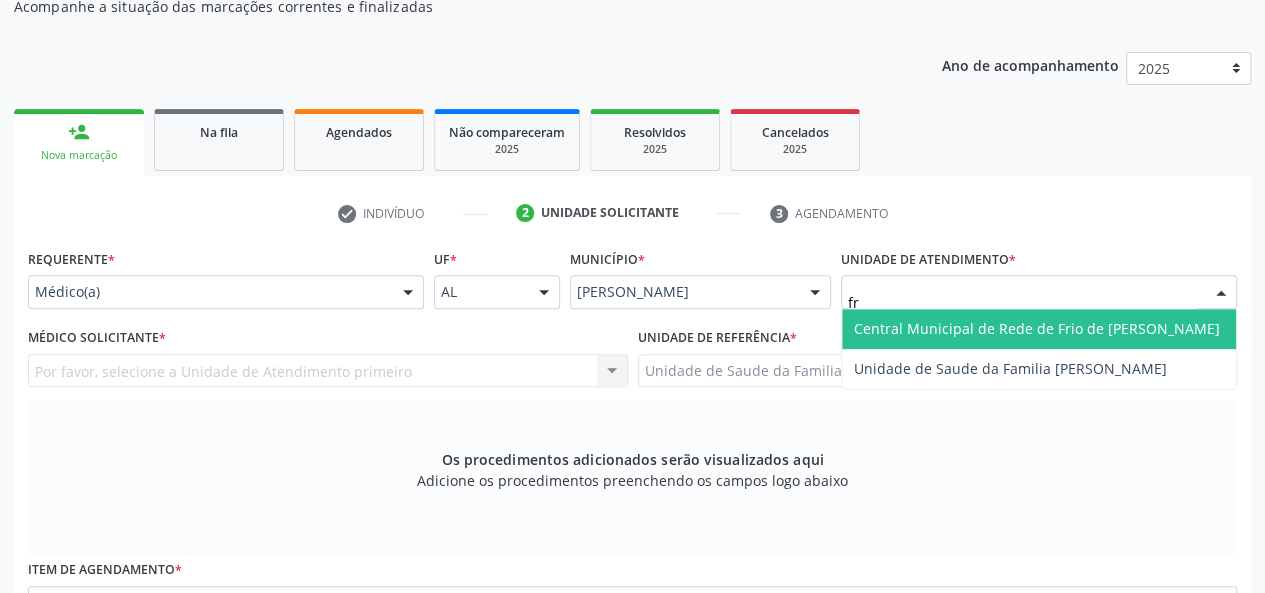 type on "fra" 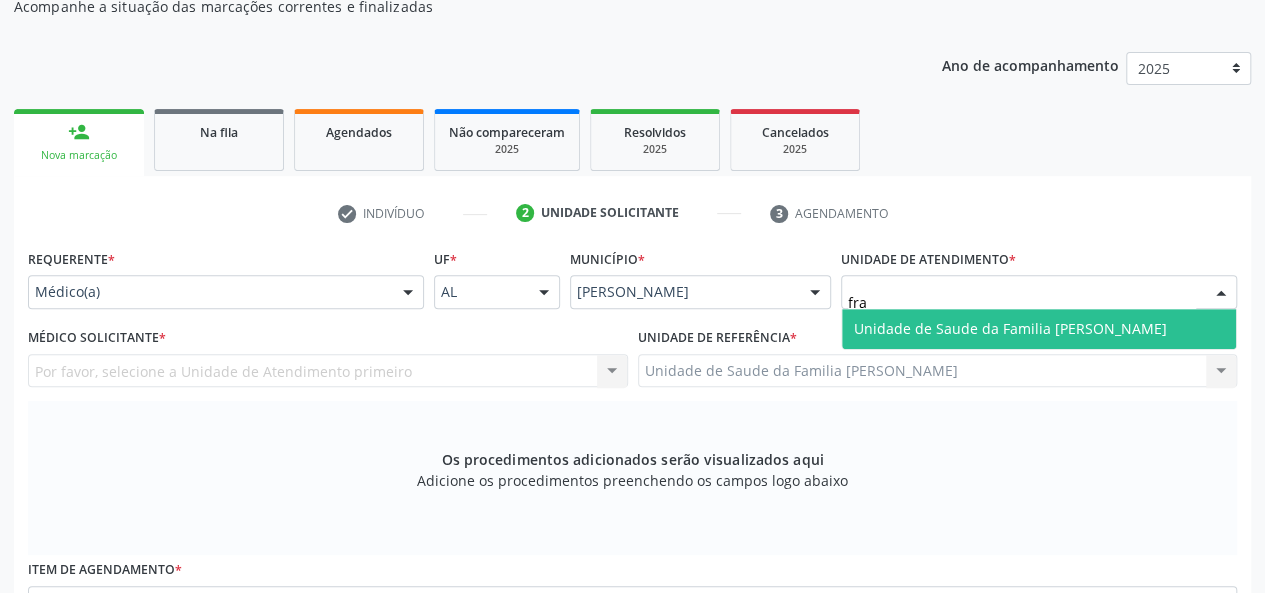 click on "Unidade de Saude da Familia [PERSON_NAME]" at bounding box center (1039, 329) 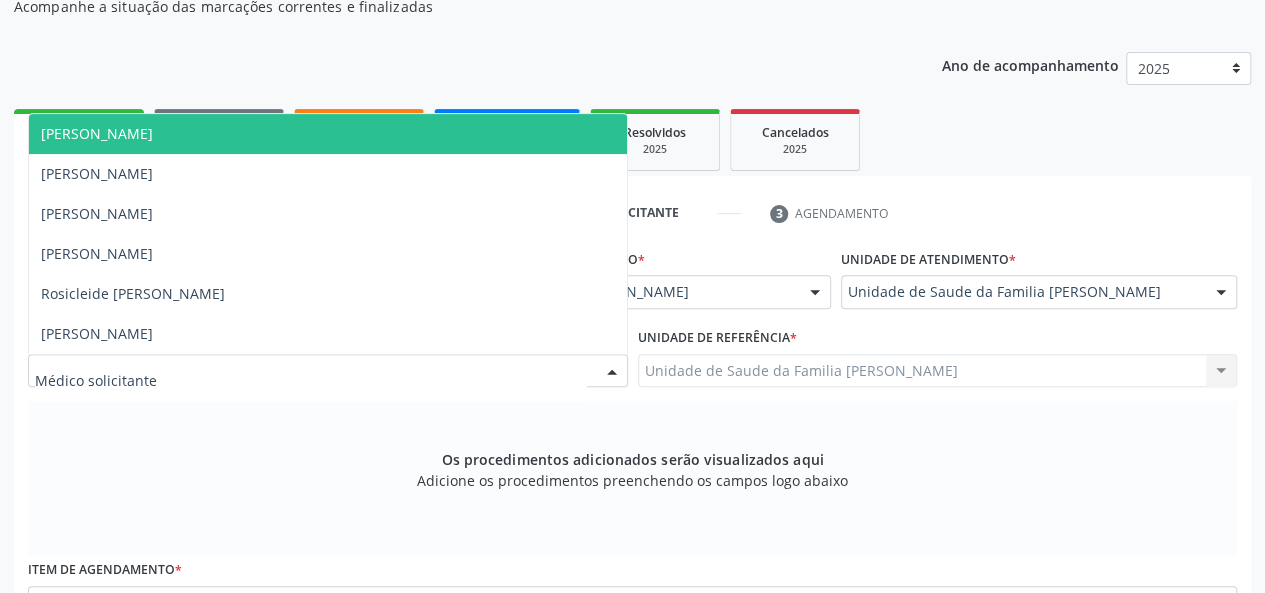 click on "[PERSON_NAME]" at bounding box center (97, 133) 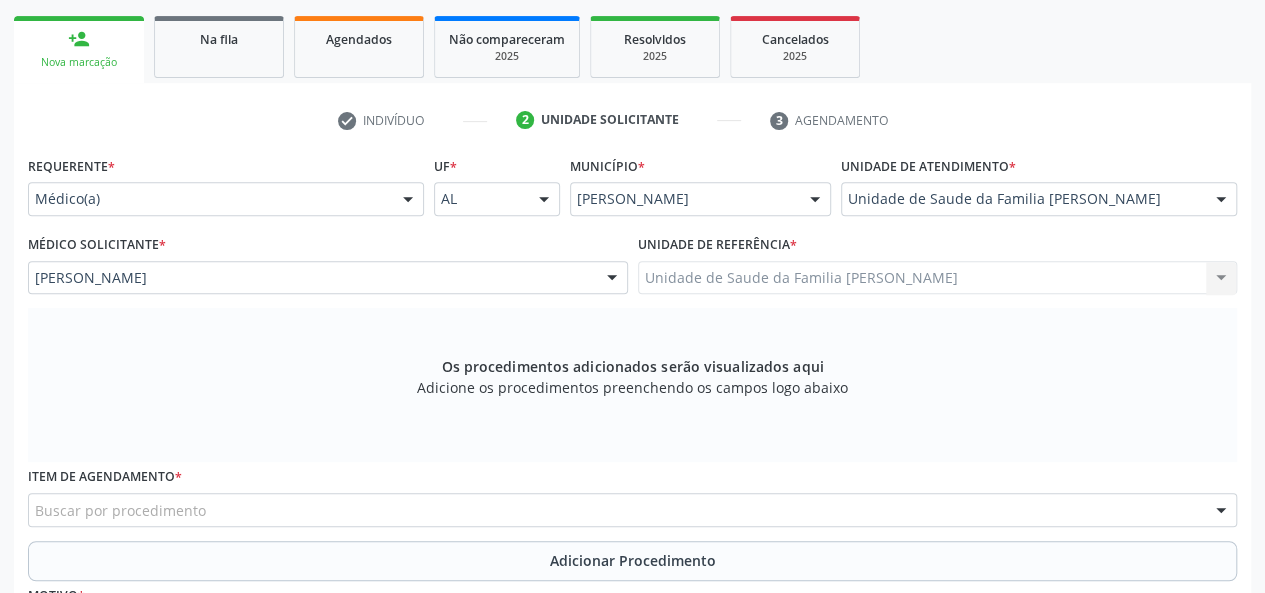 scroll, scrollTop: 418, scrollLeft: 0, axis: vertical 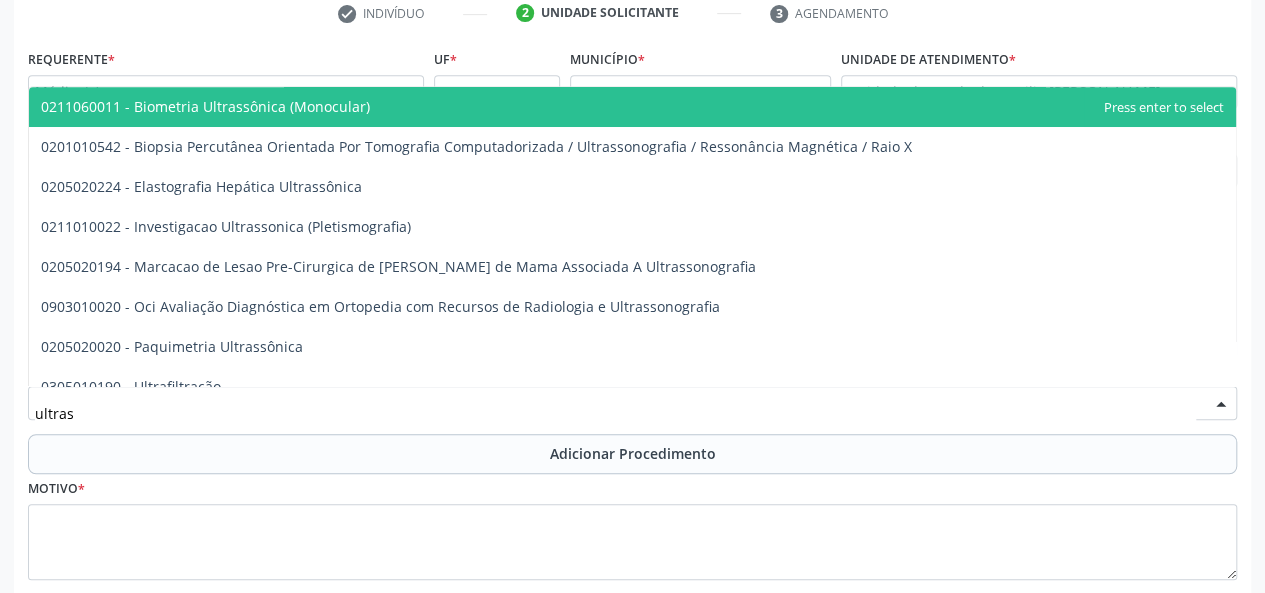 type on "ultrass" 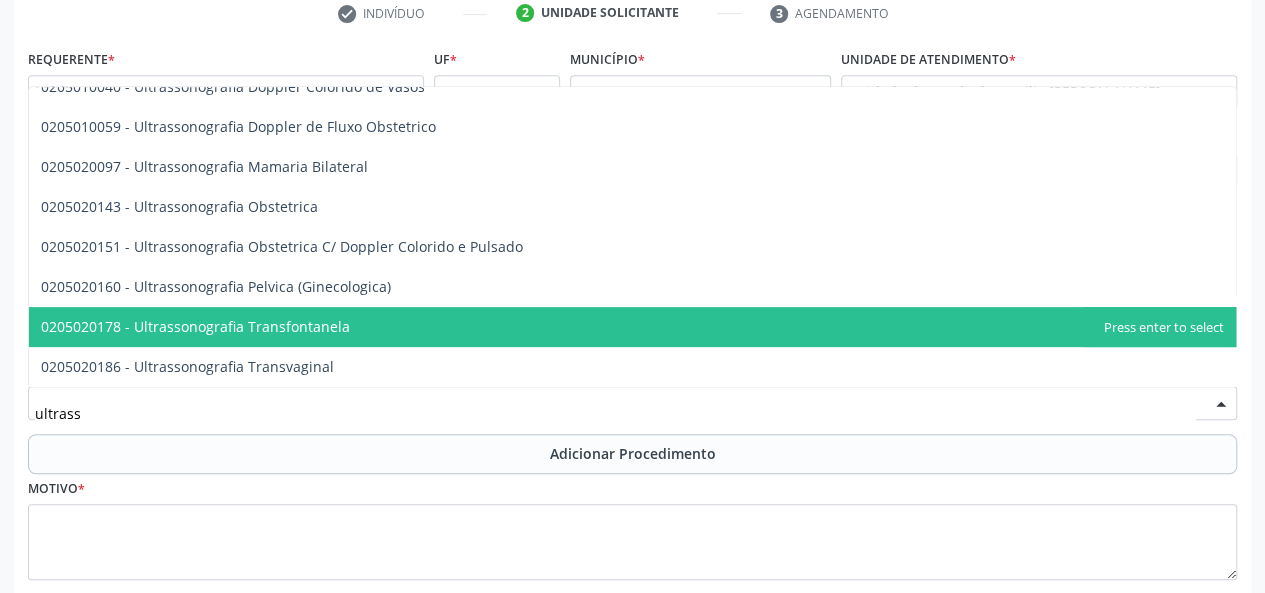 scroll, scrollTop: 400, scrollLeft: 0, axis: vertical 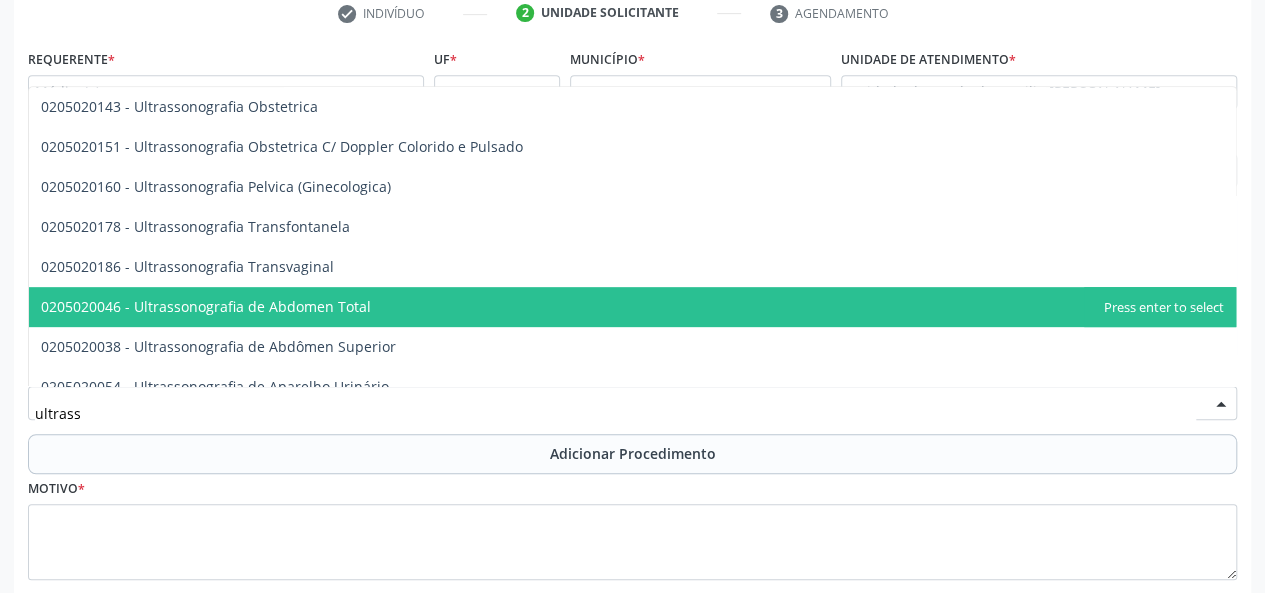 click on "0205020046 - Ultrassonografia de Abdomen Total" at bounding box center (632, 307) 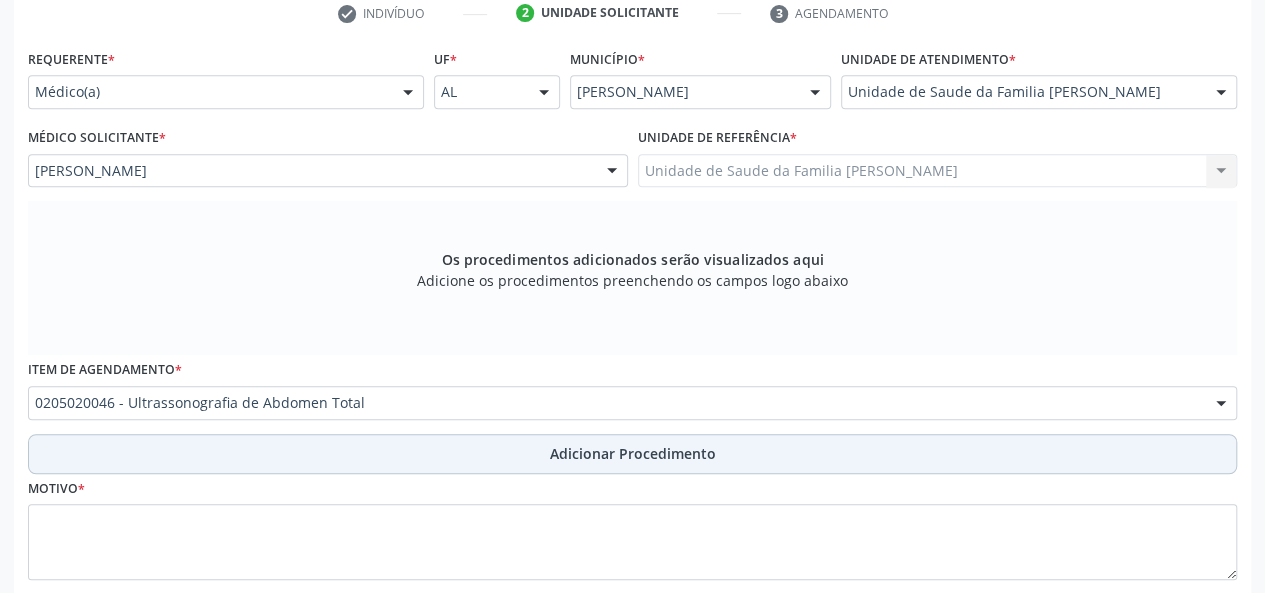 click on "Adicionar Procedimento" at bounding box center [633, 453] 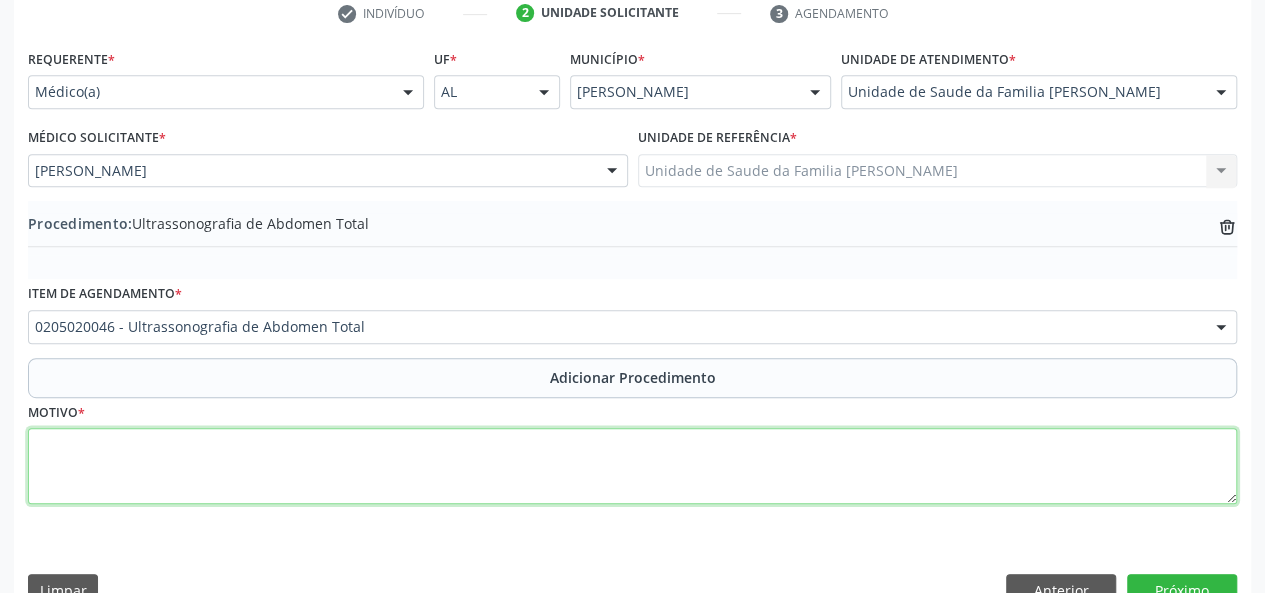 click at bounding box center (632, 466) 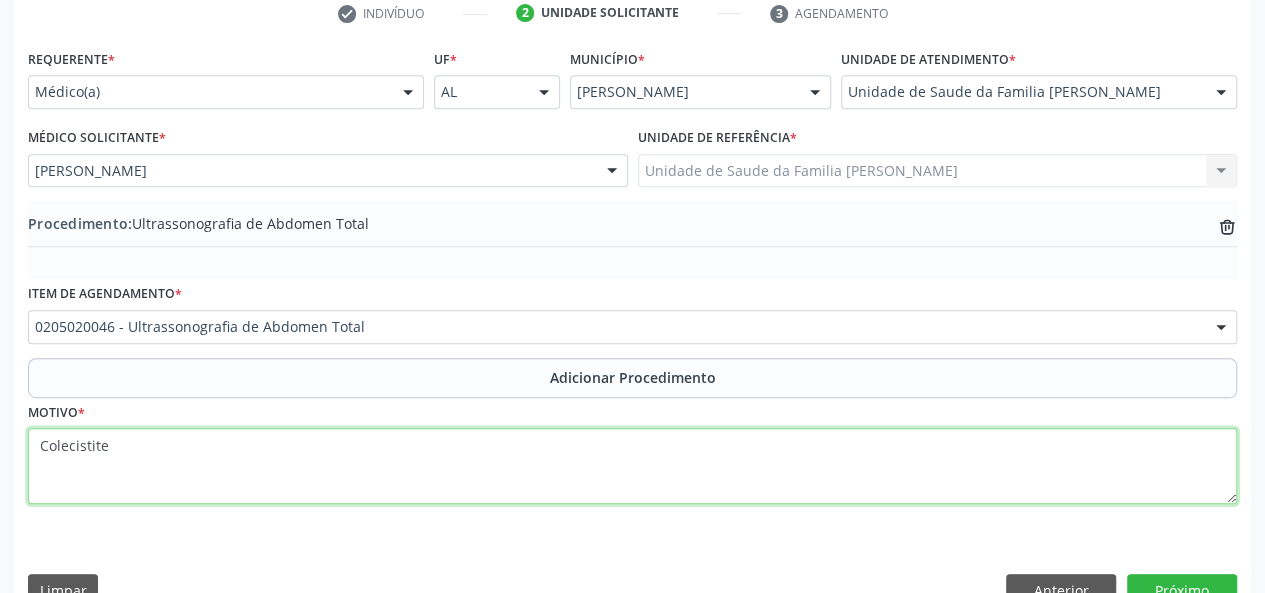 type on "Colecistite" 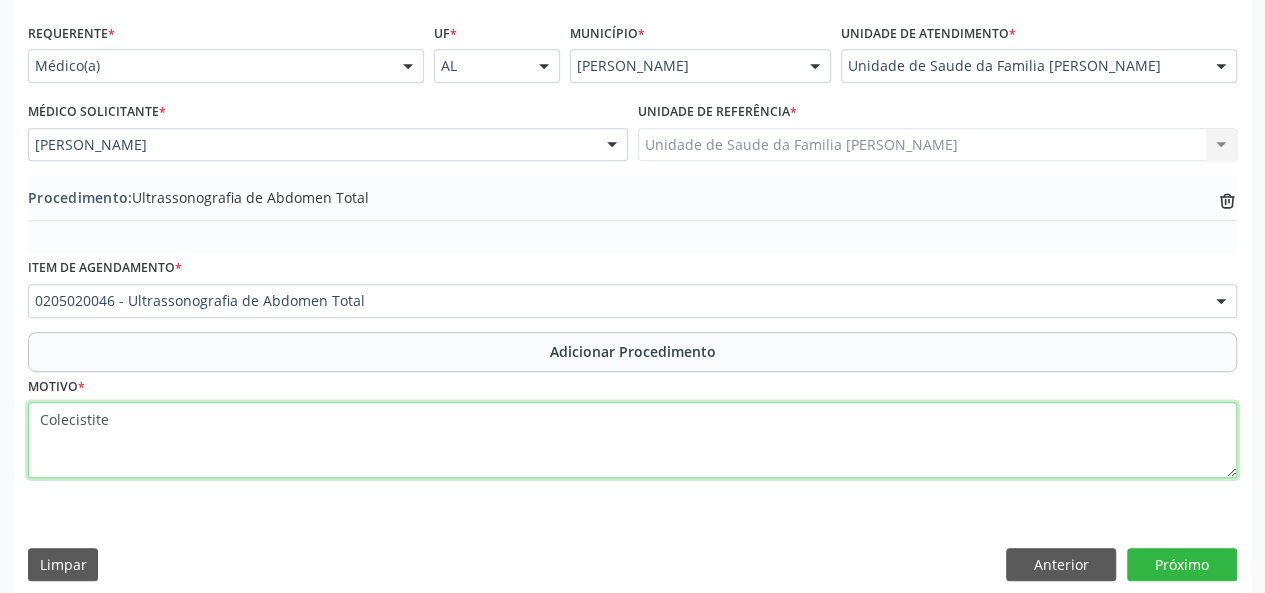 scroll, scrollTop: 458, scrollLeft: 0, axis: vertical 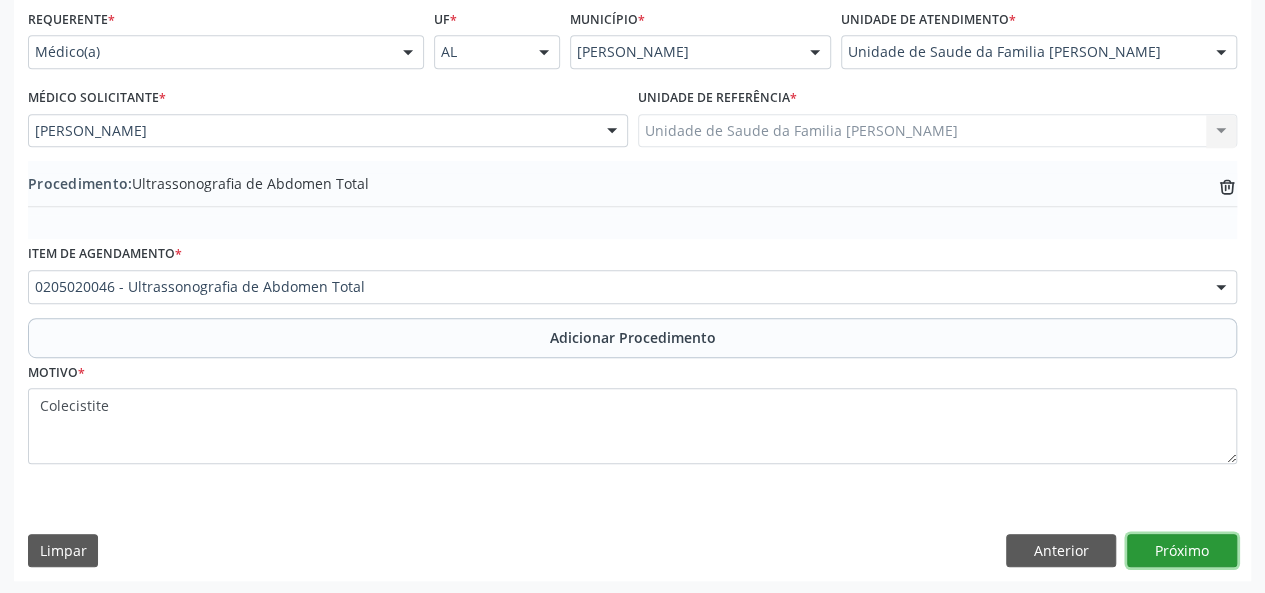 click on "Próximo" at bounding box center (1182, 551) 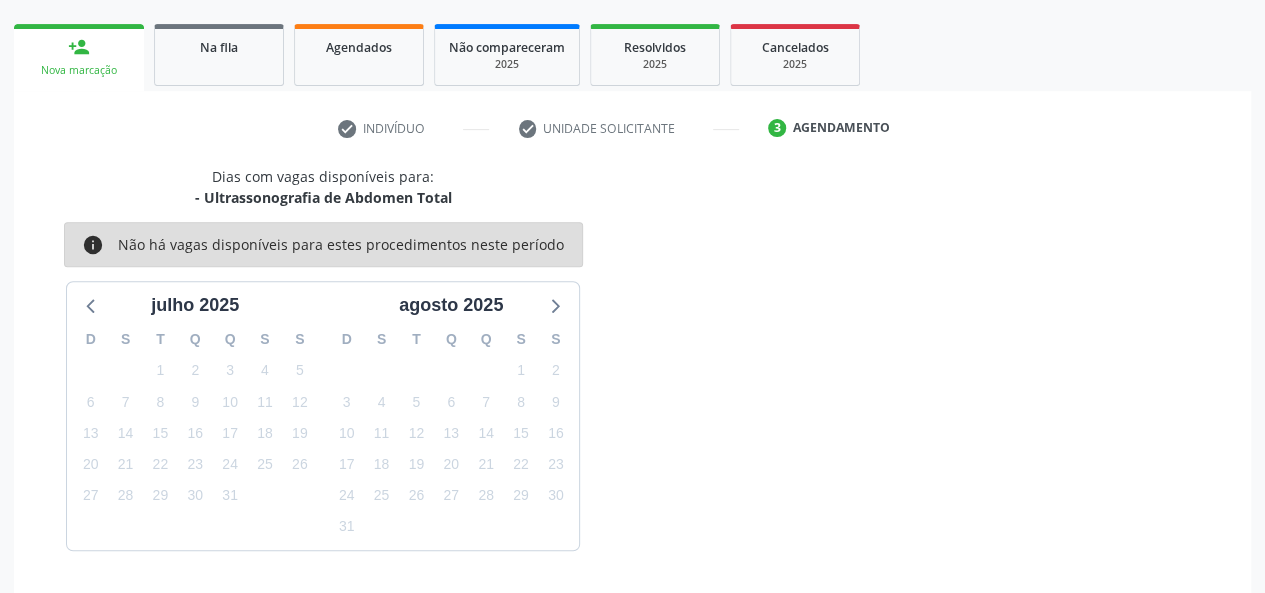 scroll, scrollTop: 362, scrollLeft: 0, axis: vertical 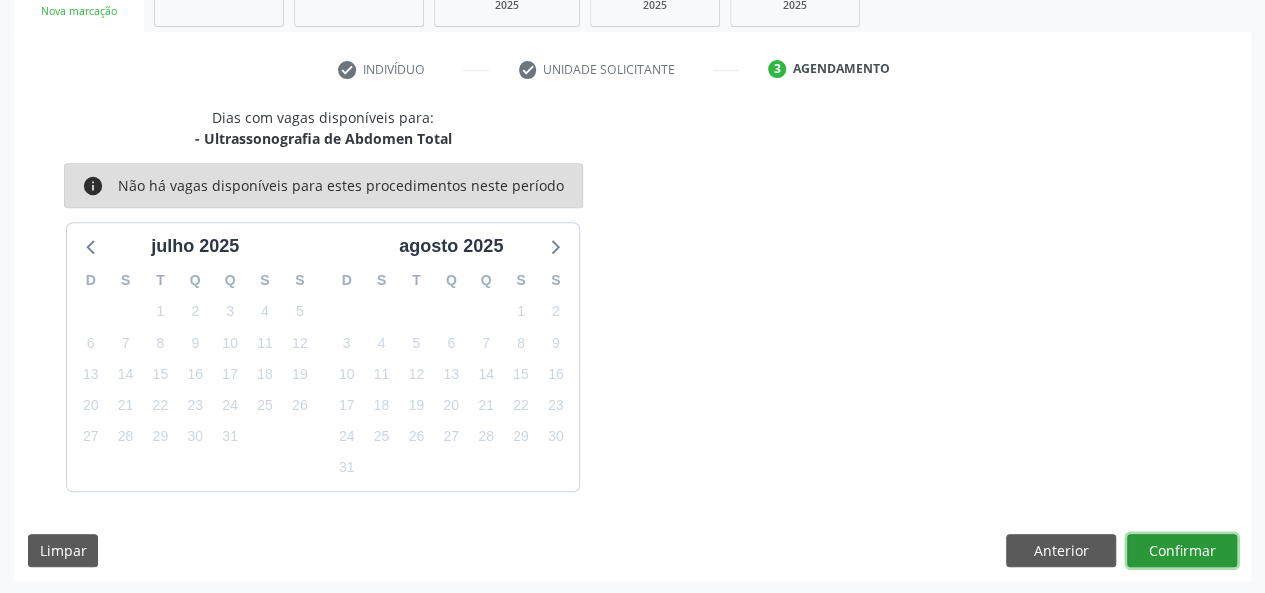 click on "Confirmar" at bounding box center (1182, 551) 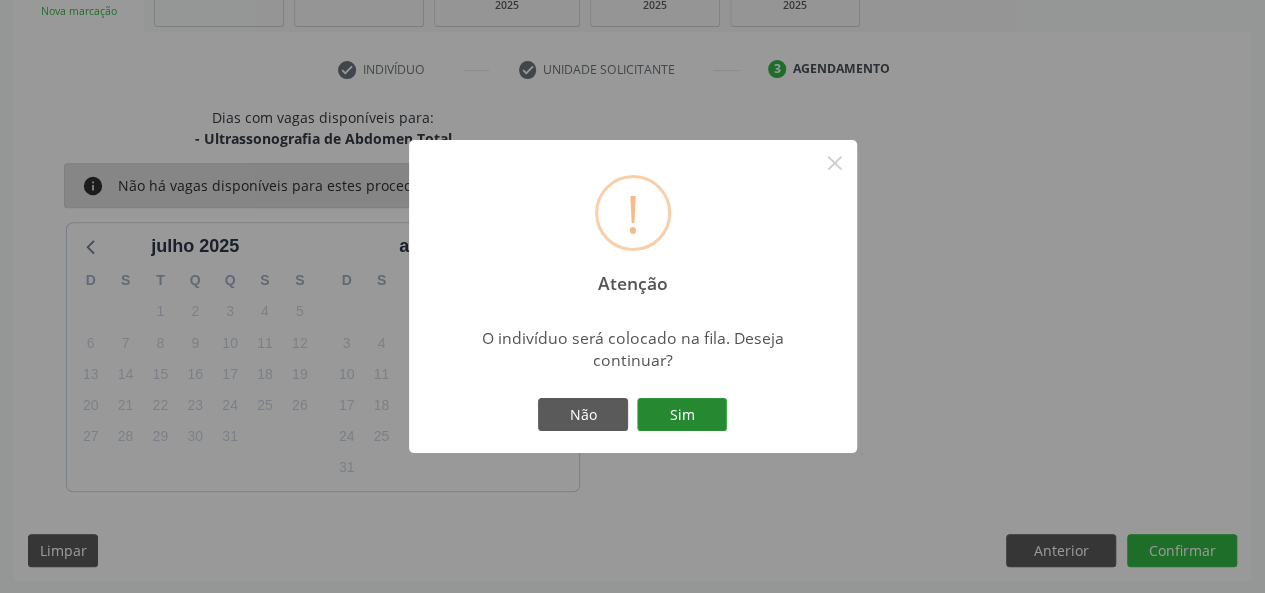 click on "Sim" at bounding box center (682, 415) 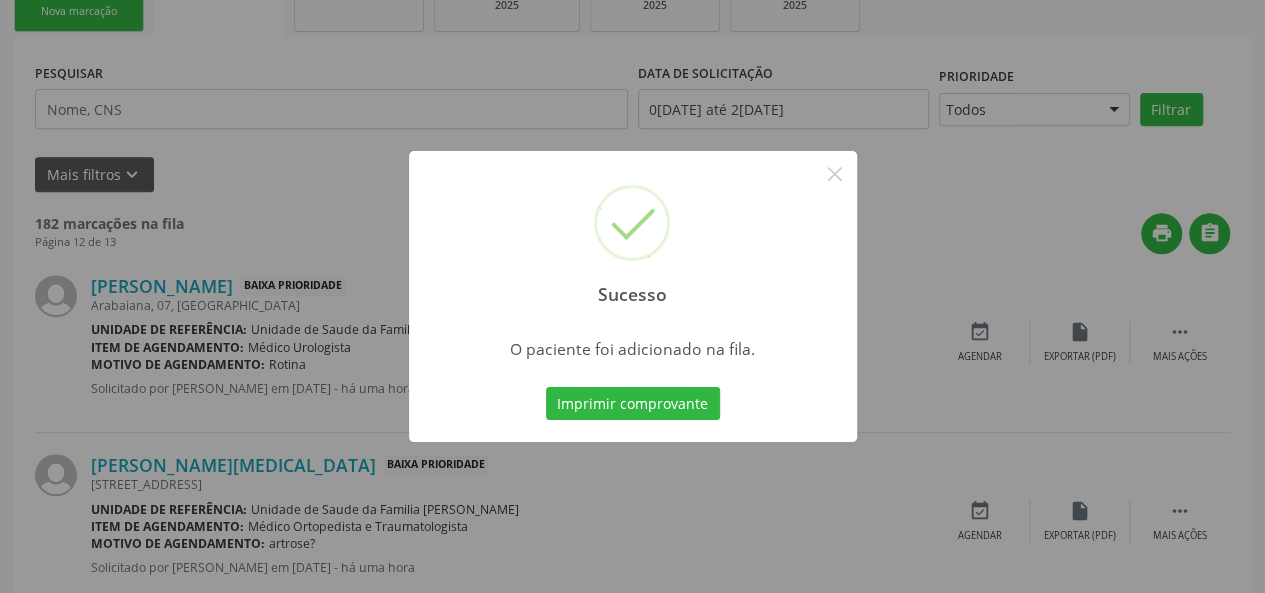 scroll, scrollTop: 100, scrollLeft: 0, axis: vertical 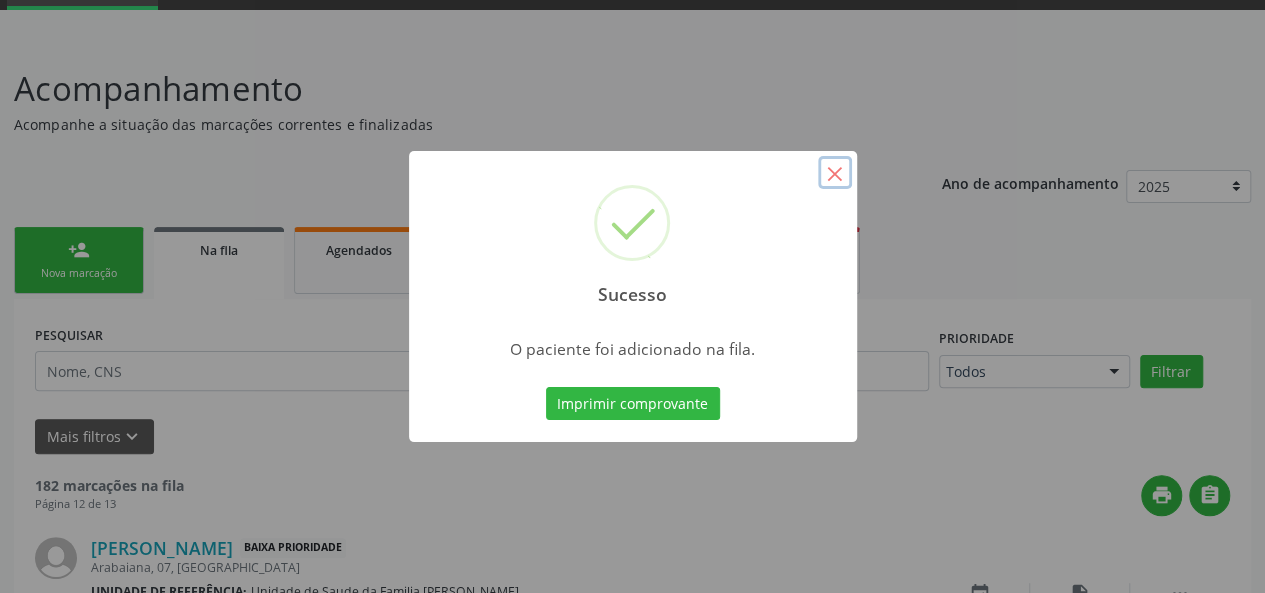 click on "×" at bounding box center (835, 173) 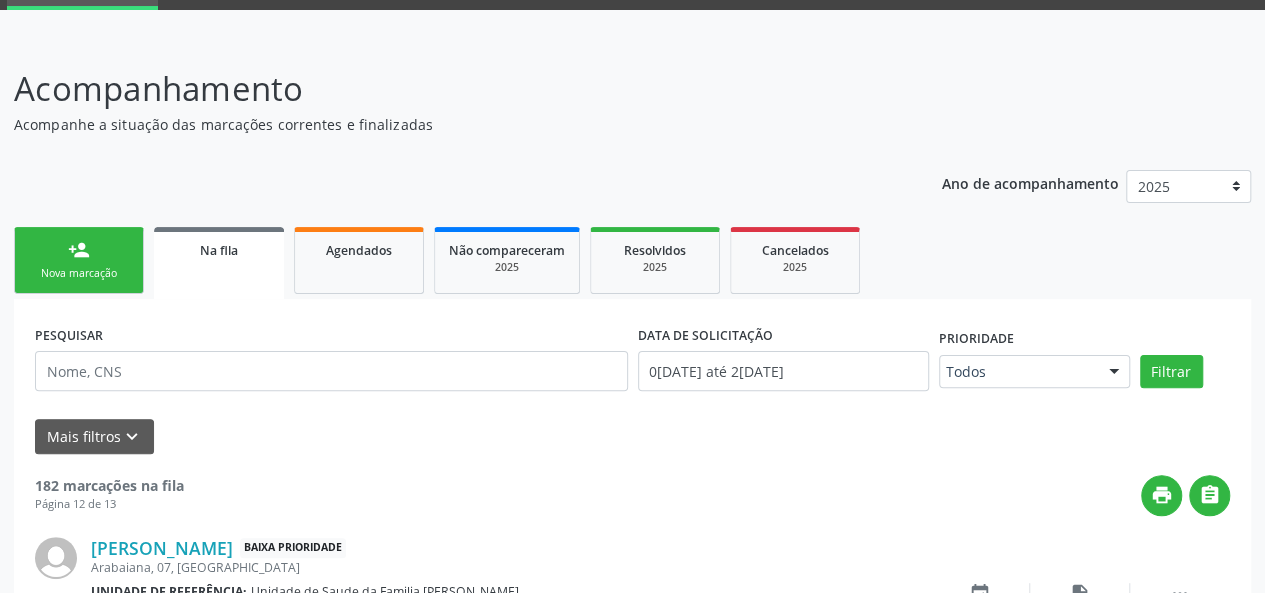 click on "person_add
Nova marcação" at bounding box center [79, 260] 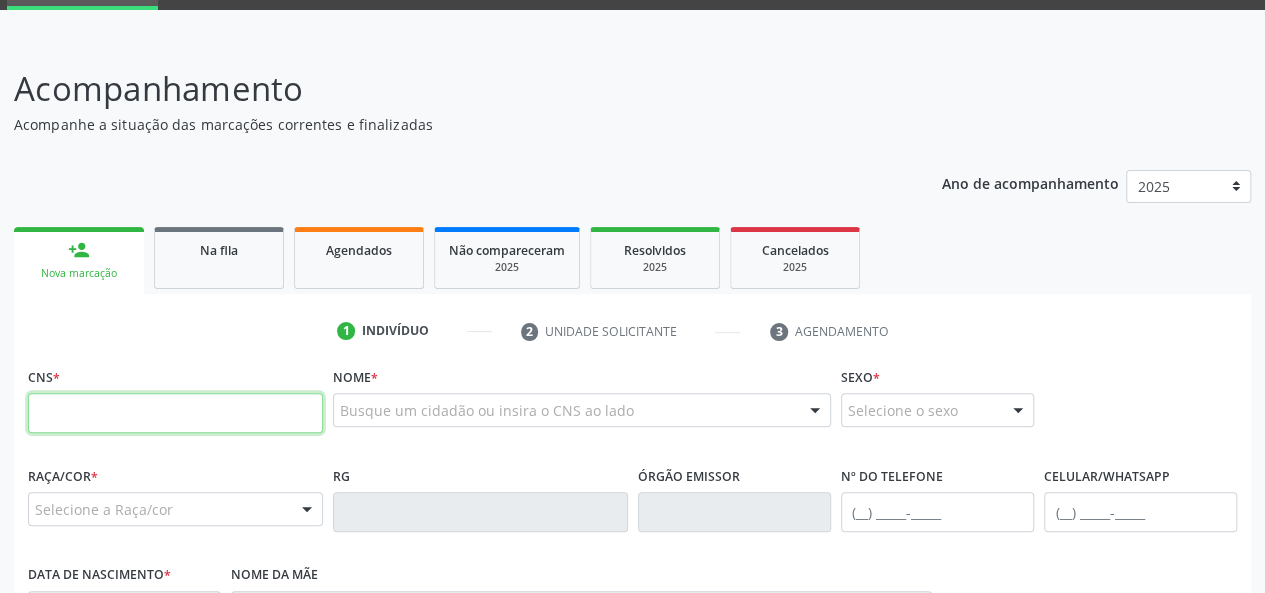 paste on "702 0058 7361 8985" 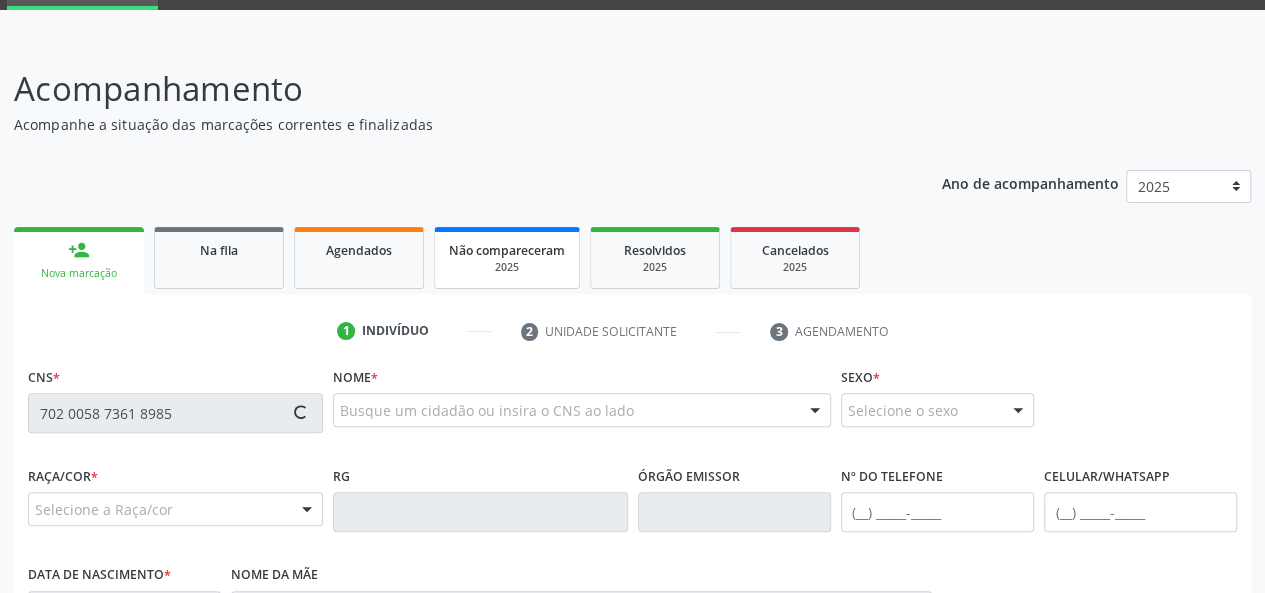 type on "702 0058 7361 8985" 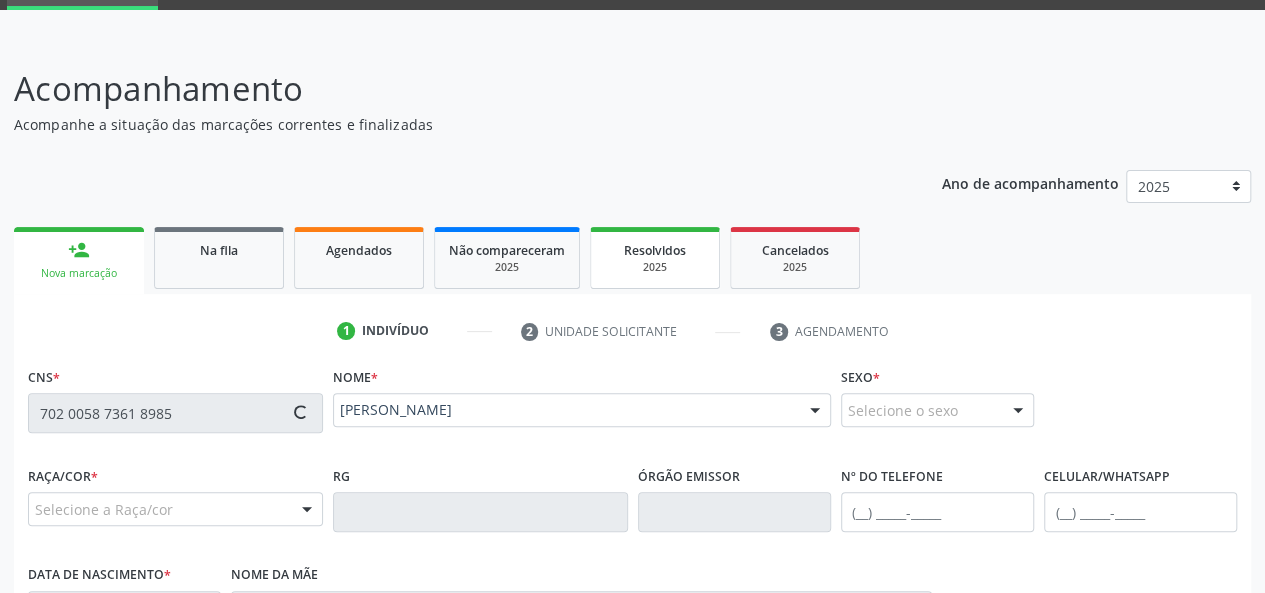 type on "(82) 99355-0606" 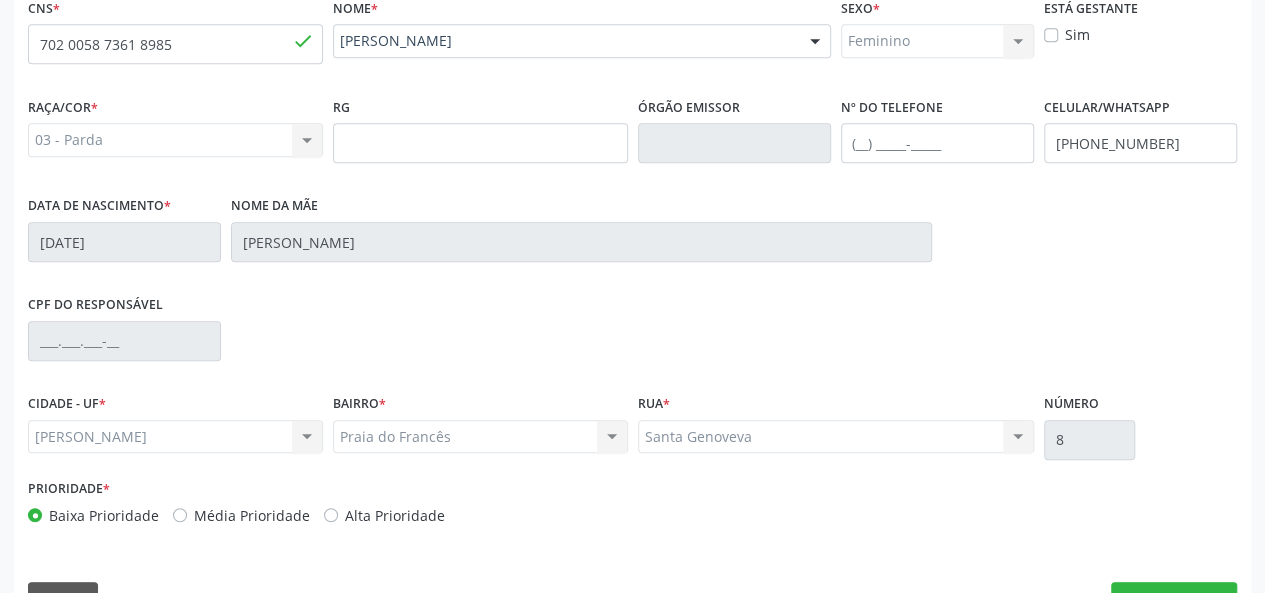 scroll, scrollTop: 518, scrollLeft: 0, axis: vertical 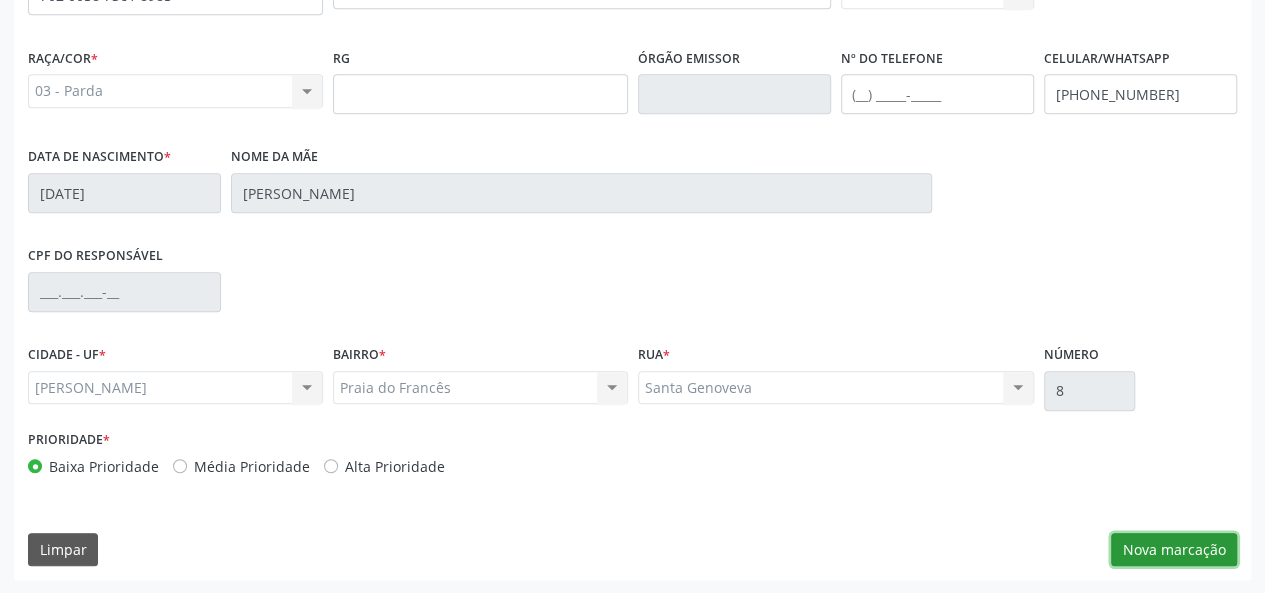 click on "Nova marcação" at bounding box center (1174, 550) 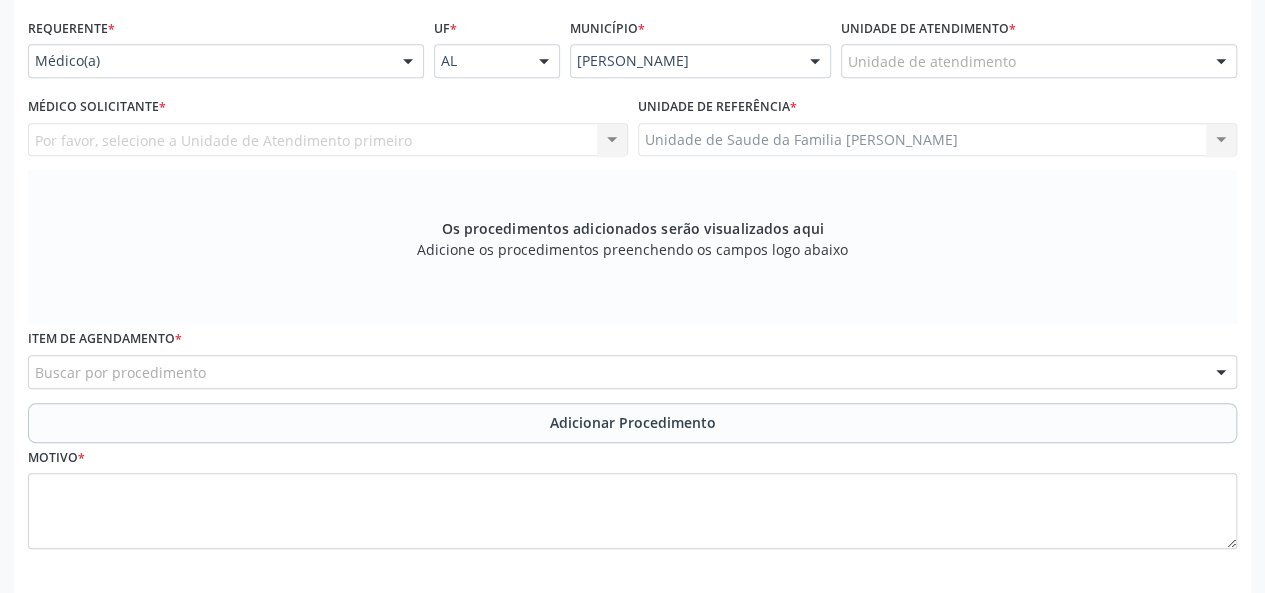 scroll, scrollTop: 418, scrollLeft: 0, axis: vertical 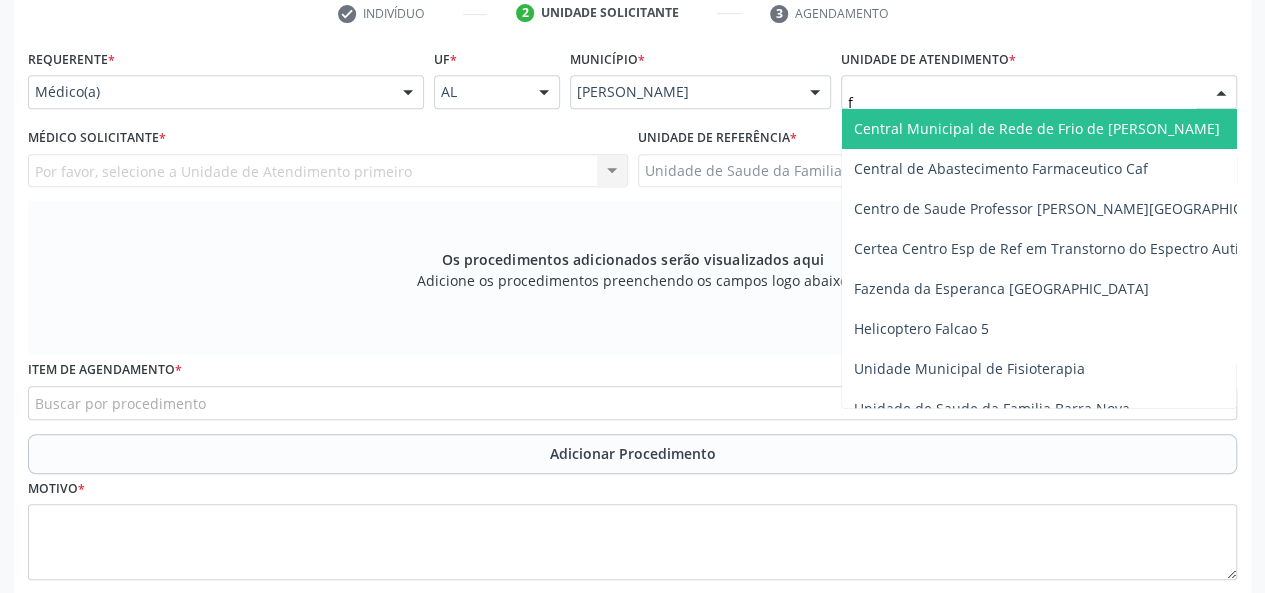 type on "fr" 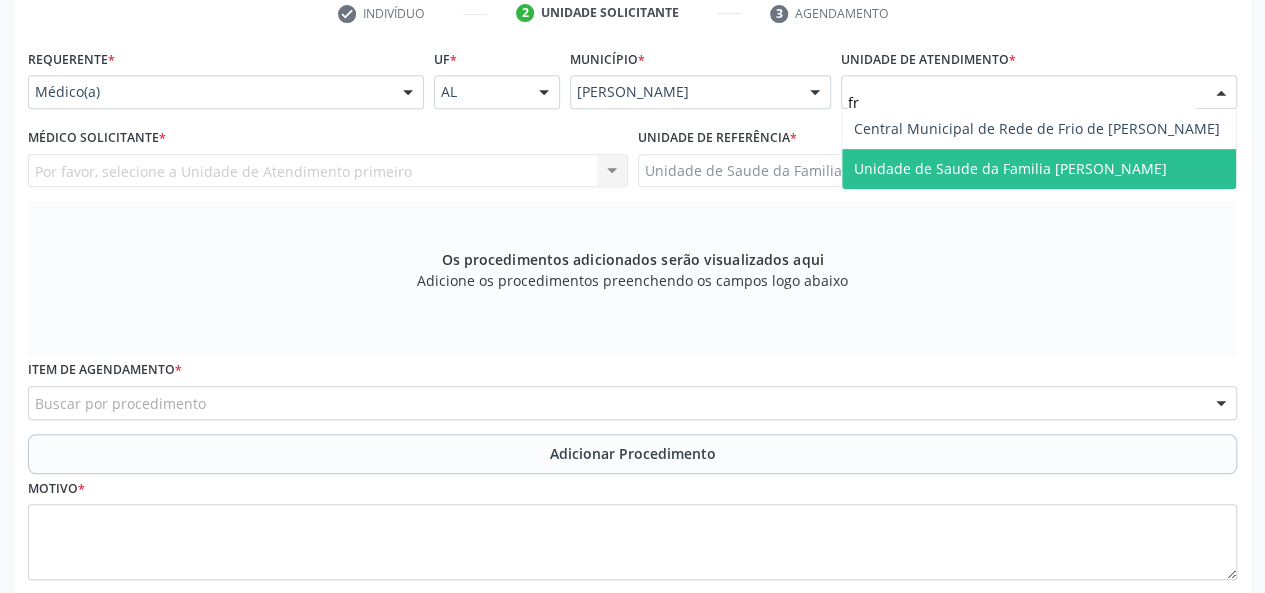 click on "Unidade de Saude da Familia [PERSON_NAME]" at bounding box center (1039, 169) 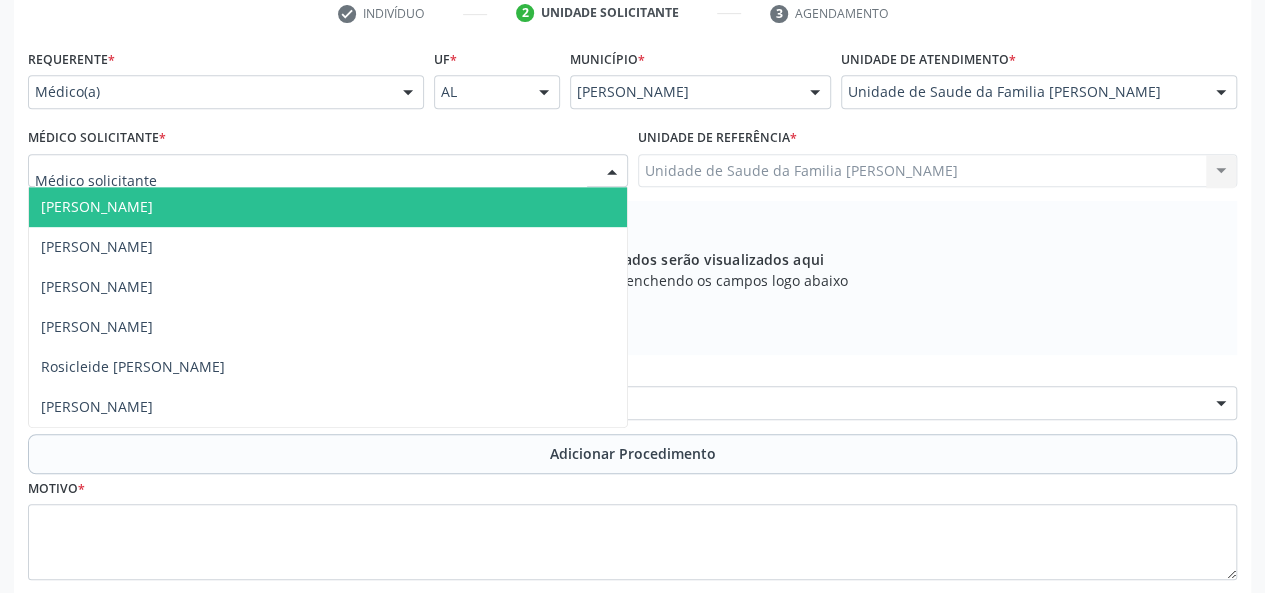 click on "[PERSON_NAME]" at bounding box center (97, 206) 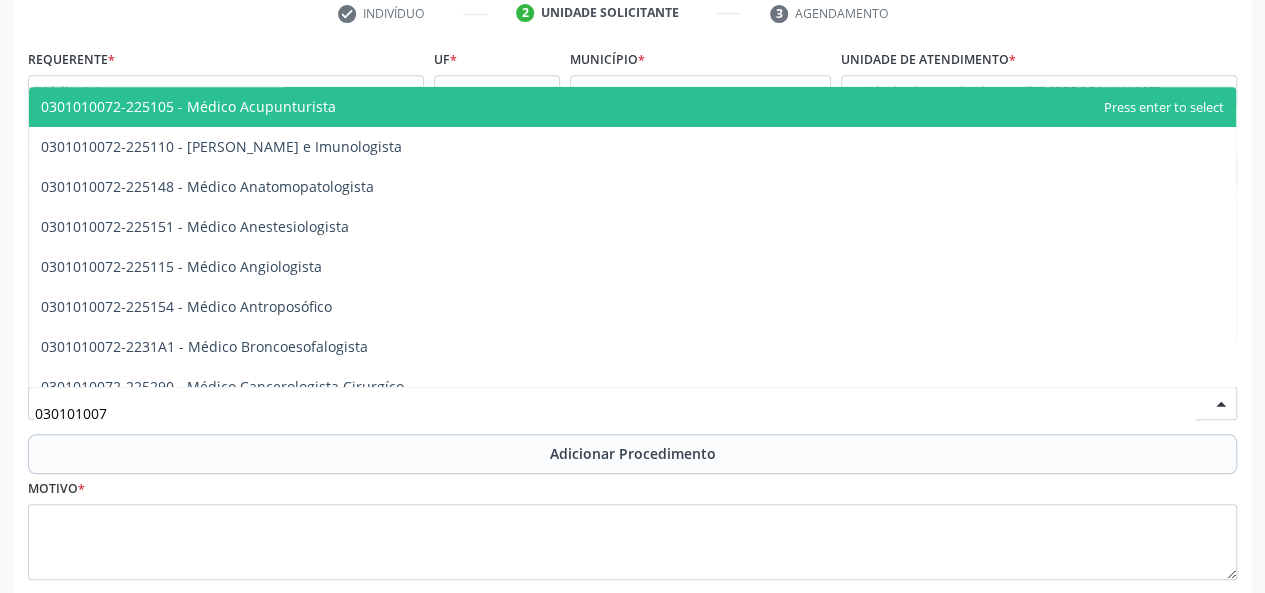 type on "0301010072" 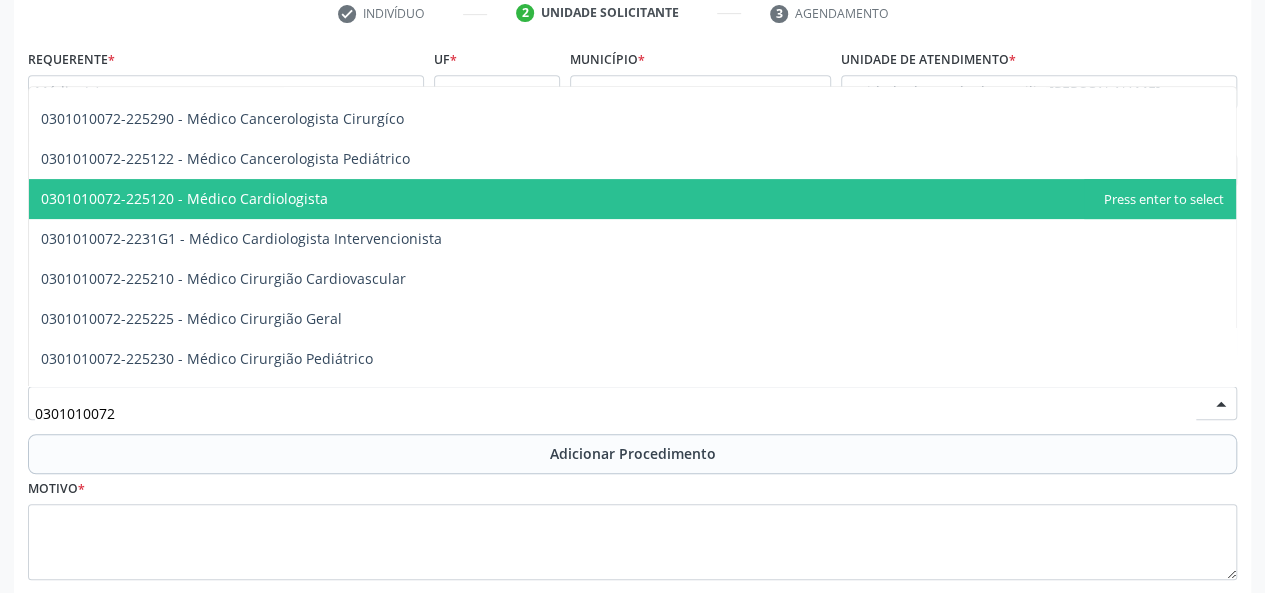 scroll, scrollTop: 300, scrollLeft: 0, axis: vertical 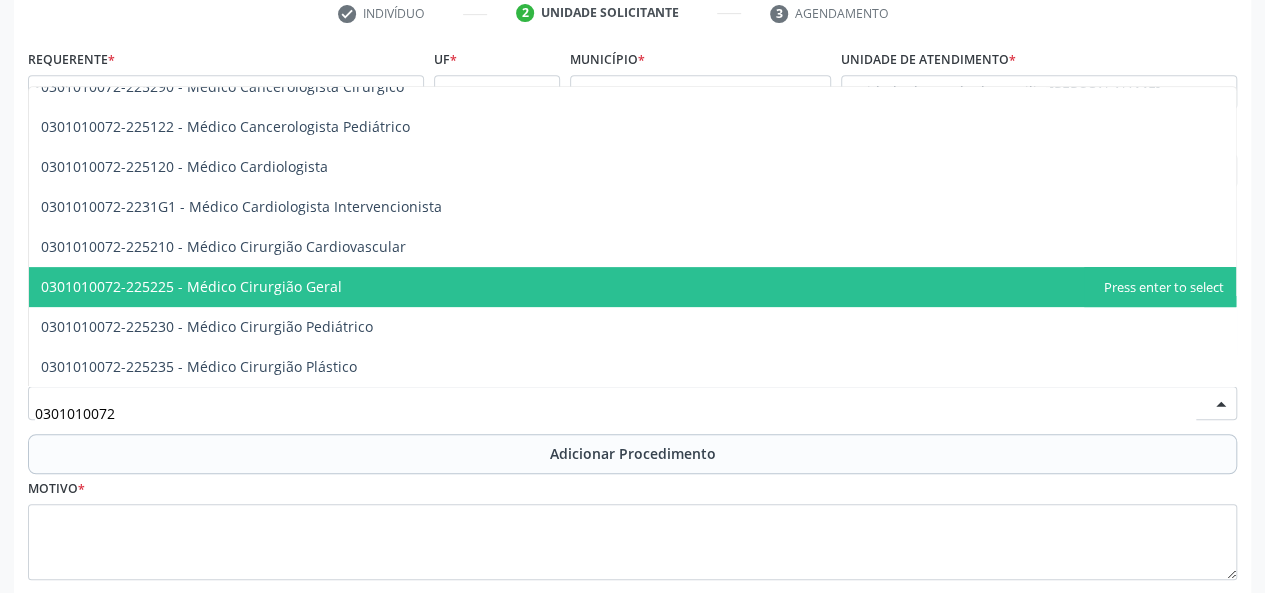 click on "0301010072-225225 - Médico Cirurgião Geral" at bounding box center (191, 286) 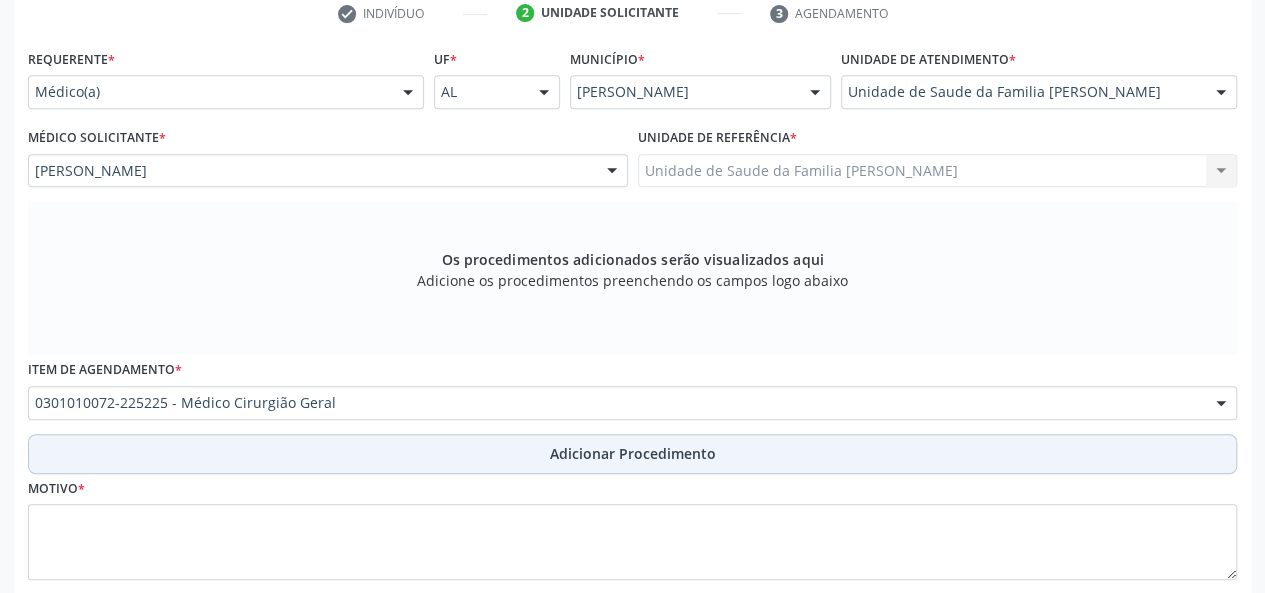 click on "Adicionar Procedimento" at bounding box center [633, 453] 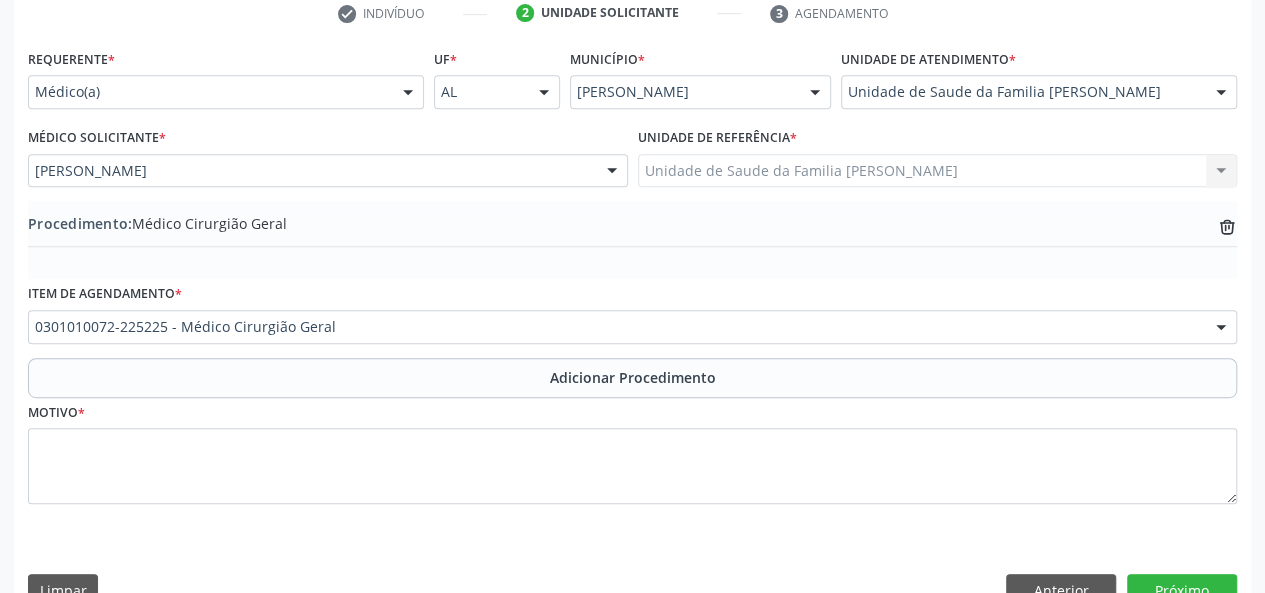 scroll, scrollTop: 458, scrollLeft: 0, axis: vertical 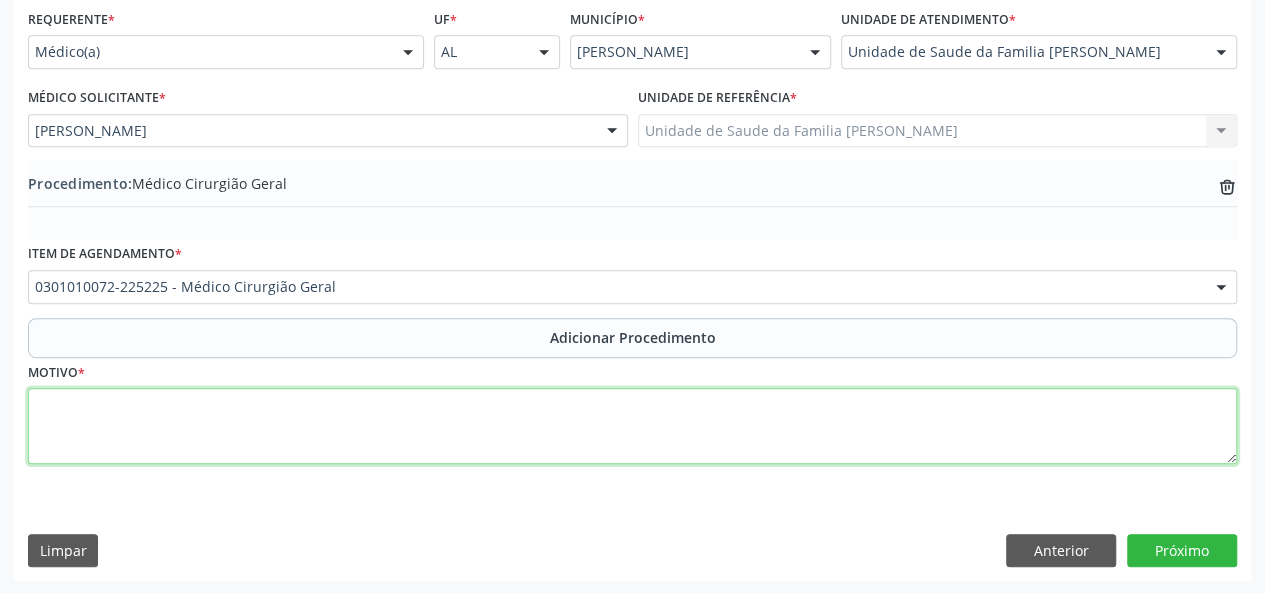 click at bounding box center [632, 426] 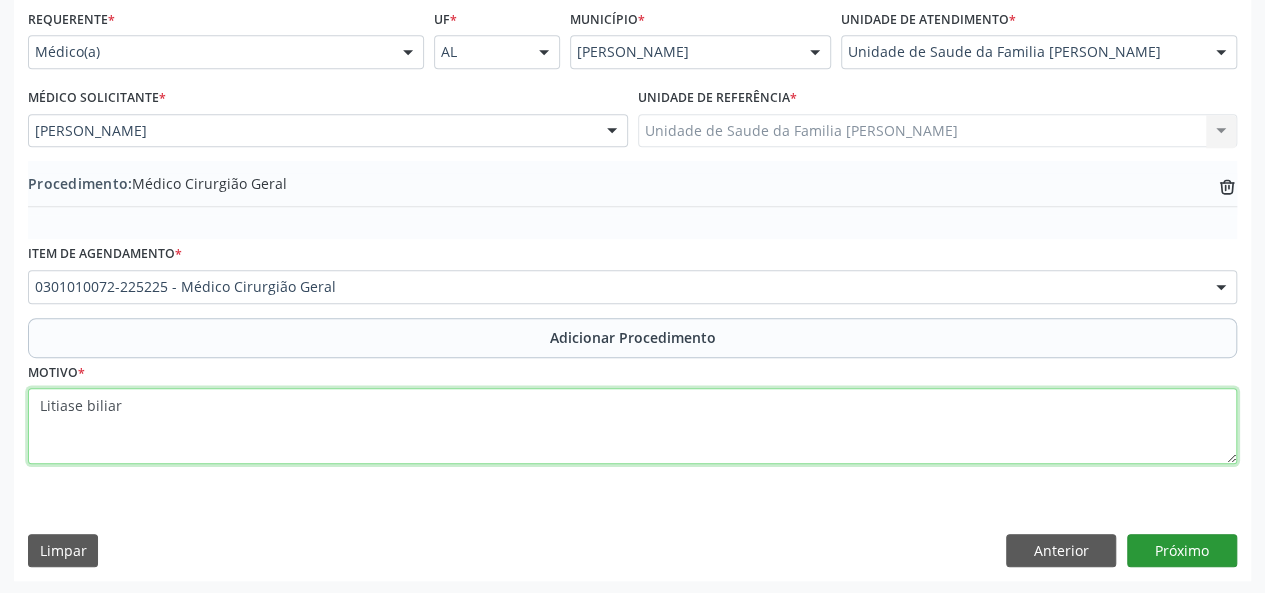 type on "Litiase biliar" 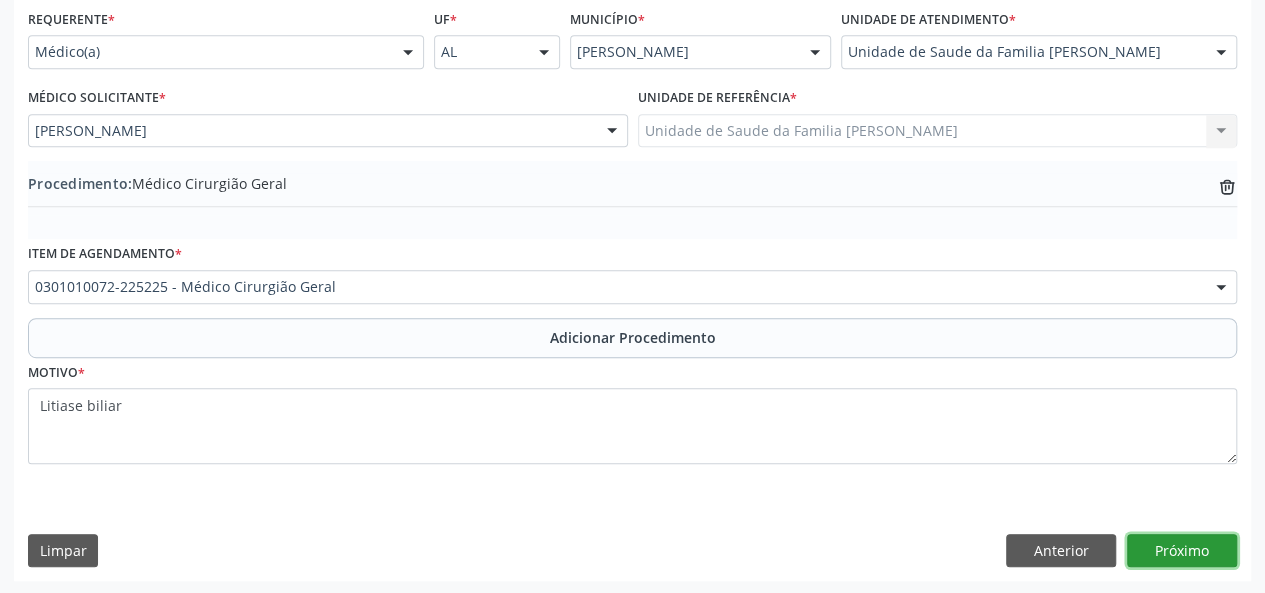 click on "Próximo" at bounding box center [1182, 551] 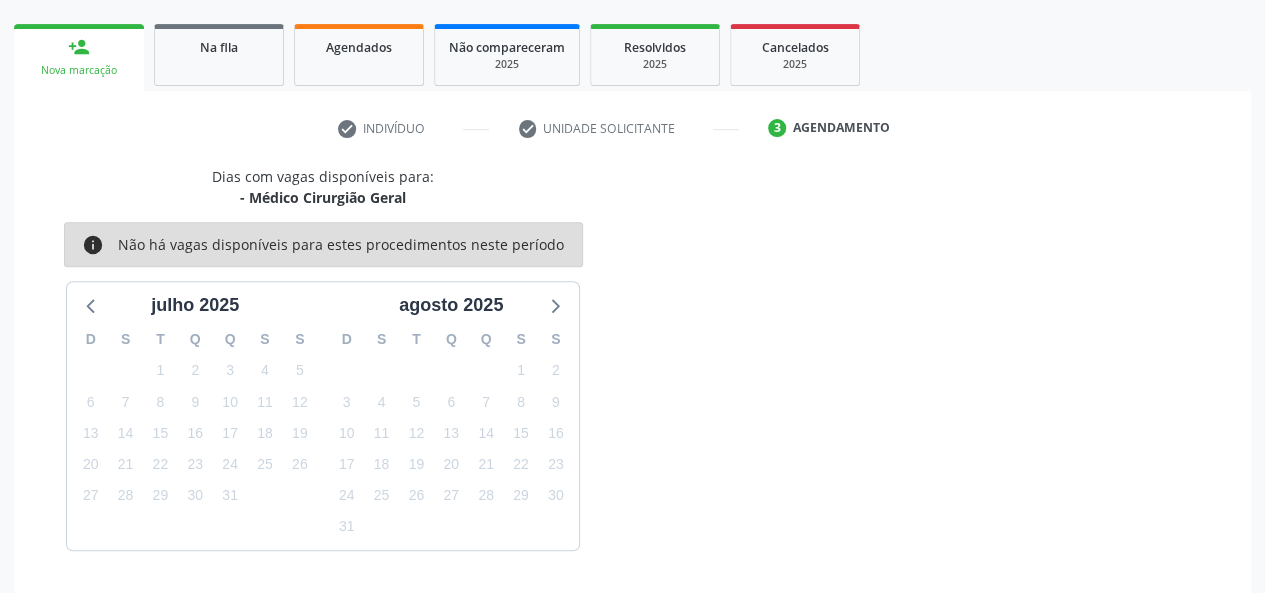scroll, scrollTop: 362, scrollLeft: 0, axis: vertical 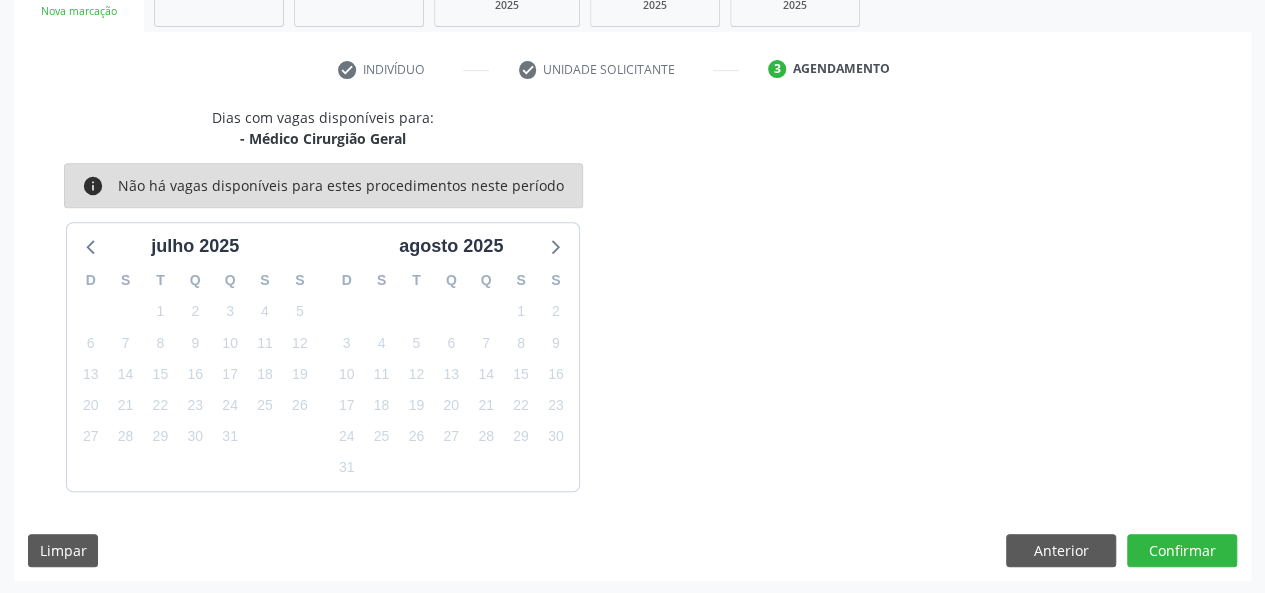click on "Acompanhamento
Acompanhe a situação das marcações correntes e finalizadas
Relatórios
Ano de acompanhamento
2025
person_add
Nova marcação
Na fila   Agendados   Não compareceram
2025
Resolvidos
2025
Cancelados
2025
check
Indivíduo
check
Unidade solicitante
3
Agendamento
CNS
*
702 0058 7361 8985       done
Nome
*
Elen Gabriely Xavier de Souza
Elen Gabriely Xavier de Souza
CNS:
702 0058 7361 8985
CPF:    --   Nascimento:
14/10/2001
Nenhum resultado encontrado para: "   "
Digite o nome ou CNS para buscar um indivíduo
Sexo
*
Feminino         Masculino   Feminino
Nenhum resultado encontrado para: "   "
Sim" at bounding box center (632, 185) 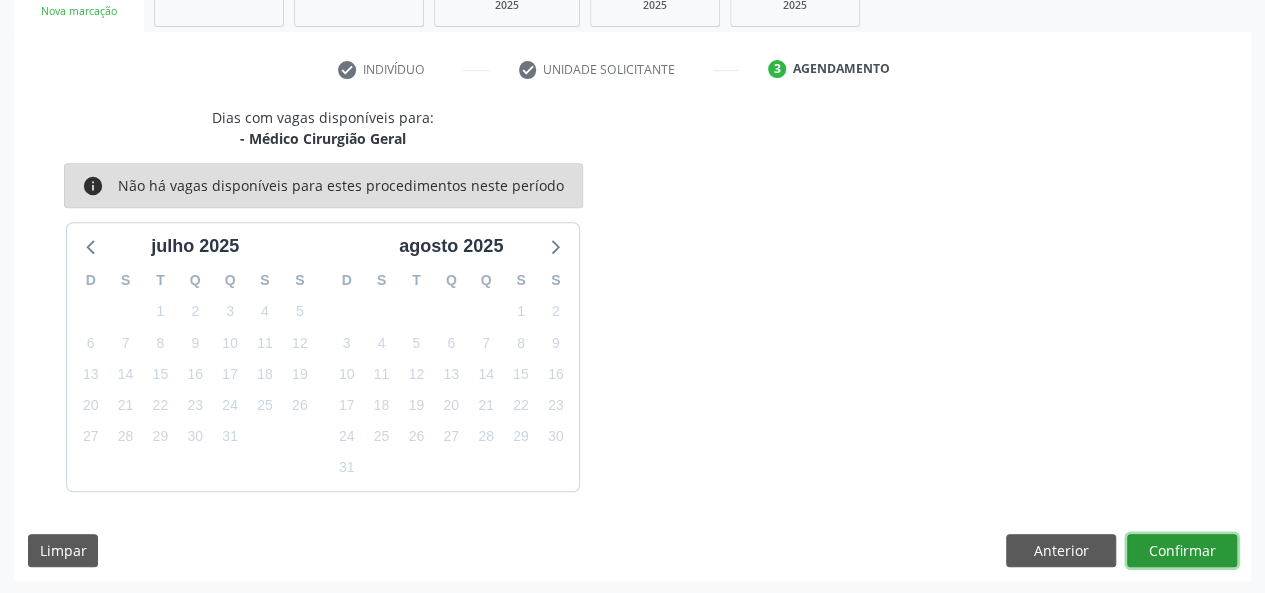 click on "Confirmar" at bounding box center [1182, 551] 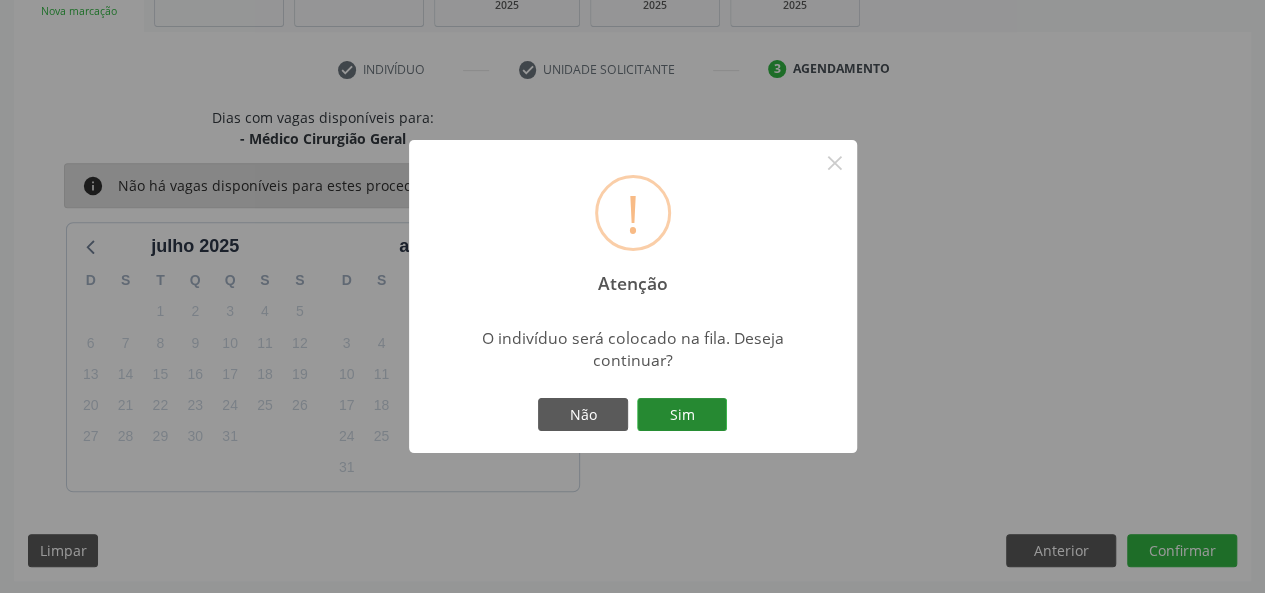 click on "Sim" at bounding box center (682, 415) 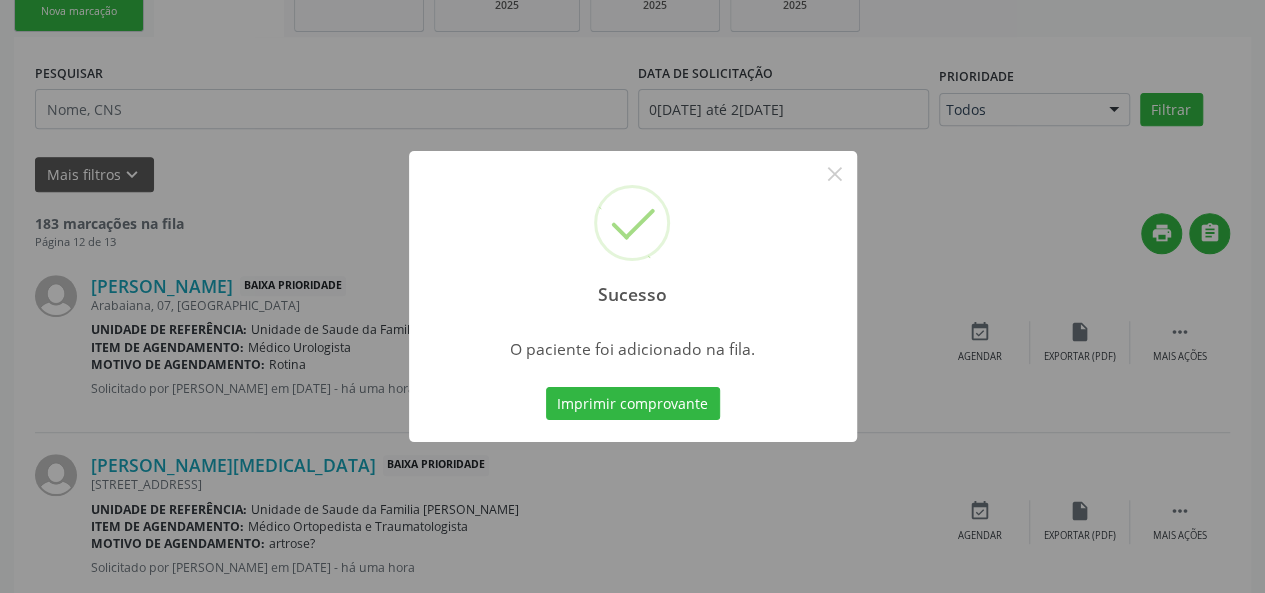 scroll, scrollTop: 100, scrollLeft: 0, axis: vertical 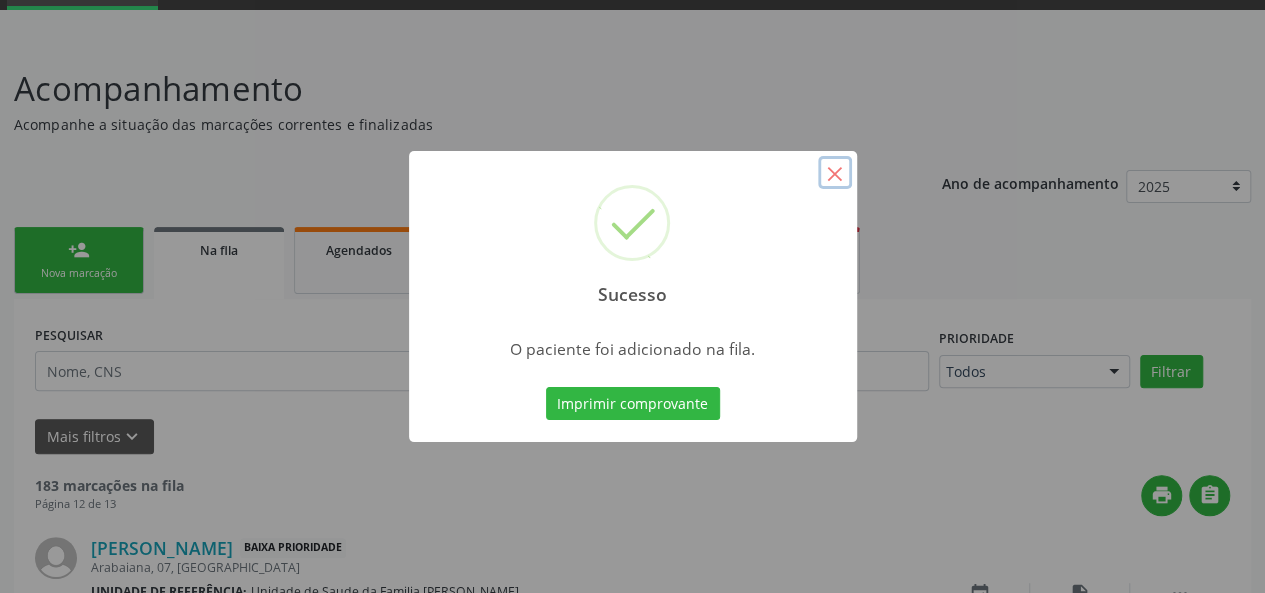click on "×" at bounding box center [835, 173] 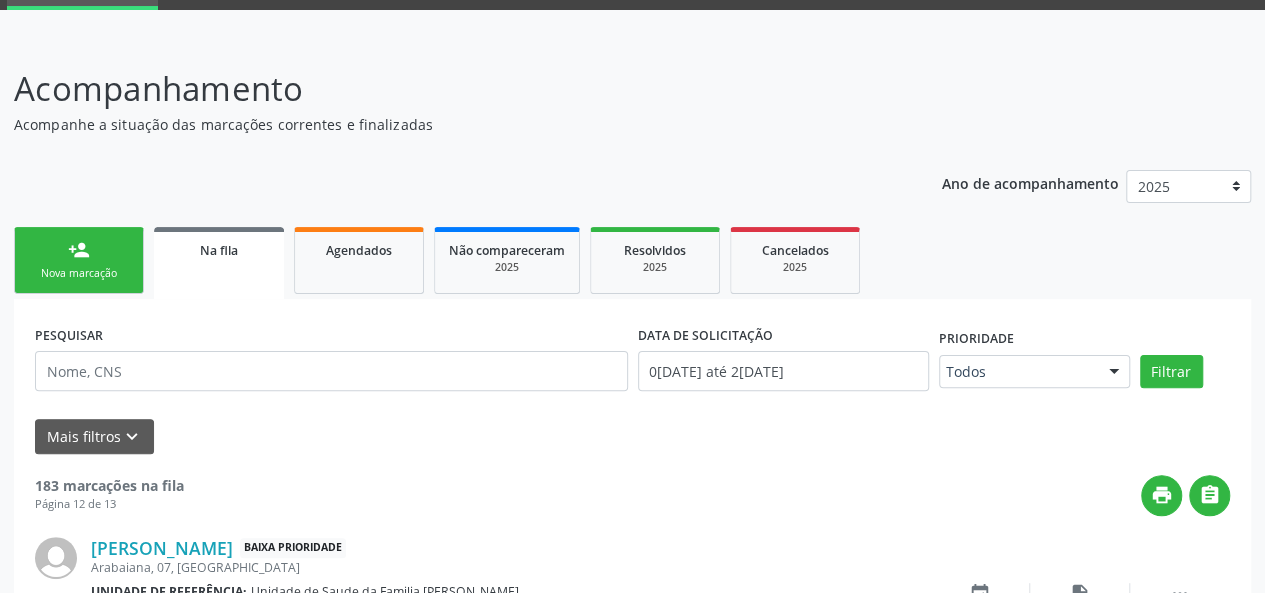 click on "person_add
Nova marcação" at bounding box center [79, 260] 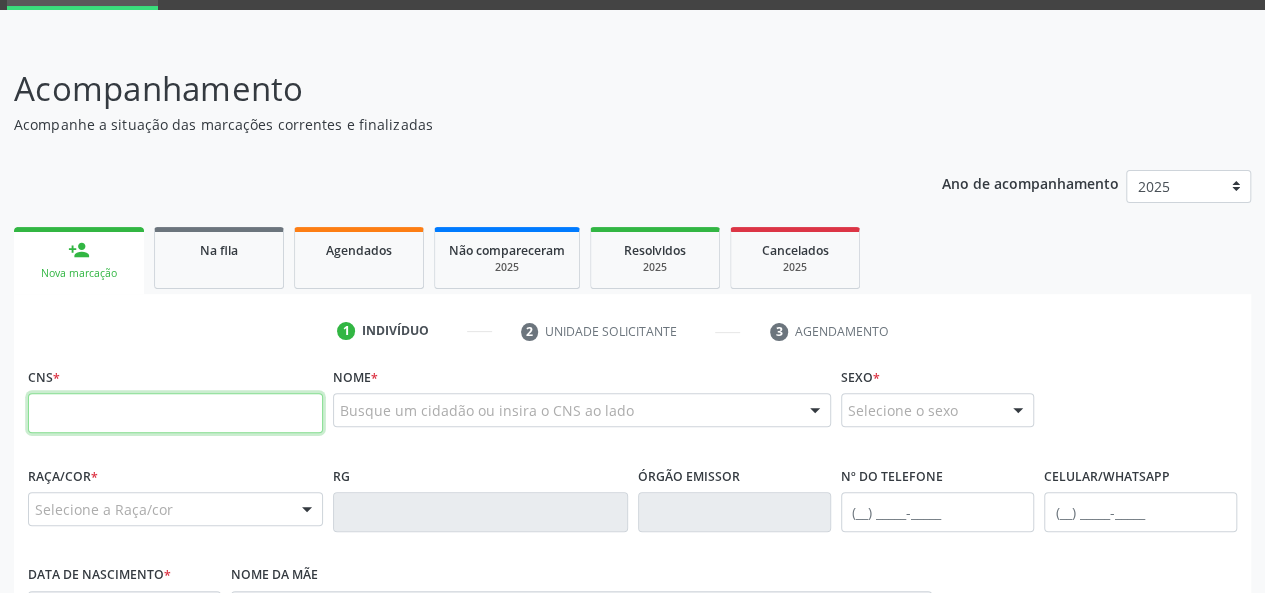 paste on "707 4040 0749 0374" 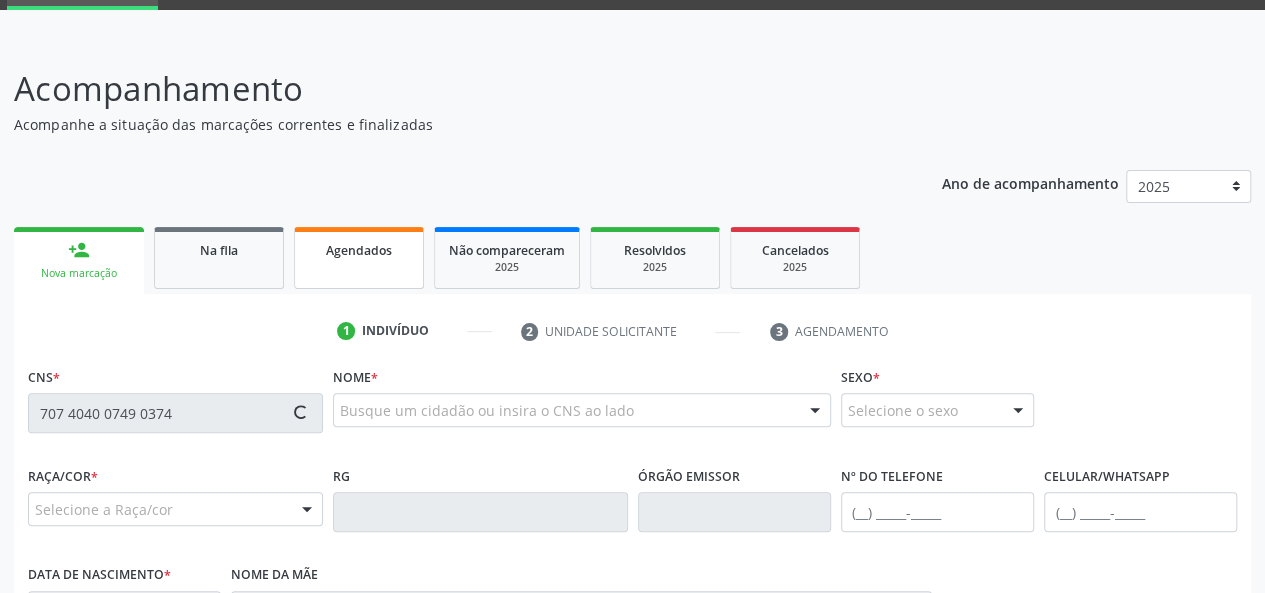 type on "707 4040 0749 0374" 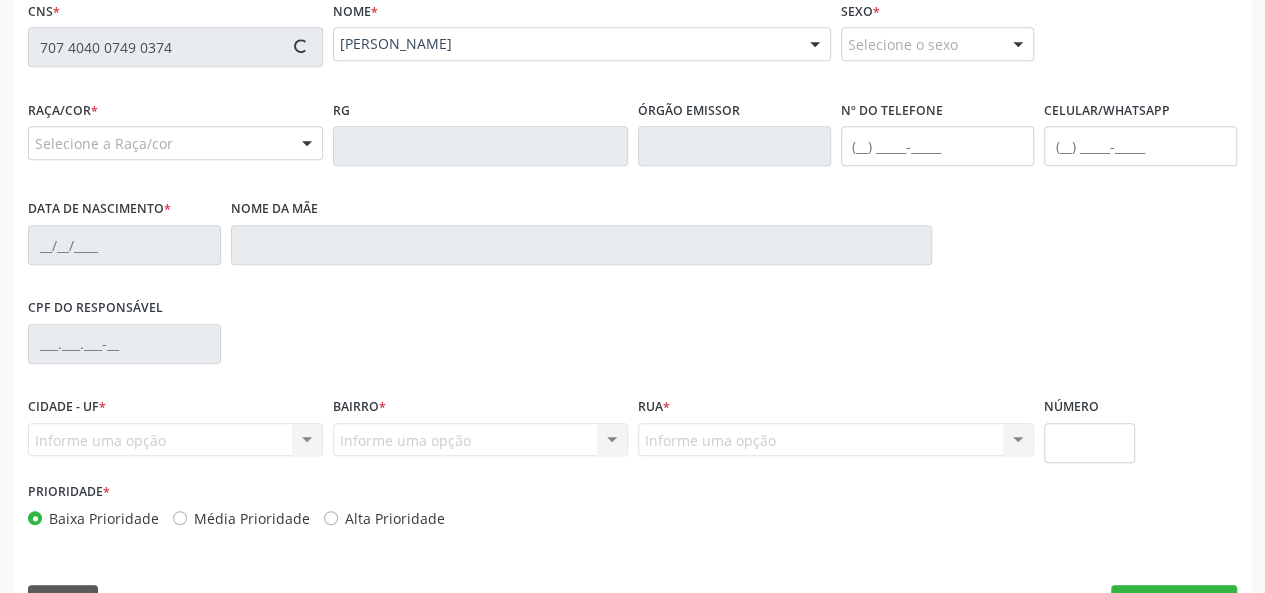 scroll, scrollTop: 518, scrollLeft: 0, axis: vertical 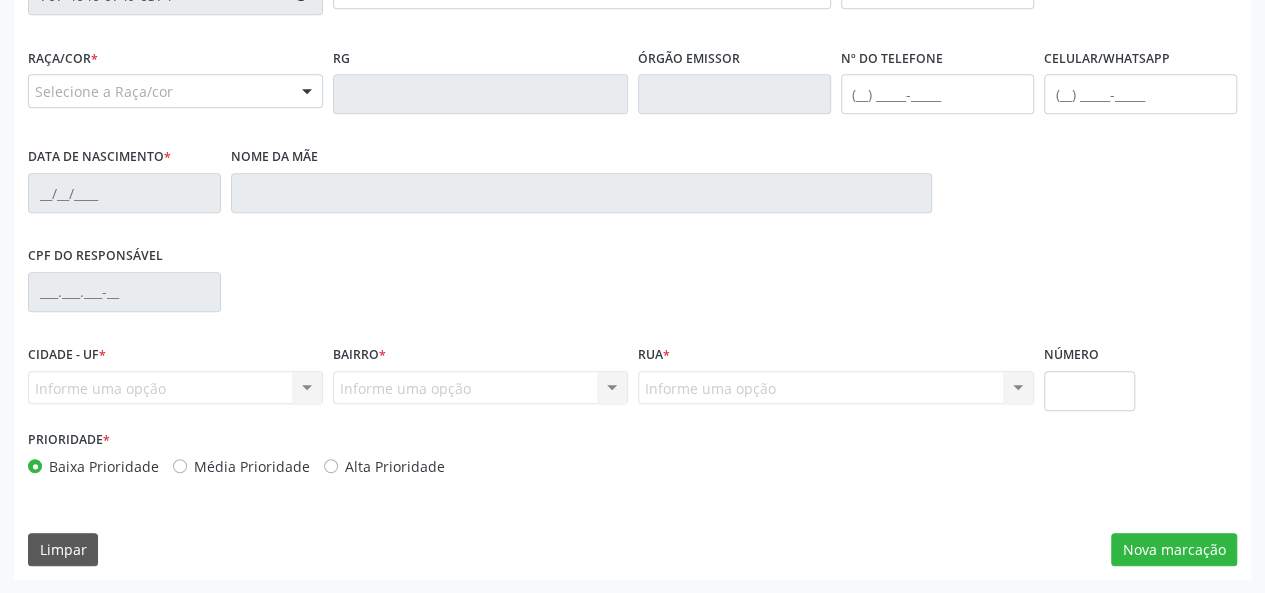 type on "(82) 99355-0606" 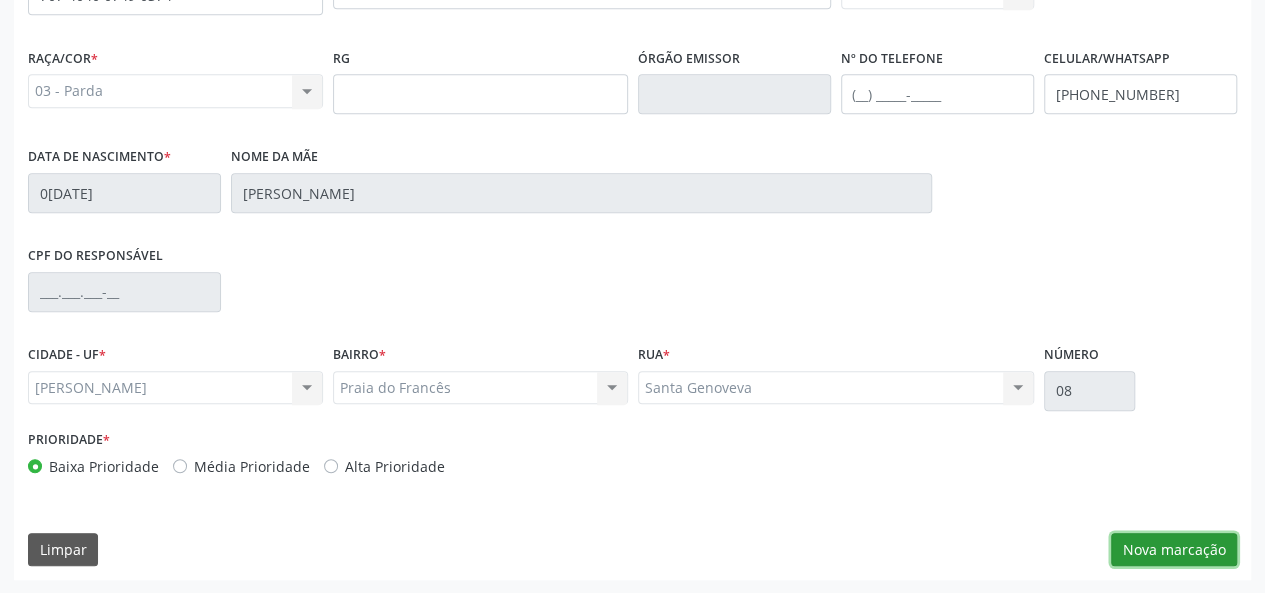 click on "Nova marcação" at bounding box center (1174, 550) 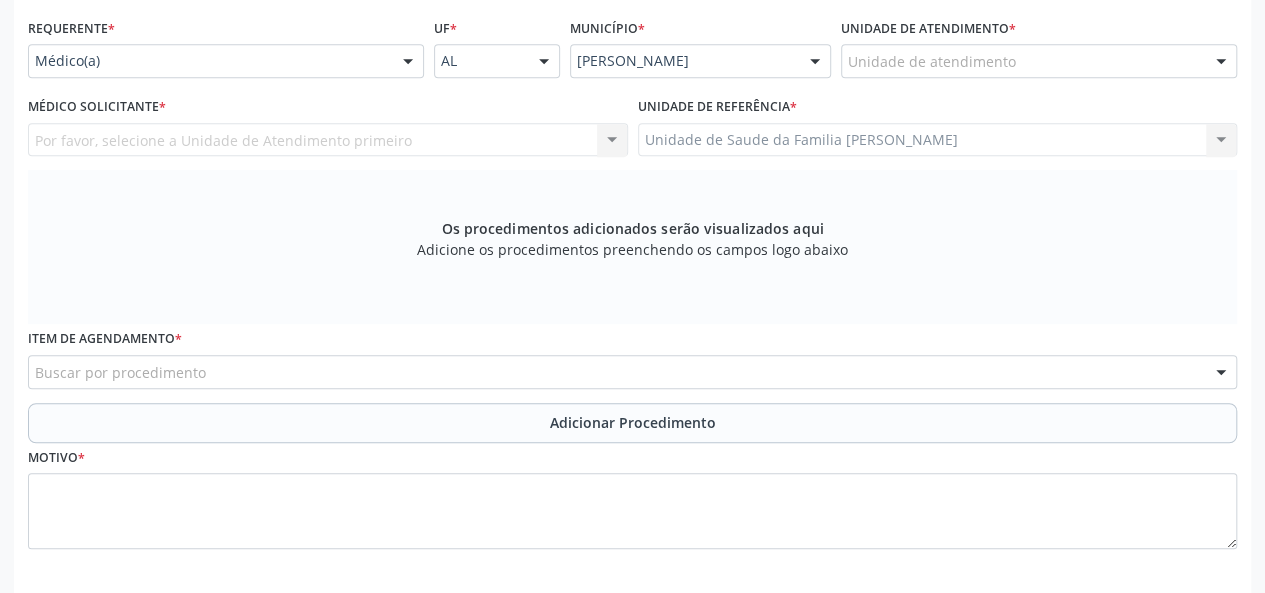 scroll, scrollTop: 418, scrollLeft: 0, axis: vertical 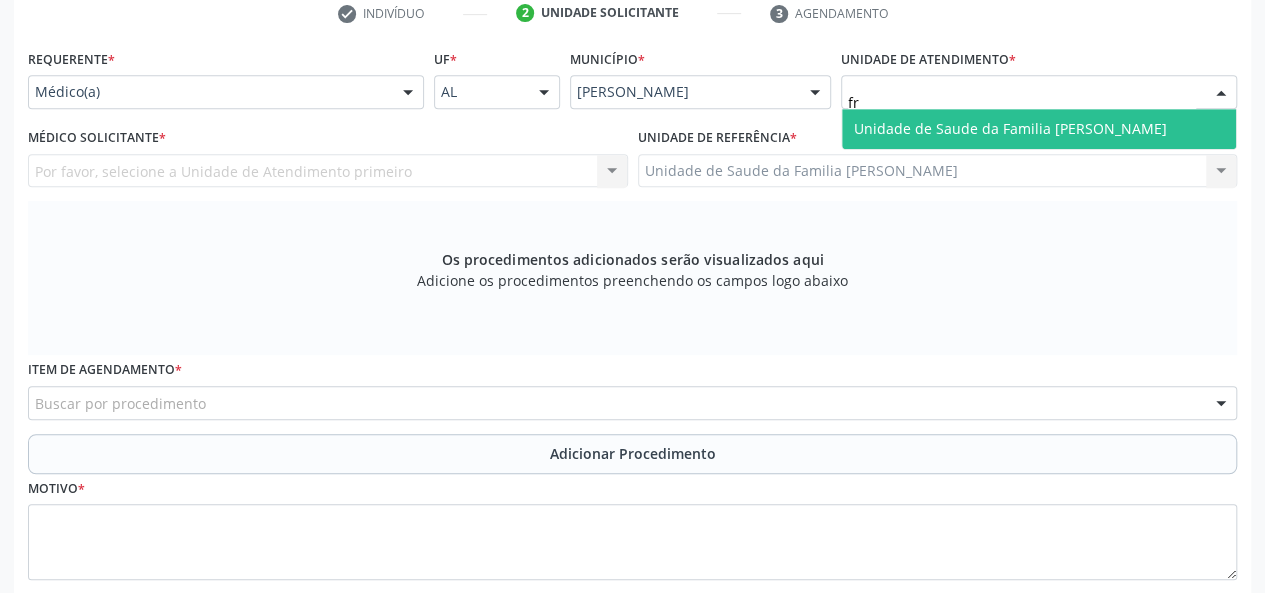 type on "fra" 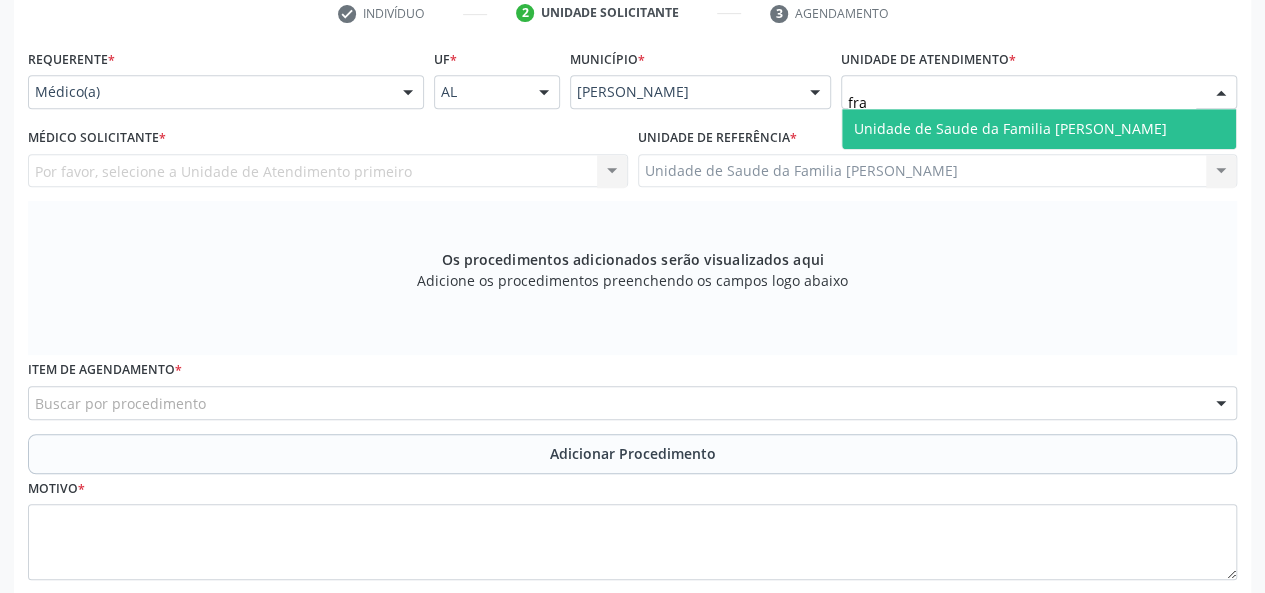 click on "Unidade de Saude da Familia [PERSON_NAME]" at bounding box center (1010, 128) 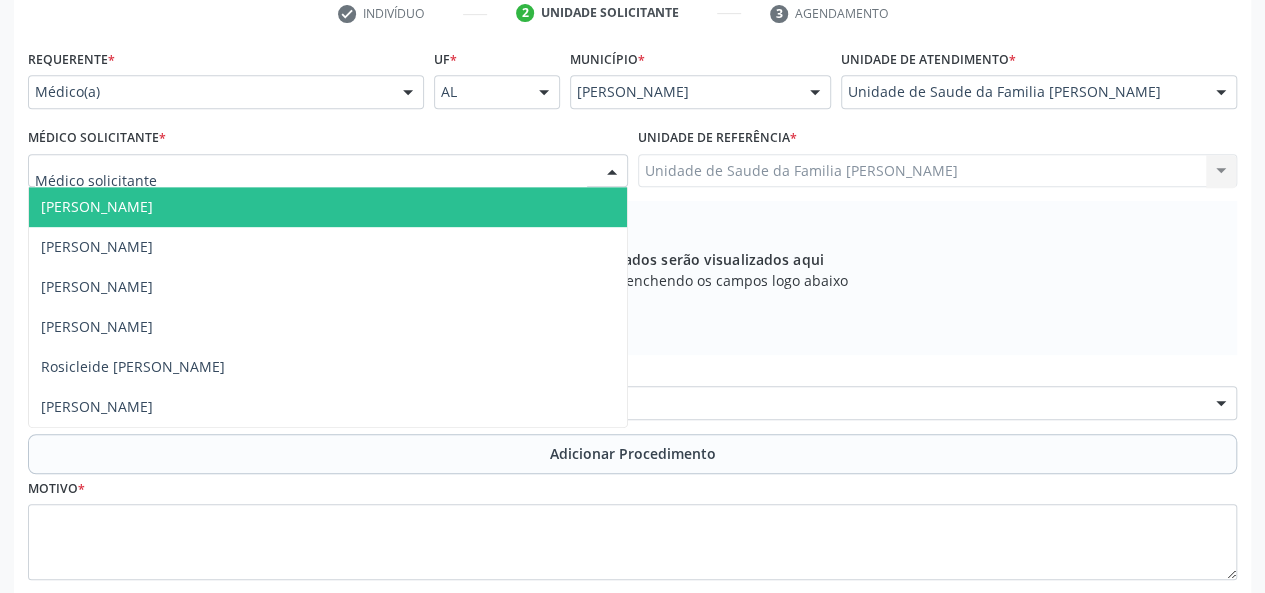 click on "[PERSON_NAME]" at bounding box center (97, 206) 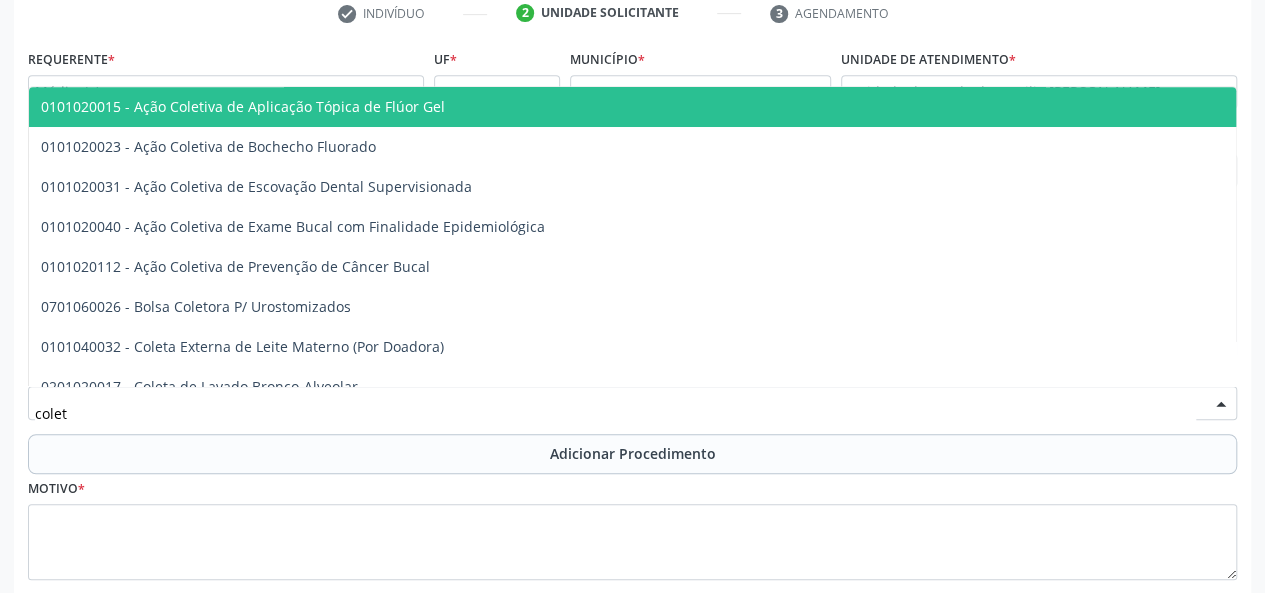 type on "coleta" 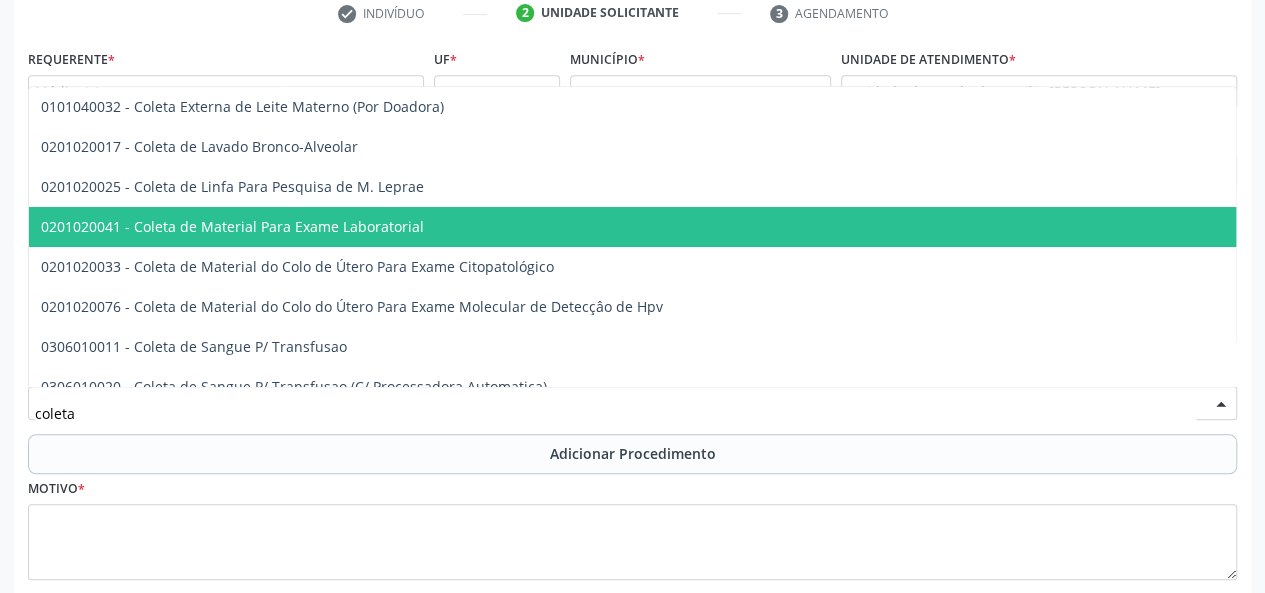 drag, startPoint x: 303, startPoint y: 221, endPoint x: 293, endPoint y: 225, distance: 10.770329 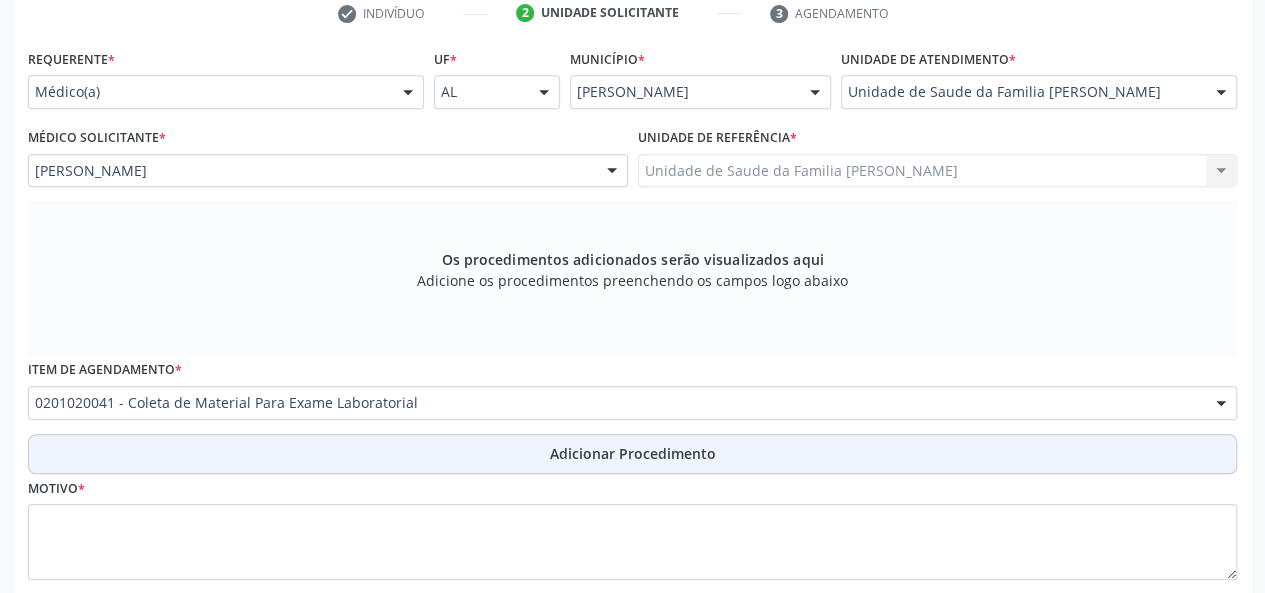 click on "Adicionar Procedimento" at bounding box center (633, 453) 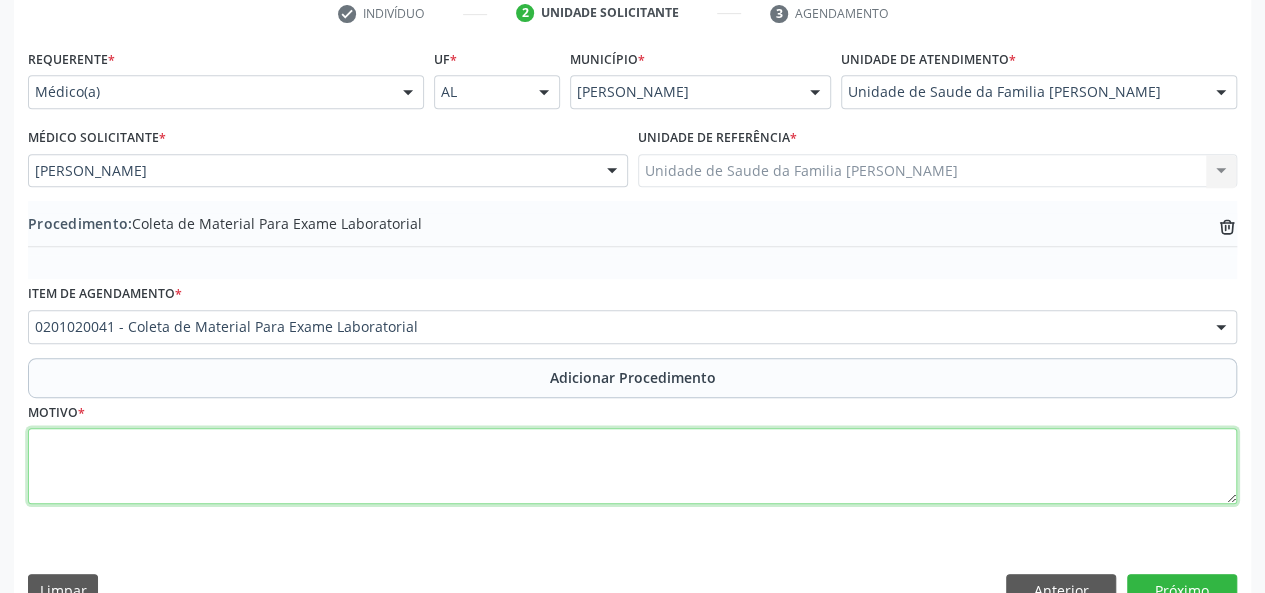 click at bounding box center (632, 466) 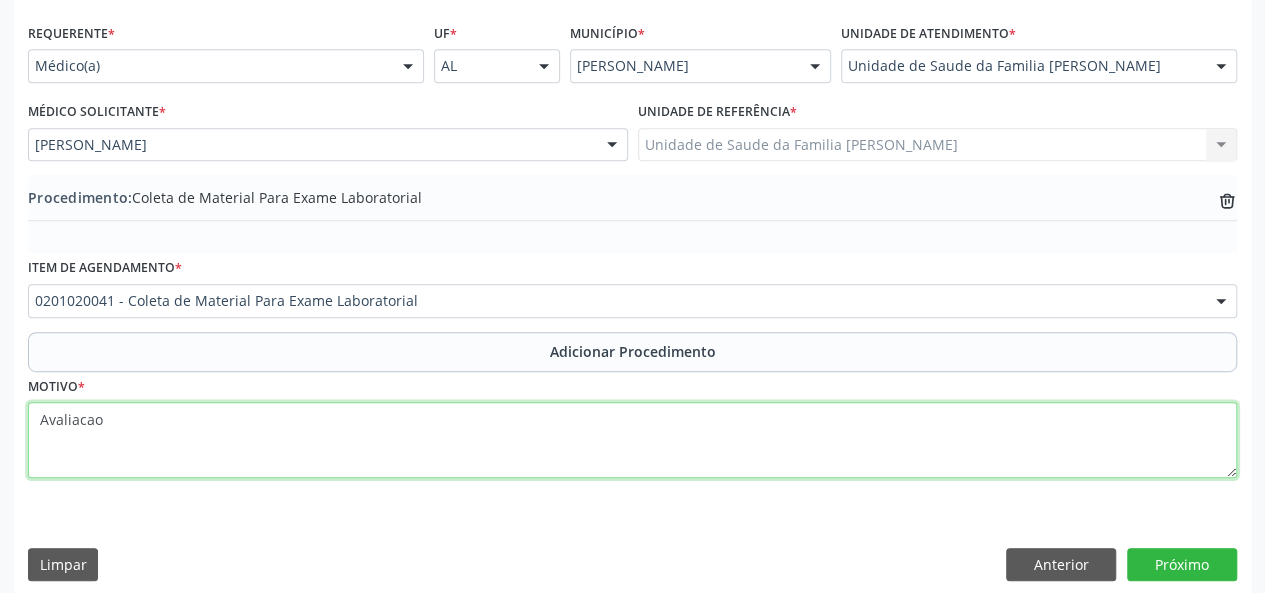scroll, scrollTop: 458, scrollLeft: 0, axis: vertical 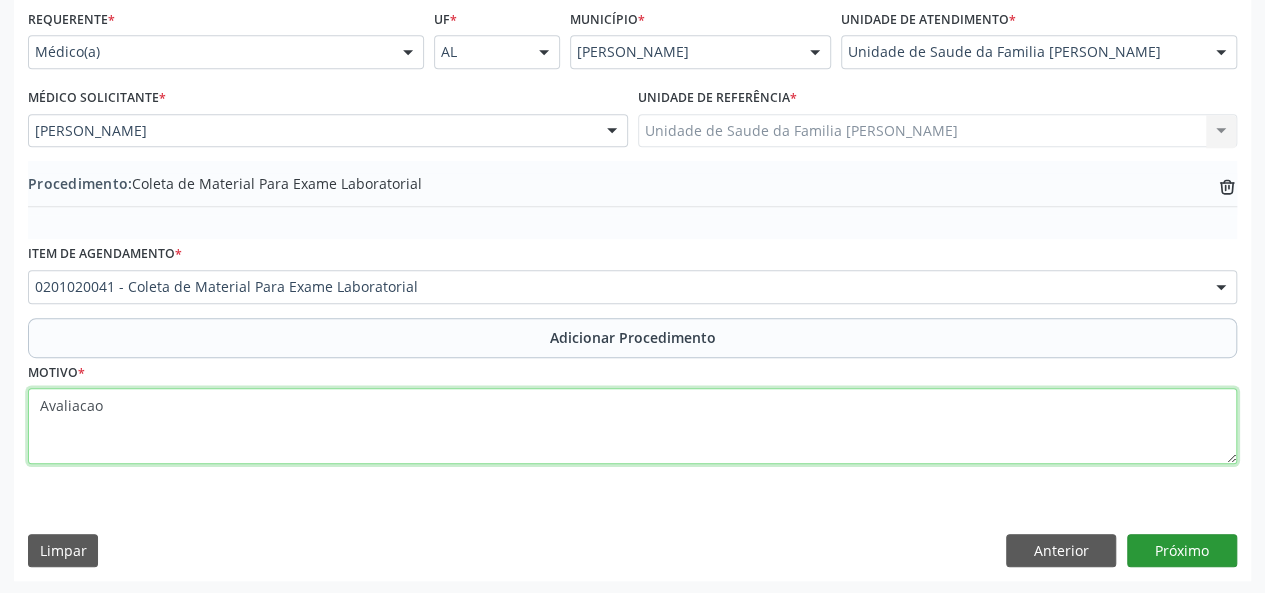type on "Avaliacao" 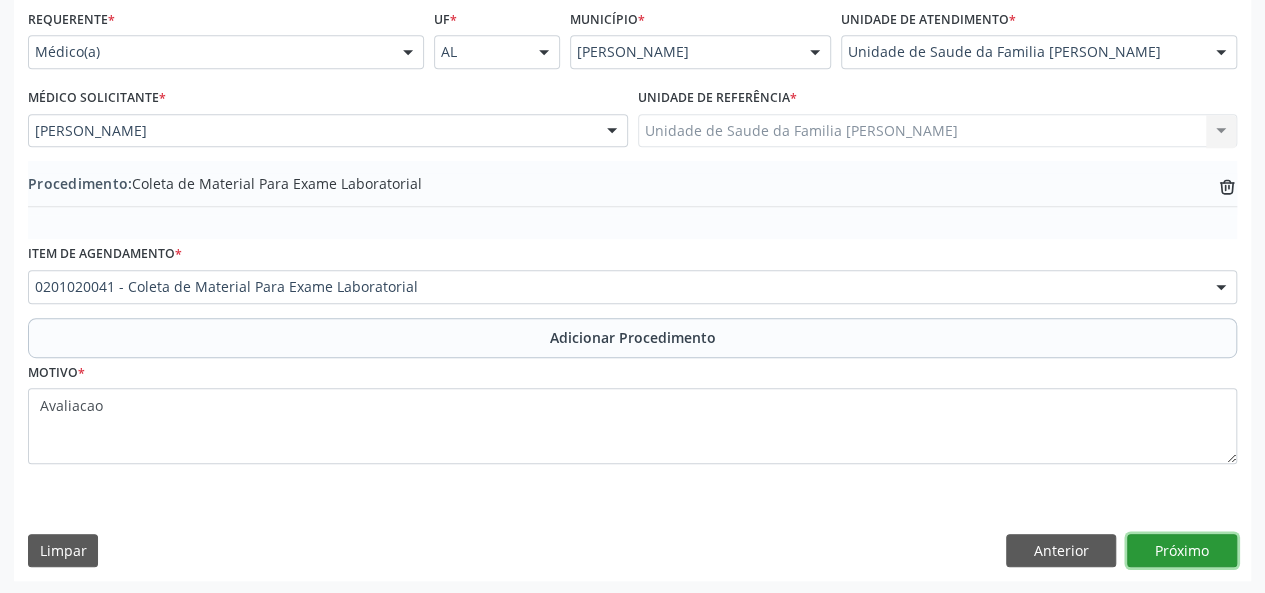 click on "Próximo" at bounding box center [1182, 551] 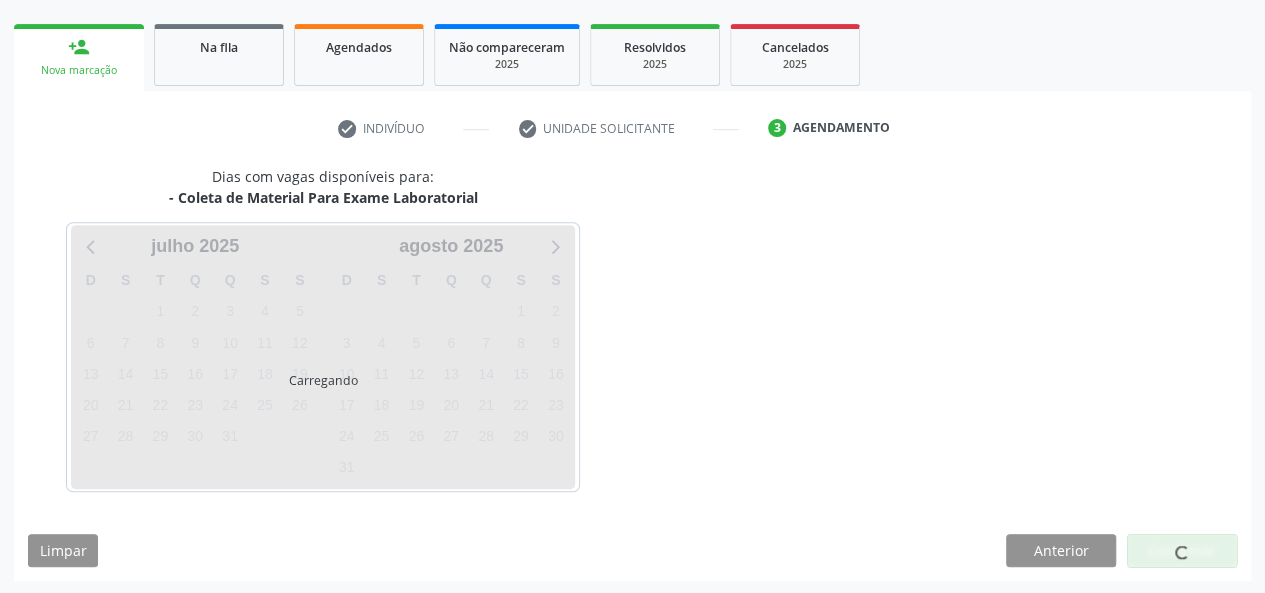 scroll, scrollTop: 362, scrollLeft: 0, axis: vertical 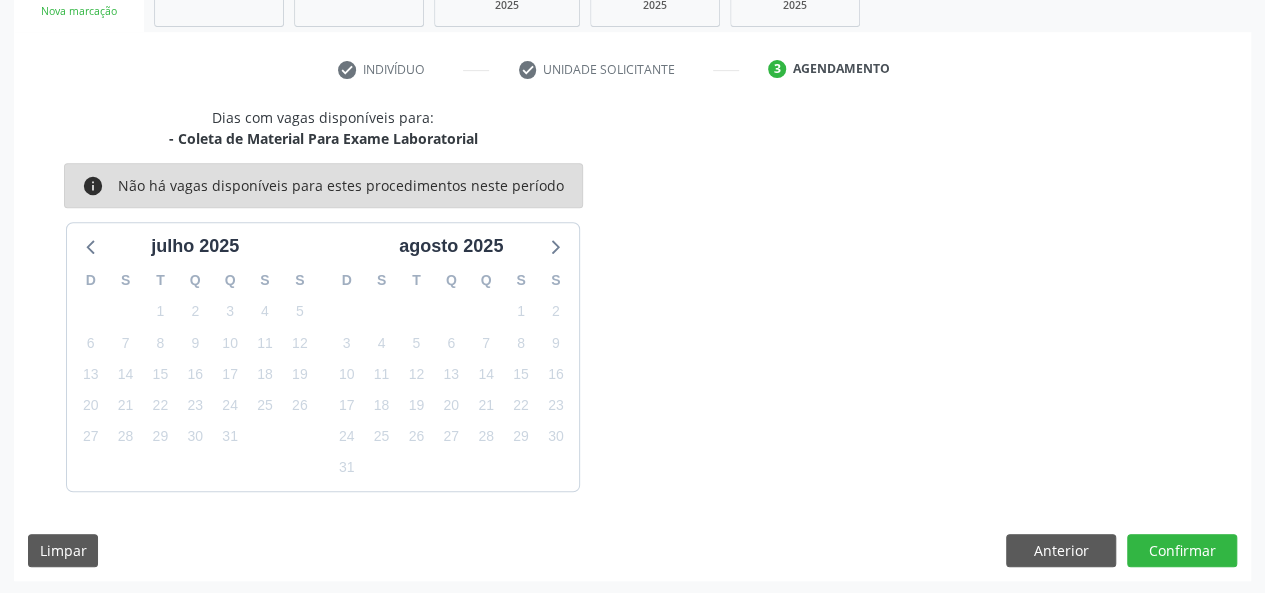 click on "Dias com vagas disponíveis para:
- Coleta de Material Para Exame Laboratorial
info
Não há vagas disponíveis para estes procedimentos neste período
julho 2025 D S T Q Q S S 29 30 1 2 3 4 5 6 7 8 9 10 11 12 13 14 15 16 17 18 19 20 21 22 23 24 25 26 27 28 29 30 31 1 2 3 4 5 6 7 8 9 agosto 2025 D S T Q Q S S 27 28 29 30 31 1 2 3 4 5 6 7 8 9 10 11 12 13 14 15 16 17 18 19 20 21 22 23 24 25 26 27 28 29 30 31 1 2 3 4 5 6
Limpar
Anterior
Confirmar" at bounding box center [632, 344] 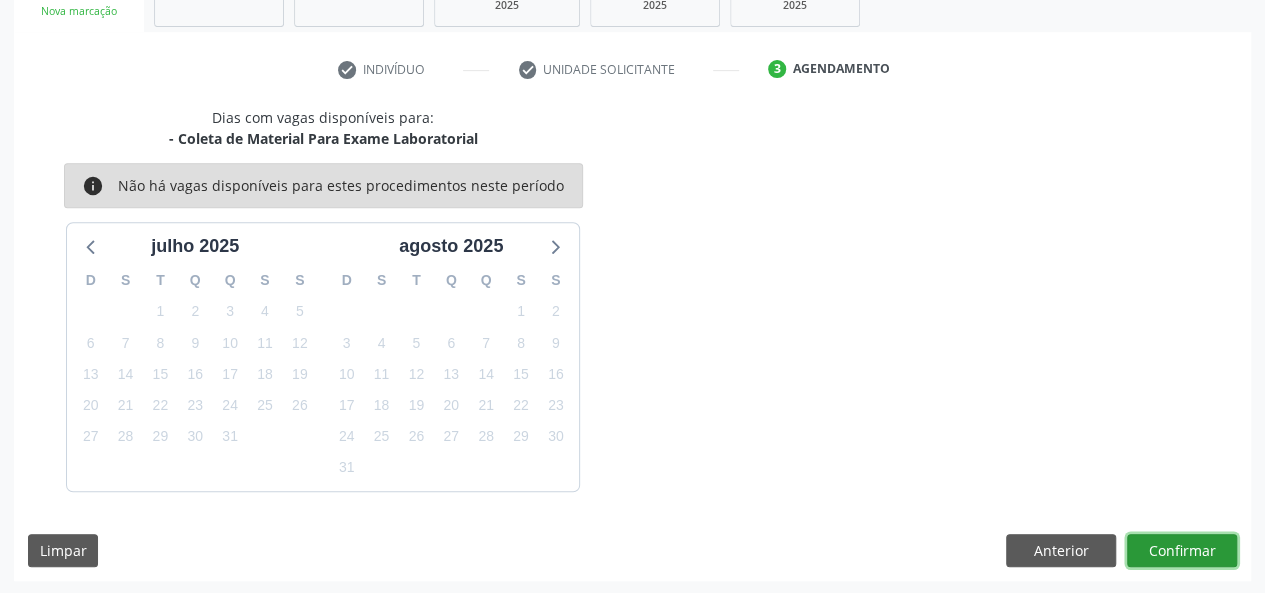 click on "Confirmar" at bounding box center [1182, 551] 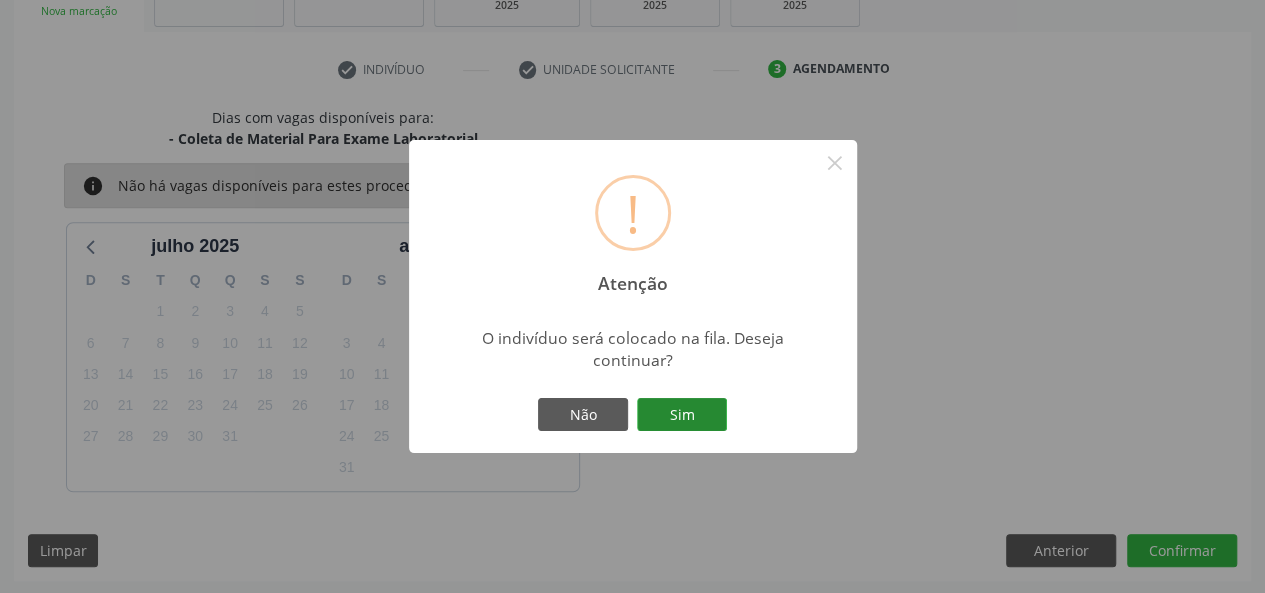 click on "Sim" at bounding box center (682, 415) 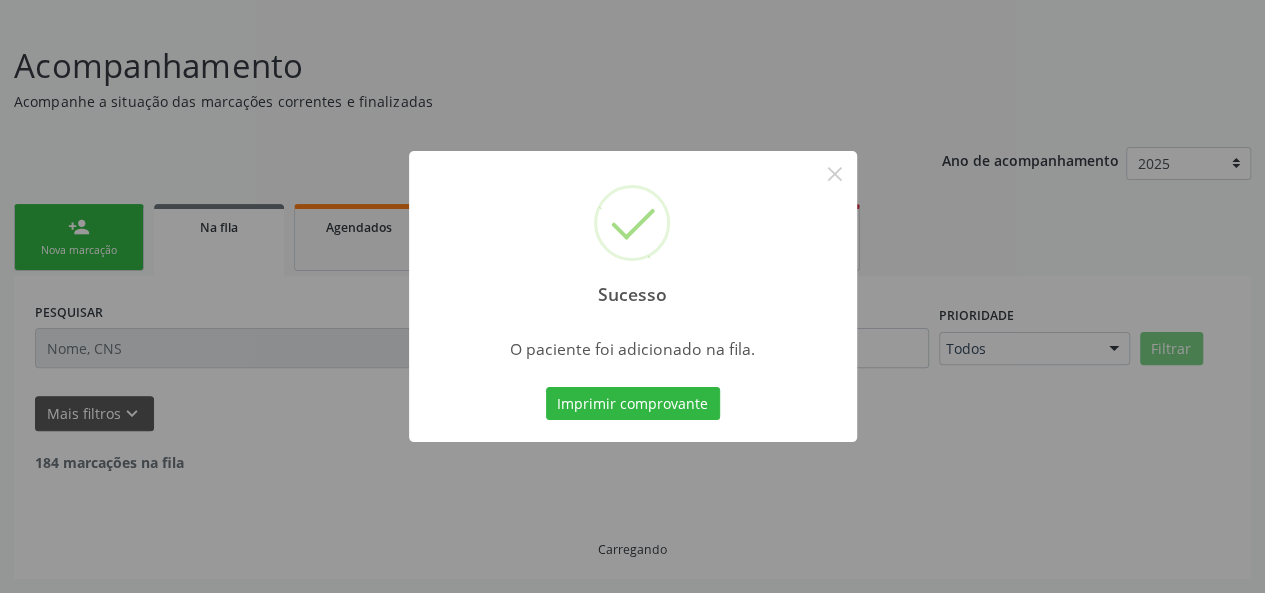 scroll, scrollTop: 100, scrollLeft: 0, axis: vertical 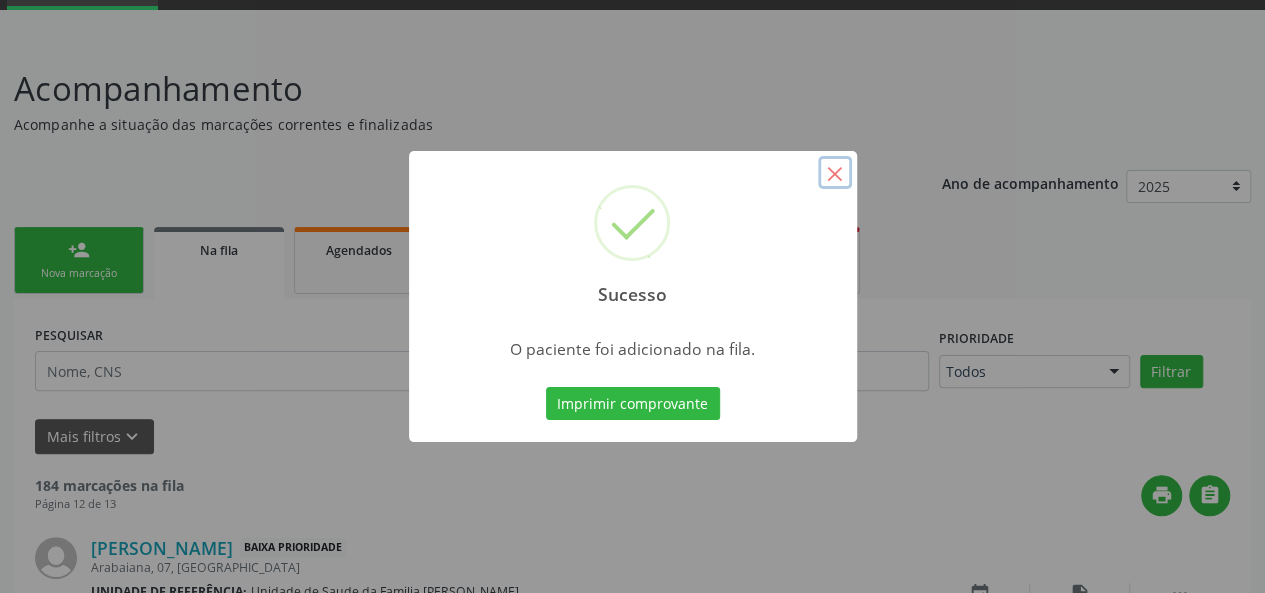 click on "×" at bounding box center (835, 173) 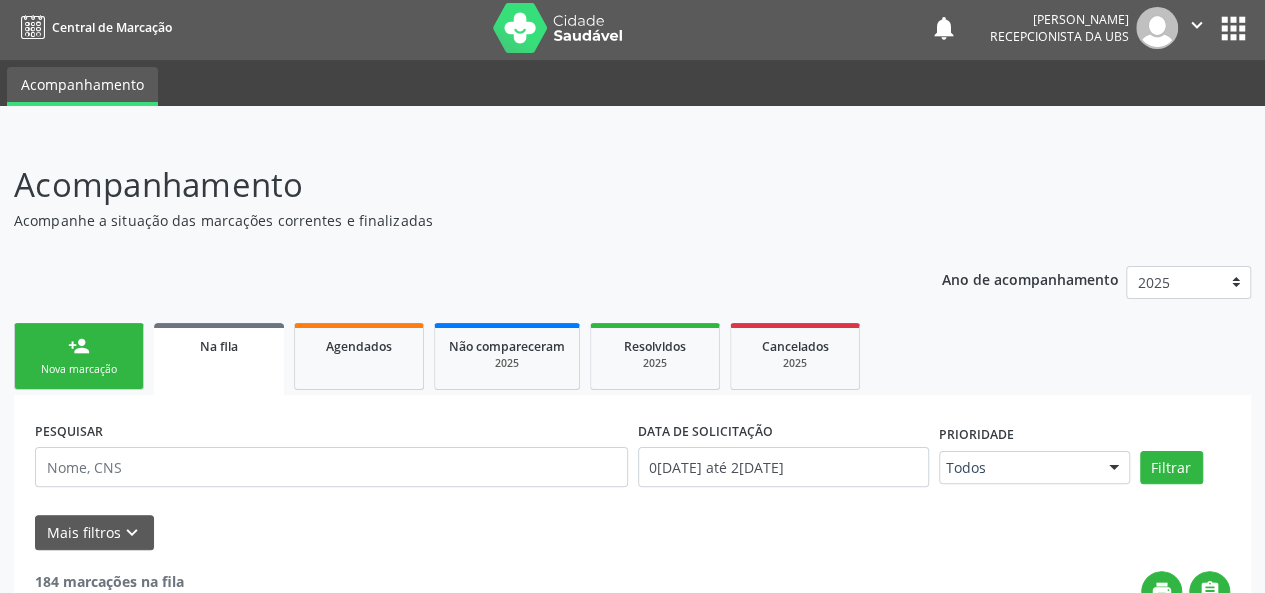 scroll, scrollTop: 0, scrollLeft: 0, axis: both 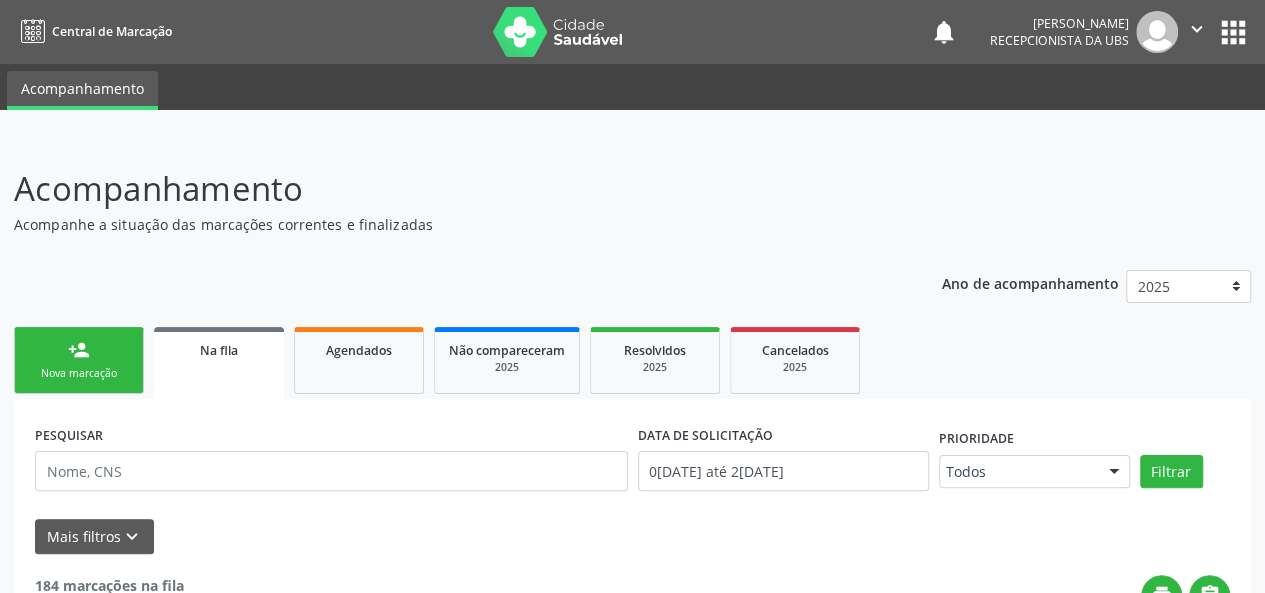 click at bounding box center [1157, 32] 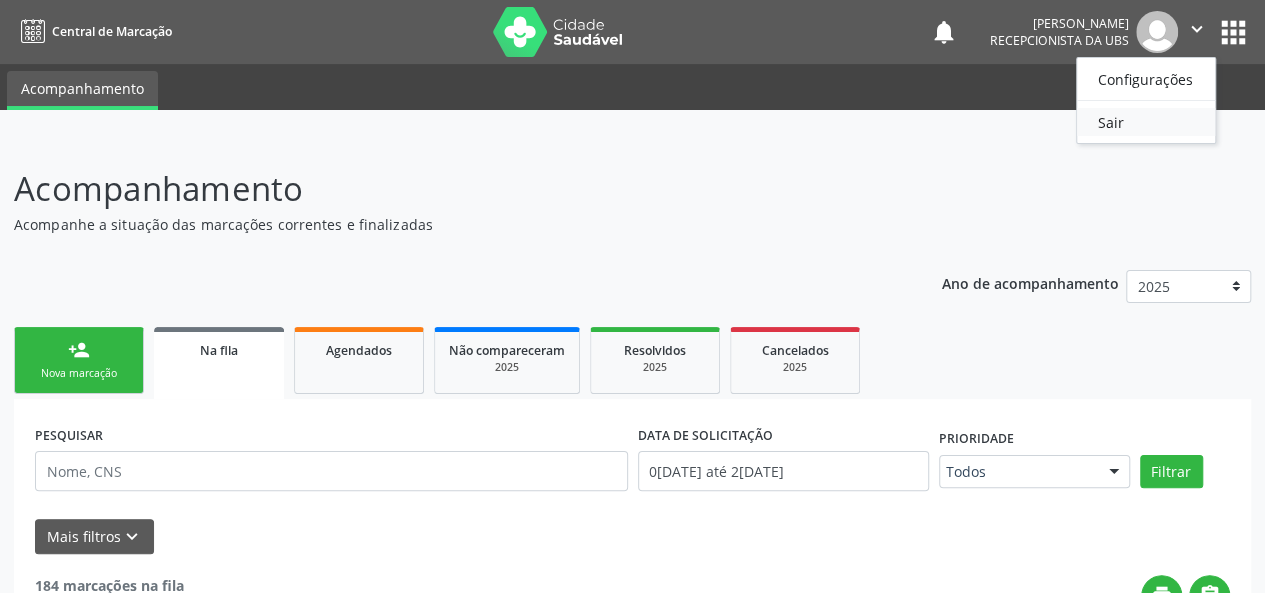 click on "Sair" at bounding box center [1146, 122] 